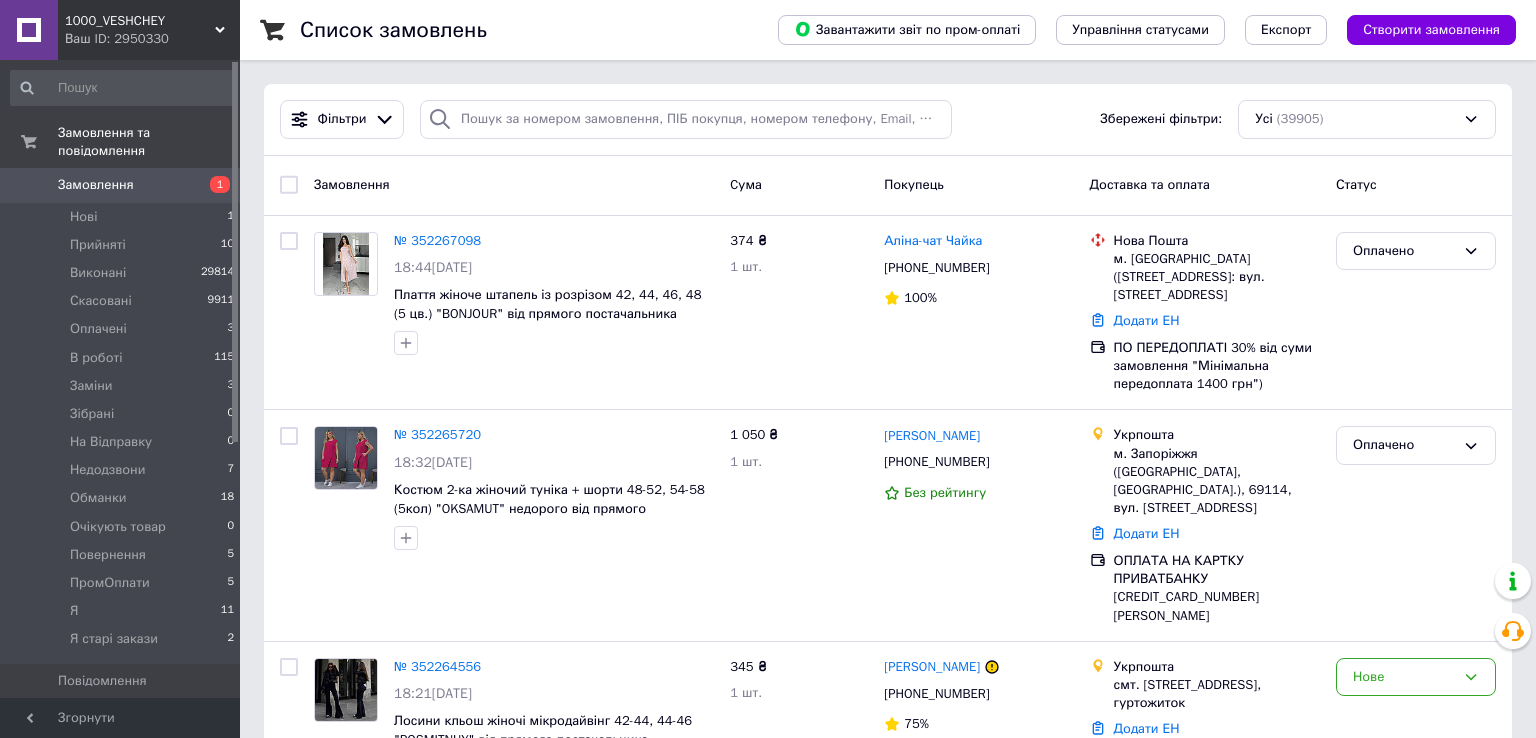 scroll, scrollTop: 0, scrollLeft: 0, axis: both 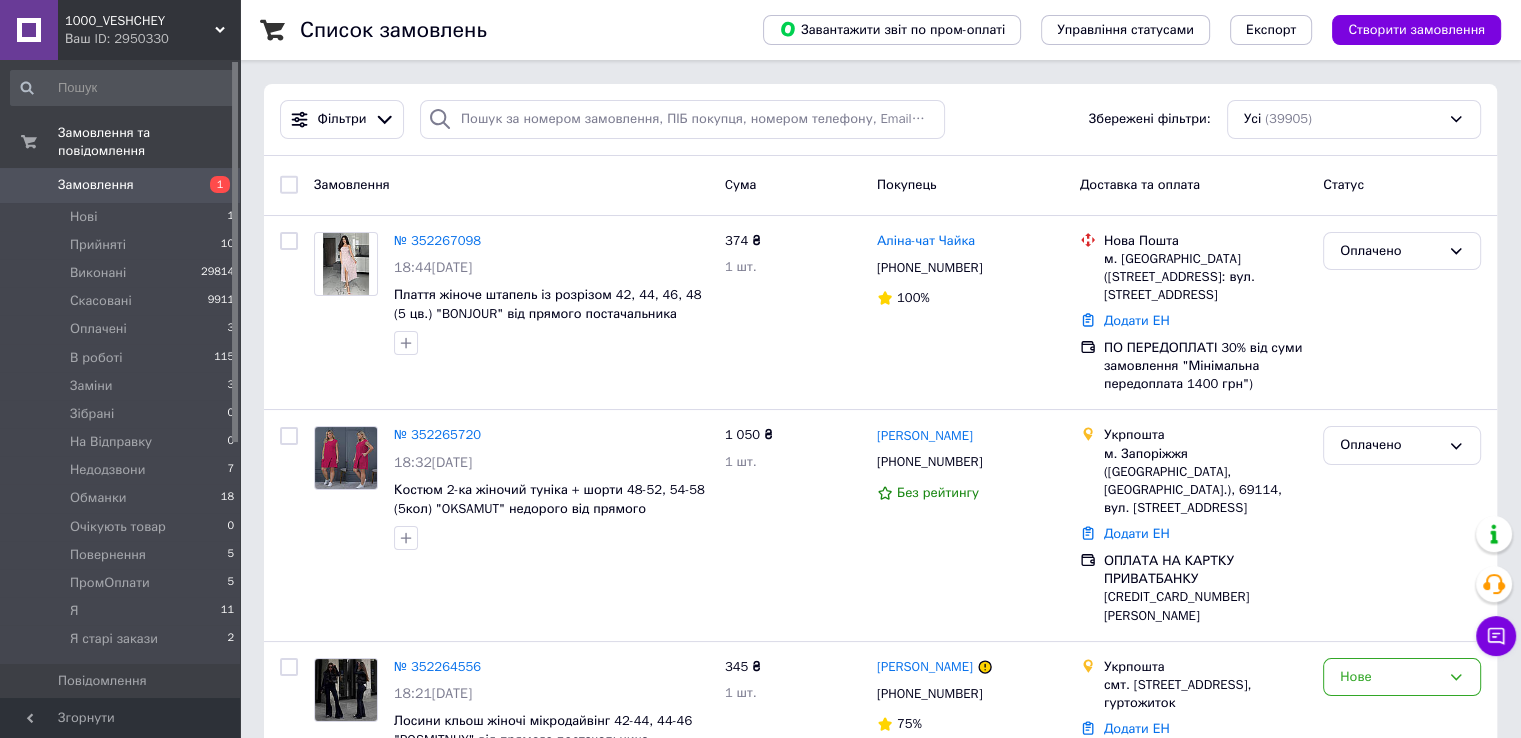 click on "Фільтри Збережені фільтри: Усі (39905)" at bounding box center [880, 120] 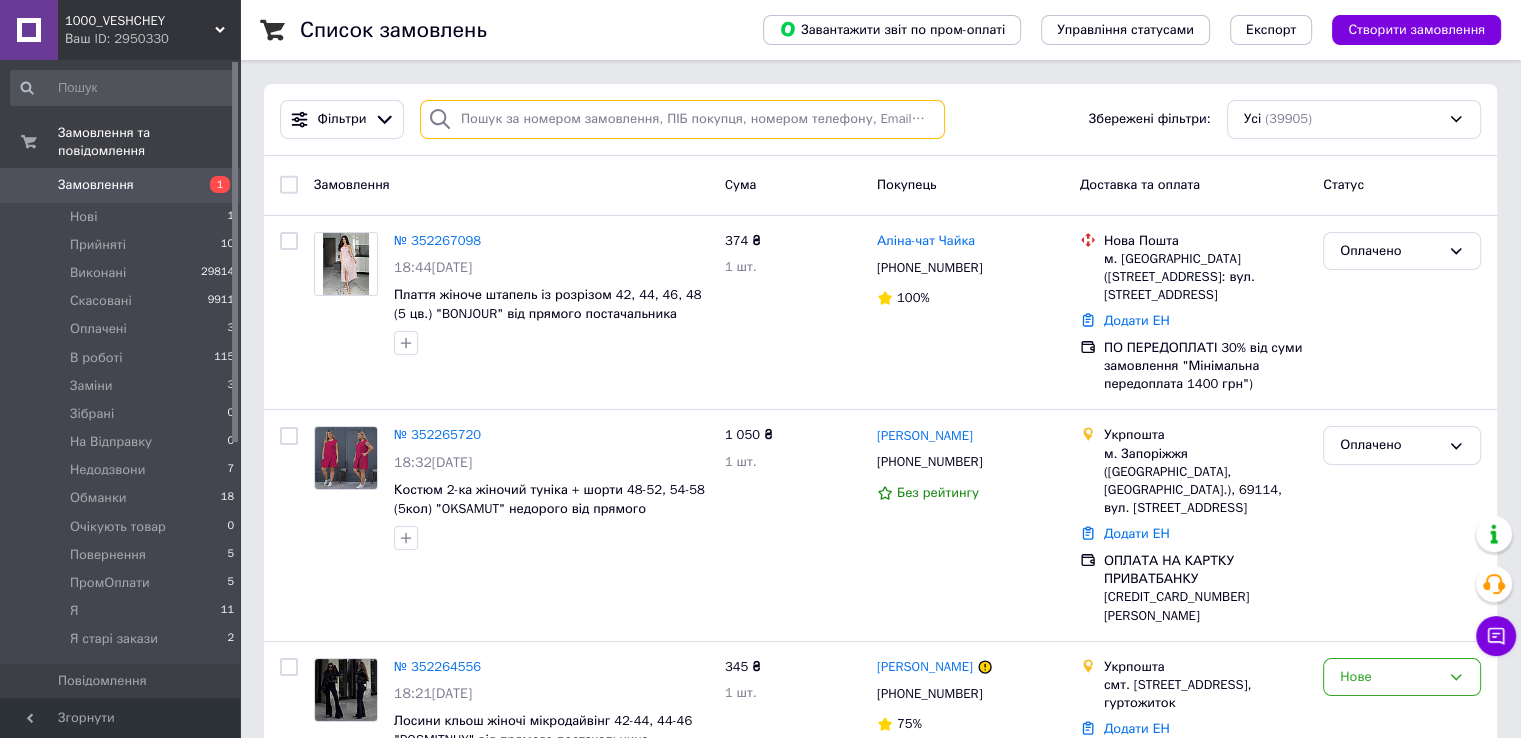 click at bounding box center [682, 119] 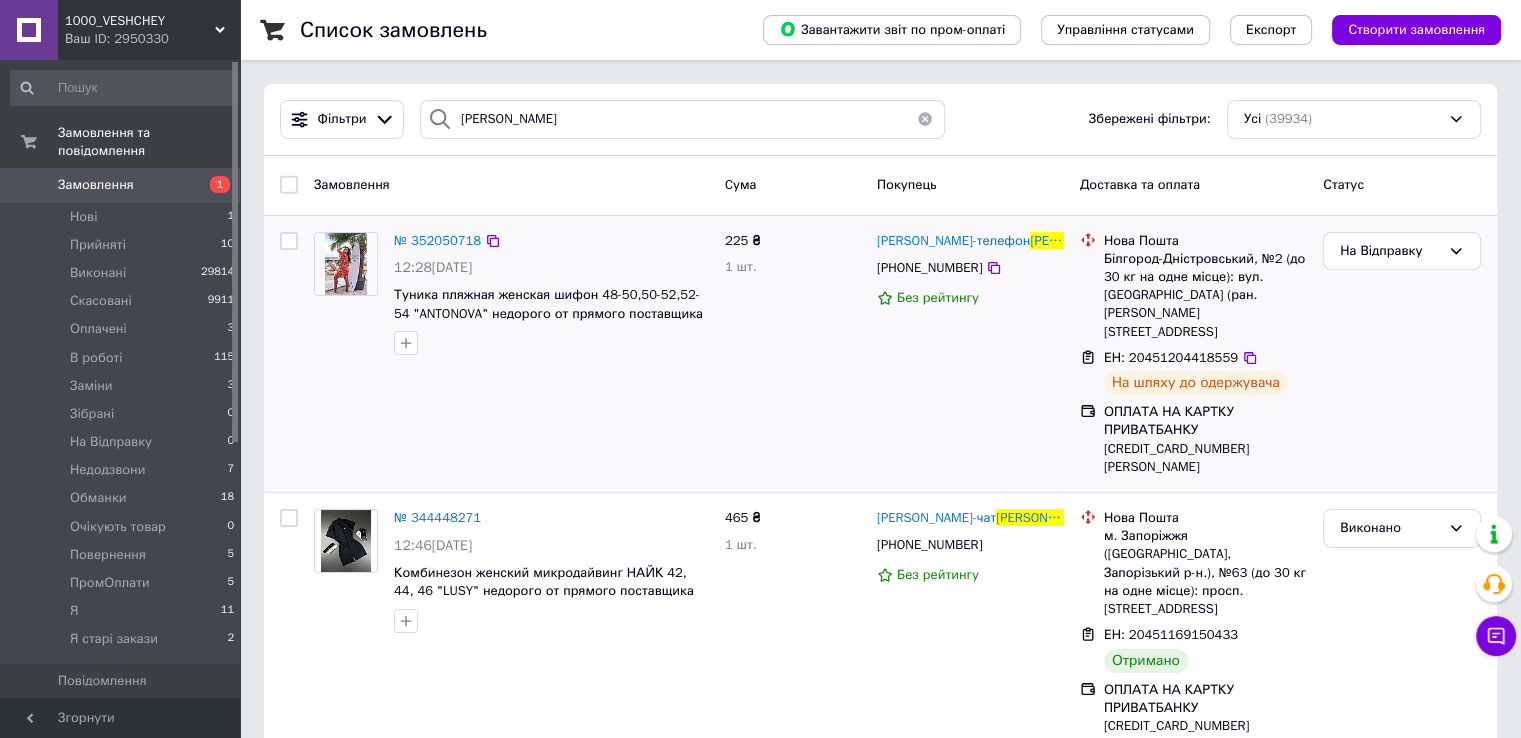 click on "[PHONE_NUMBER]" at bounding box center [929, 267] 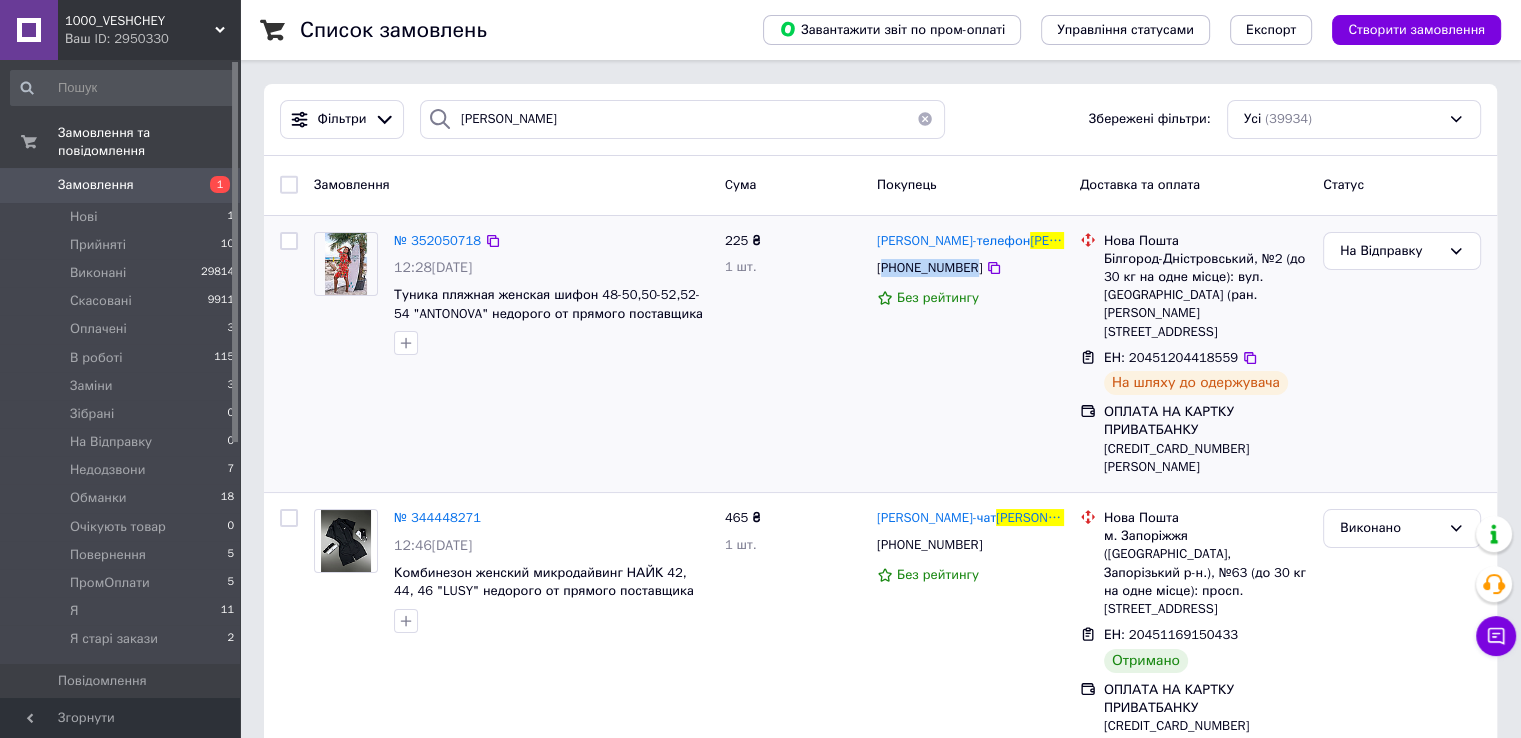 click on "[PHONE_NUMBER]" at bounding box center (929, 267) 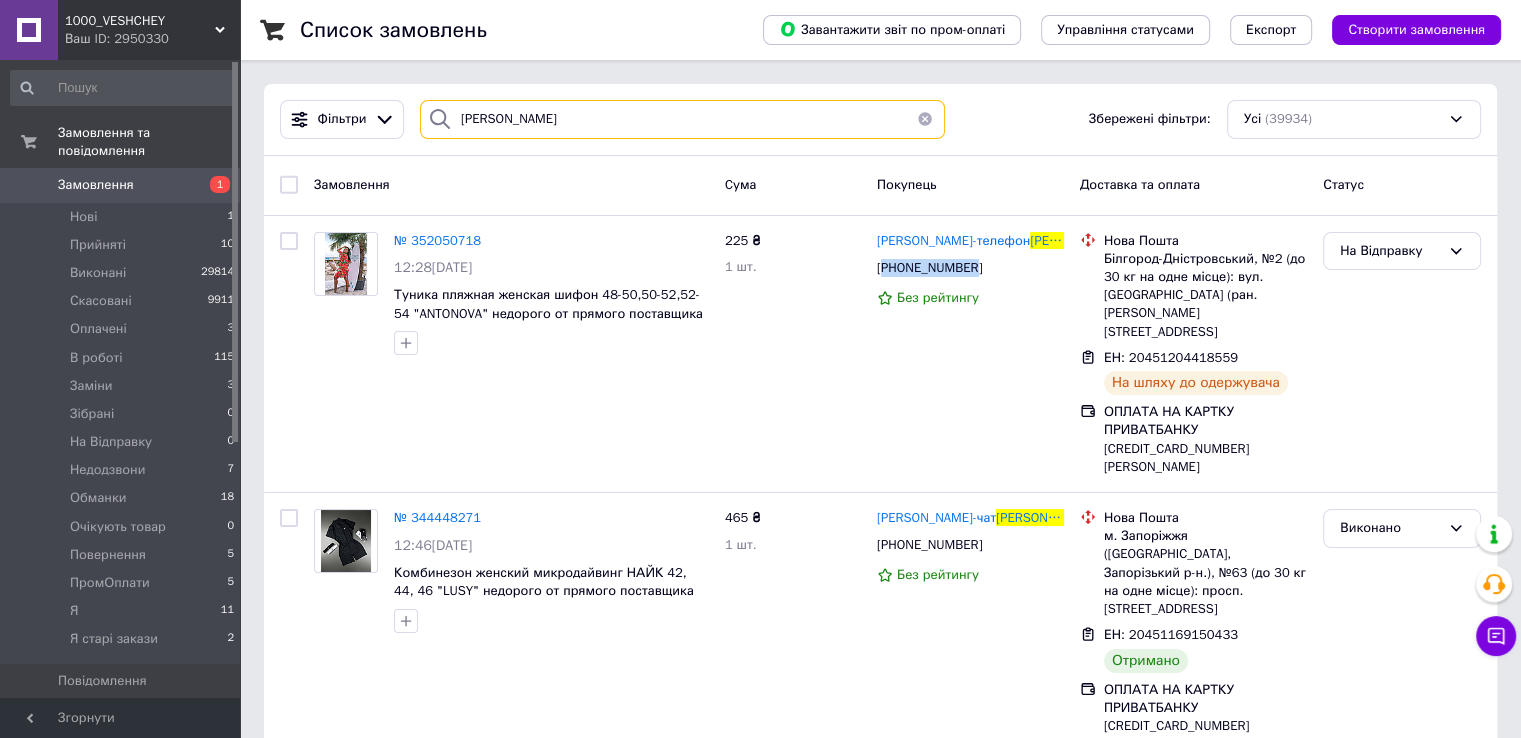 click on "[PERSON_NAME]" at bounding box center [682, 119] 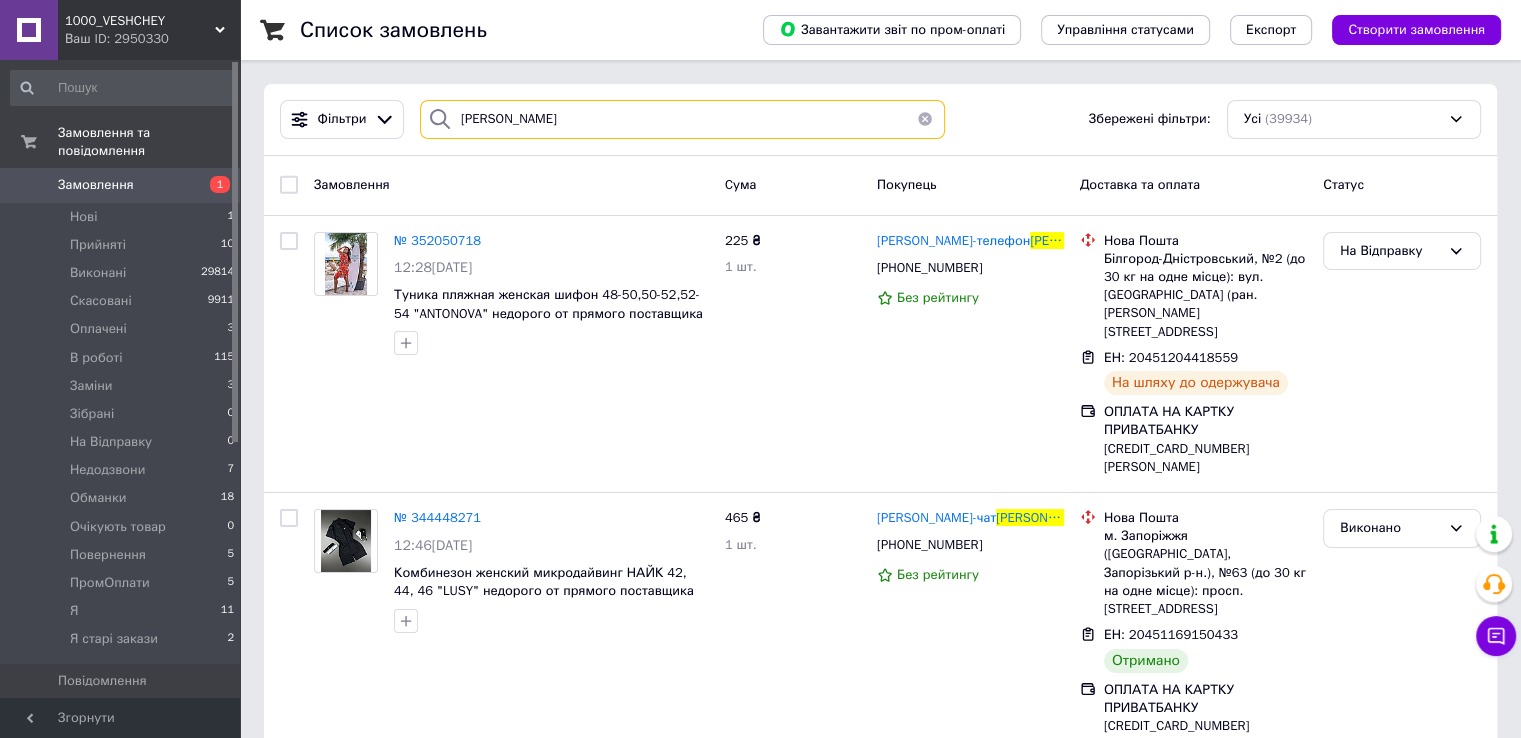 click on "[PERSON_NAME]" at bounding box center [682, 119] 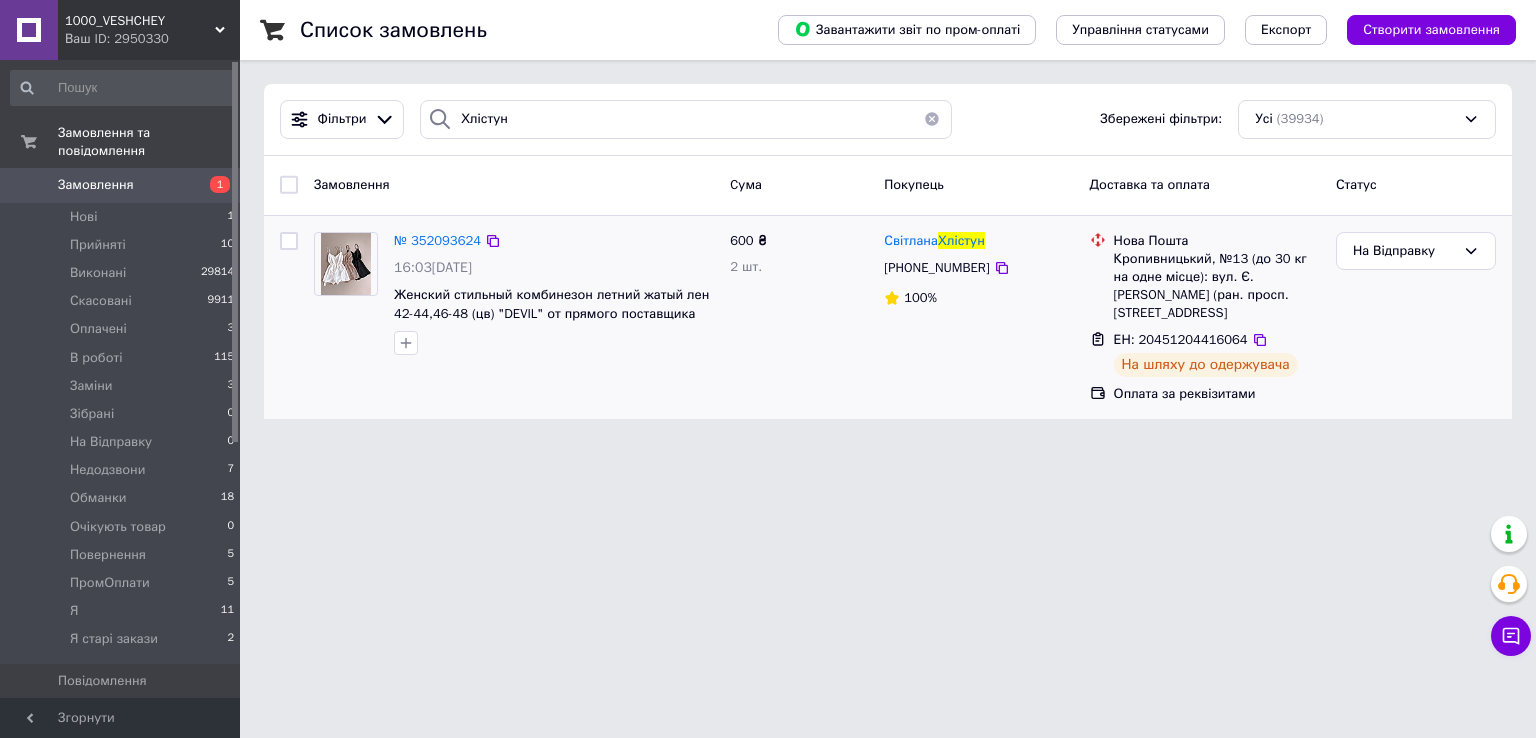 click on "[PHONE_NUMBER]" at bounding box center (936, 267) 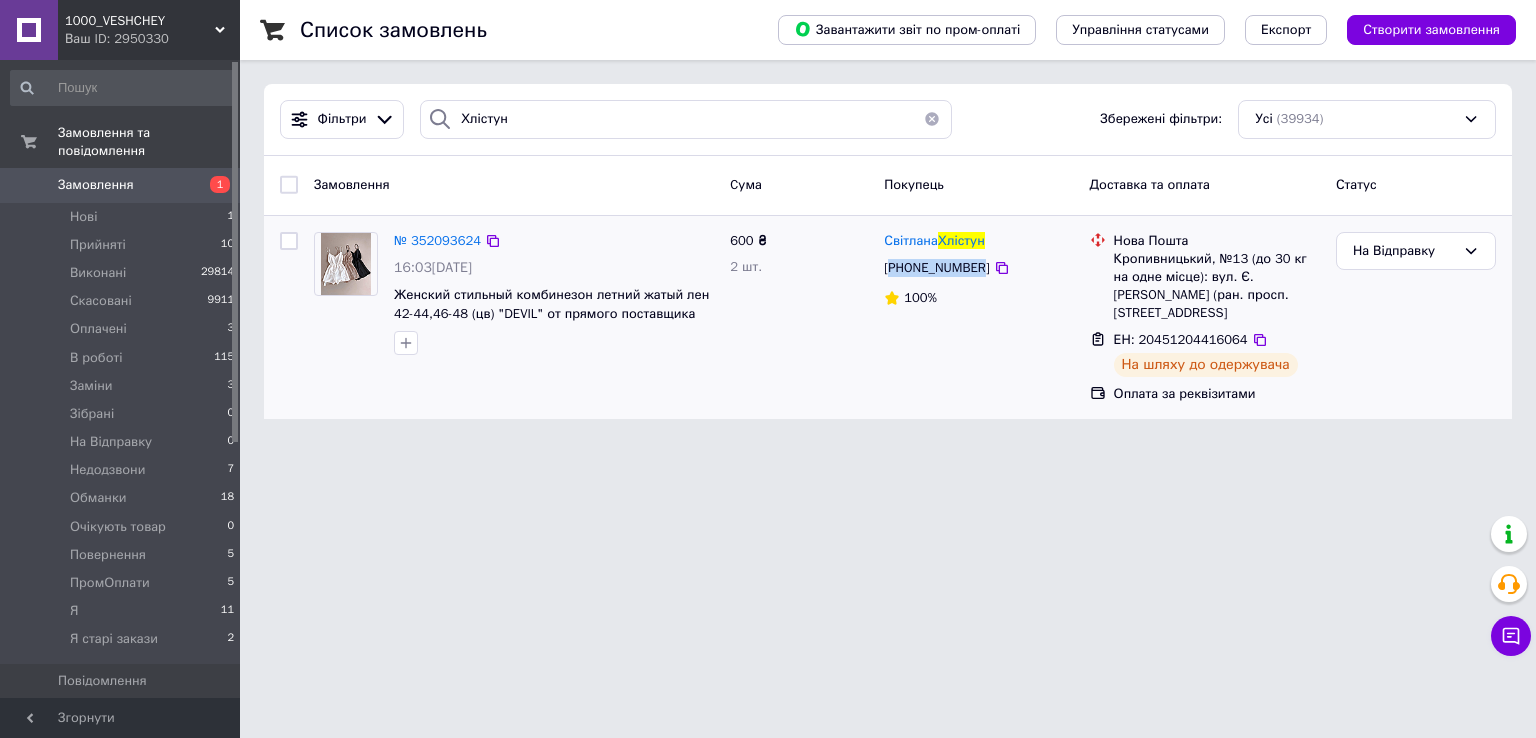 click on "[PHONE_NUMBER]" at bounding box center (936, 267) 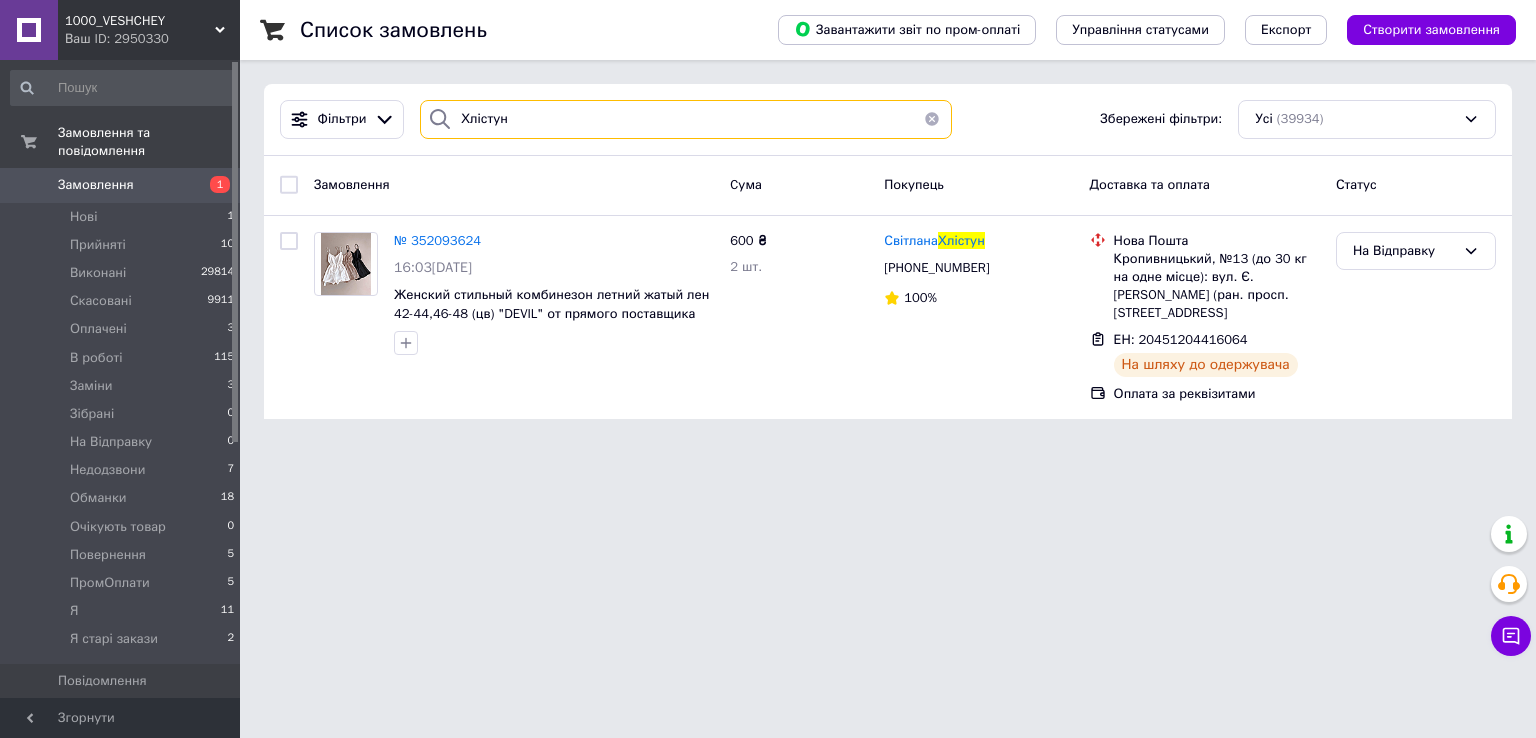 click on "Хлістун" at bounding box center (686, 119) 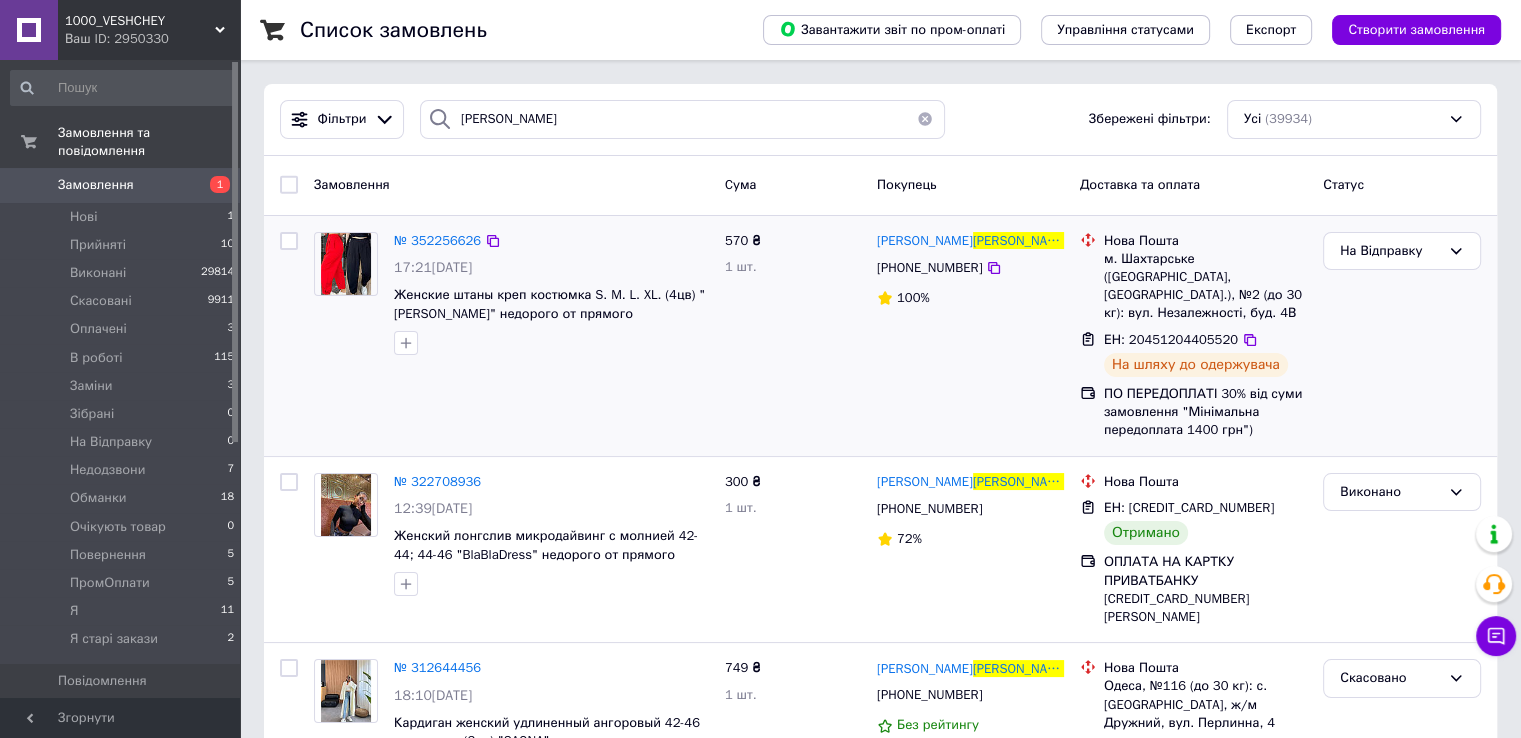 click on "[PHONE_NUMBER]" at bounding box center [929, 267] 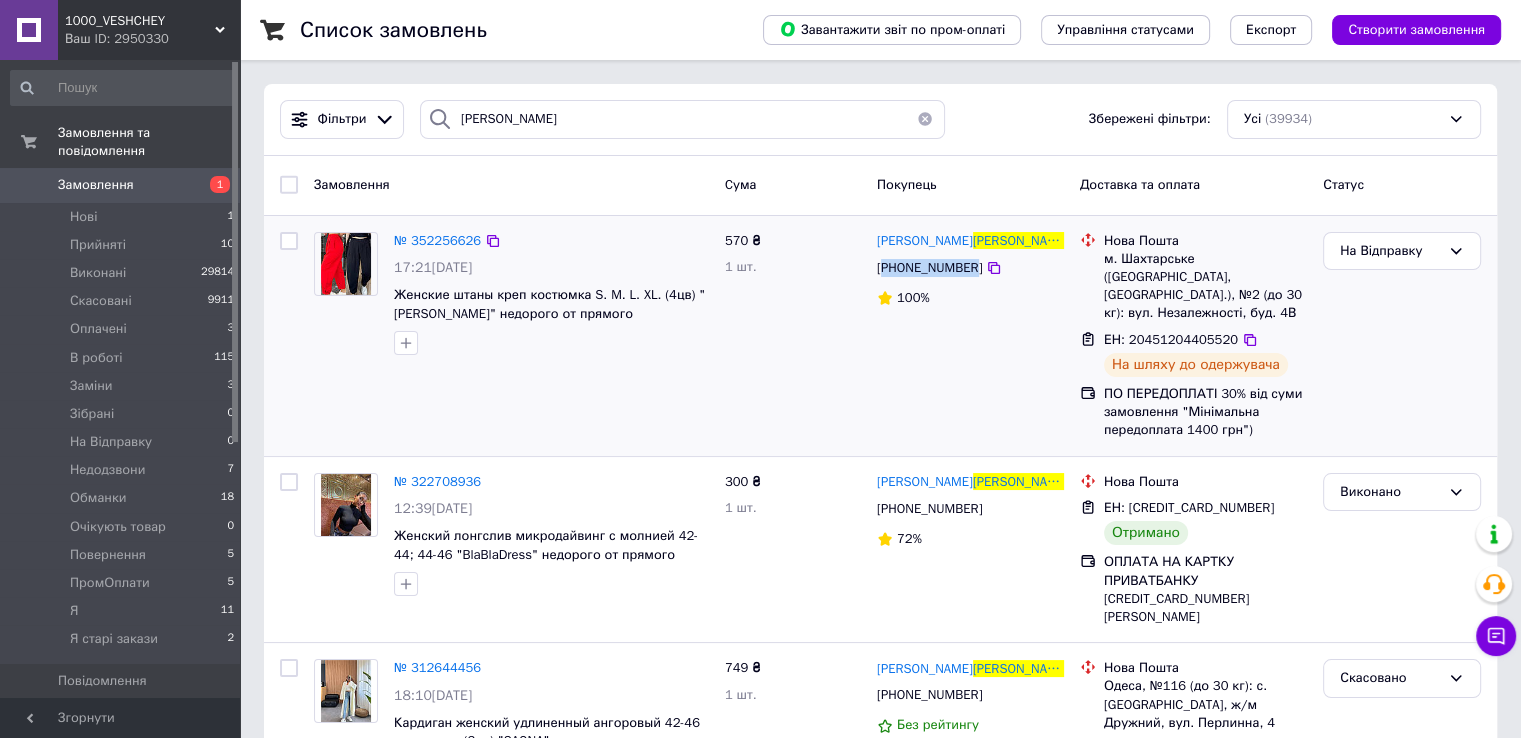 click on "[PHONE_NUMBER]" at bounding box center (929, 267) 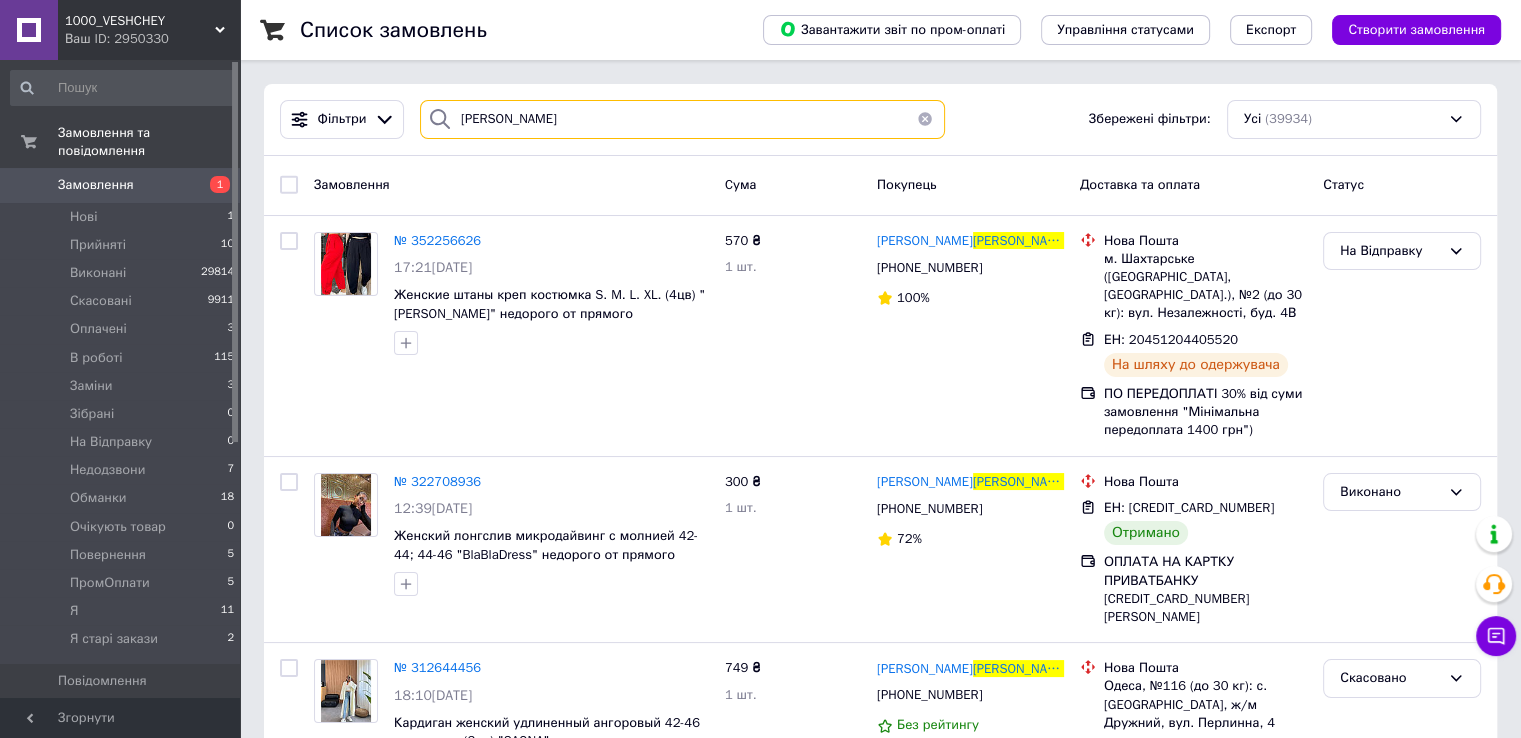 click on "[PERSON_NAME]" at bounding box center (682, 119) 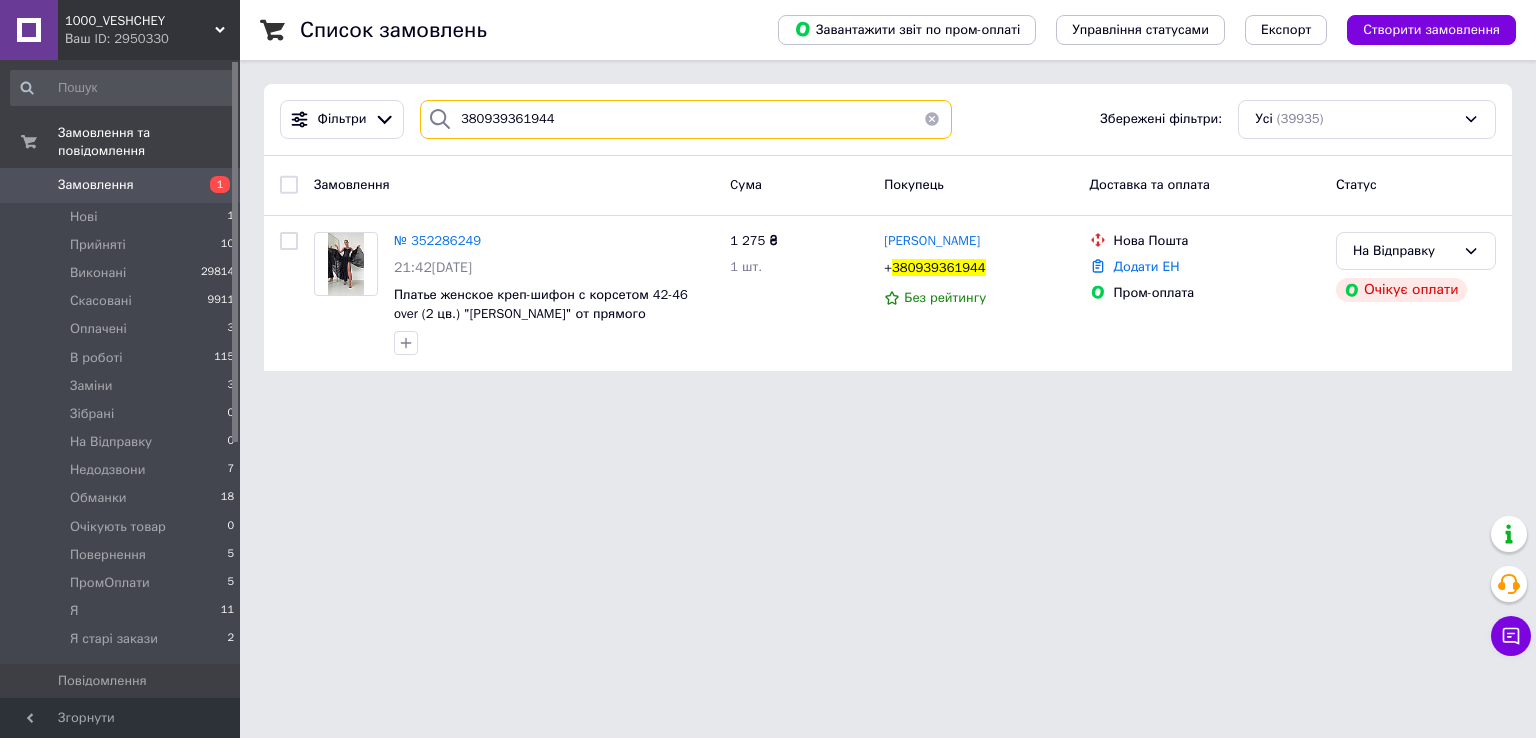 click on "380939361944" at bounding box center [686, 119] 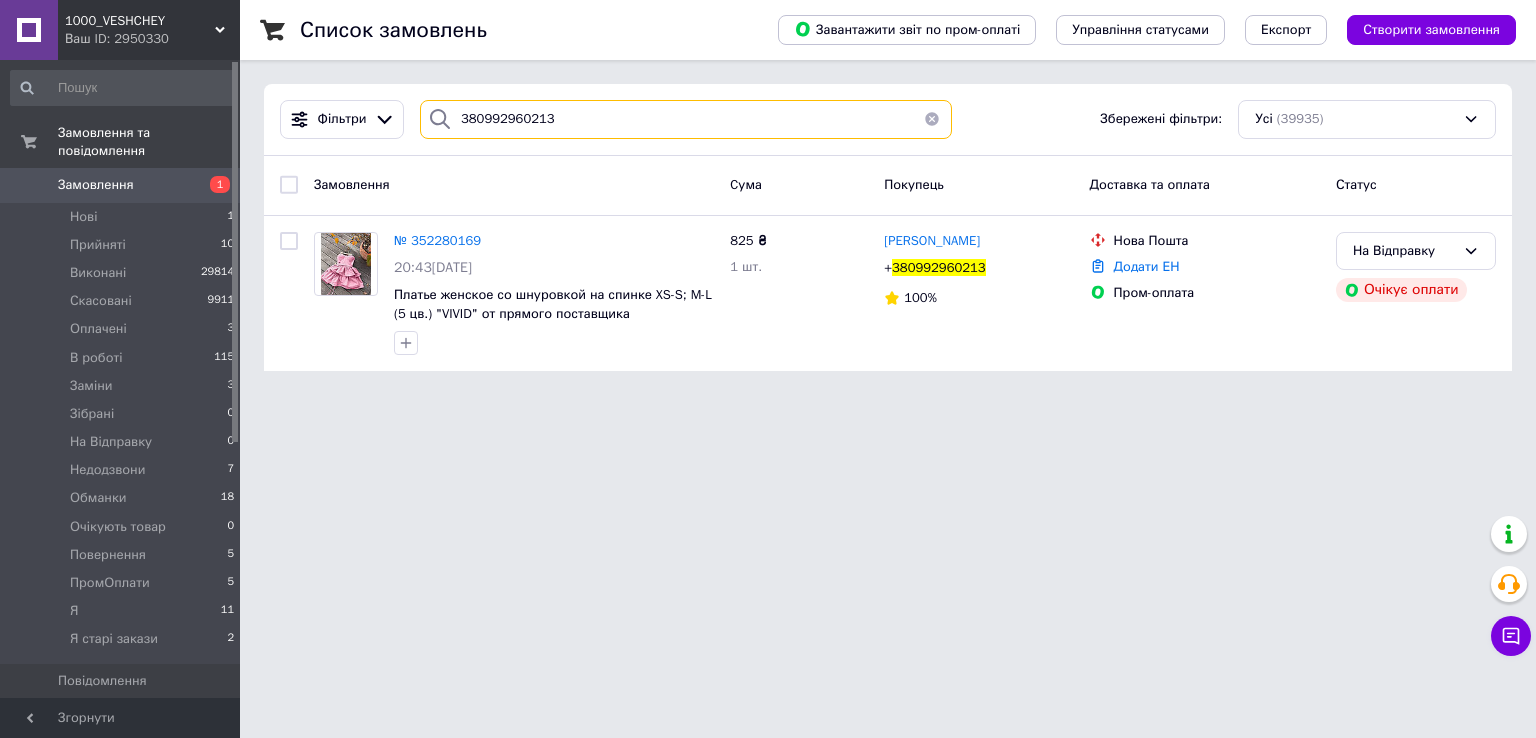 click on "380992960213" at bounding box center (686, 119) 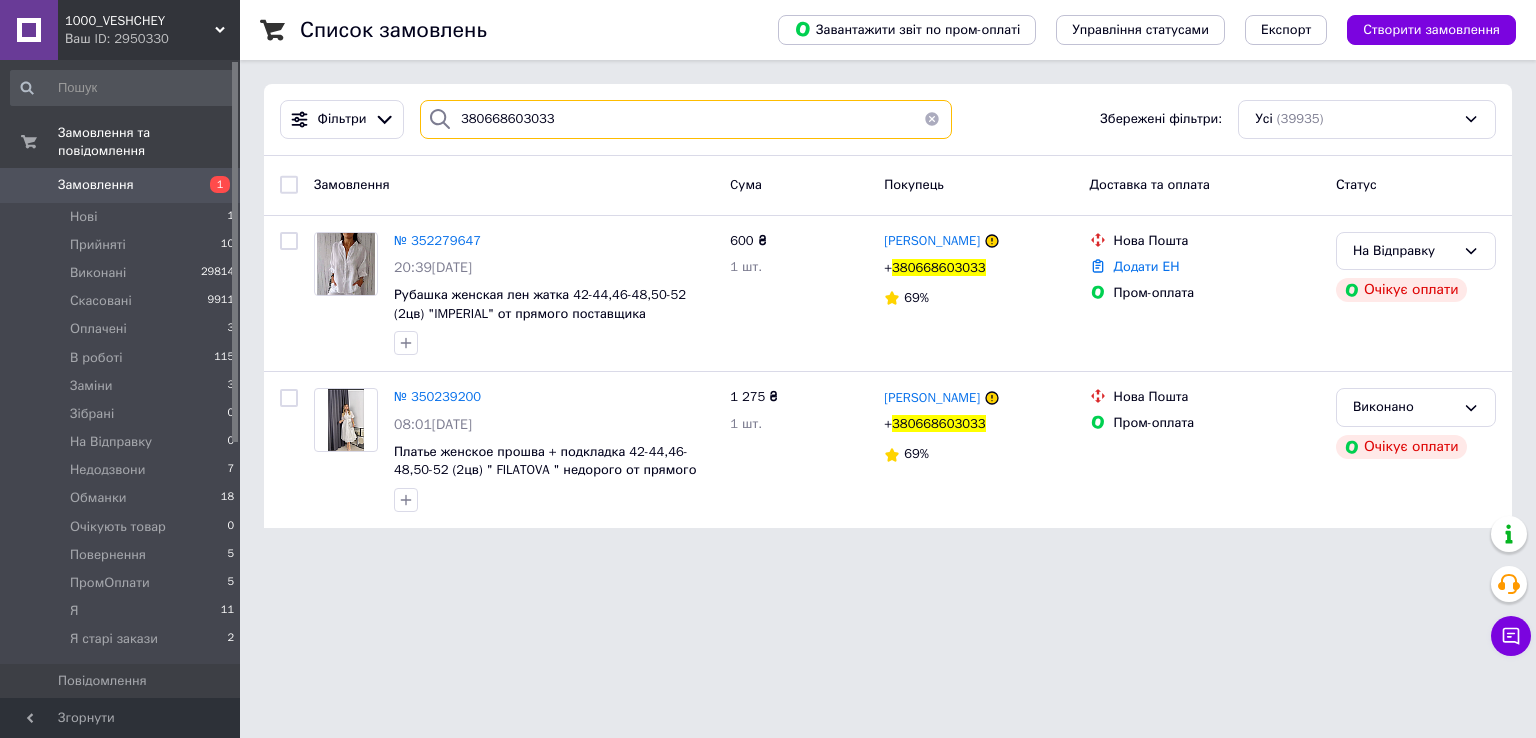 click on "380668603033" at bounding box center [686, 119] 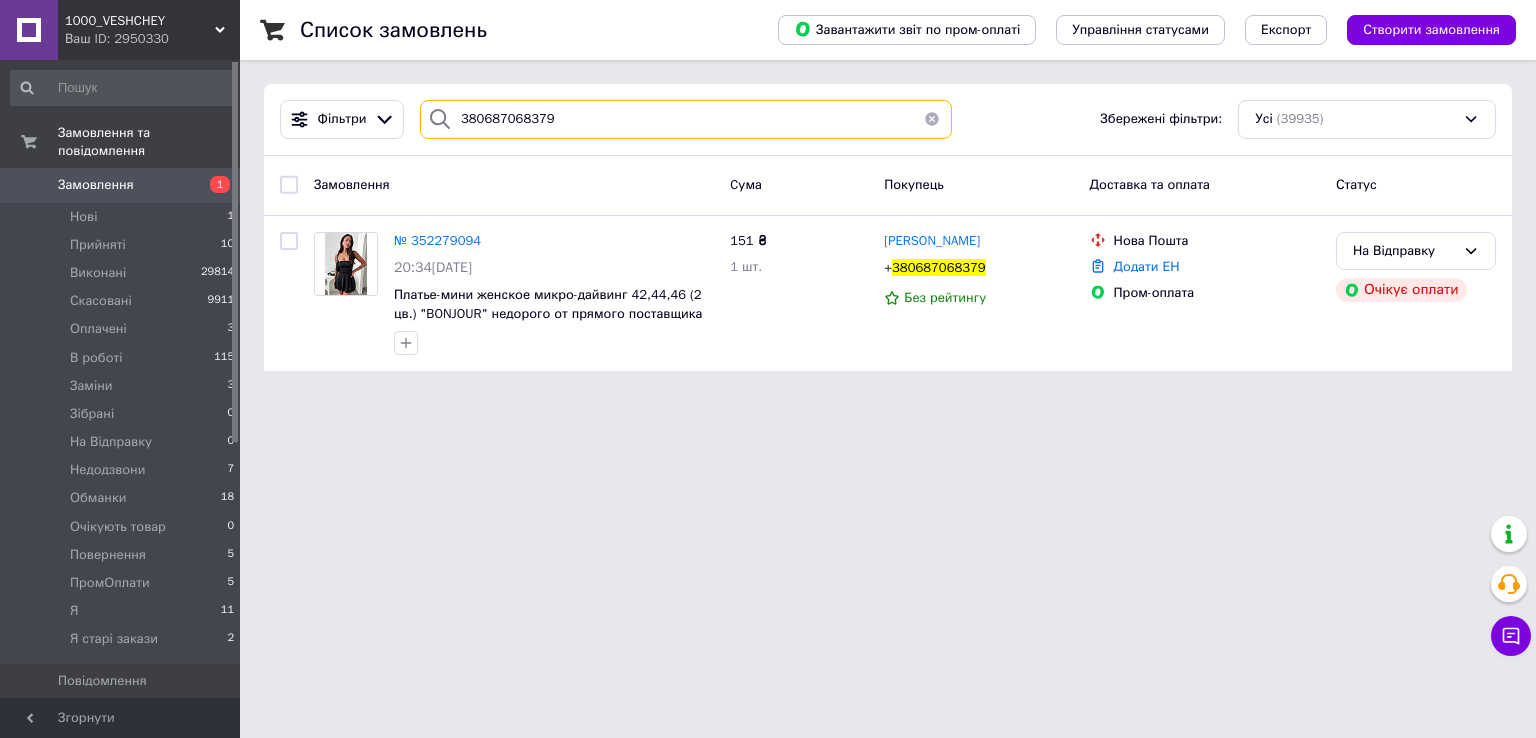 click on "380687068379" at bounding box center [686, 119] 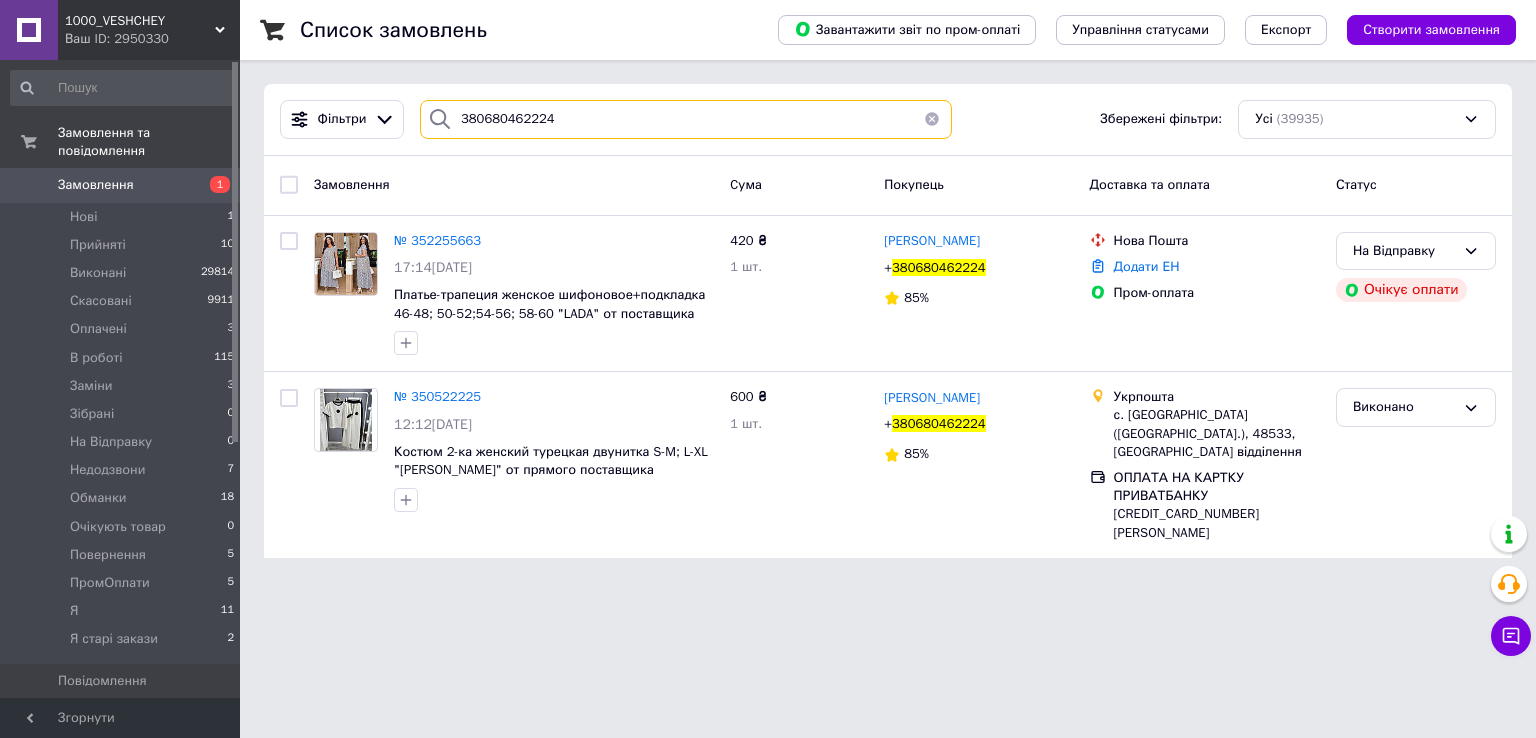 click on "380680462224" at bounding box center [686, 119] 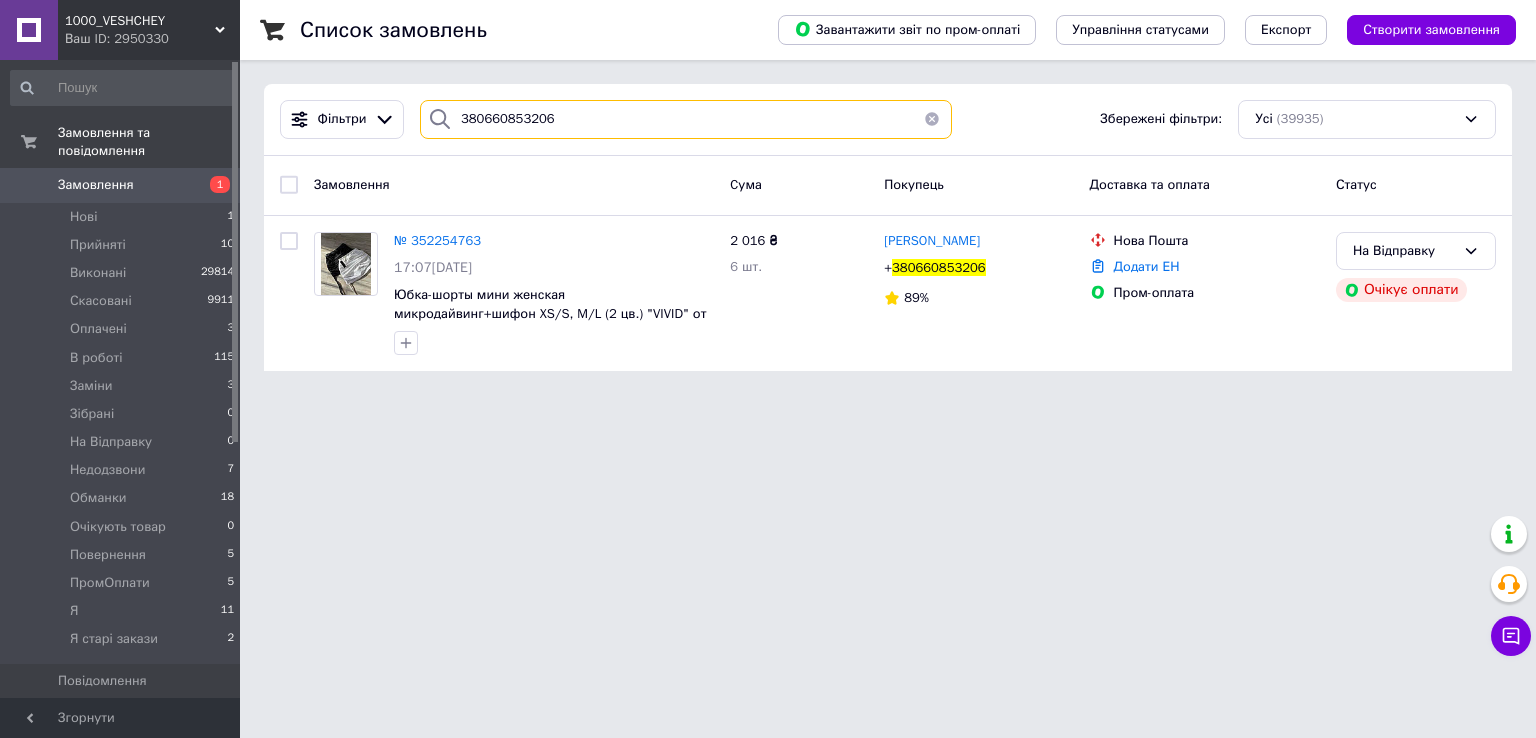 click on "380660853206" at bounding box center [686, 119] 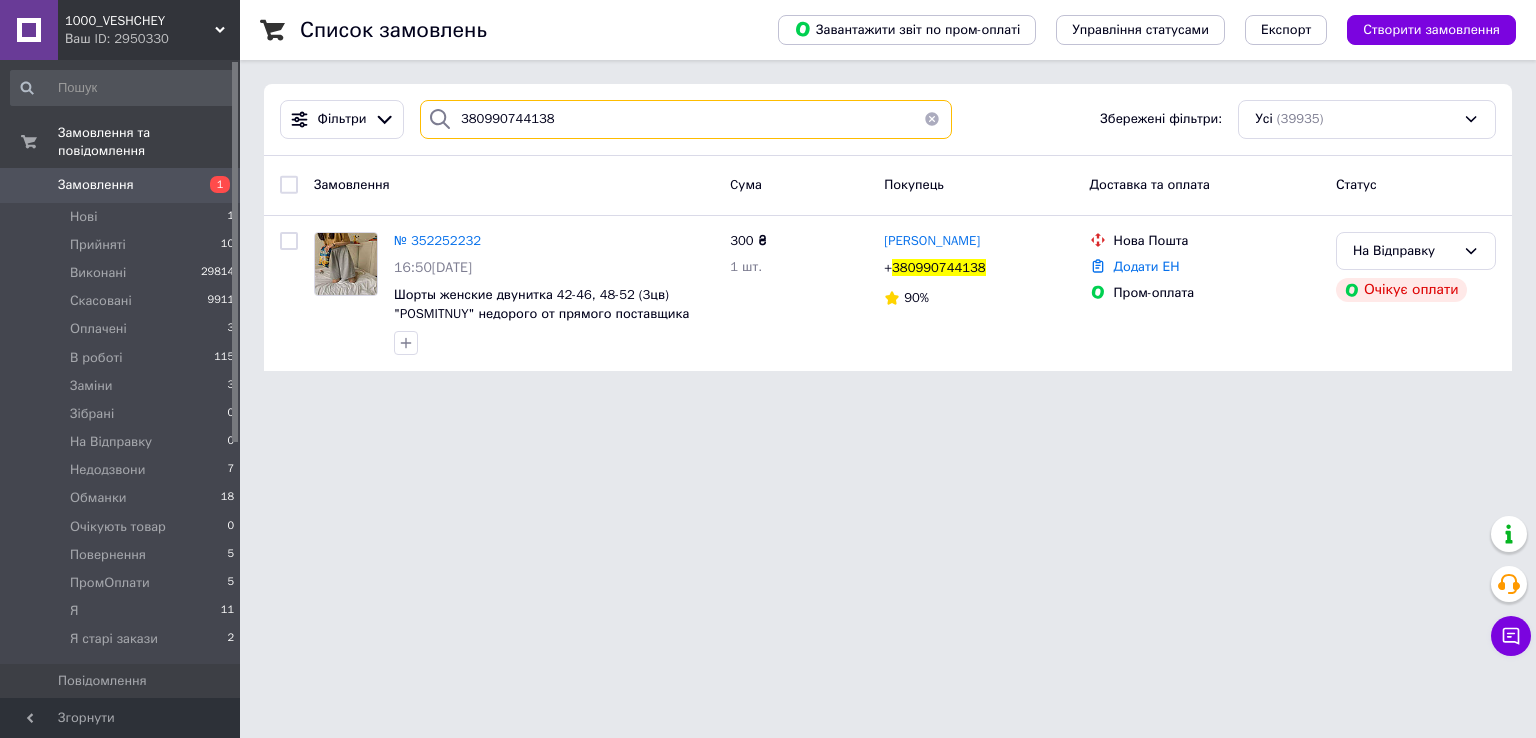 click on "380990744138" at bounding box center (686, 119) 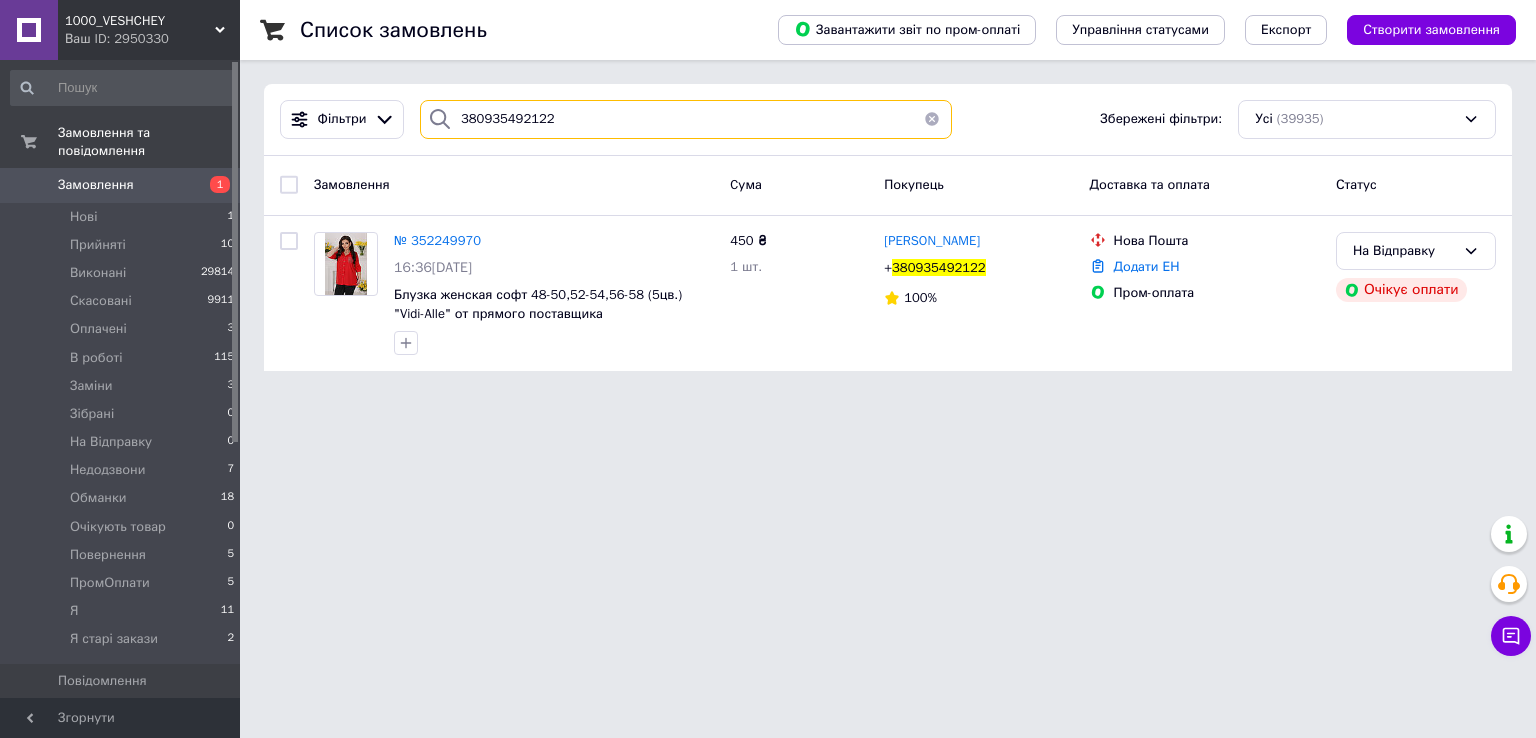 click on "380935492122" at bounding box center (686, 119) 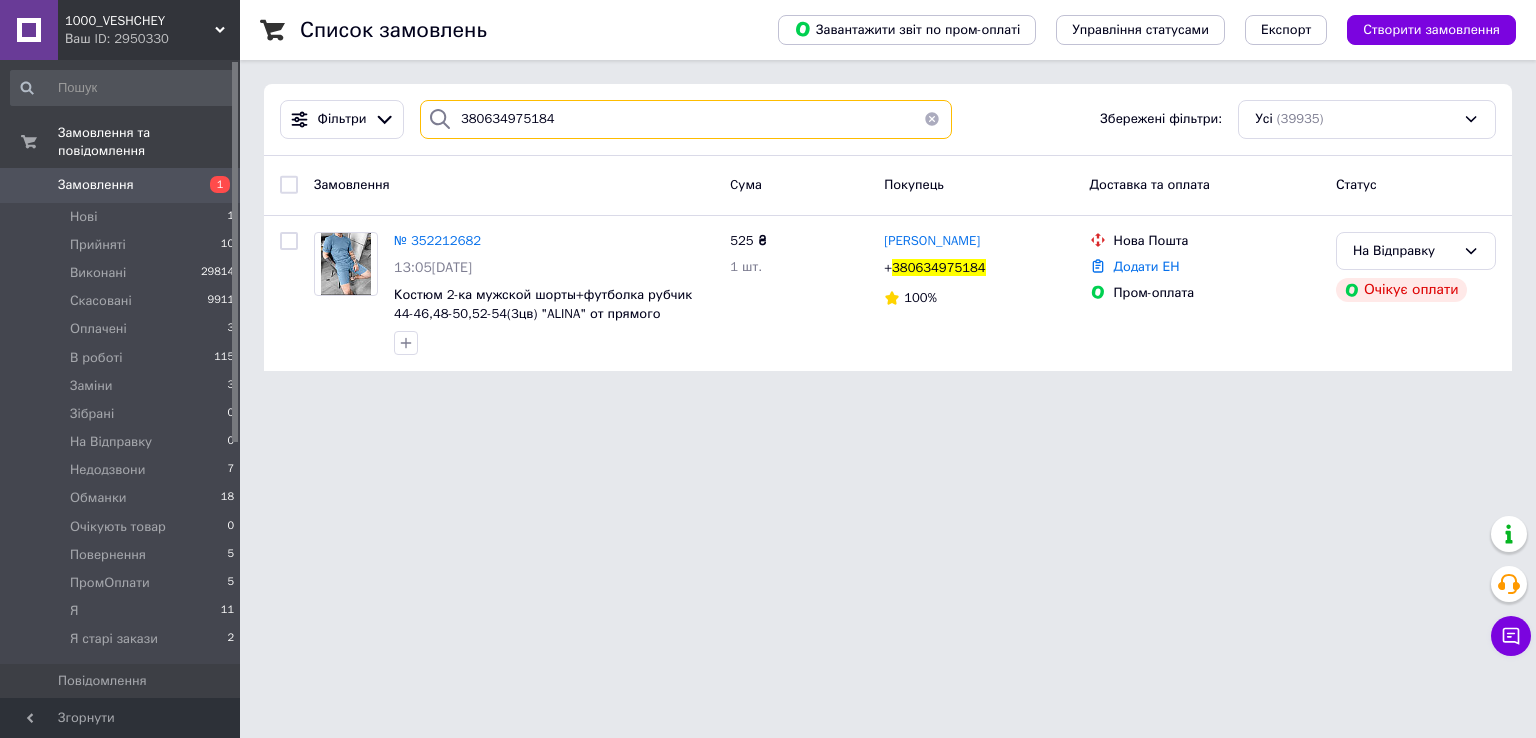 click on "380634975184" at bounding box center [686, 119] 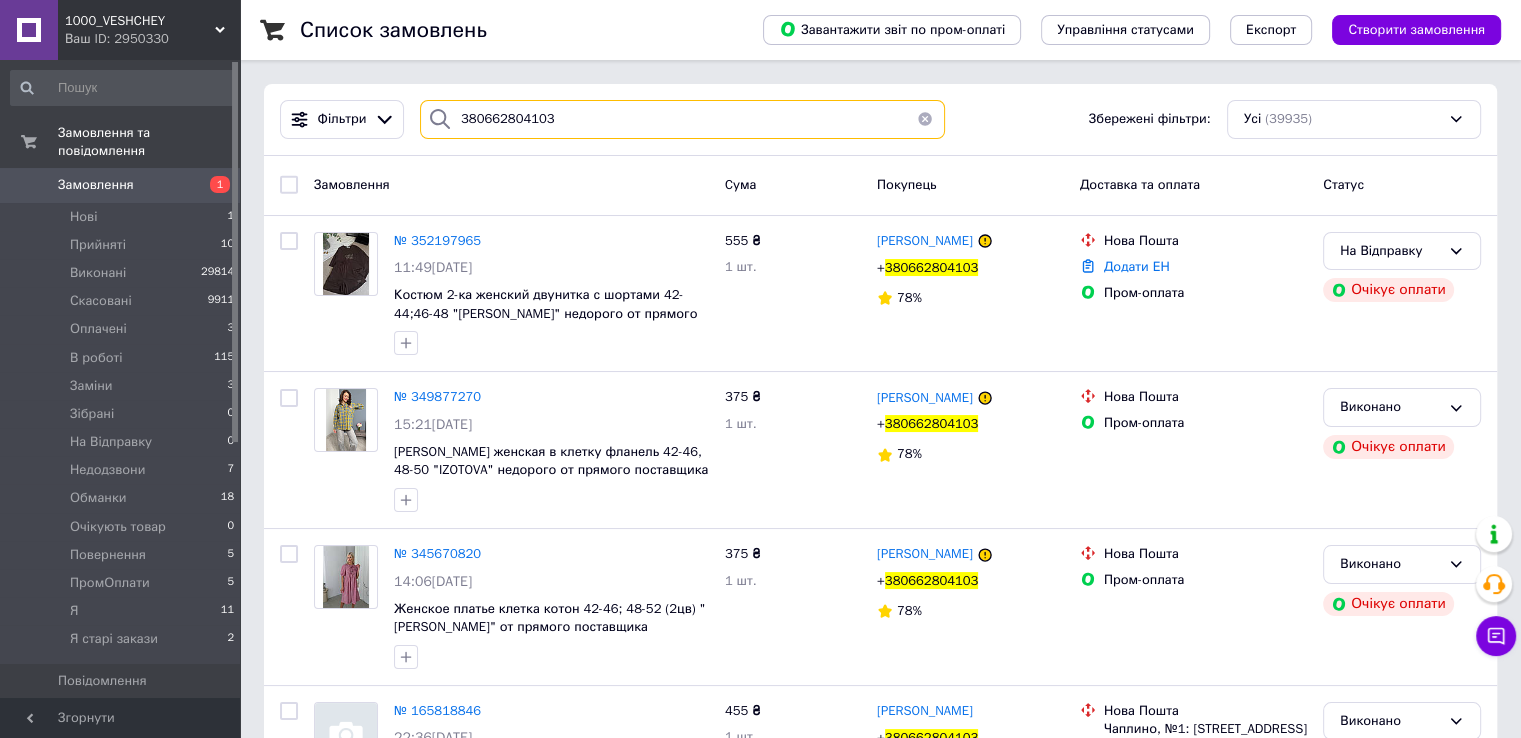 click on "380662804103" at bounding box center [682, 119] 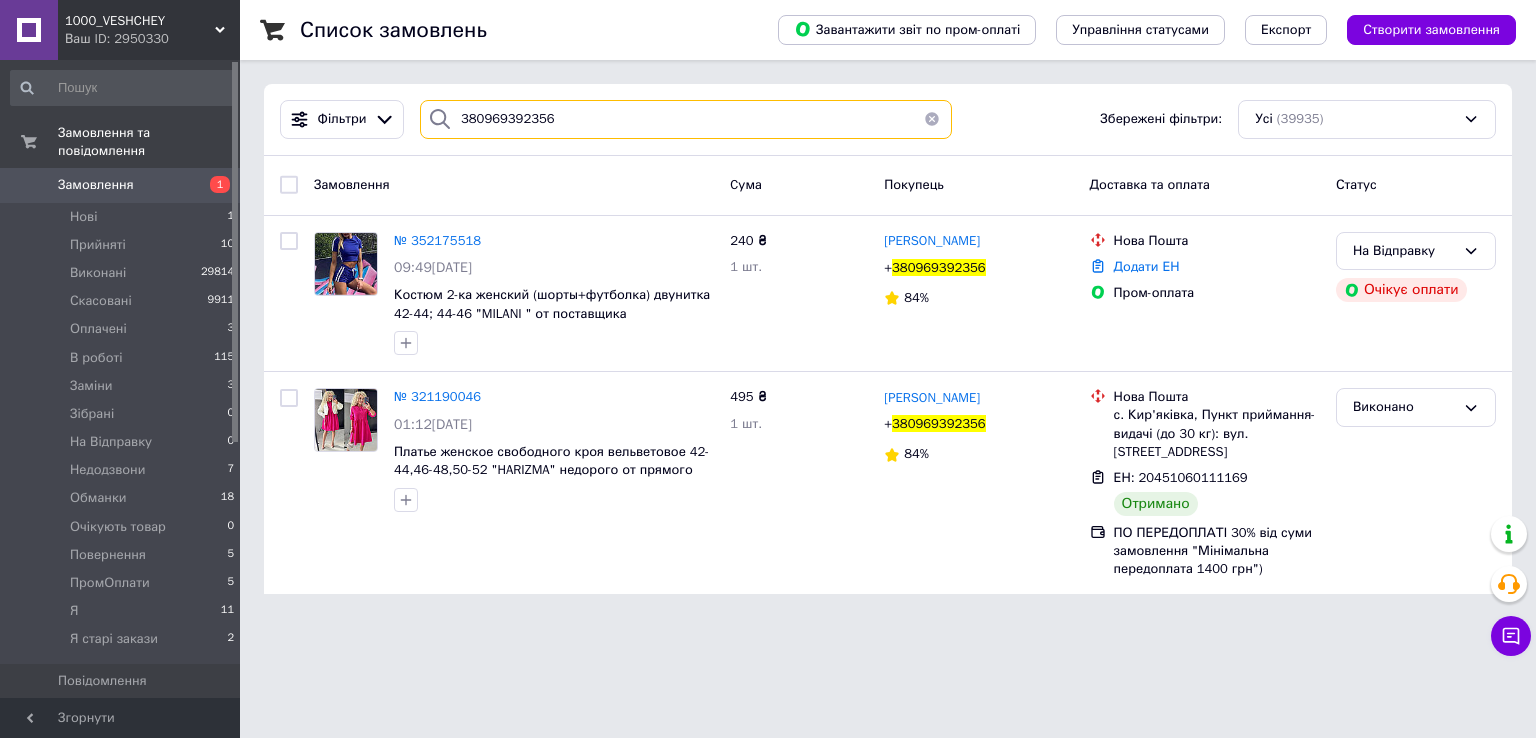 click on "380969392356" at bounding box center [686, 119] 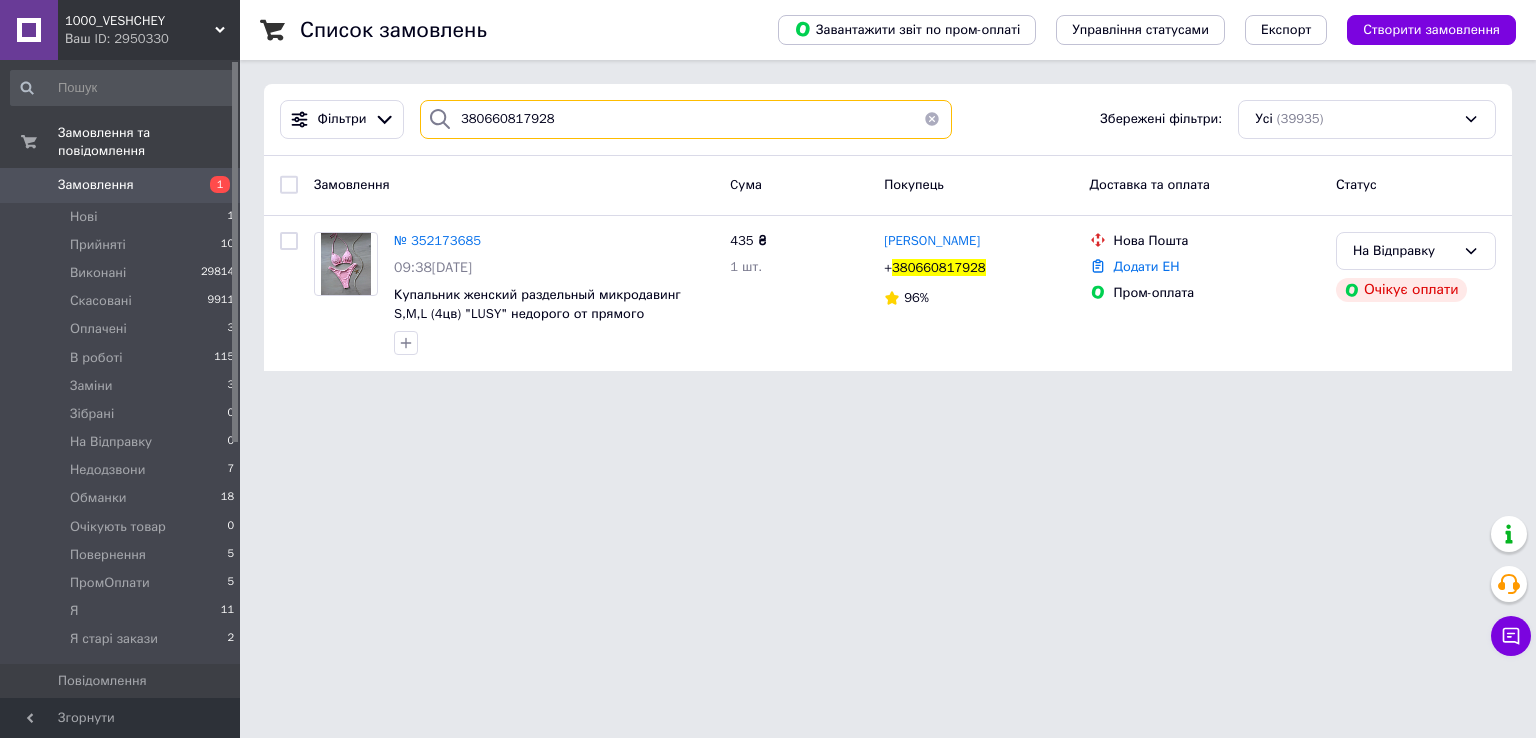 click on "380660817928" at bounding box center [686, 119] 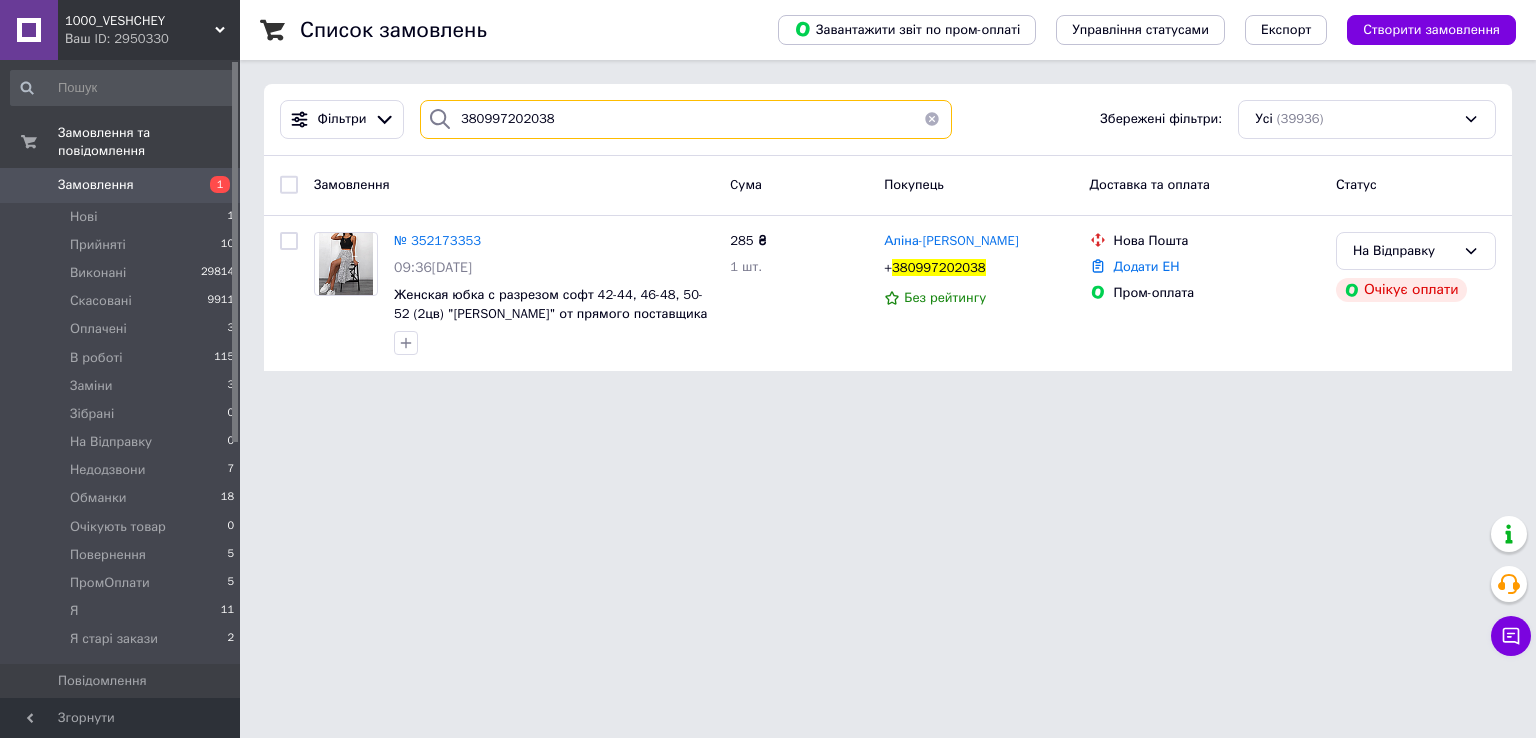 click on "380997202038" at bounding box center (686, 119) 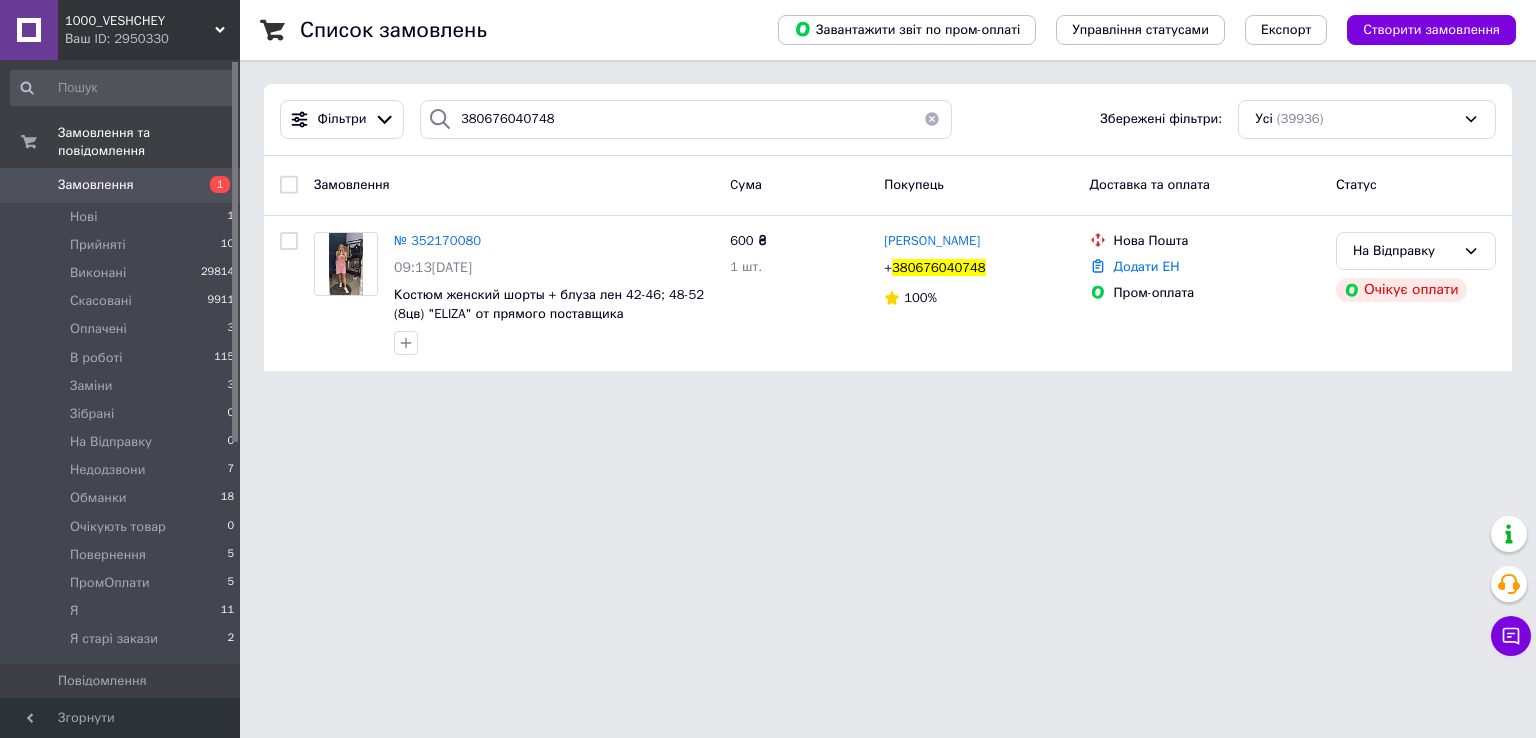 click on "Фільтри 380676040748 Збережені фільтри: Усі (39936)" at bounding box center (888, 120) 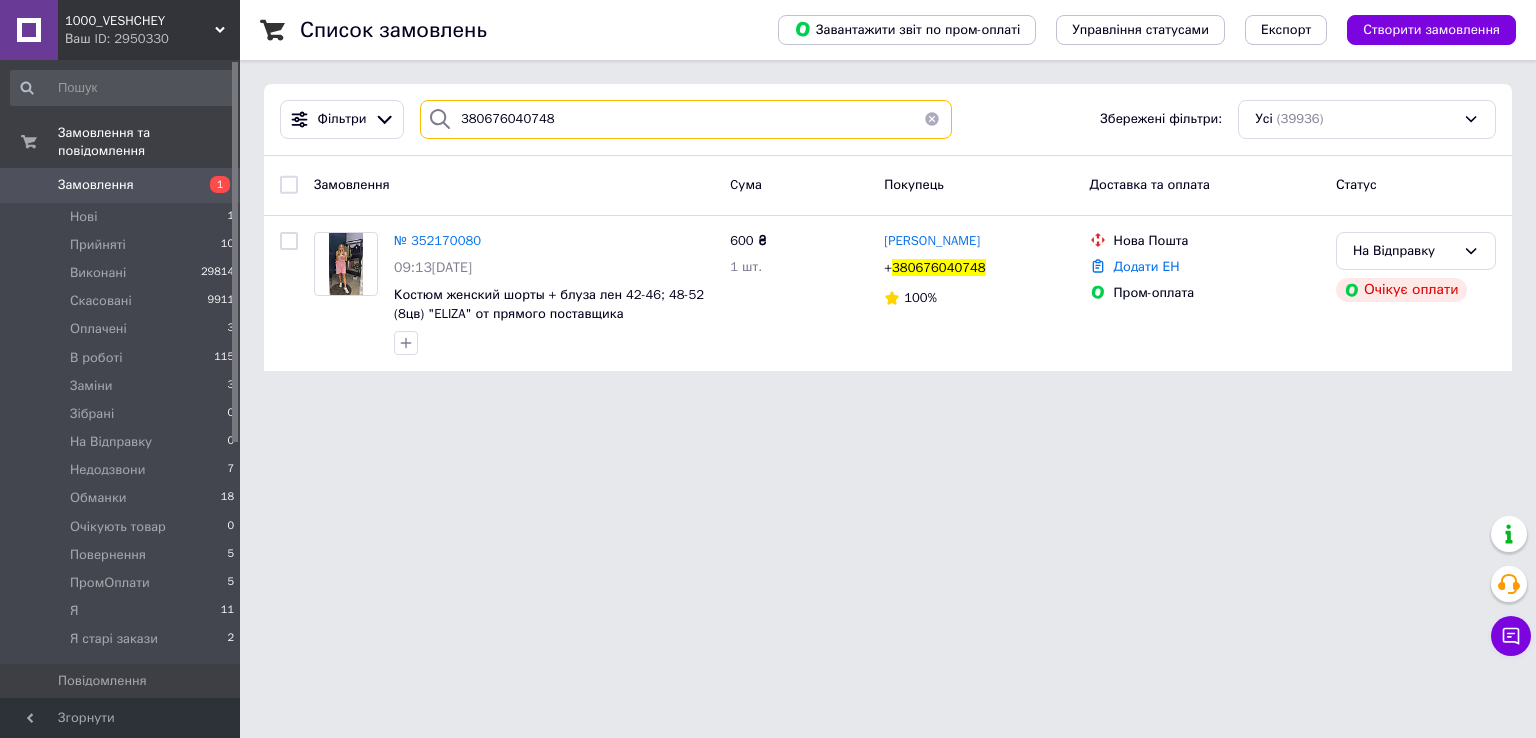 click on "380676040748" at bounding box center [686, 119] 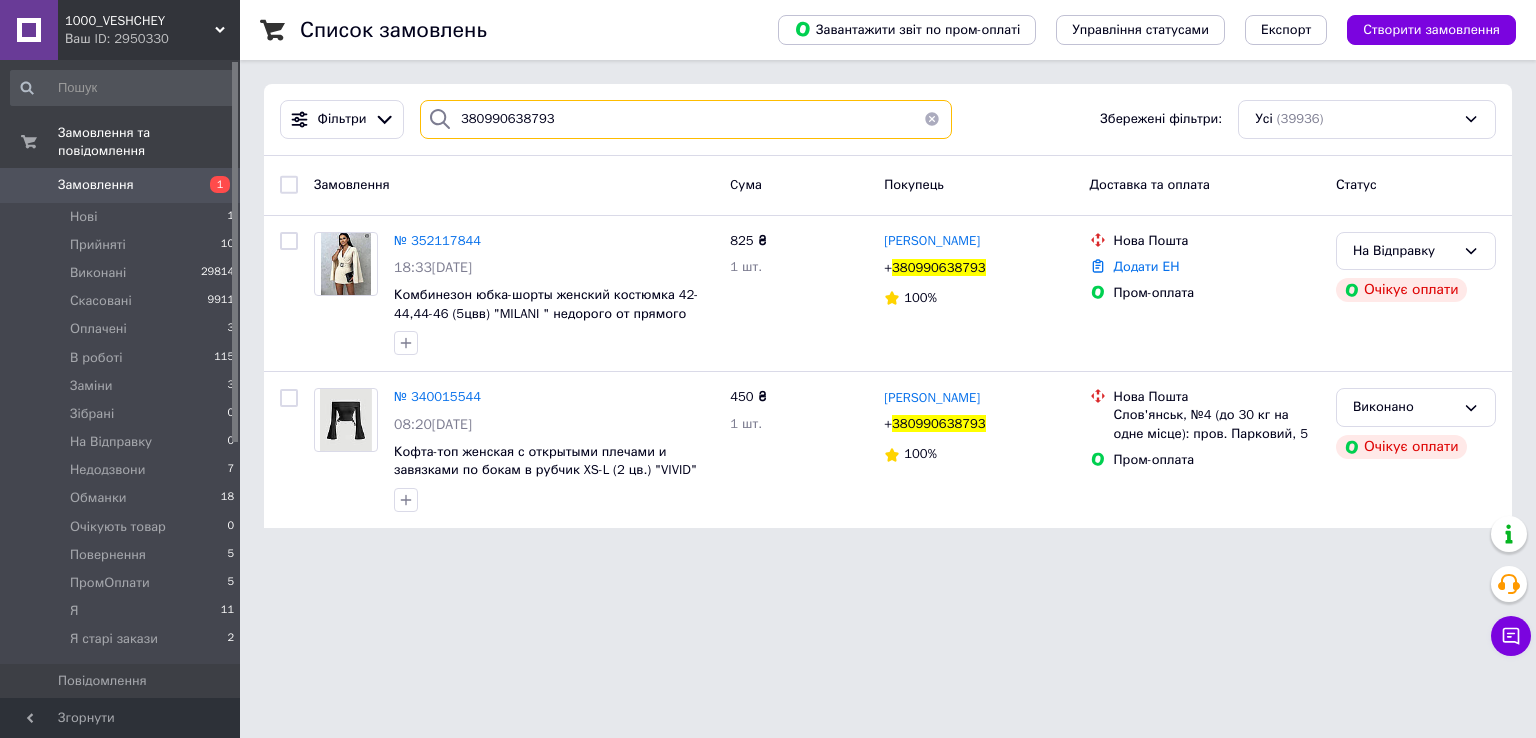 click on "380990638793" at bounding box center (686, 119) 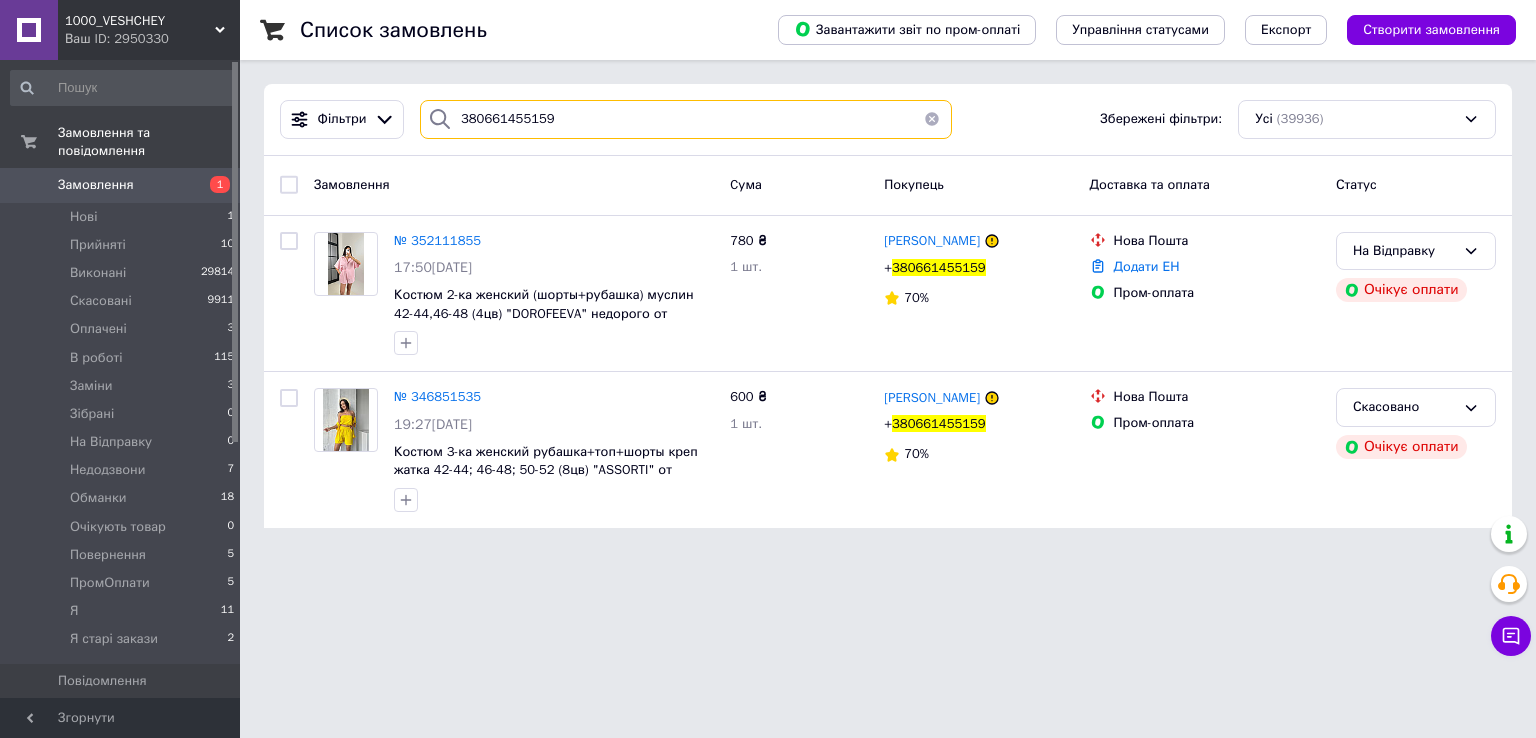 click on "380661455159" at bounding box center [686, 119] 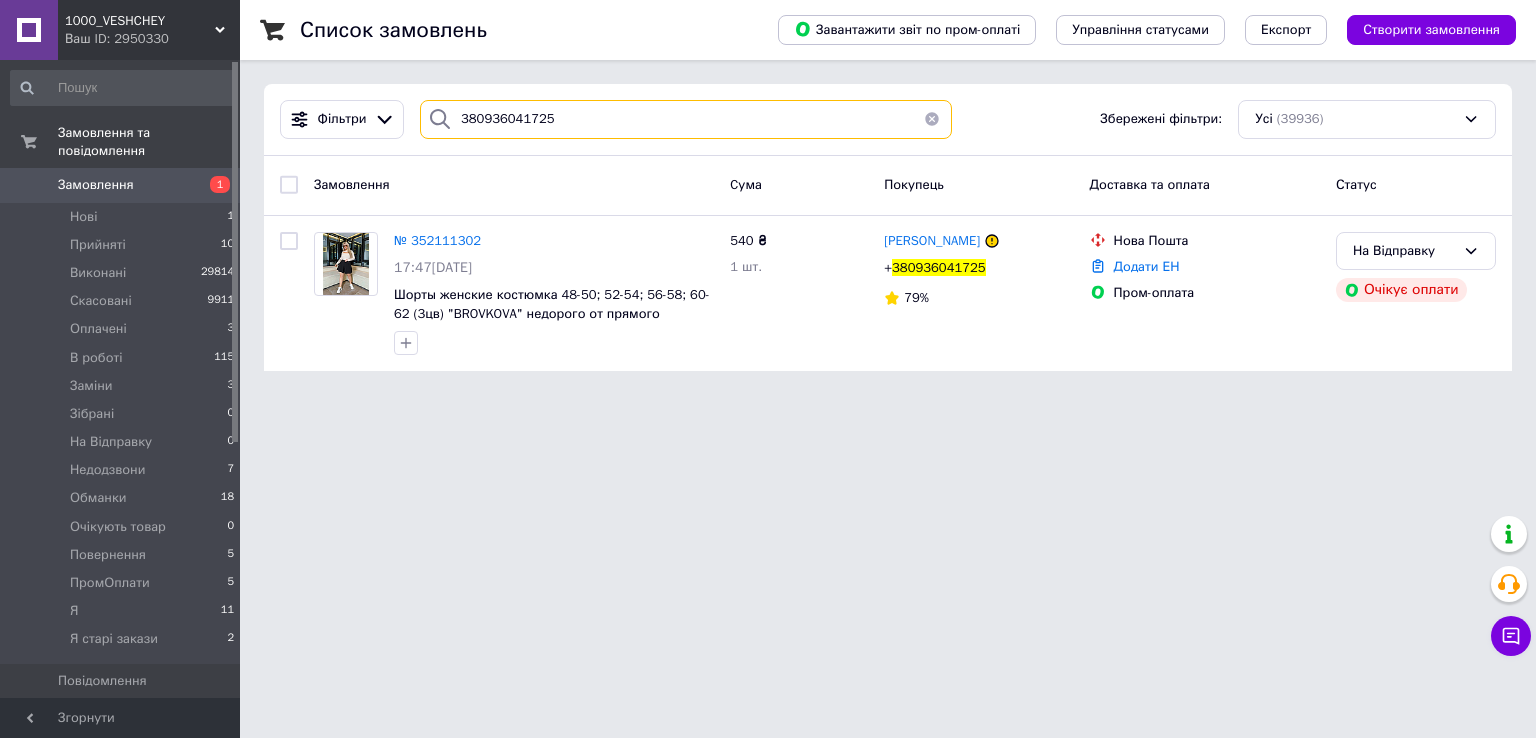 click on "380936041725" at bounding box center [686, 119] 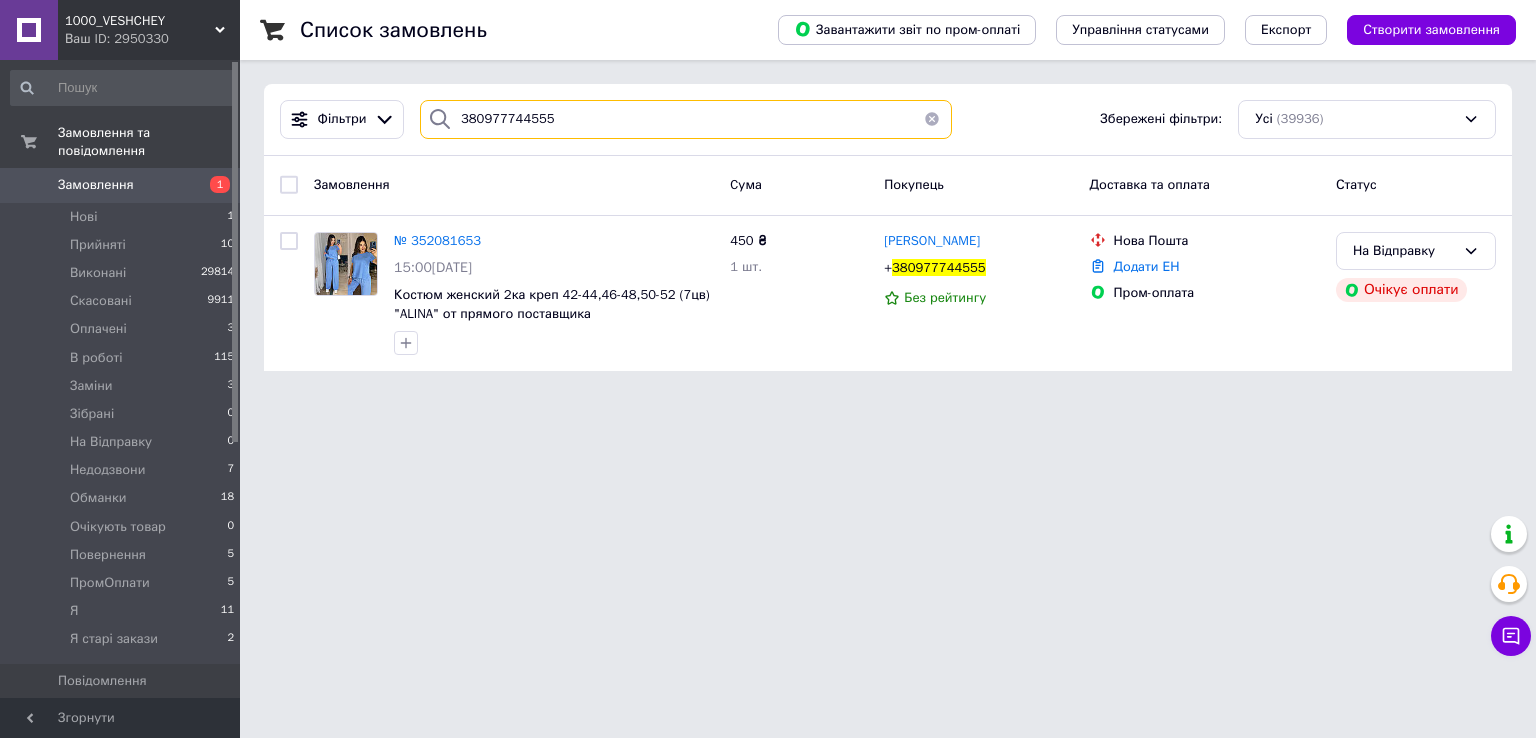 click on "380977744555" at bounding box center (686, 119) 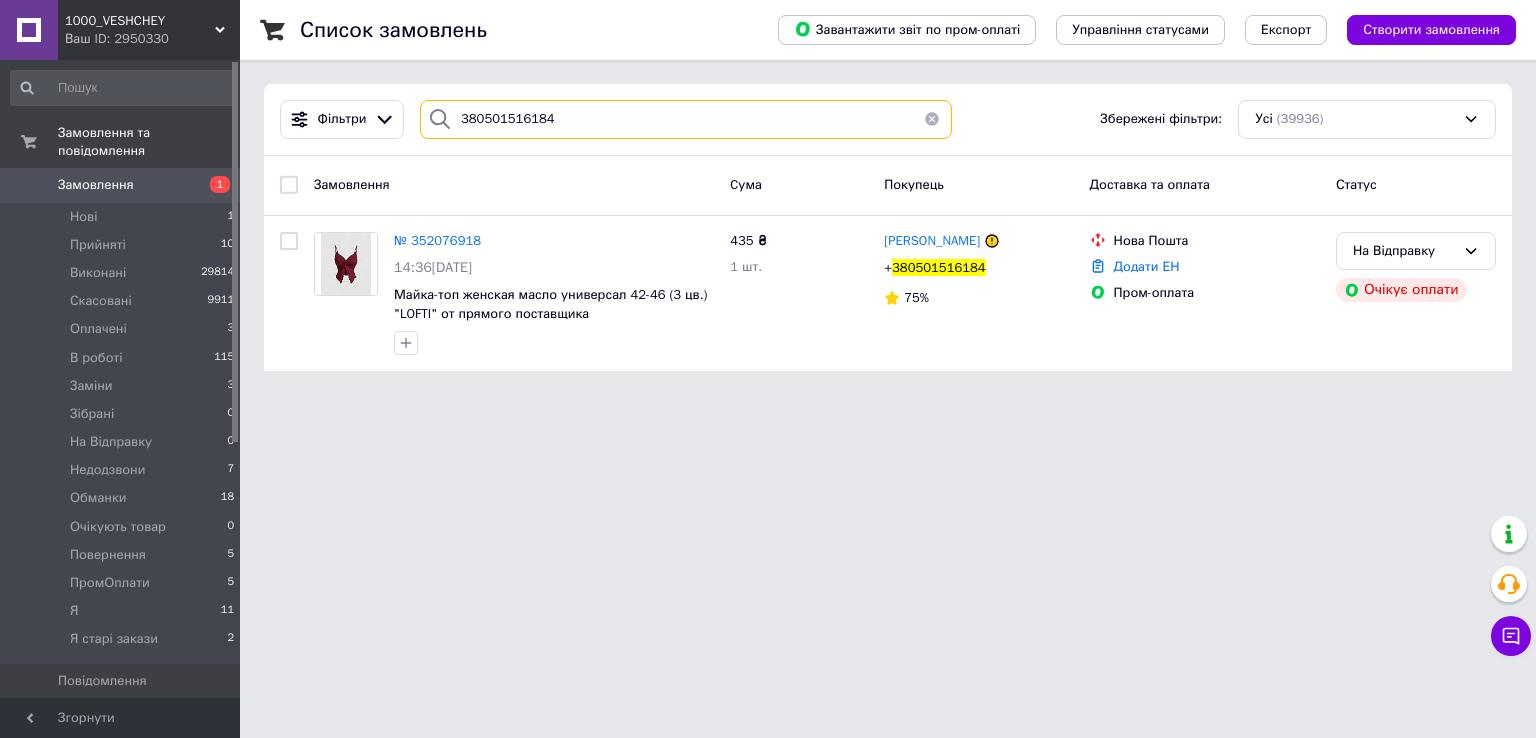 click on "380501516184" at bounding box center [686, 119] 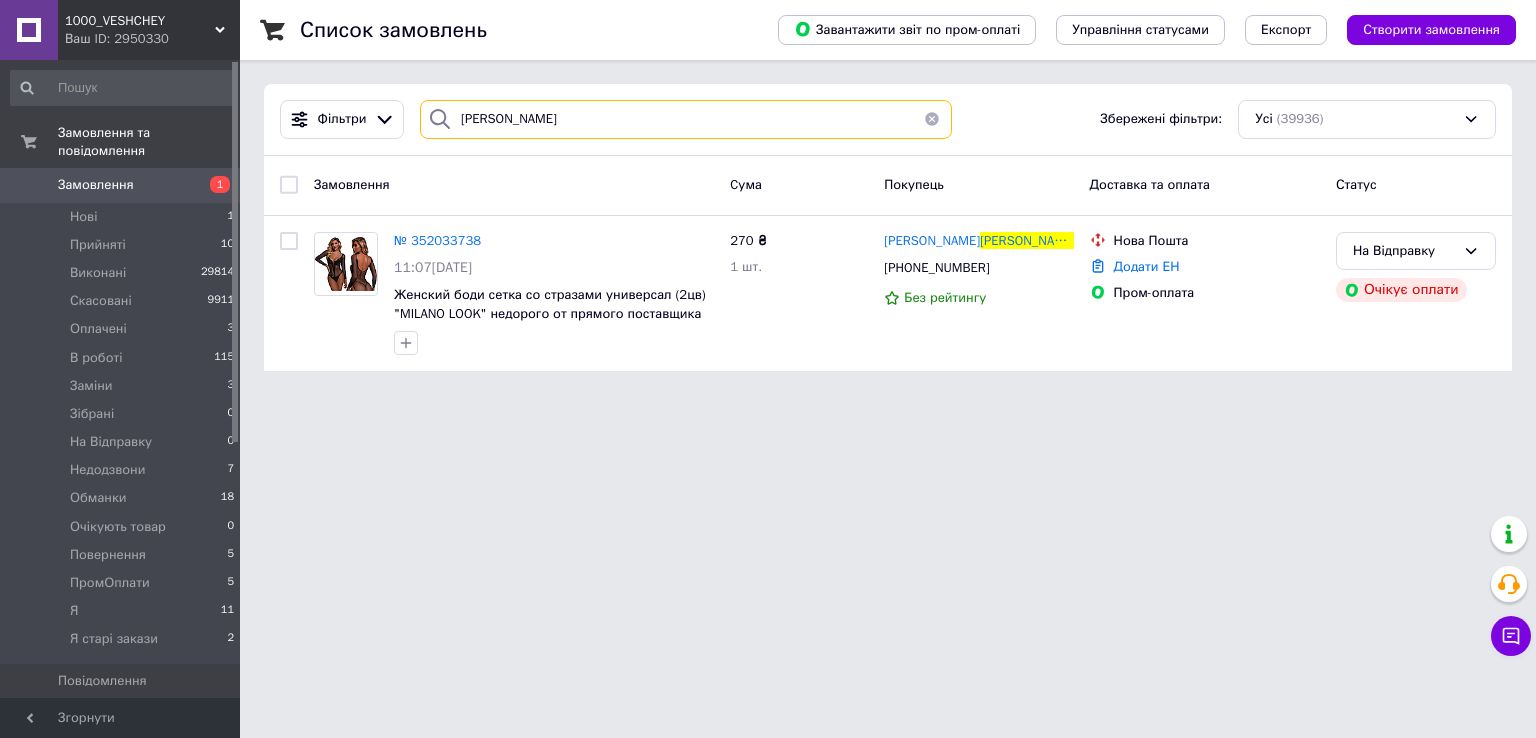 click on "[PERSON_NAME]" at bounding box center (686, 119) 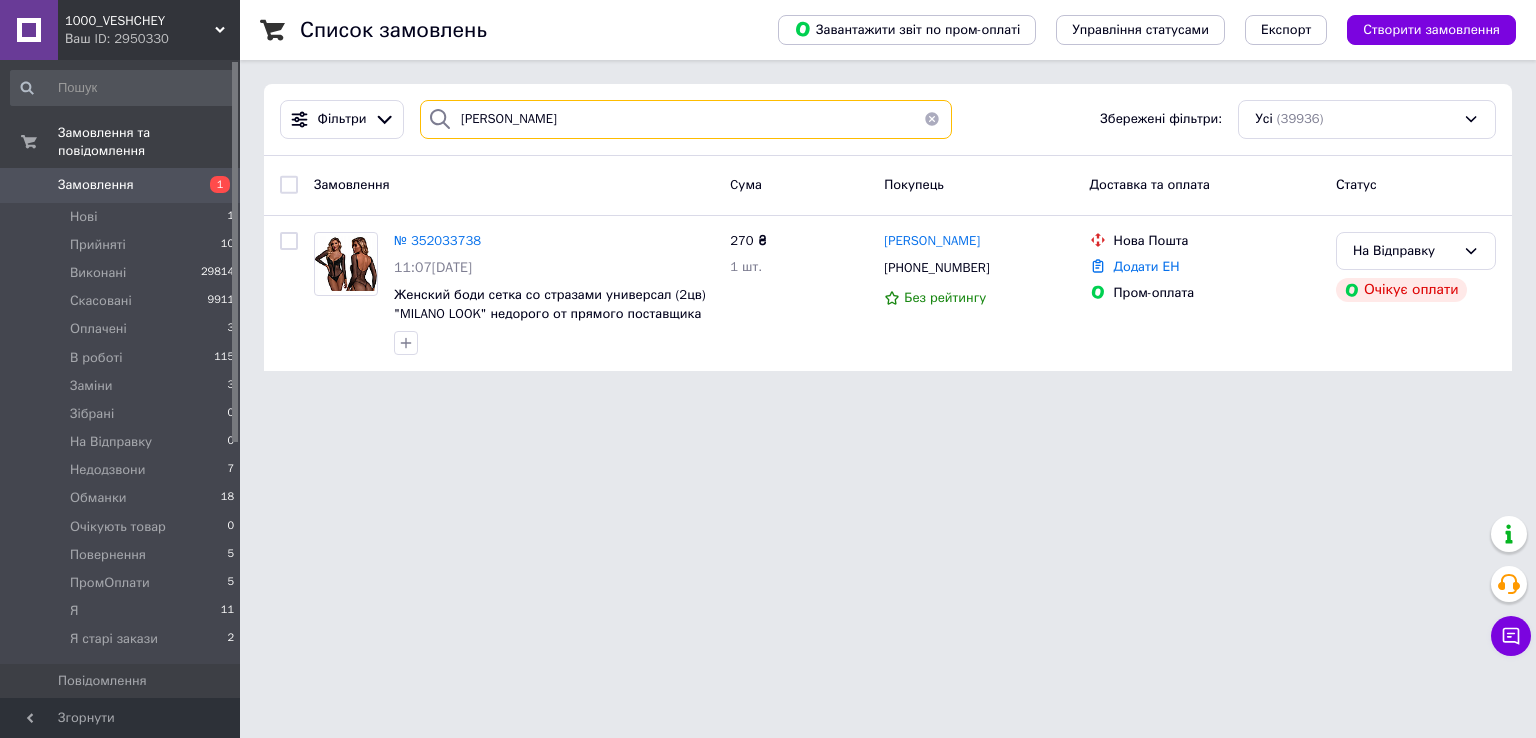click on "[PERSON_NAME]" at bounding box center (686, 119) 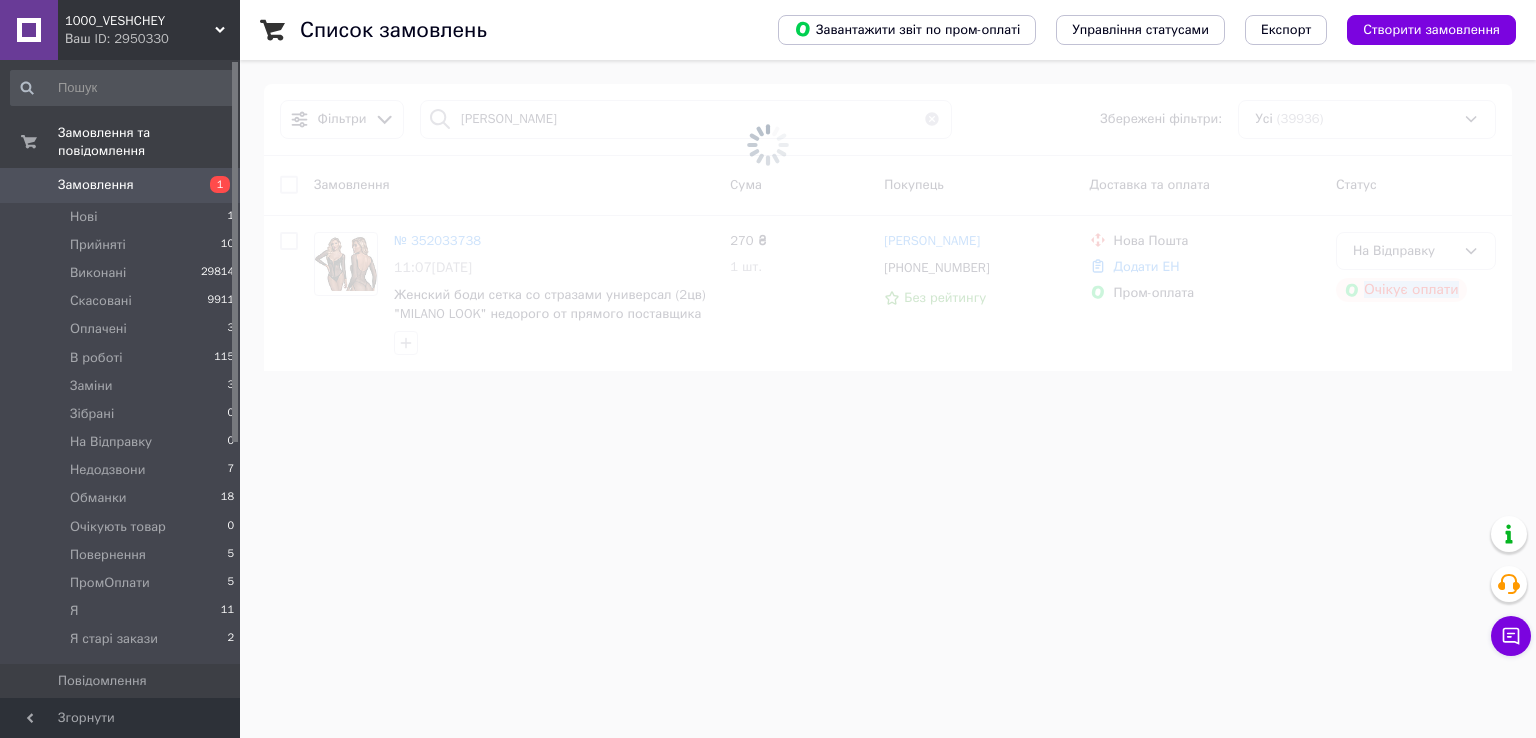 click at bounding box center (768, 144) 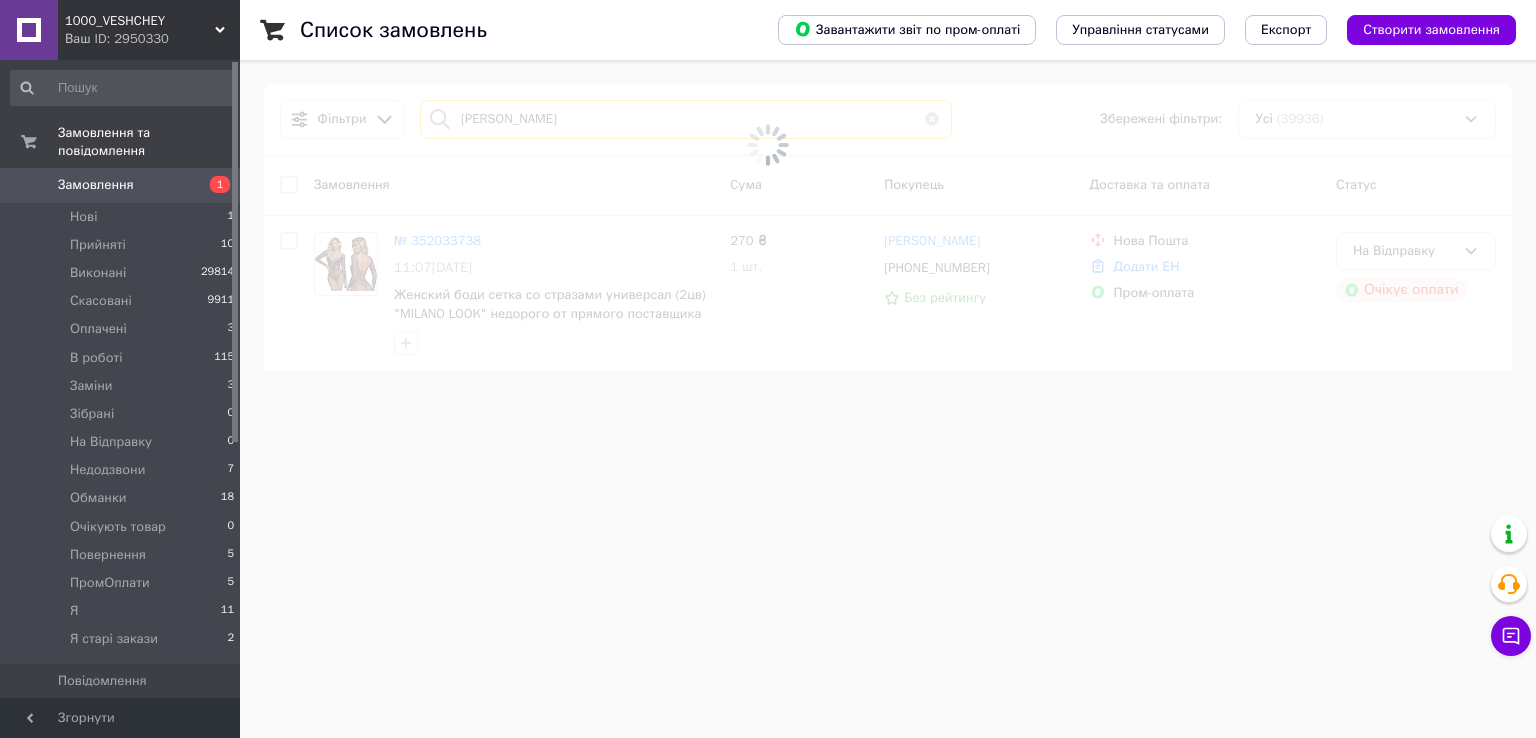 click on "[PERSON_NAME]" at bounding box center (686, 119) 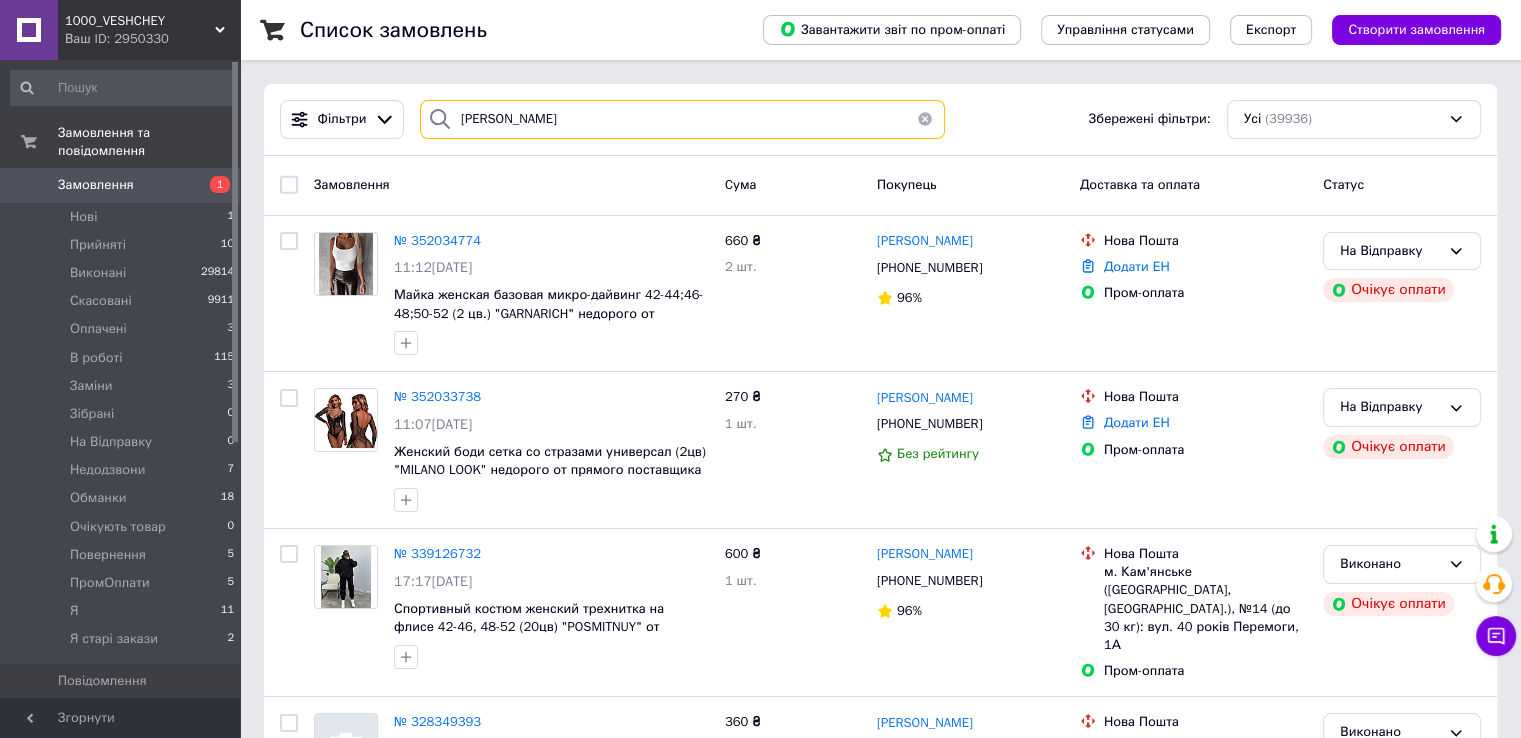 click on "[PERSON_NAME]" at bounding box center (682, 119) 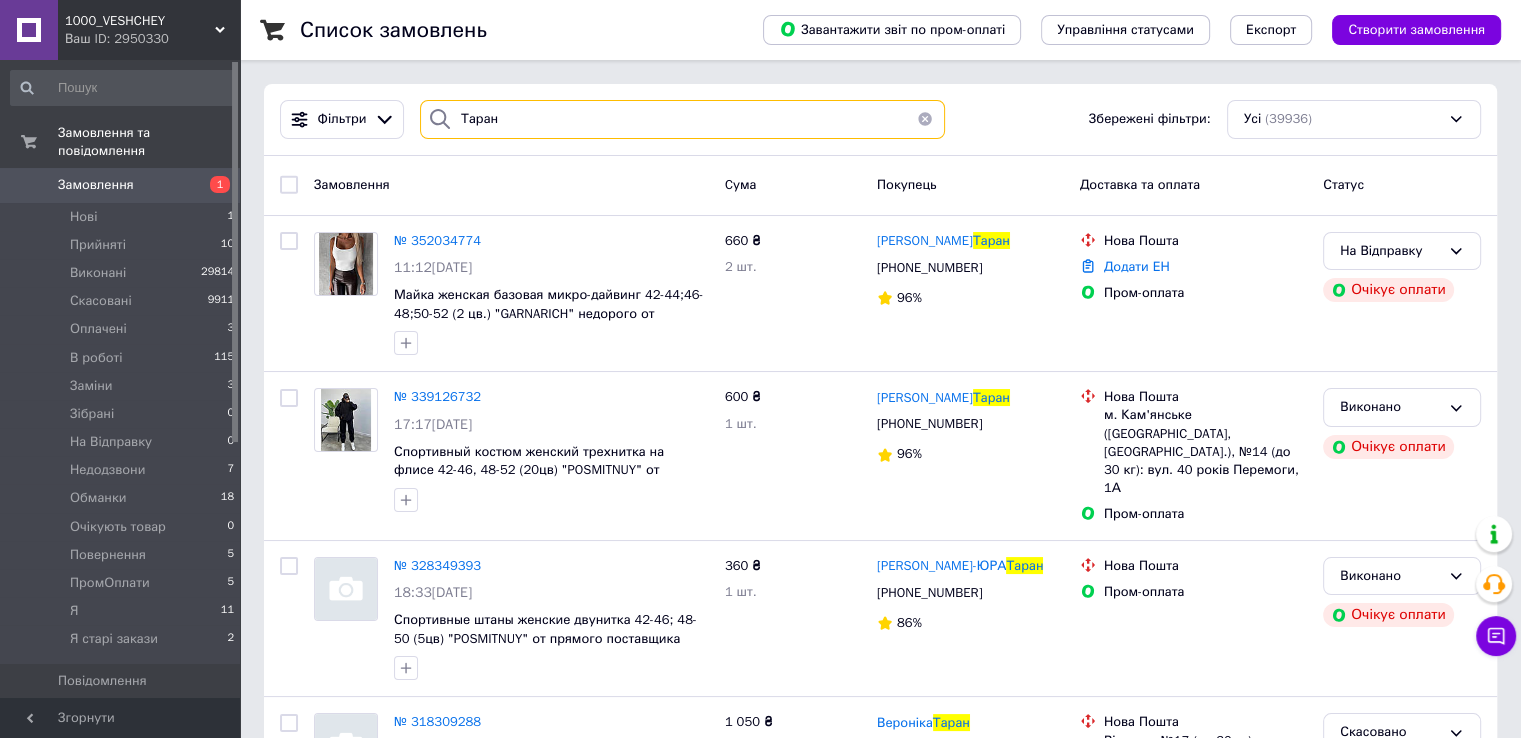 click on "Таран" at bounding box center [682, 119] 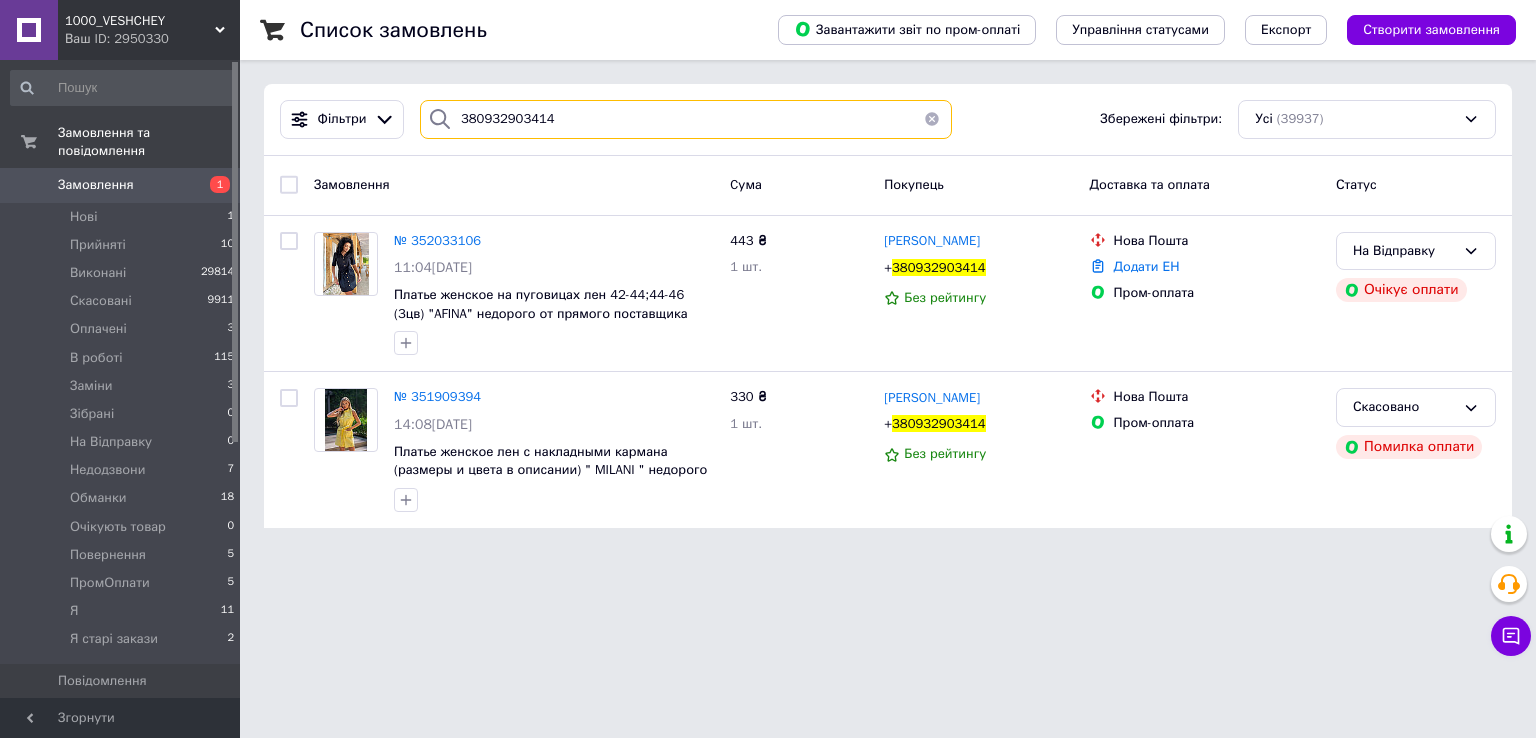 click on "380932903414" at bounding box center [686, 119] 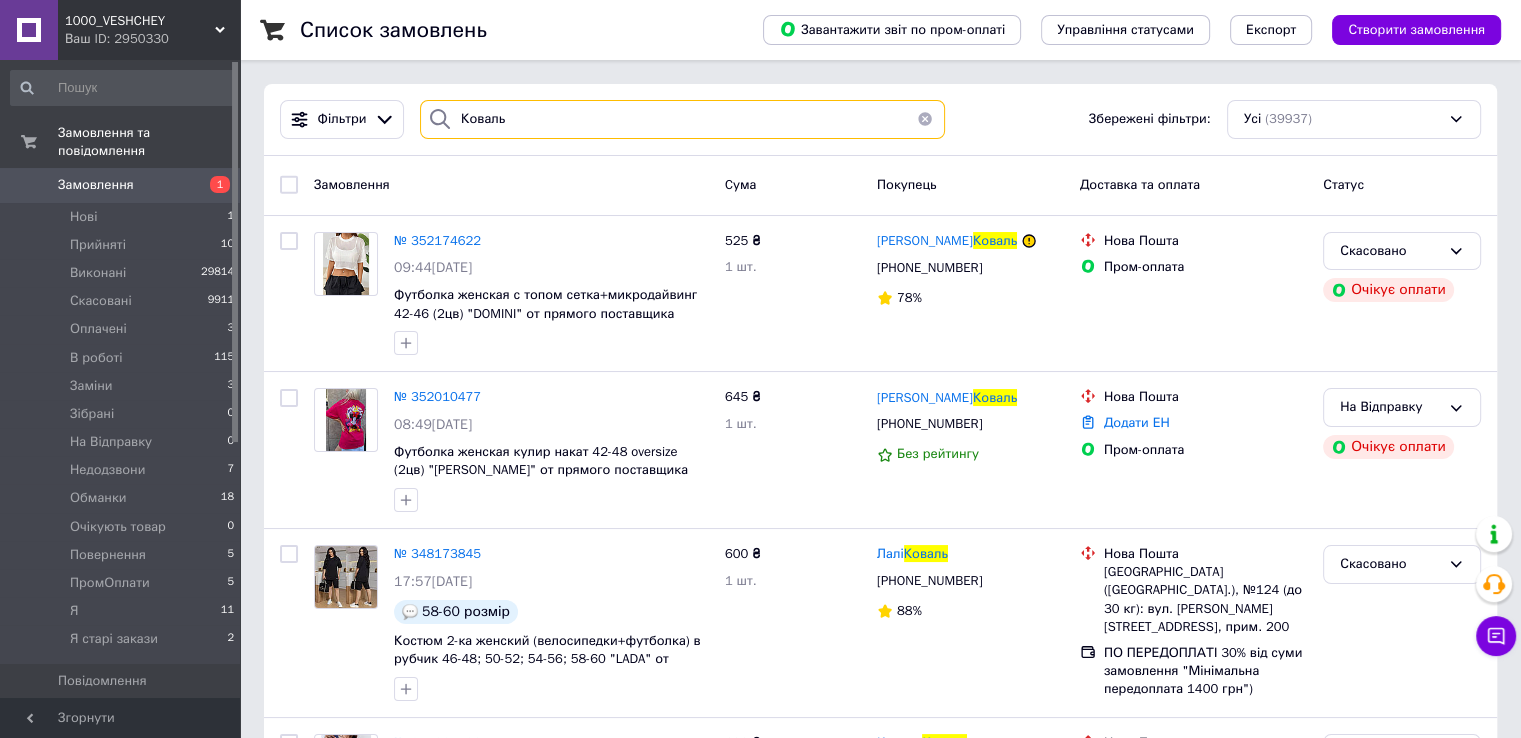 click on "Коваль" at bounding box center [682, 119] 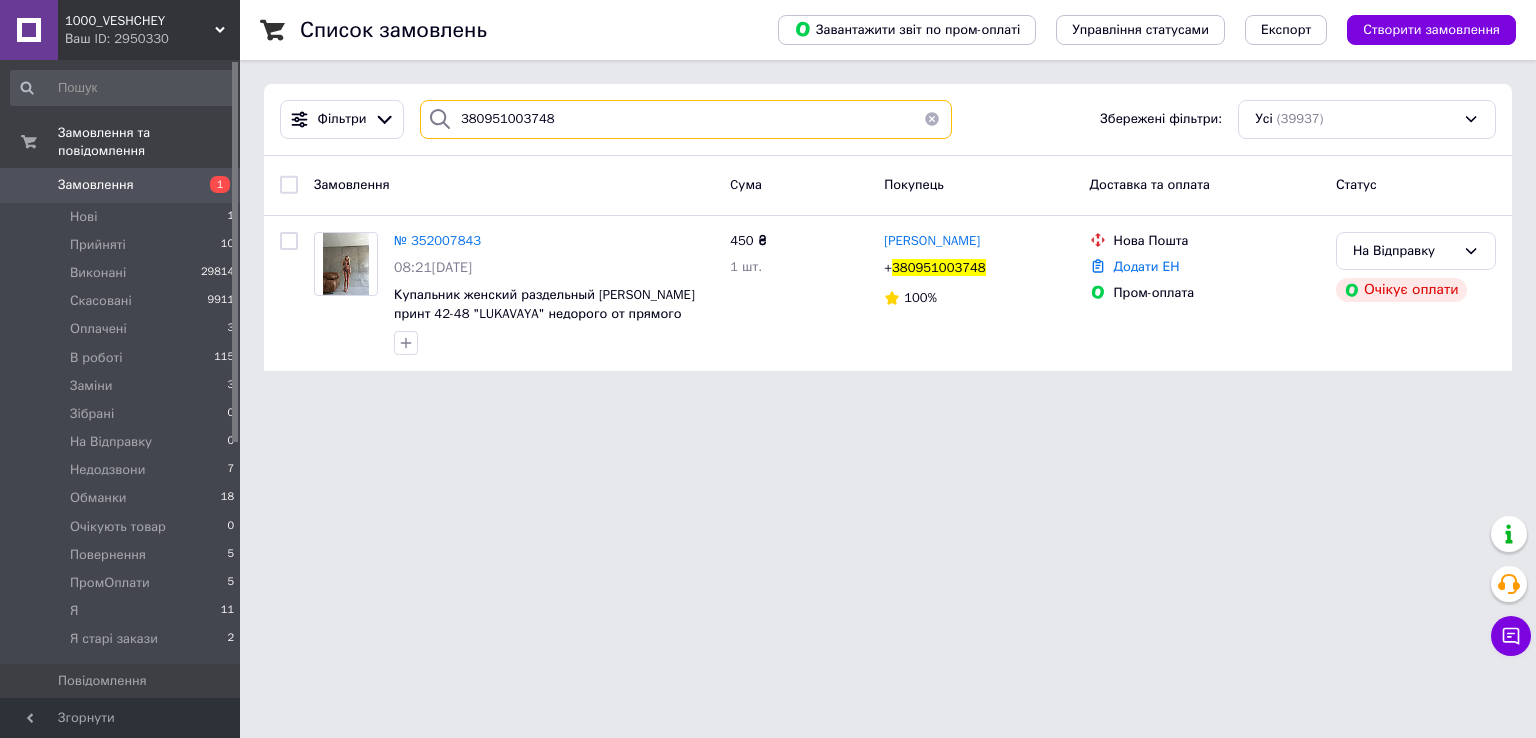click on "380951003748" at bounding box center (686, 119) 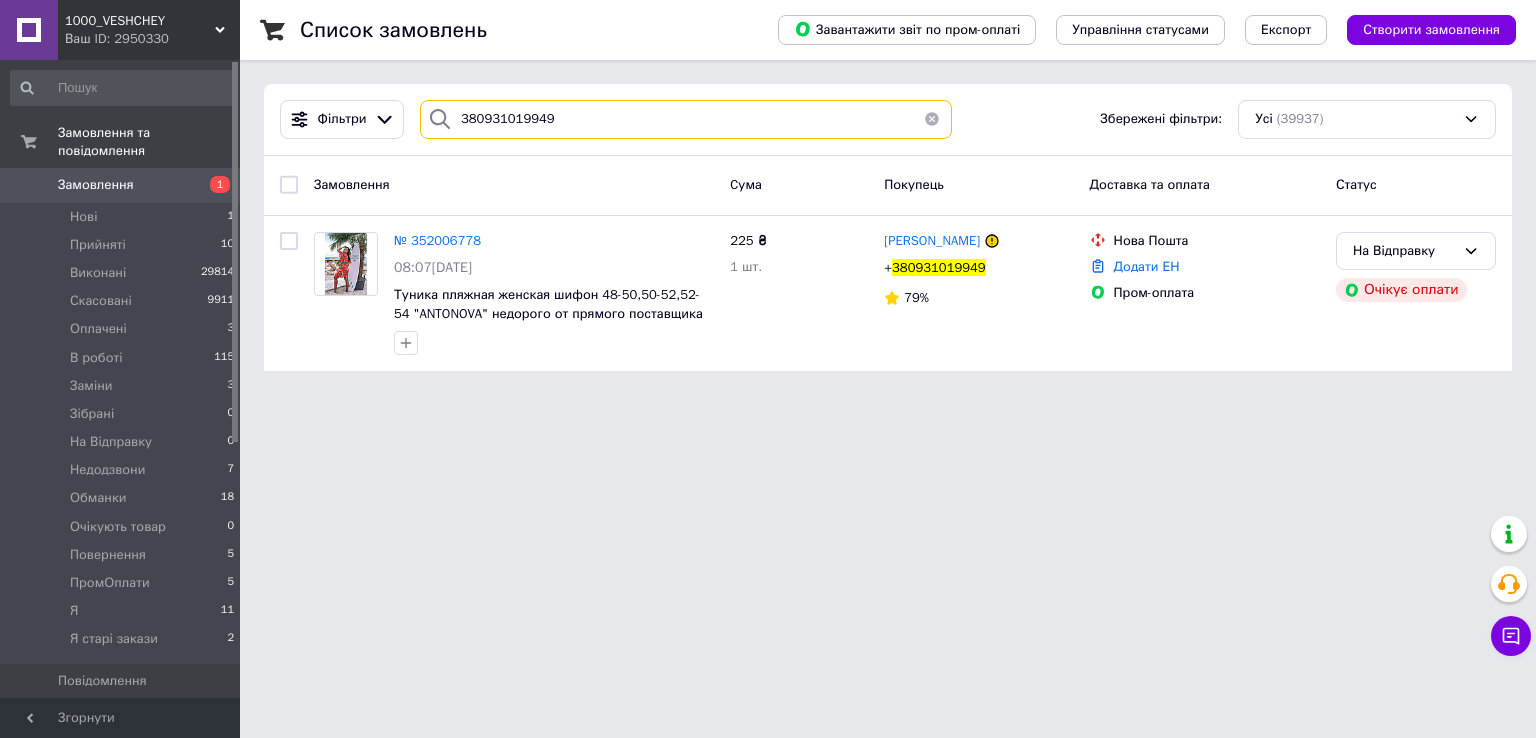 click on "380931019949" at bounding box center (686, 119) 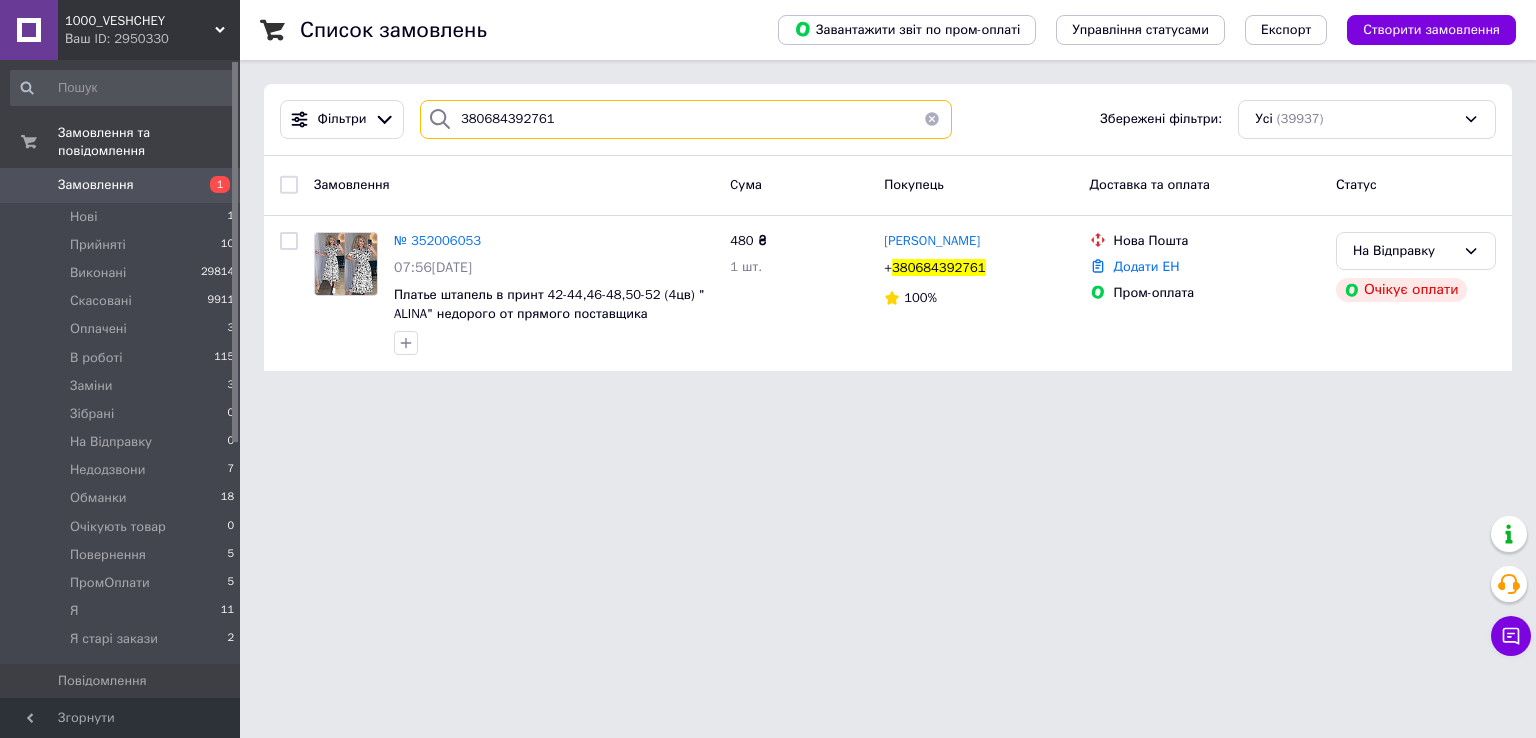 click on "380684392761" at bounding box center (686, 119) 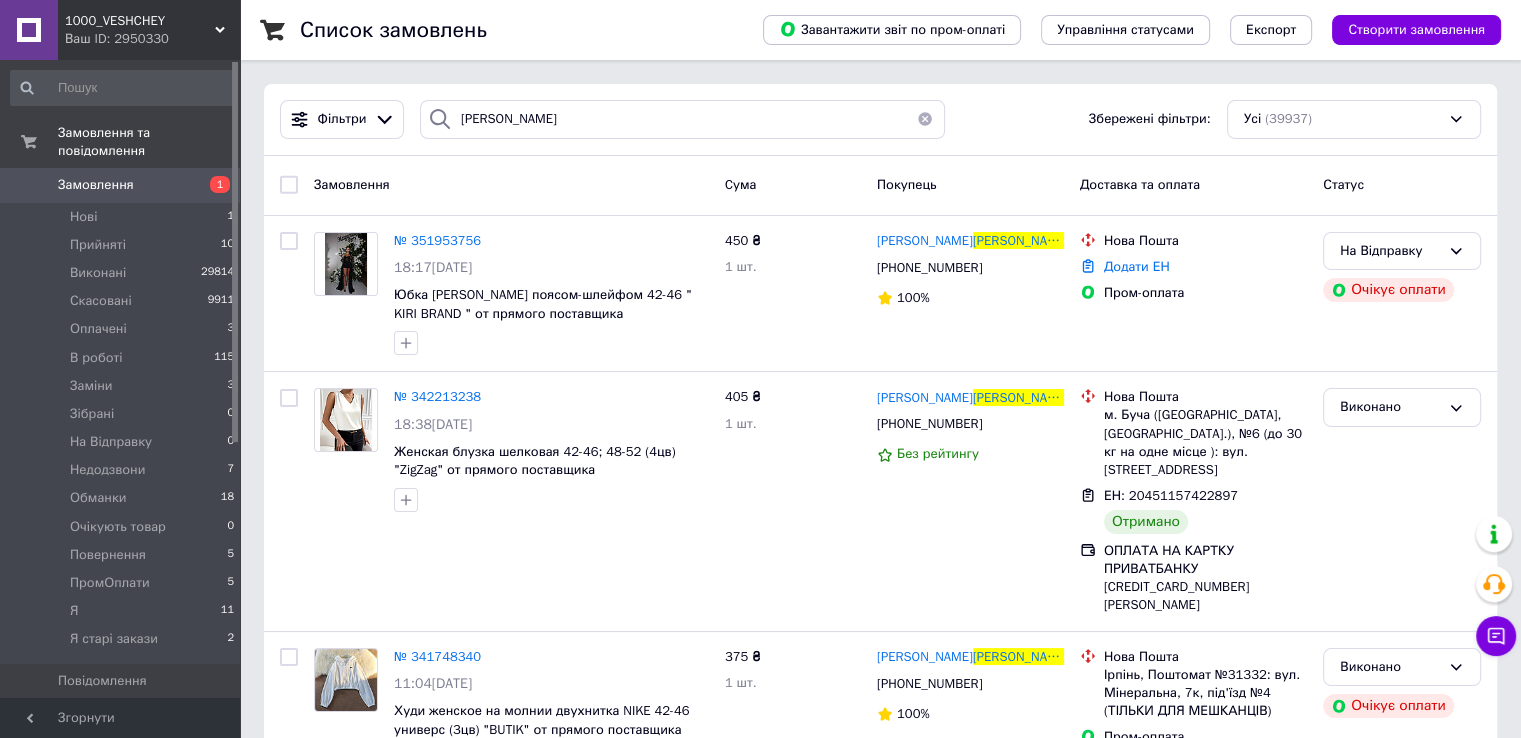 click on "[PERSON_NAME] Збережені фільтри: Усі (39937)" at bounding box center (880, 120) 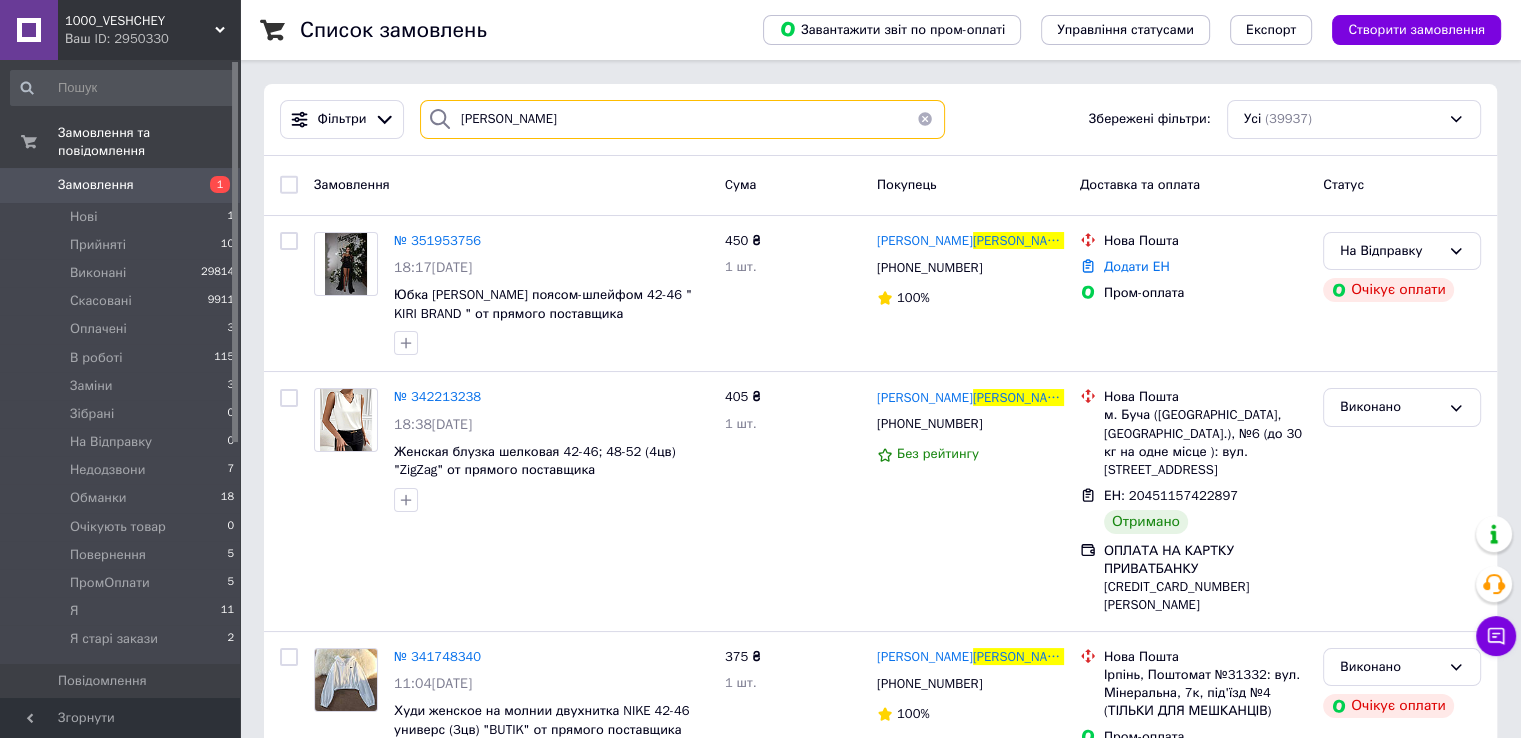 click on "[PERSON_NAME]" at bounding box center [682, 119] 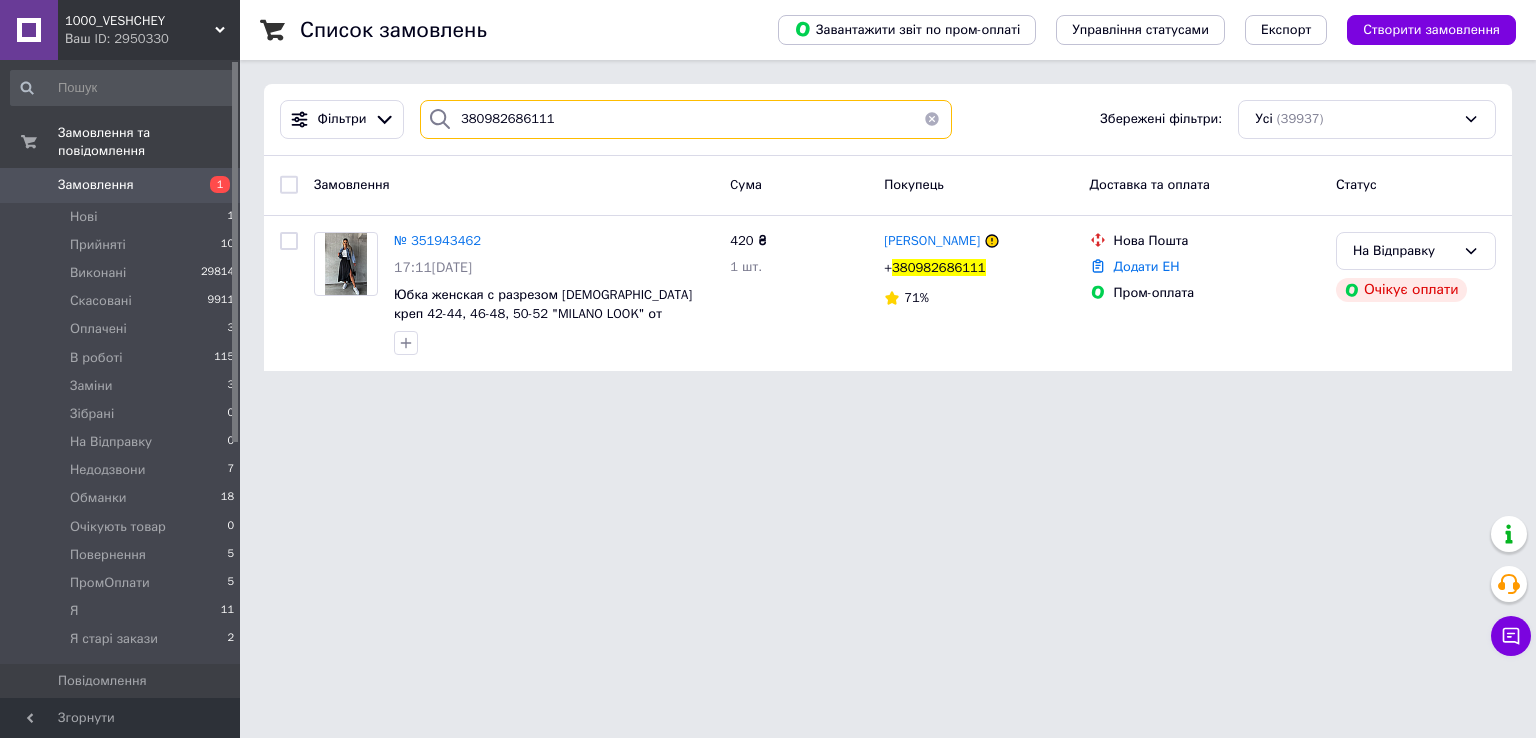 click on "380982686111" at bounding box center (686, 119) 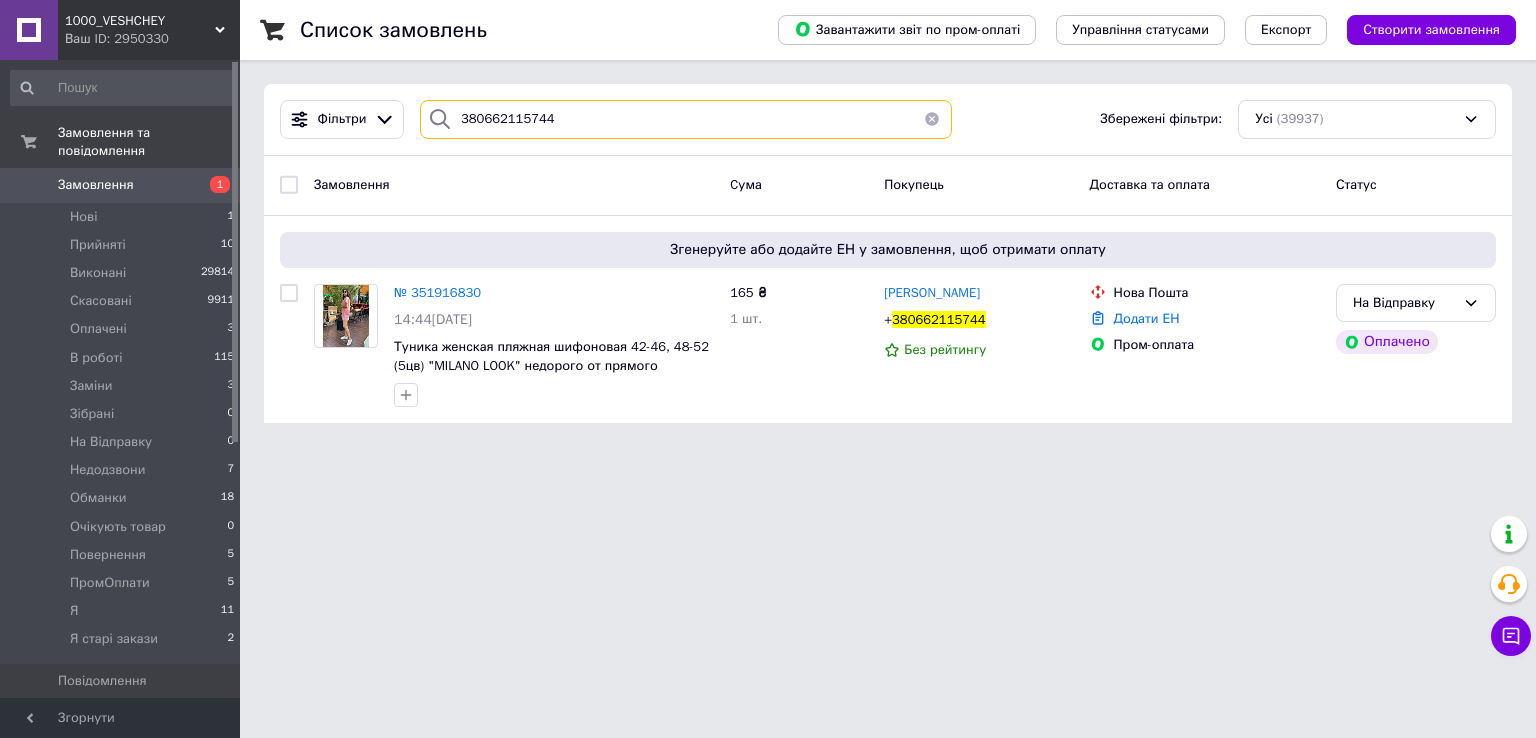 click on "380662115744" at bounding box center [686, 119] 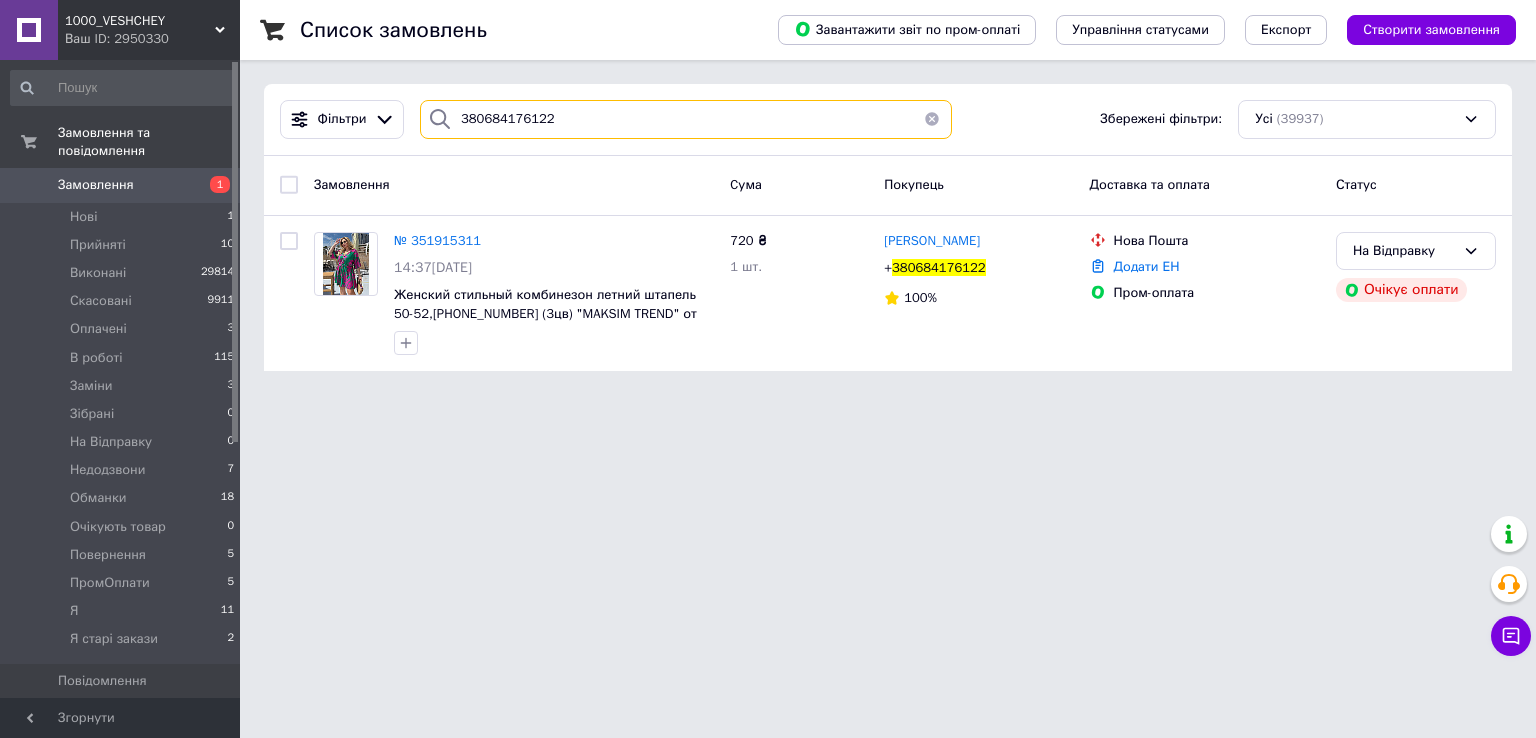 click on "380684176122" at bounding box center [686, 119] 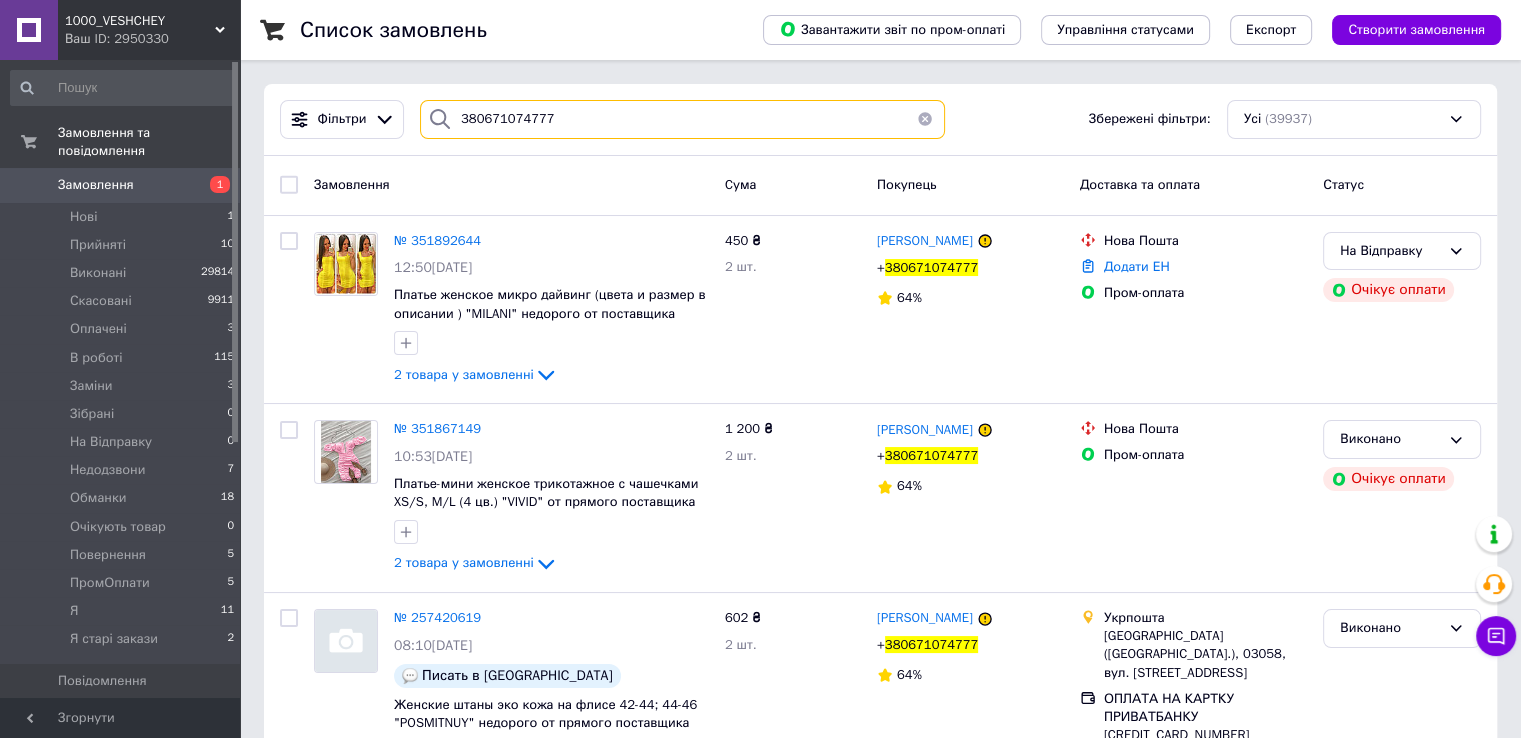 click on "380671074777" at bounding box center (682, 119) 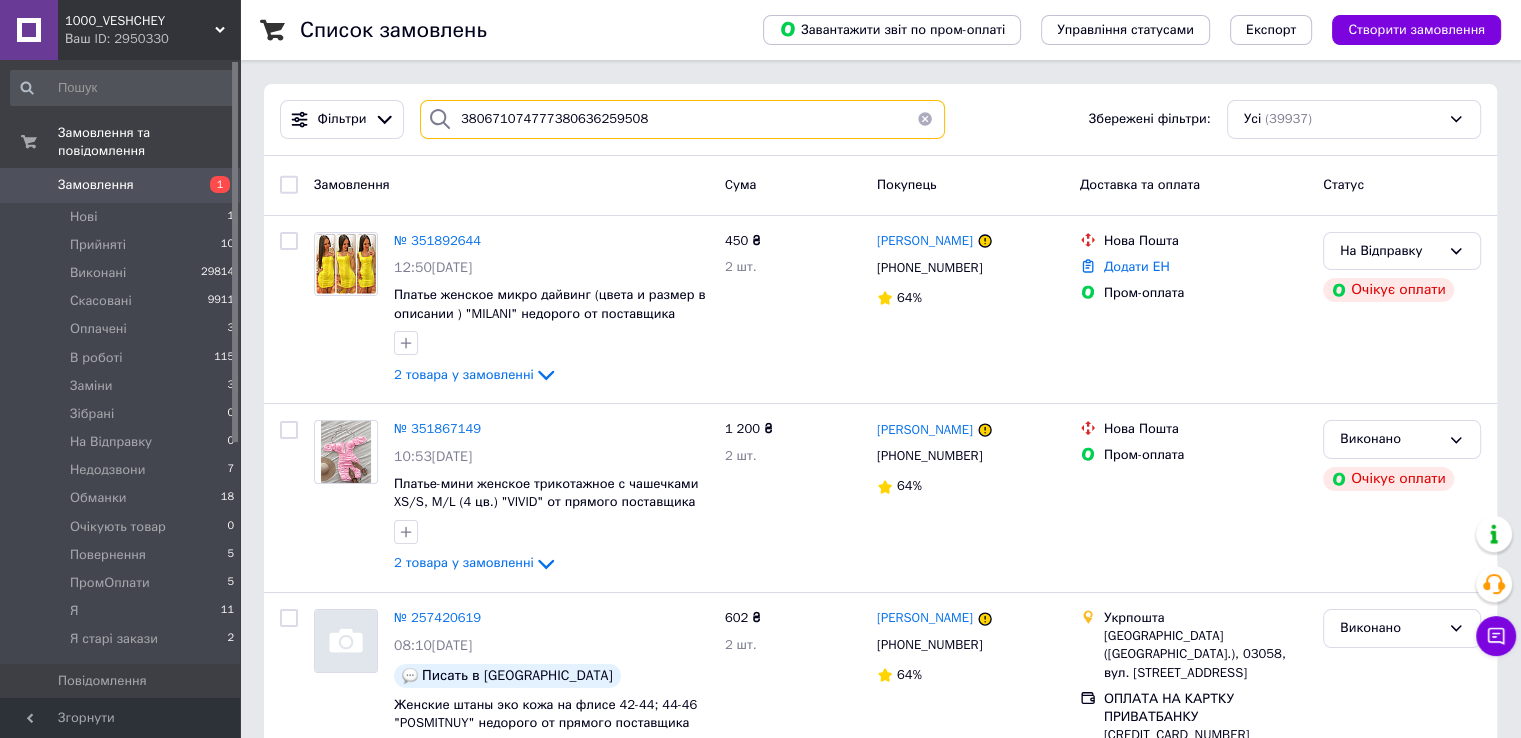 click on "380671074777380636259508" at bounding box center [682, 119] 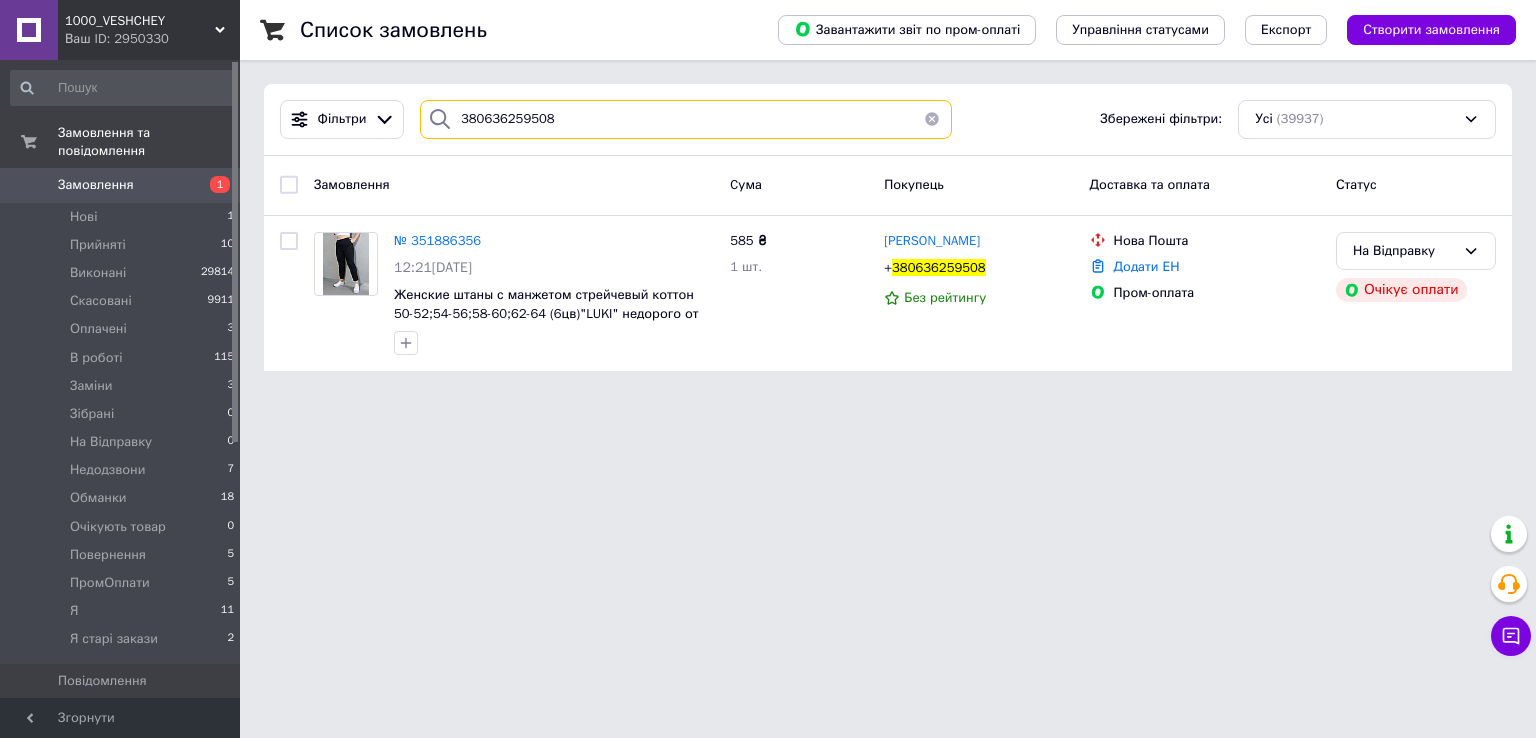 click on "380636259508" at bounding box center (686, 119) 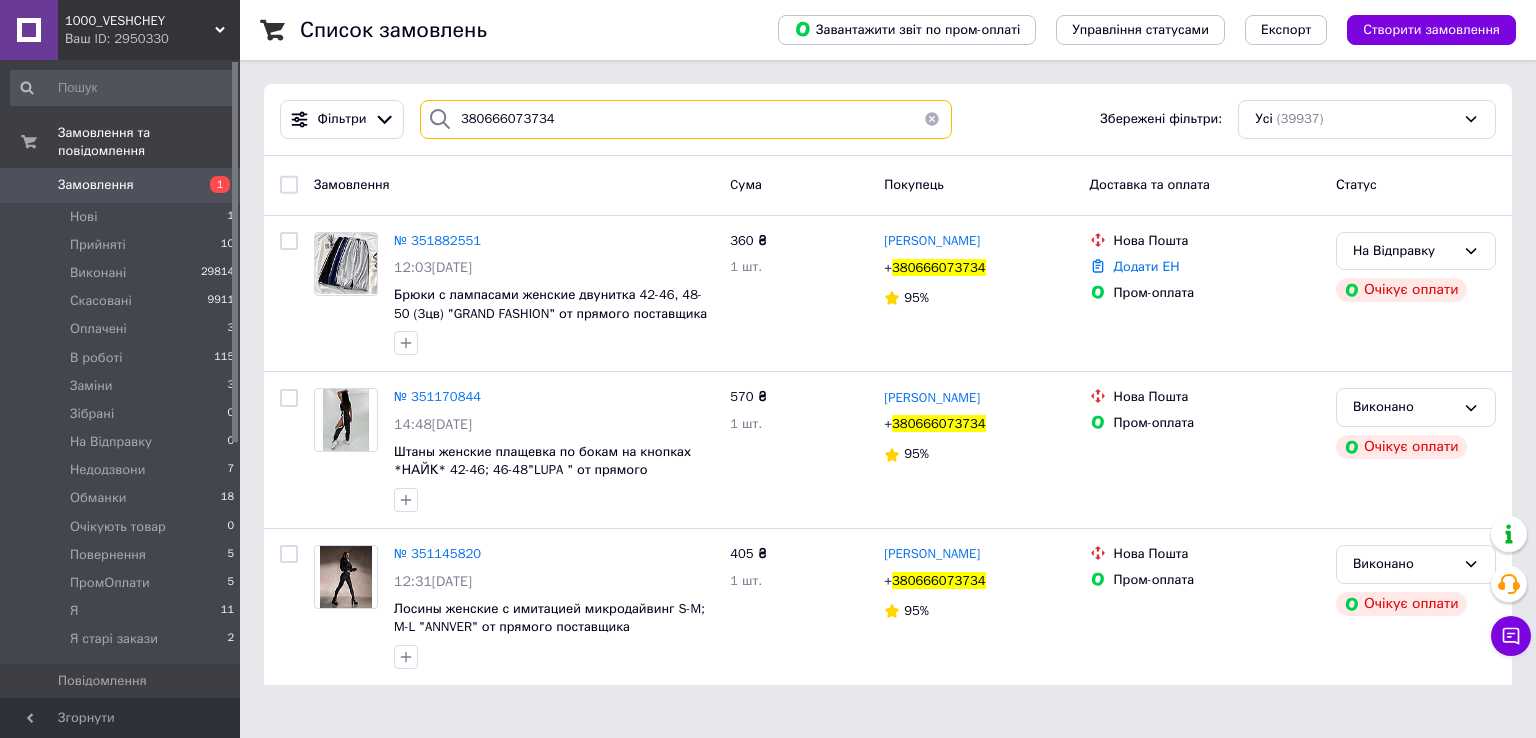 type on "380666073734" 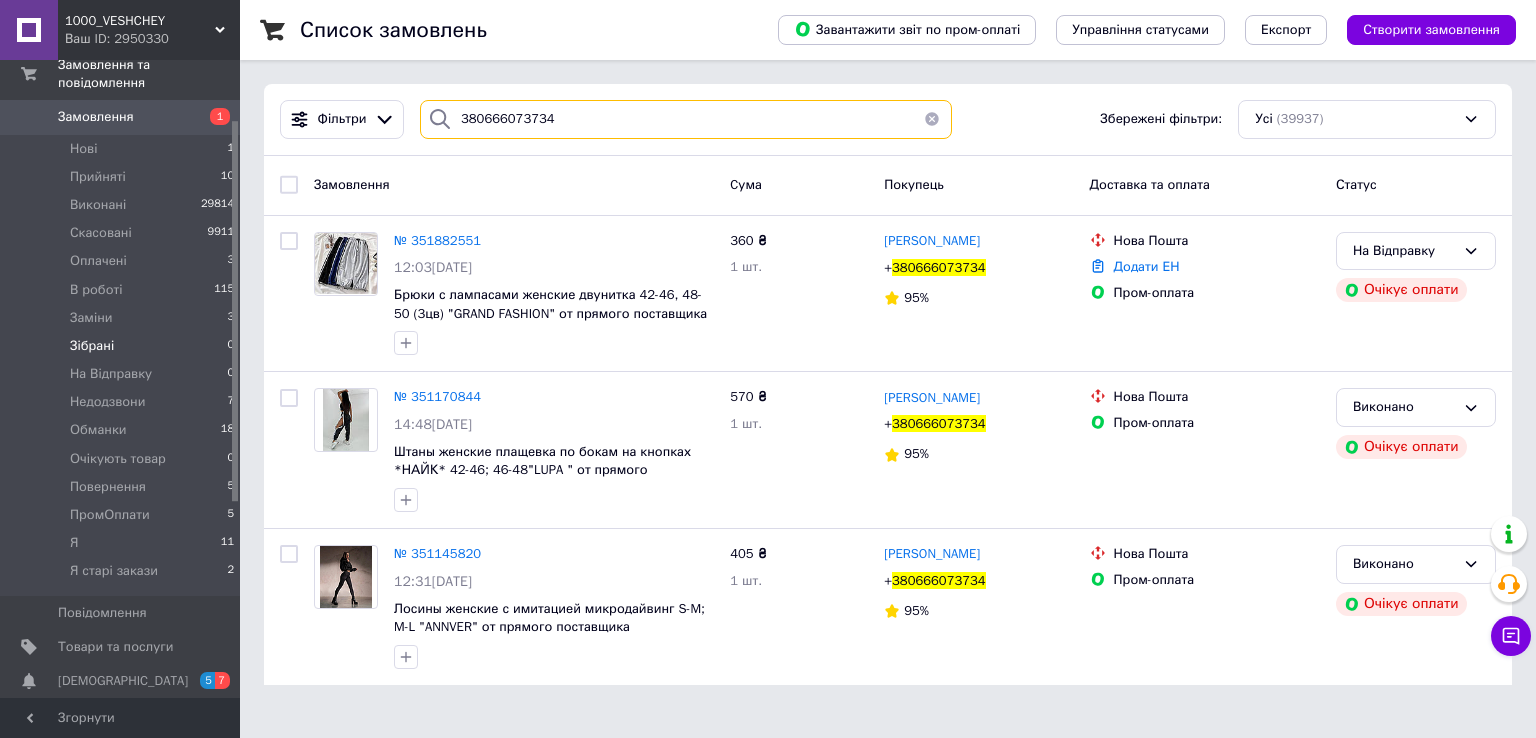 scroll, scrollTop: 100, scrollLeft: 0, axis: vertical 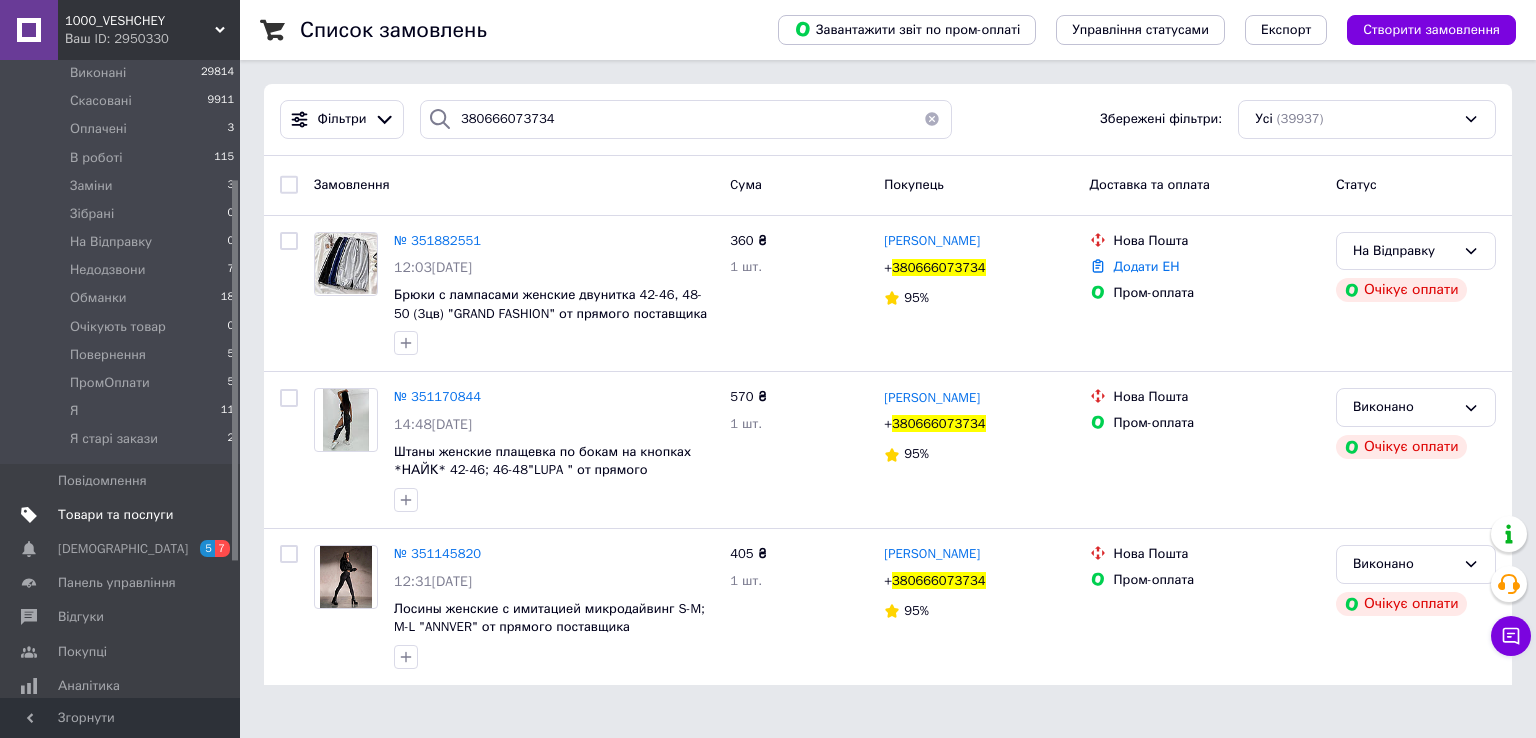 click on "Товари та послуги" at bounding box center [115, 515] 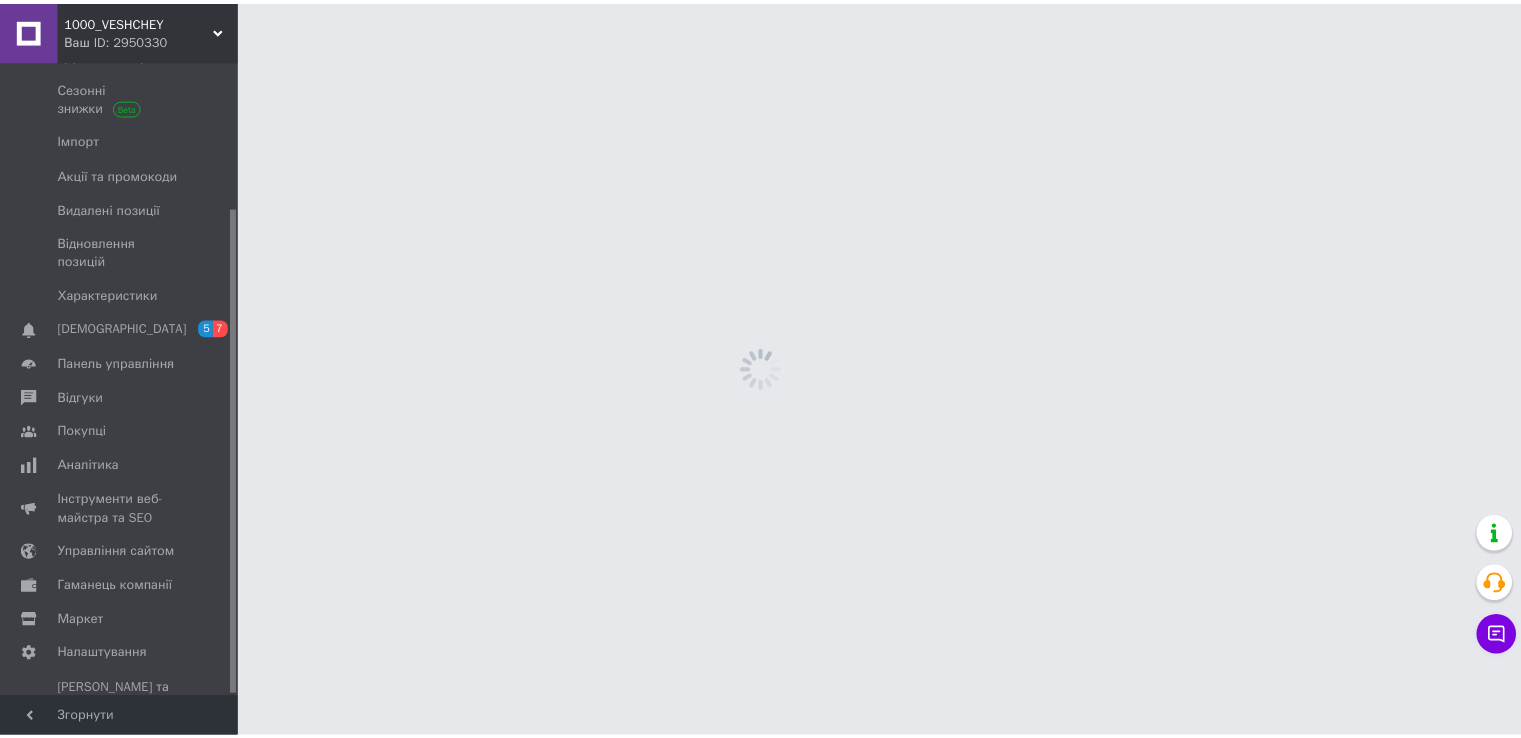 scroll, scrollTop: 190, scrollLeft: 0, axis: vertical 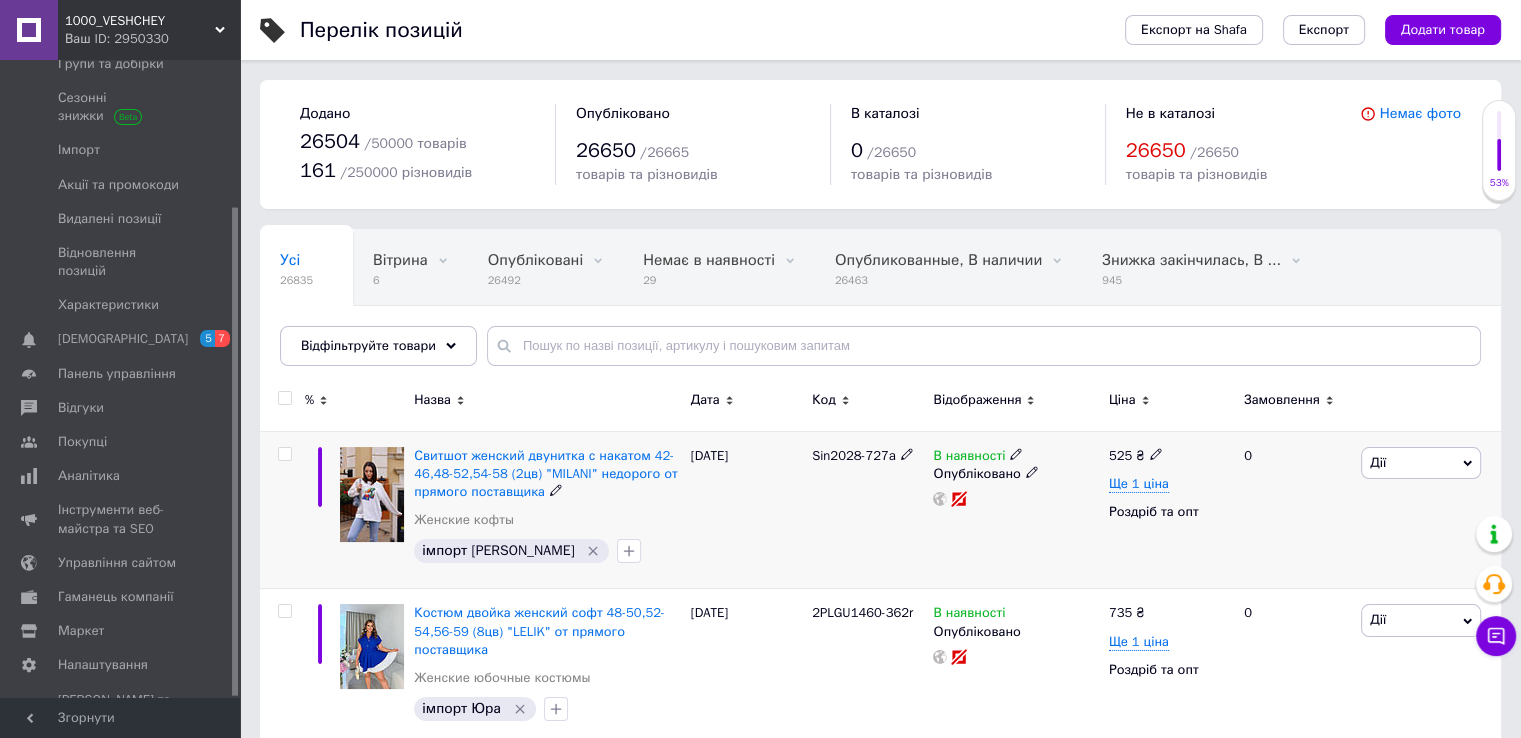 click 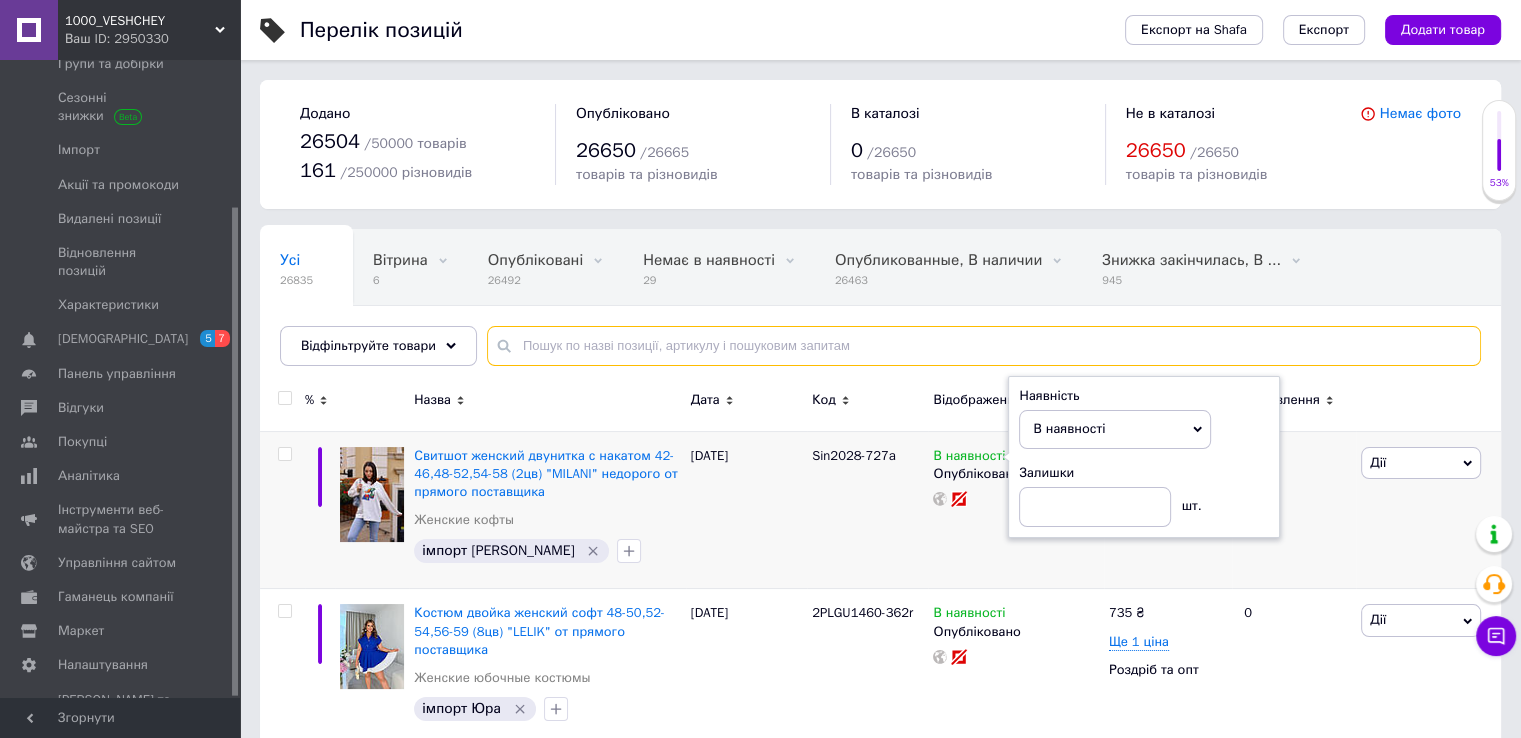 click at bounding box center (984, 346) 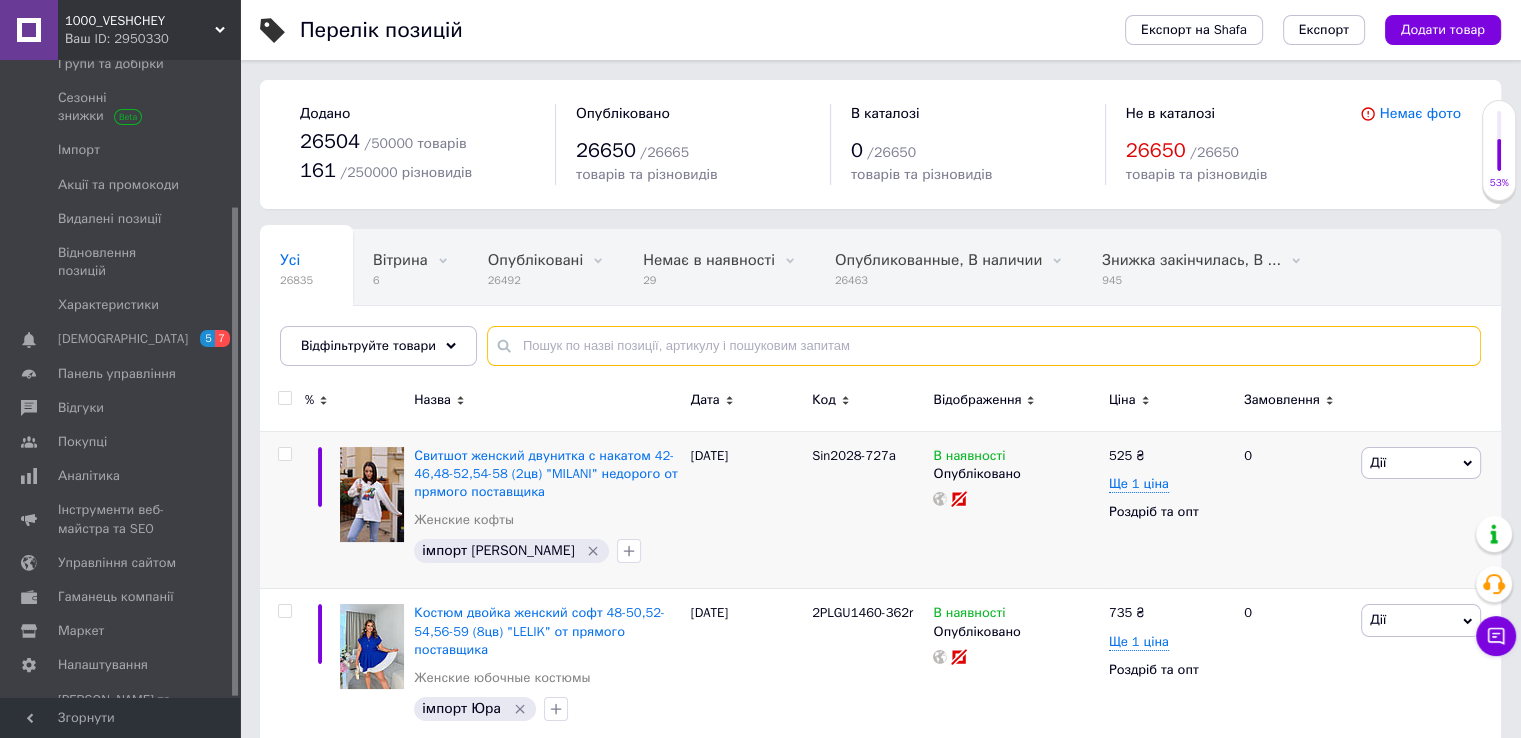 click at bounding box center [984, 346] 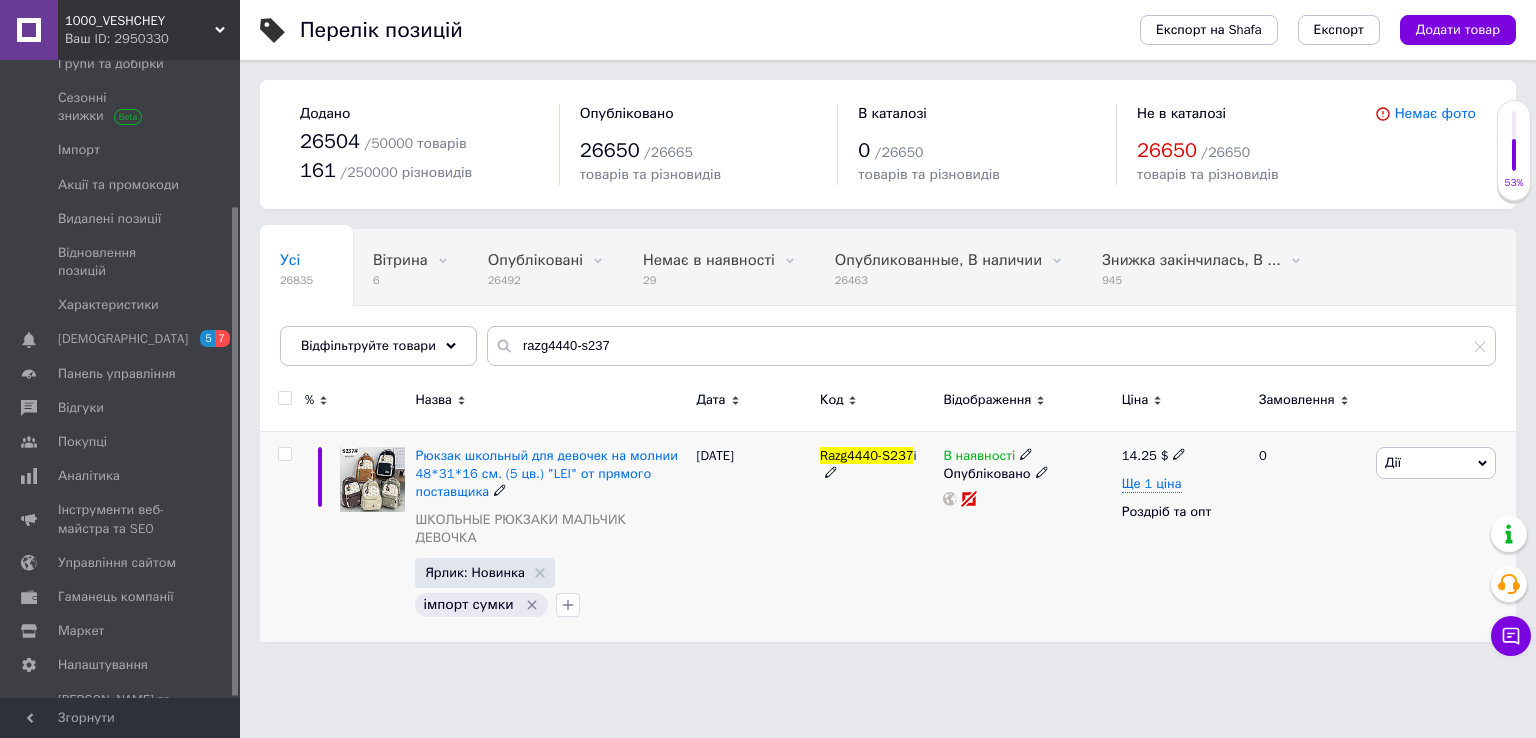 click 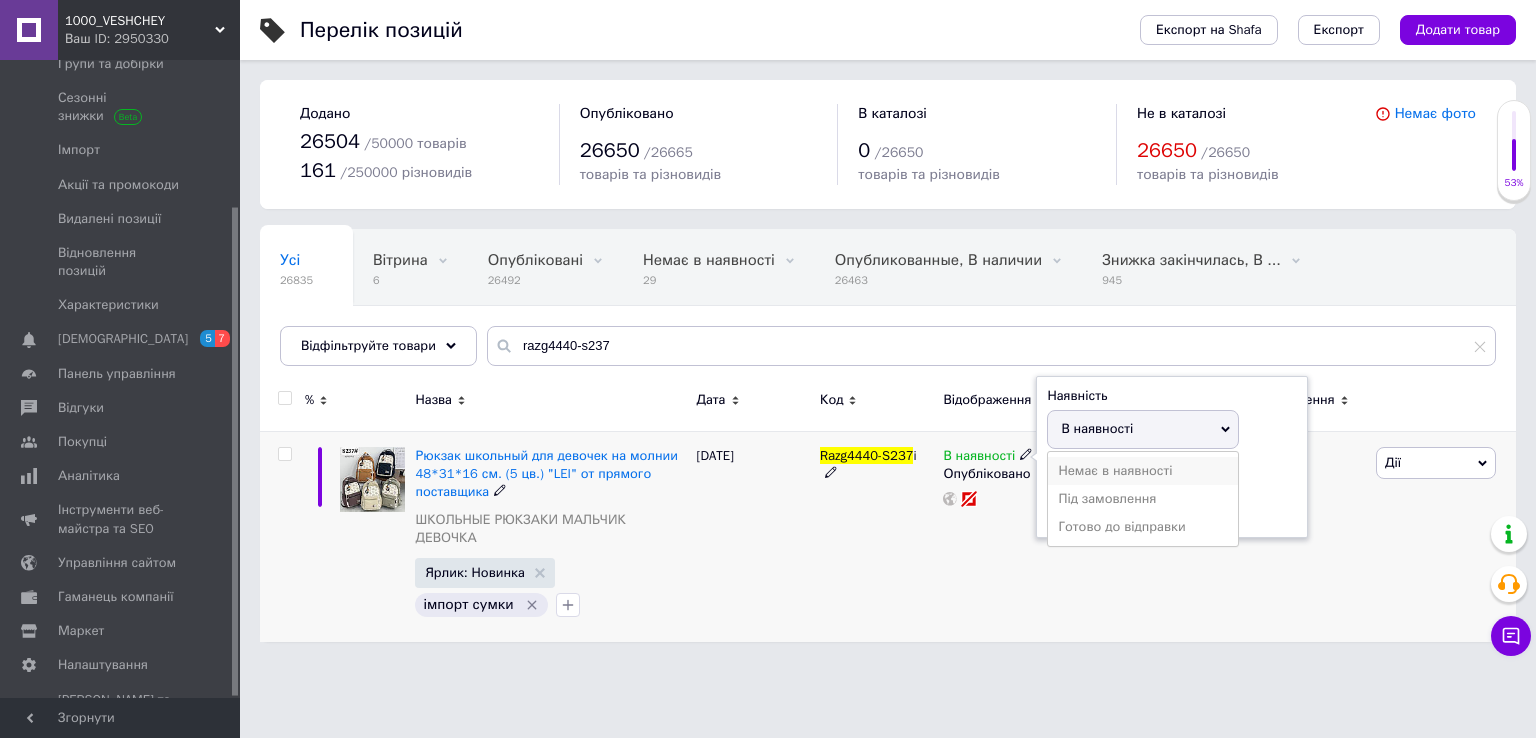 click on "Немає в наявності" at bounding box center [1143, 471] 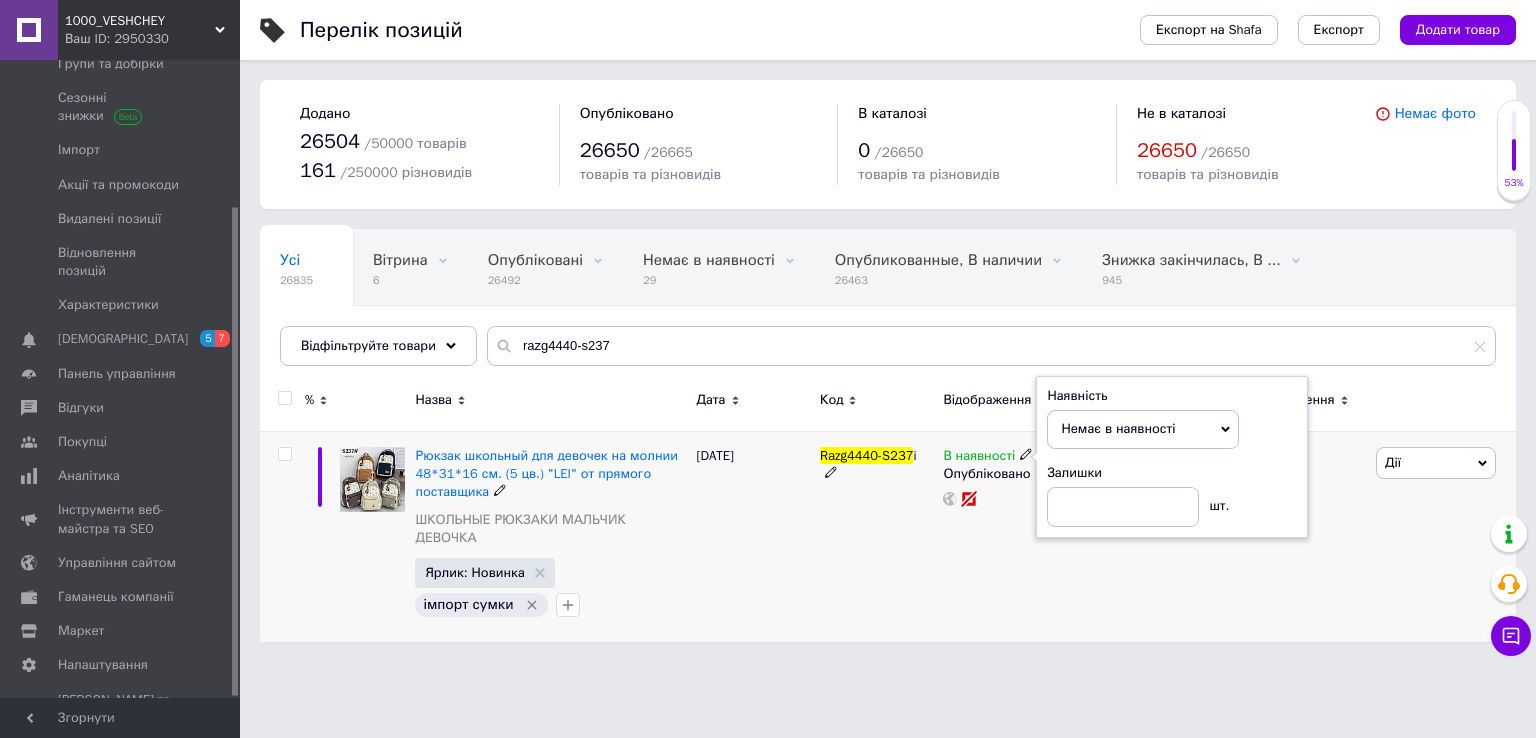 click on "14.25   $ Ще 1 ціна Роздріб та опт" at bounding box center (1182, 536) 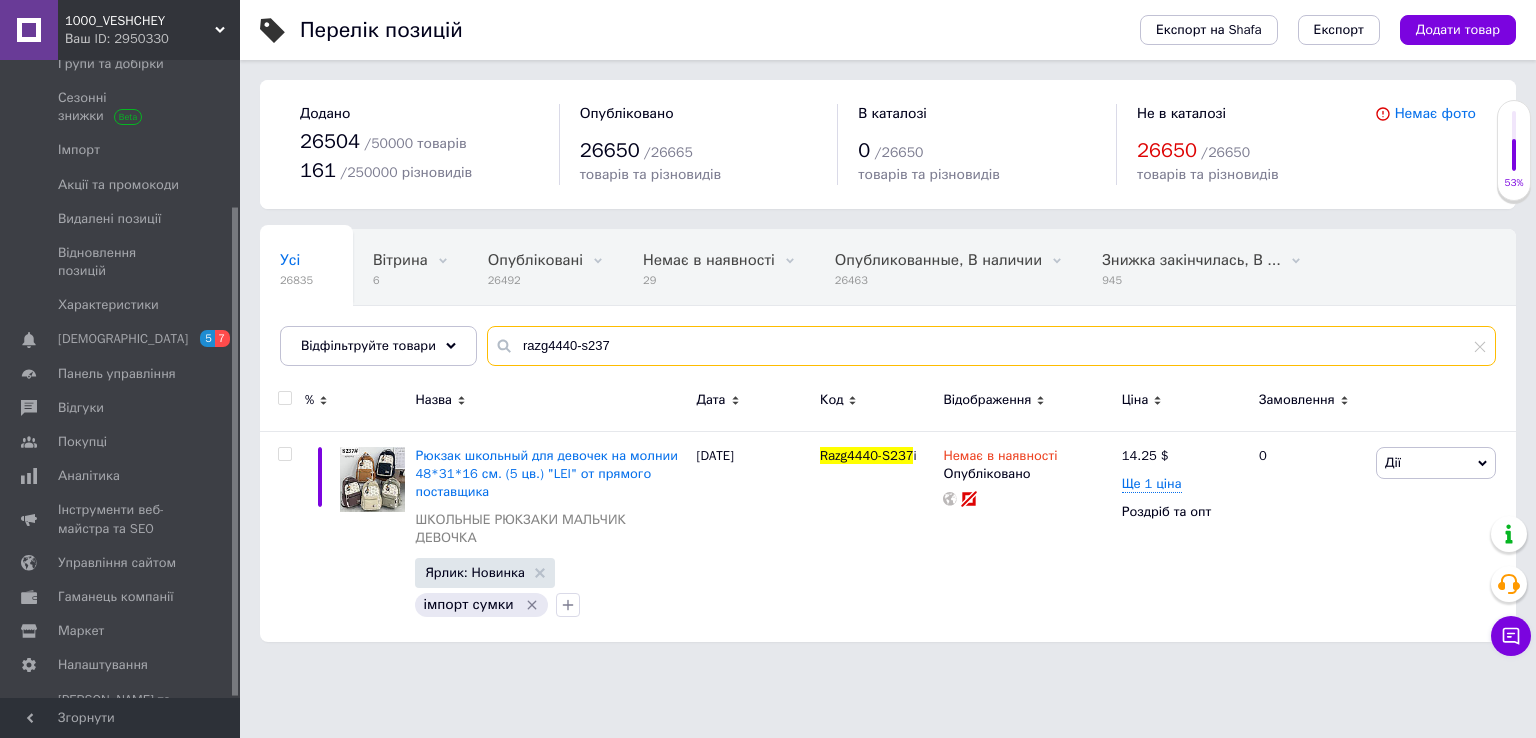 drag, startPoint x: 630, startPoint y: 344, endPoint x: 579, endPoint y: 345, distance: 51.009804 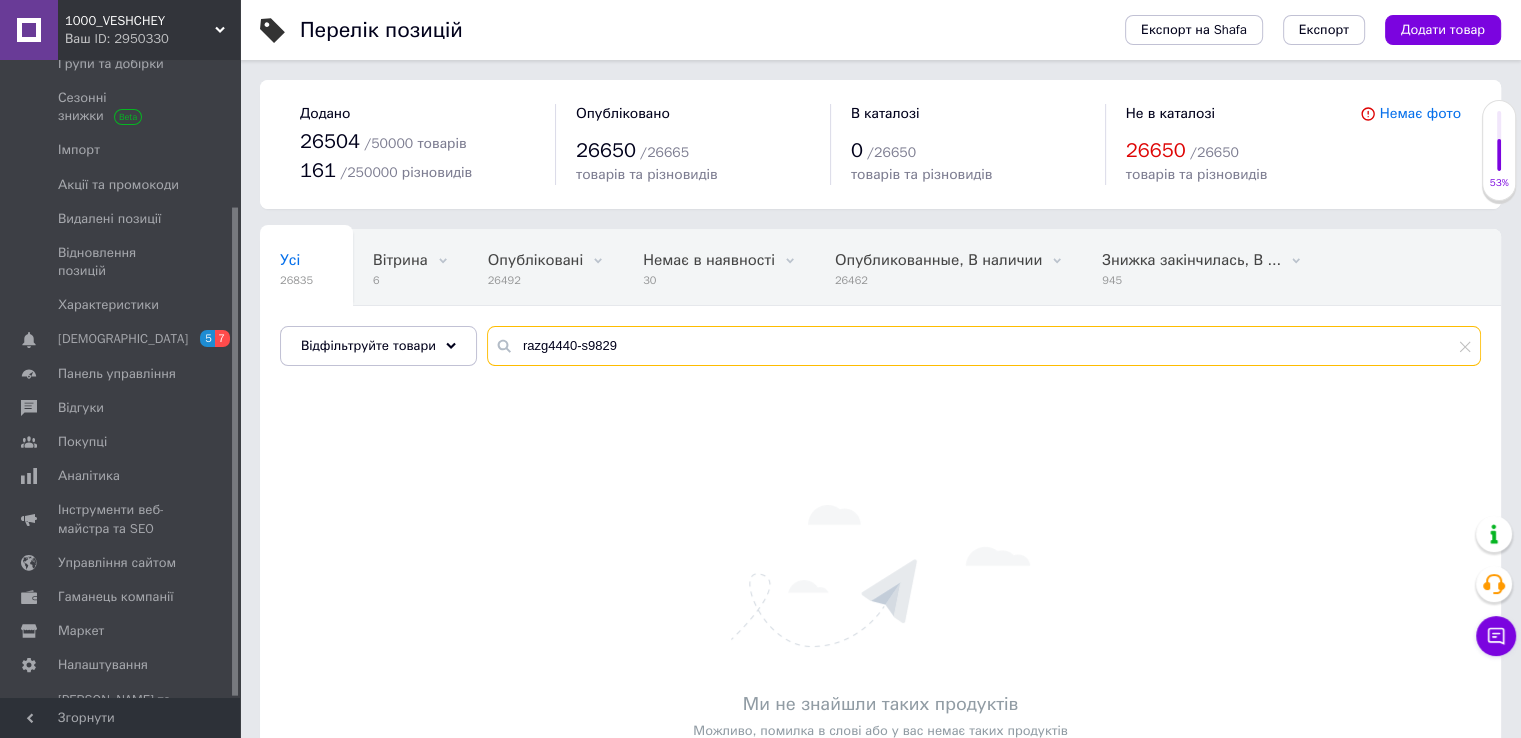 click on "razg4440-s9829" at bounding box center [984, 346] 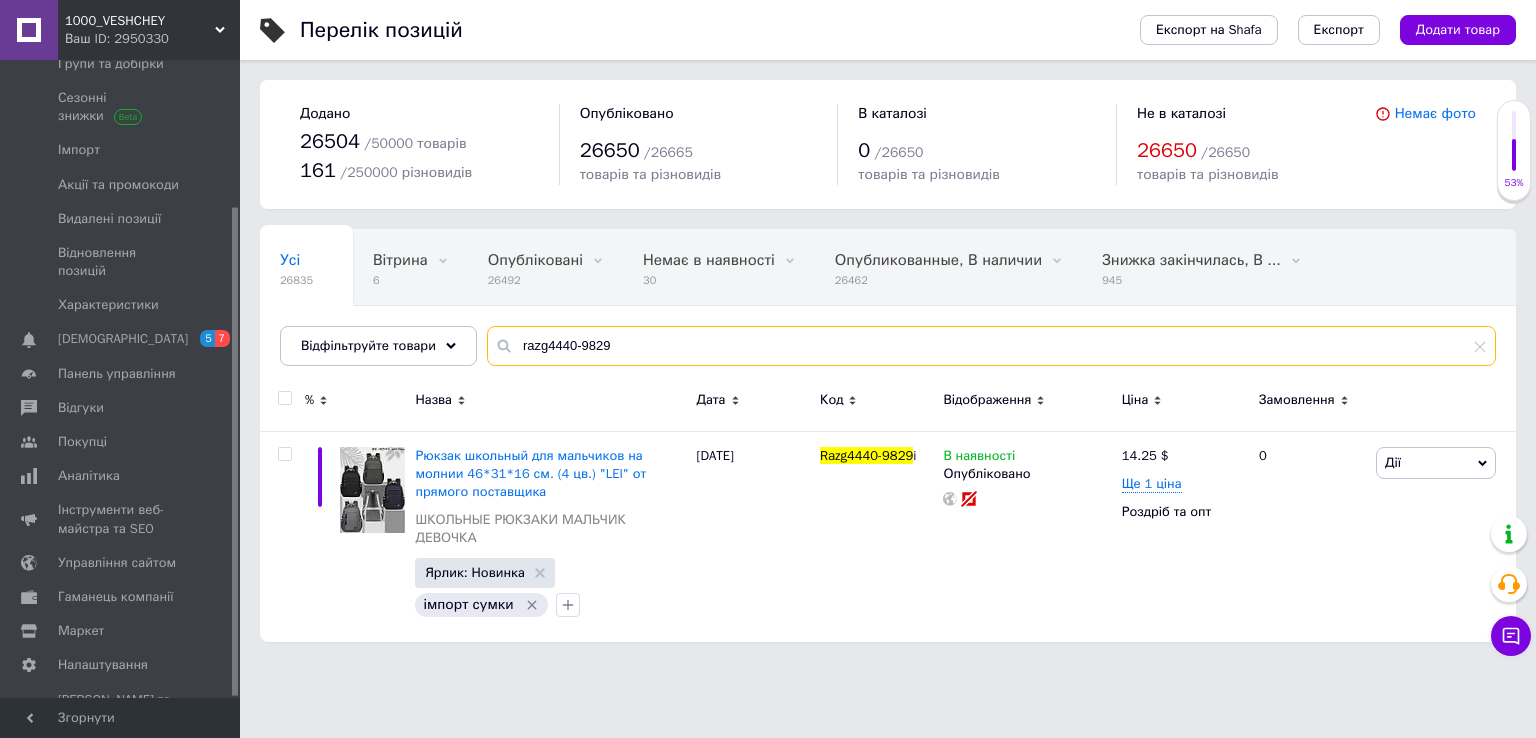 click on "razg4440-9829" at bounding box center (991, 346) 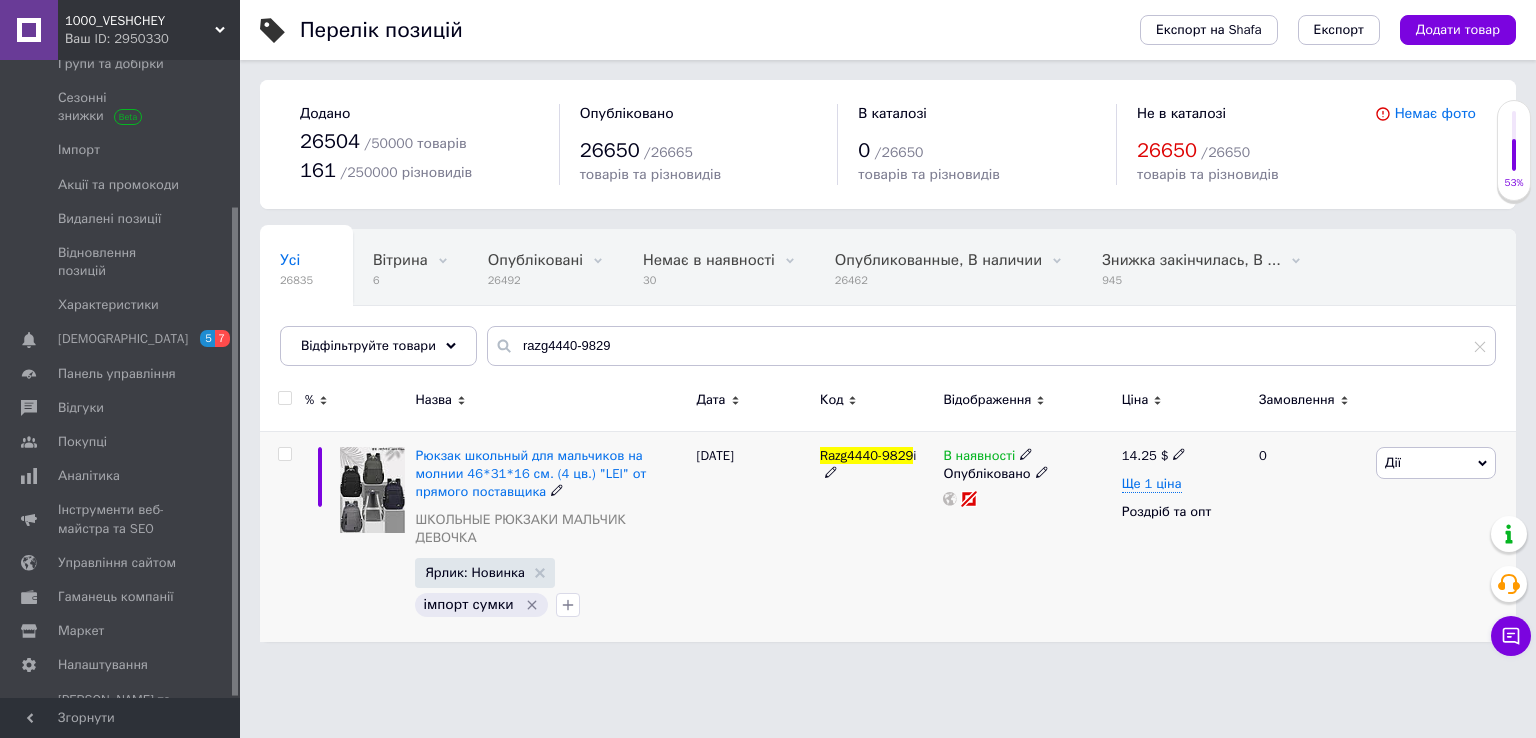 click 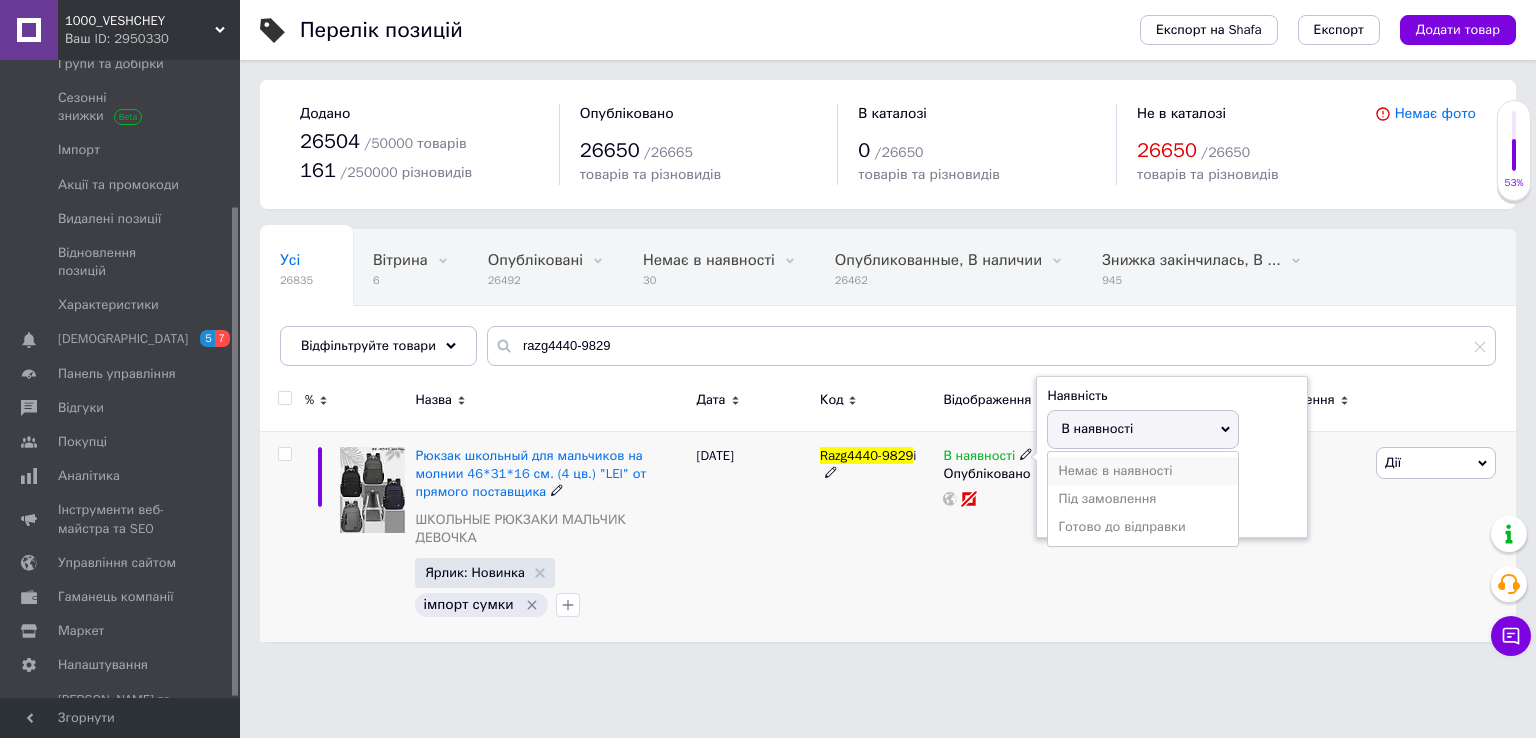 click on "Немає в наявності" at bounding box center [1143, 471] 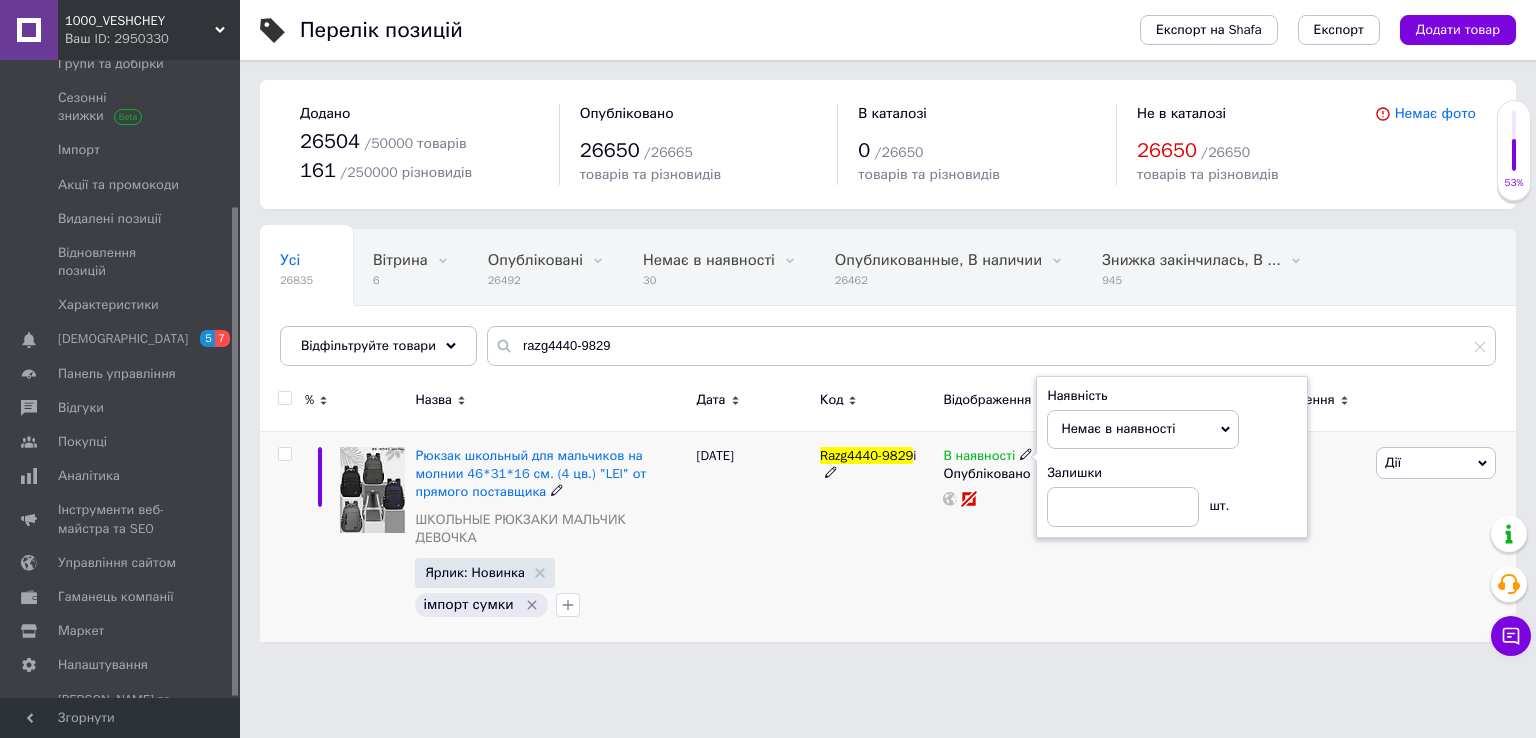 click on "В наявності Наявність Немає в наявності В наявності Під замовлення Готово до відправки Залишки шт. Опубліковано" at bounding box center [1027, 536] 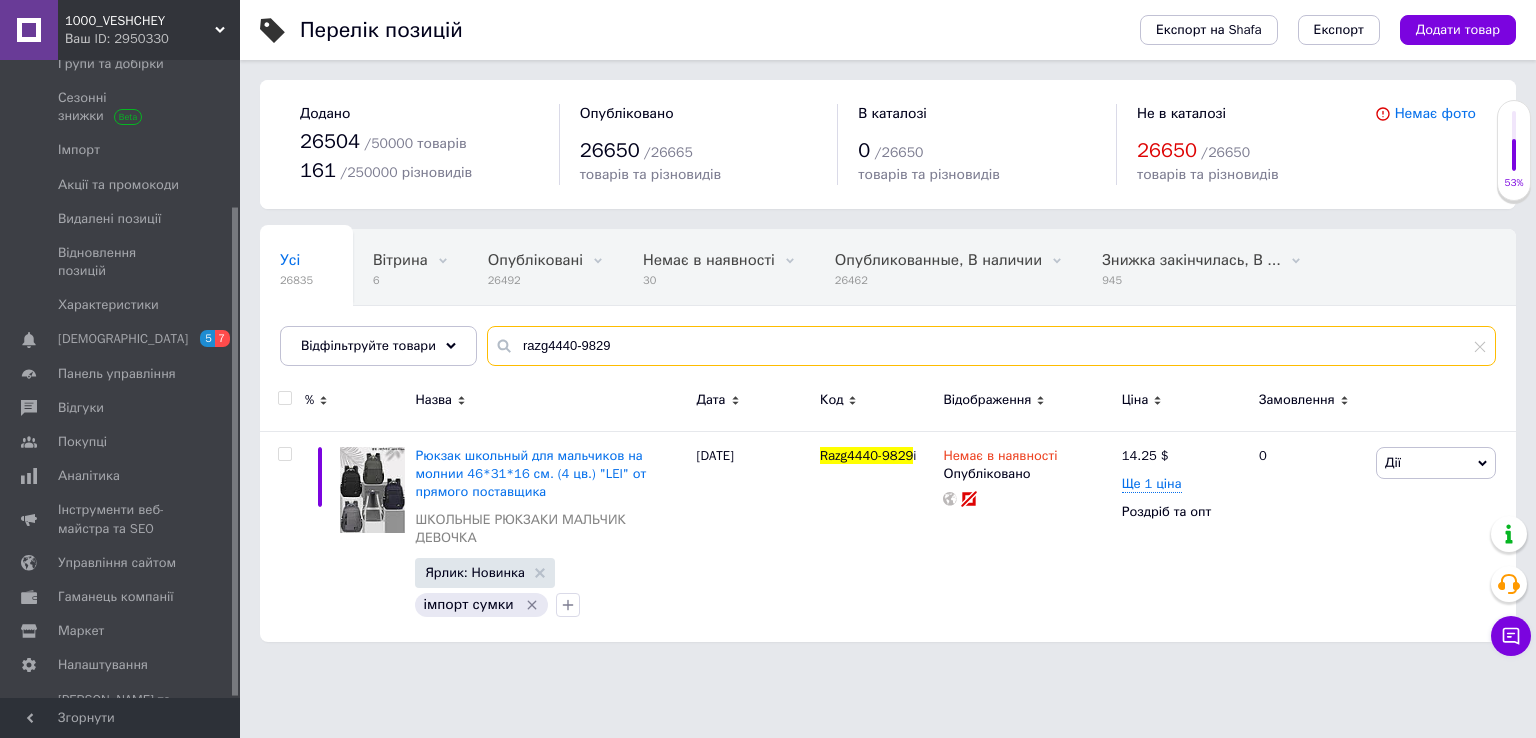click on "razg4440-9829" at bounding box center (991, 346) 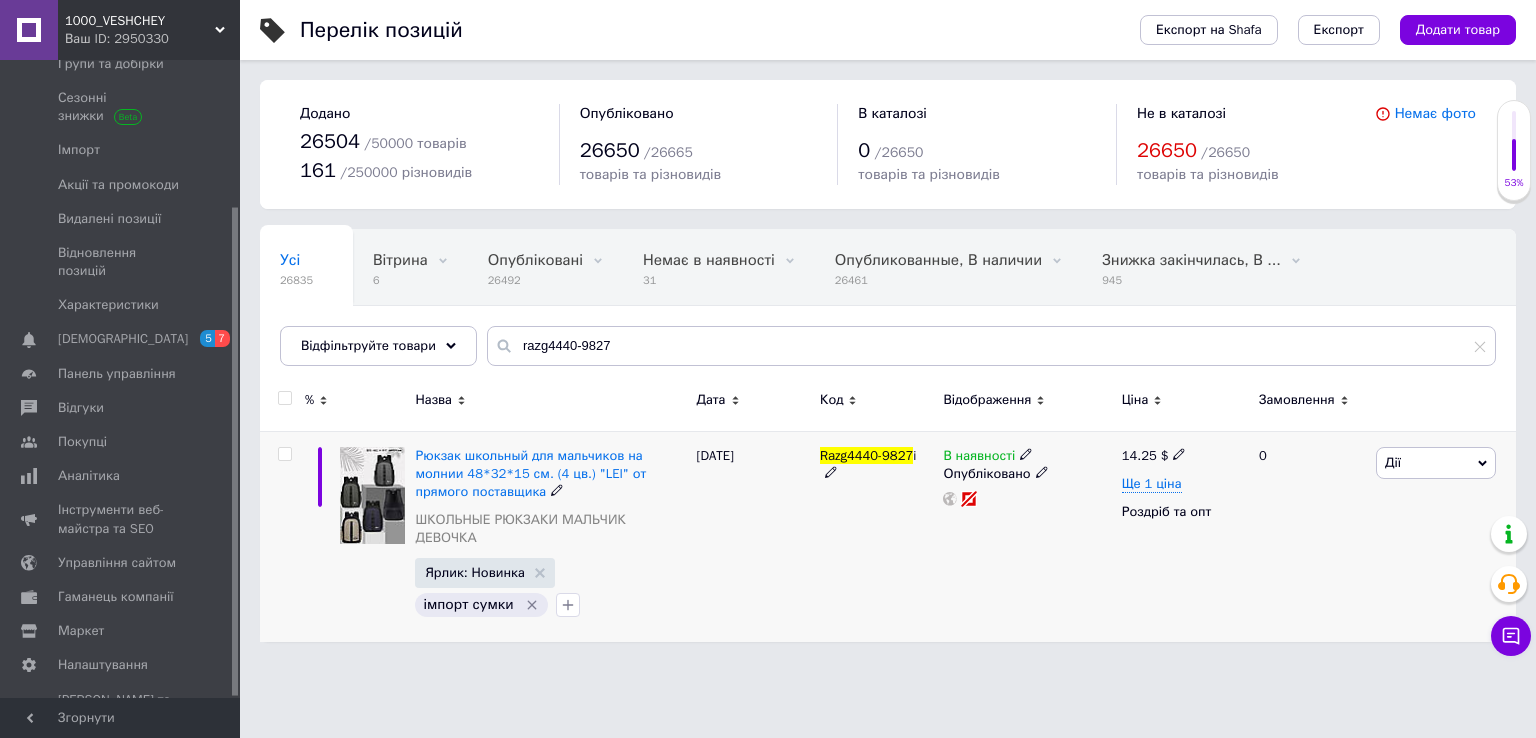 click 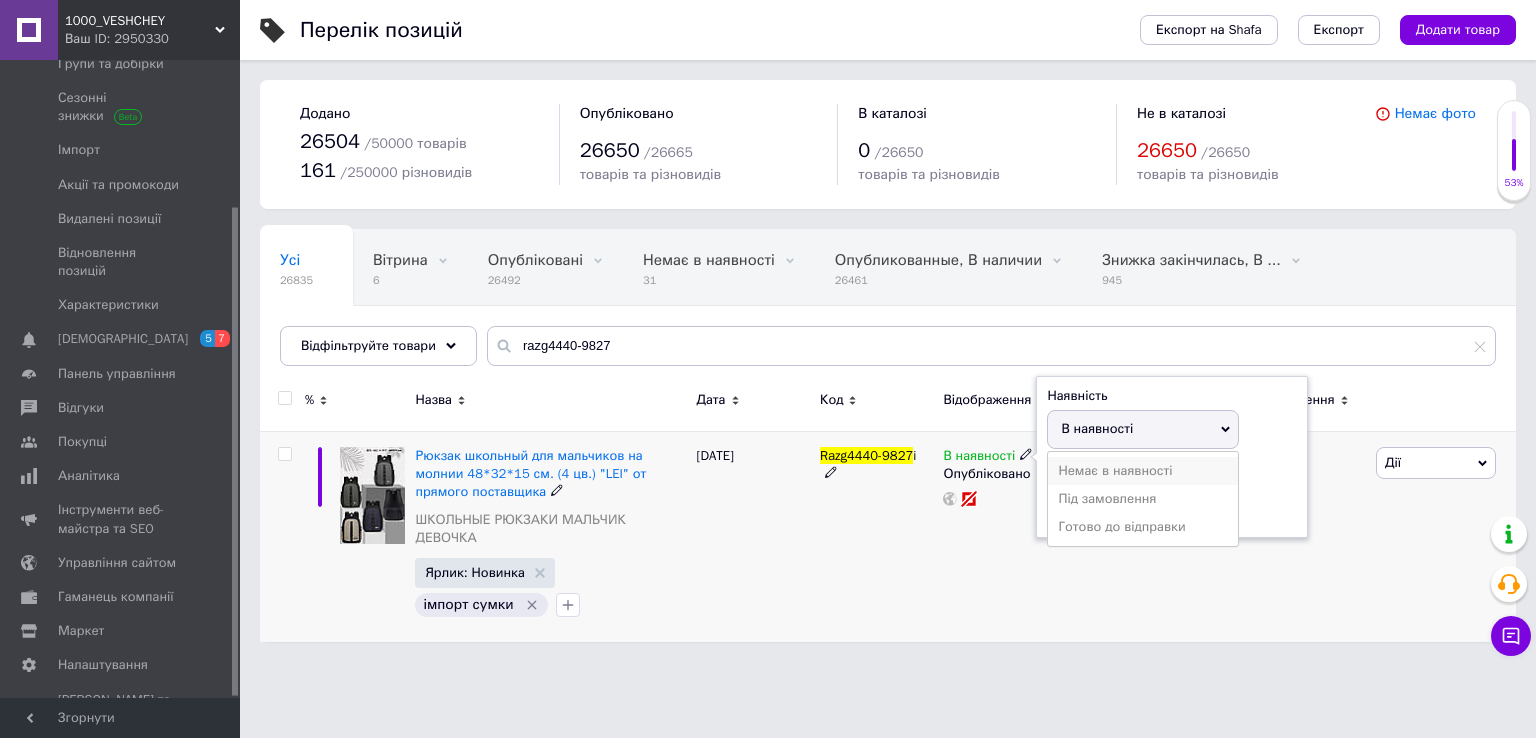 click on "Немає в наявності" at bounding box center [1143, 471] 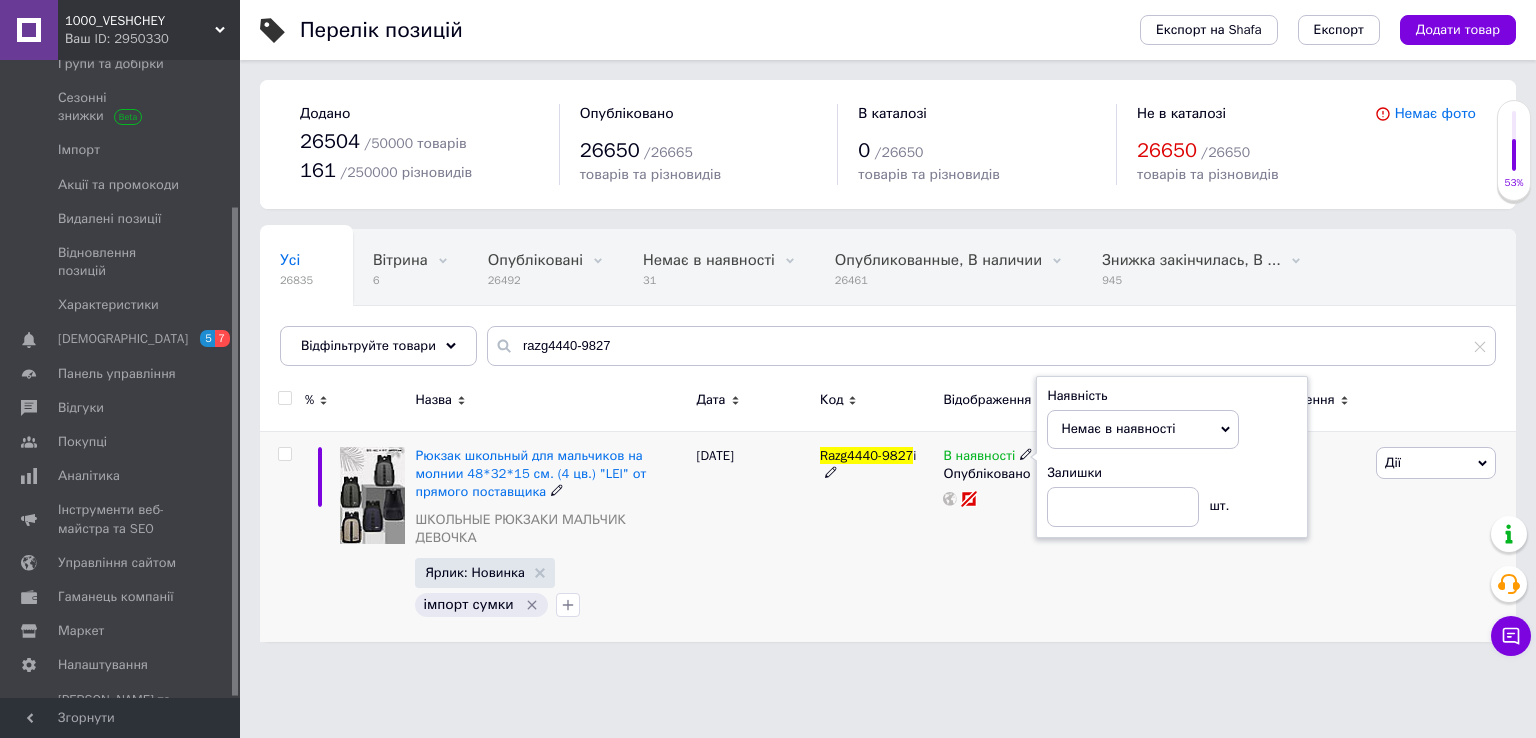 click on "Перелік позицій Експорт на Shafa Експорт Додати товар Додано 26504   / 50000   товарів 161   / 250000   різновидів Опубліковано 26650   / 26665 товарів та різновидів В каталозі 0   / 26650 товарів та різновидів Не в каталозі 26650   / 26650 товарів та різновидів Немає фото Усі 26835 Вітрина 6 Видалити Редагувати Опубліковані 26492 Видалити Редагувати Немає в наявності 31 Видалити Редагувати Опубликованные, В наличии 26461 Видалити Редагувати Знижка закінчилась, В ... 945 Видалити Редагувати Чернетки 331 Видалити Редагувати Ok Відфільтровано...  Зберегти Нічого не знайдено Можливо, помилка у слові  Усі" at bounding box center (888, 331) 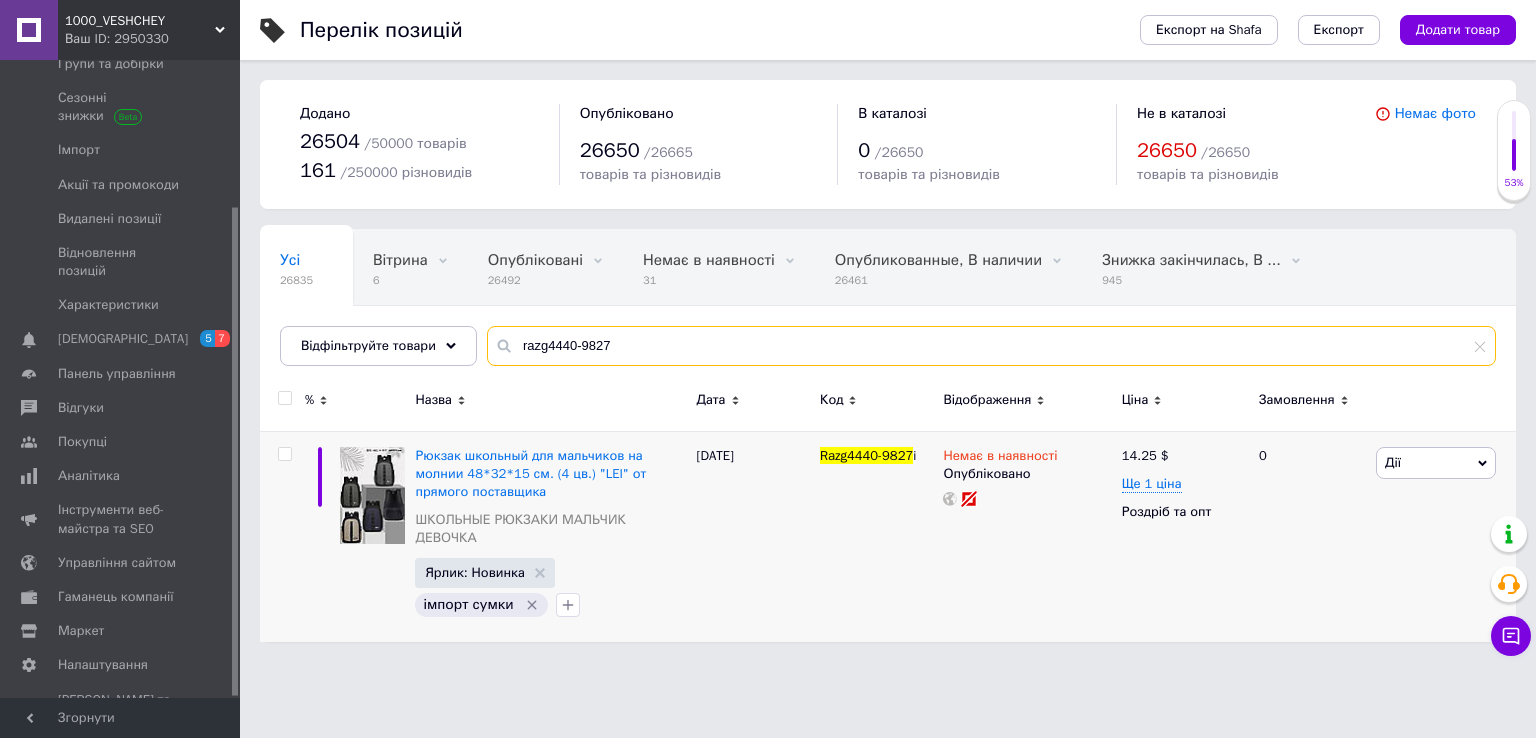 drag, startPoint x: 628, startPoint y: 345, endPoint x: 590, endPoint y: 349, distance: 38.209946 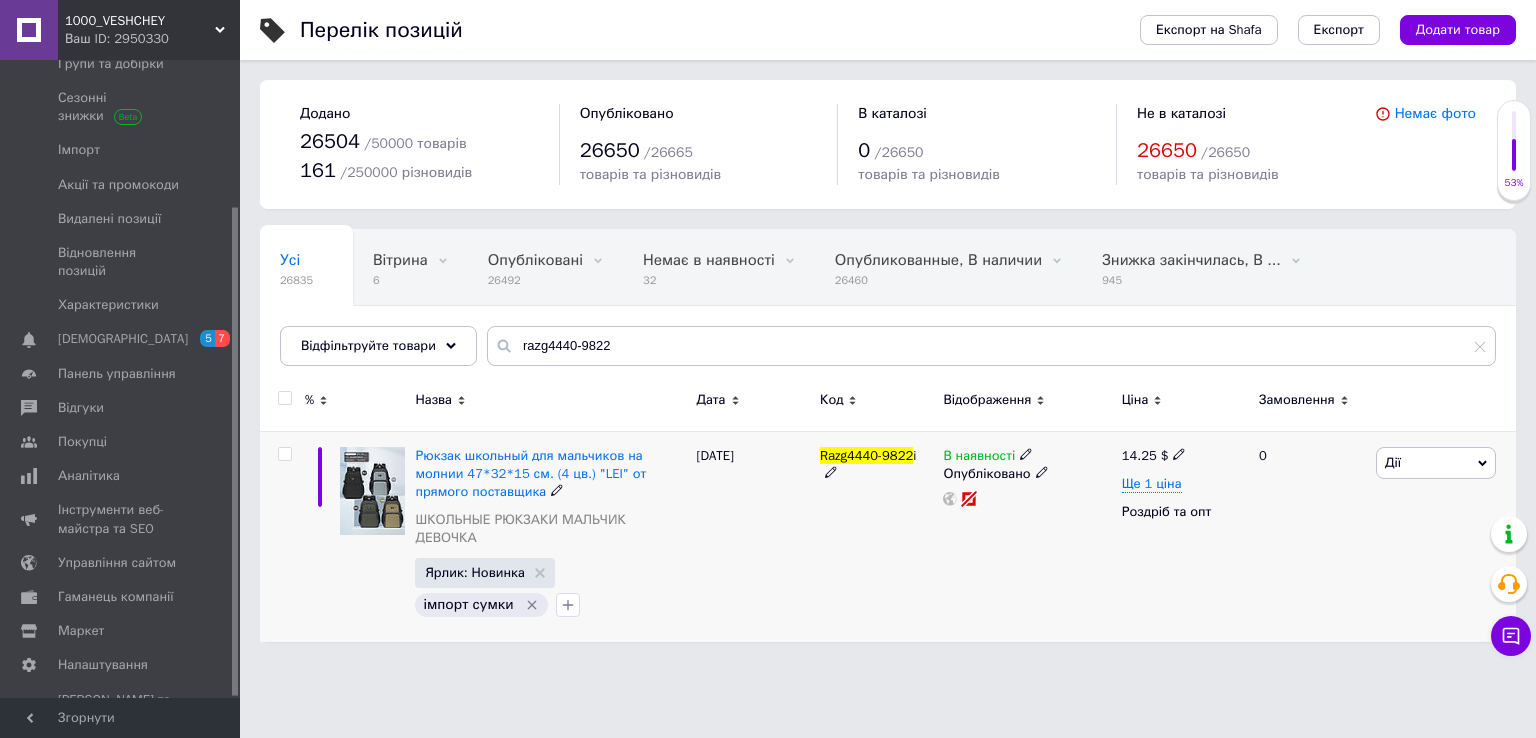 click 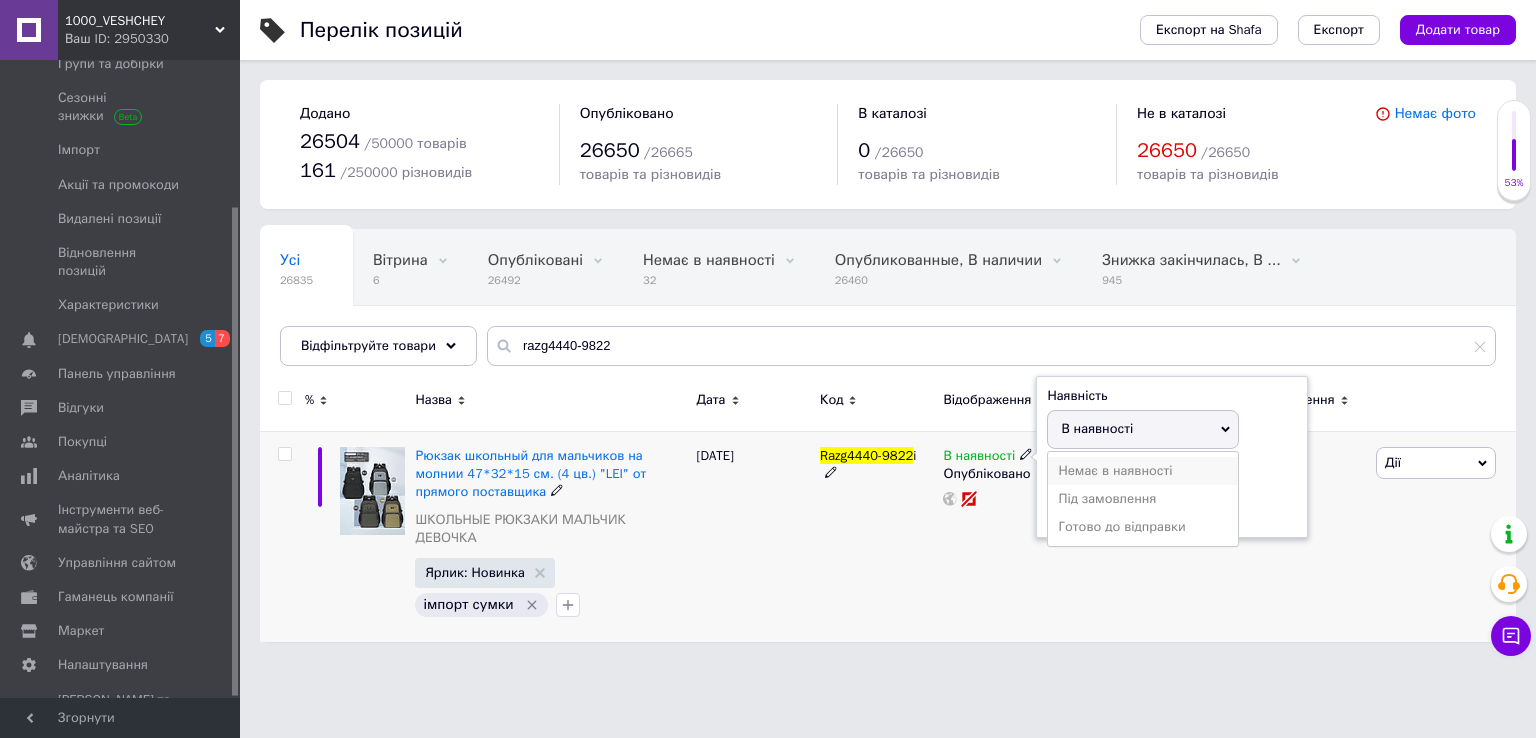 click on "Немає в наявності" at bounding box center [1143, 471] 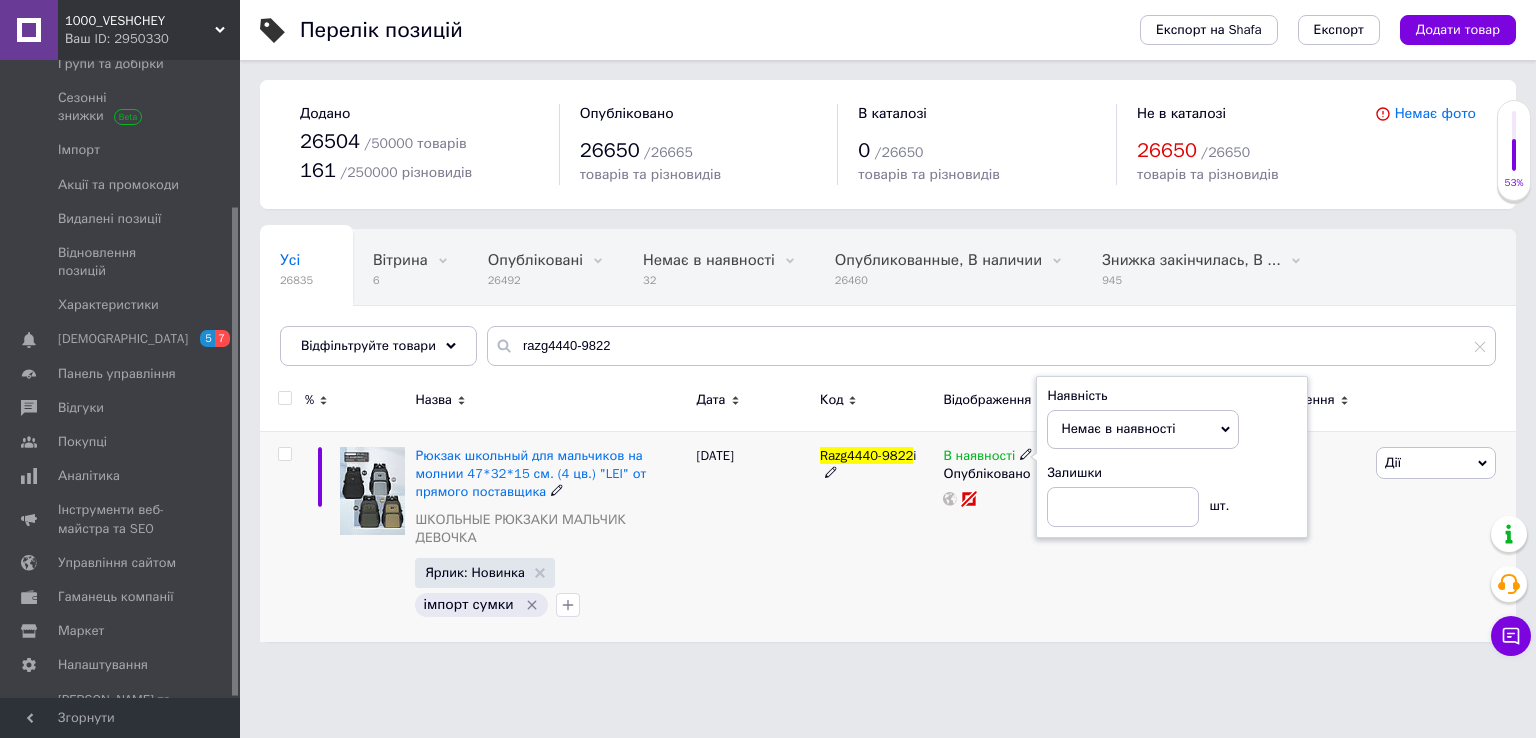 click on "В наявності Наявність Немає в наявності В наявності Під замовлення Готово до відправки Залишки шт. Опубліковано" at bounding box center [1027, 536] 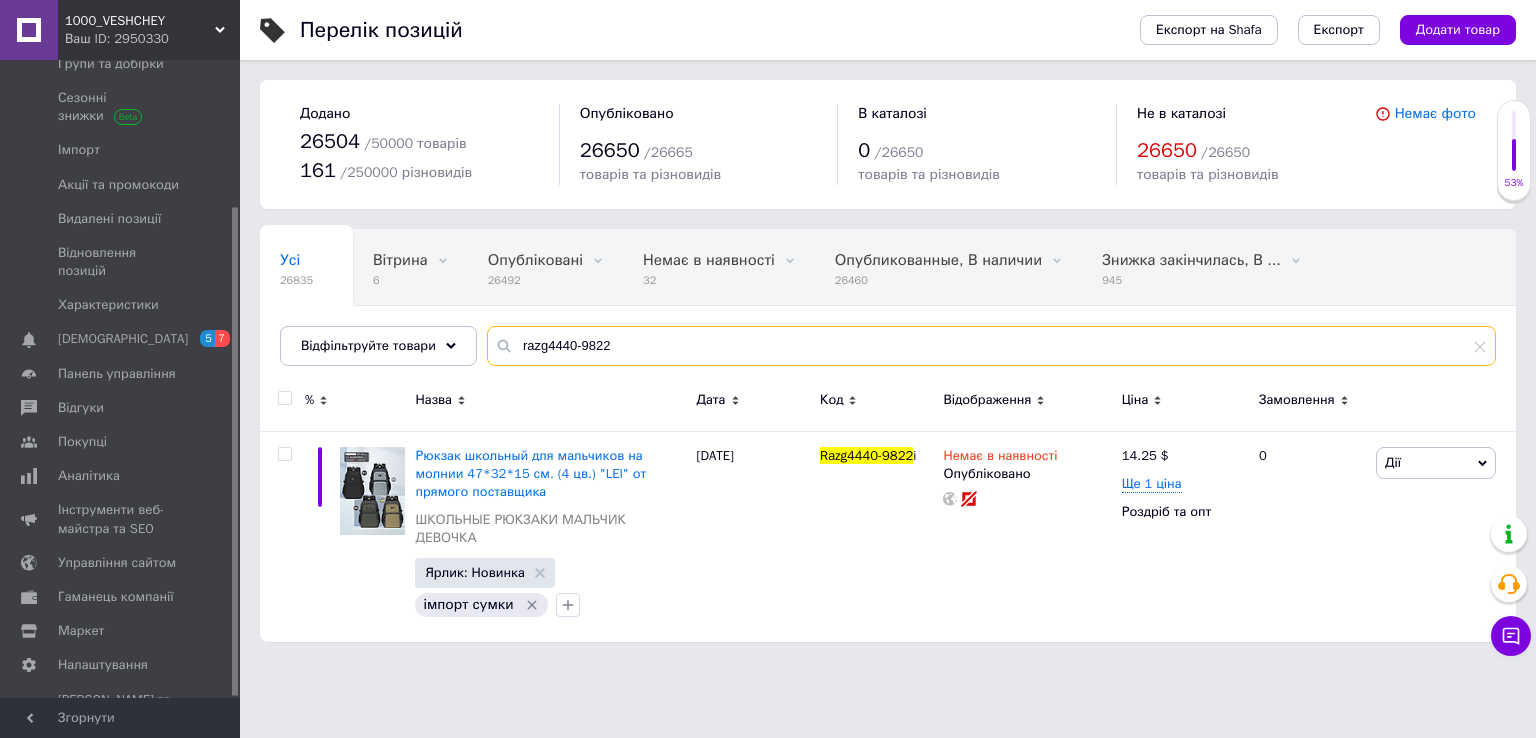 click on "razg4440-9822" at bounding box center (991, 346) 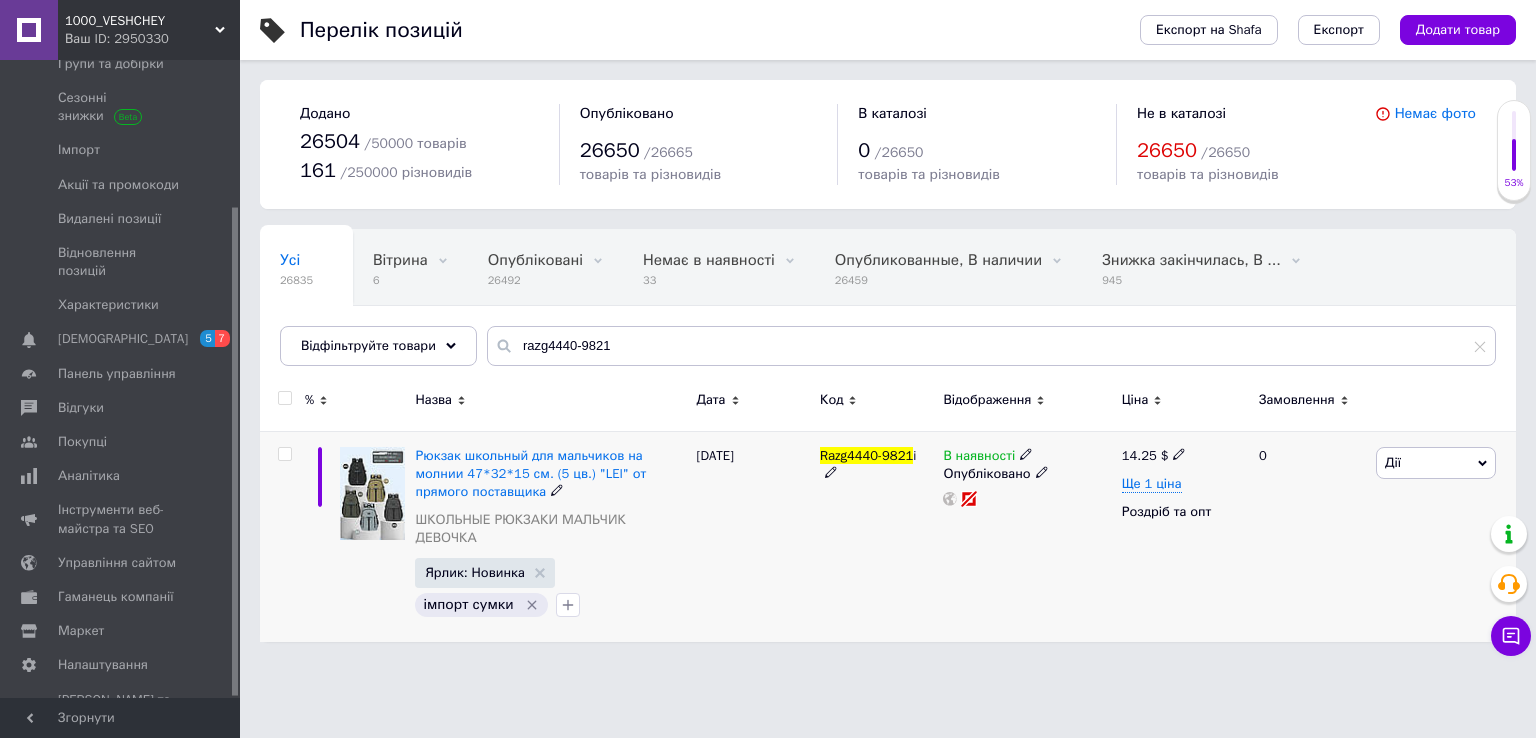 click 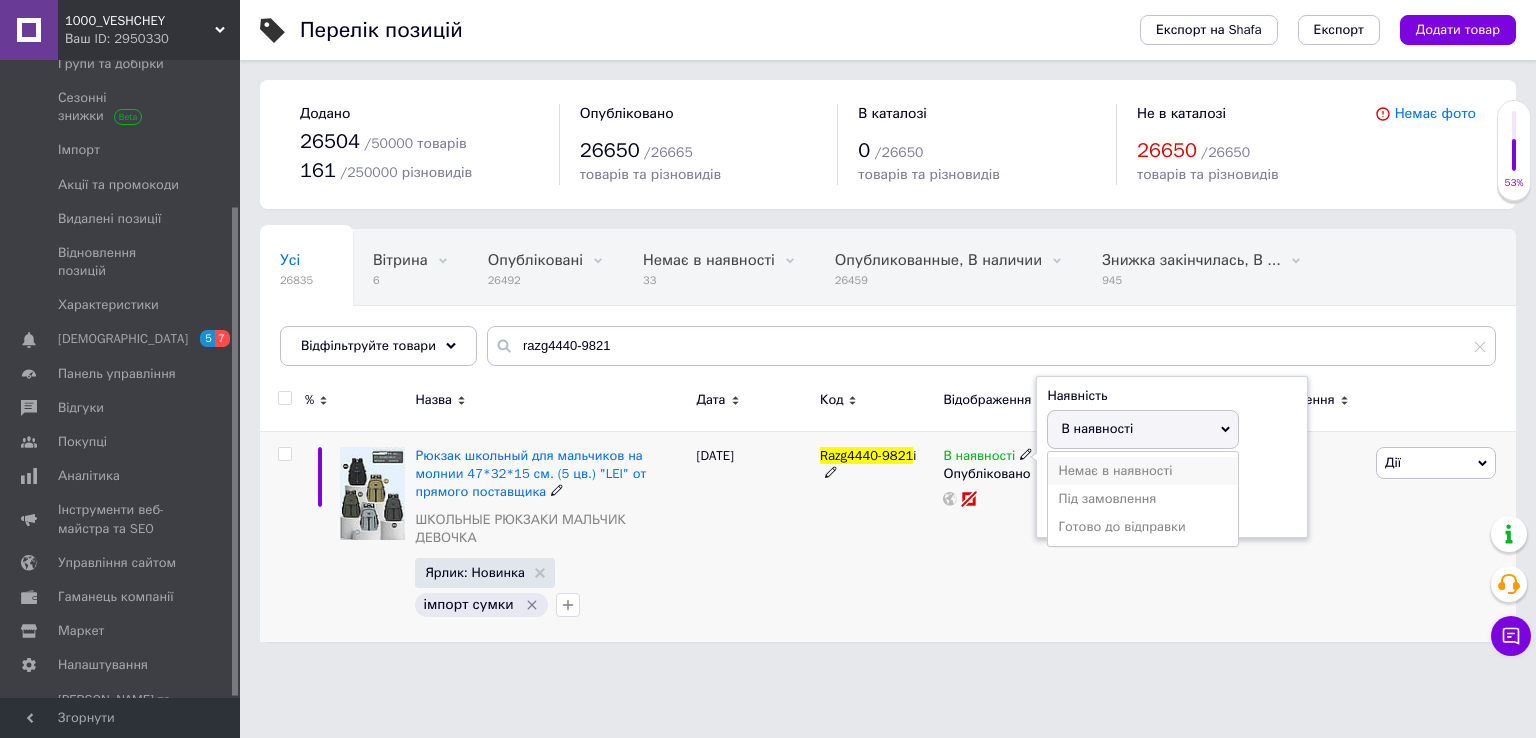 click on "Немає в наявності" at bounding box center [1143, 471] 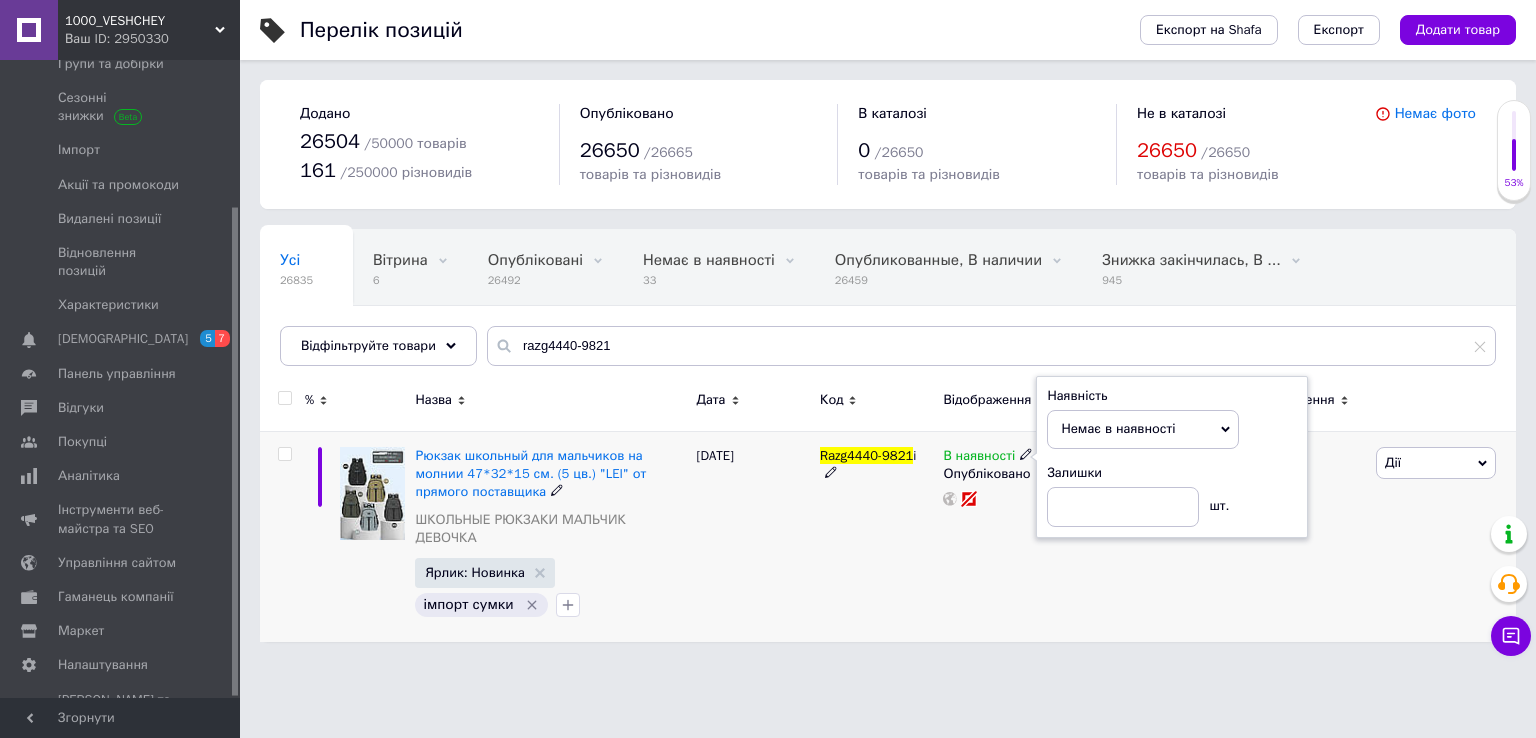 click at bounding box center (1027, 499) 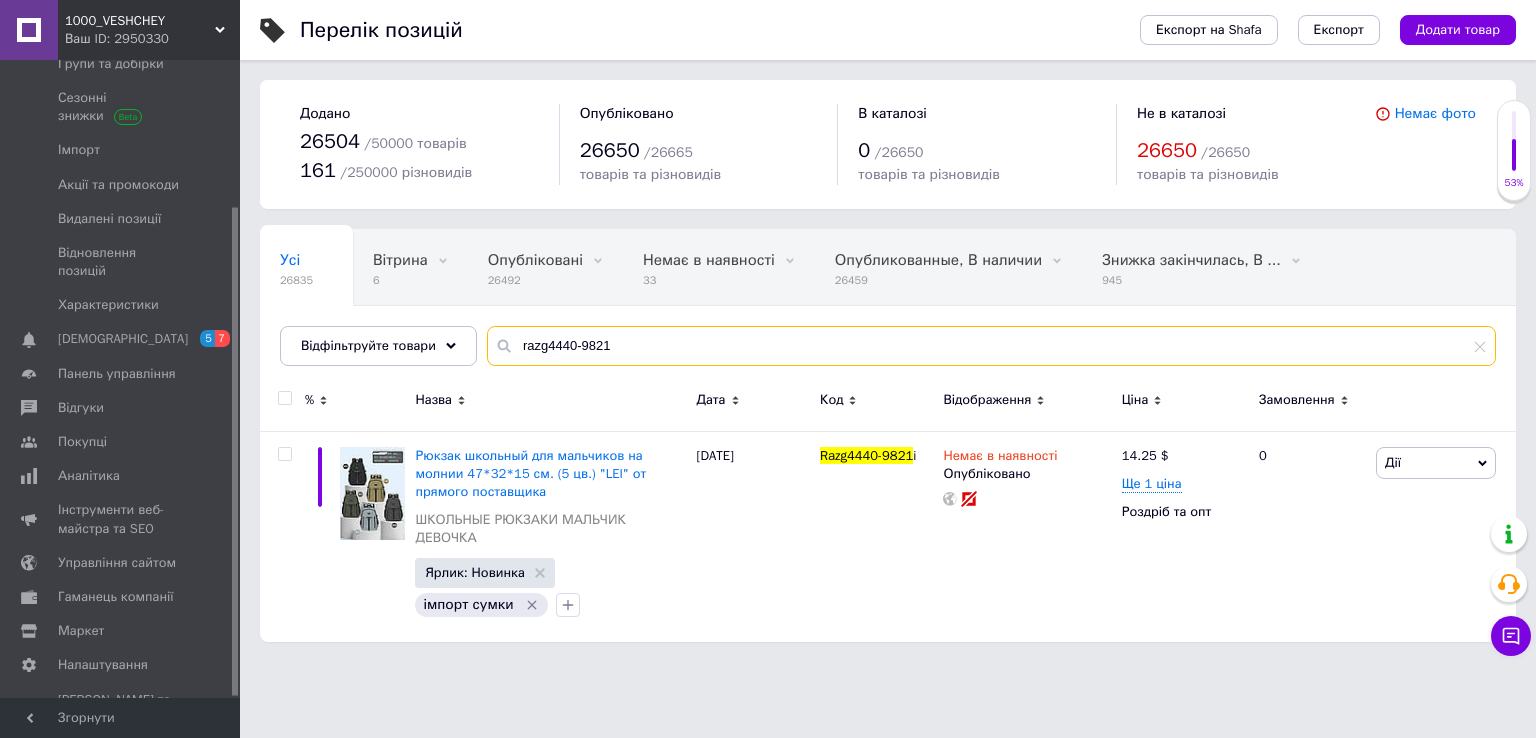 click on "razg4440-9821" at bounding box center (991, 346) 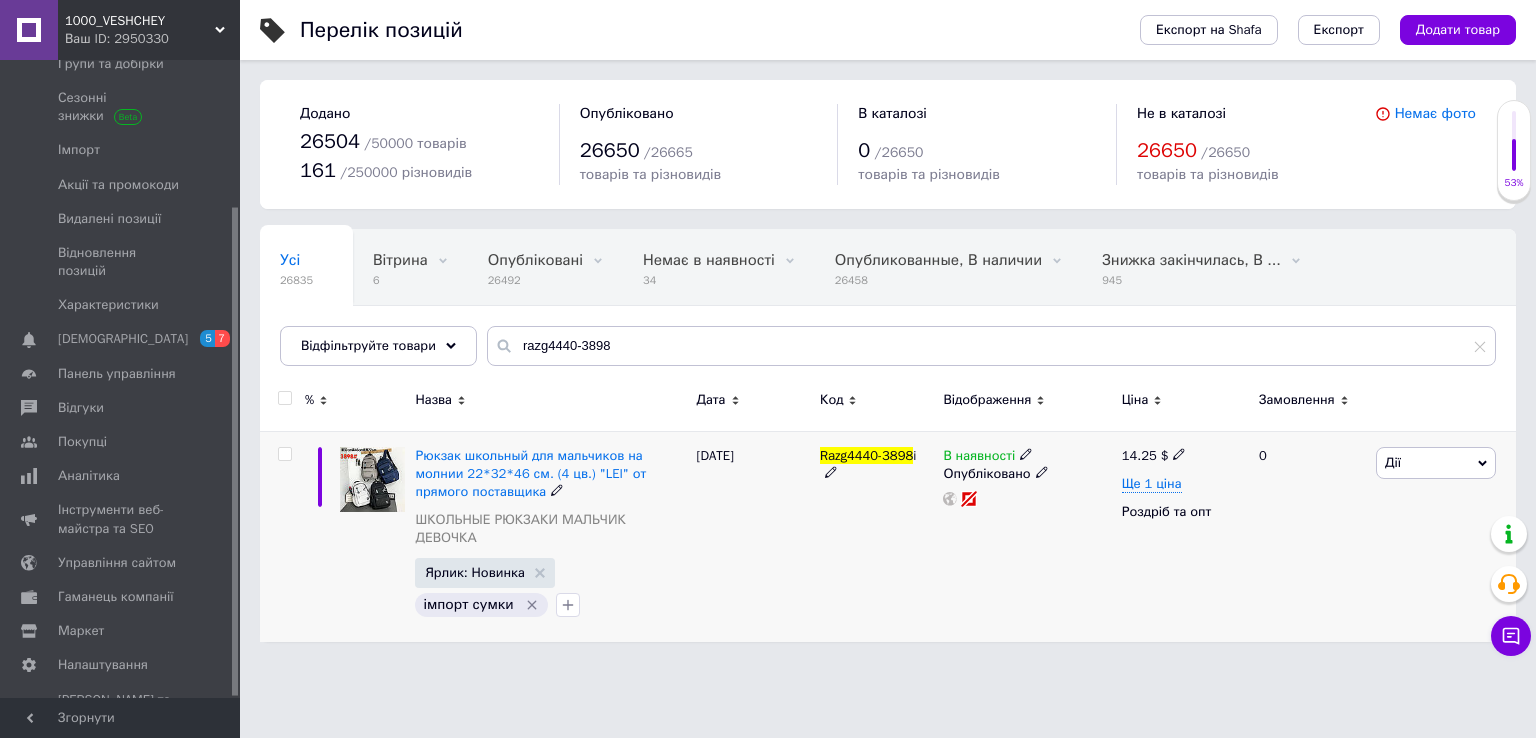 click 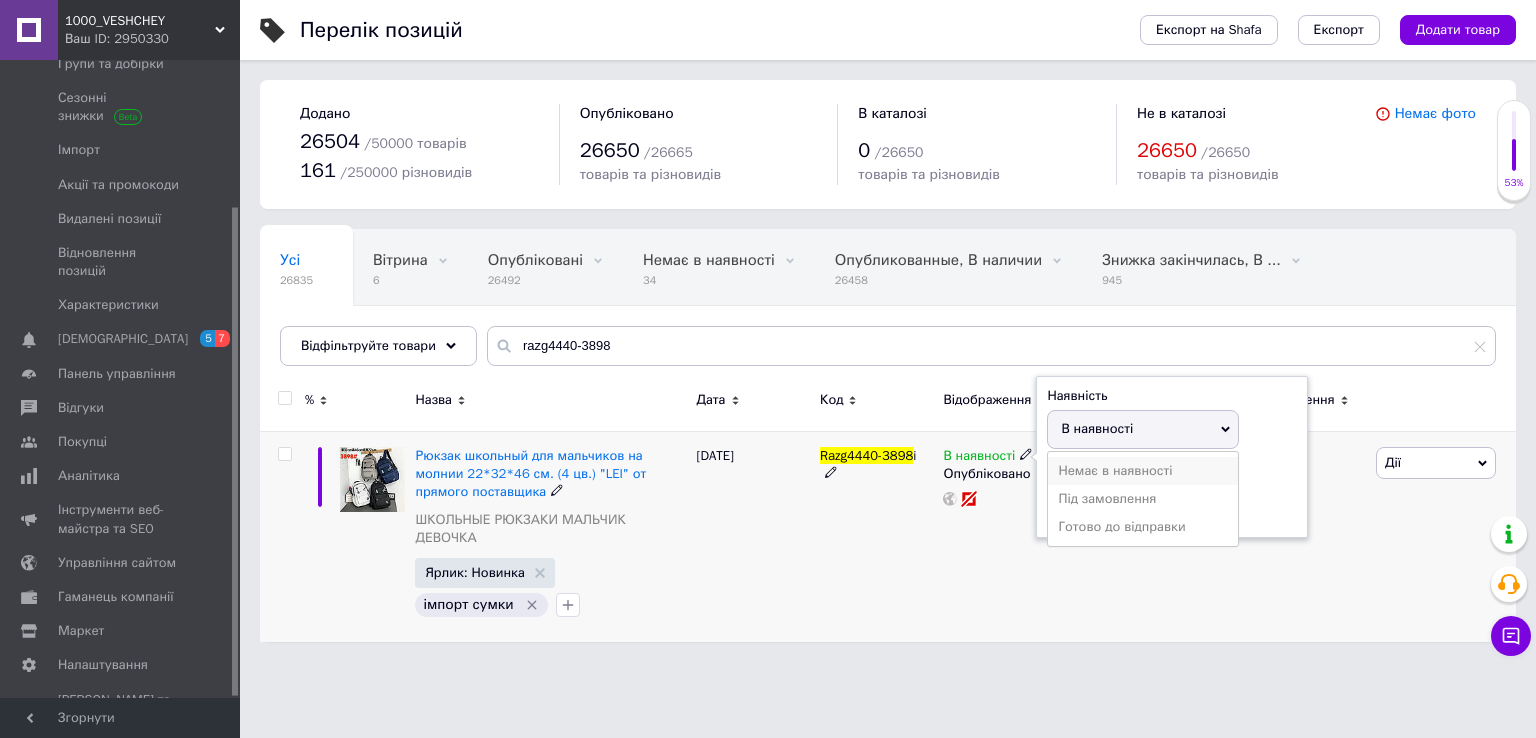 click on "Немає в наявності" at bounding box center [1143, 471] 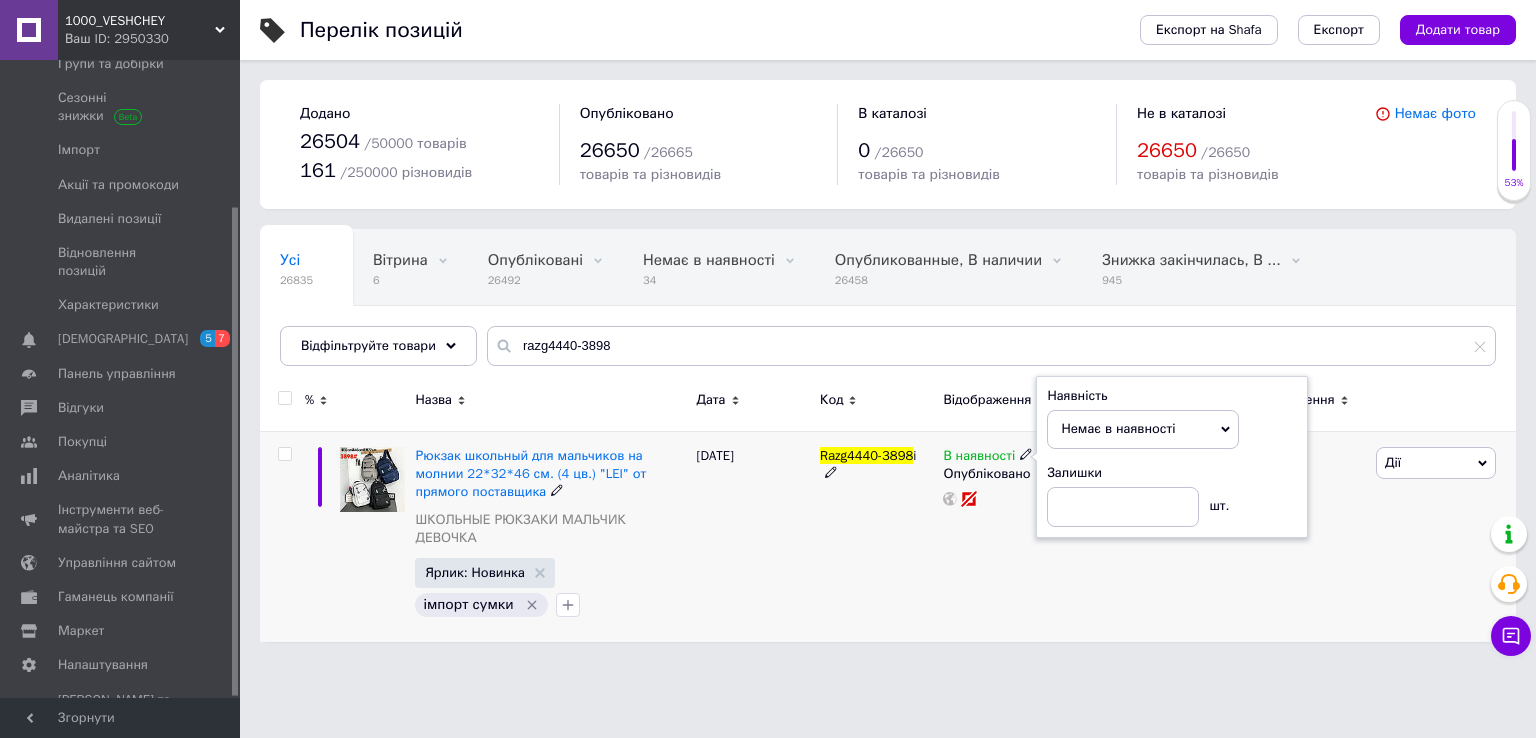 click on "Razg4440-3898 i" at bounding box center (876, 536) 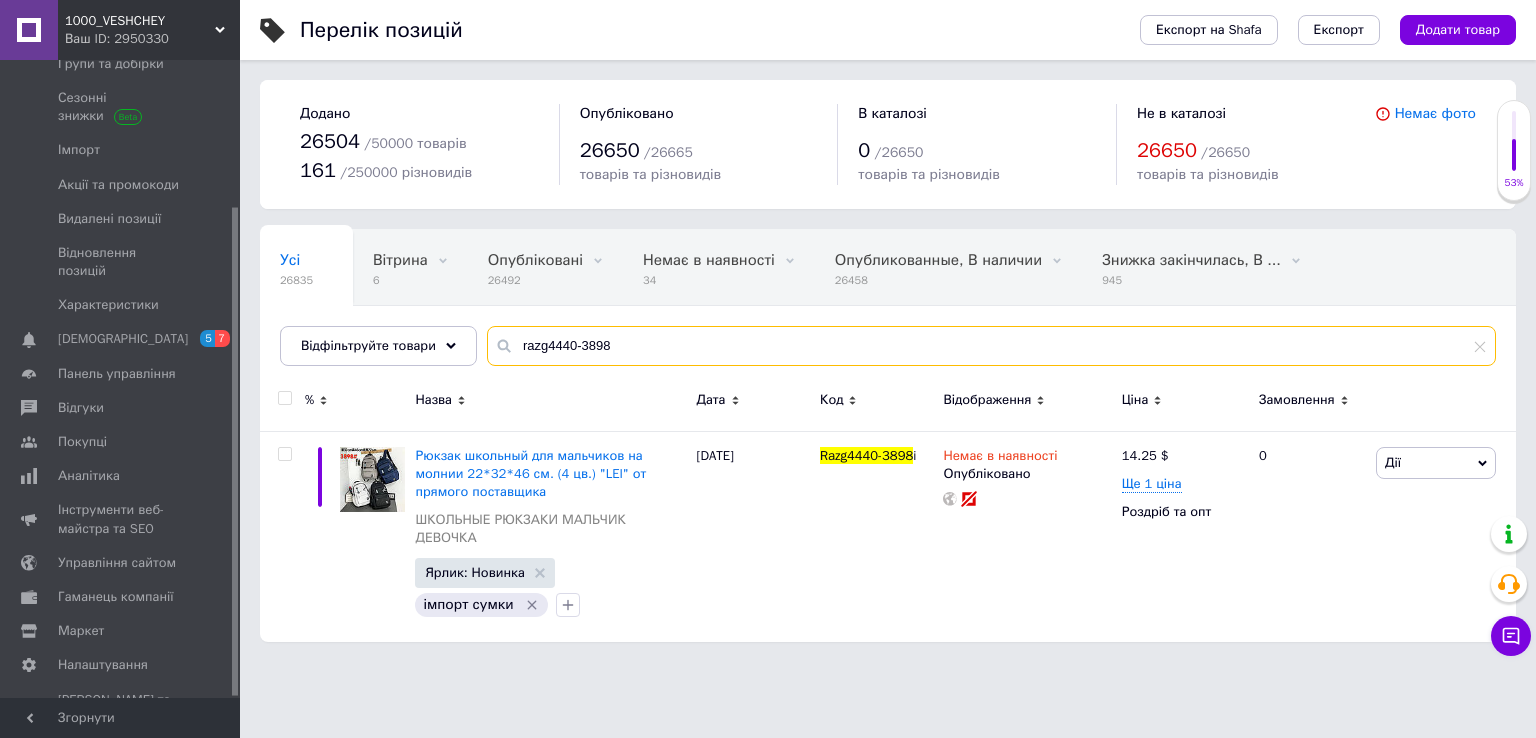 drag, startPoint x: 620, startPoint y: 337, endPoint x: 572, endPoint y: 349, distance: 49.47727 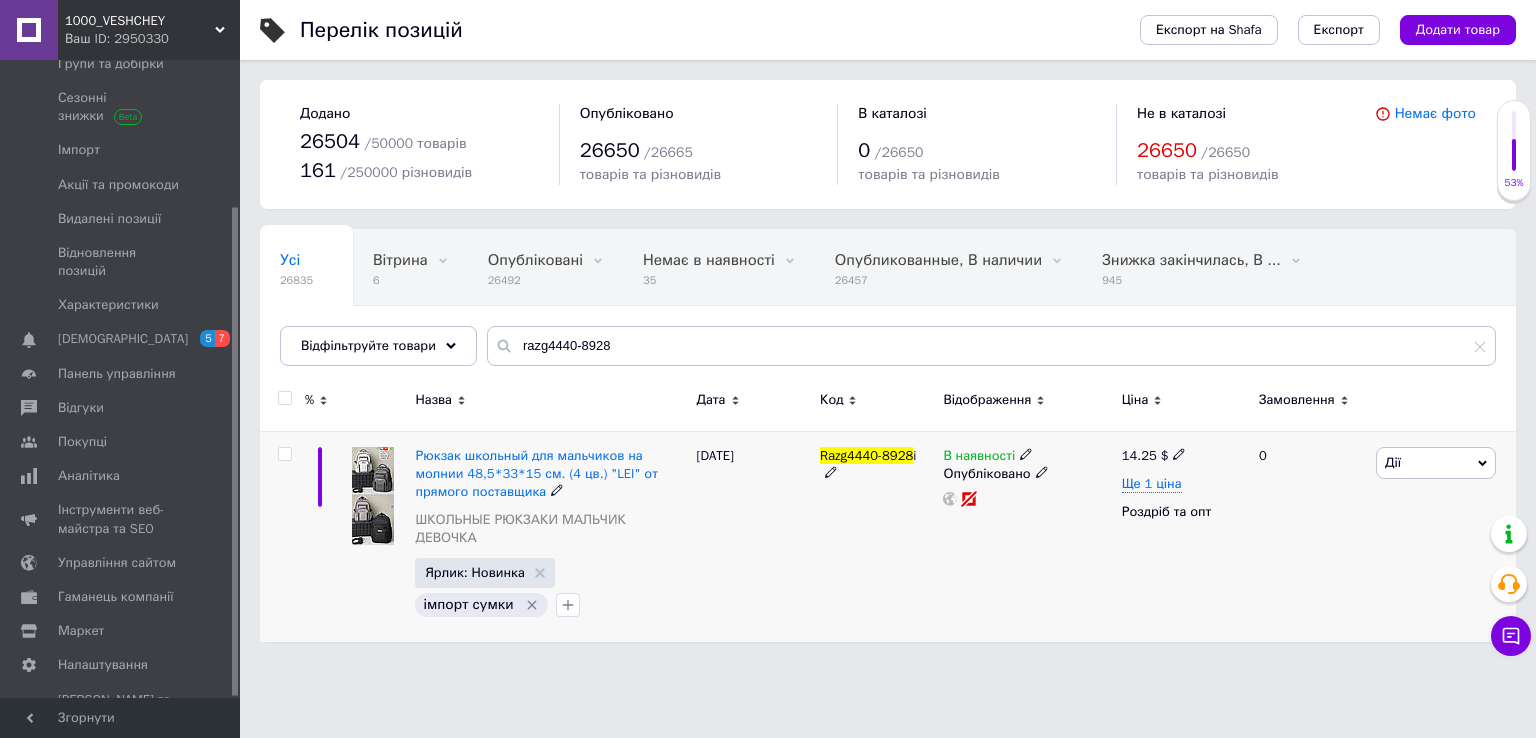 click 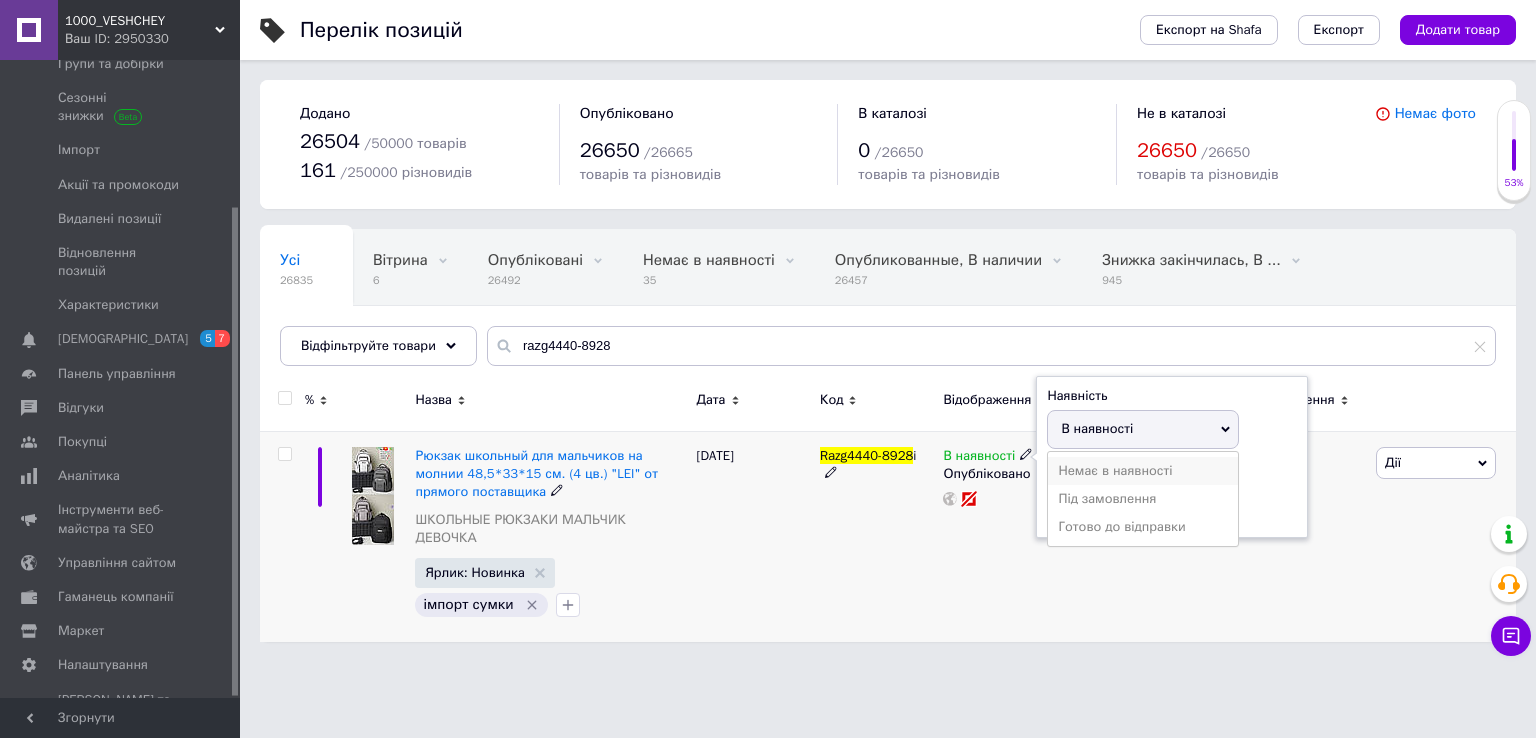 click on "Немає в наявності" at bounding box center [1143, 471] 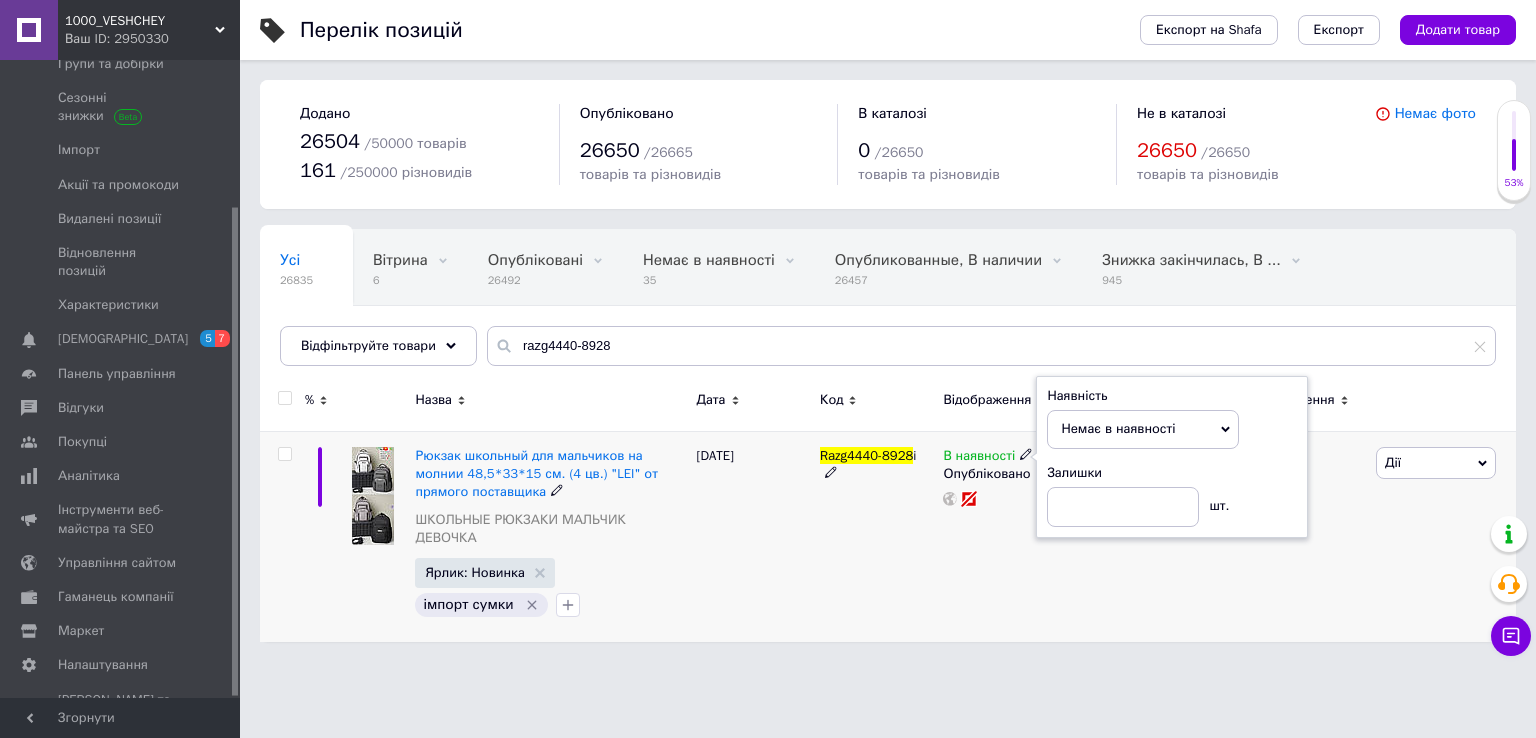 click on "В наявності Наявність Немає в наявності В наявності Під замовлення Готово до відправки Залишки шт. Опубліковано" at bounding box center [1027, 536] 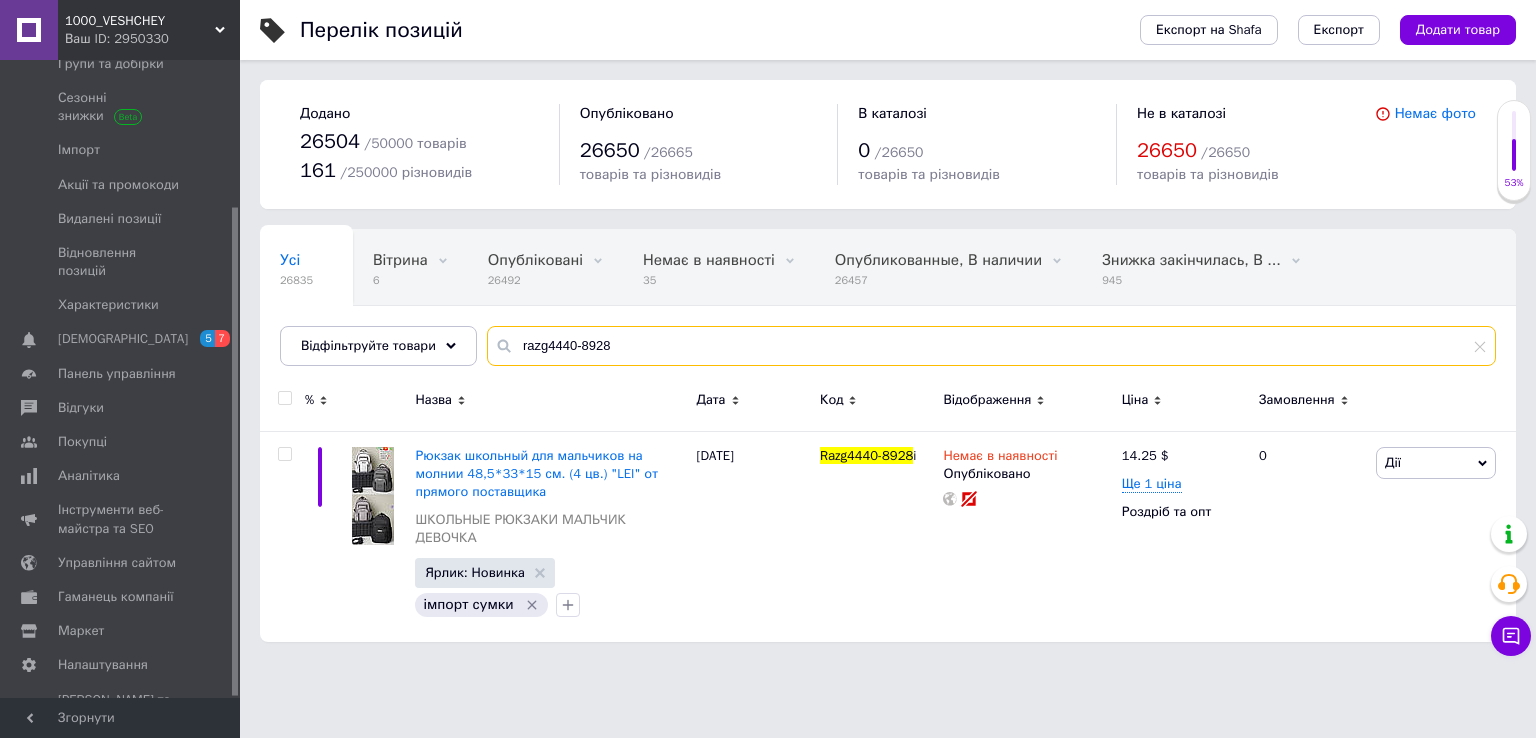 drag, startPoint x: 626, startPoint y: 352, endPoint x: 576, endPoint y: 356, distance: 50.159744 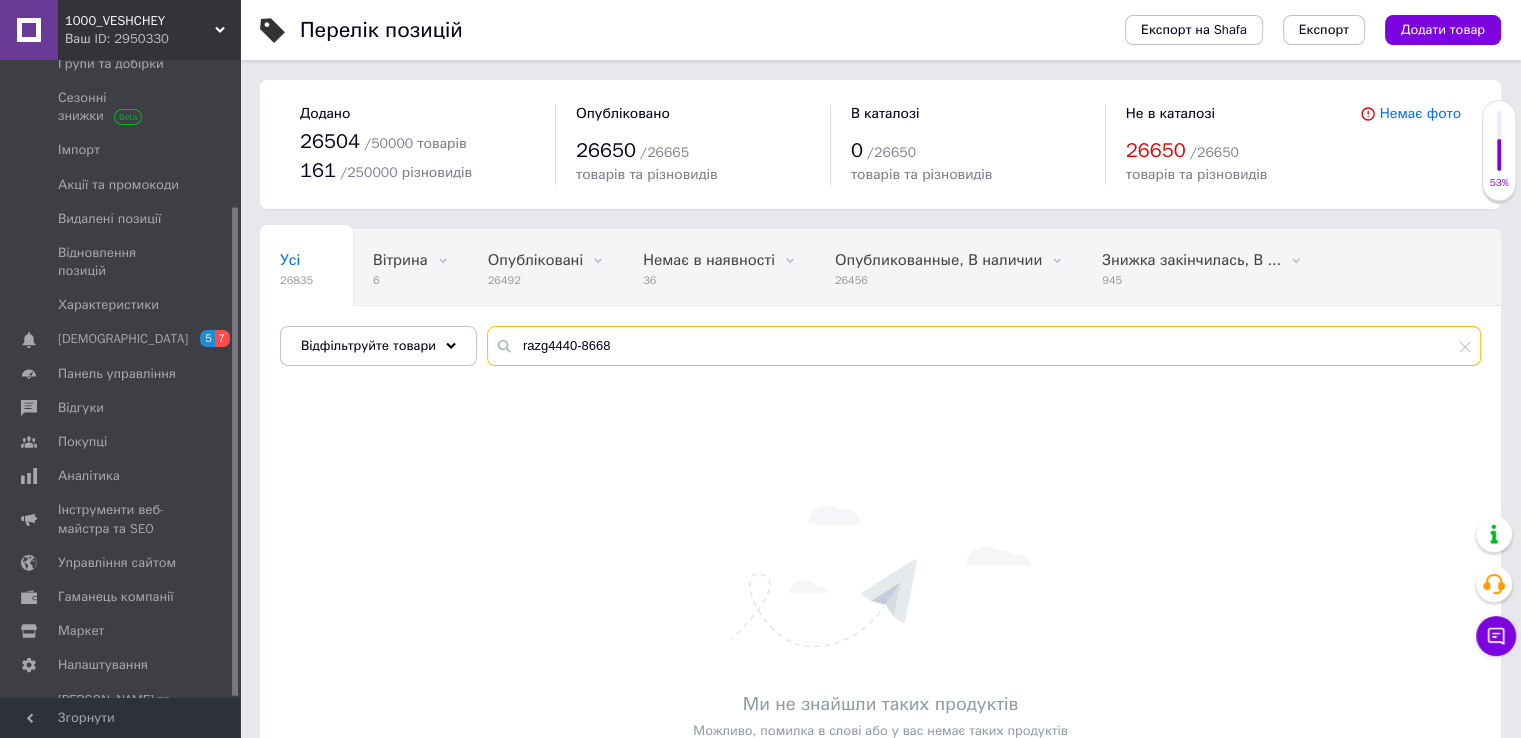 click on "razg4440-8668" at bounding box center (984, 346) 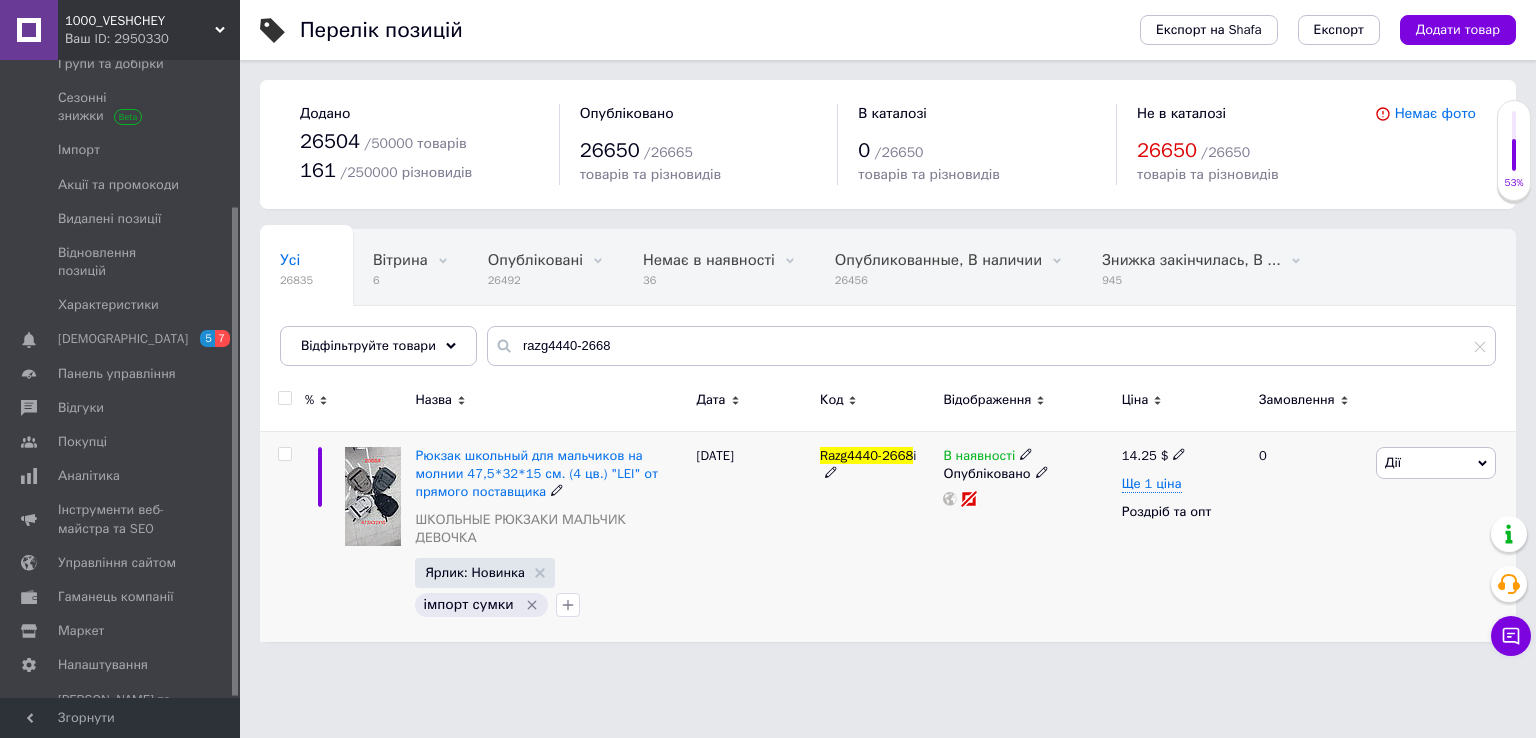 click 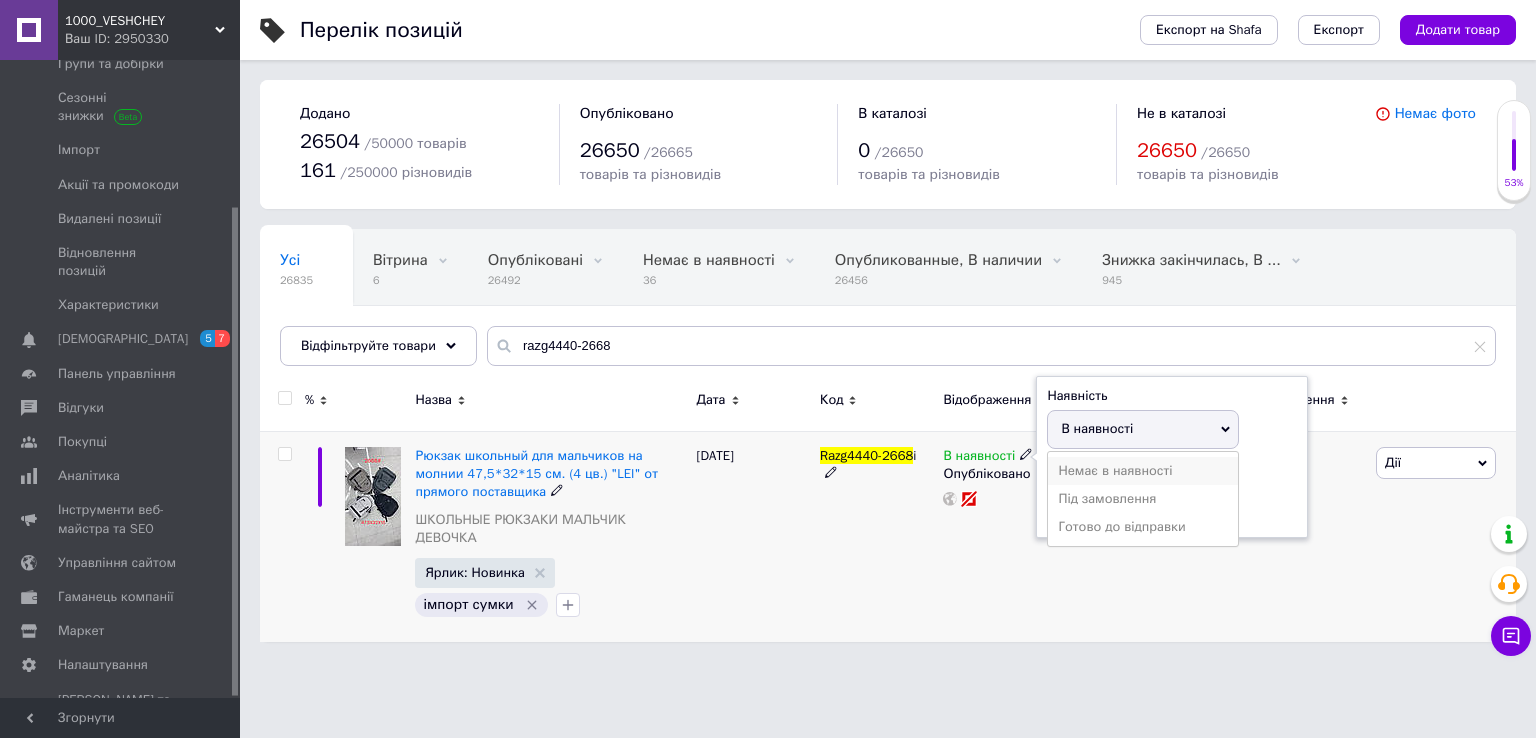 click on "Немає в наявності" at bounding box center (1143, 471) 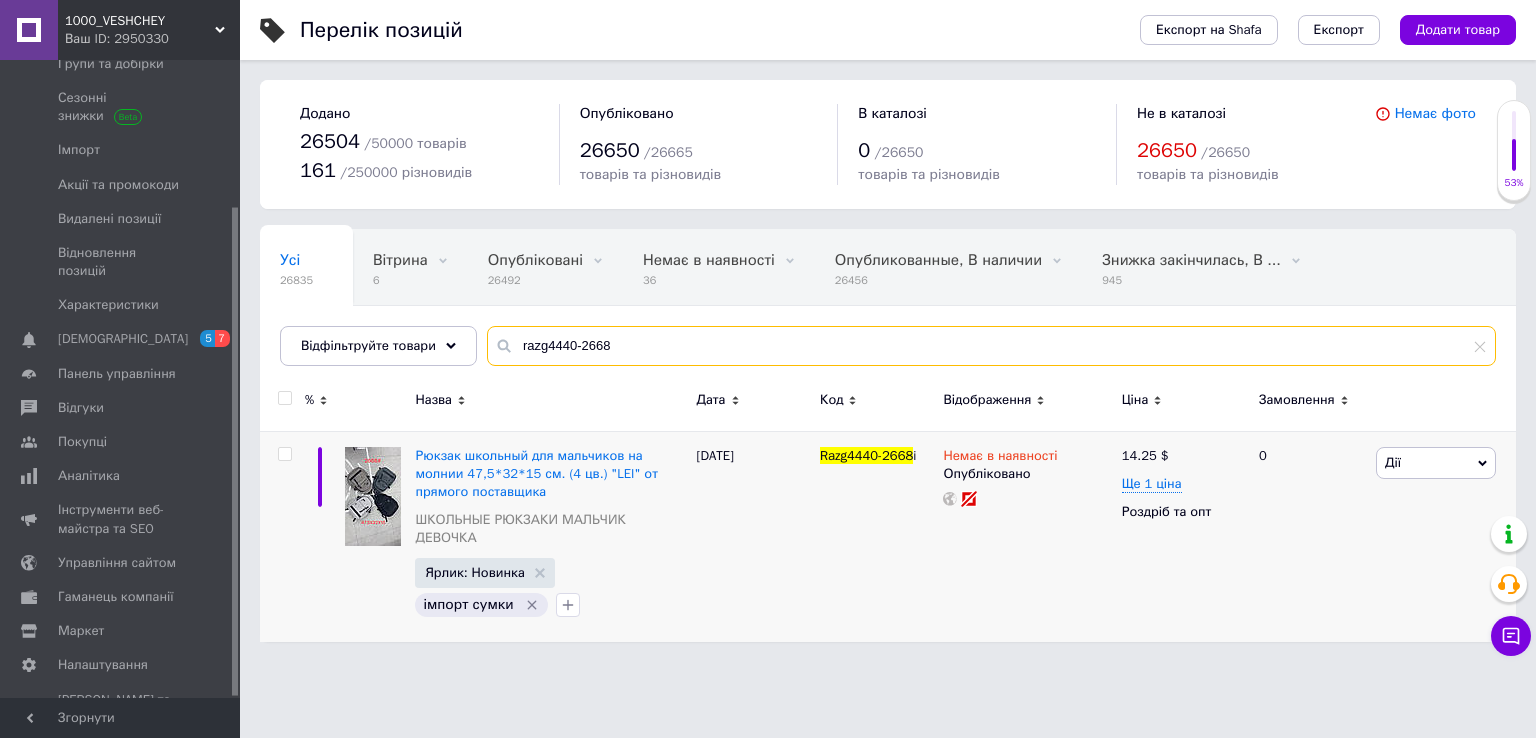 drag, startPoint x: 627, startPoint y: 352, endPoint x: 572, endPoint y: 353, distance: 55.00909 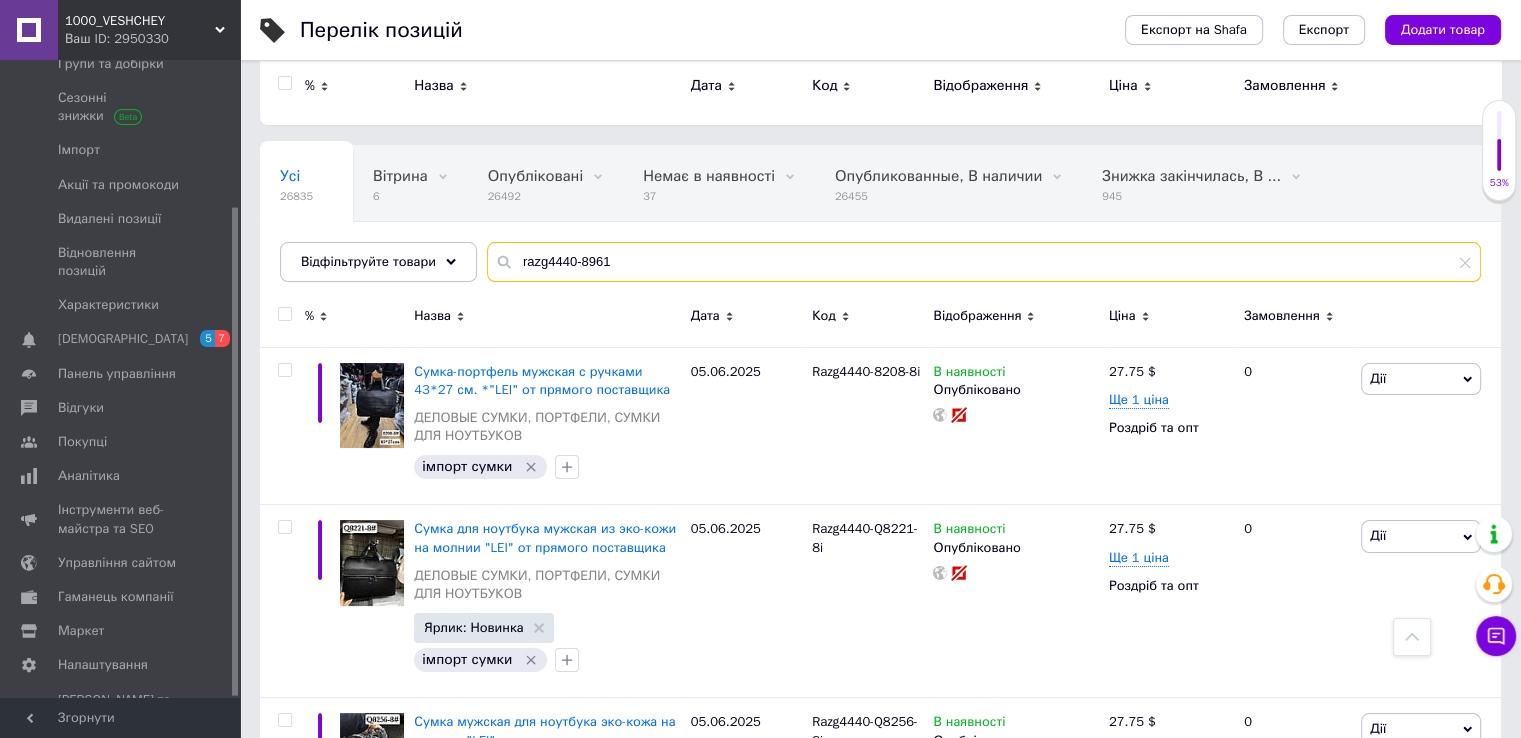 scroll, scrollTop: 0, scrollLeft: 0, axis: both 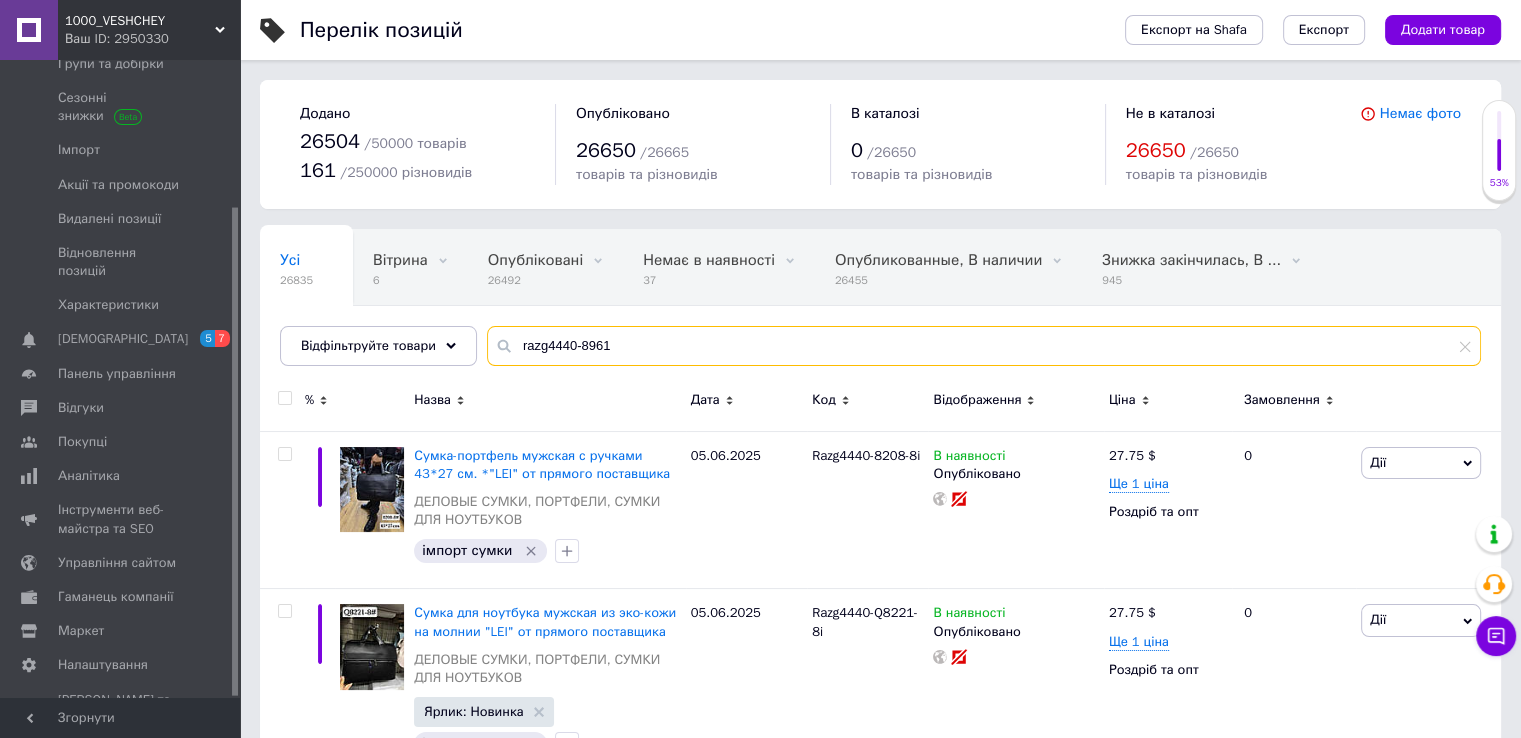 click on "razg4440-8961" at bounding box center (984, 346) 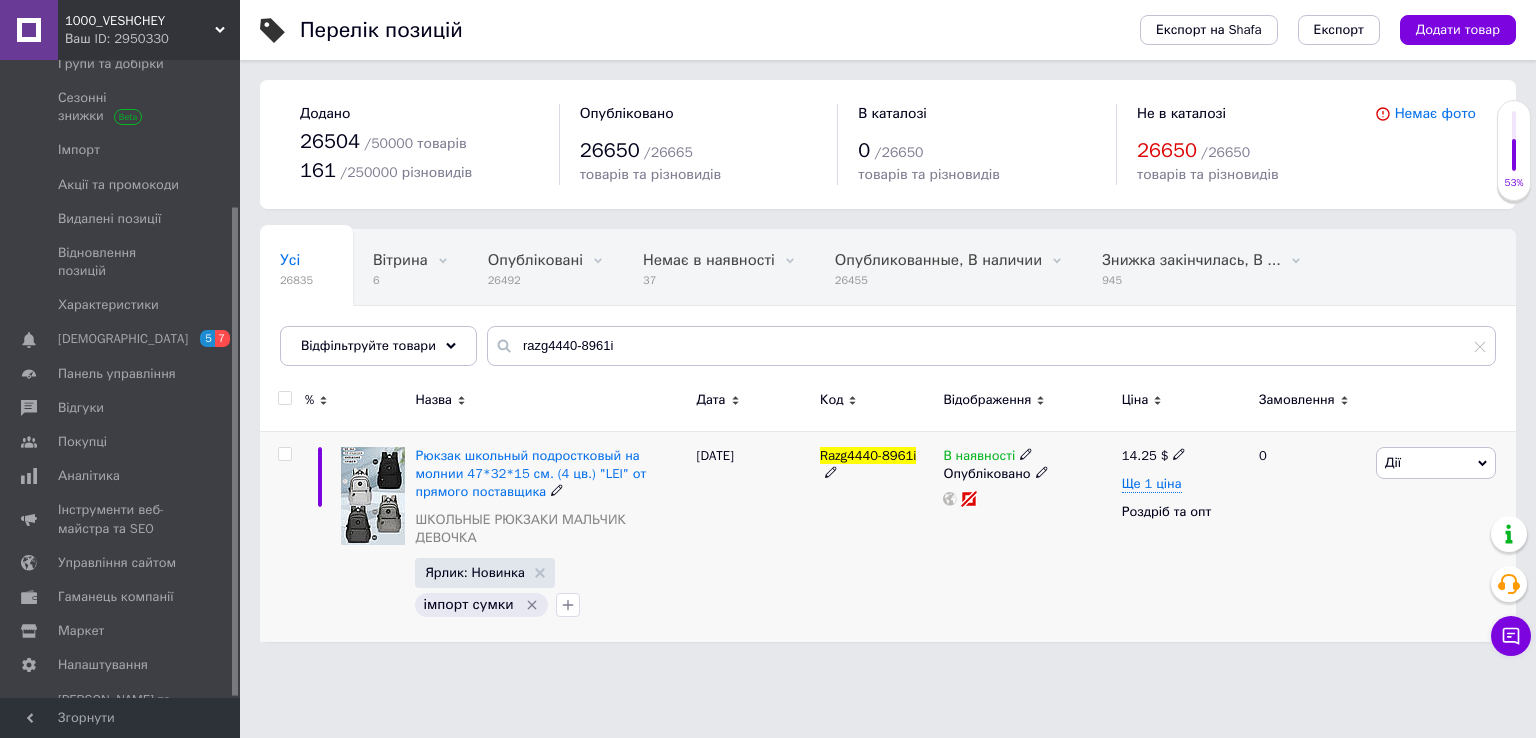 click on "В наявності" at bounding box center [1027, 456] 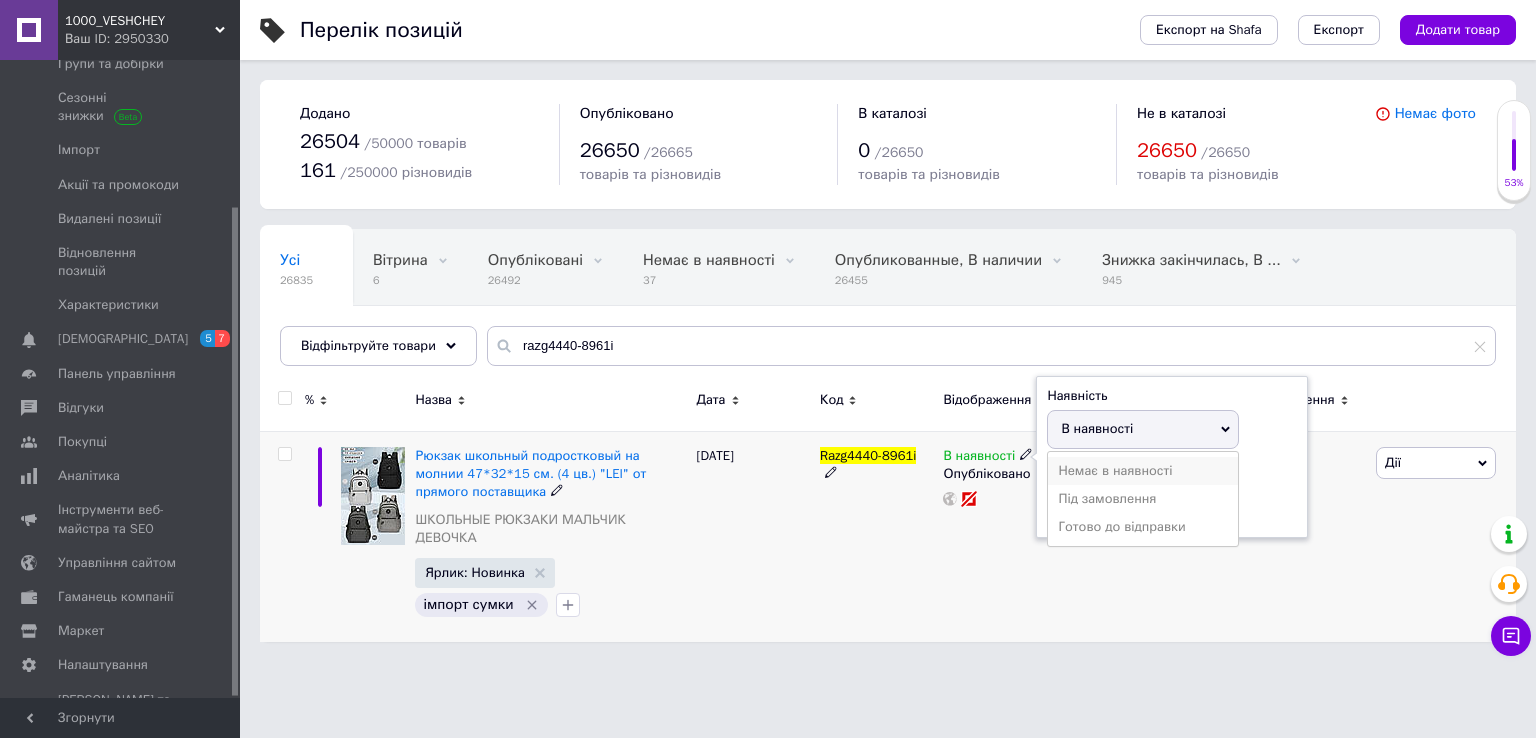click on "Немає в наявності" at bounding box center (1143, 471) 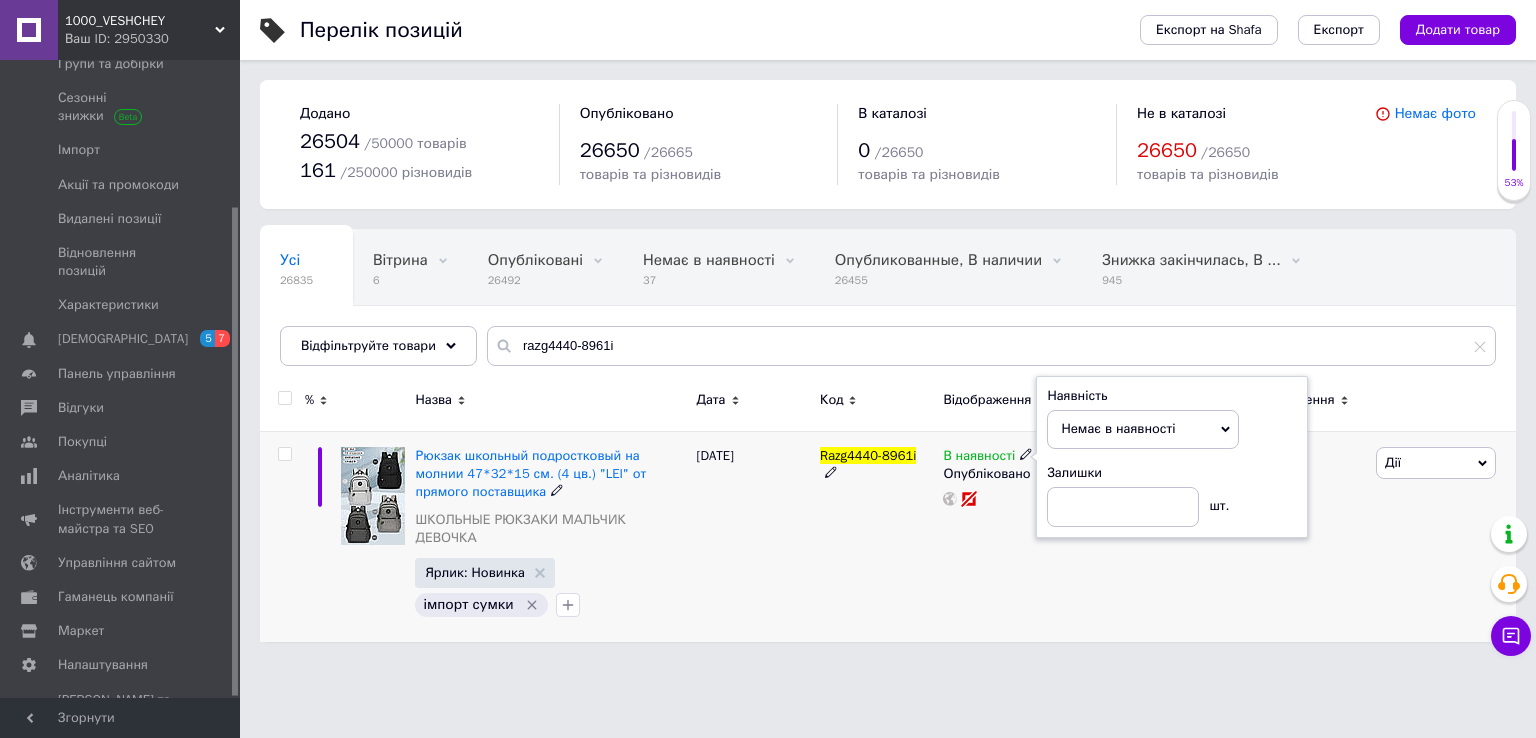 click on "14.25   $ Ще 1 ціна Роздріб та опт" at bounding box center [1182, 536] 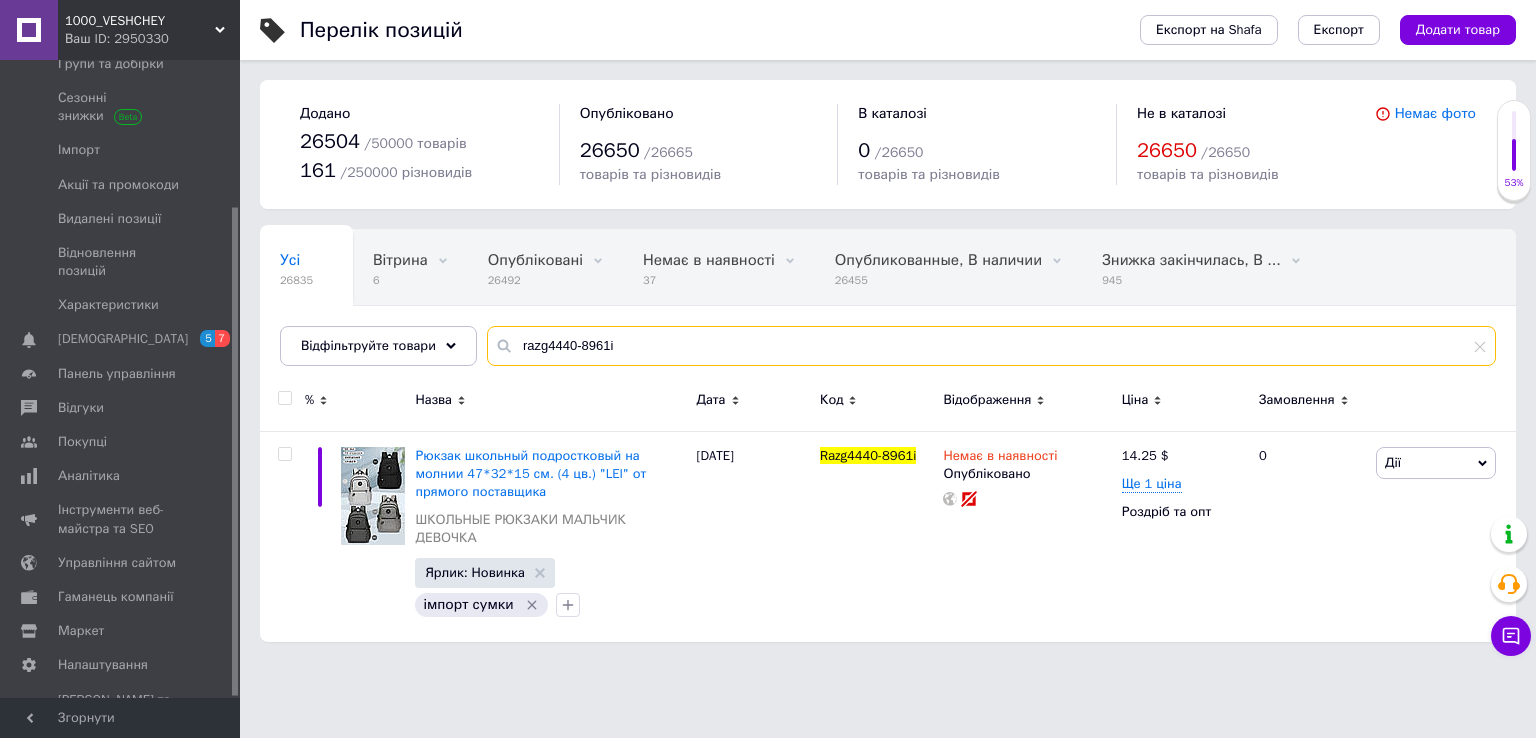 drag, startPoint x: 633, startPoint y: 352, endPoint x: 575, endPoint y: 354, distance: 58.034473 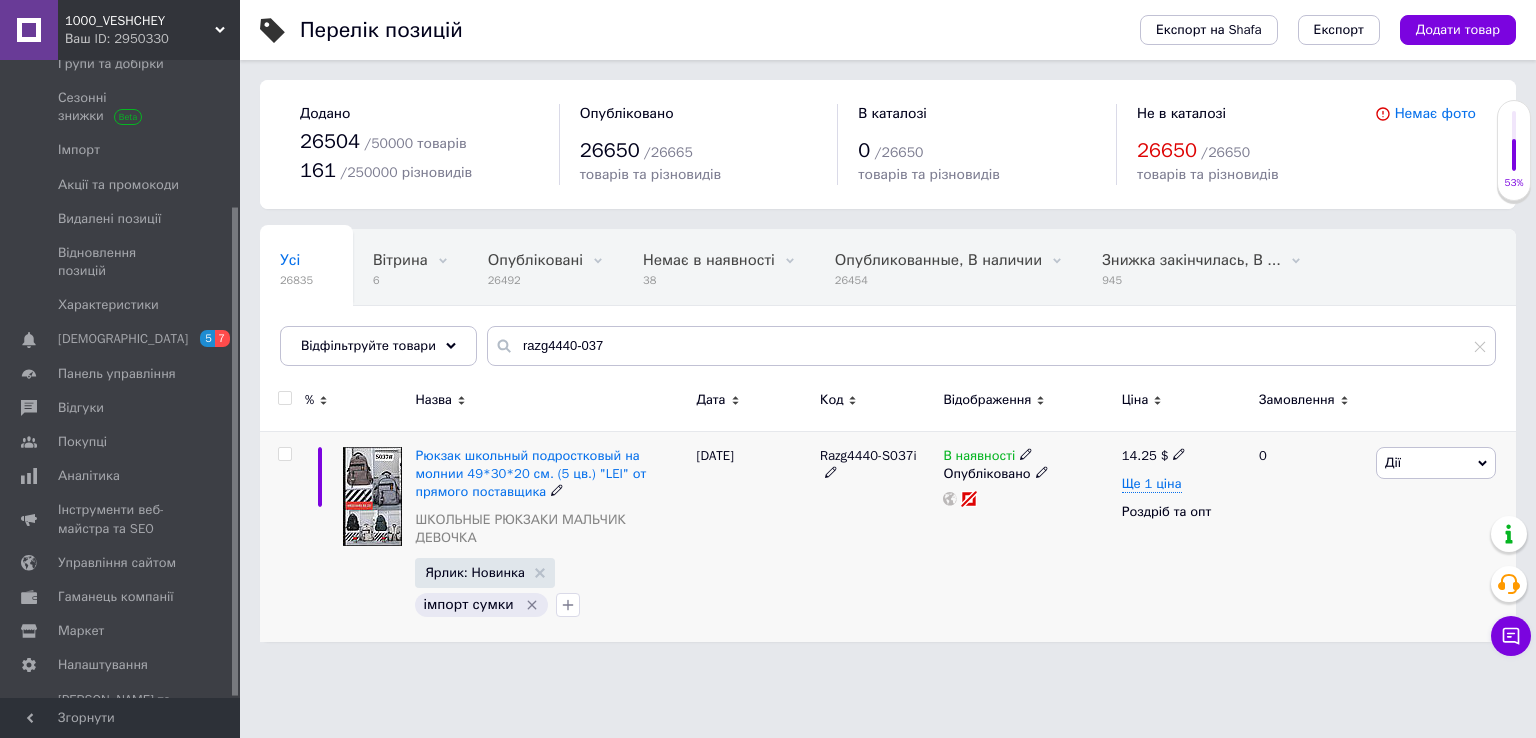 click 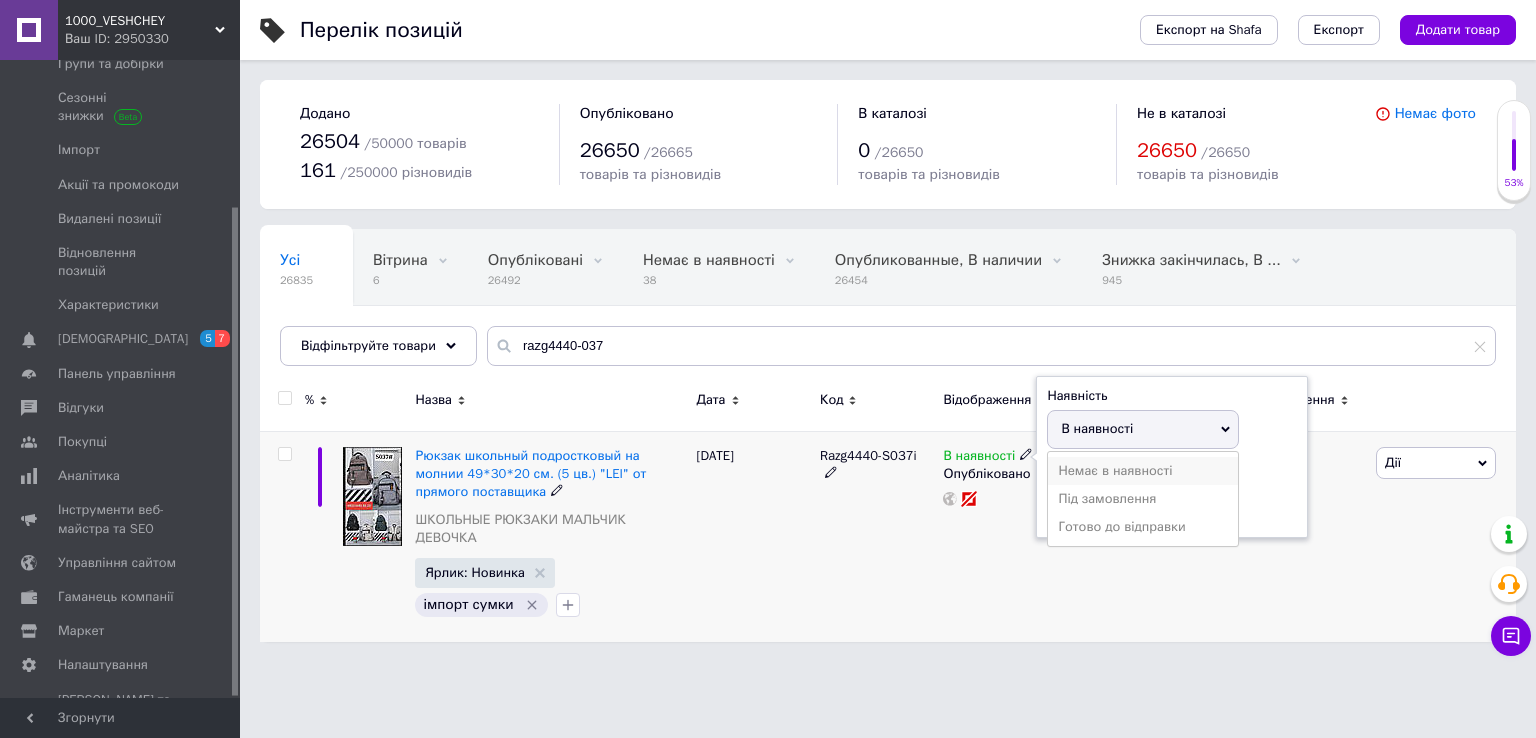 click on "Немає в наявності" at bounding box center (1143, 471) 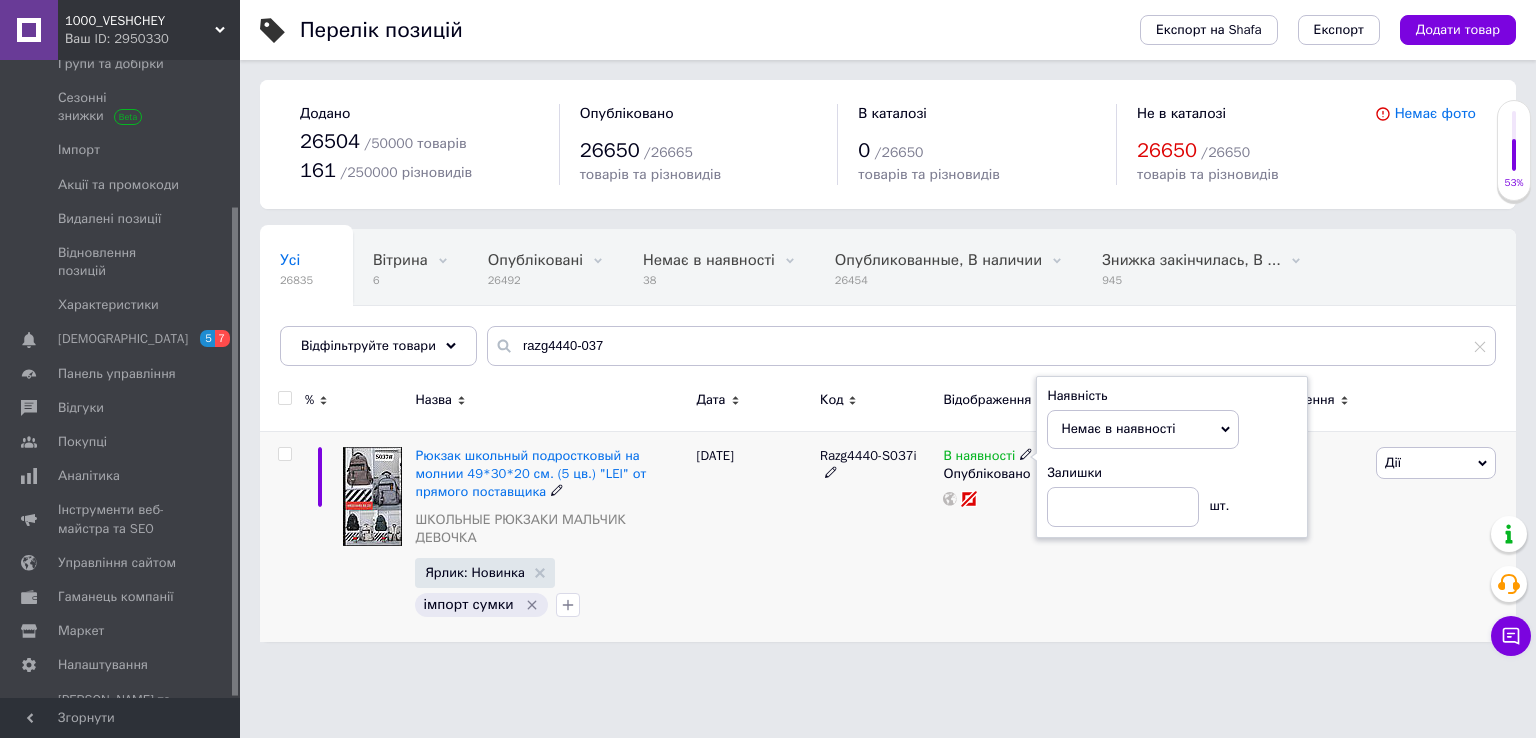 click on "Razg4440-S037i" at bounding box center (876, 536) 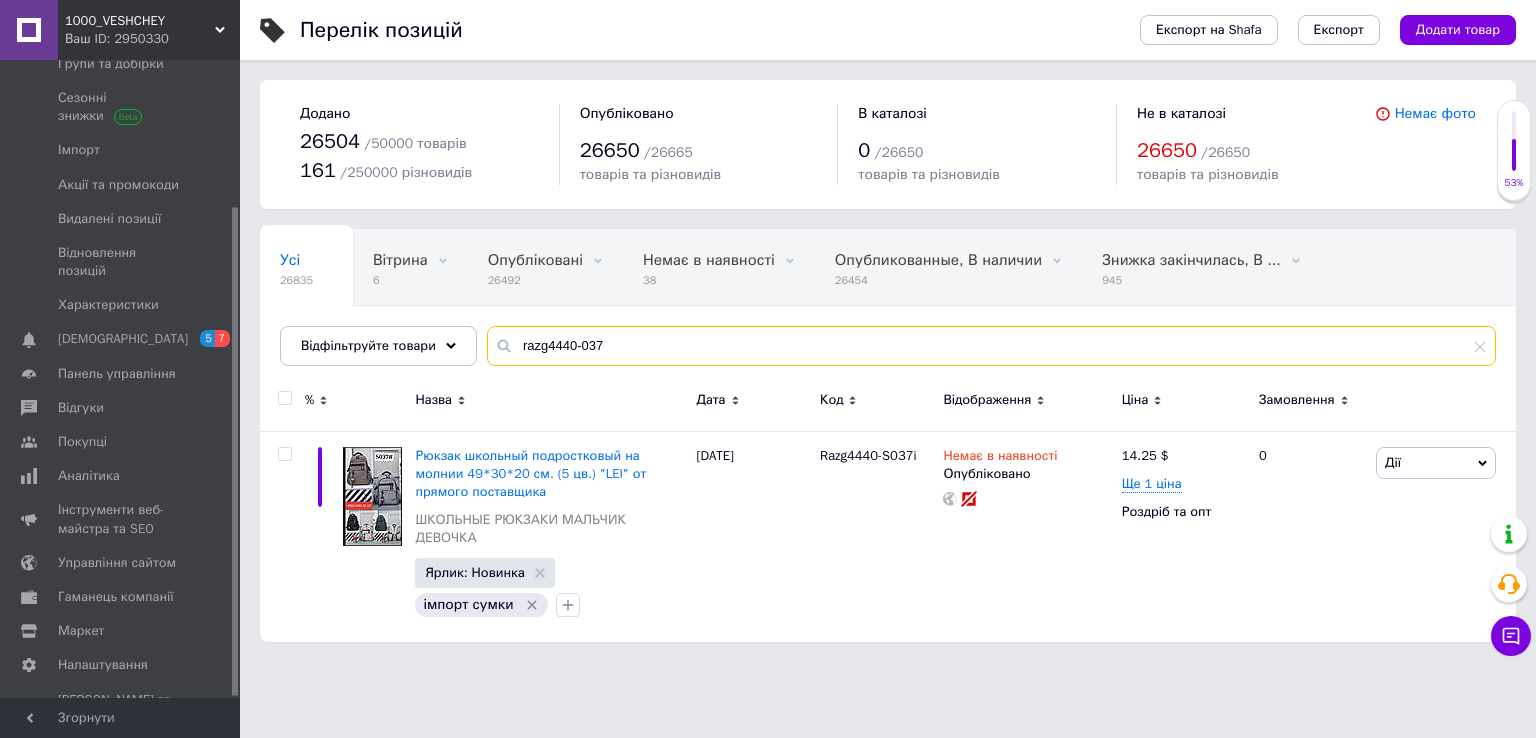 click on "razg4440-037" at bounding box center [991, 346] 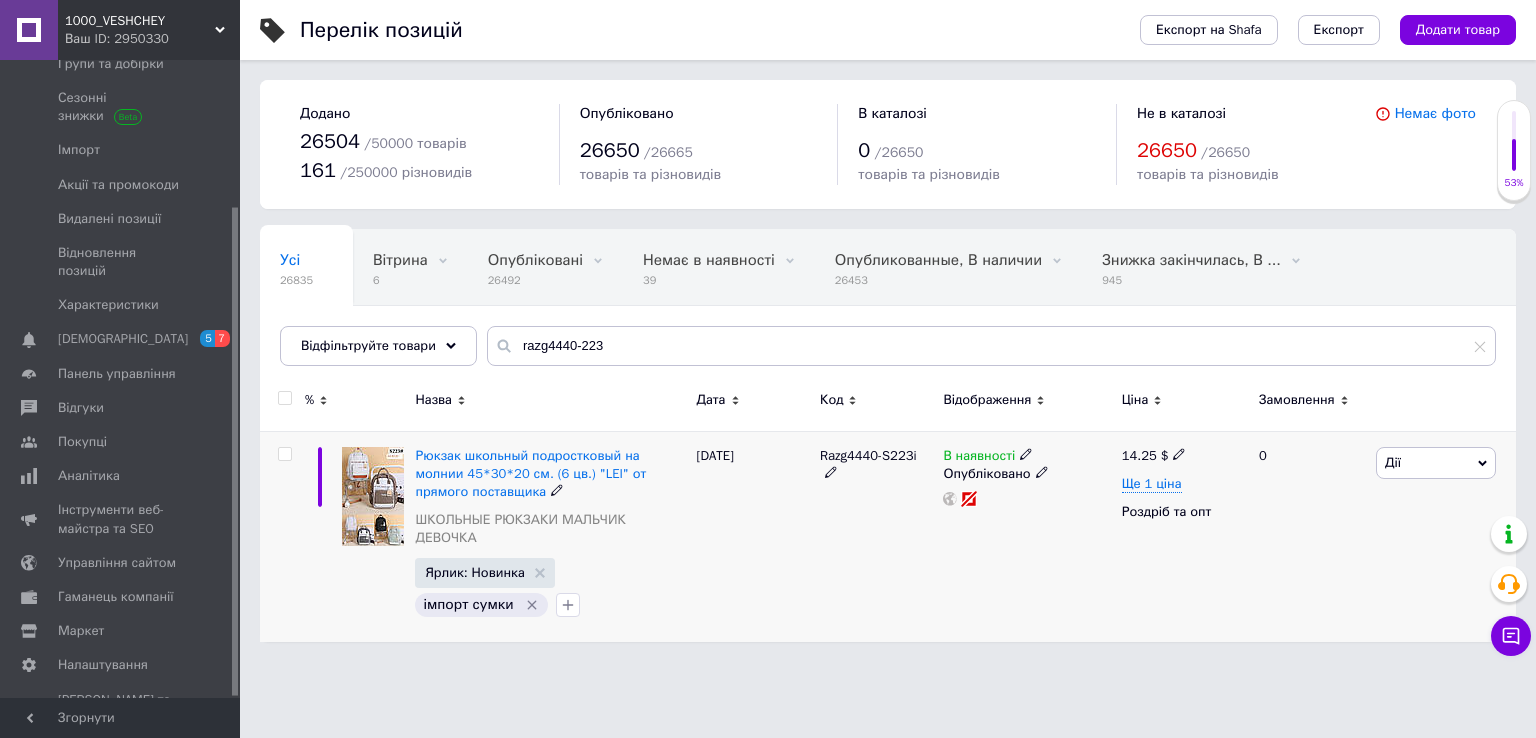 click 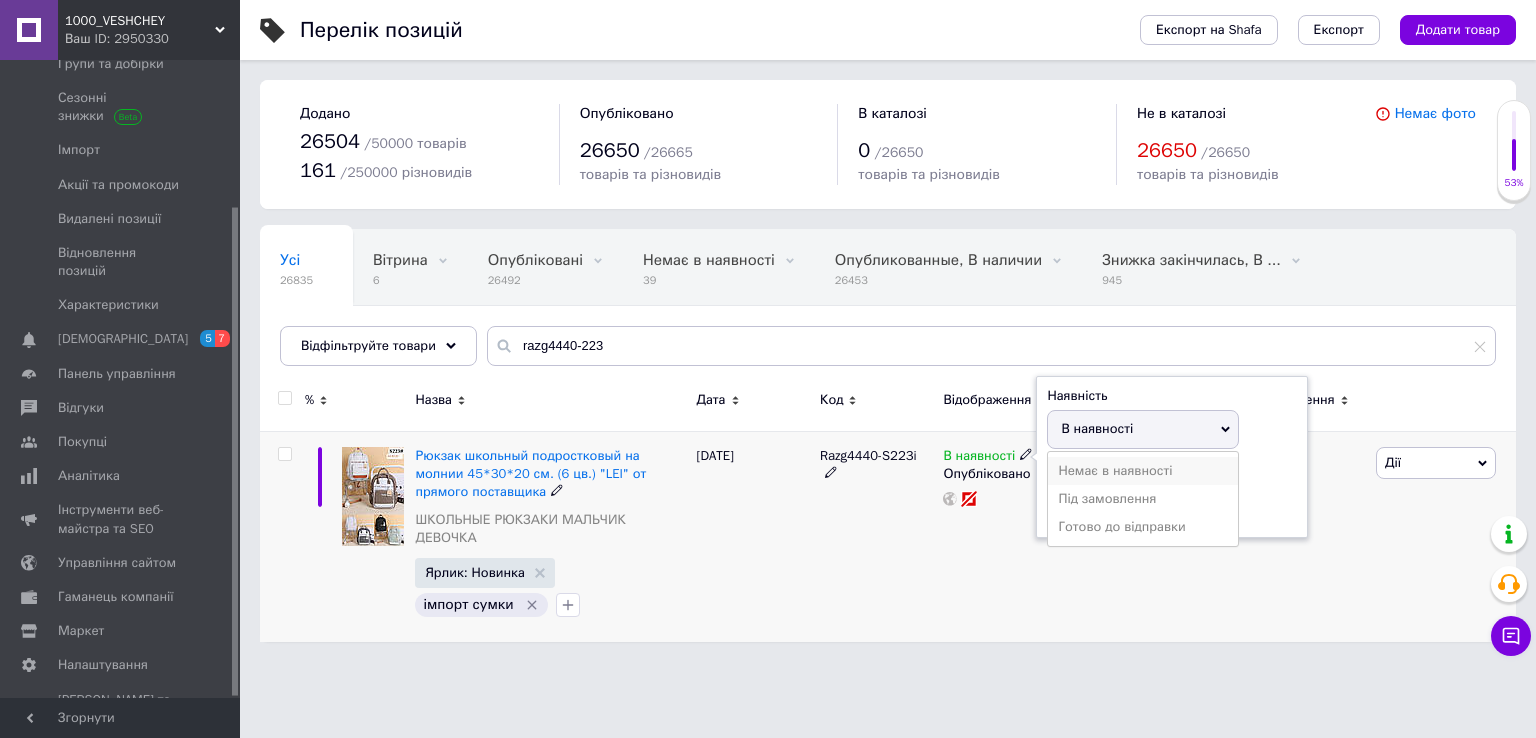 click on "Немає в наявності" at bounding box center [1143, 471] 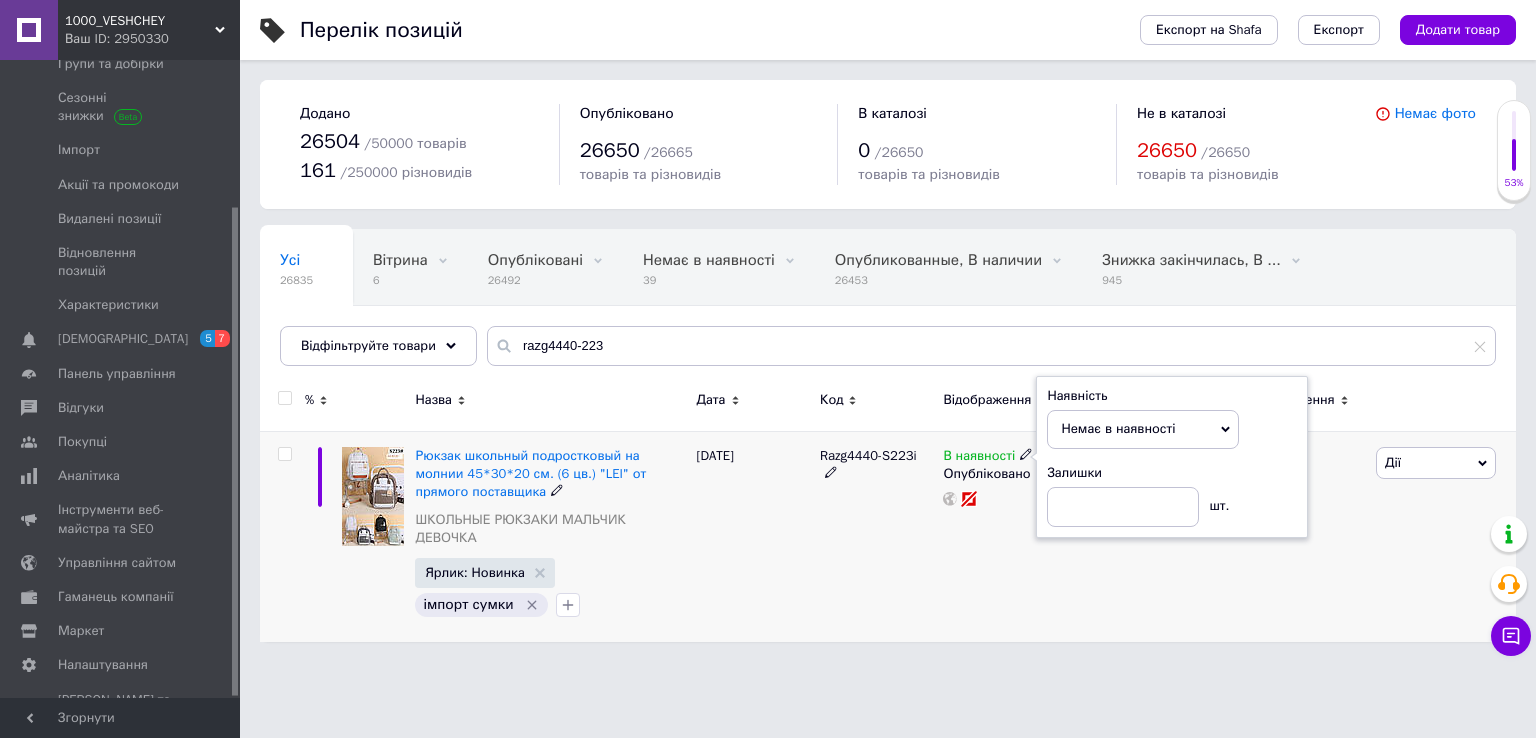 click on "Razg4440-S223i" at bounding box center [876, 536] 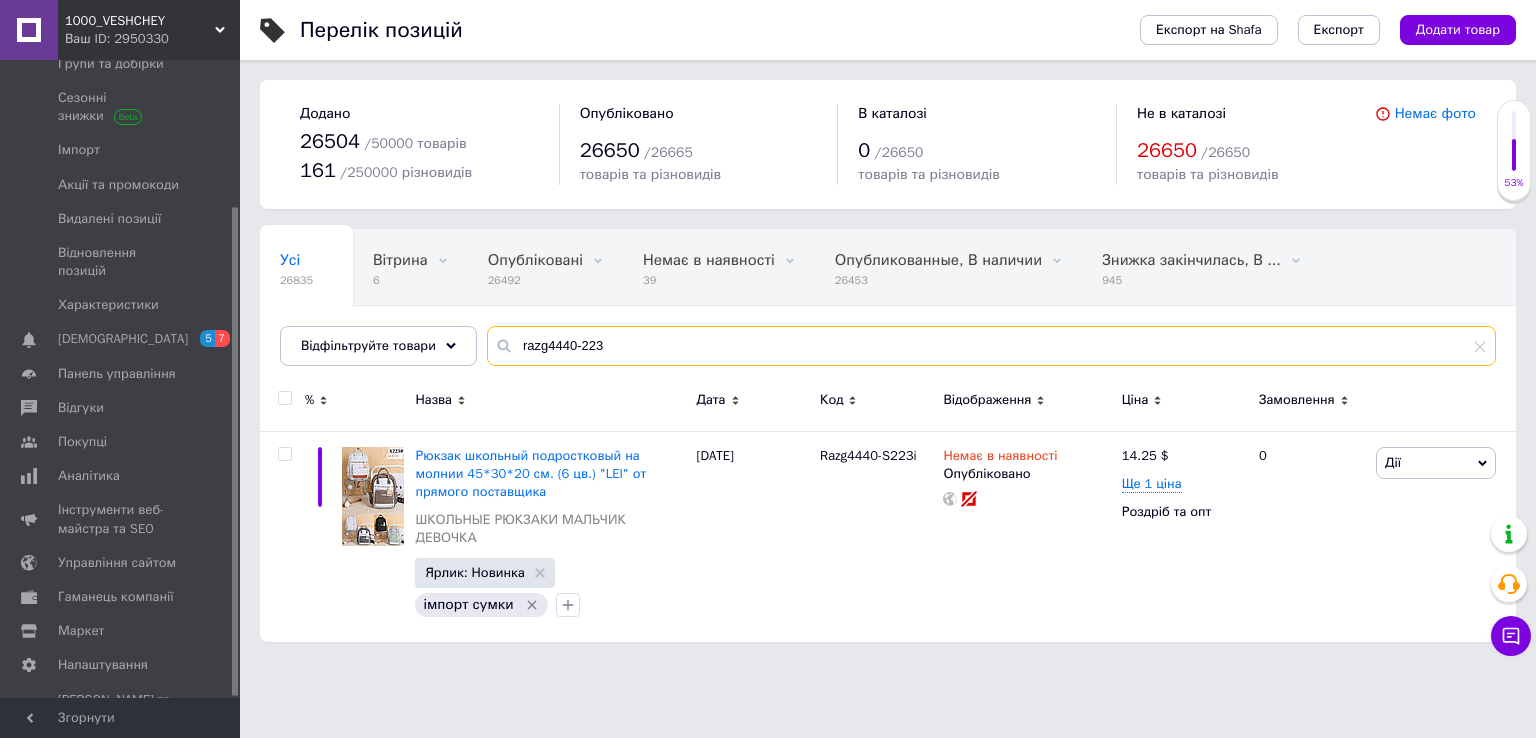 drag, startPoint x: 616, startPoint y: 353, endPoint x: 572, endPoint y: 357, distance: 44.181442 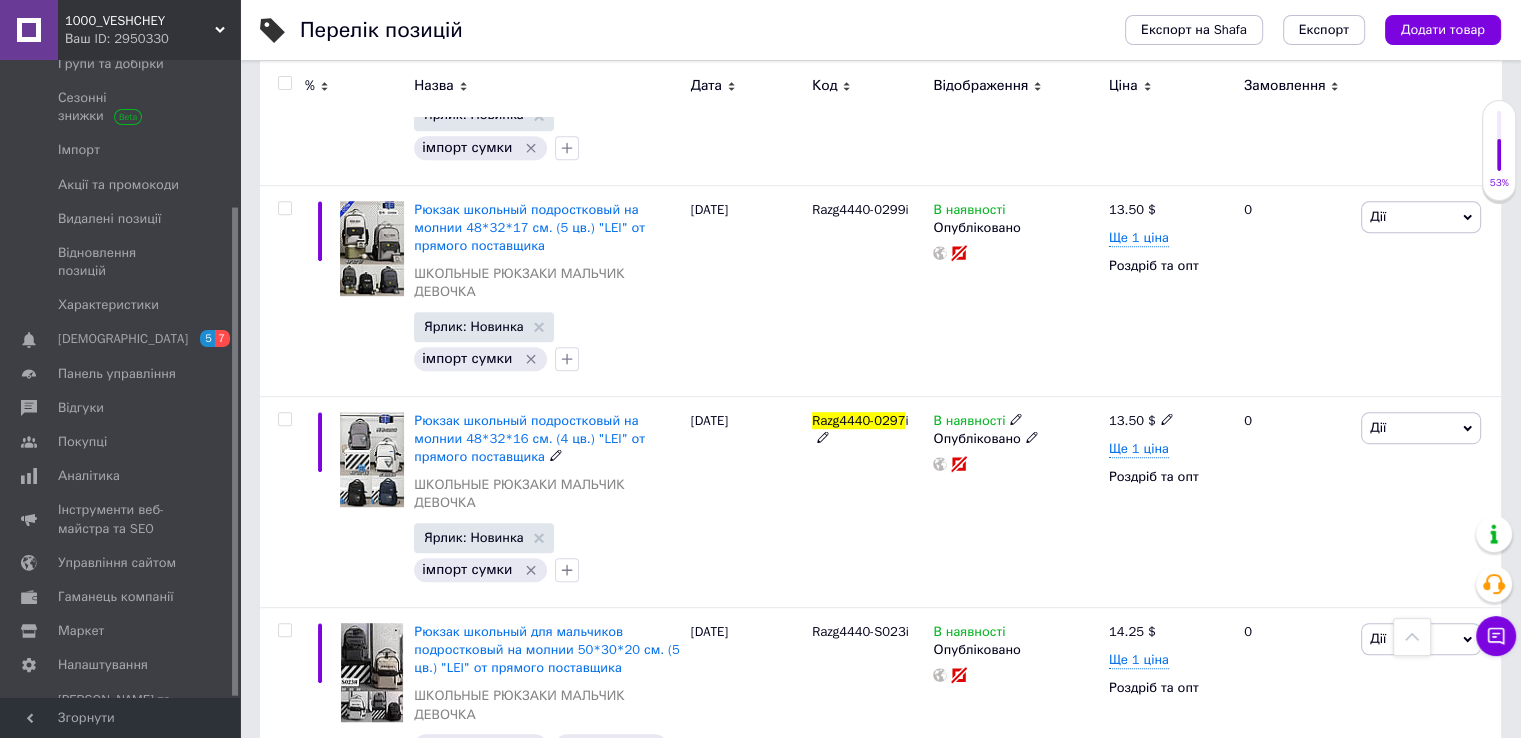 scroll, scrollTop: 1023, scrollLeft: 0, axis: vertical 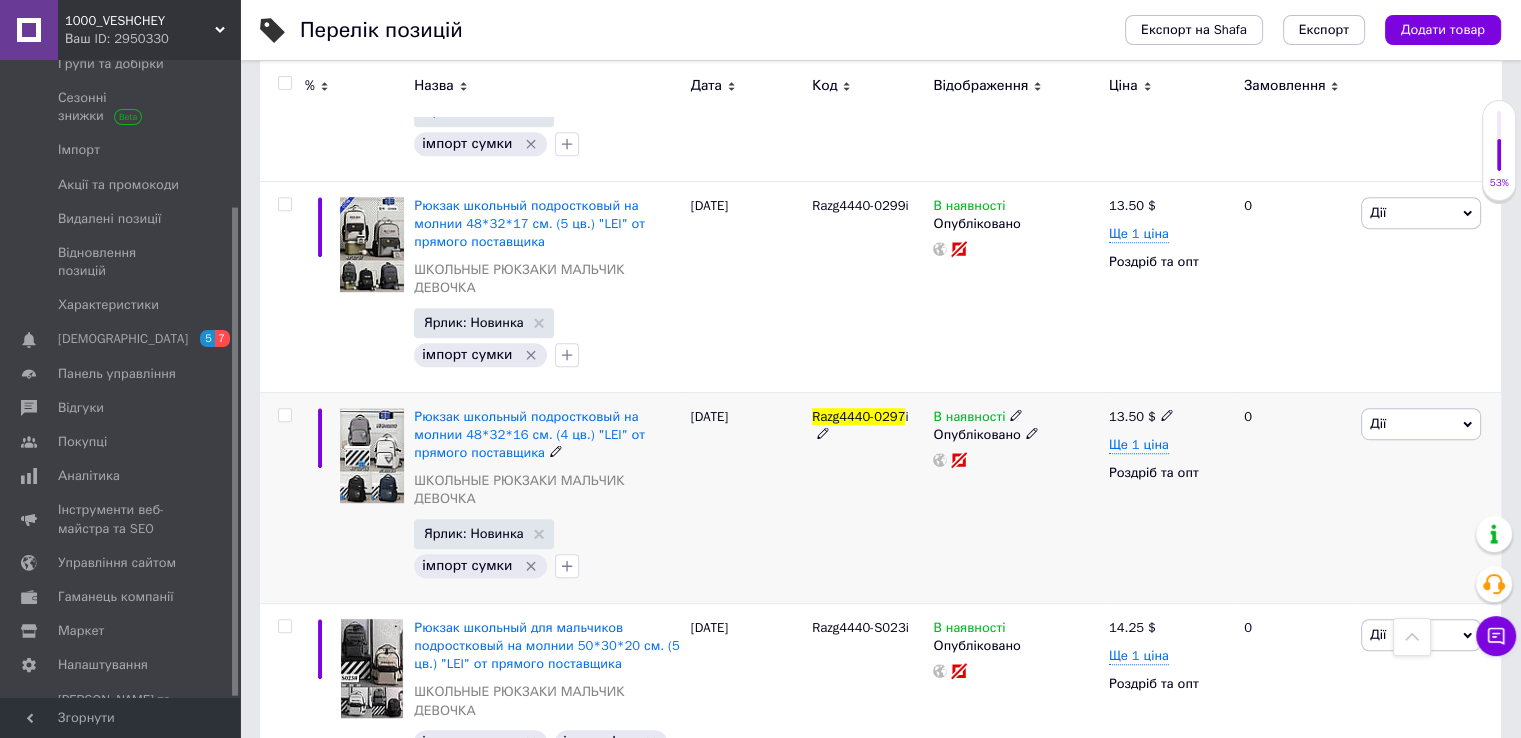 click 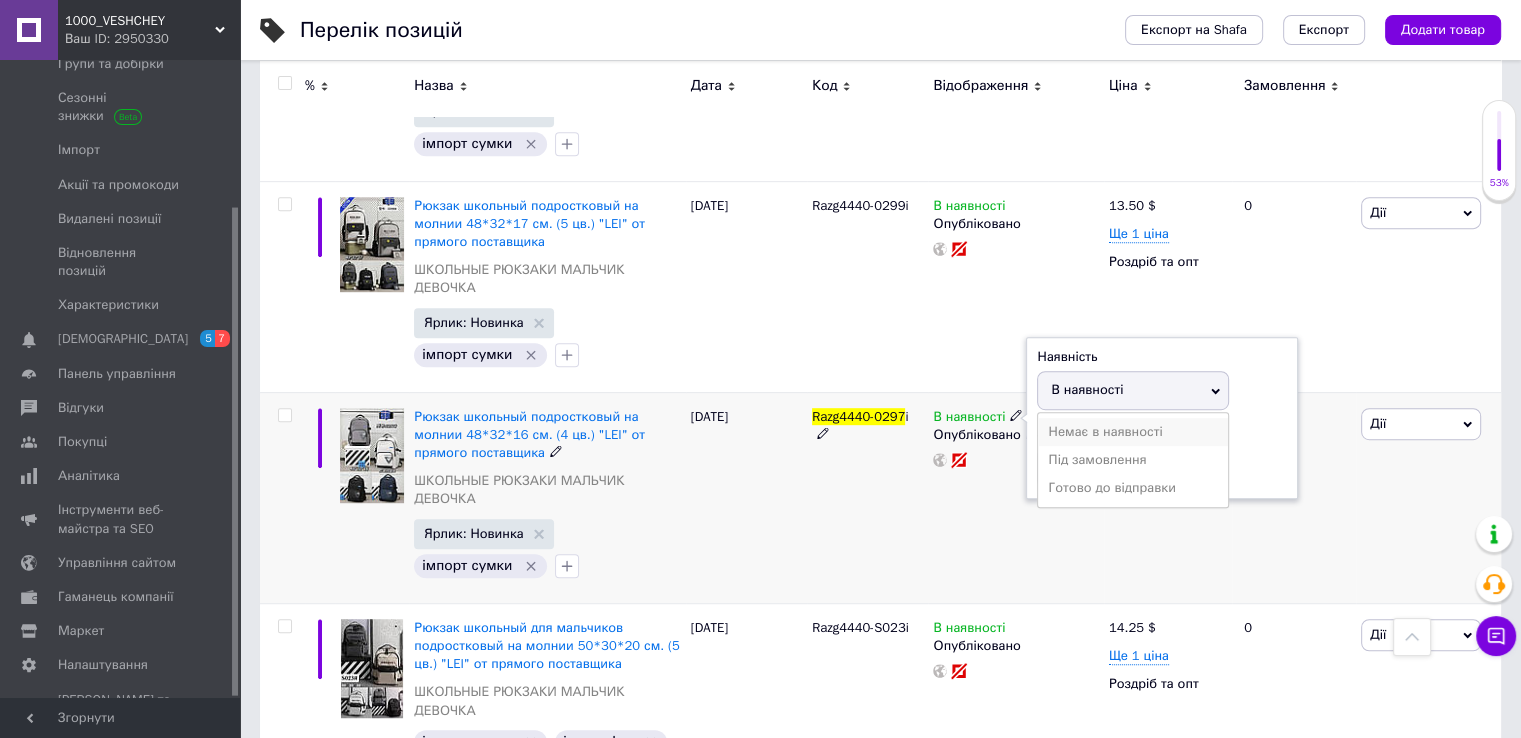 click on "Немає в наявності" at bounding box center [1133, 432] 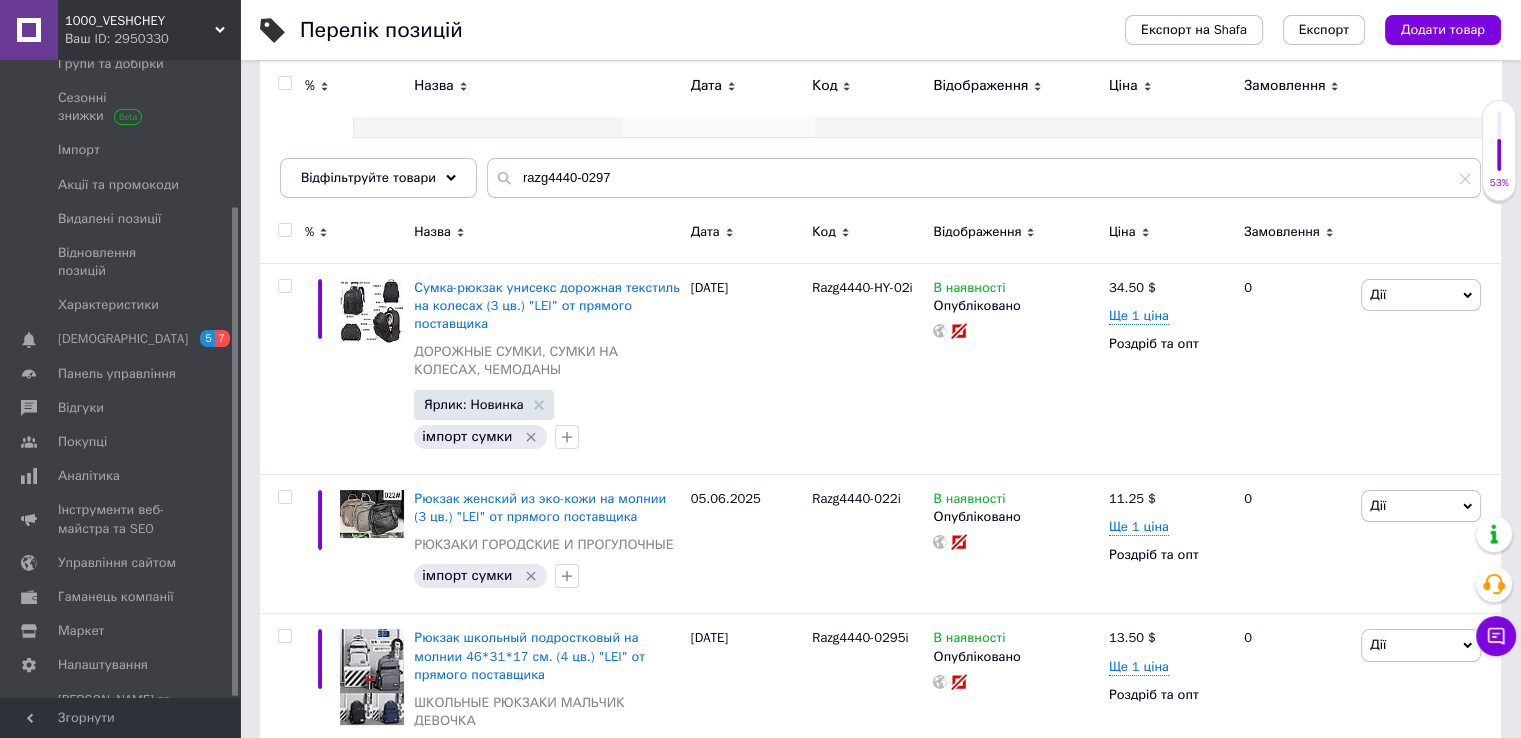 scroll, scrollTop: 123, scrollLeft: 0, axis: vertical 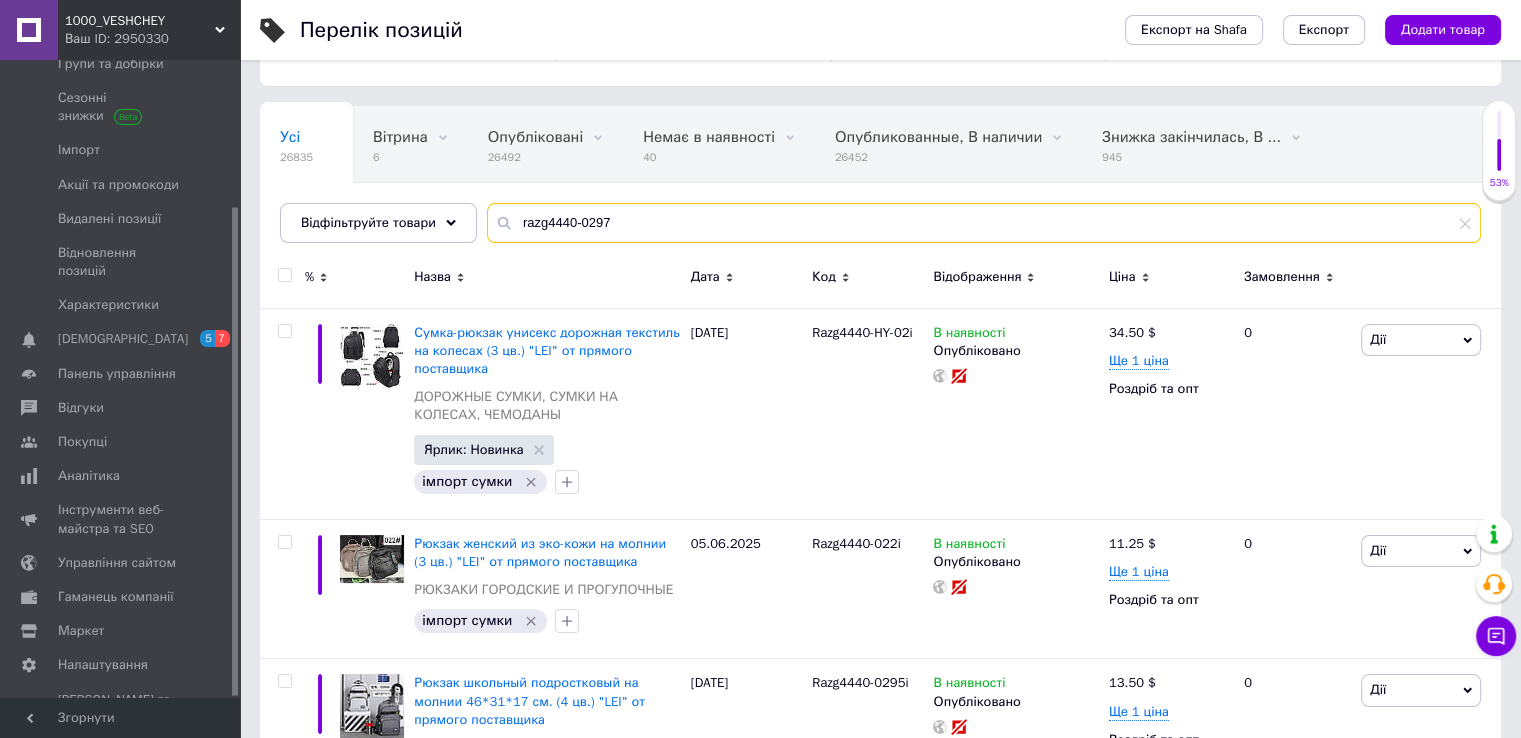 drag, startPoint x: 603, startPoint y: 225, endPoint x: 572, endPoint y: 224, distance: 31.016125 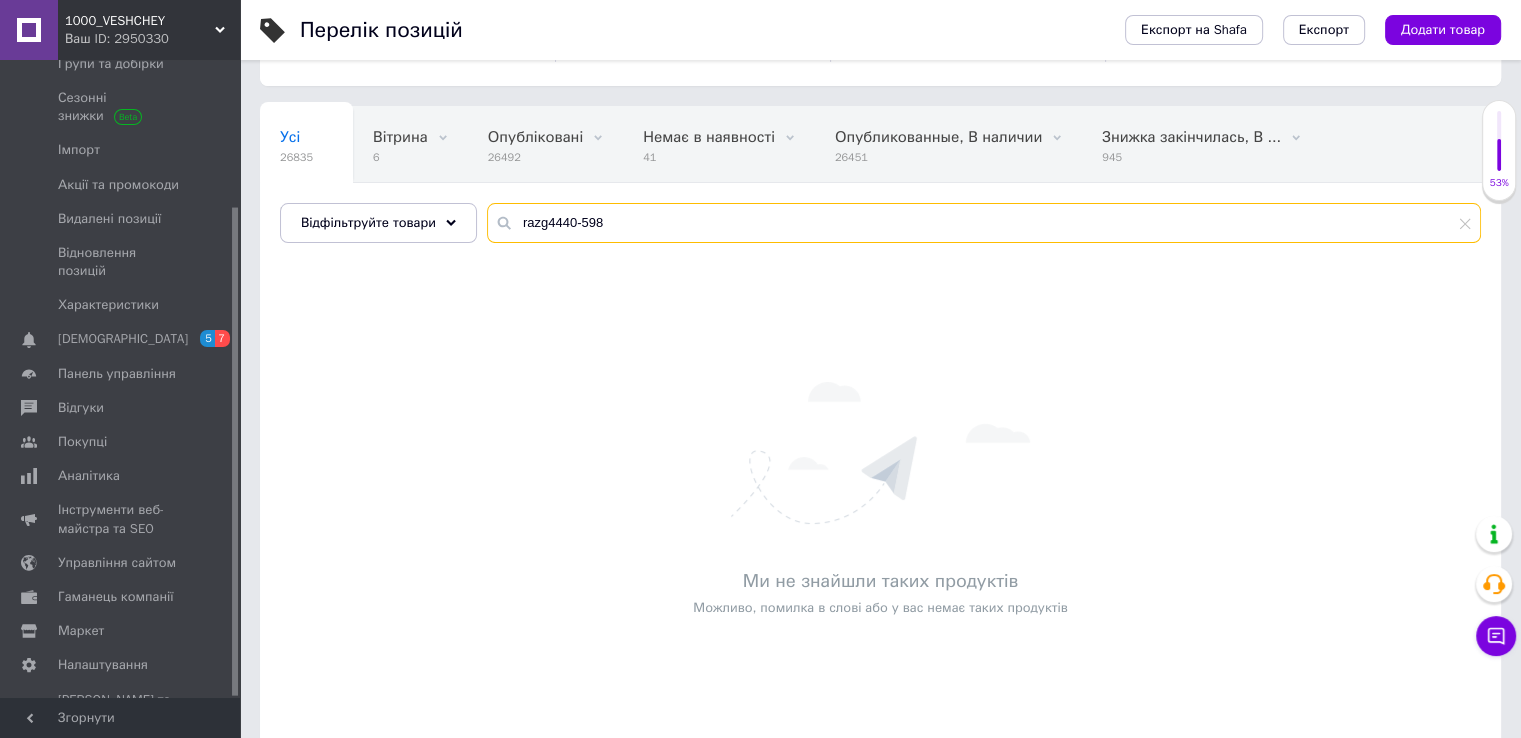 drag, startPoint x: 628, startPoint y: 213, endPoint x: 575, endPoint y: 220, distance: 53.460266 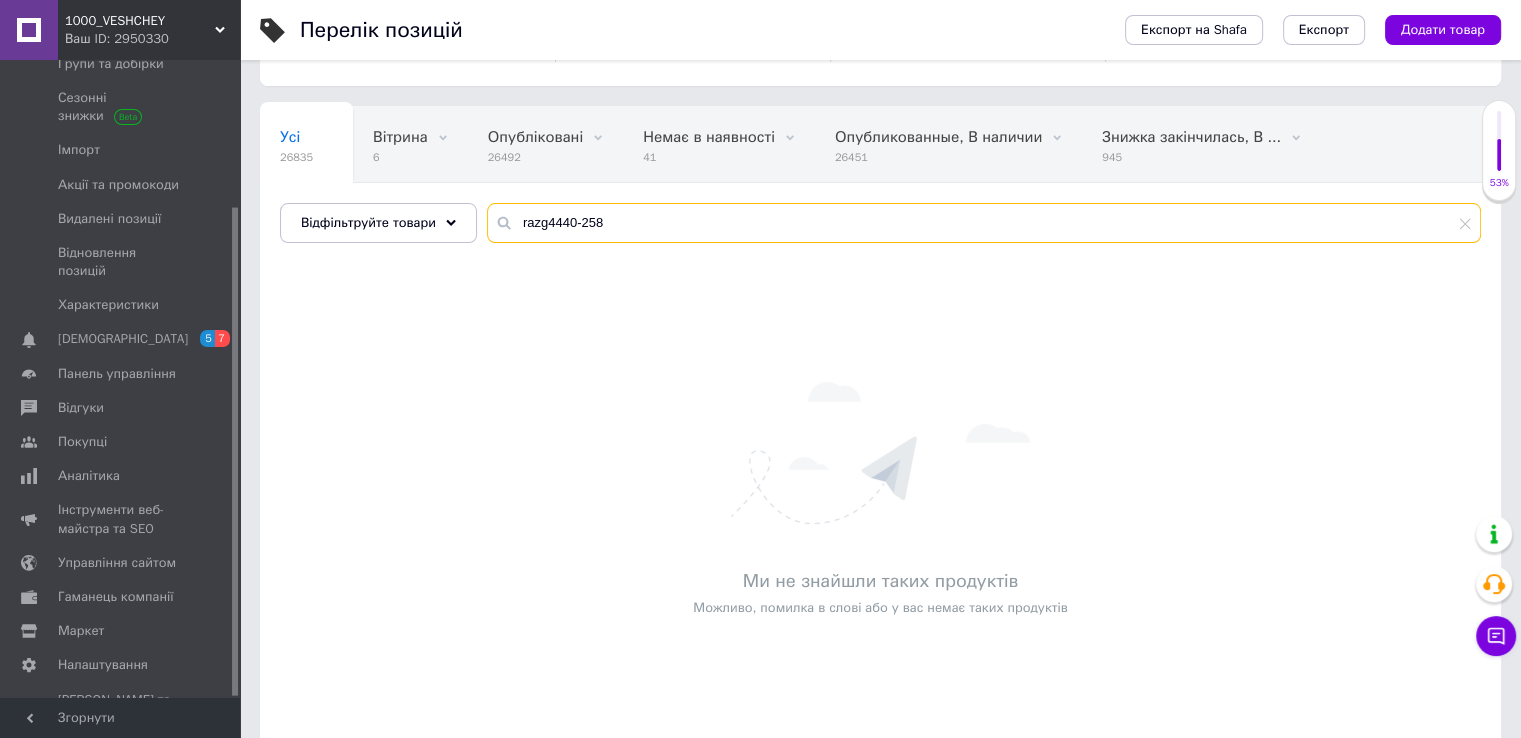 click on "razg4440-258" at bounding box center [984, 223] 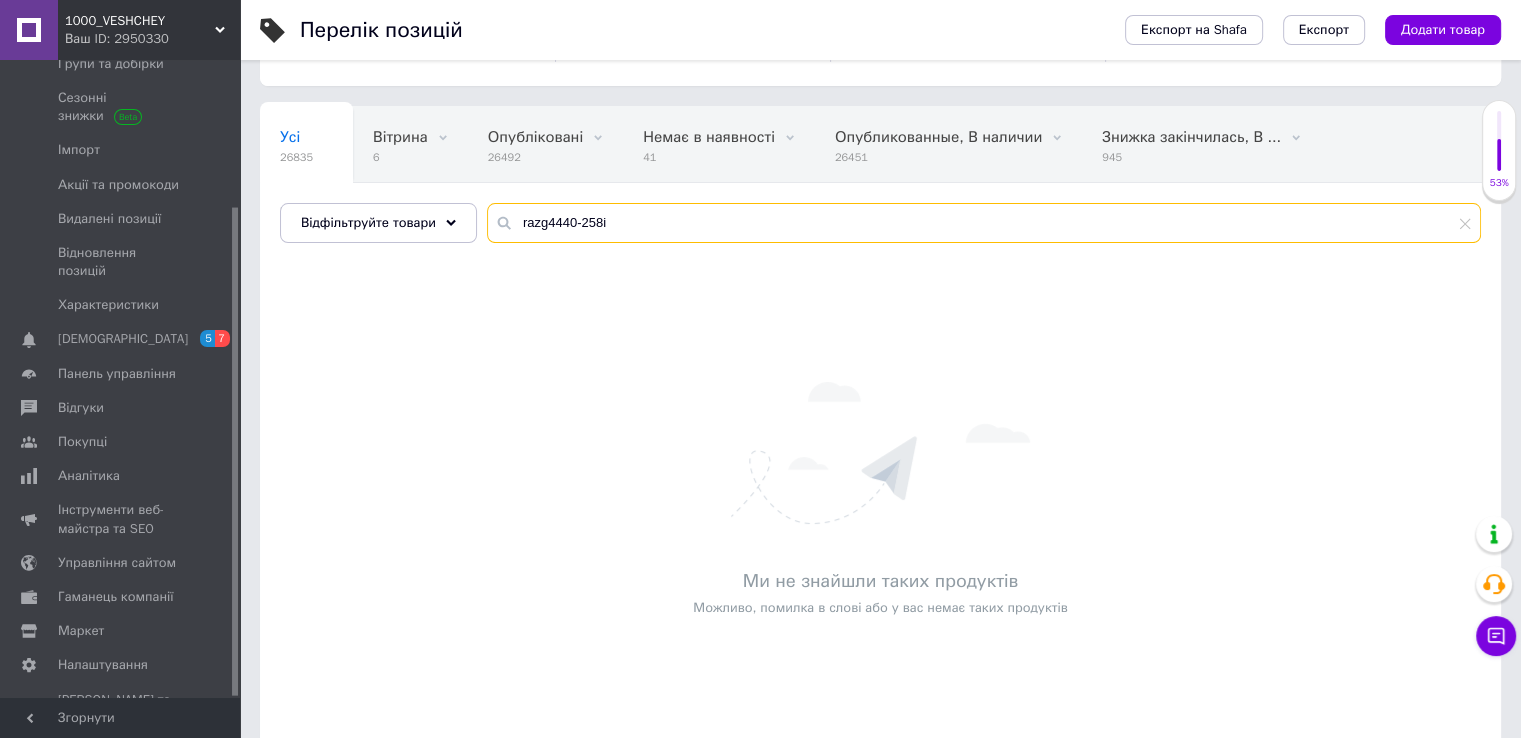 drag, startPoint x: 612, startPoint y: 224, endPoint x: 575, endPoint y: 221, distance: 37.12142 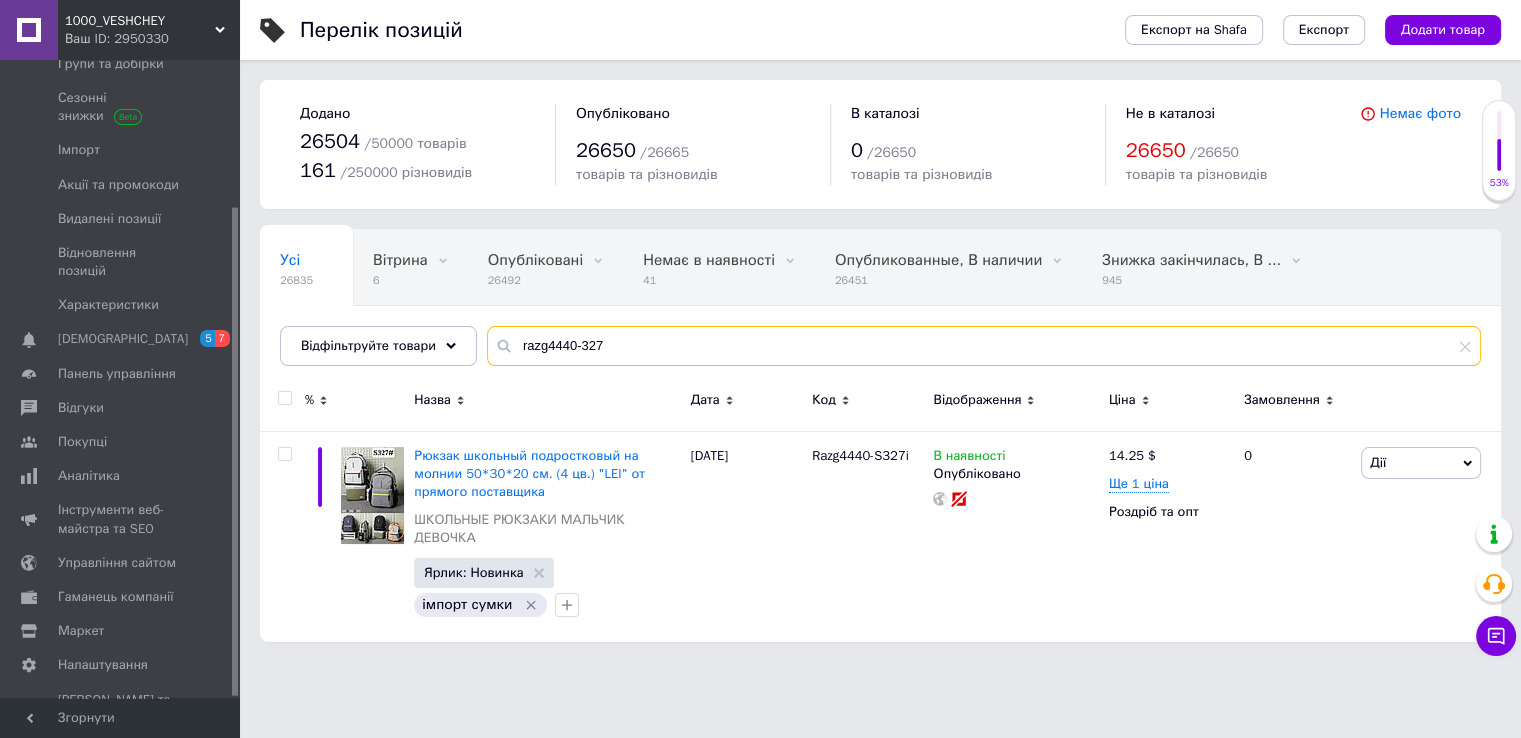 scroll, scrollTop: 0, scrollLeft: 0, axis: both 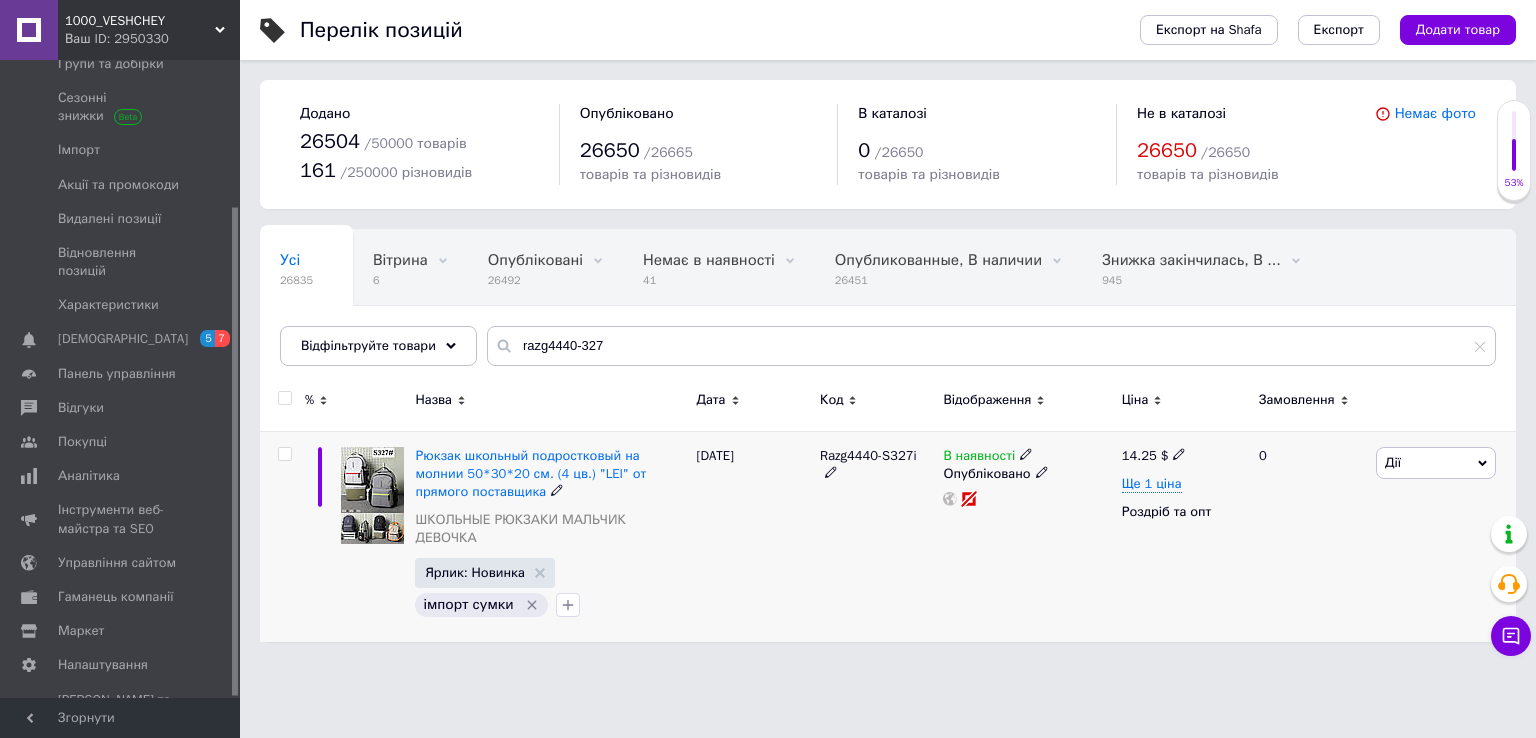 click 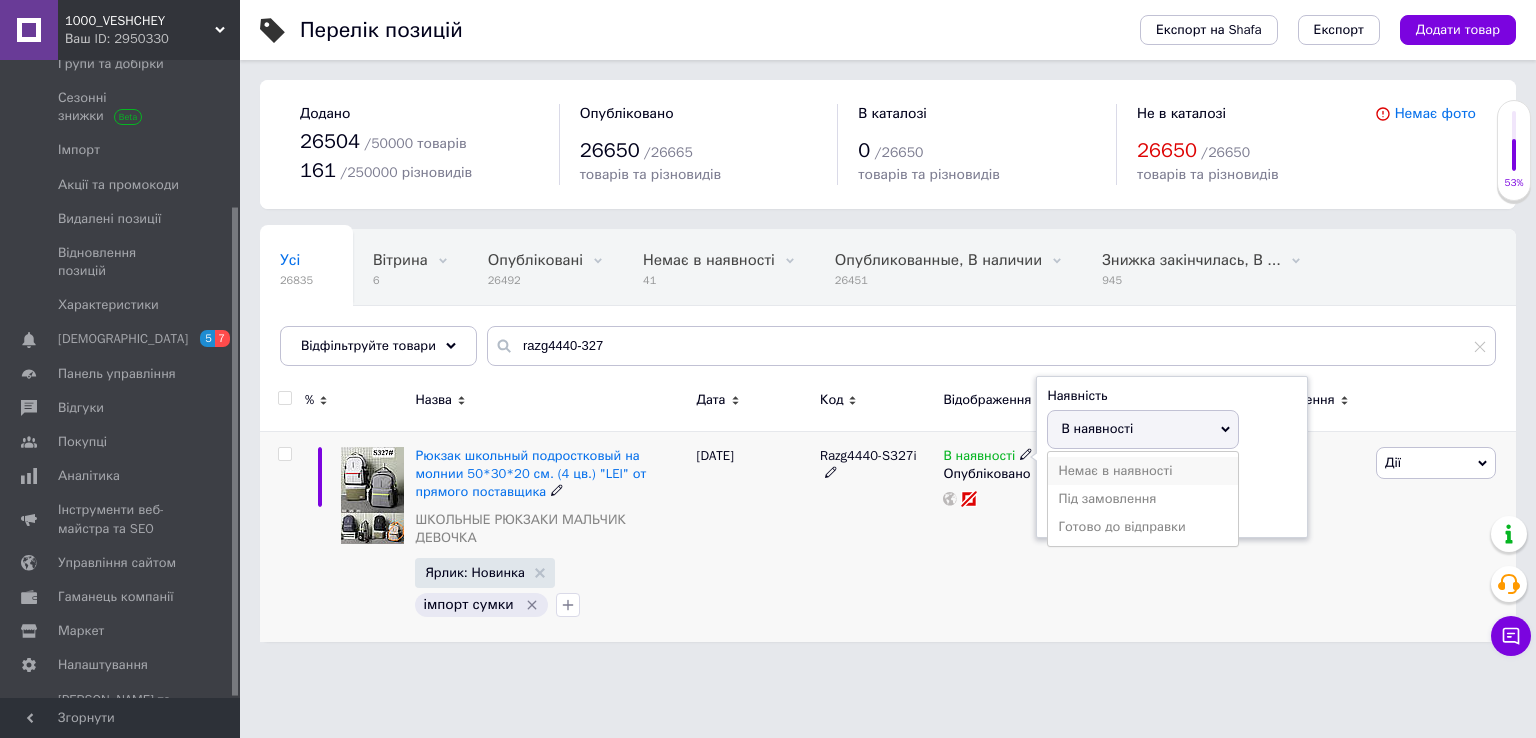 click on "Немає в наявності" at bounding box center (1143, 471) 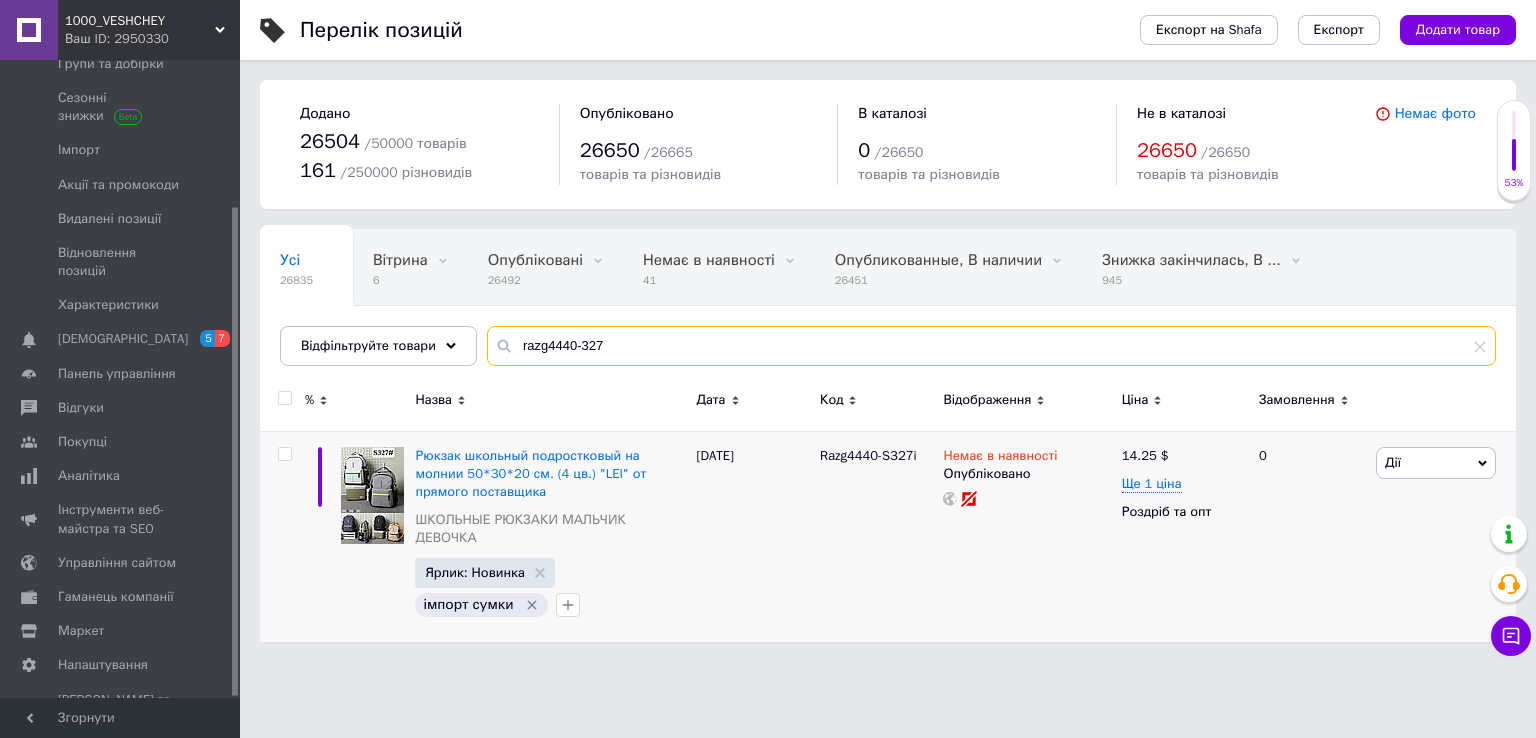 drag, startPoint x: 607, startPoint y: 345, endPoint x: 576, endPoint y: 347, distance: 31.06445 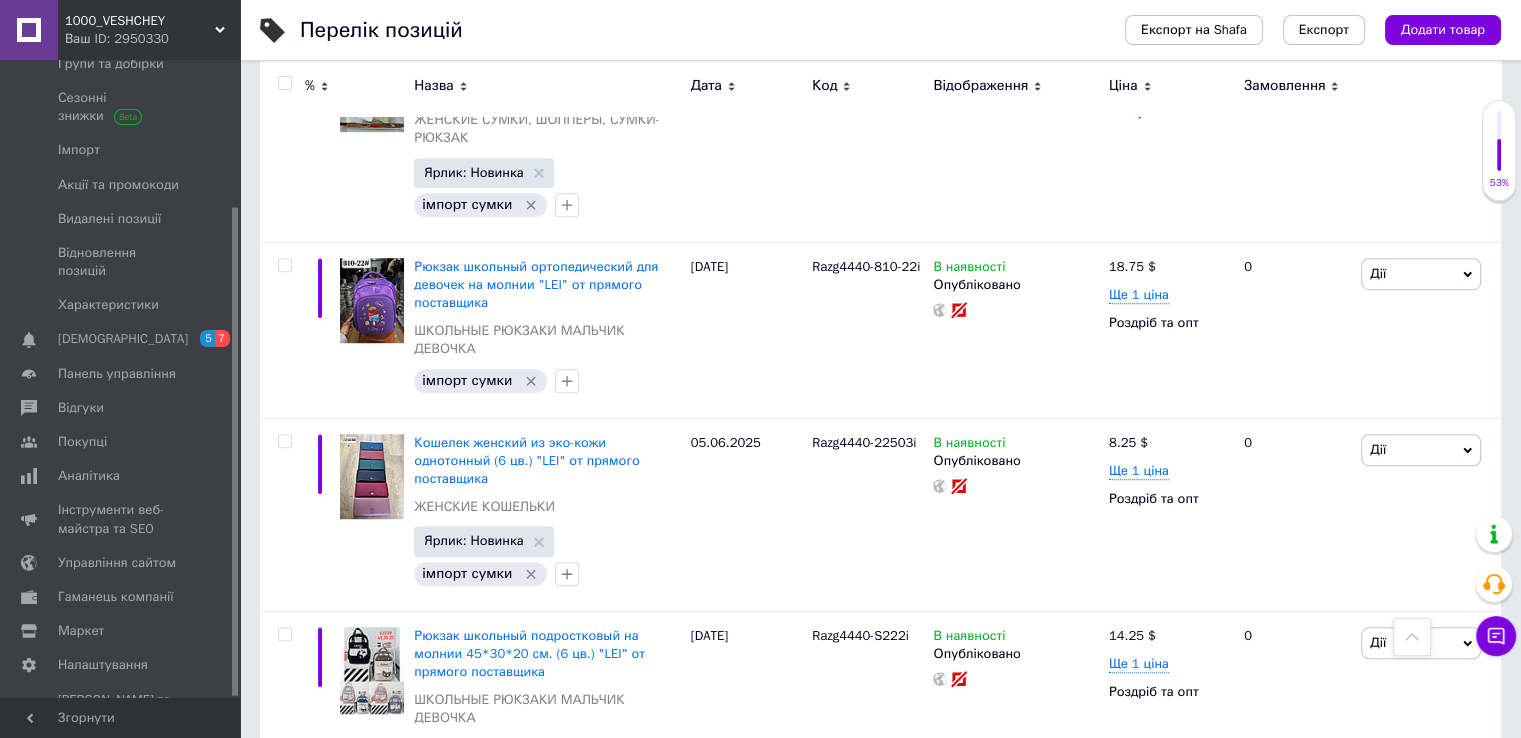 scroll, scrollTop: 1400, scrollLeft: 0, axis: vertical 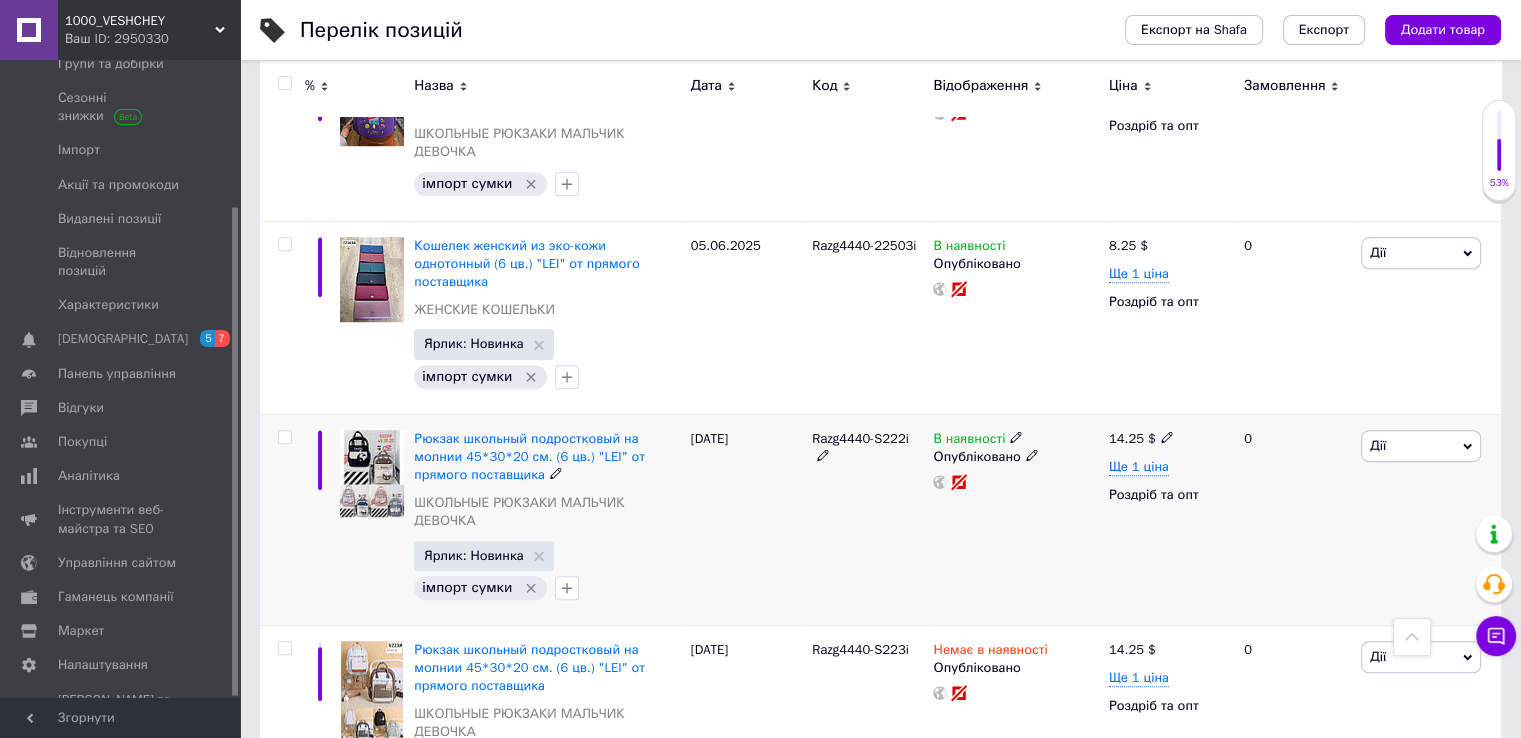 click 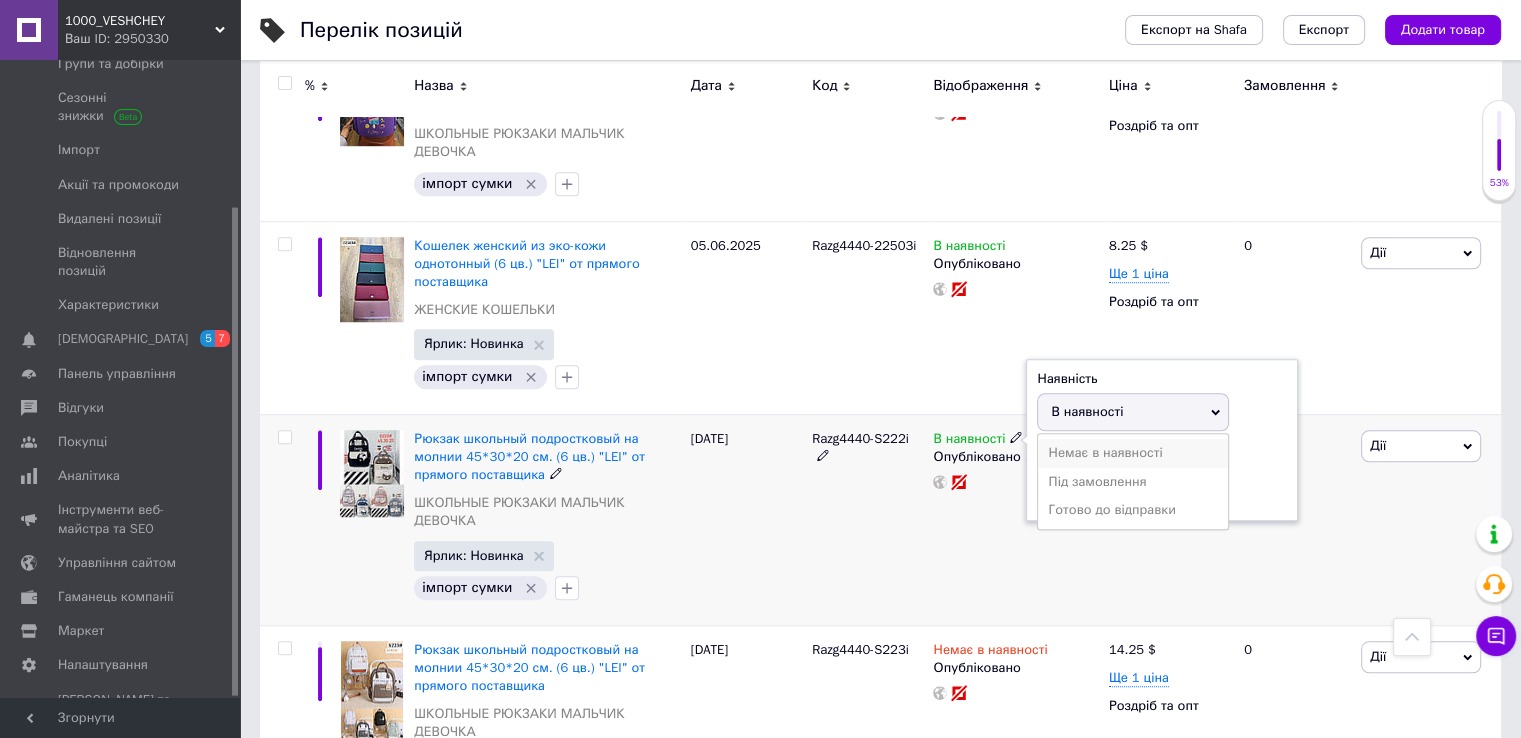 click on "Немає в наявності" at bounding box center (1133, 453) 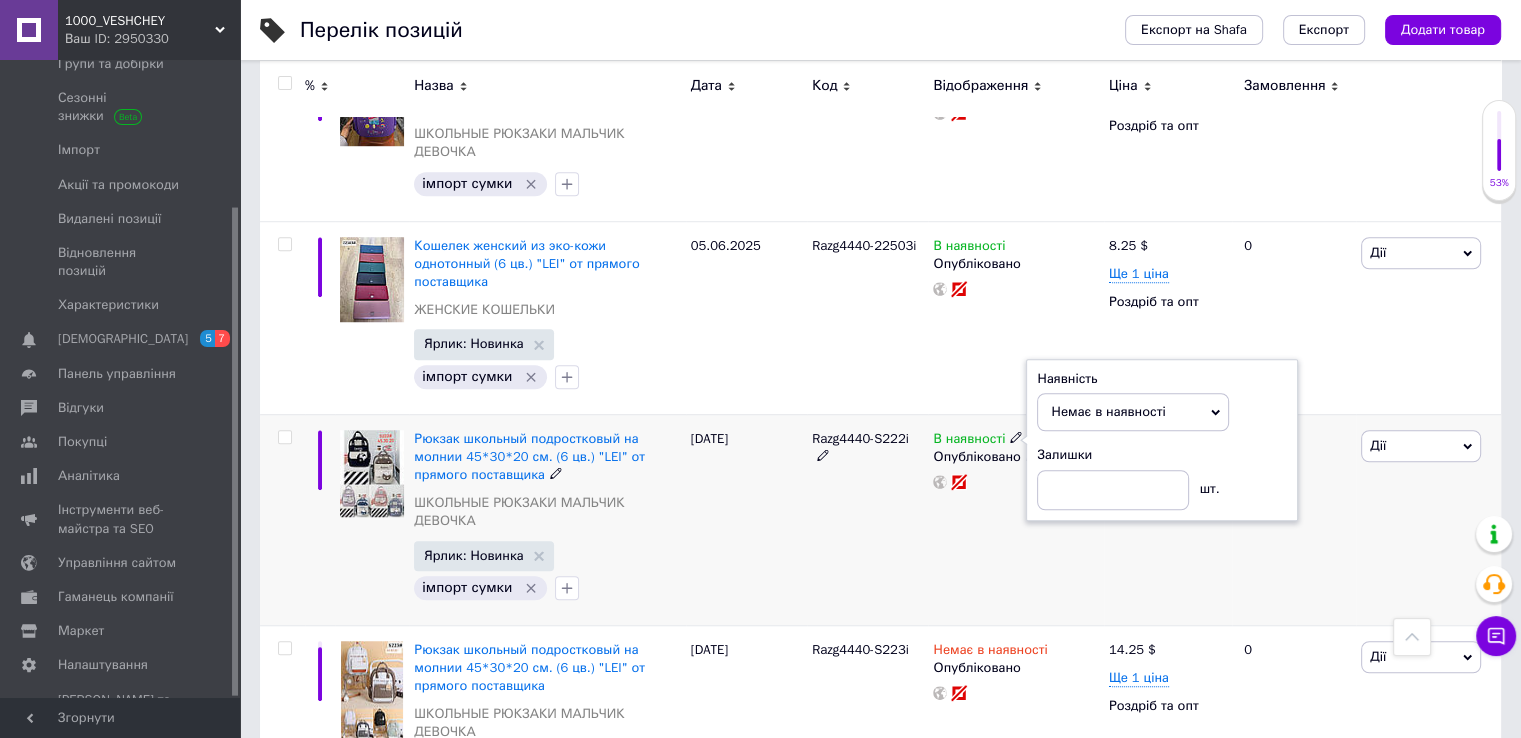 click on "[DATE]" at bounding box center [746, 519] 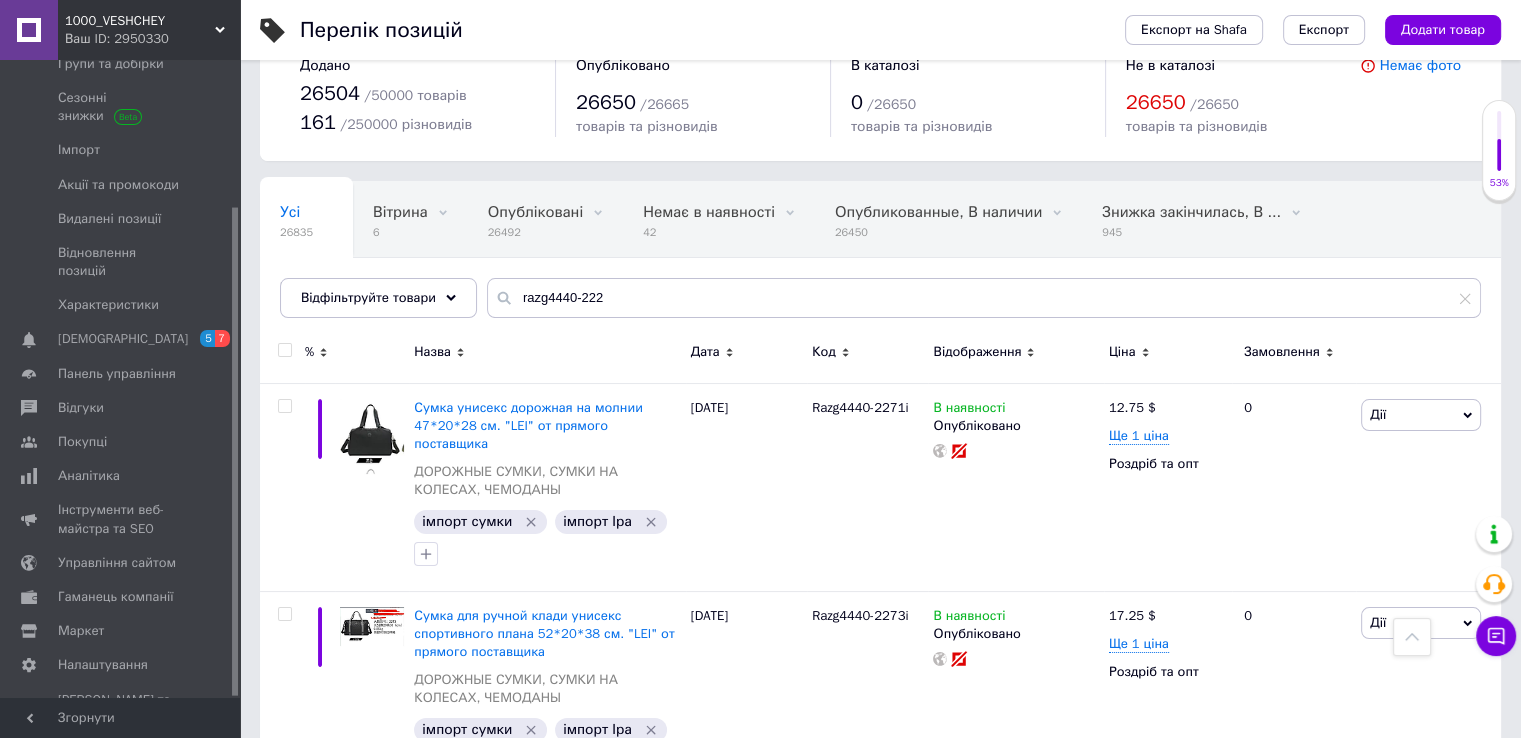 scroll, scrollTop: 0, scrollLeft: 0, axis: both 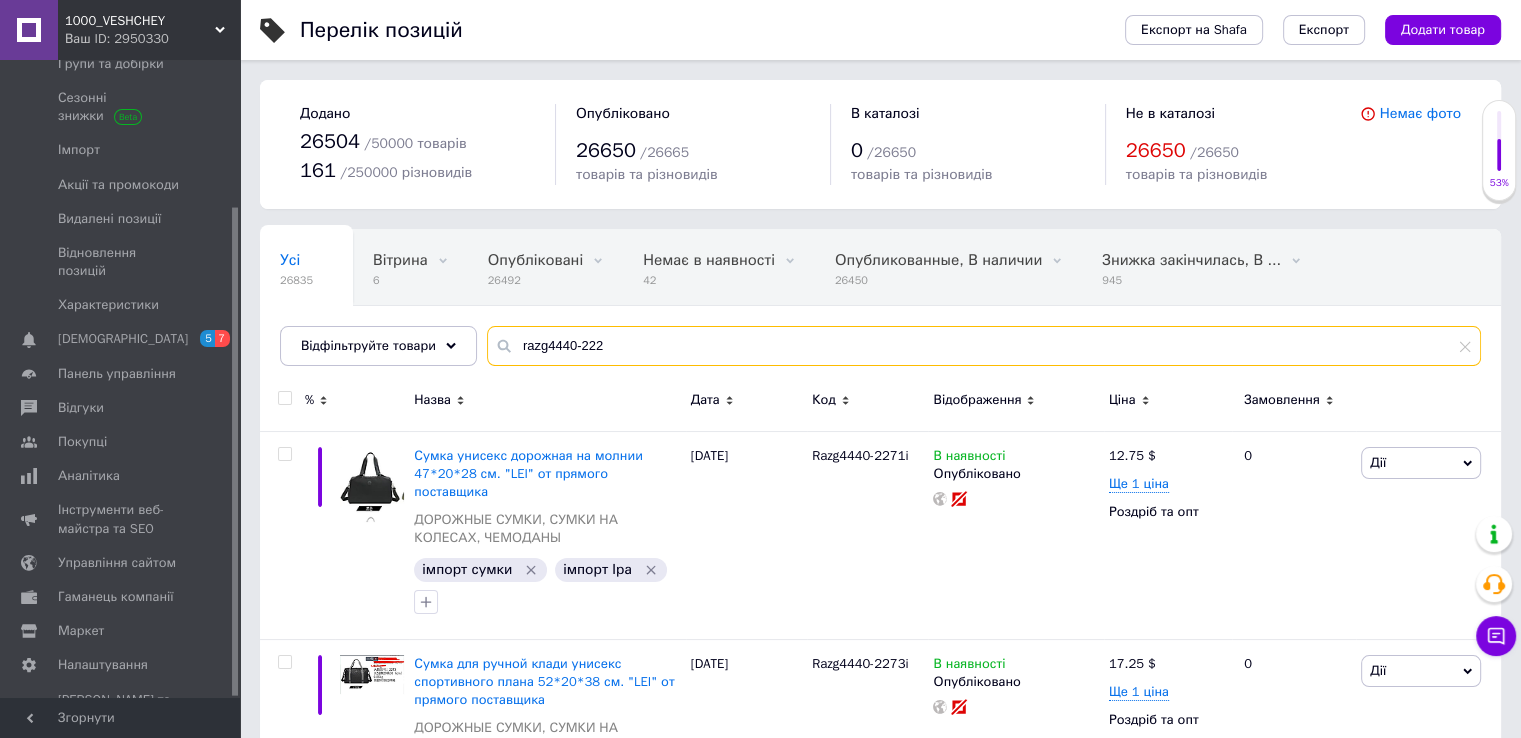 drag, startPoint x: 600, startPoint y: 349, endPoint x: 576, endPoint y: 345, distance: 24.33105 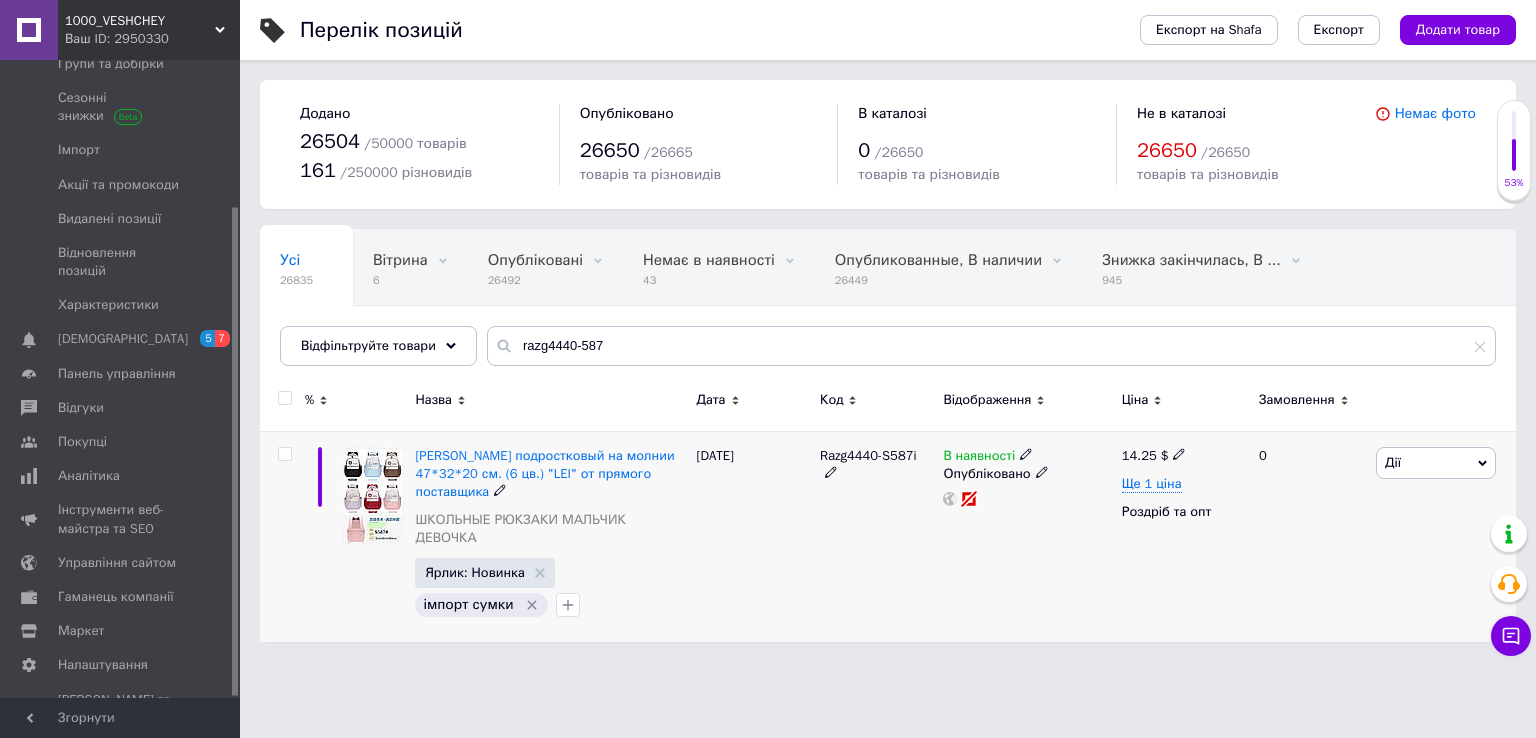 click on "В наявності" at bounding box center [1027, 456] 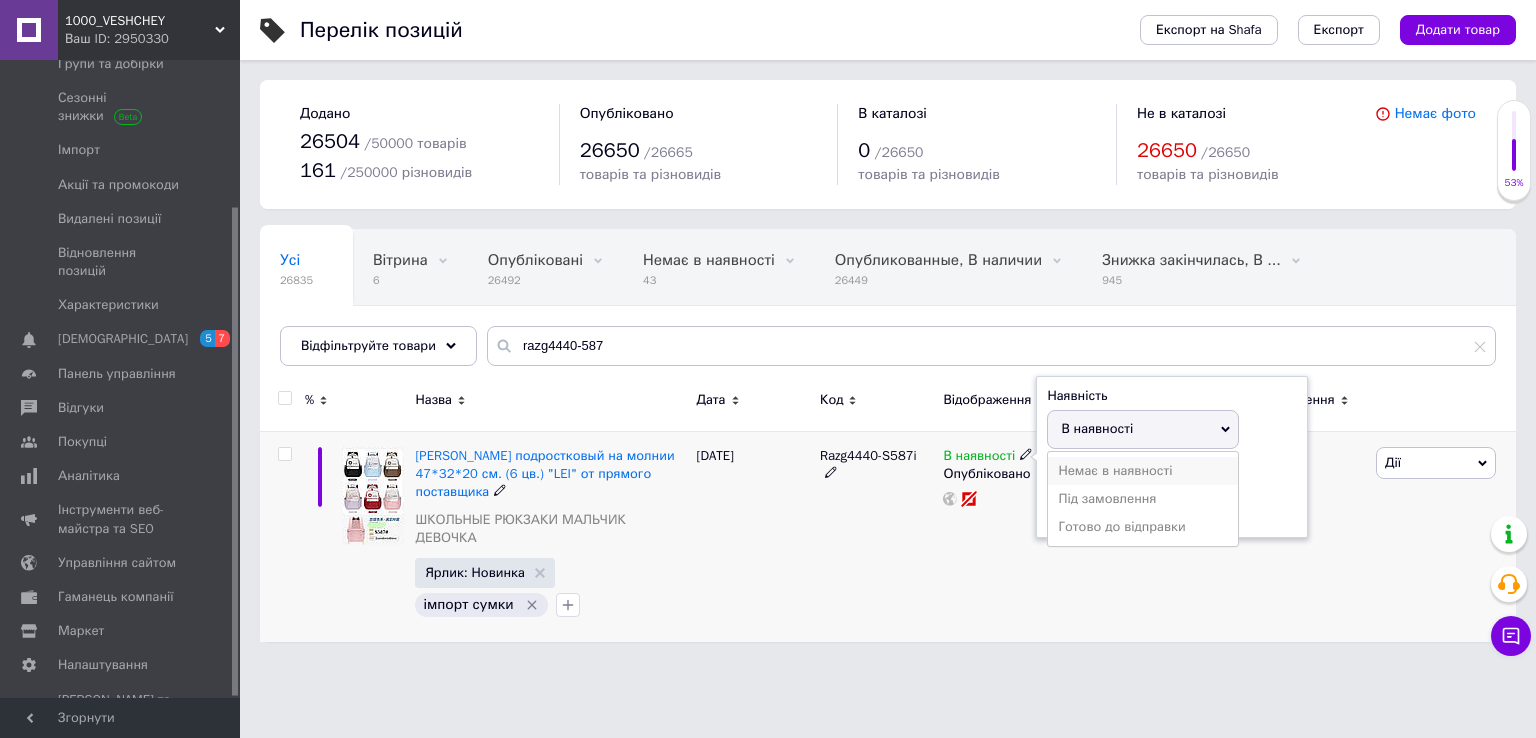 click on "Немає в наявності" at bounding box center (1143, 471) 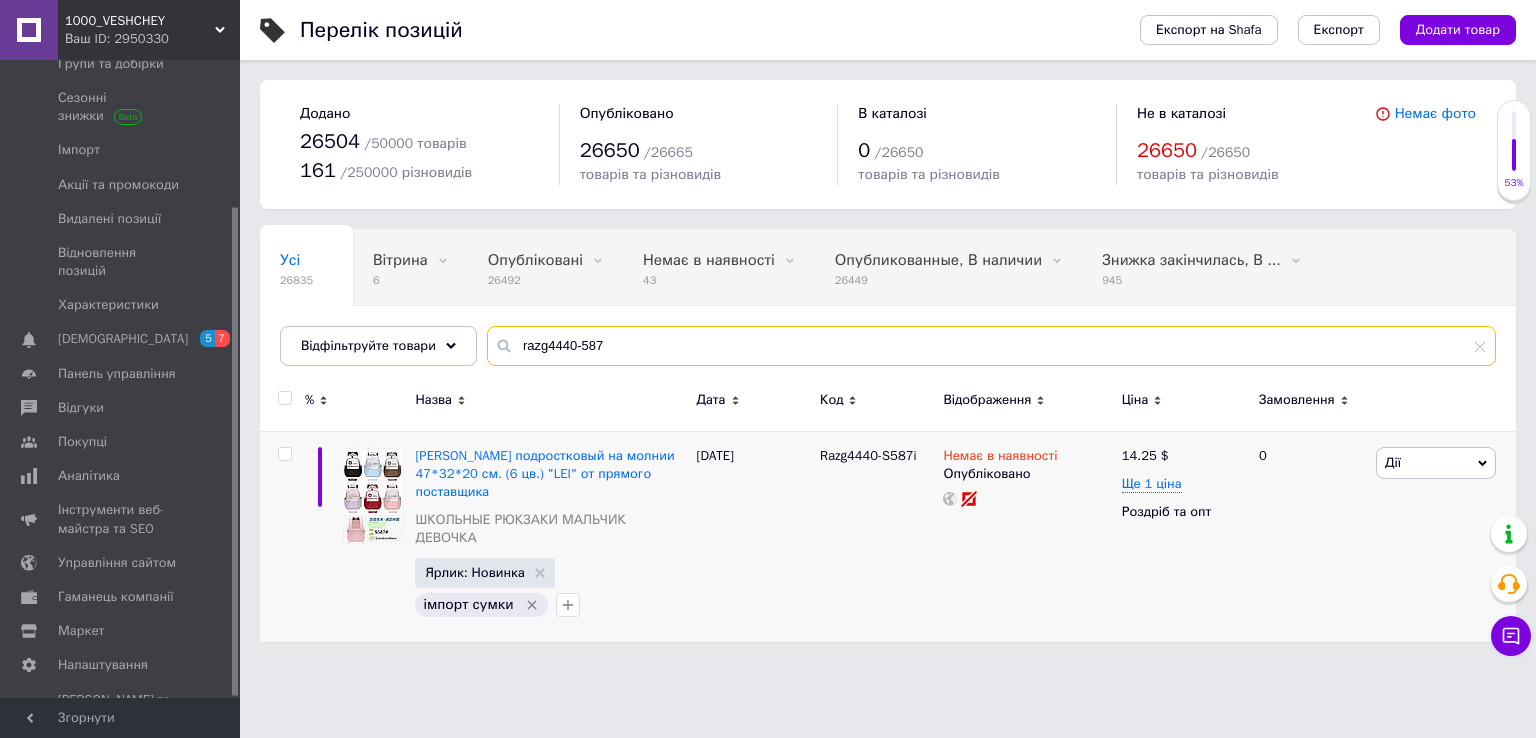 drag, startPoint x: 617, startPoint y: 337, endPoint x: 575, endPoint y: 346, distance: 42.953465 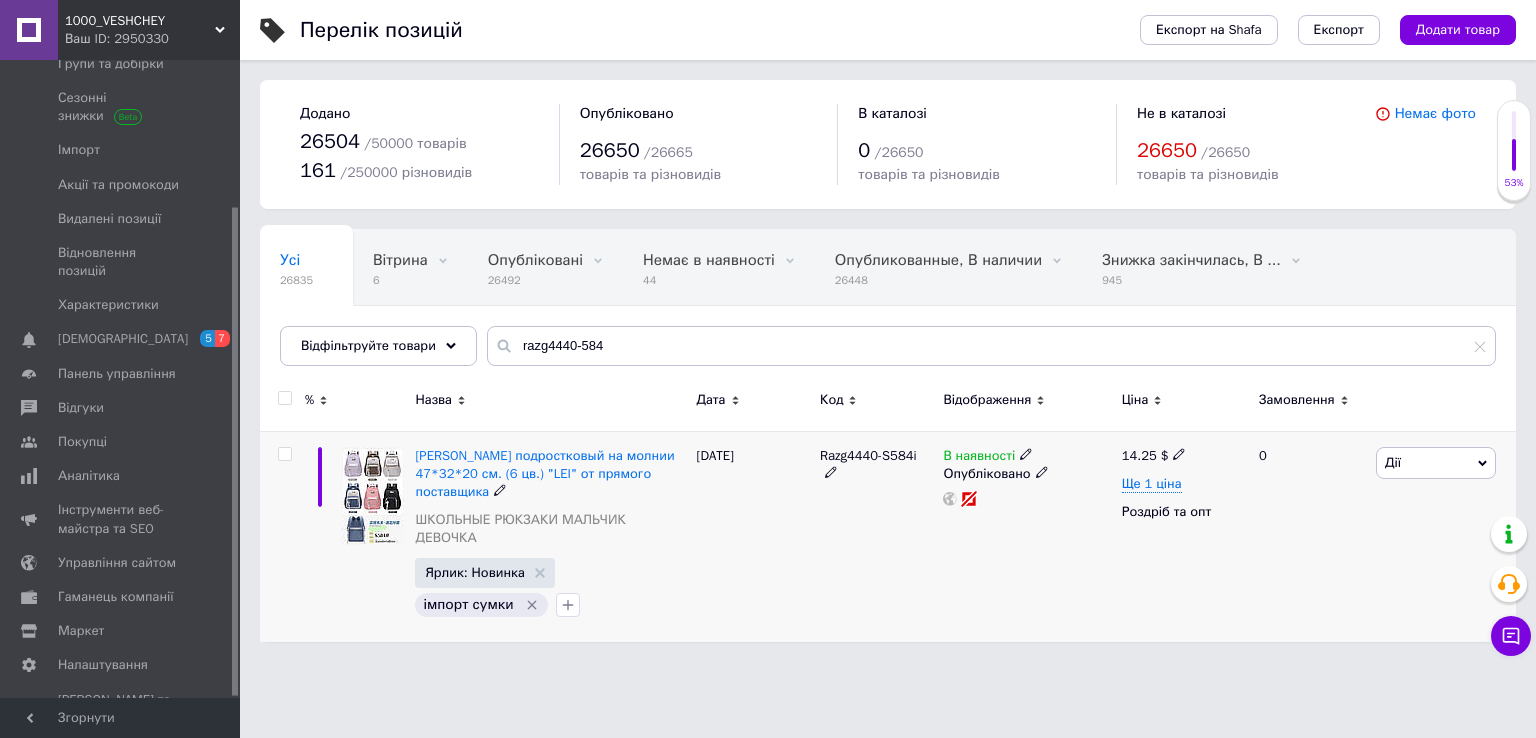 click 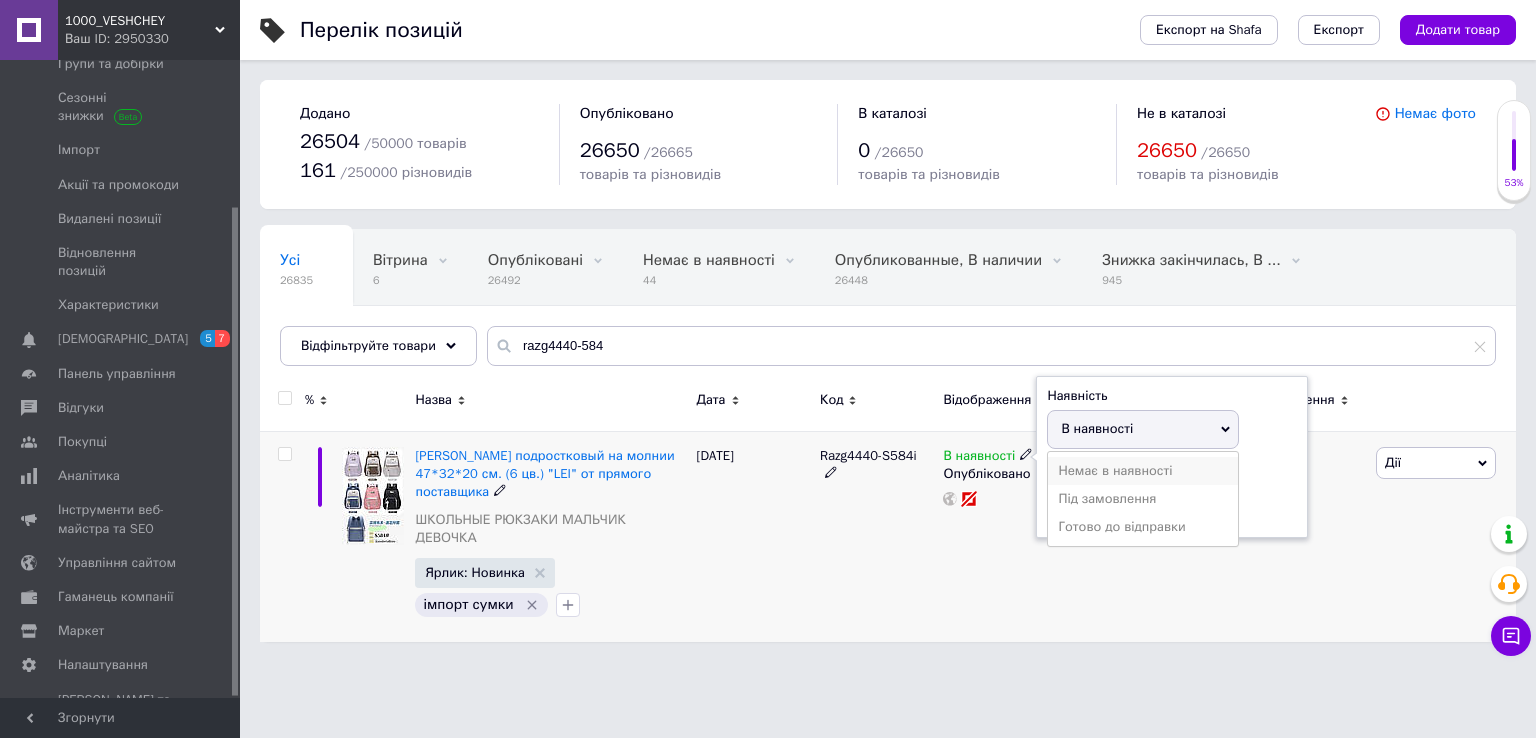 click on "Немає в наявності" at bounding box center [1143, 471] 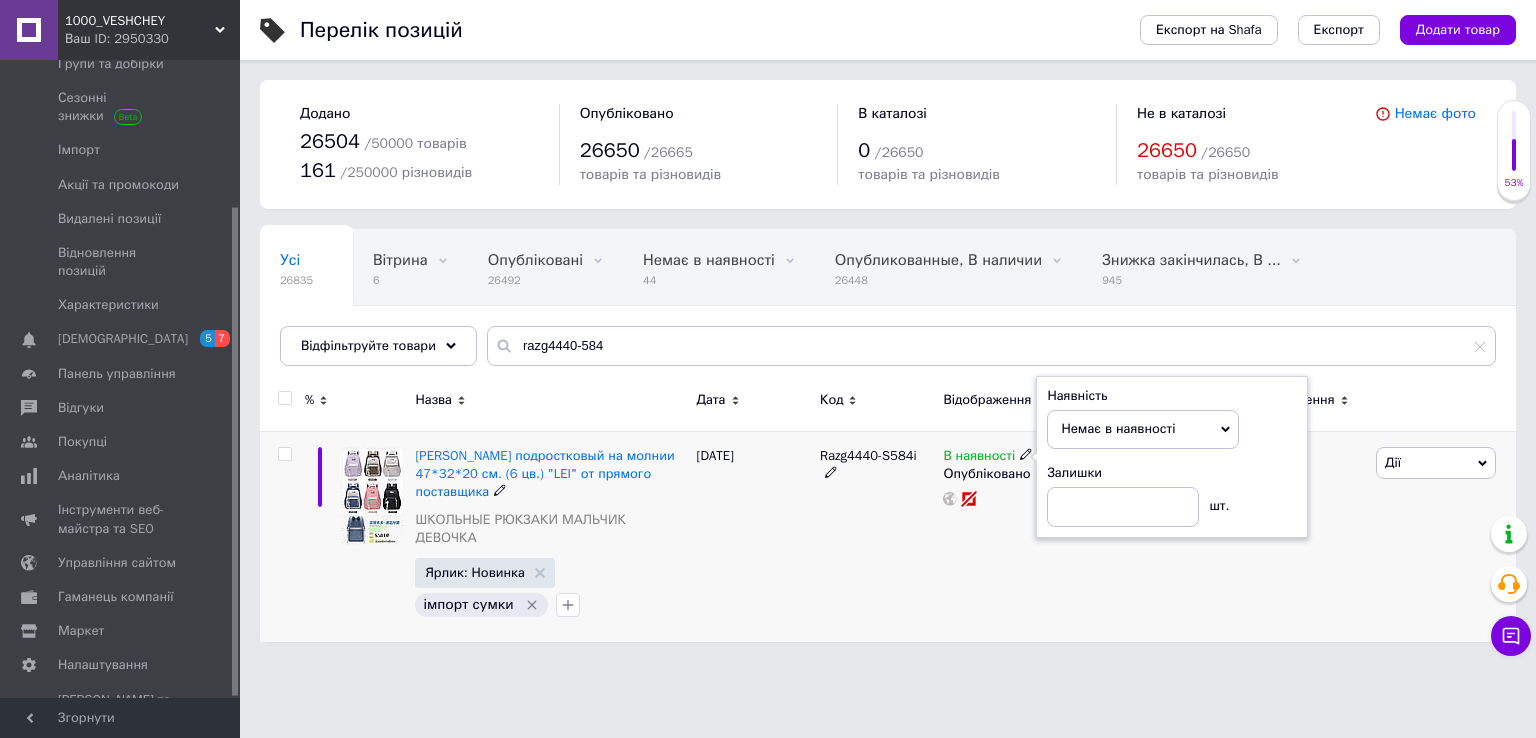 click on "В наявності Наявність Немає в наявності В наявності Під замовлення Готово до відправки Залишки шт. Опубліковано" at bounding box center [1027, 536] 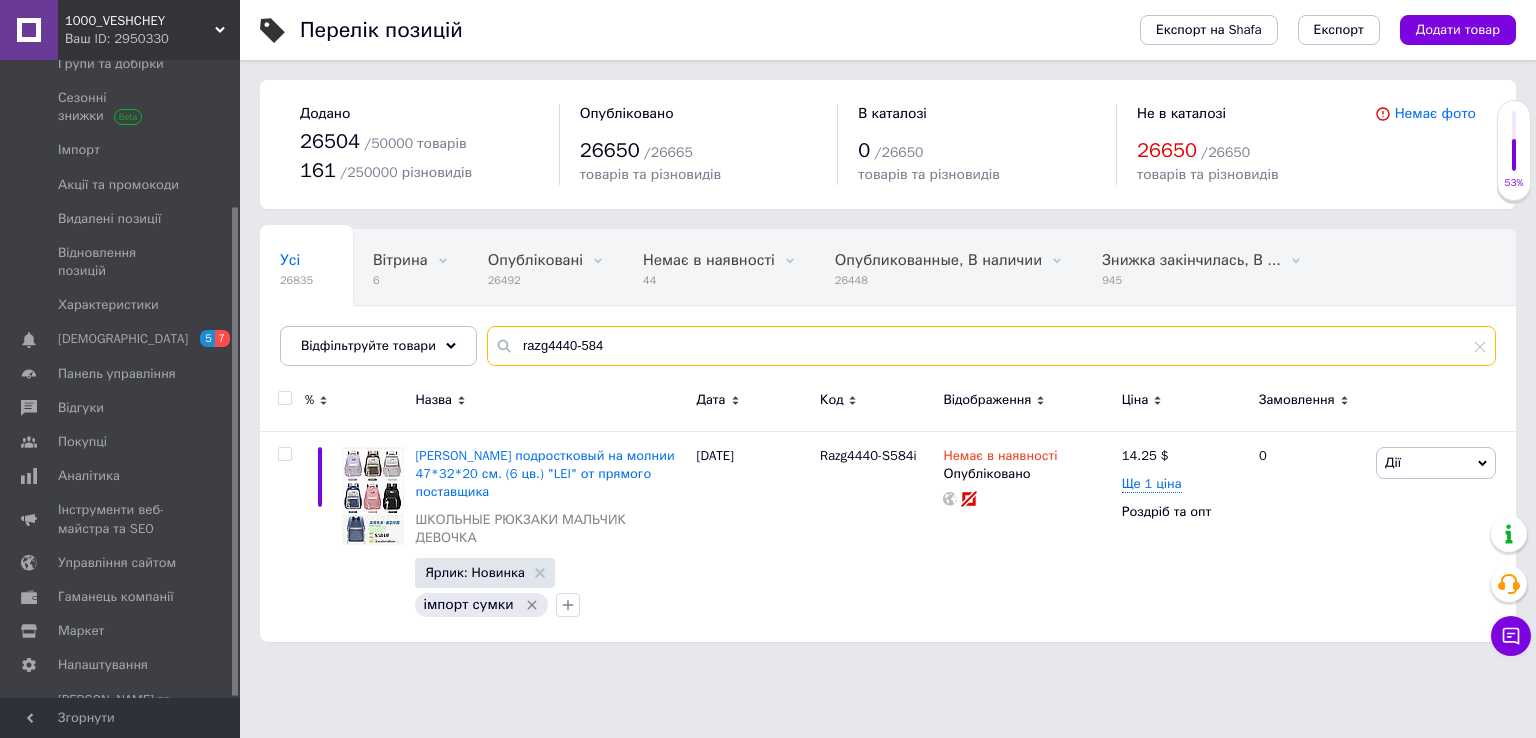 drag, startPoint x: 601, startPoint y: 337, endPoint x: 577, endPoint y: 341, distance: 24.33105 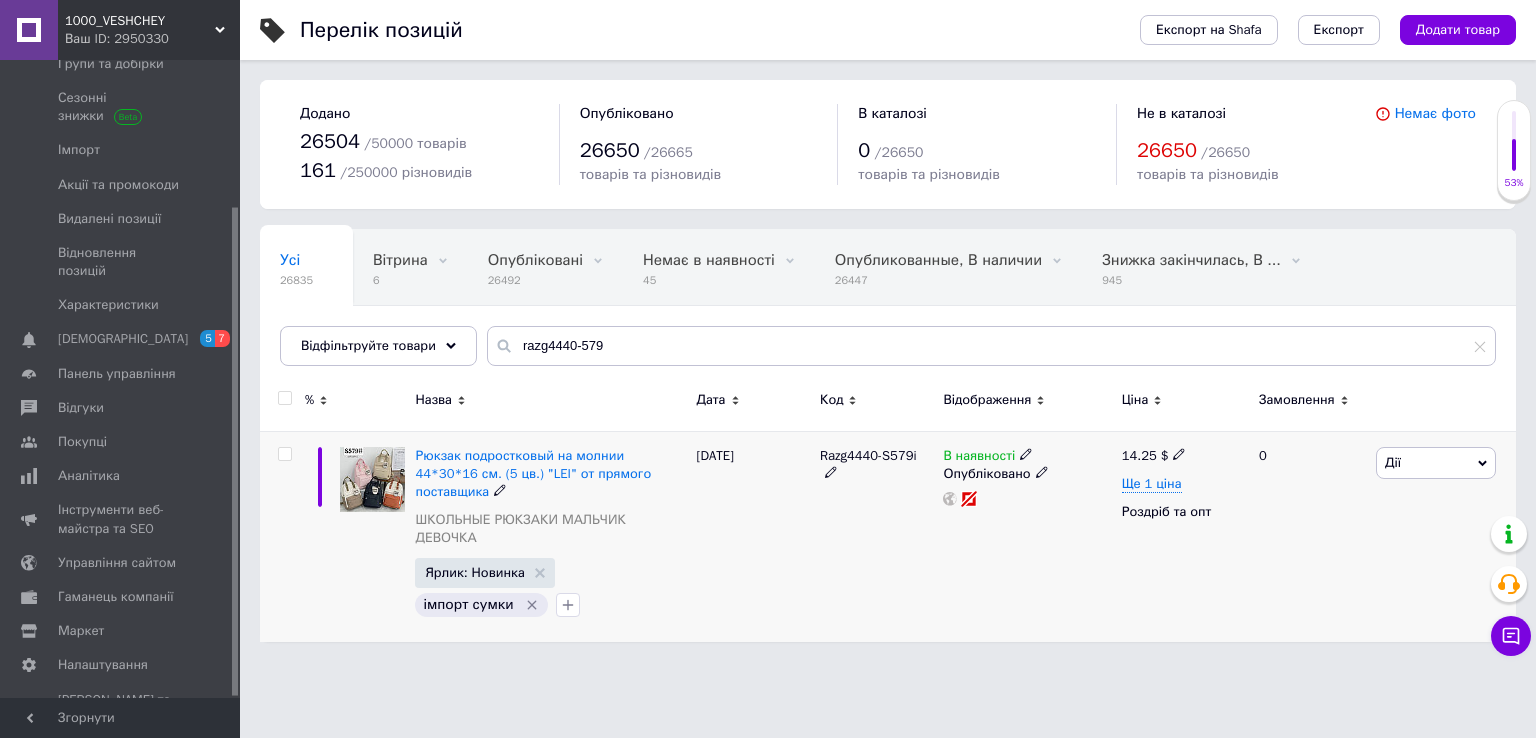 click 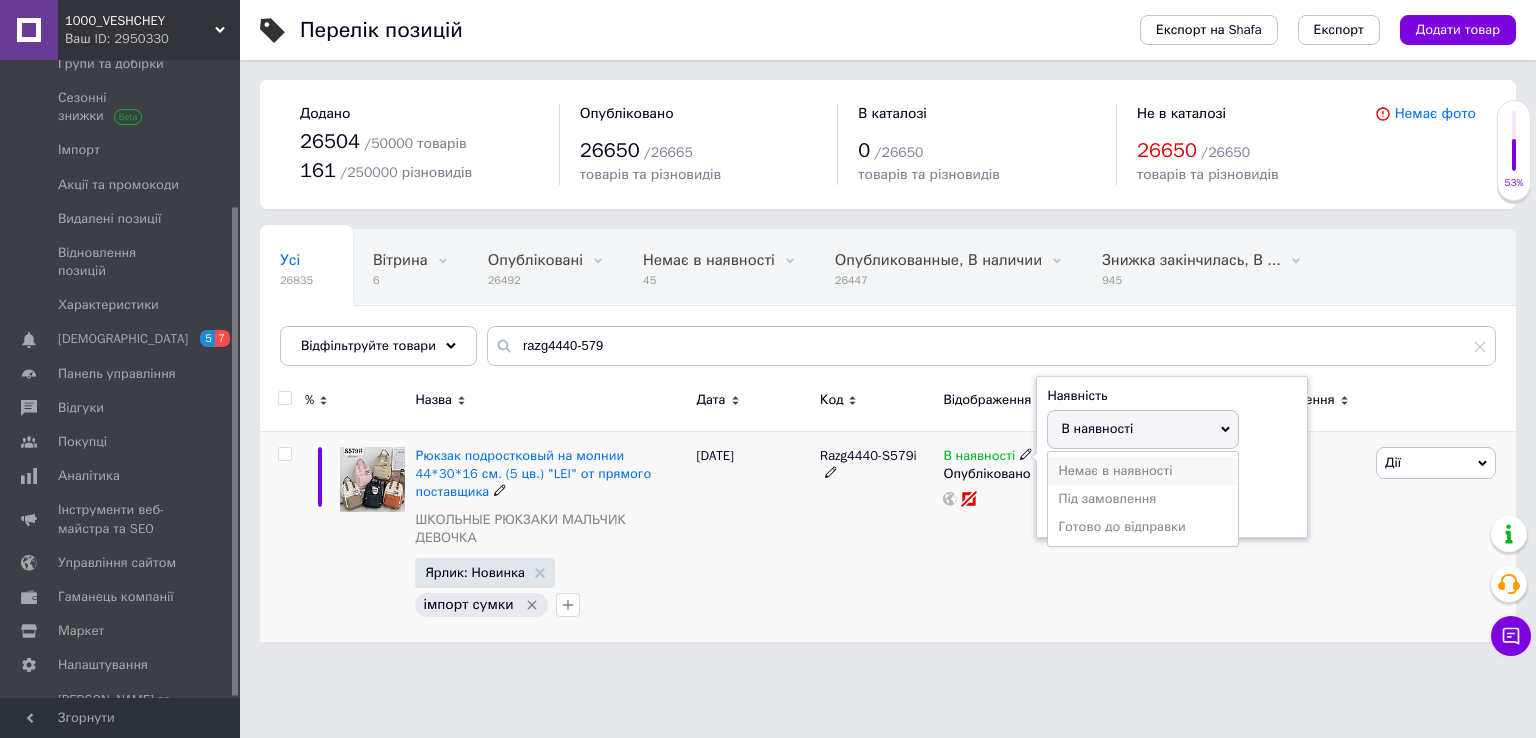 click on "Немає в наявності" at bounding box center [1143, 471] 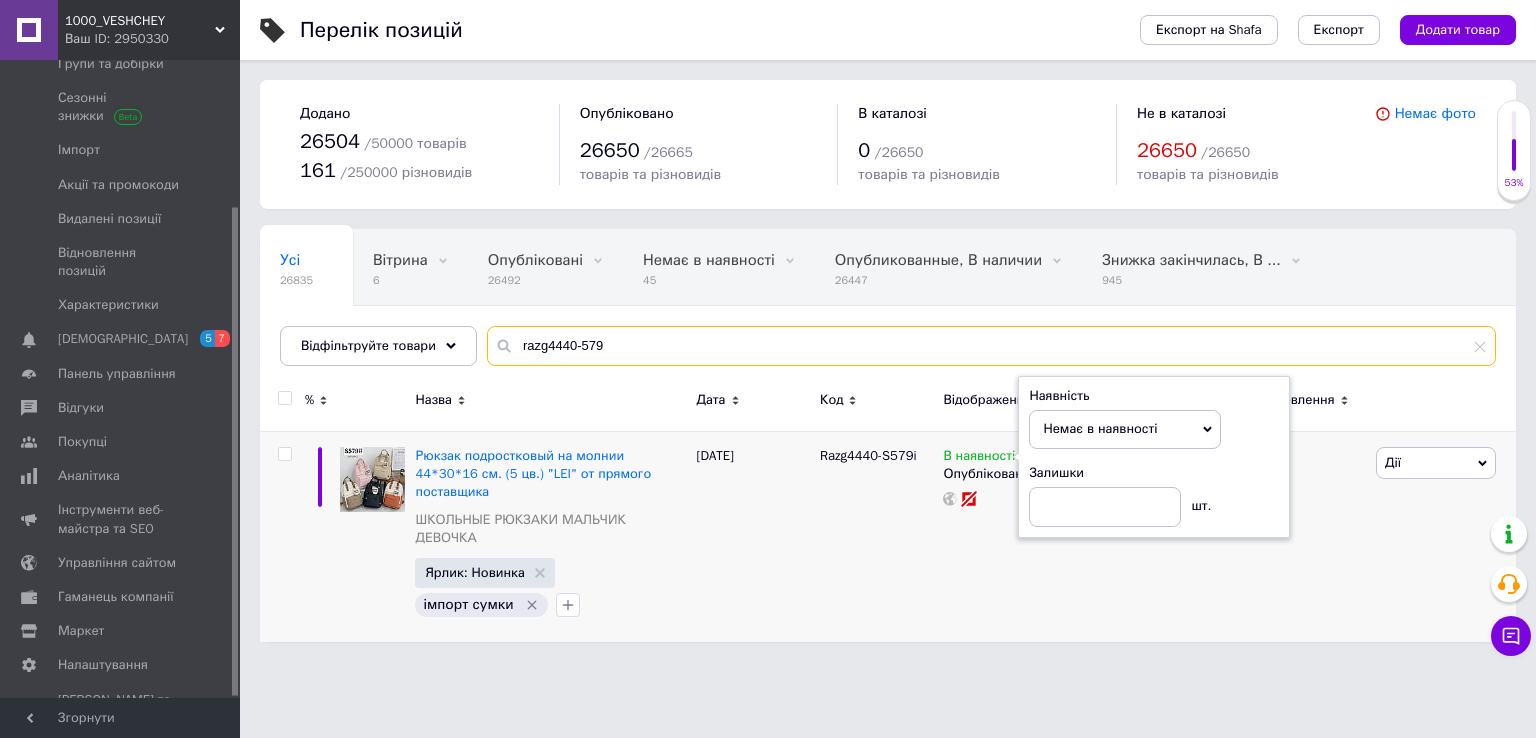 drag, startPoint x: 592, startPoint y: 346, endPoint x: 575, endPoint y: 346, distance: 17 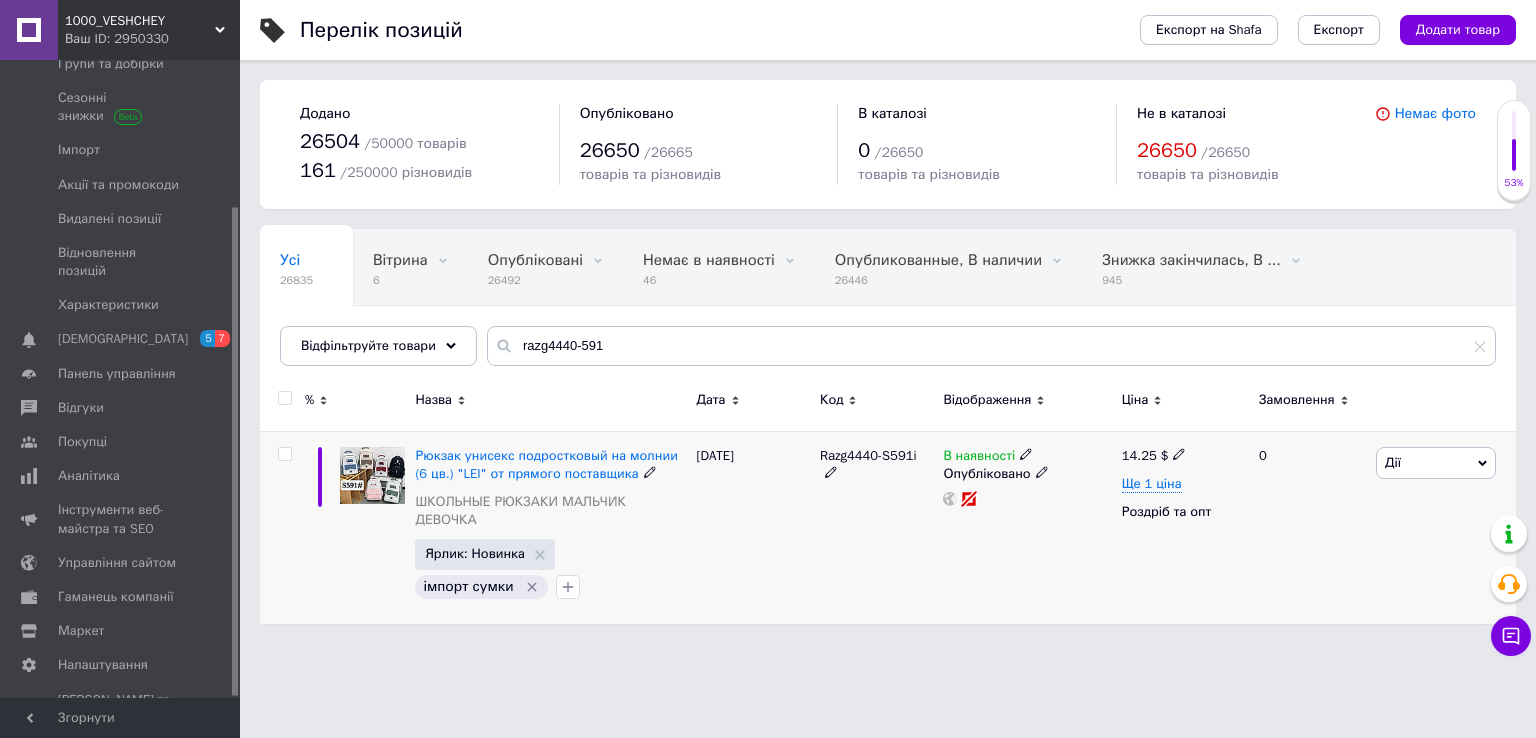 click 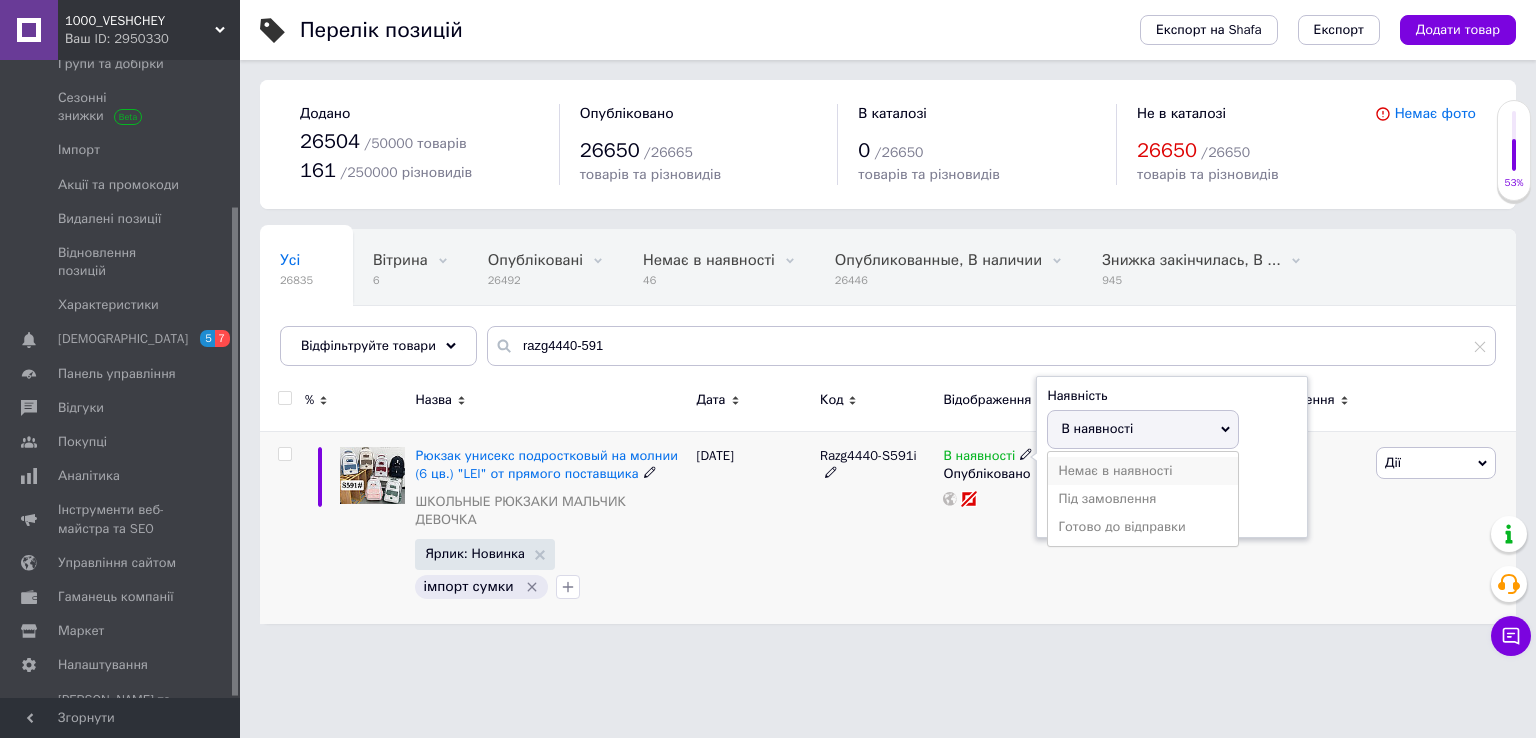 click on "Немає в наявності" at bounding box center [1143, 471] 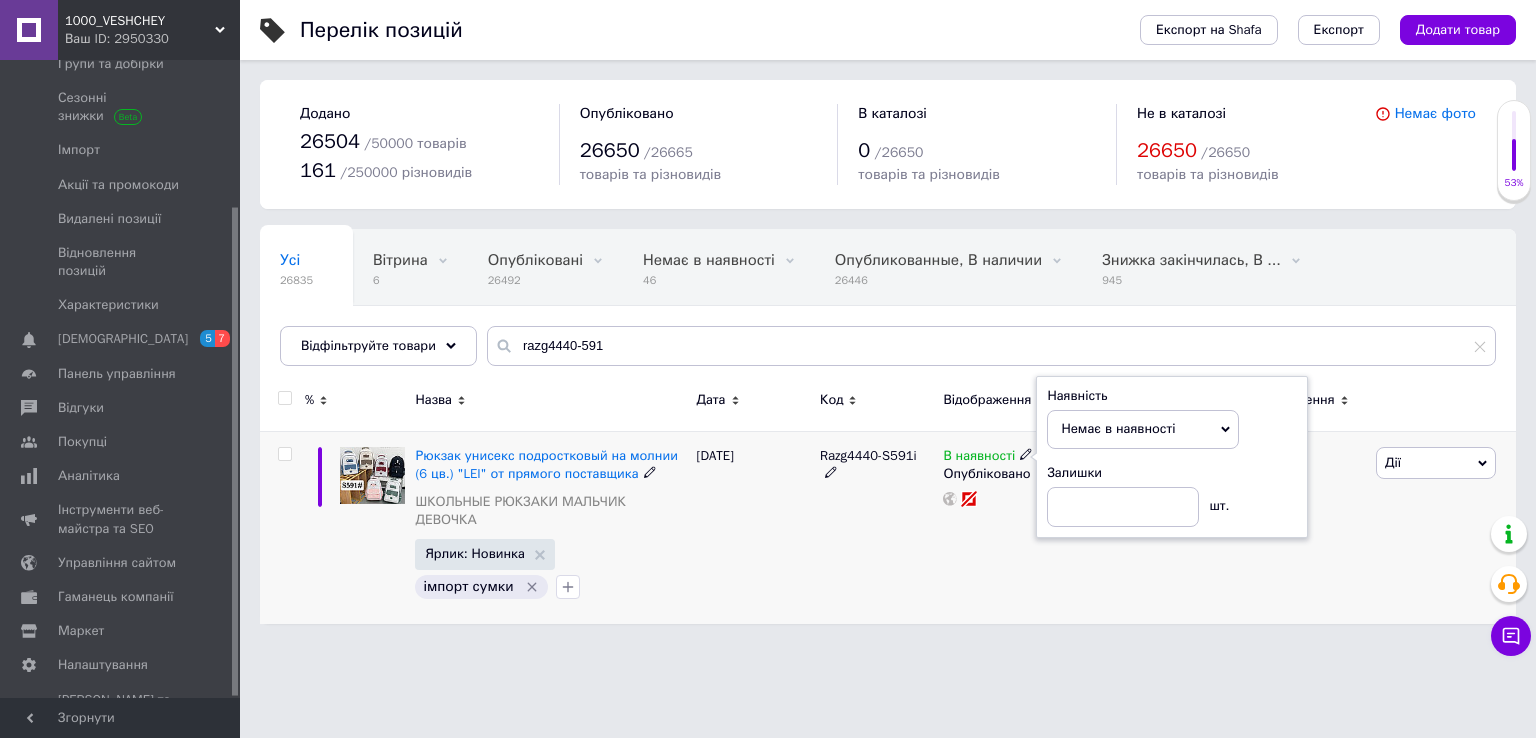 click on "Razg4440-S591i" at bounding box center (876, 527) 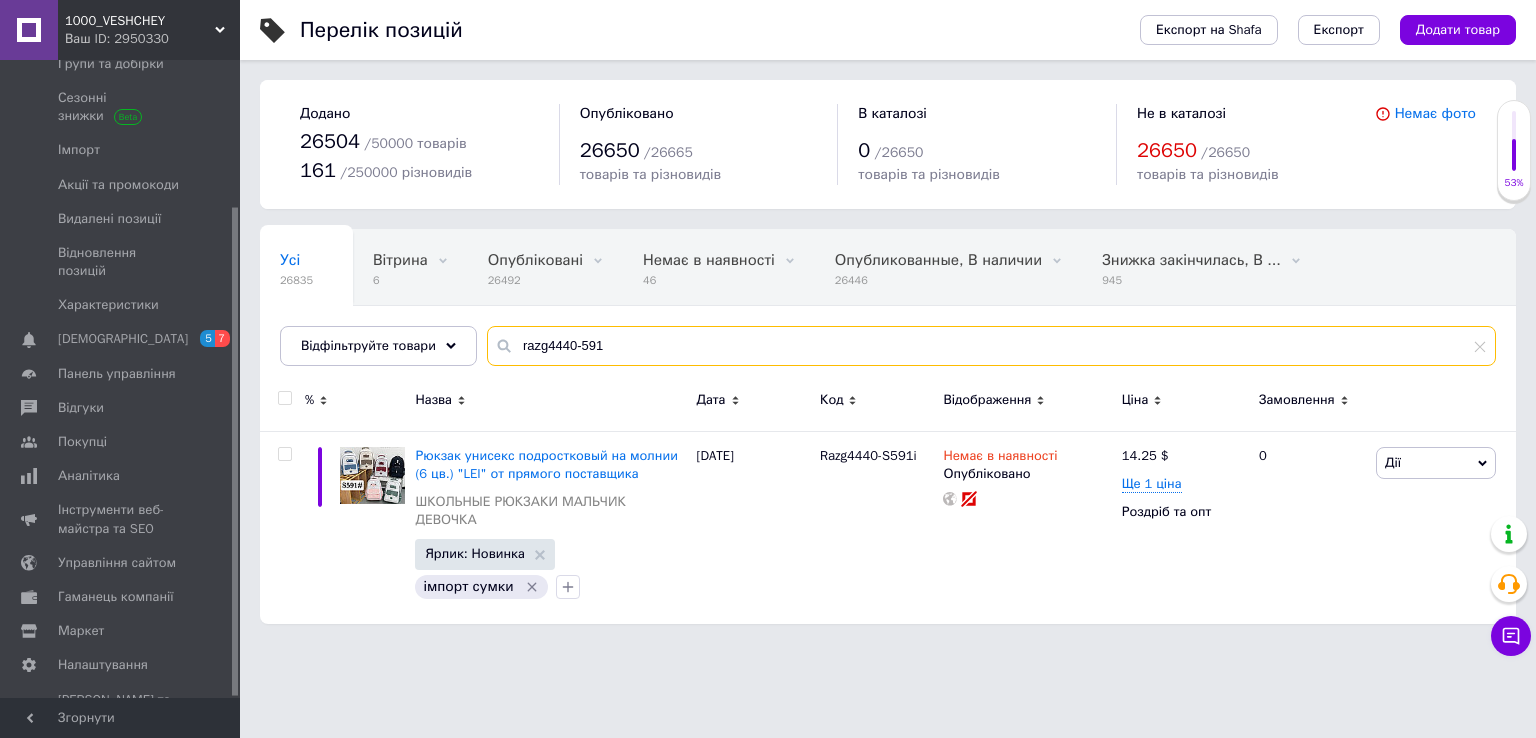 drag, startPoint x: 593, startPoint y: 356, endPoint x: 576, endPoint y: 353, distance: 17.262676 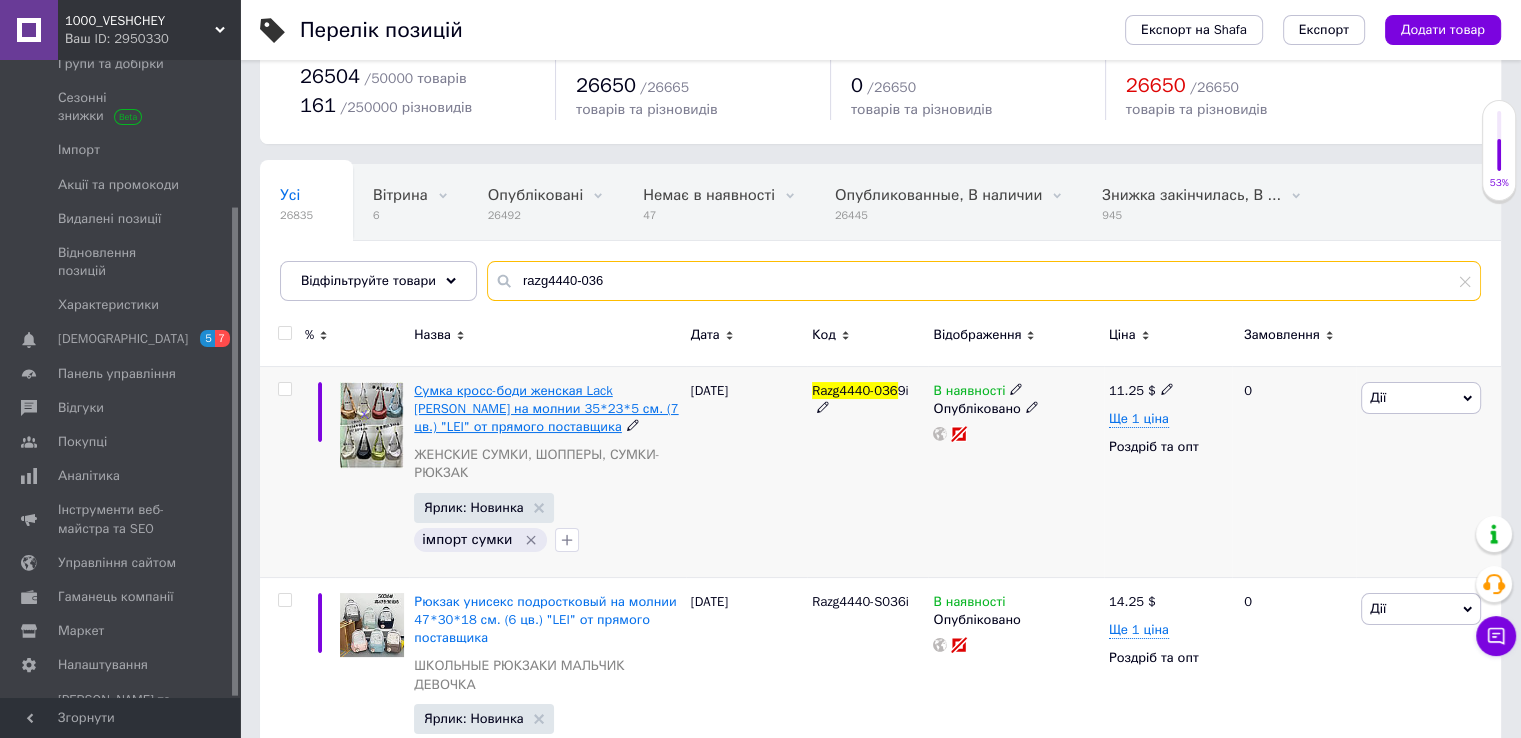 scroll, scrollTop: 116, scrollLeft: 0, axis: vertical 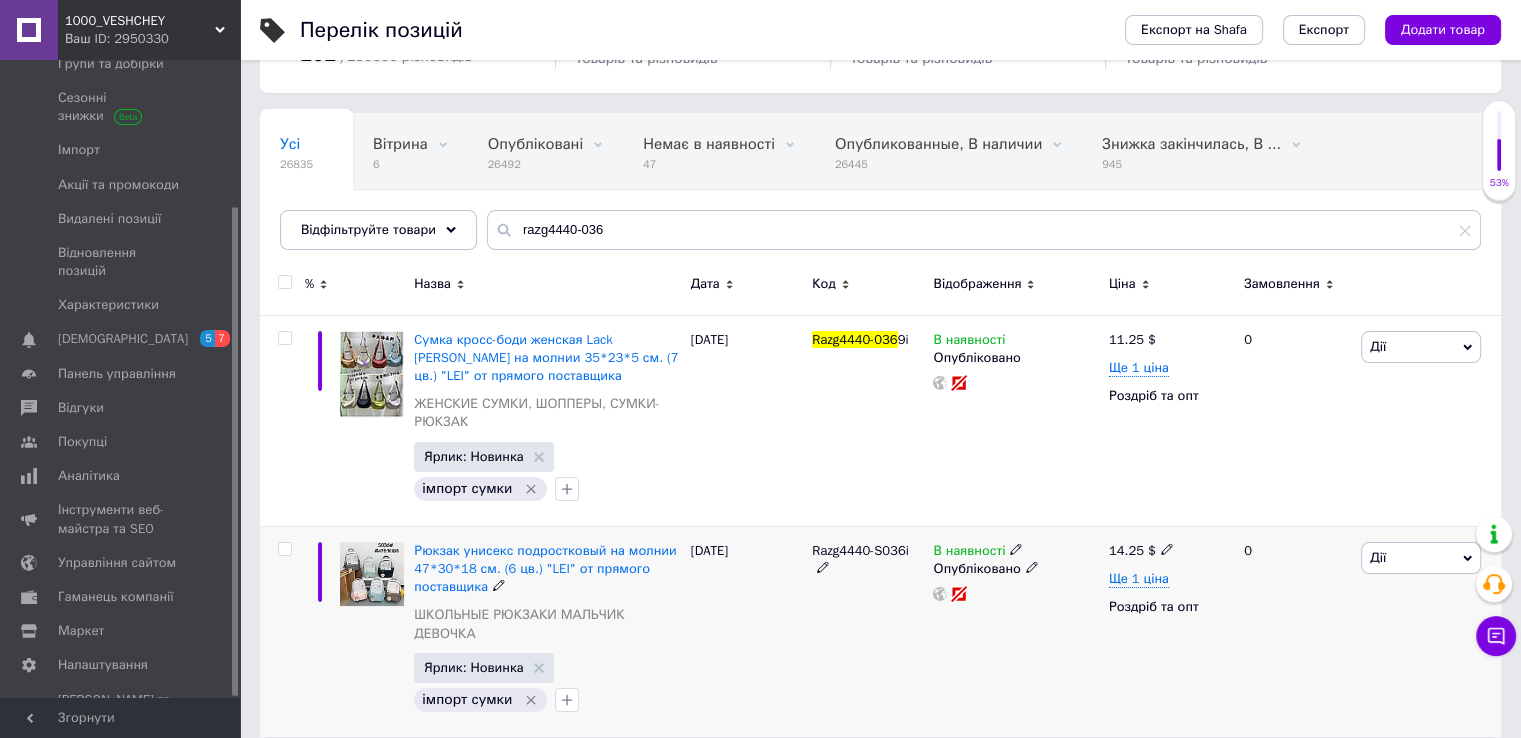 click 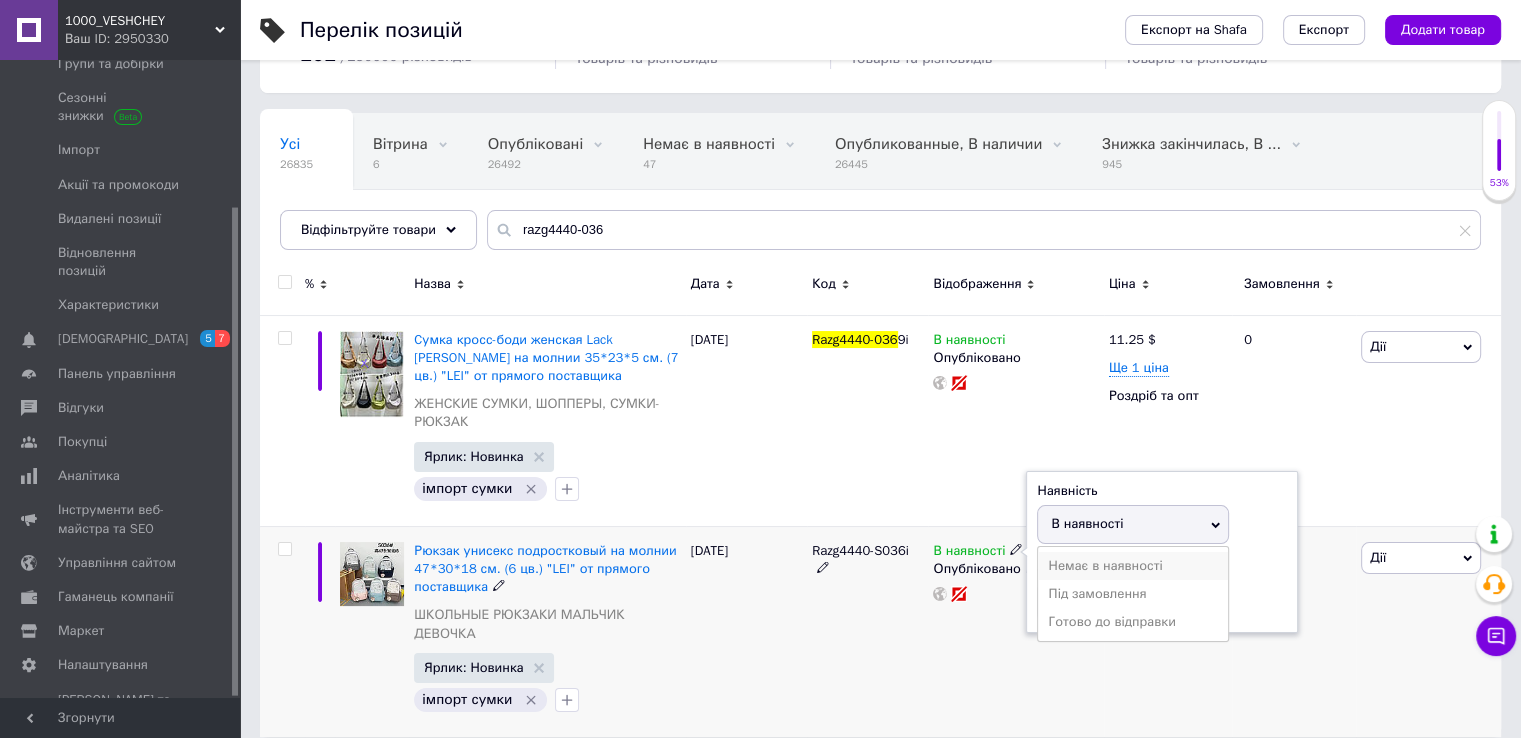 click on "Немає в наявності" at bounding box center [1133, 566] 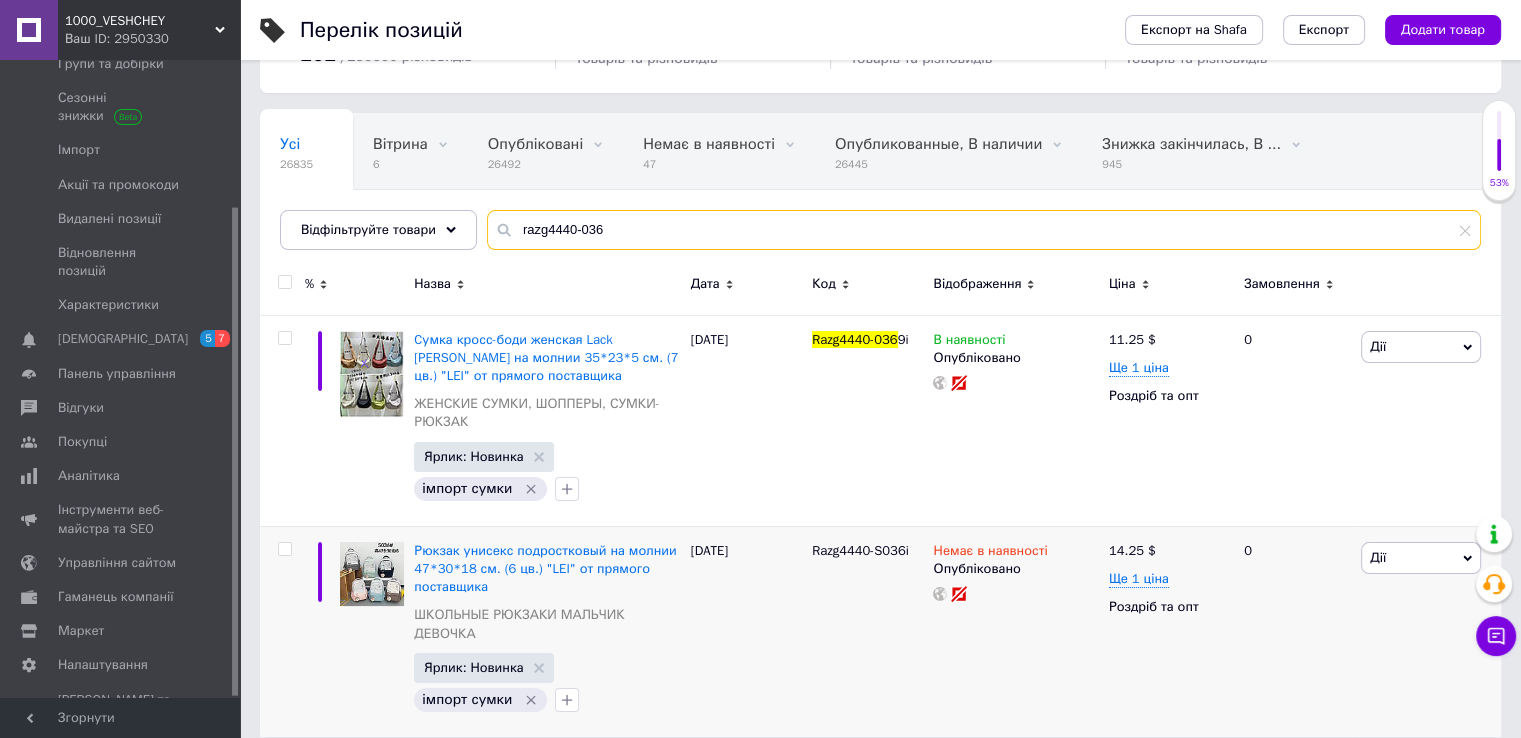 drag, startPoint x: 621, startPoint y: 226, endPoint x: 573, endPoint y: 229, distance: 48.09366 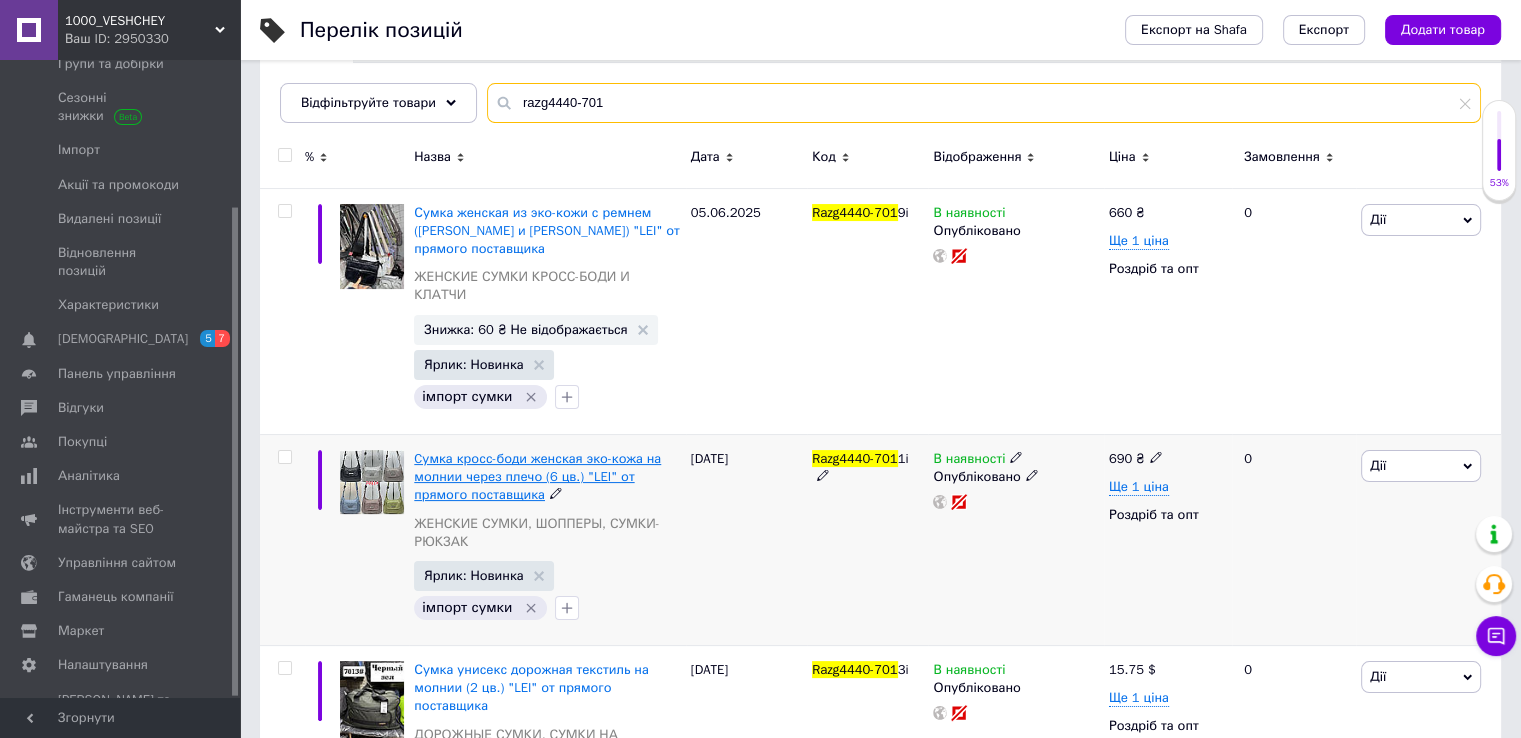 scroll, scrollTop: 501, scrollLeft: 0, axis: vertical 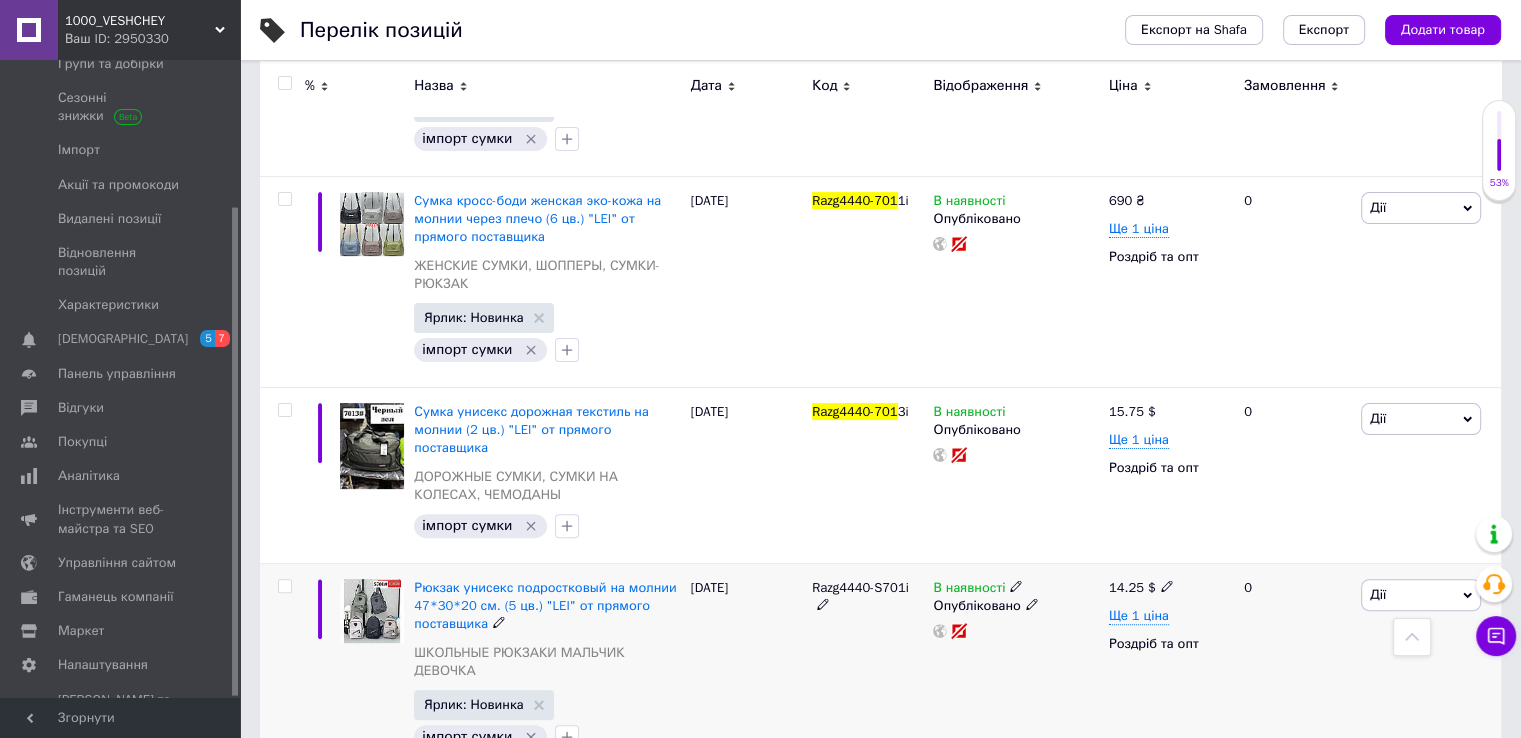 click 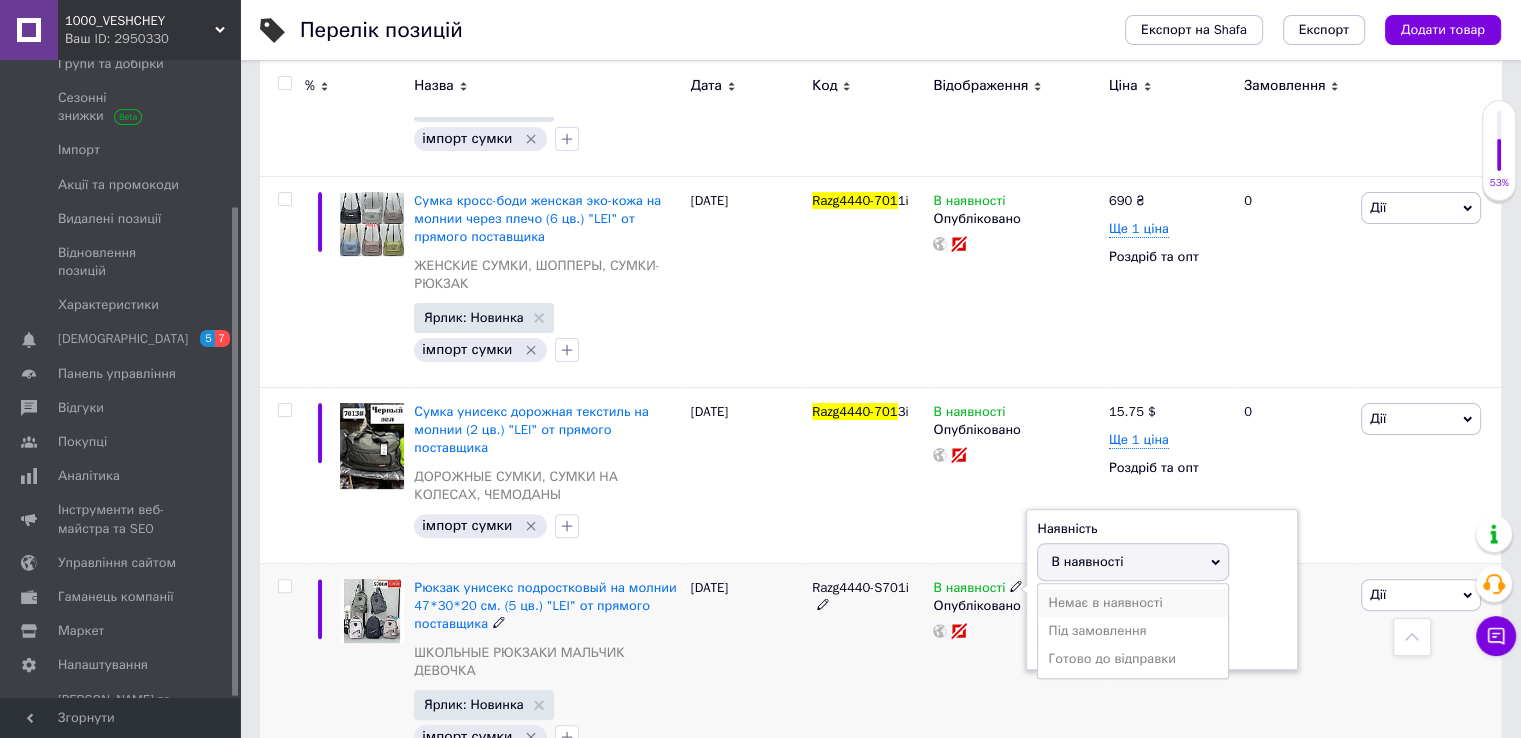 click on "Немає в наявності" at bounding box center [1133, 603] 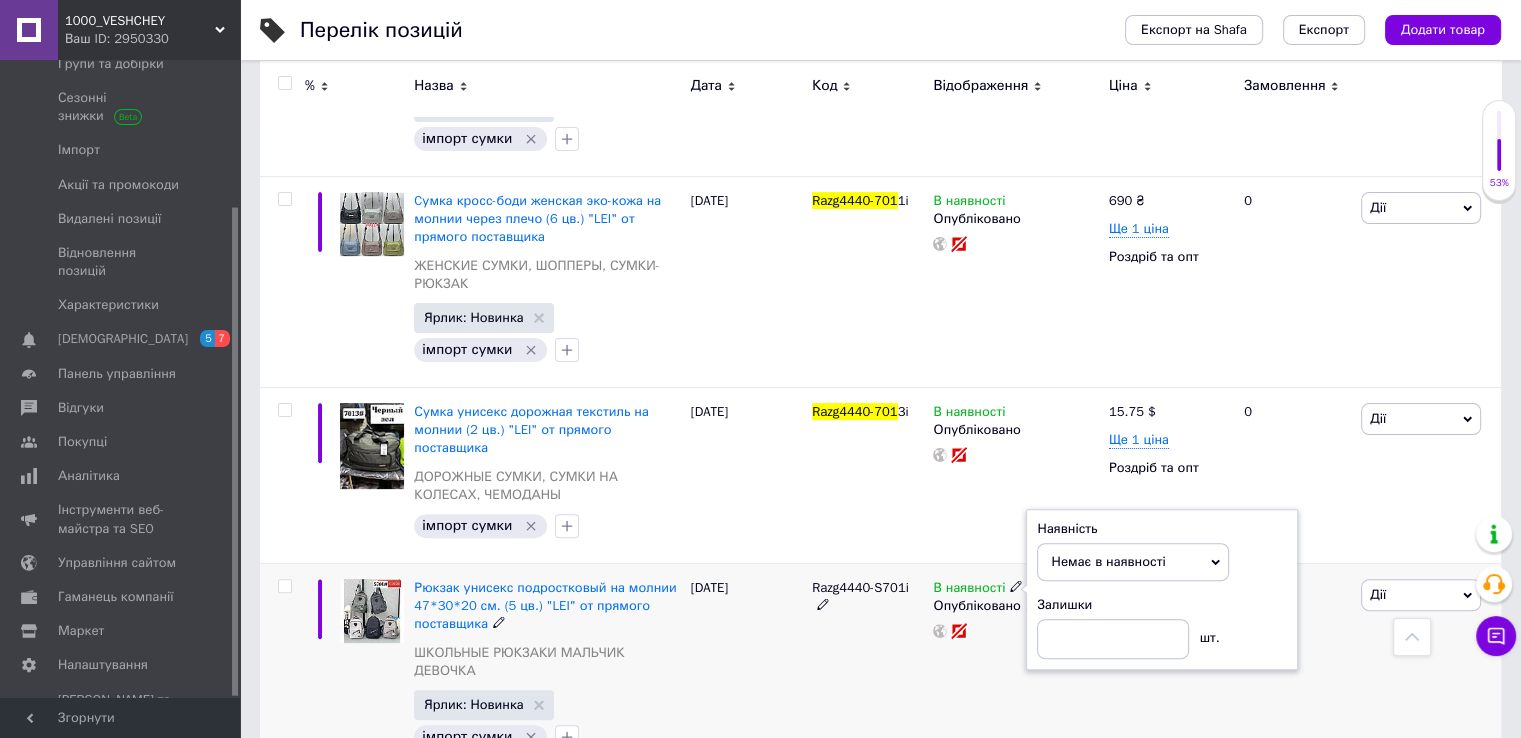 click on "В наявності Наявність Немає в наявності В наявності Під замовлення Готово до відправки Залишки шт. Опубліковано" at bounding box center [1015, 669] 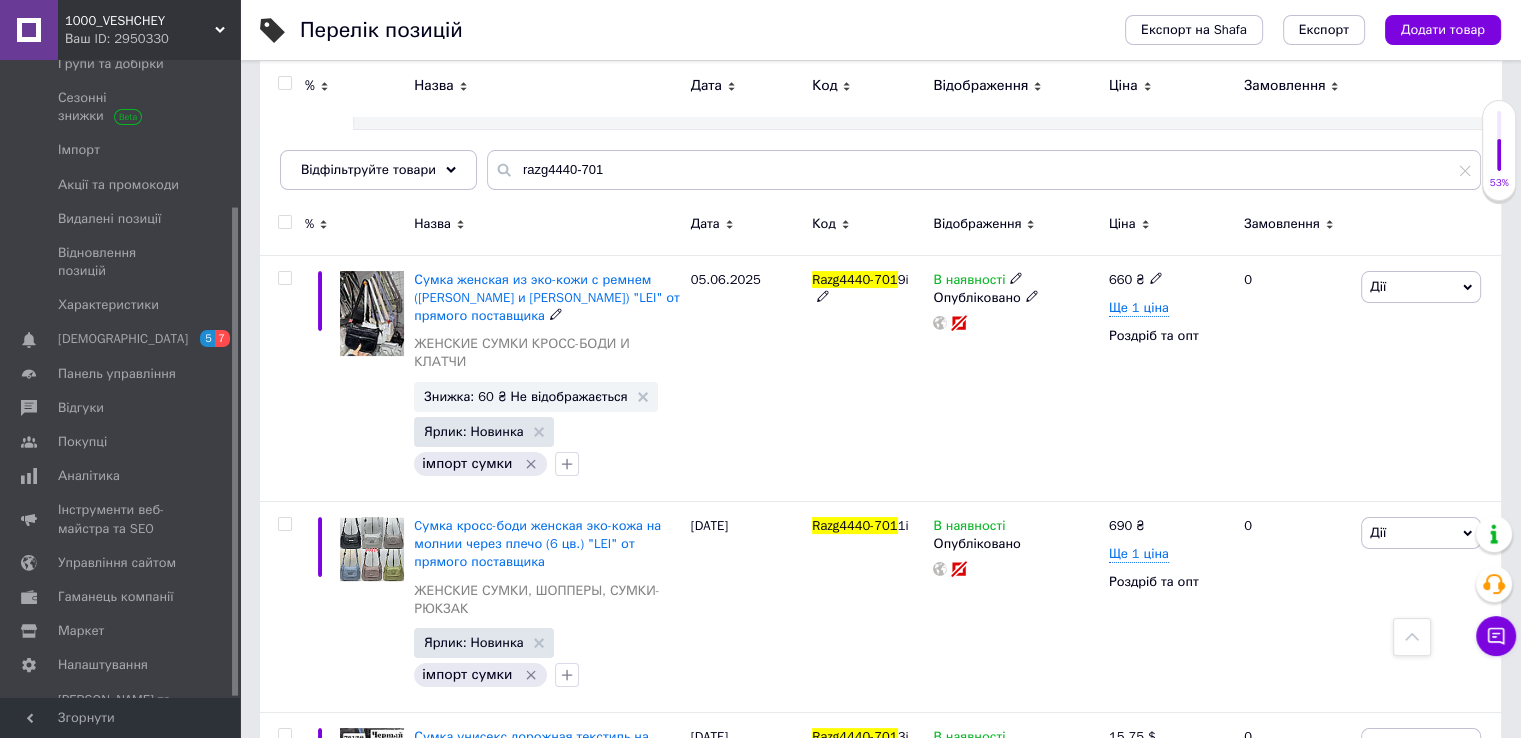 scroll, scrollTop: 101, scrollLeft: 0, axis: vertical 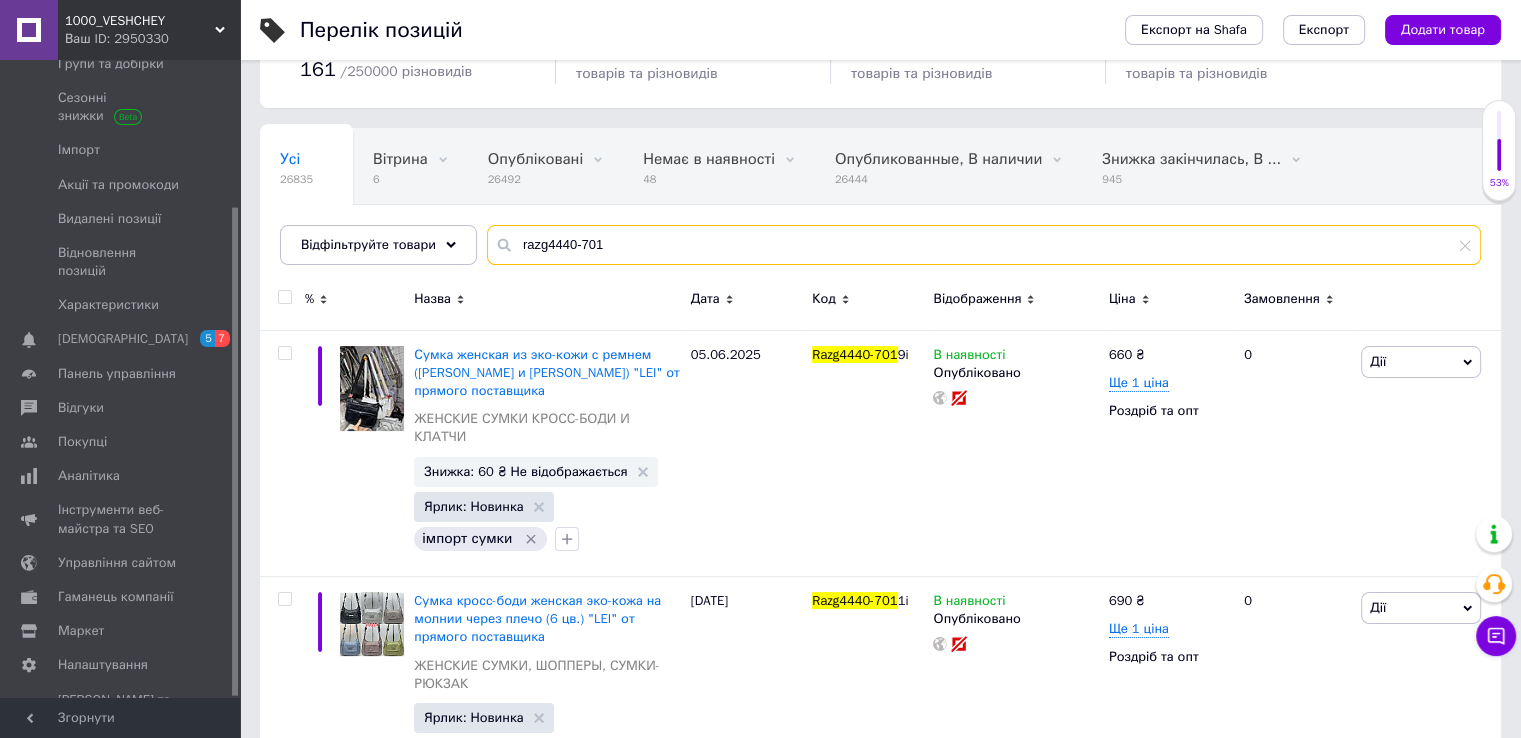 drag, startPoint x: 597, startPoint y: 245, endPoint x: 571, endPoint y: 246, distance: 26.019224 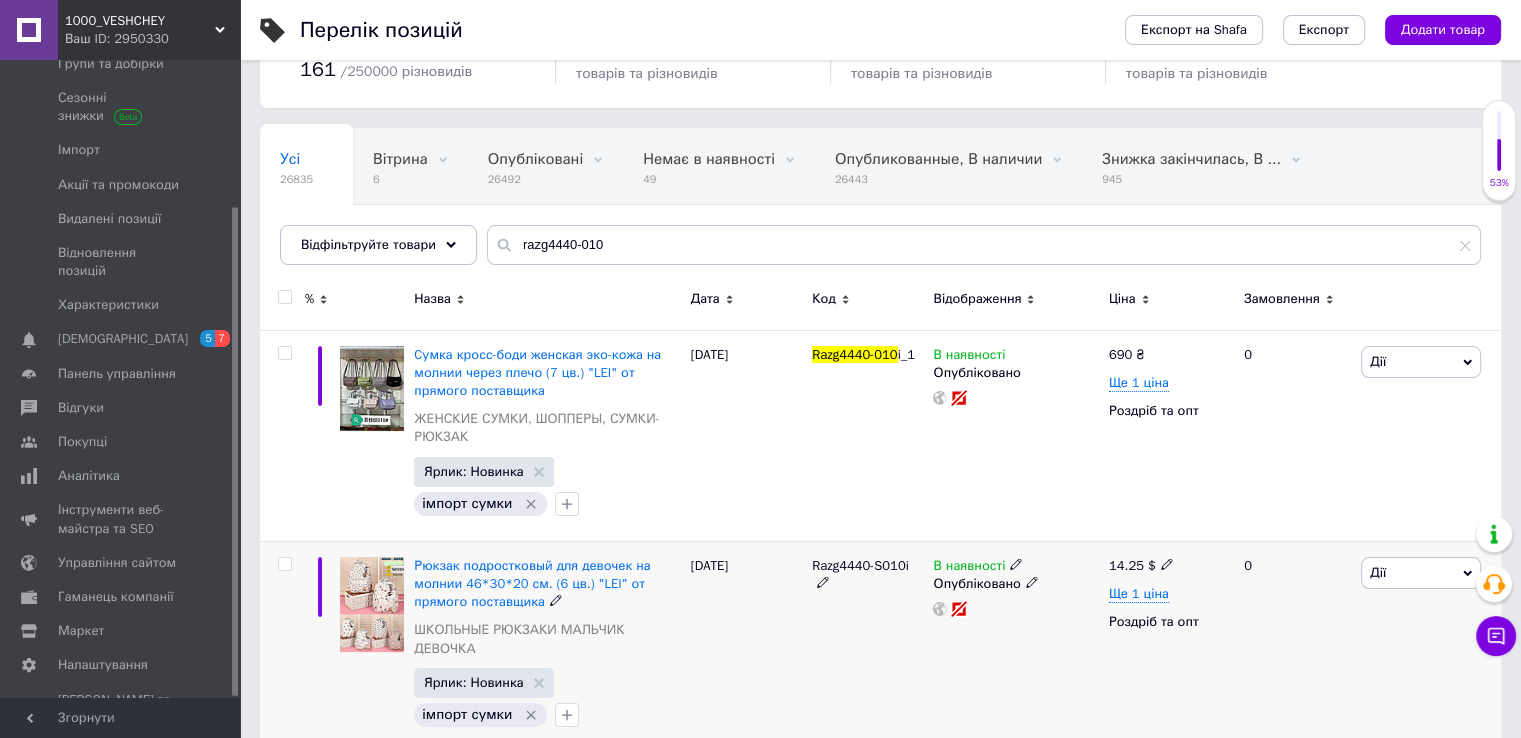 click 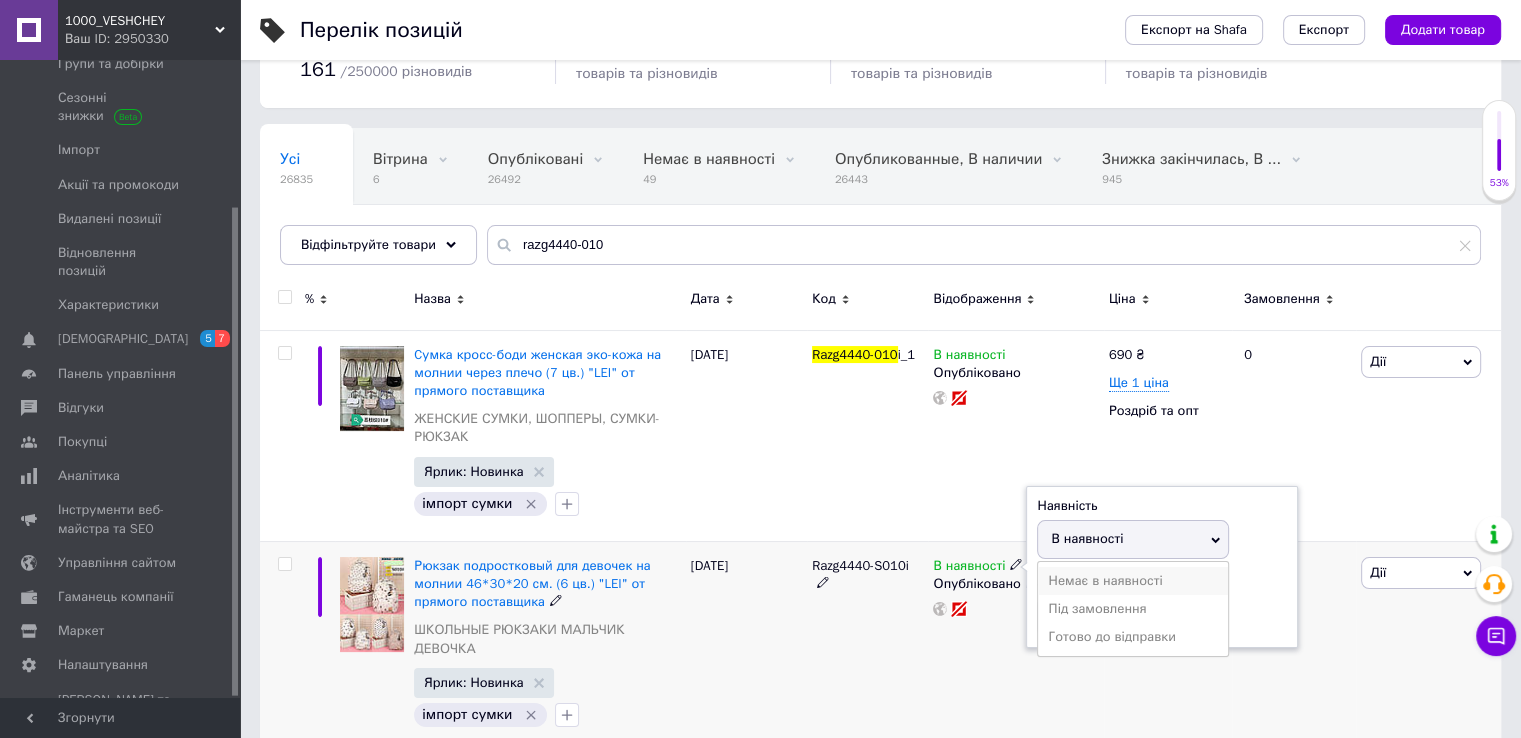 click on "Немає в наявності" at bounding box center (1133, 581) 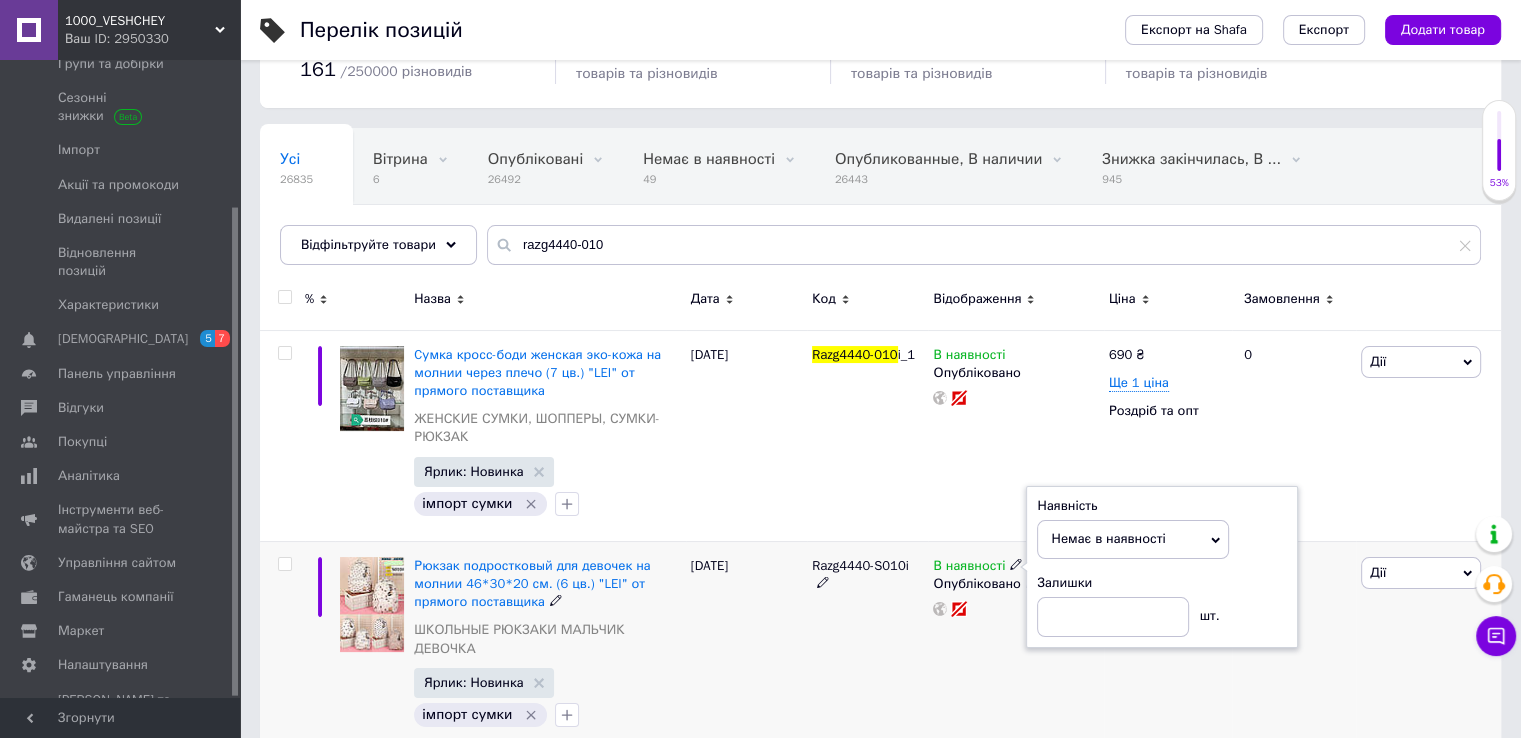 click on "В наявності Наявність Немає в наявності В наявності Під замовлення Готово до відправки Залишки шт. Опубліковано" at bounding box center [1015, 646] 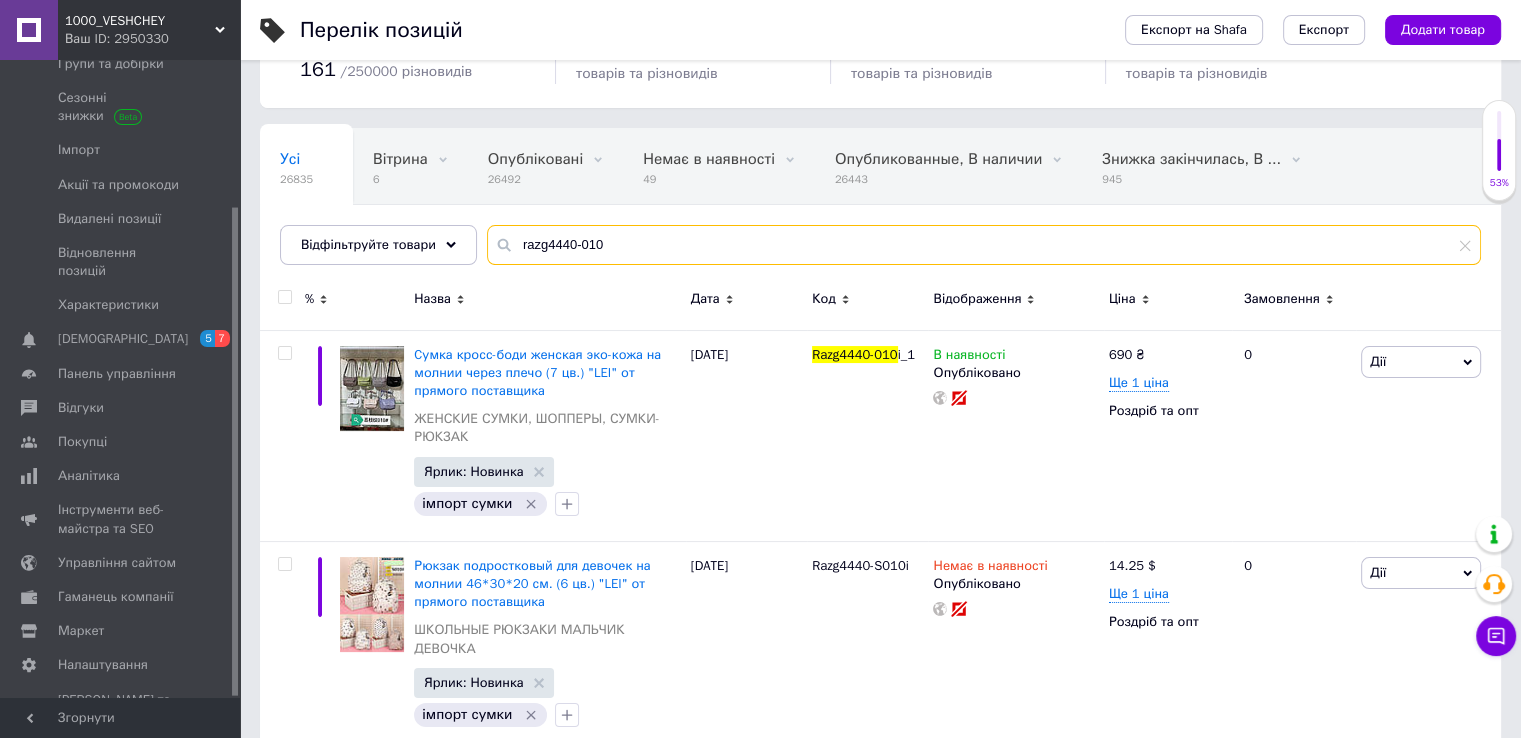 drag, startPoint x: 613, startPoint y: 245, endPoint x: 576, endPoint y: 249, distance: 37.215588 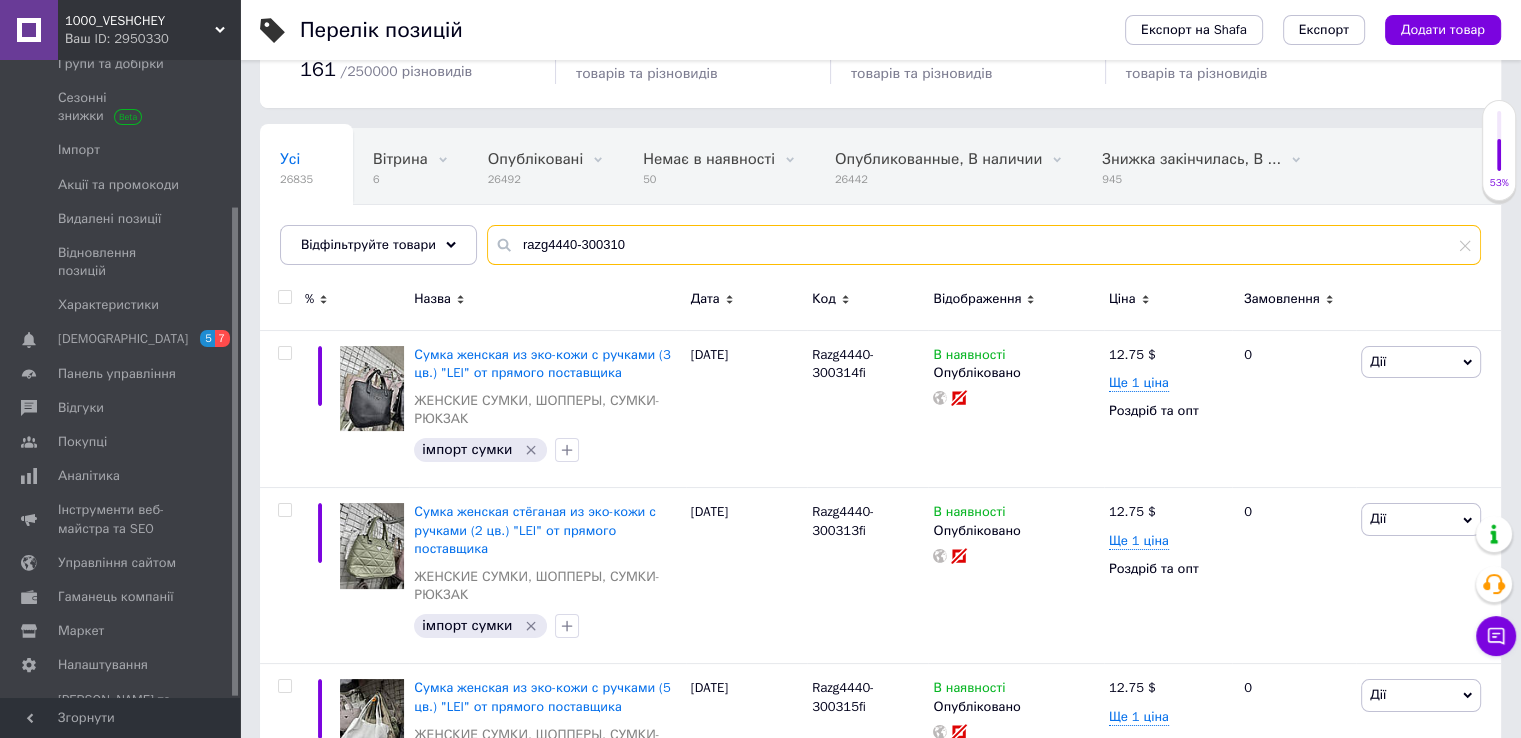 scroll, scrollTop: 201, scrollLeft: 0, axis: vertical 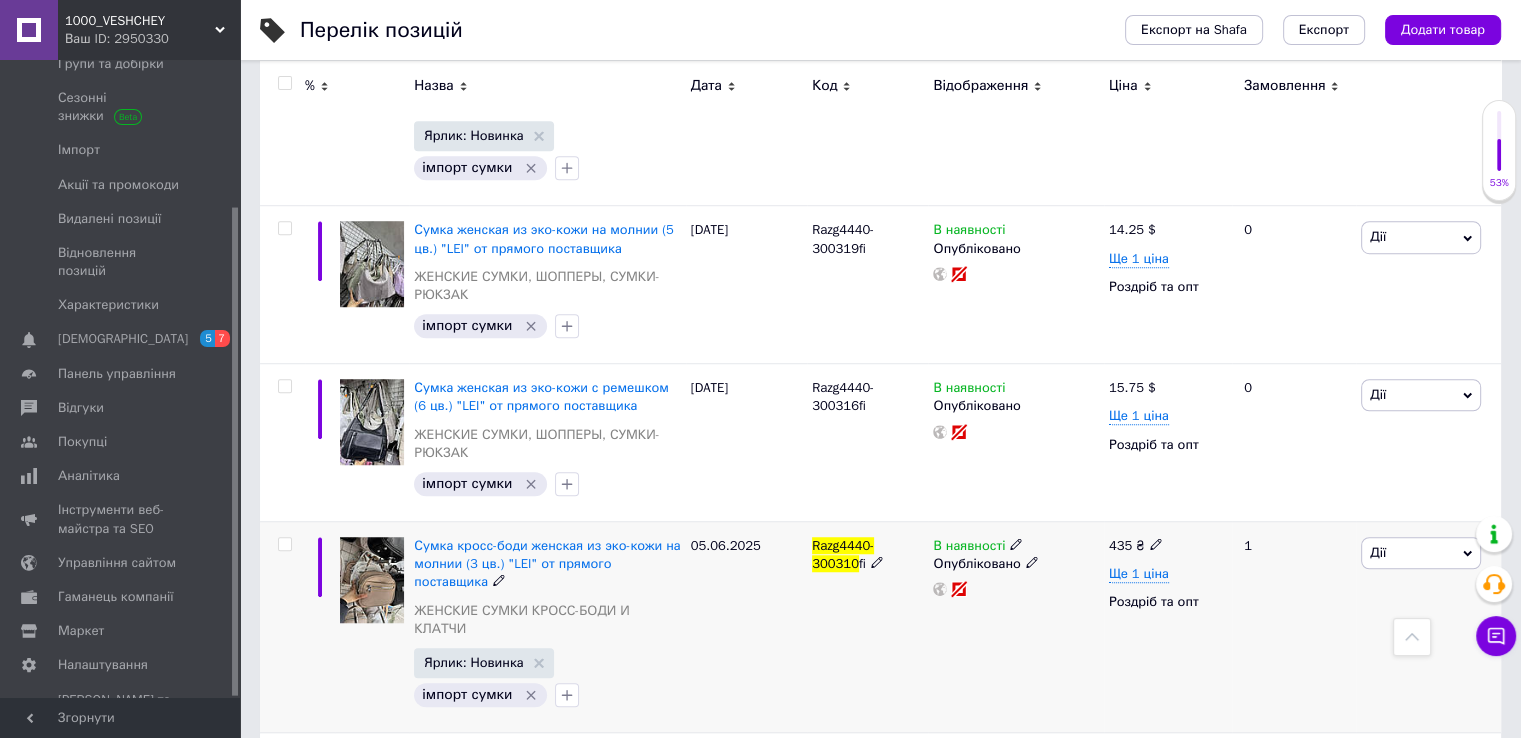 click 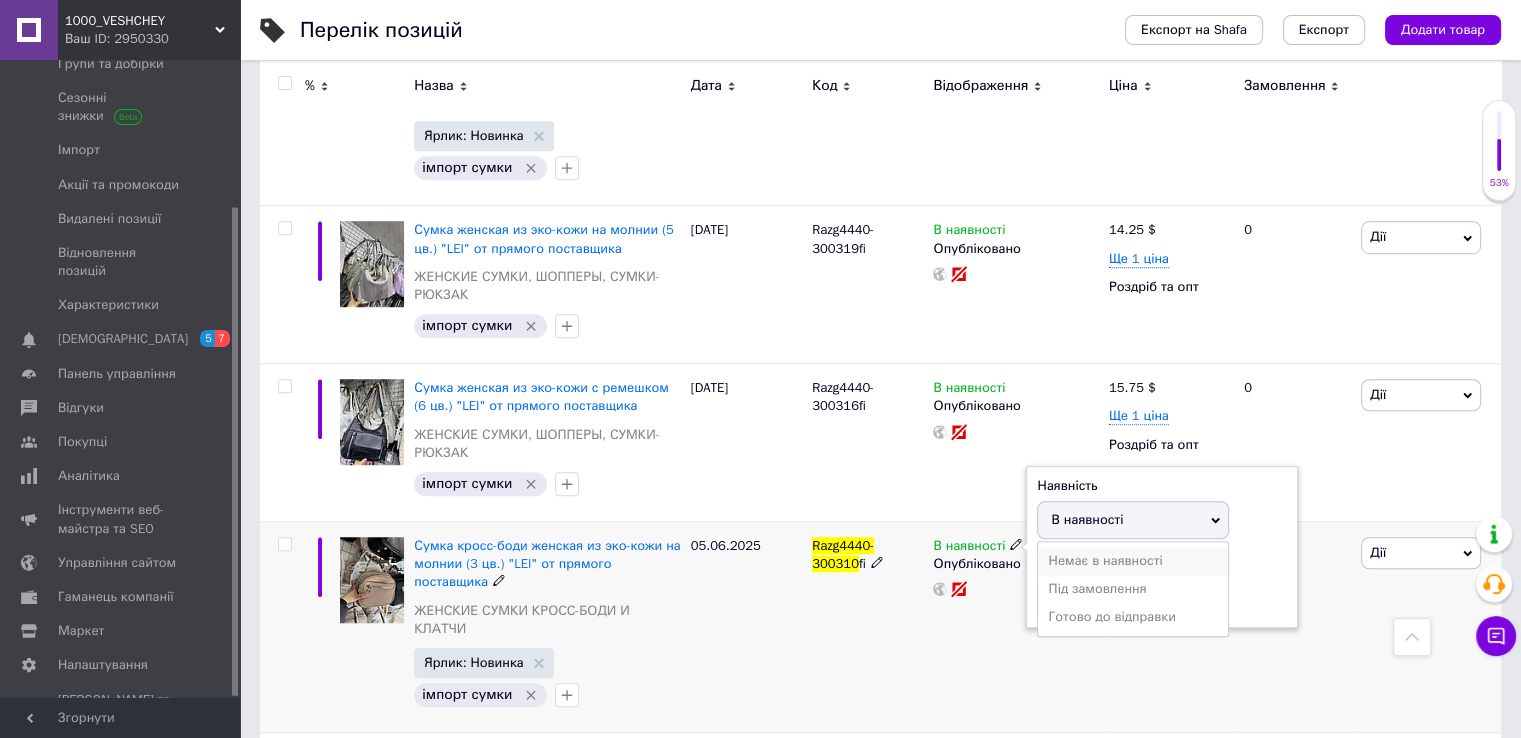 click on "Немає в наявності" at bounding box center [1133, 561] 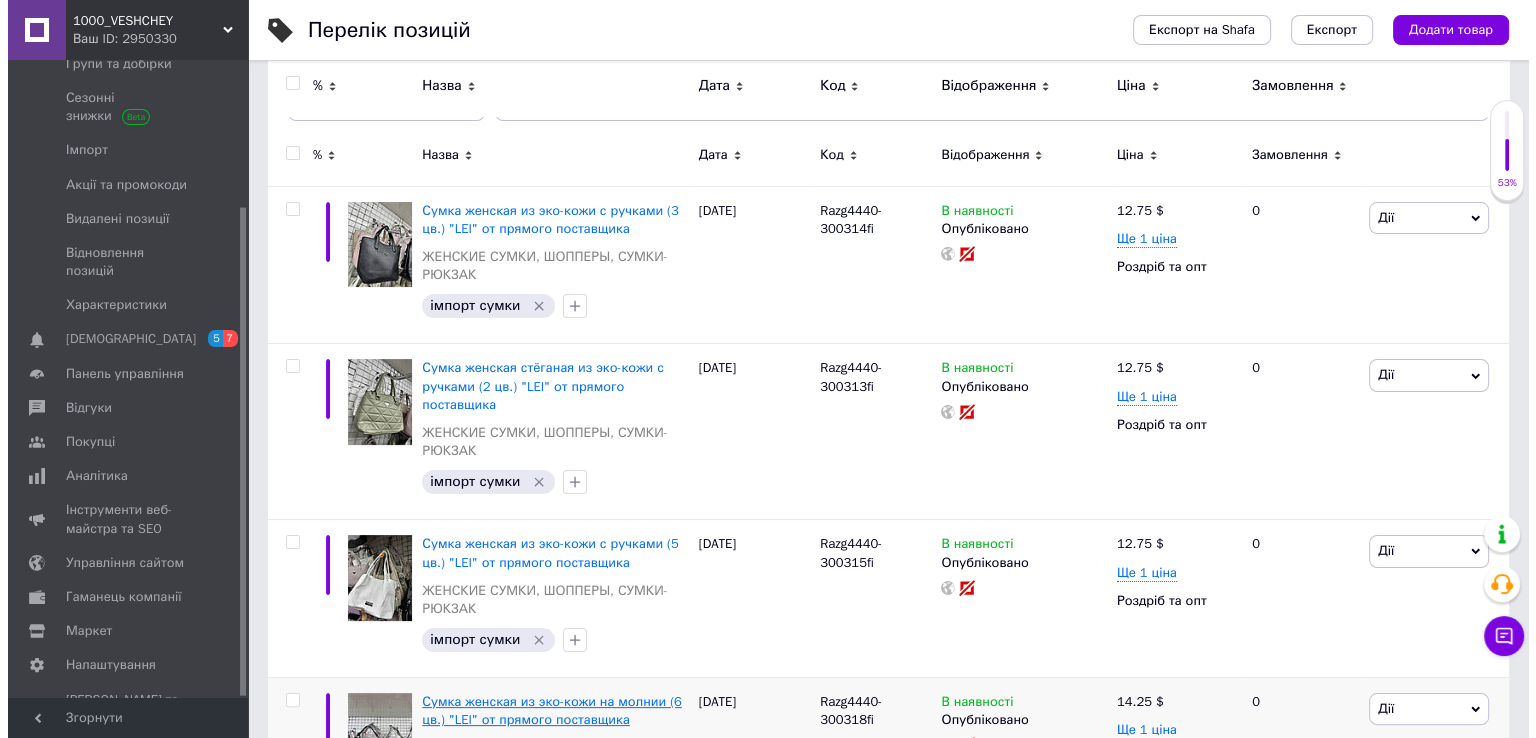 scroll, scrollTop: 0, scrollLeft: 0, axis: both 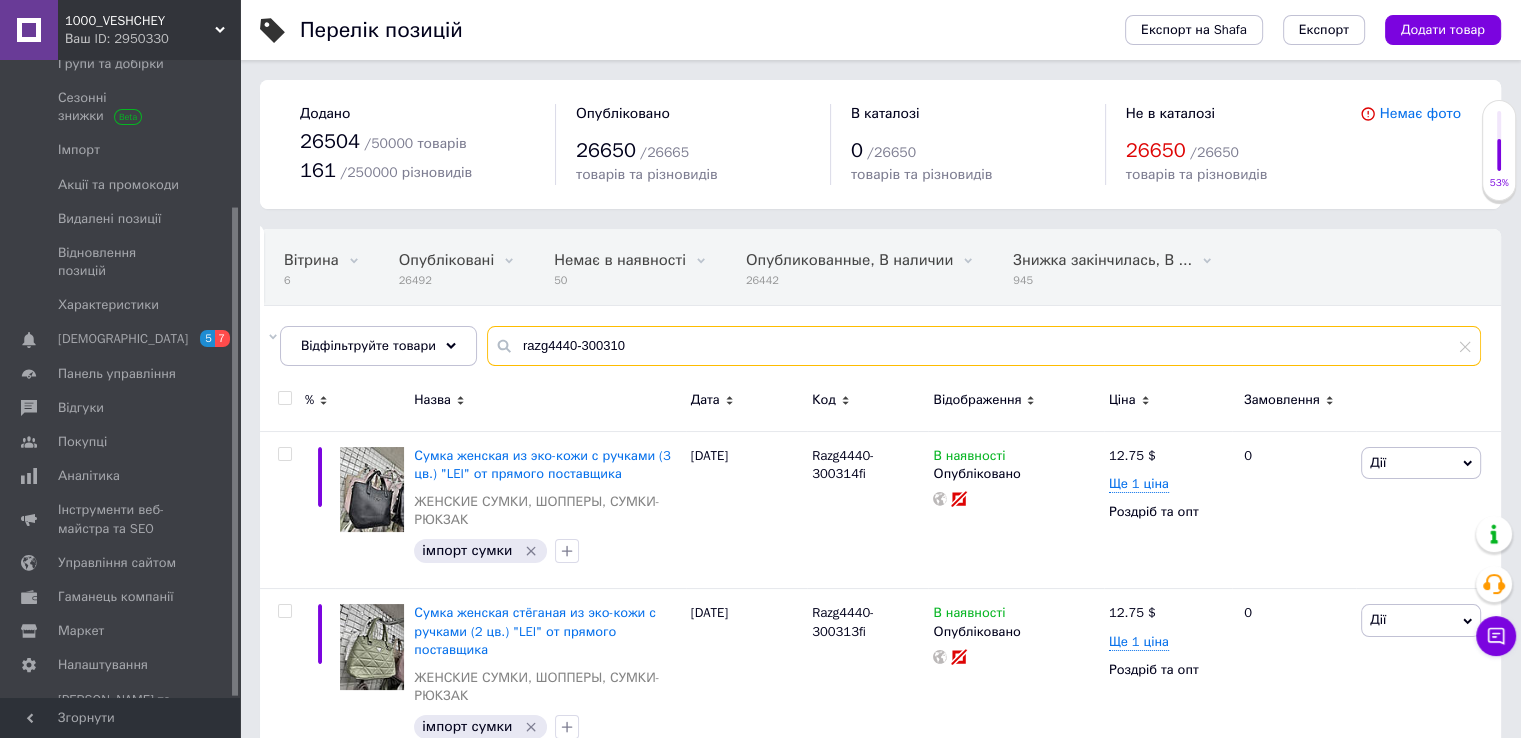 drag, startPoint x: 645, startPoint y: 348, endPoint x: 572, endPoint y: 341, distance: 73.33485 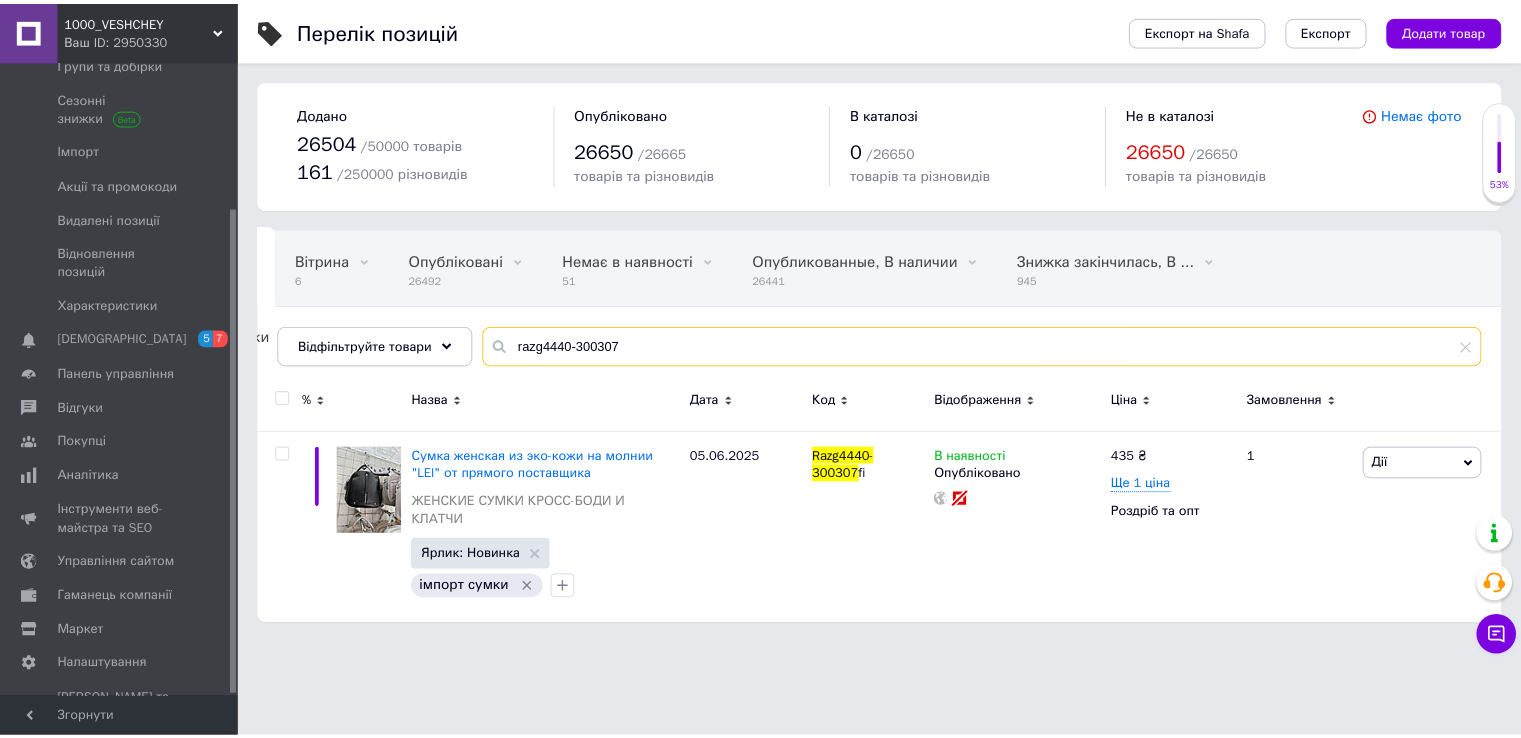 scroll, scrollTop: 0, scrollLeft: 74, axis: horizontal 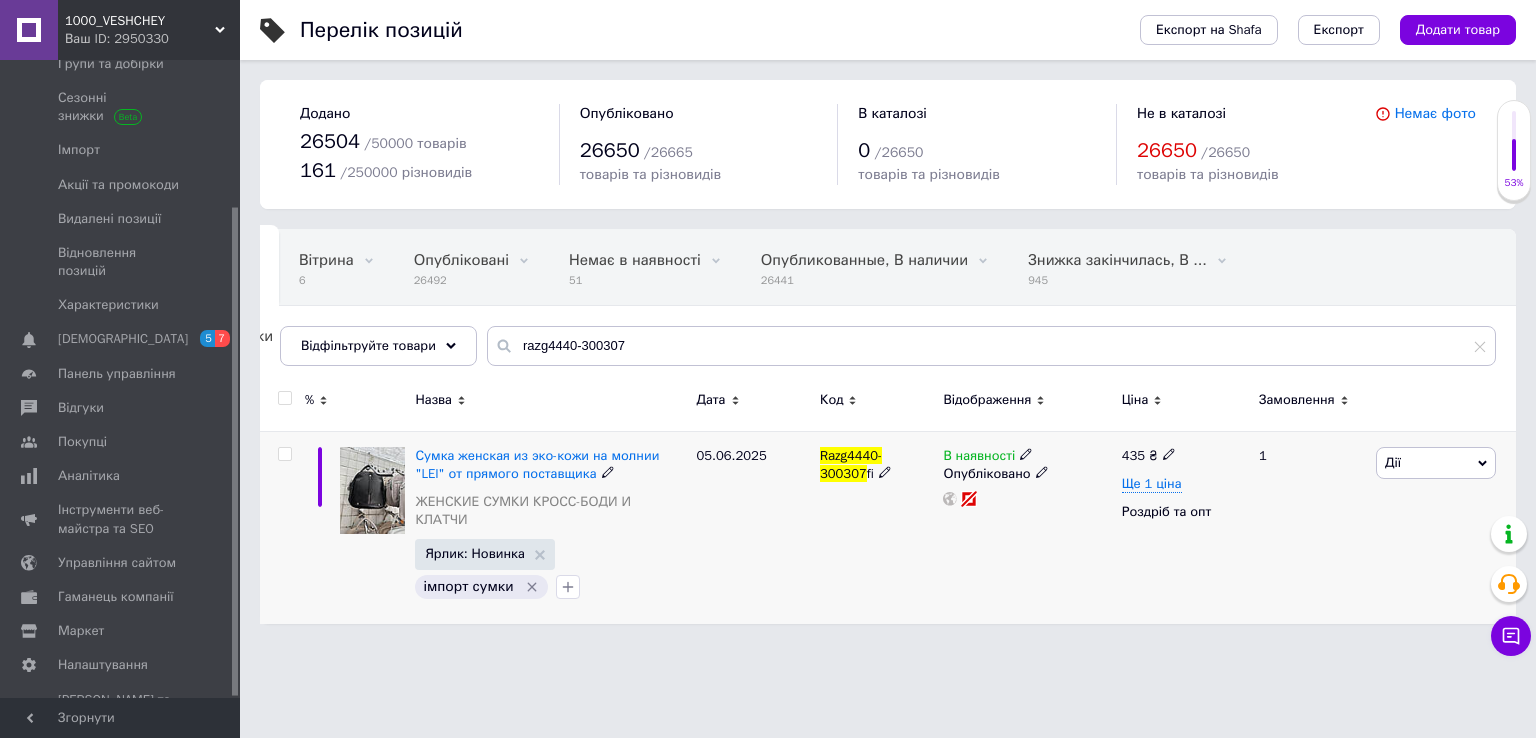 click 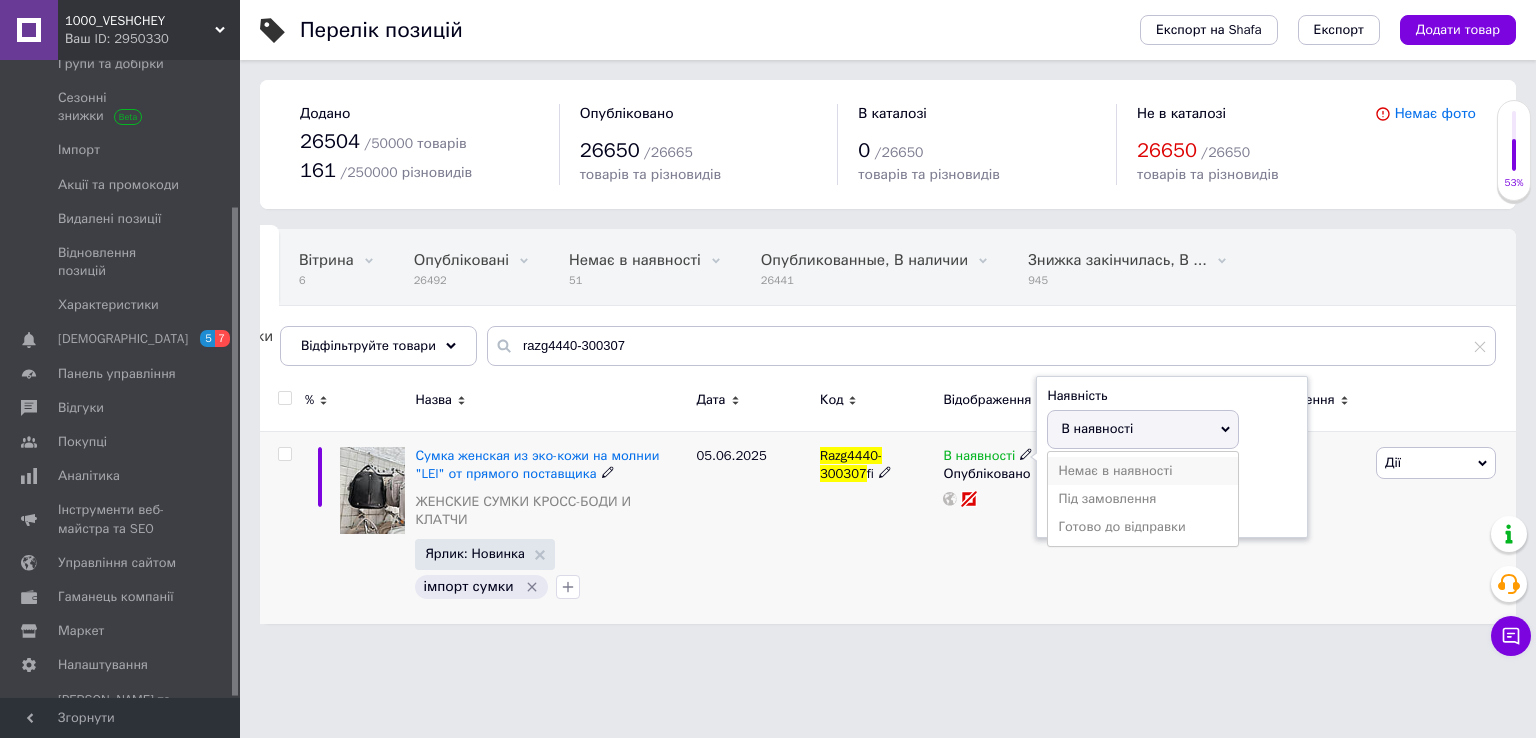 click on "Немає в наявності" at bounding box center [1143, 471] 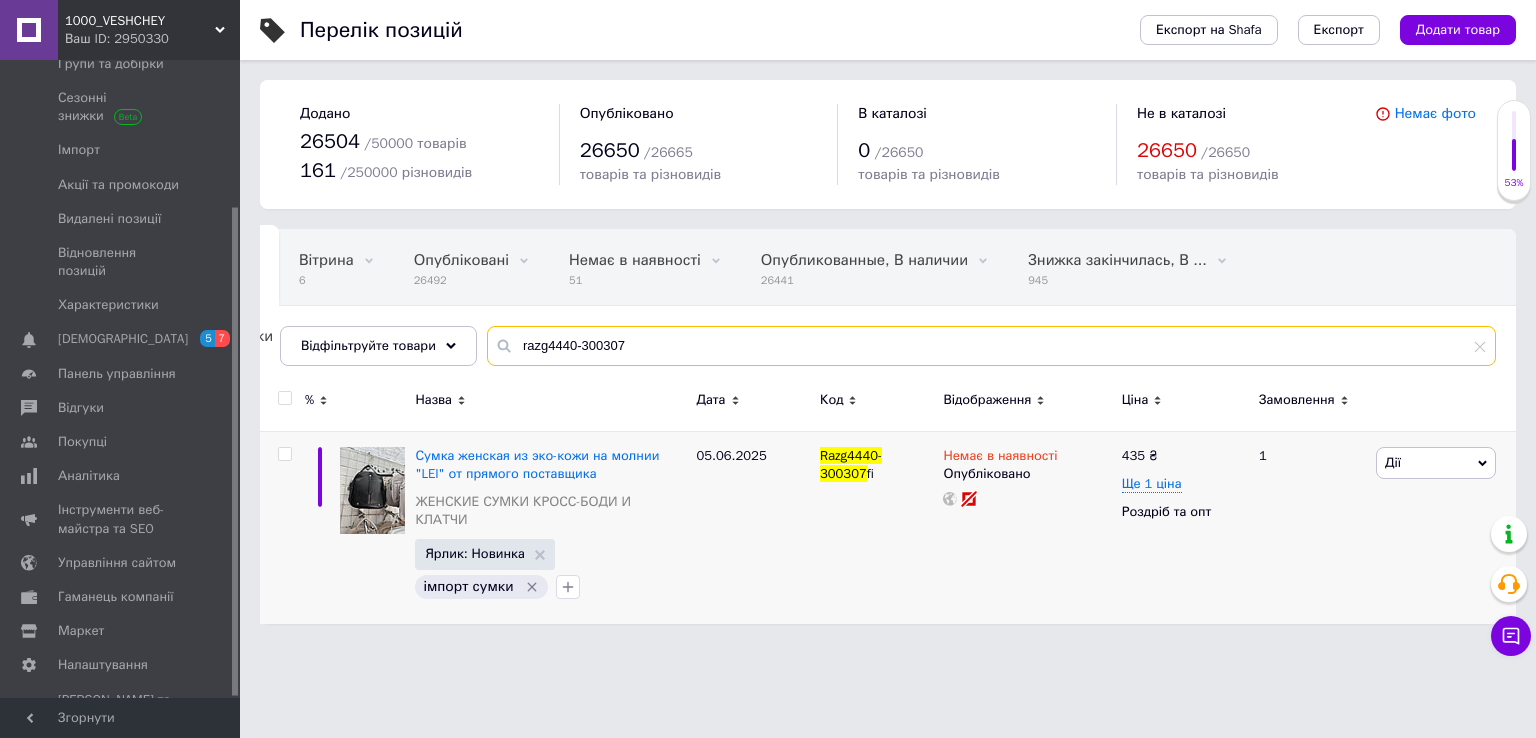 drag, startPoint x: 636, startPoint y: 349, endPoint x: 573, endPoint y: 349, distance: 63 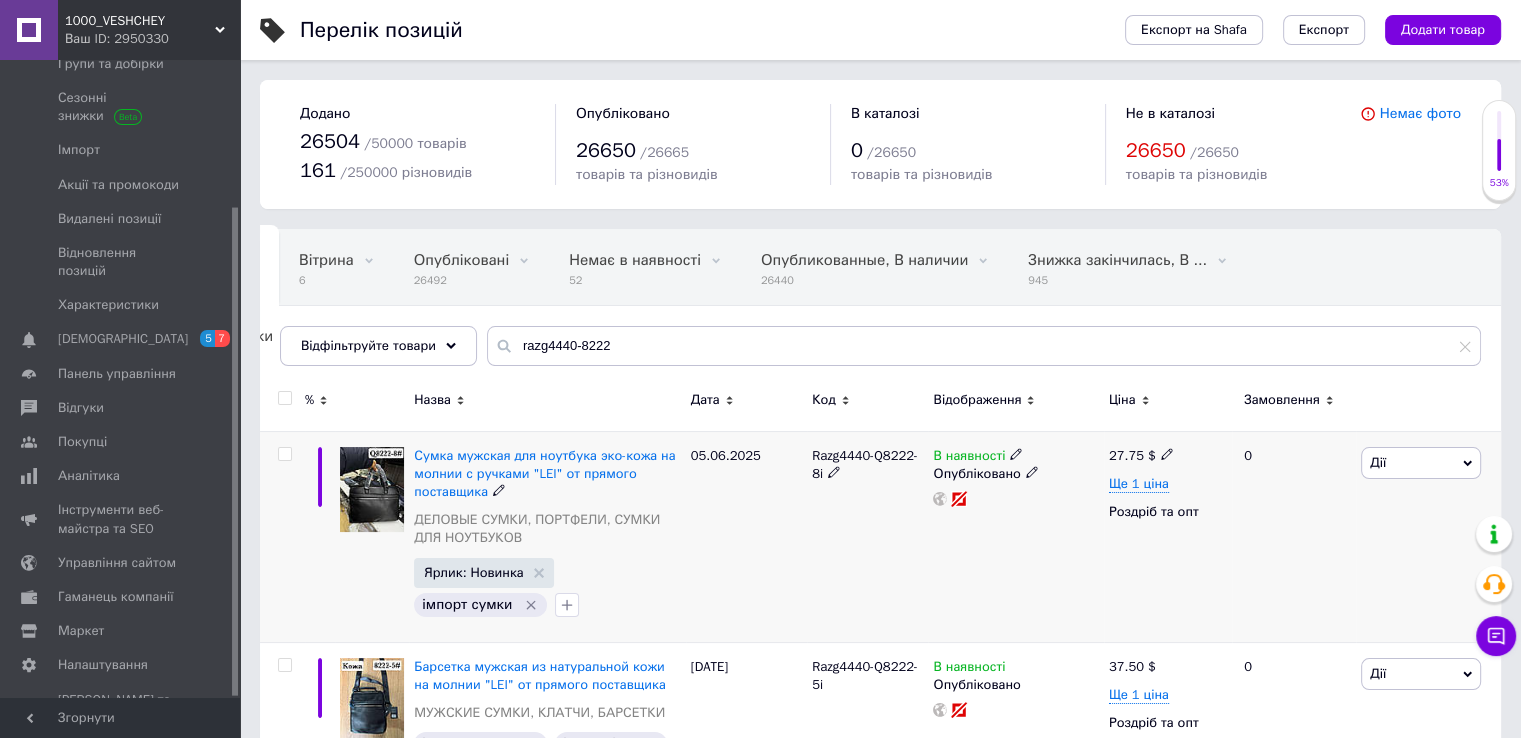 click 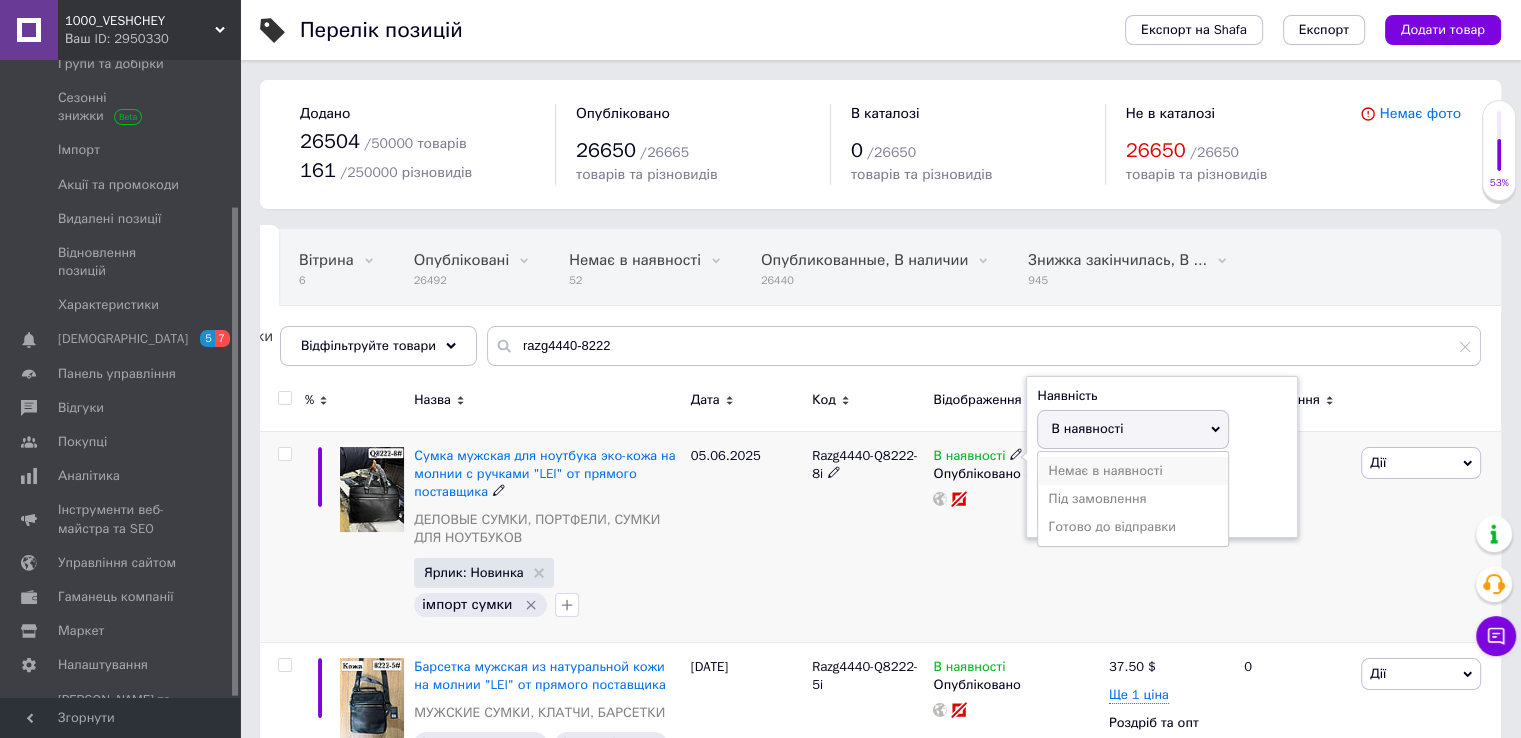 click on "Немає в наявності" at bounding box center (1133, 471) 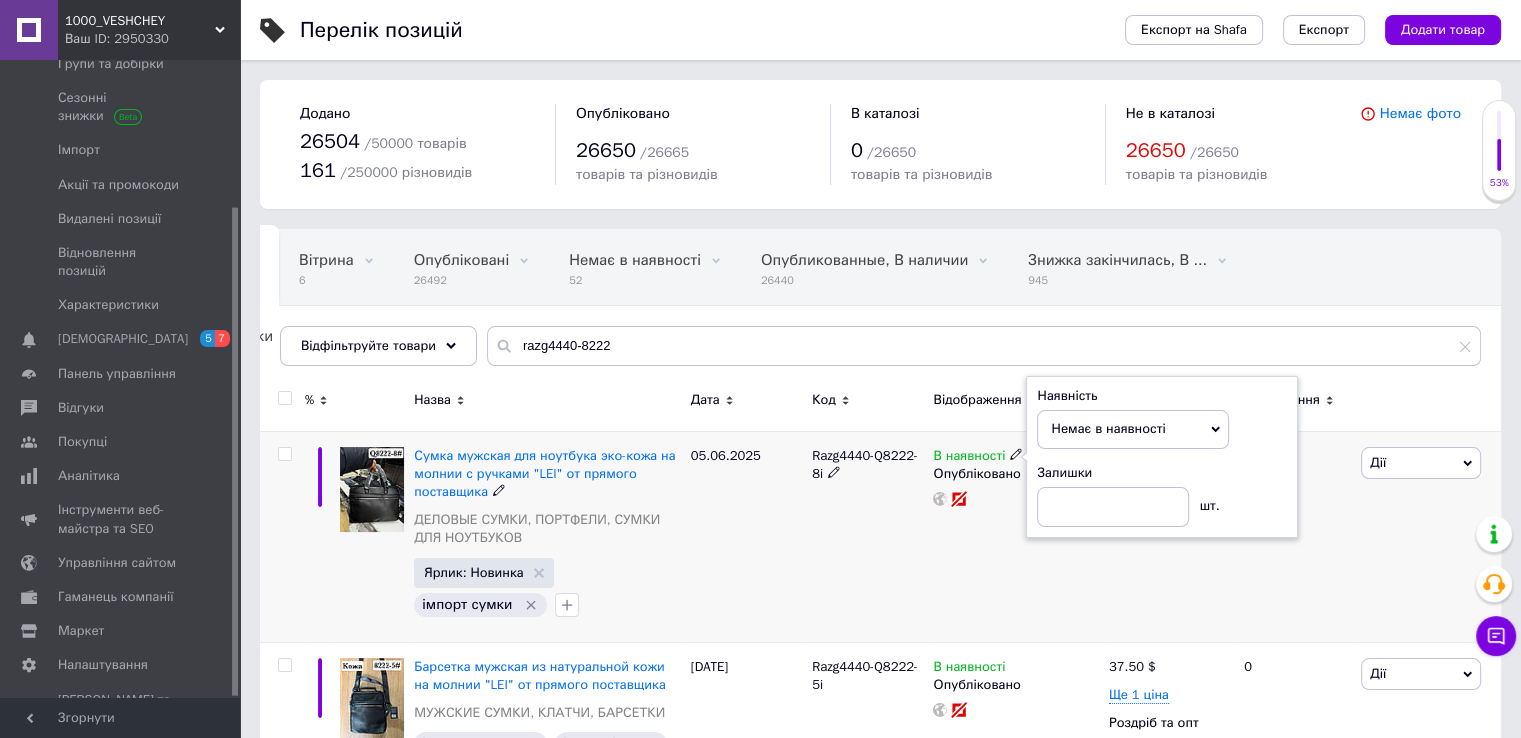click on "В наявності Наявність Немає в наявності В наявності Під замовлення Готово до відправки Залишки шт. Опубліковано" at bounding box center [1015, 536] 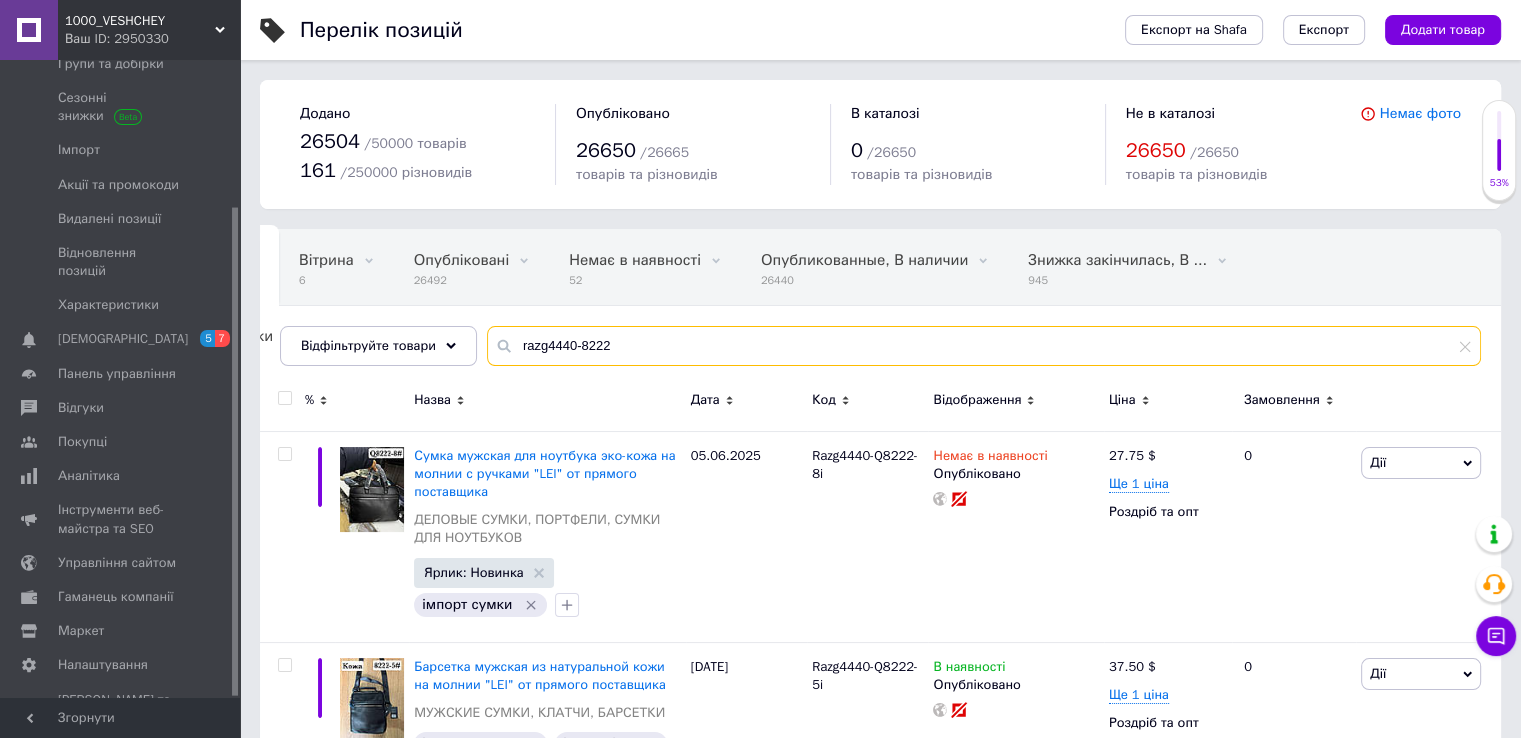 drag, startPoint x: 650, startPoint y: 347, endPoint x: 576, endPoint y: 341, distance: 74.24284 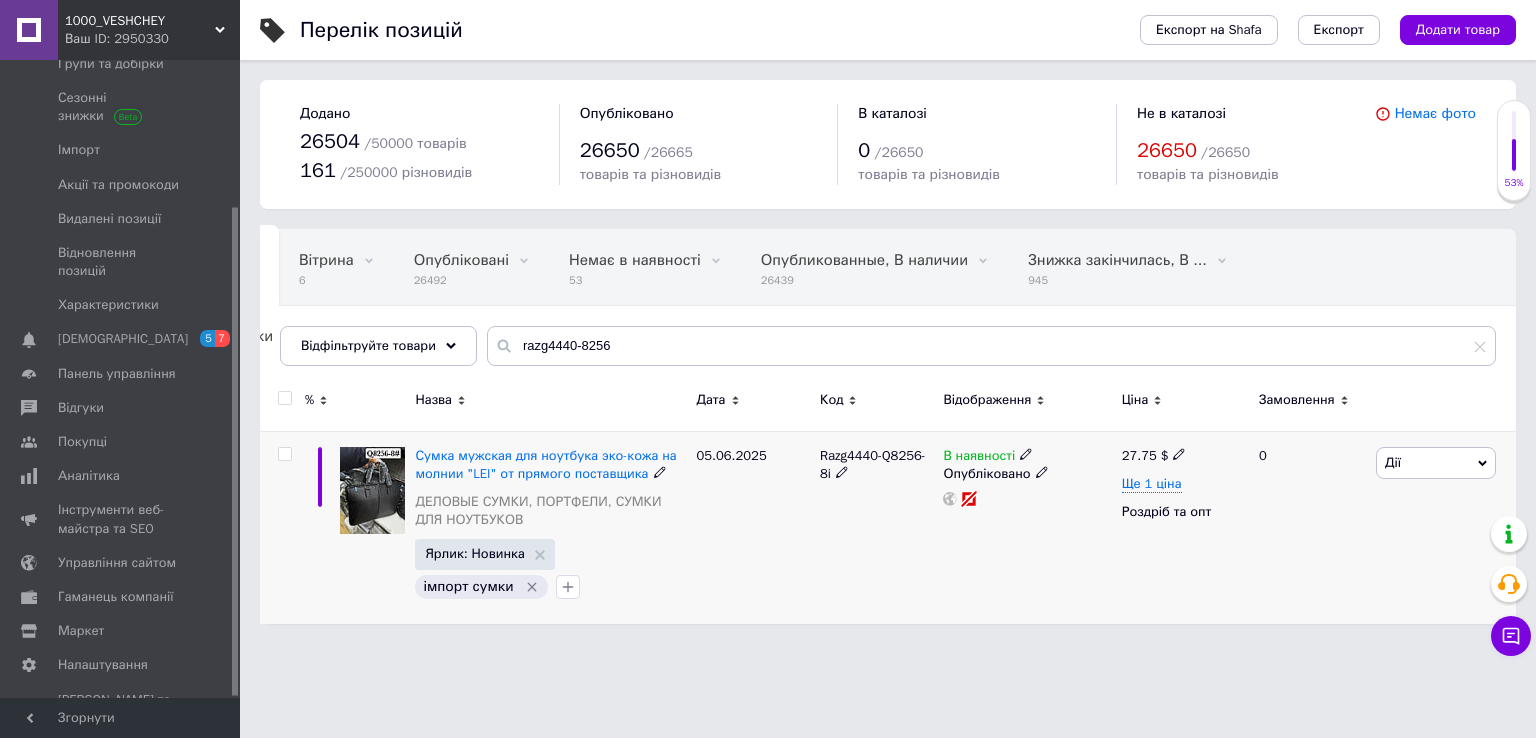 click 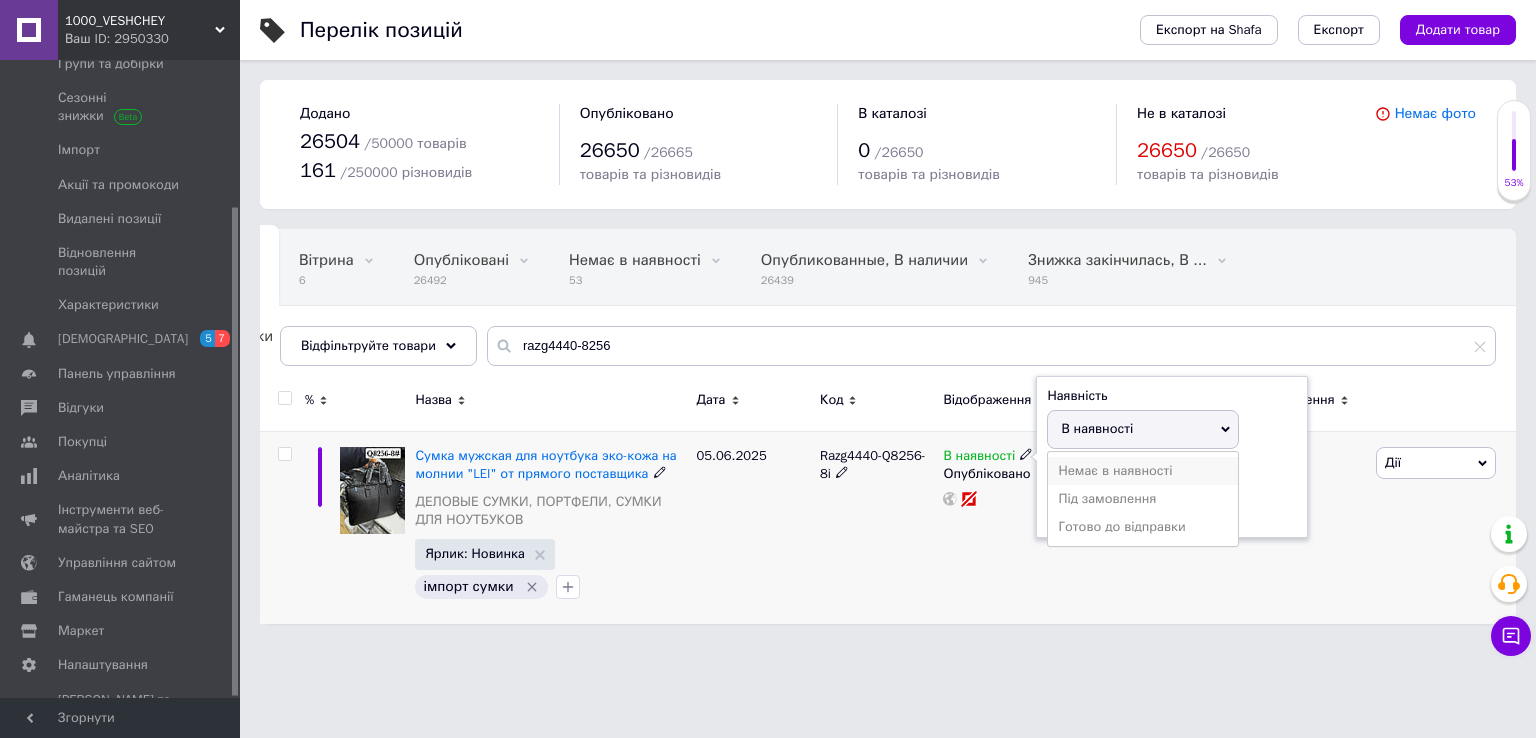 click on "Немає в наявності" at bounding box center (1143, 471) 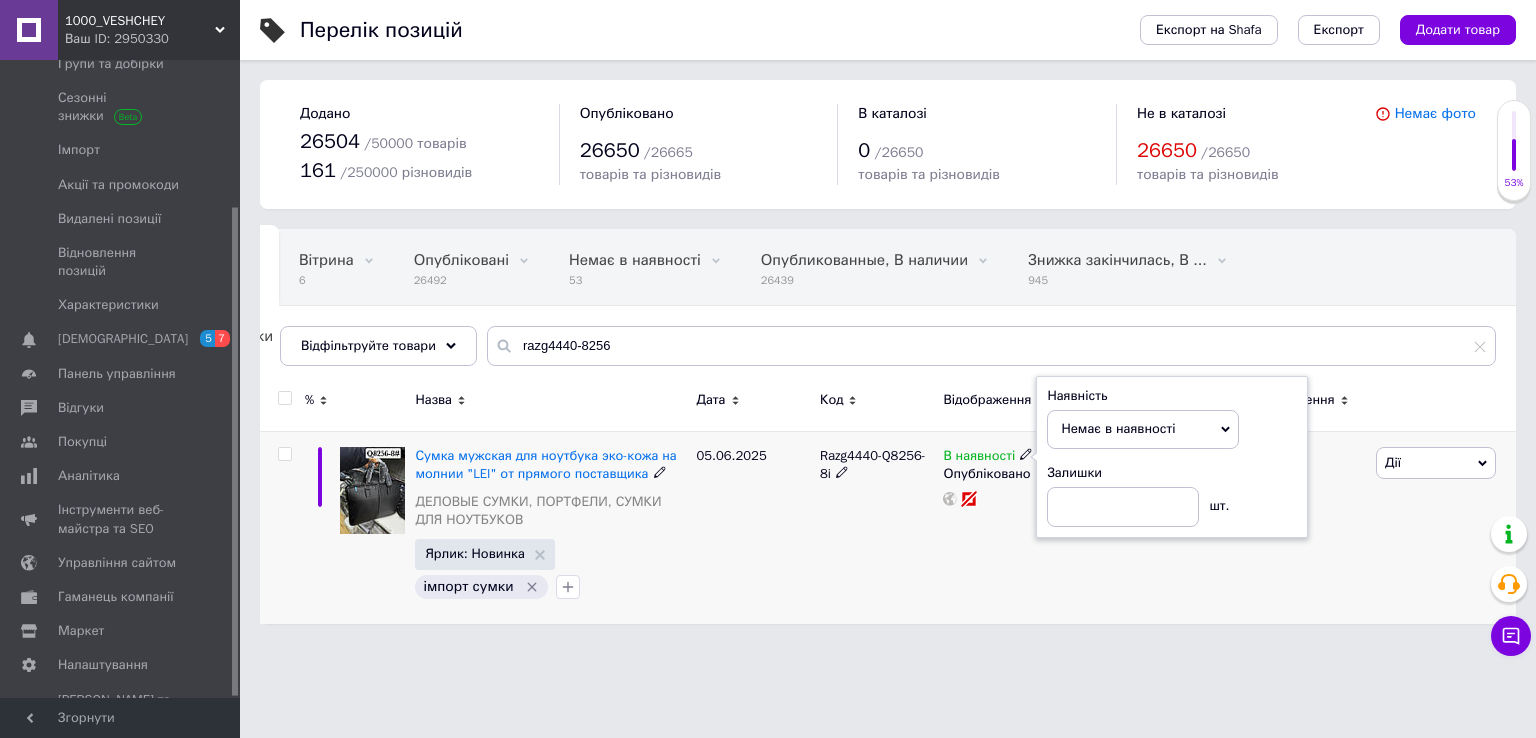 click on "В наявності Наявність Немає в наявності В наявності Під замовлення Готово до відправки Залишки шт. Опубліковано" at bounding box center [1027, 527] 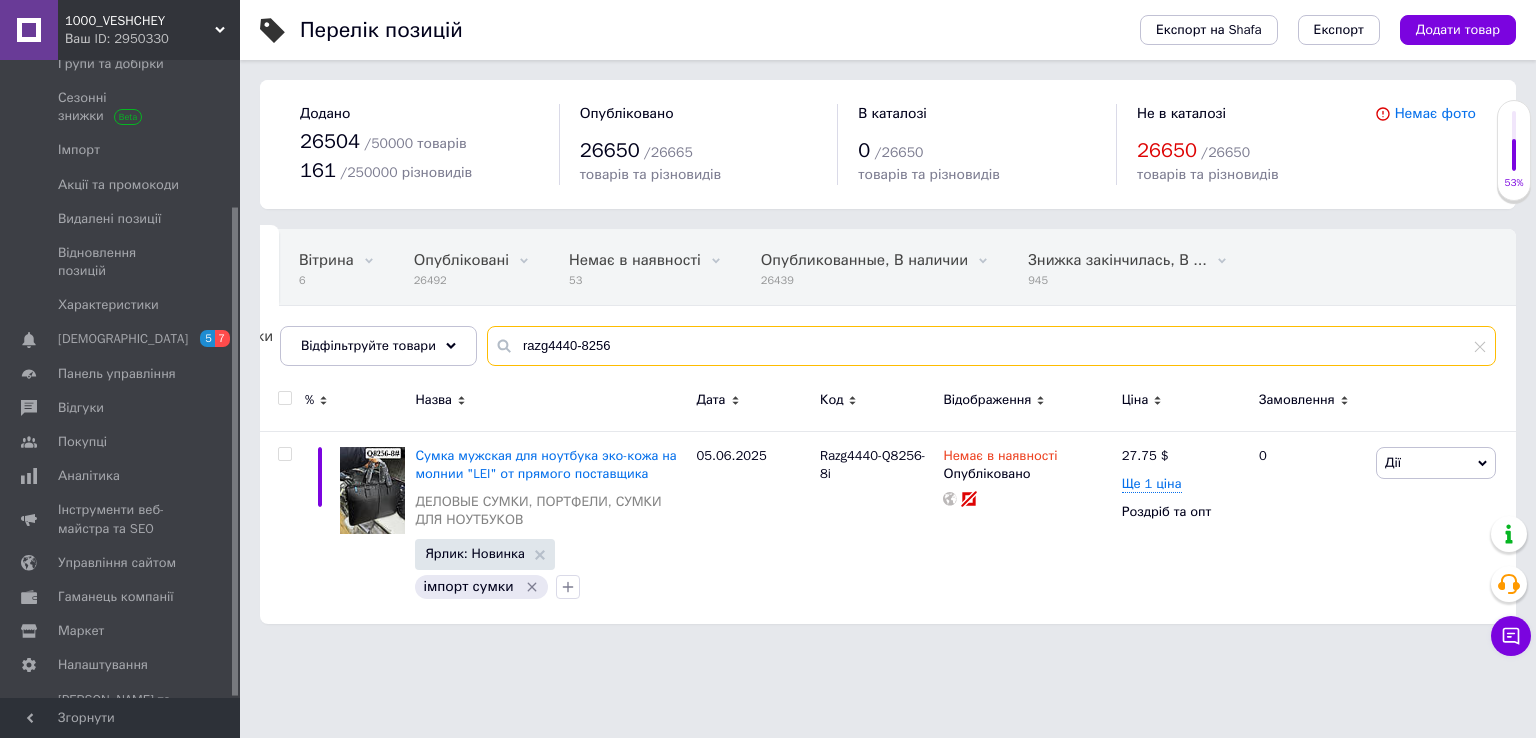 drag, startPoint x: 604, startPoint y: 353, endPoint x: 576, endPoint y: 353, distance: 28 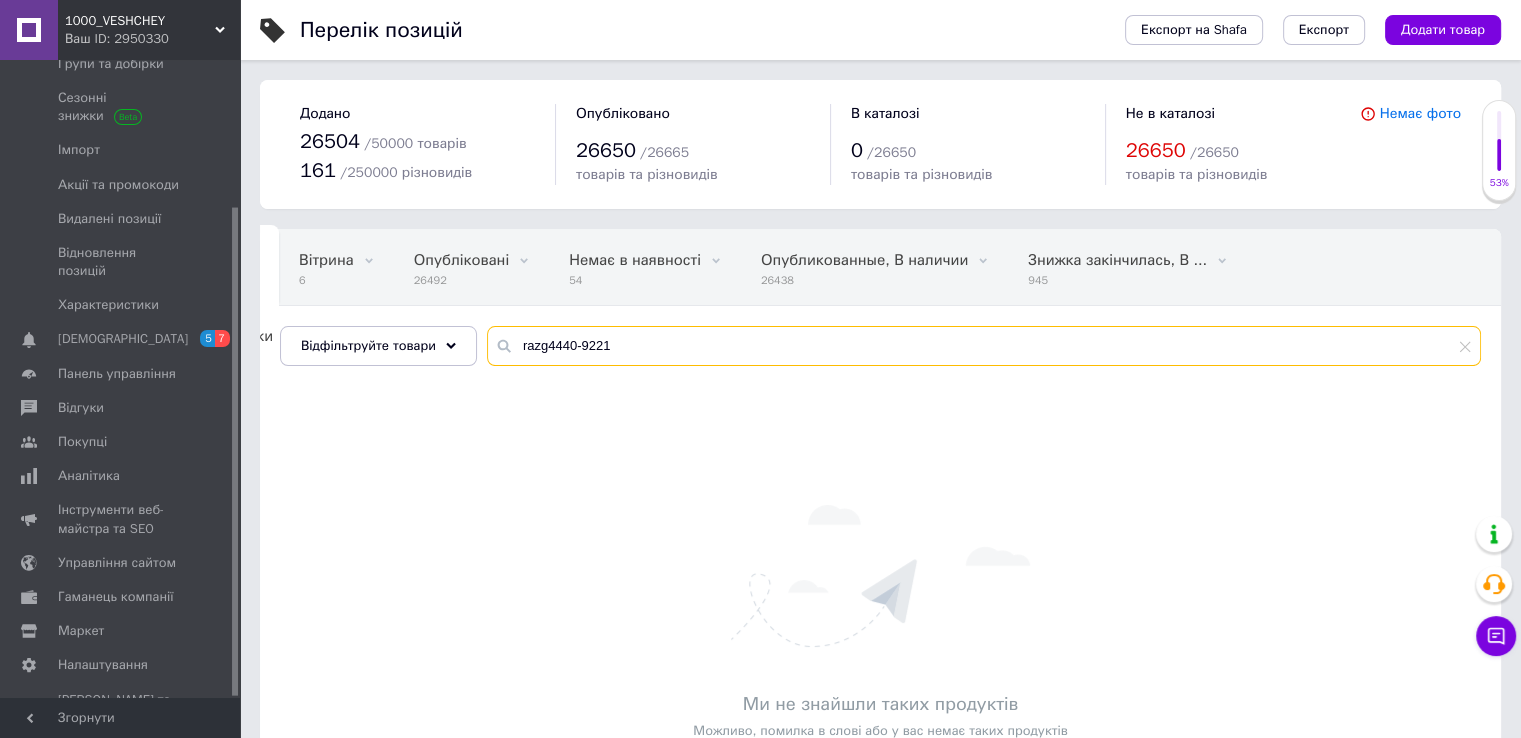 drag, startPoint x: 572, startPoint y: 337, endPoint x: 581, endPoint y: 342, distance: 10.29563 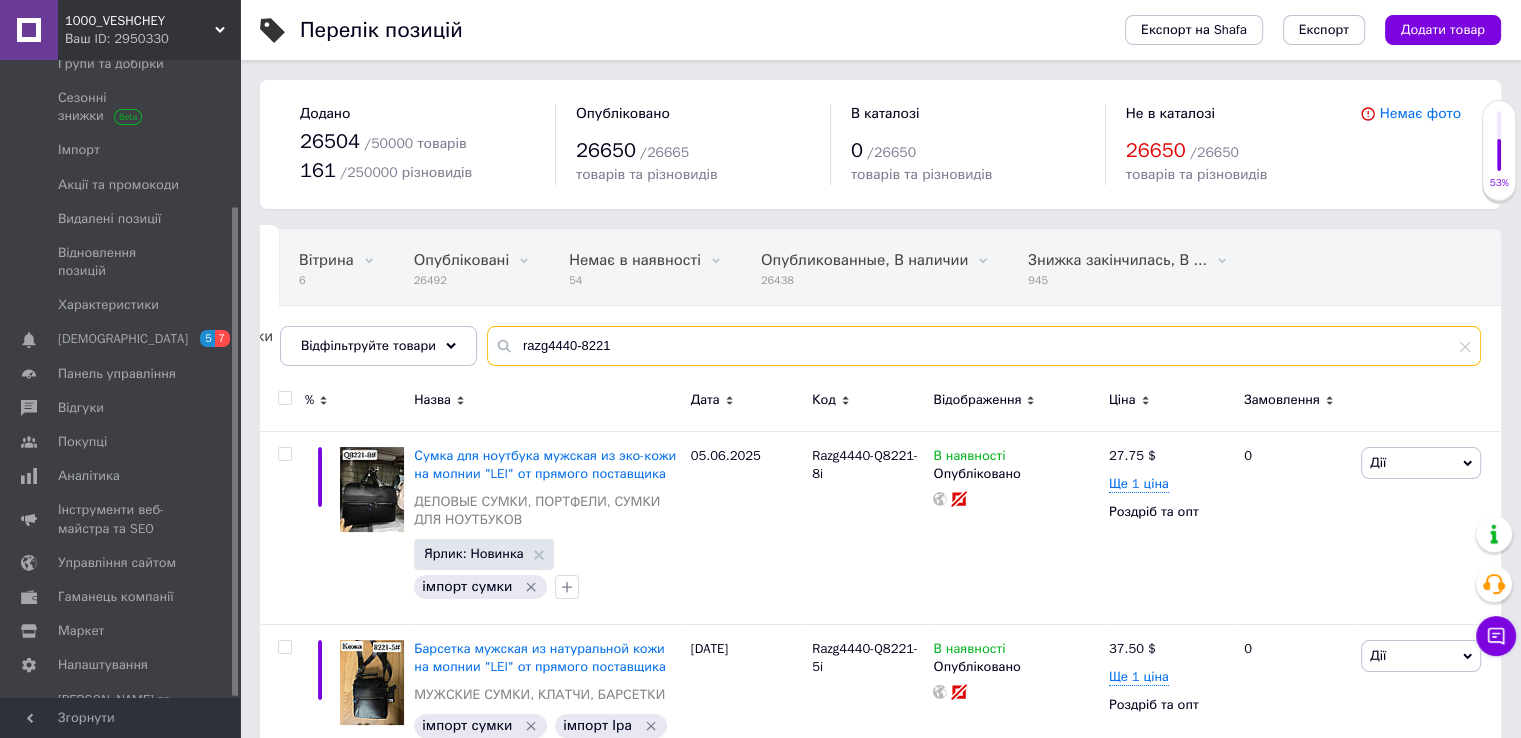 drag, startPoint x: 609, startPoint y: 342, endPoint x: 588, endPoint y: 347, distance: 21.587032 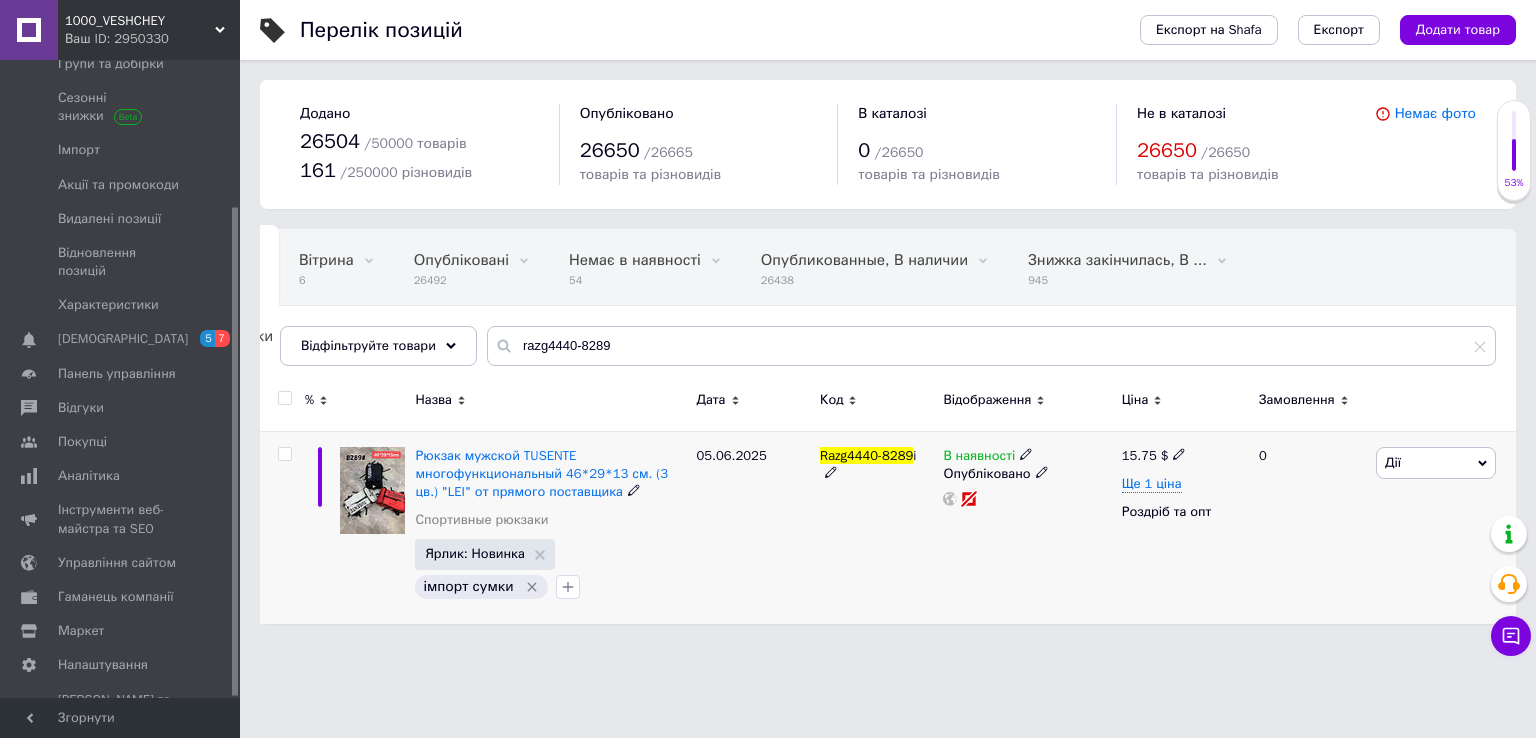 click 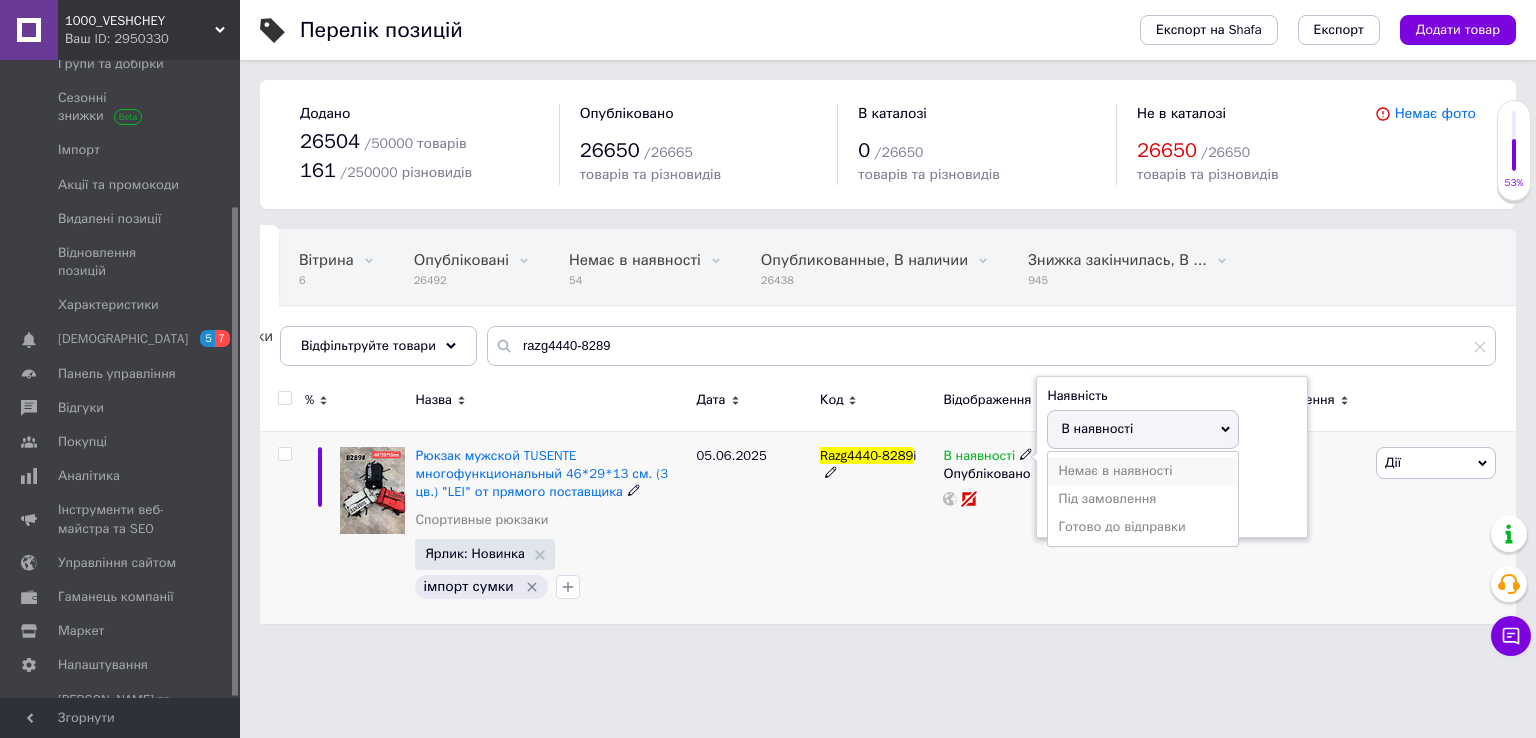 click on "Немає в наявності" at bounding box center [1143, 471] 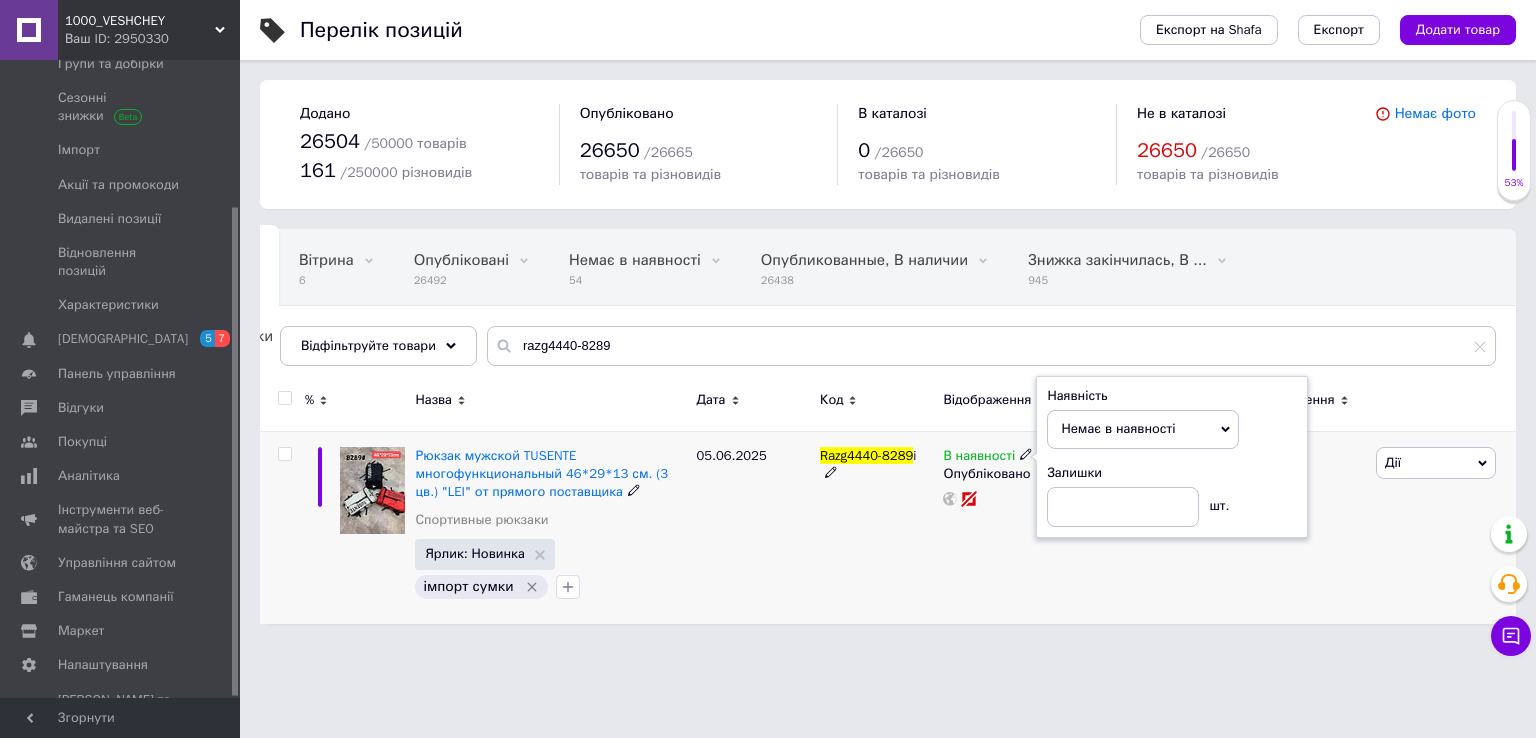 click on "В наявності Наявність Немає в наявності В наявності Під замовлення Готово до відправки Залишки шт. Опубліковано" at bounding box center (1027, 527) 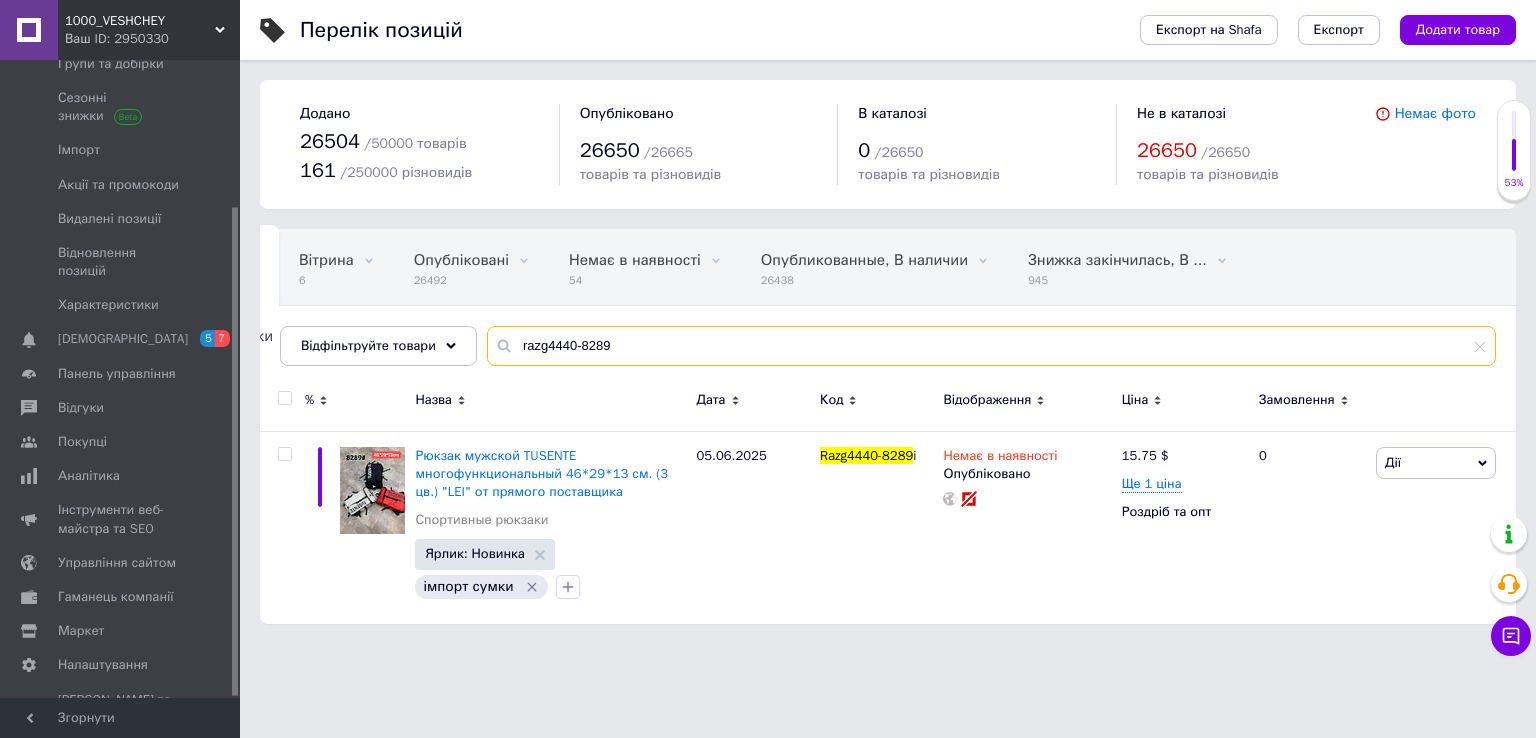 drag, startPoint x: 616, startPoint y: 336, endPoint x: 573, endPoint y: 345, distance: 43.931767 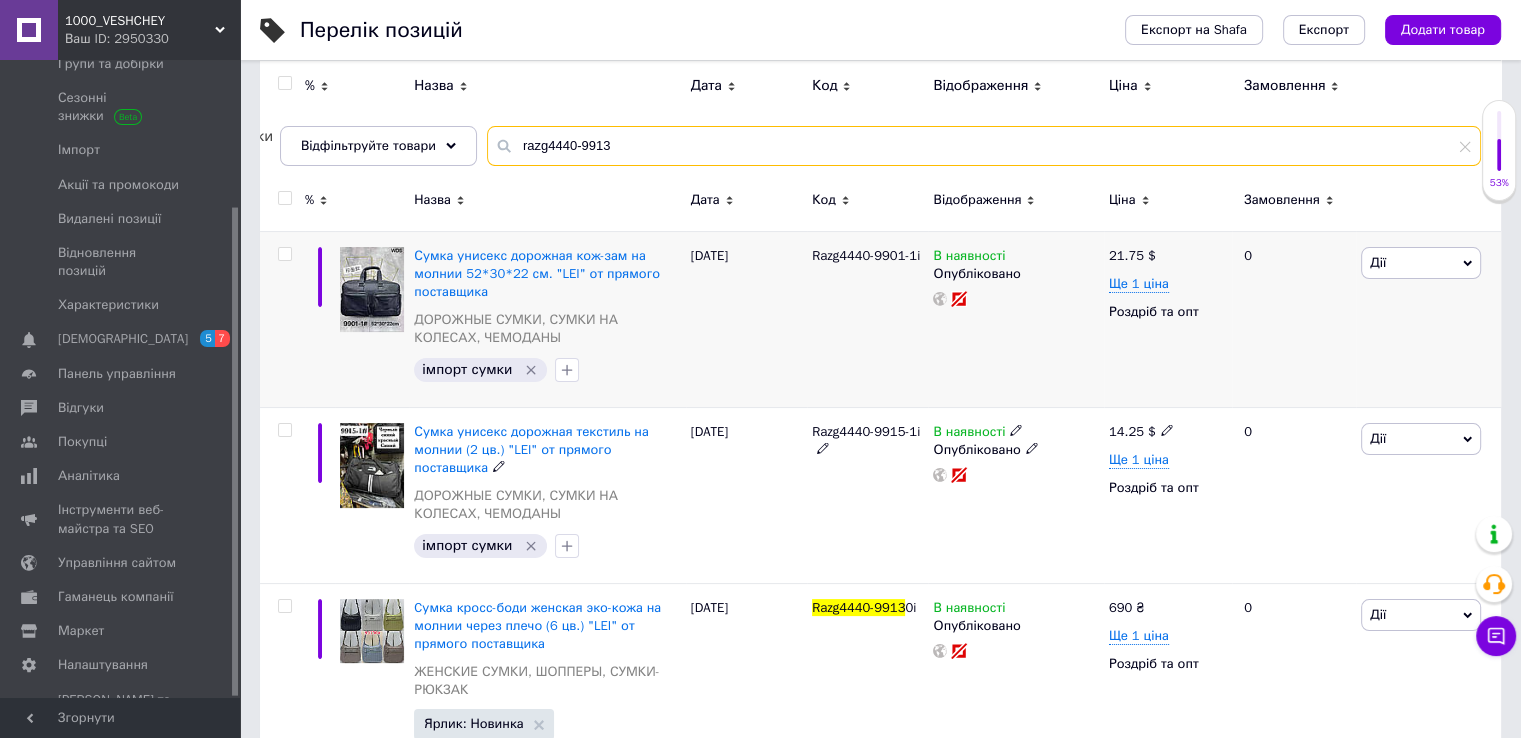 scroll, scrollTop: 400, scrollLeft: 0, axis: vertical 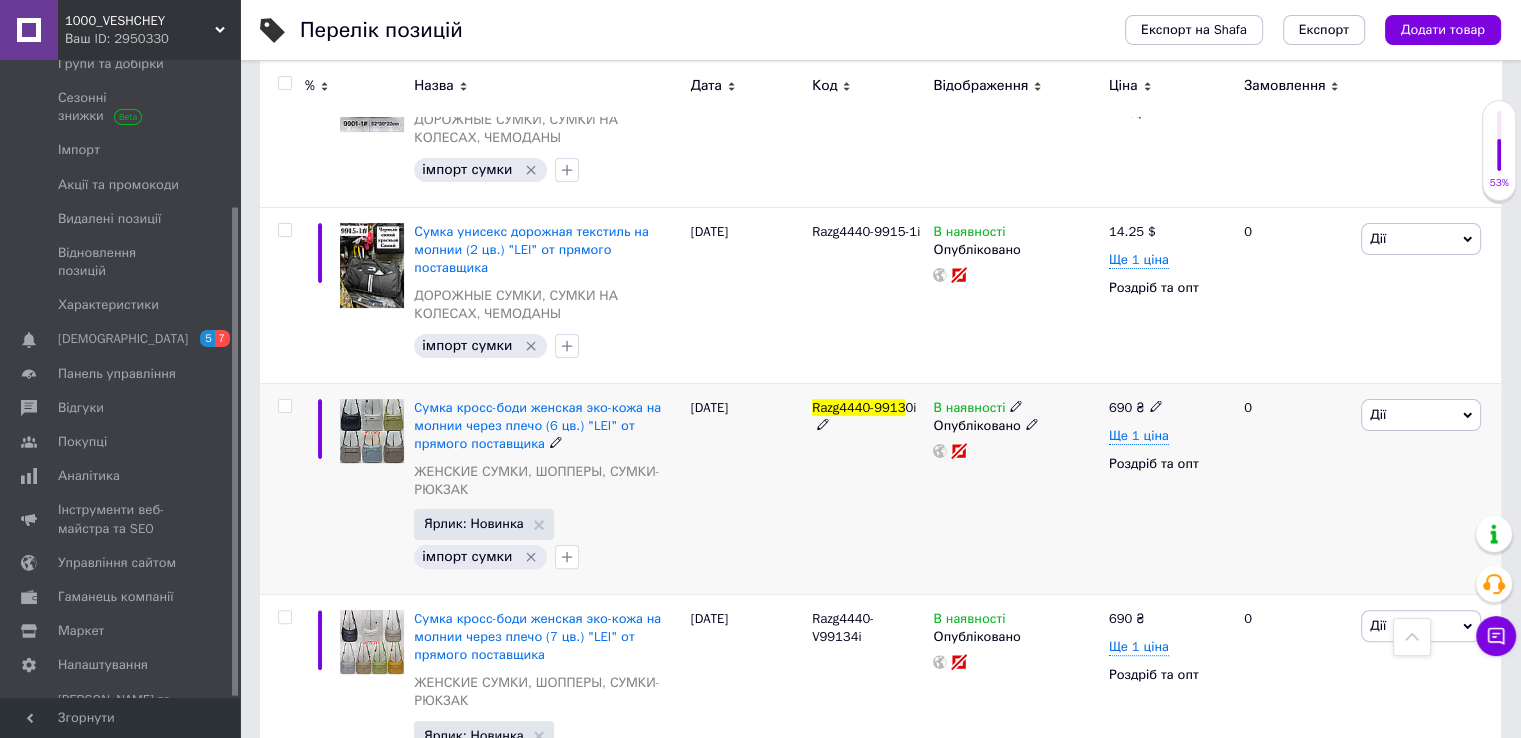click 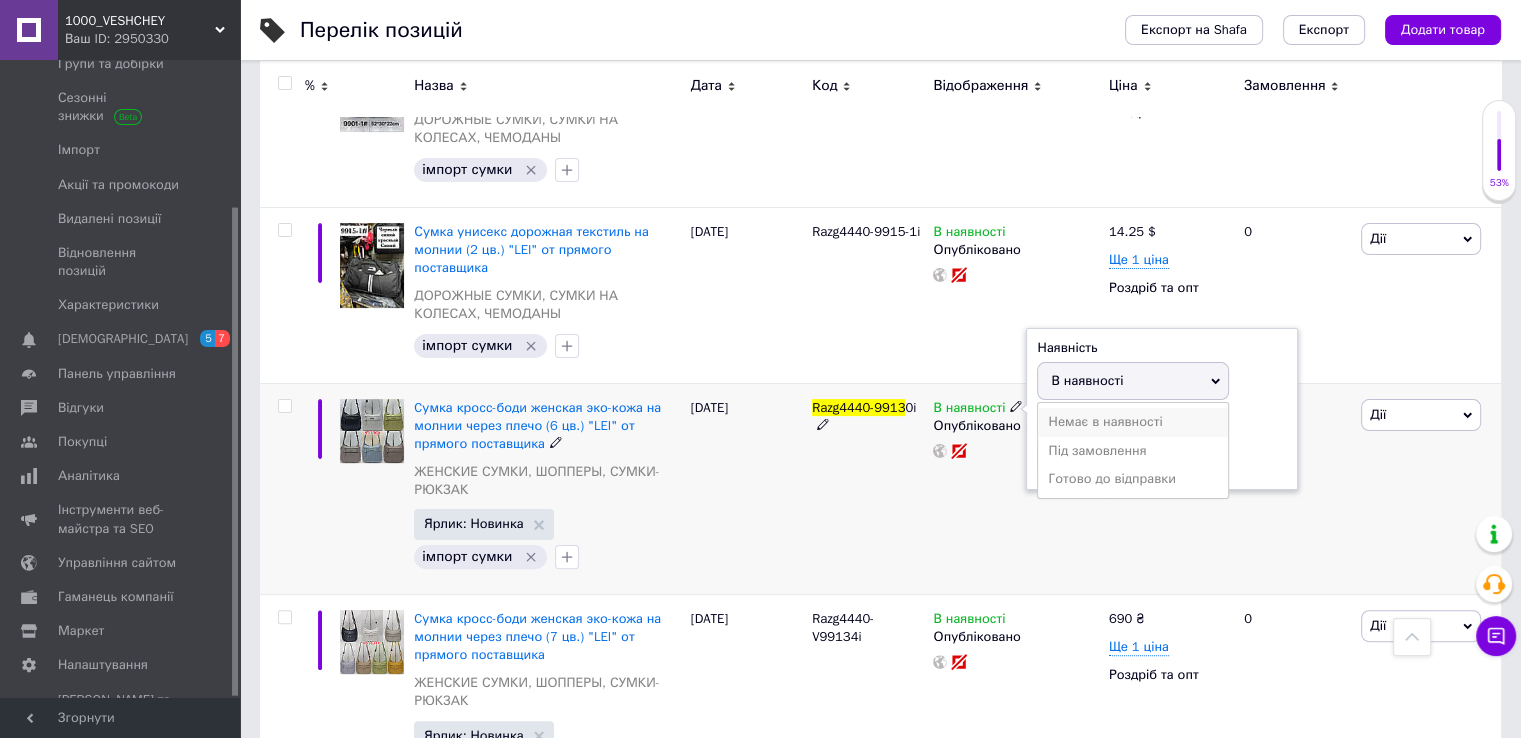 click on "Немає в наявності" at bounding box center [1133, 422] 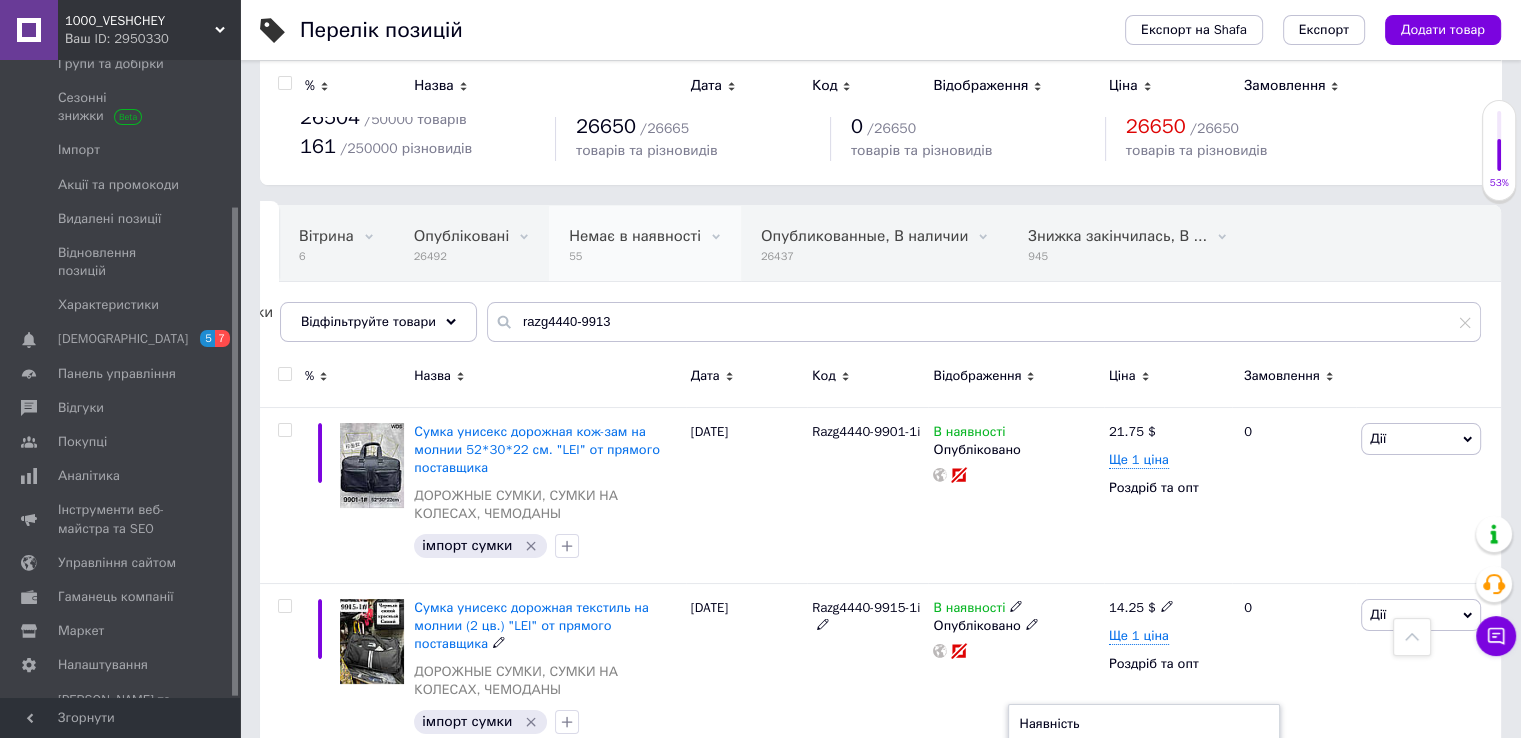 scroll, scrollTop: 0, scrollLeft: 0, axis: both 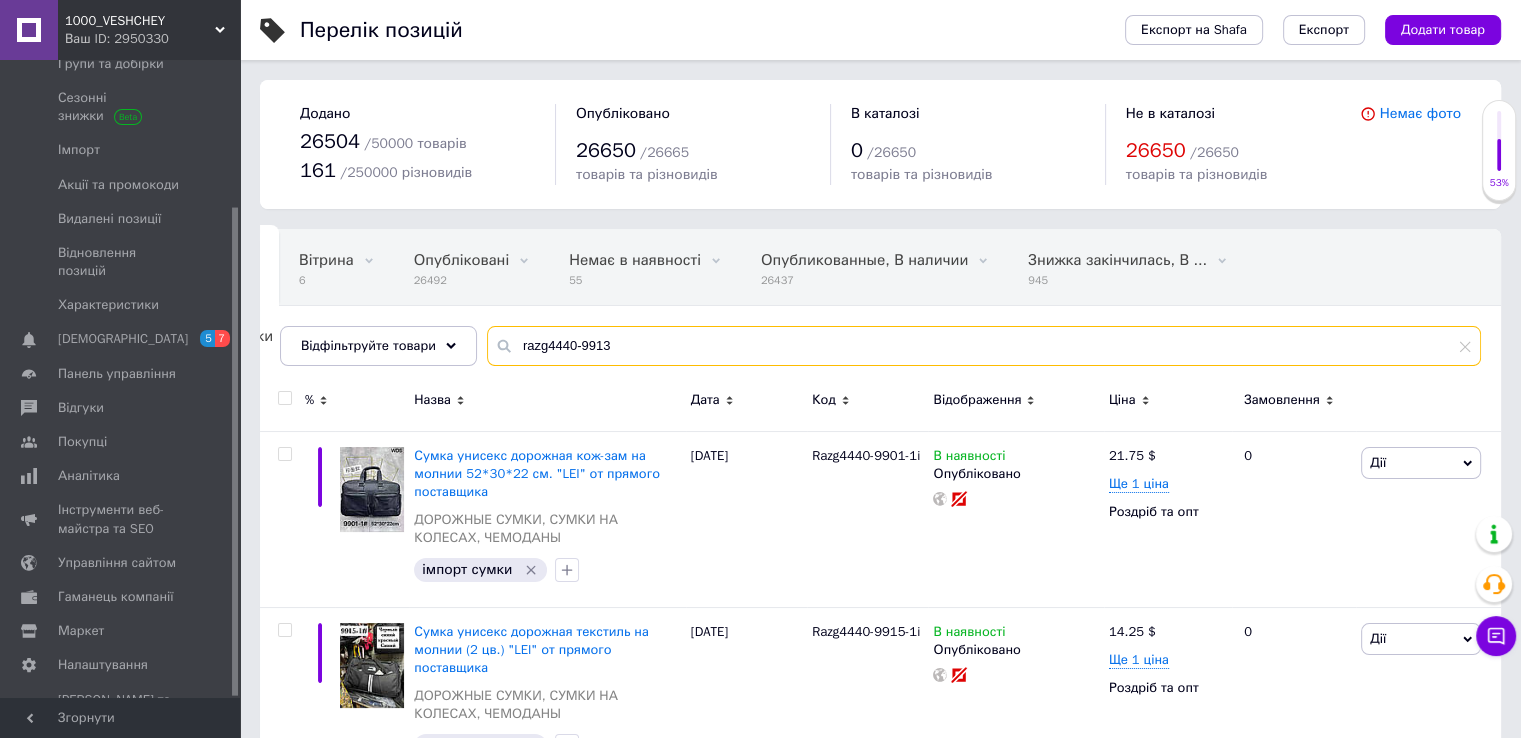 drag, startPoint x: 612, startPoint y: 355, endPoint x: 576, endPoint y: 346, distance: 37.107952 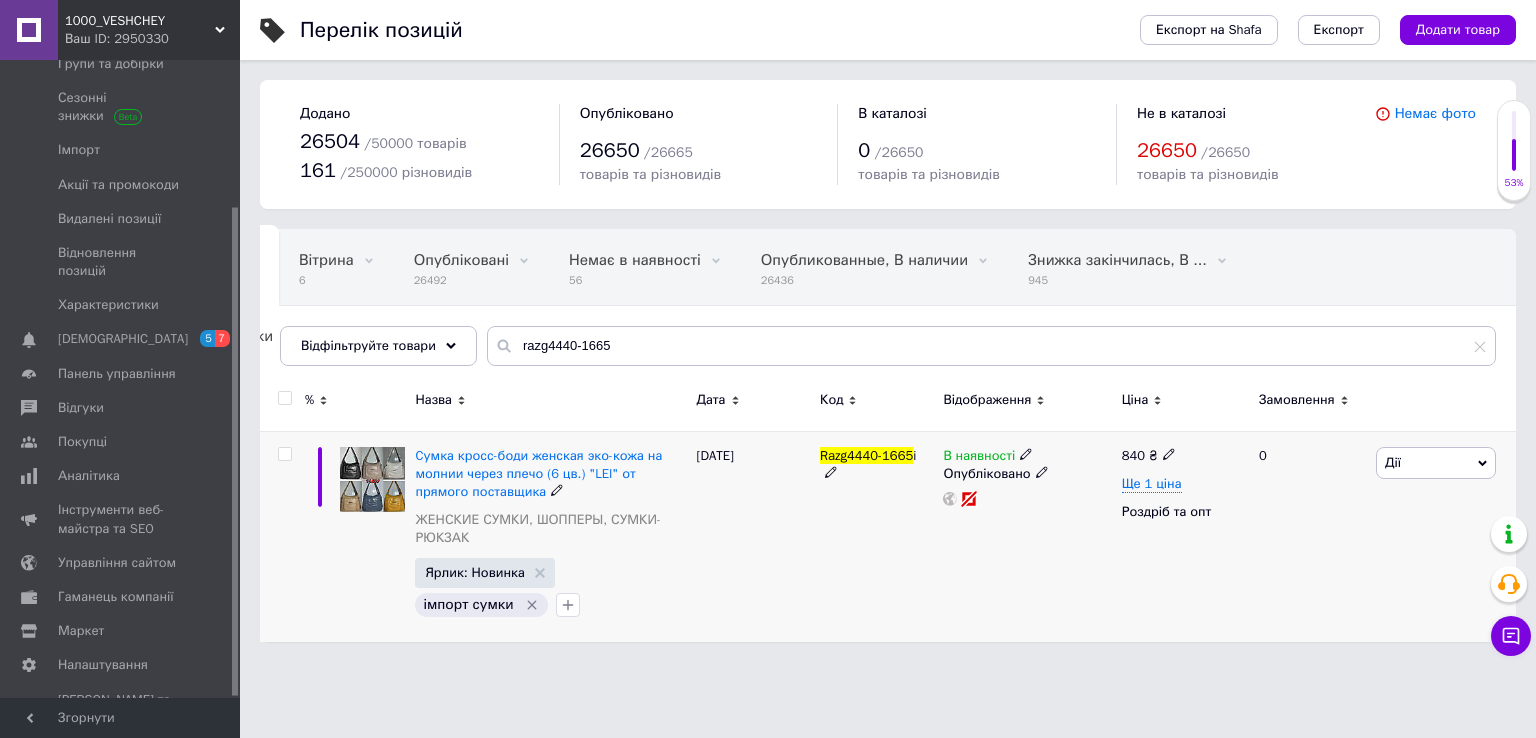 click 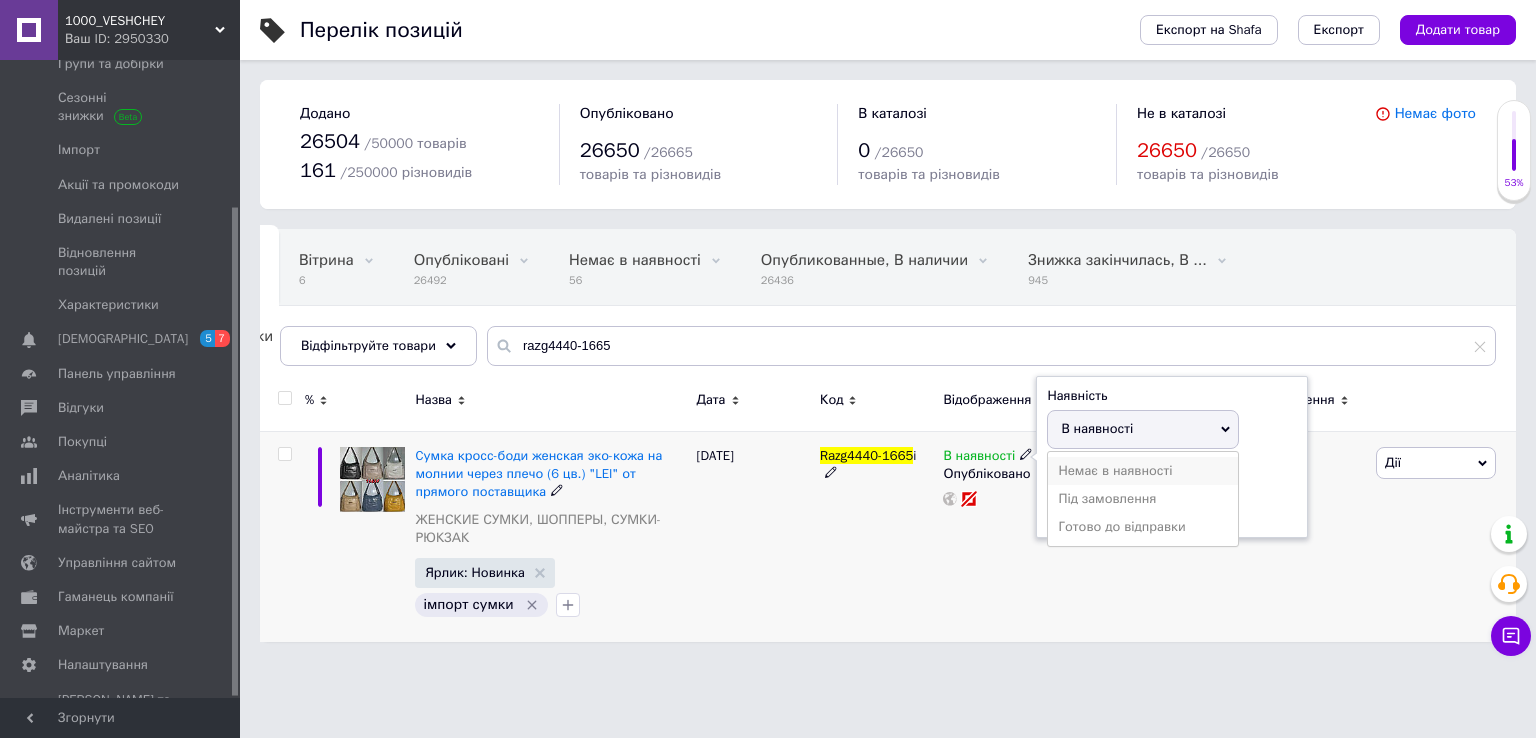 click on "Немає в наявності" at bounding box center (1143, 471) 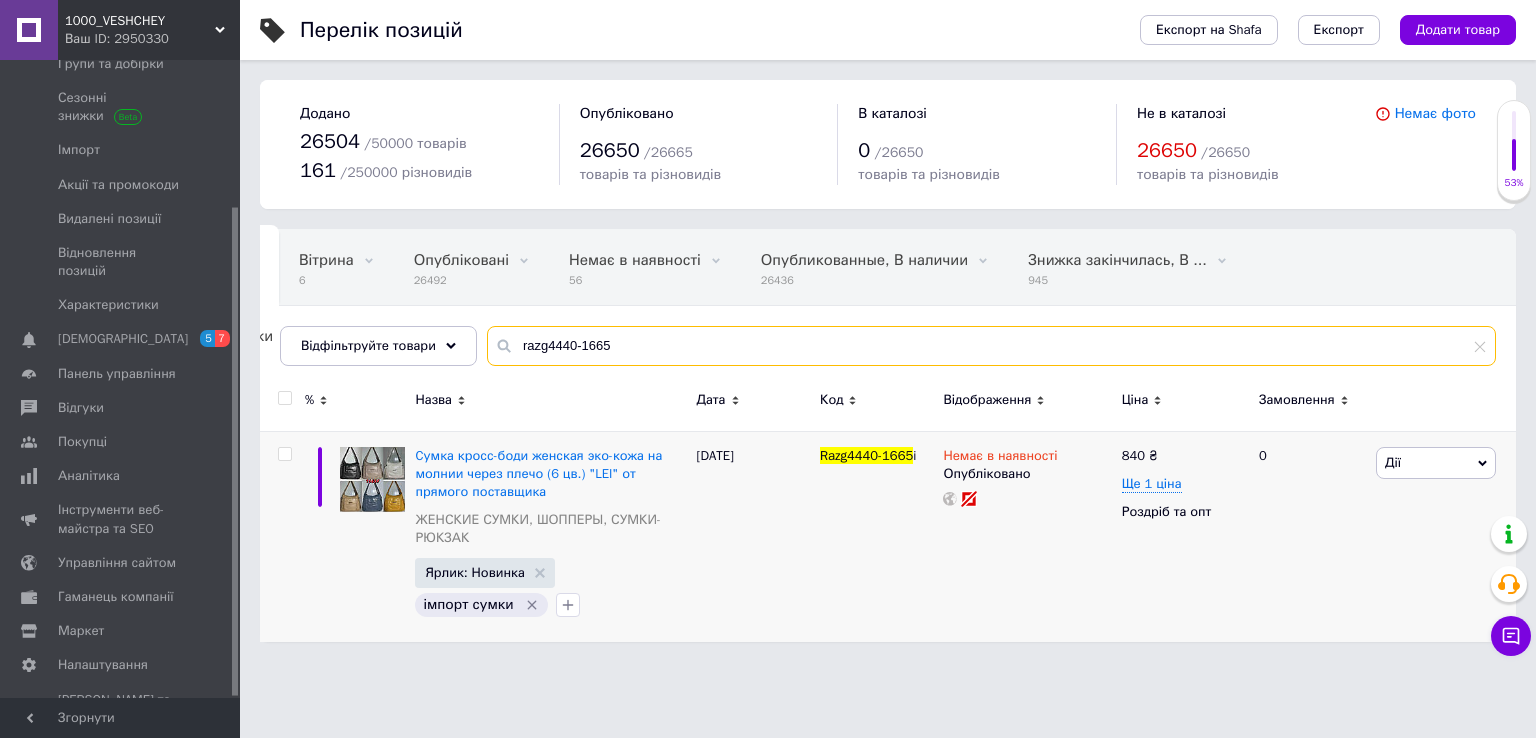drag, startPoint x: 643, startPoint y: 350, endPoint x: 572, endPoint y: 339, distance: 71.84706 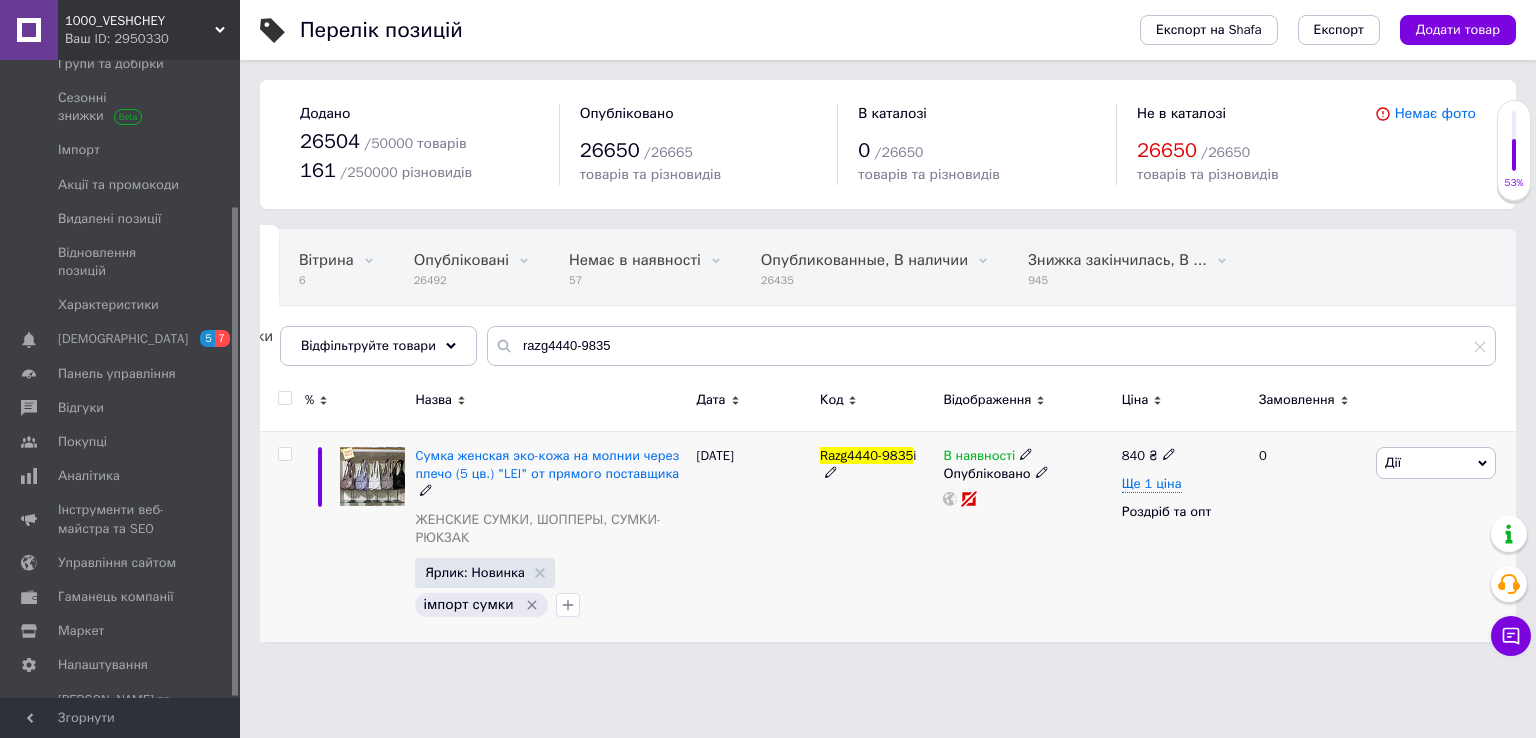 click 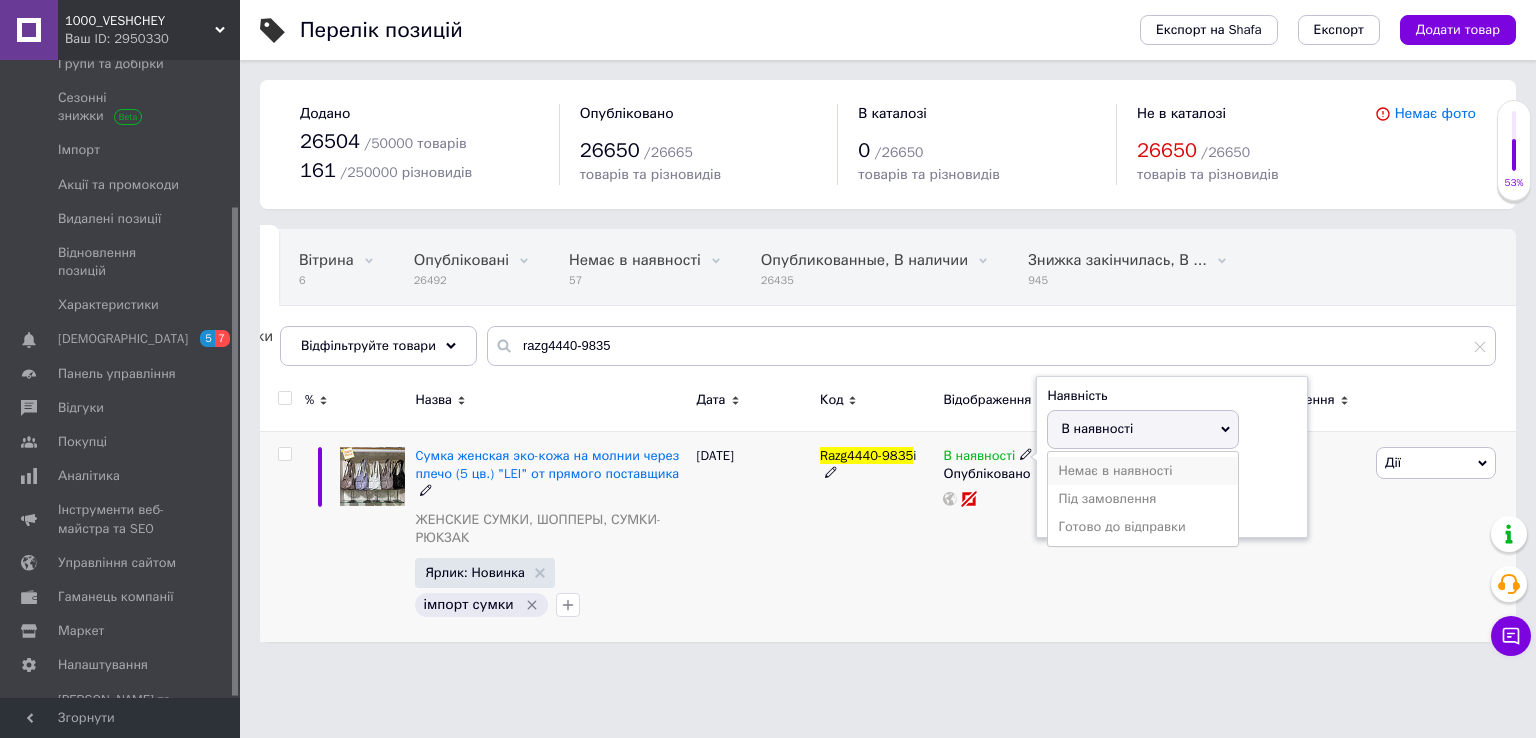 click on "Немає в наявності" at bounding box center [1143, 471] 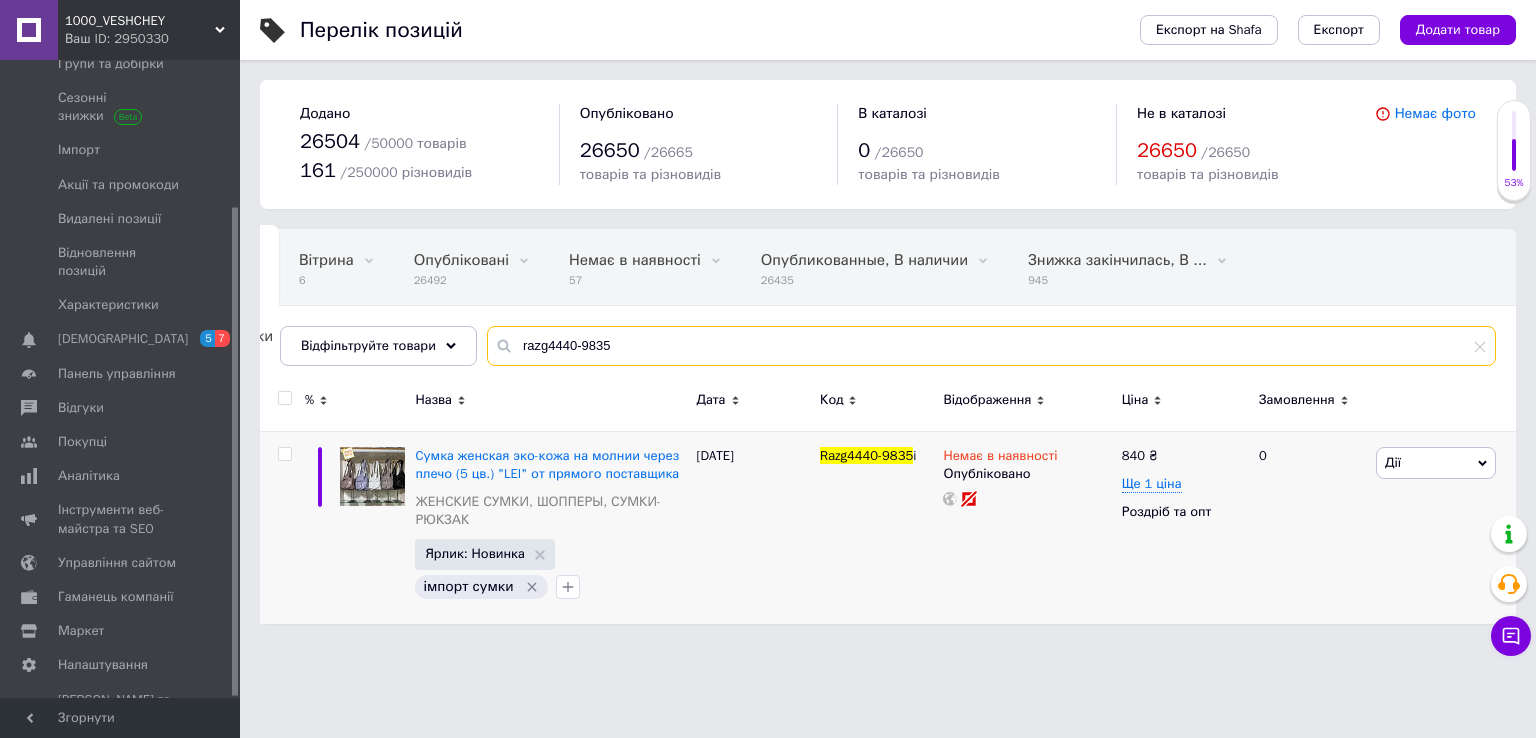 drag, startPoint x: 603, startPoint y: 347, endPoint x: 576, endPoint y: 346, distance: 27.018513 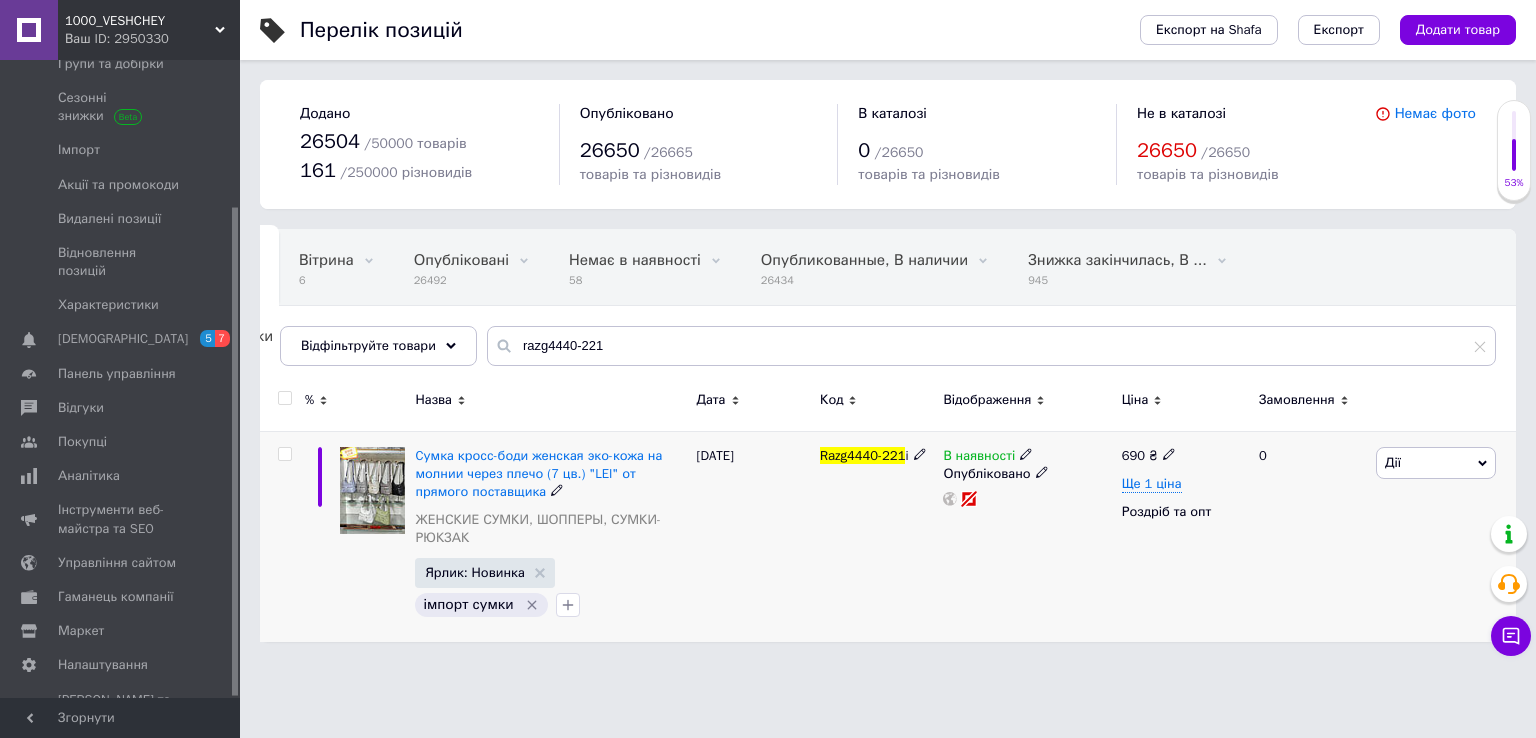 click 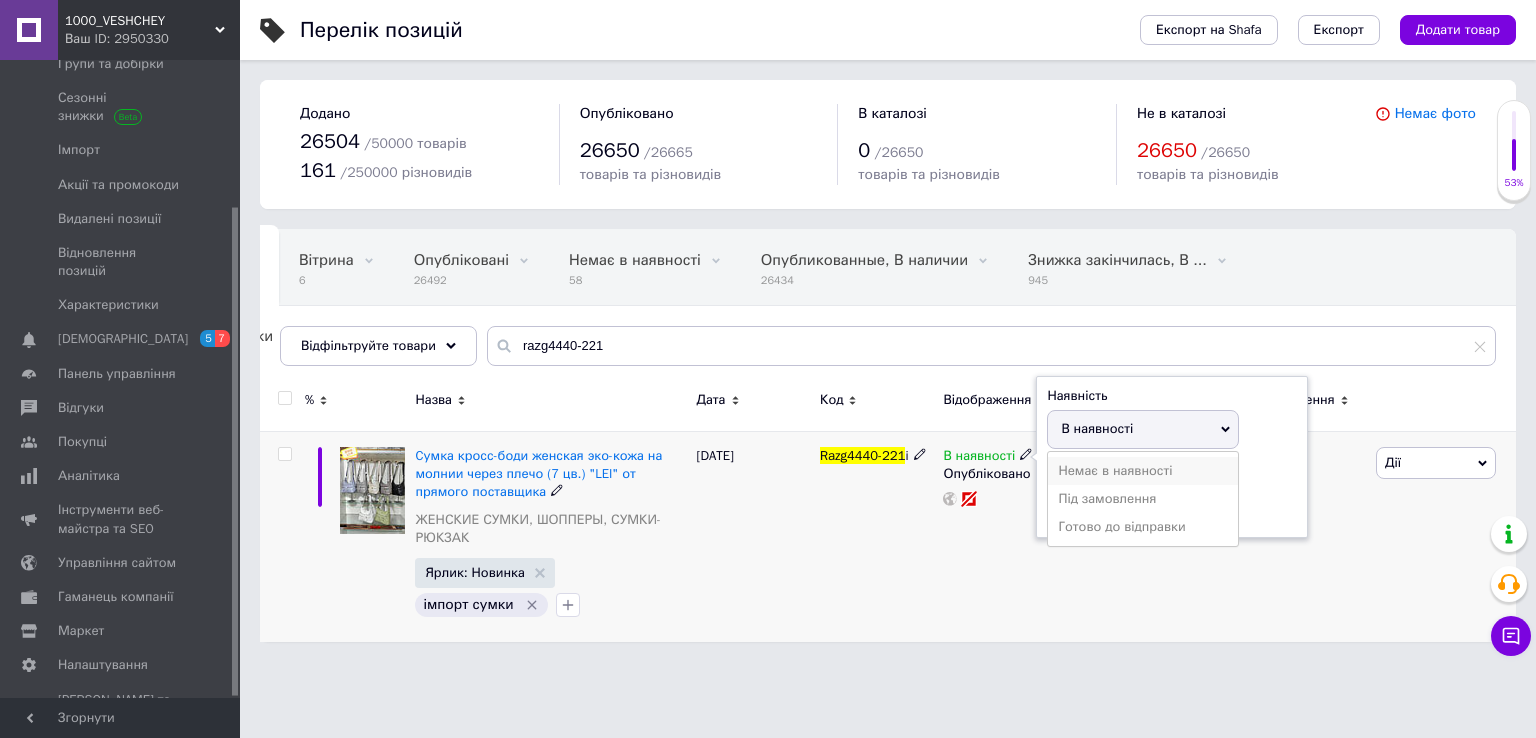 click on "Немає в наявності" at bounding box center [1143, 471] 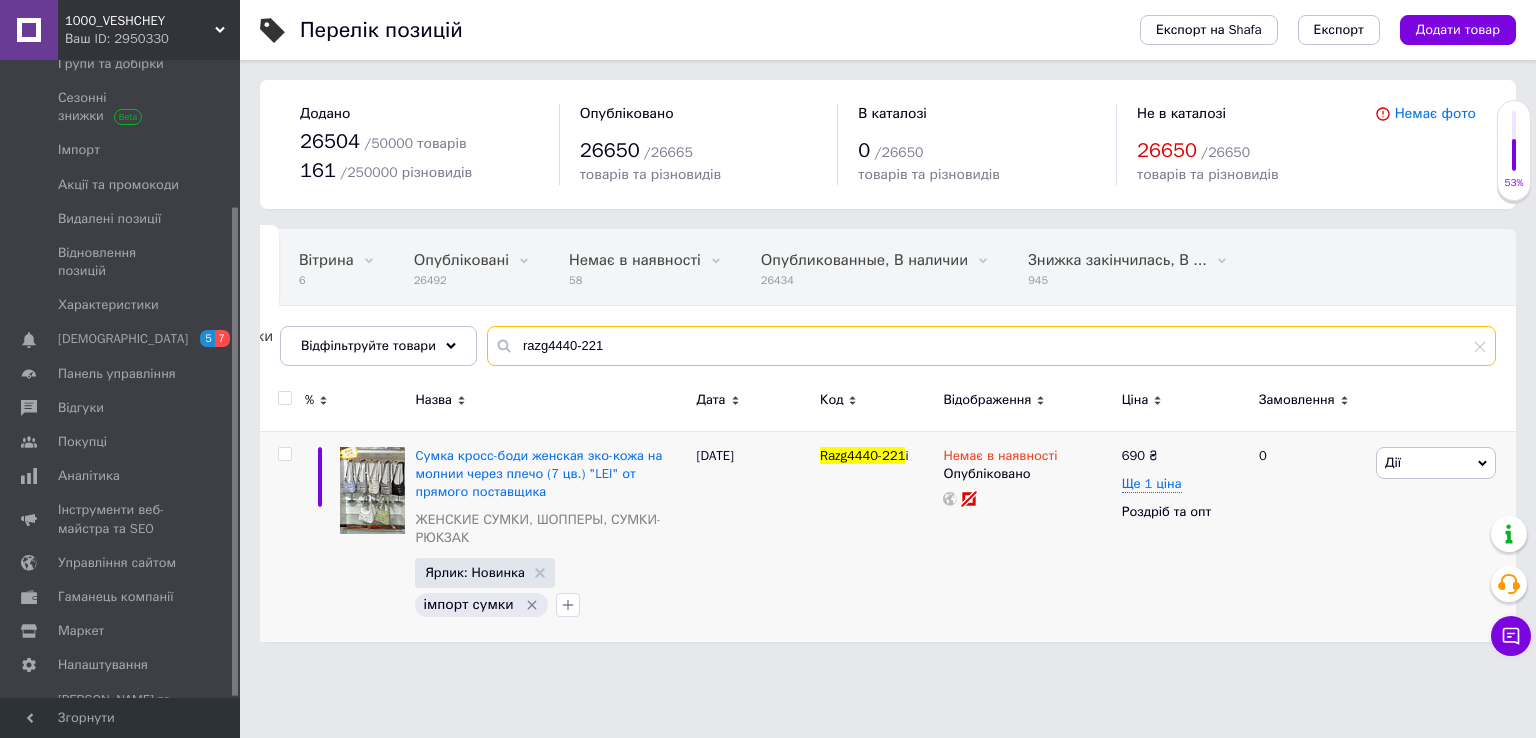 drag, startPoint x: 616, startPoint y: 347, endPoint x: 571, endPoint y: 347, distance: 45 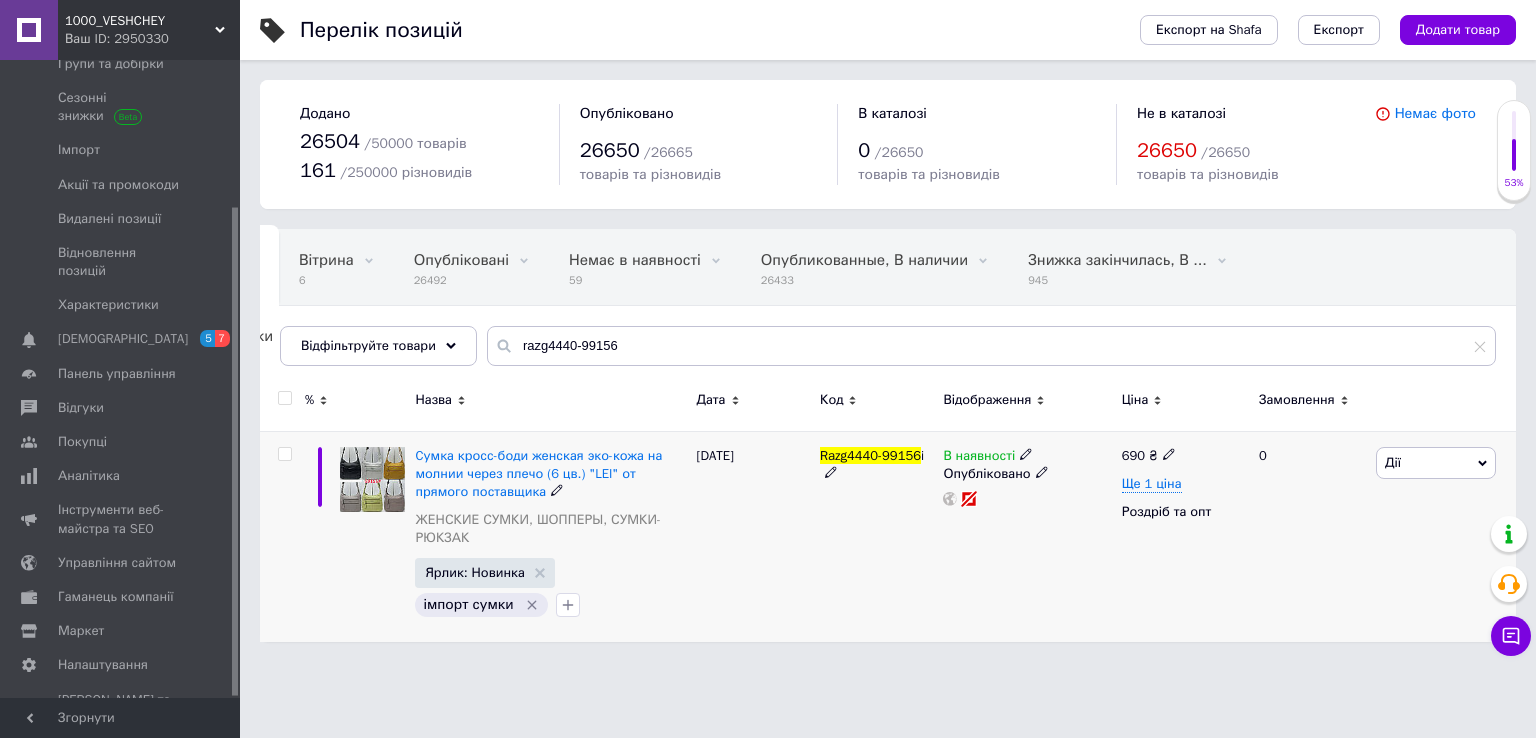 click 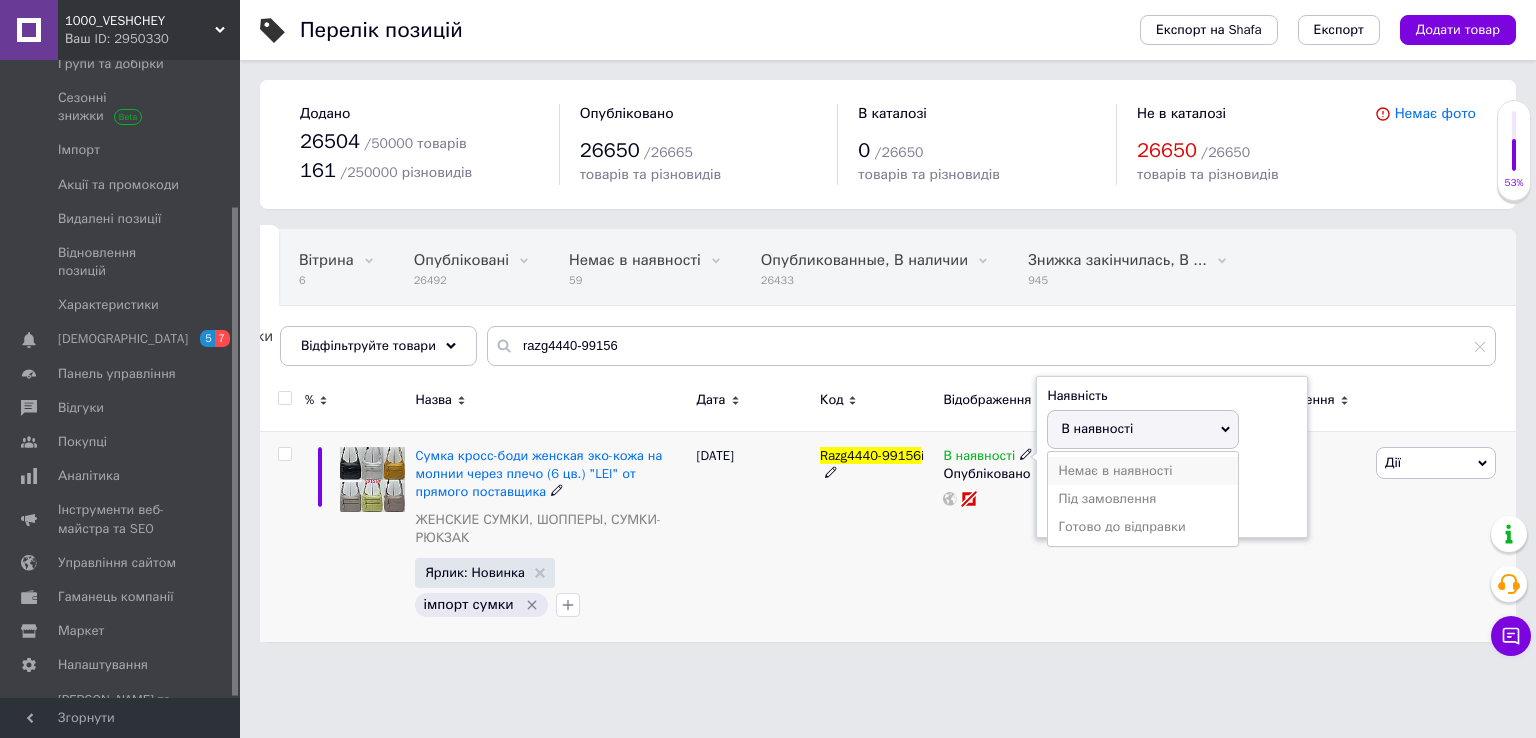 click on "Немає в наявності" at bounding box center [1143, 471] 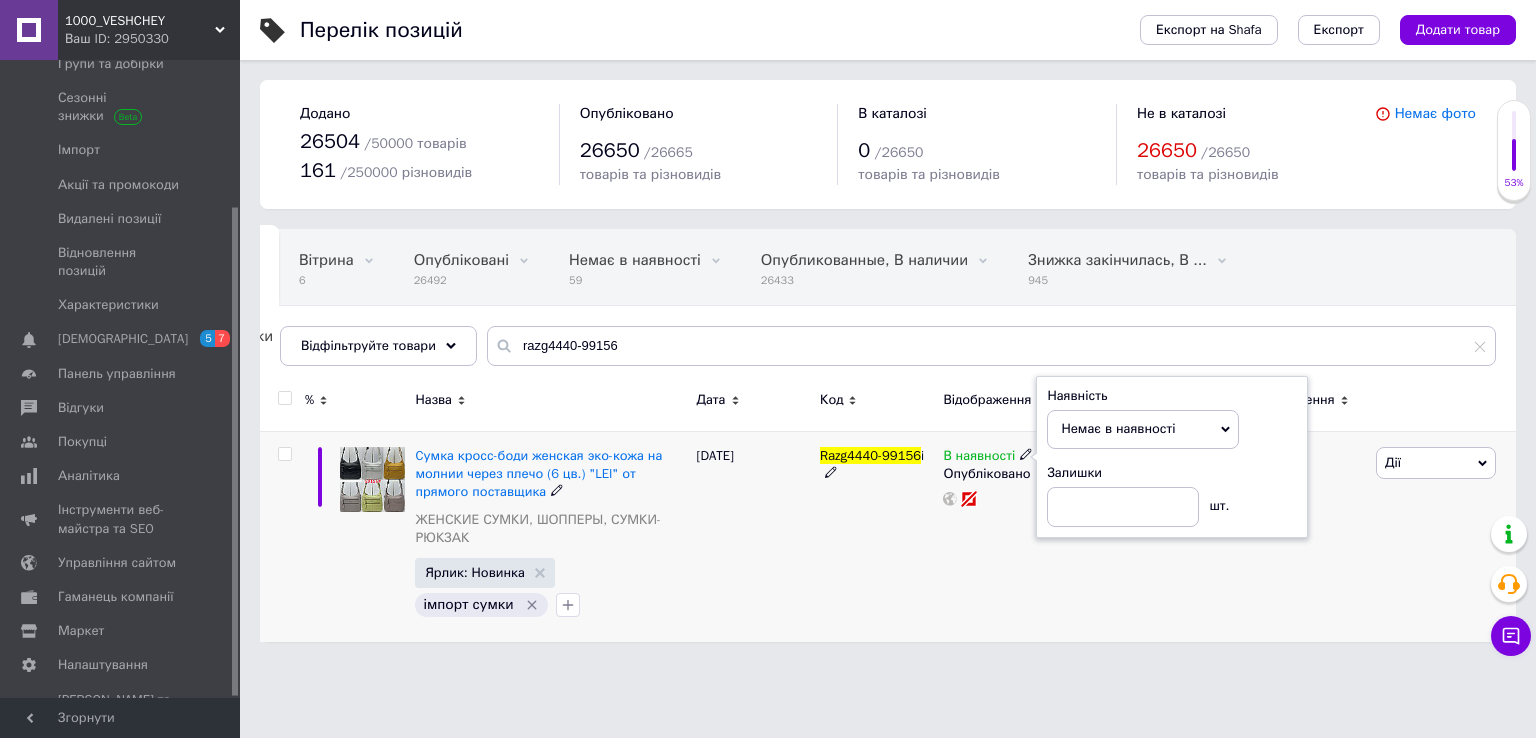 click on "В наявності Наявність Немає в наявності В наявності Під замовлення Готово до відправки Залишки шт. Опубліковано" at bounding box center (1027, 536) 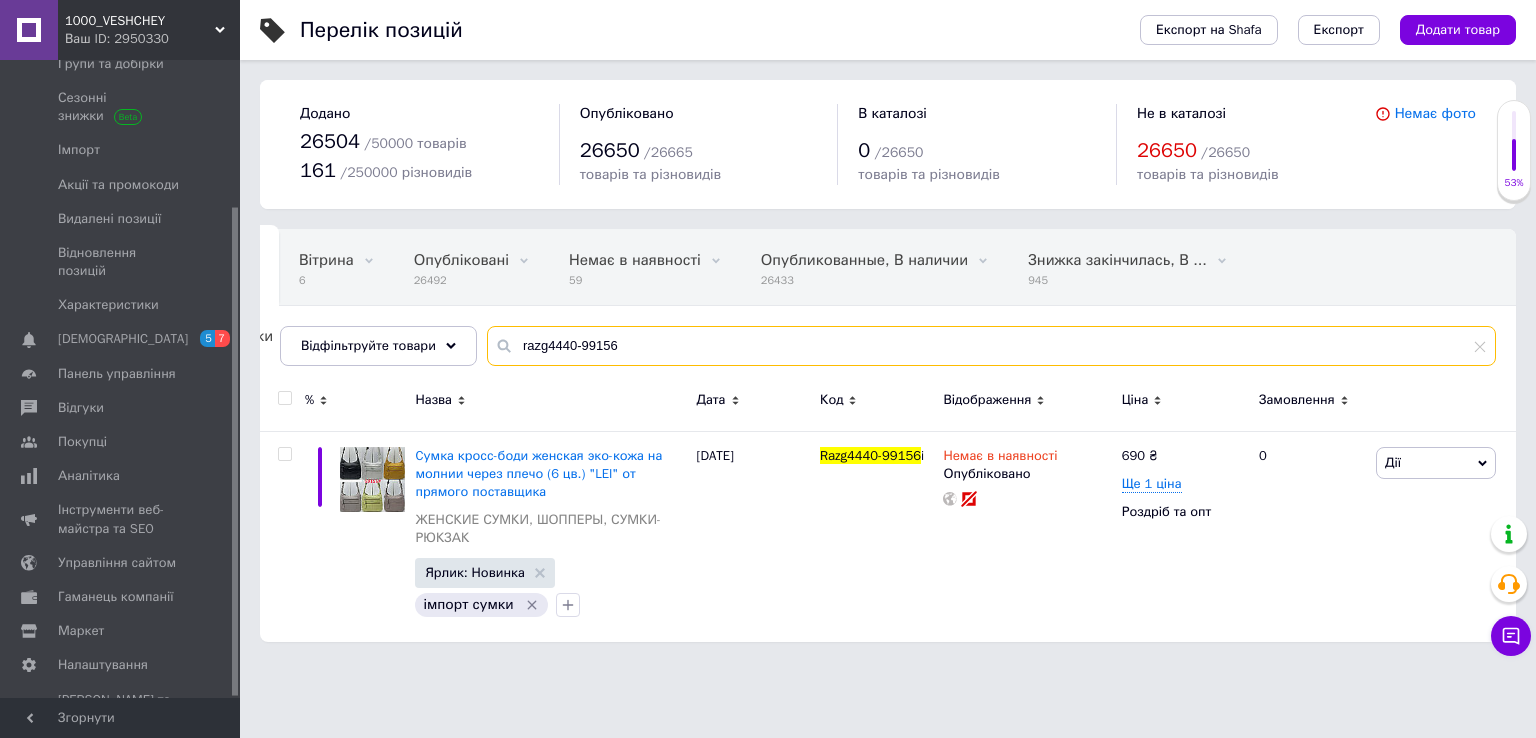 drag, startPoint x: 638, startPoint y: 349, endPoint x: 572, endPoint y: 353, distance: 66.1211 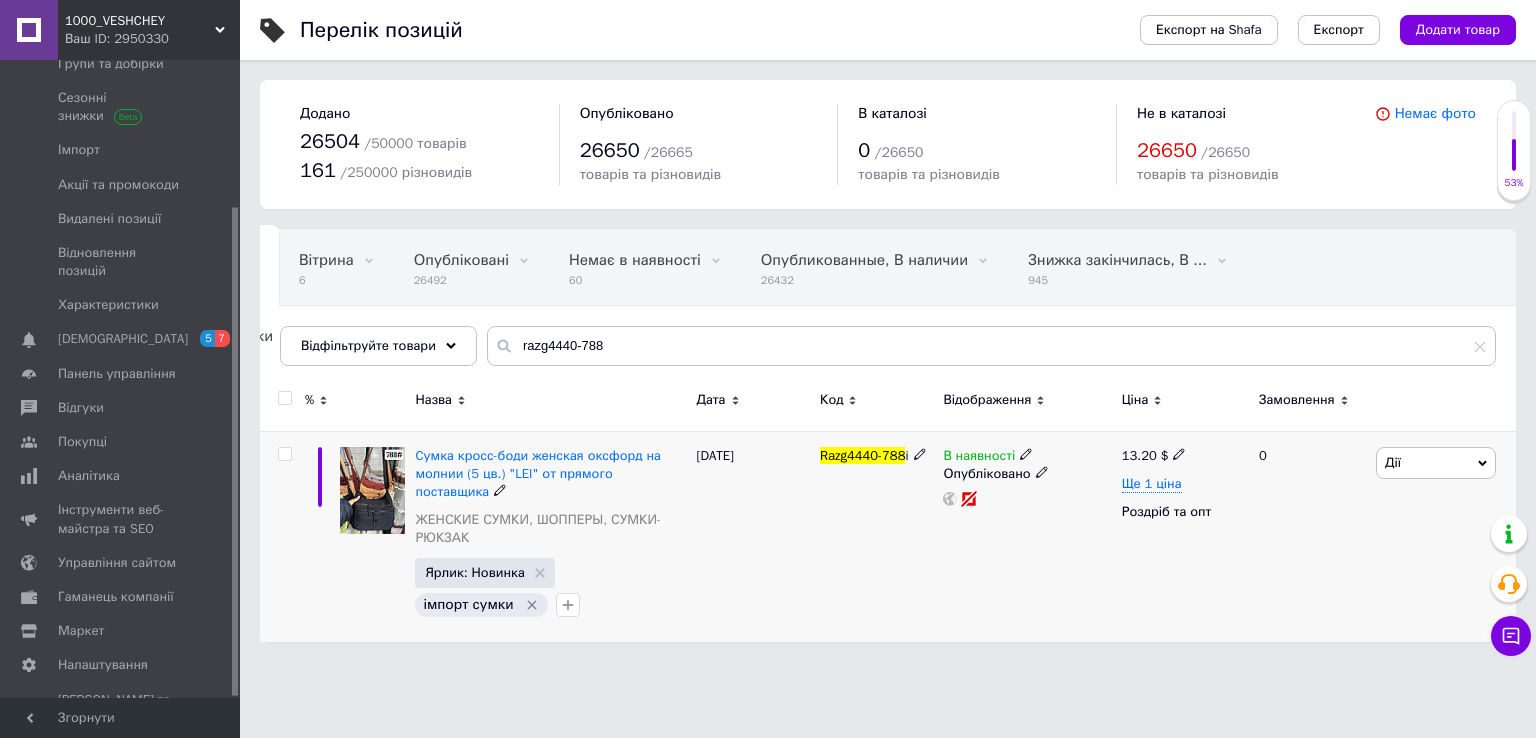 click on "В наявності" at bounding box center (1027, 456) 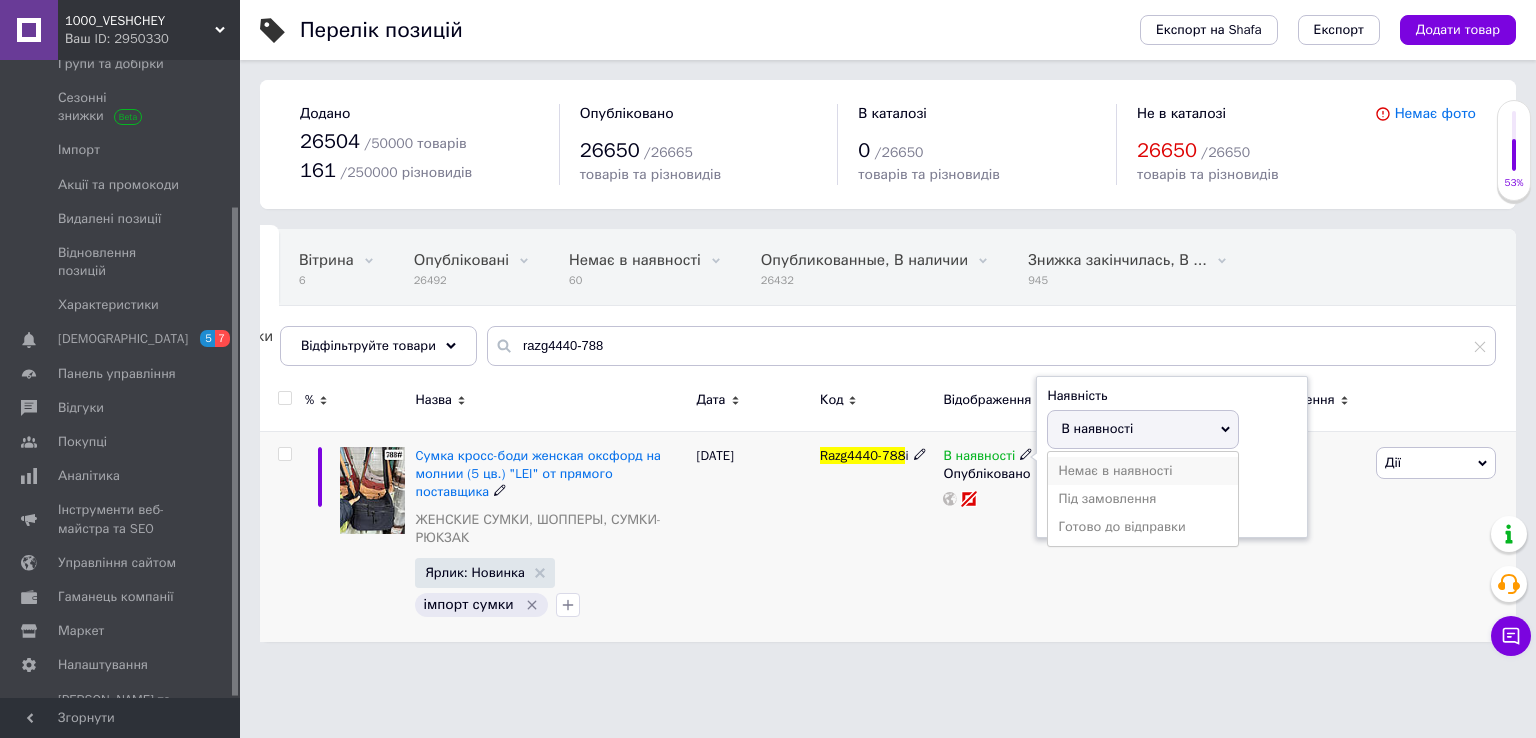 click on "Немає в наявності" at bounding box center (1143, 471) 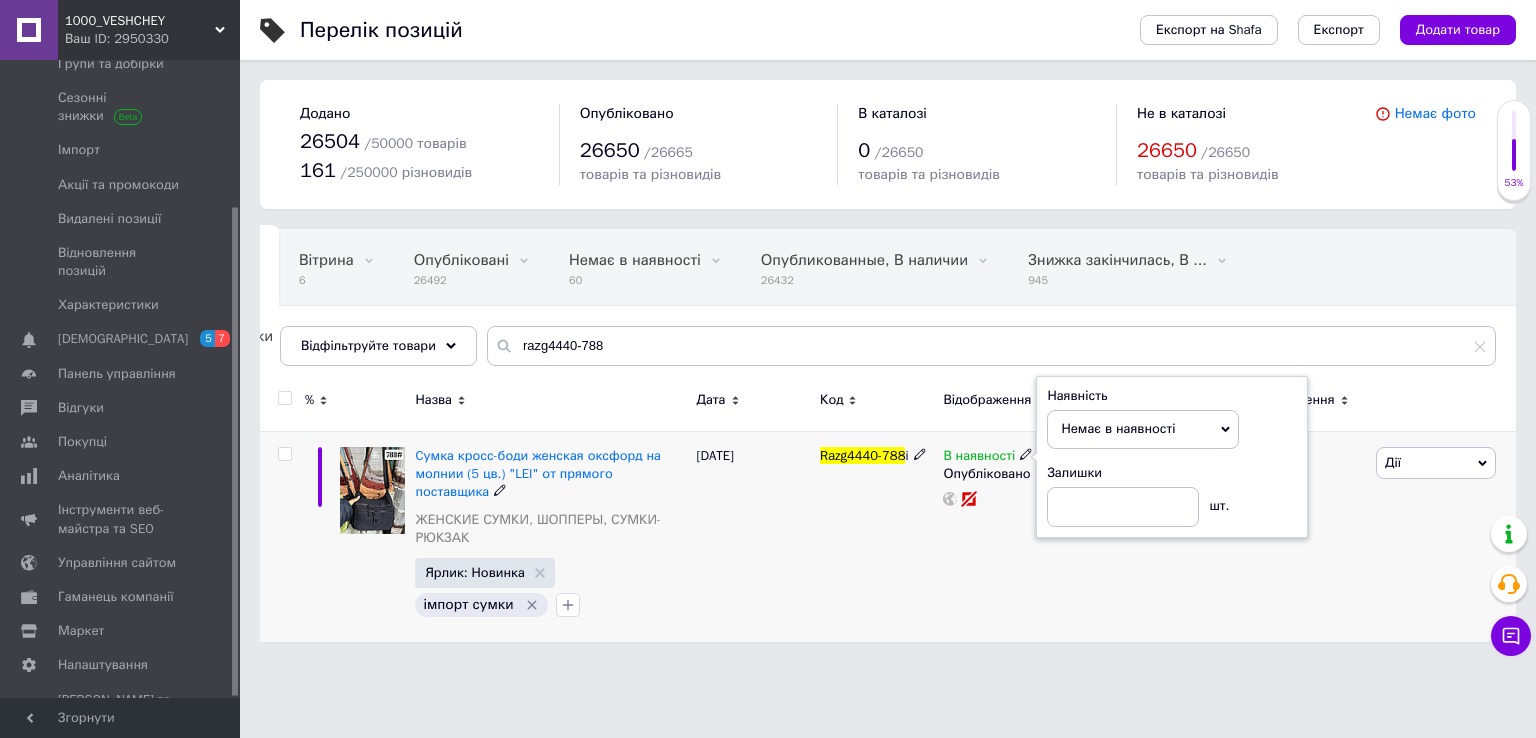 click on "В наявності Наявність Немає в наявності В наявності Під замовлення Готово до відправки Залишки шт. Опубліковано" at bounding box center (1027, 536) 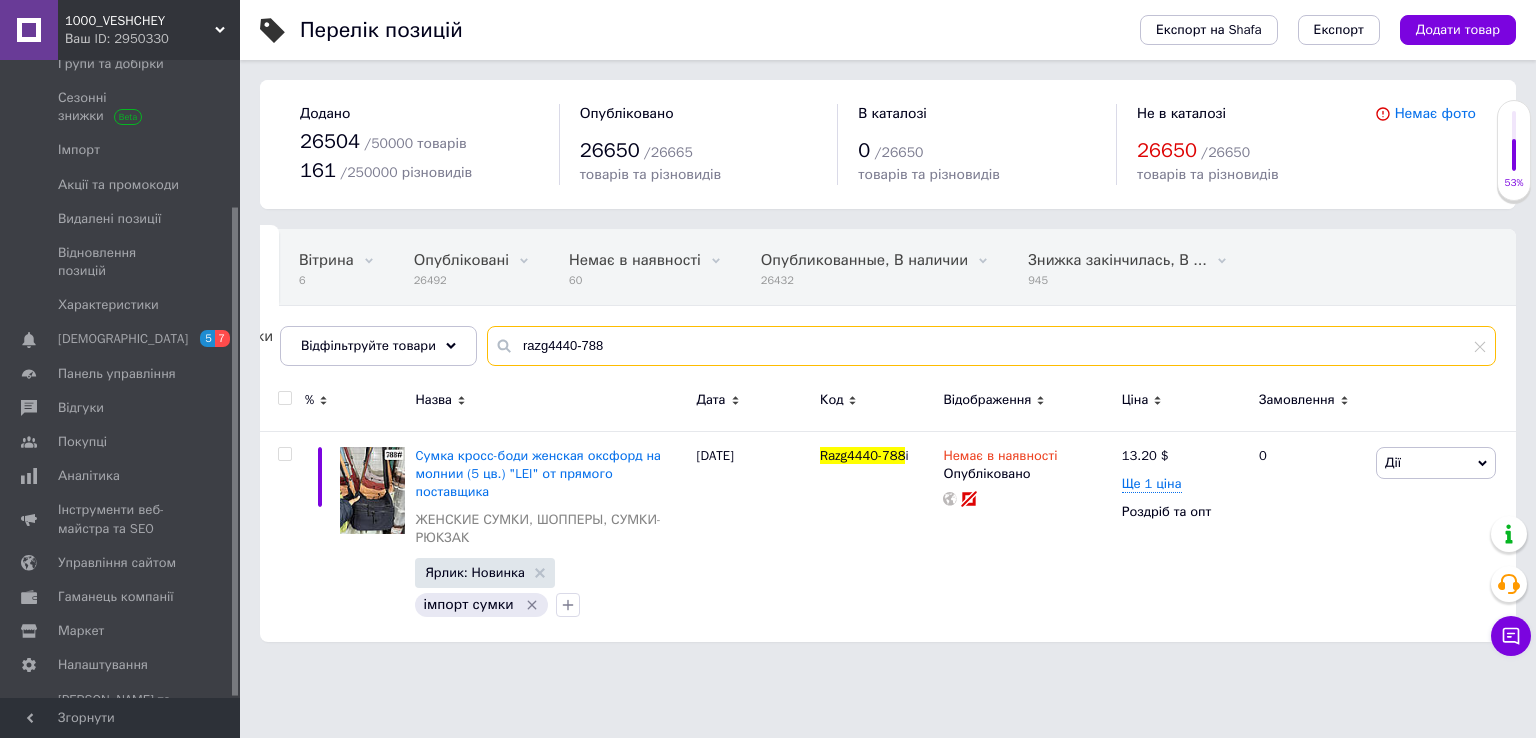 drag, startPoint x: 600, startPoint y: 344, endPoint x: 574, endPoint y: 357, distance: 29.068884 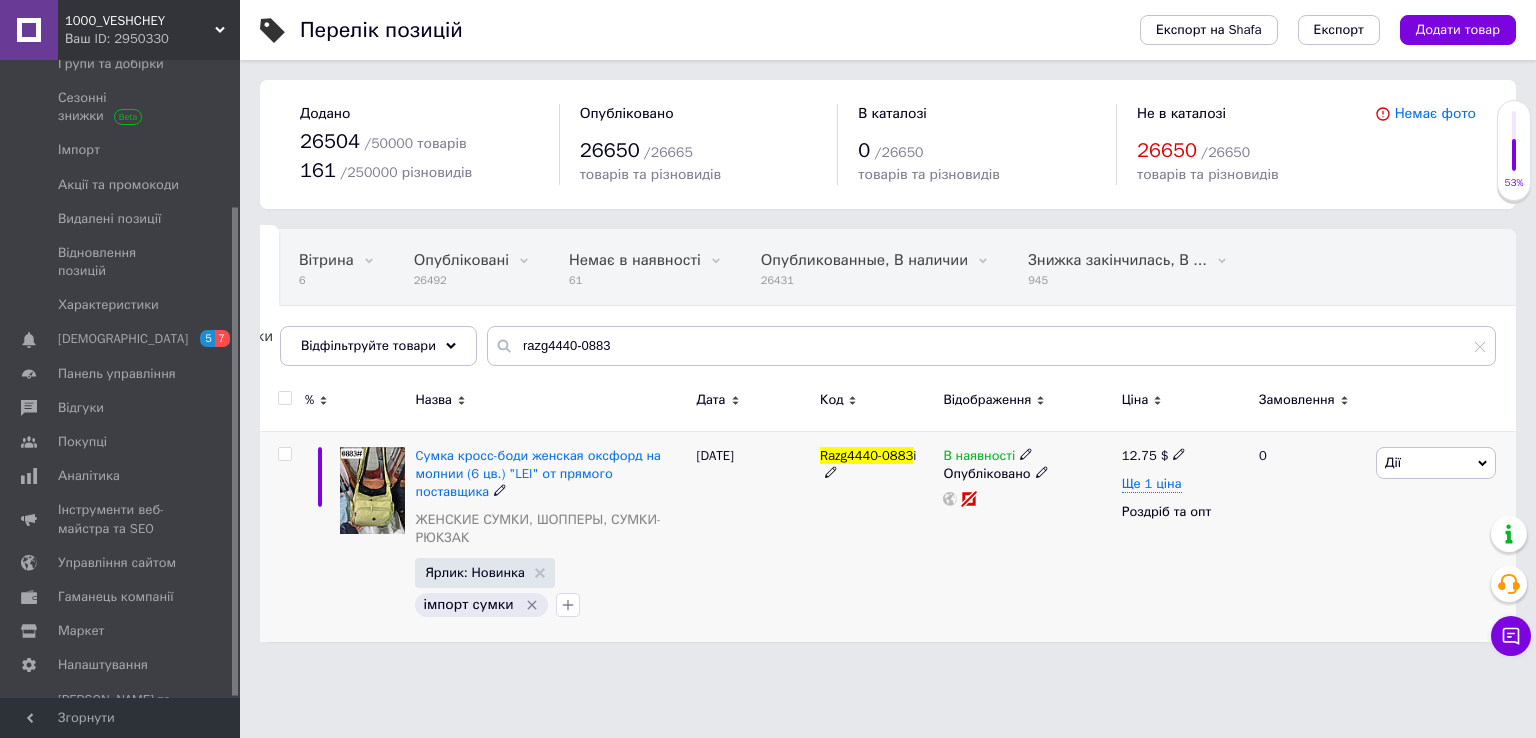 click 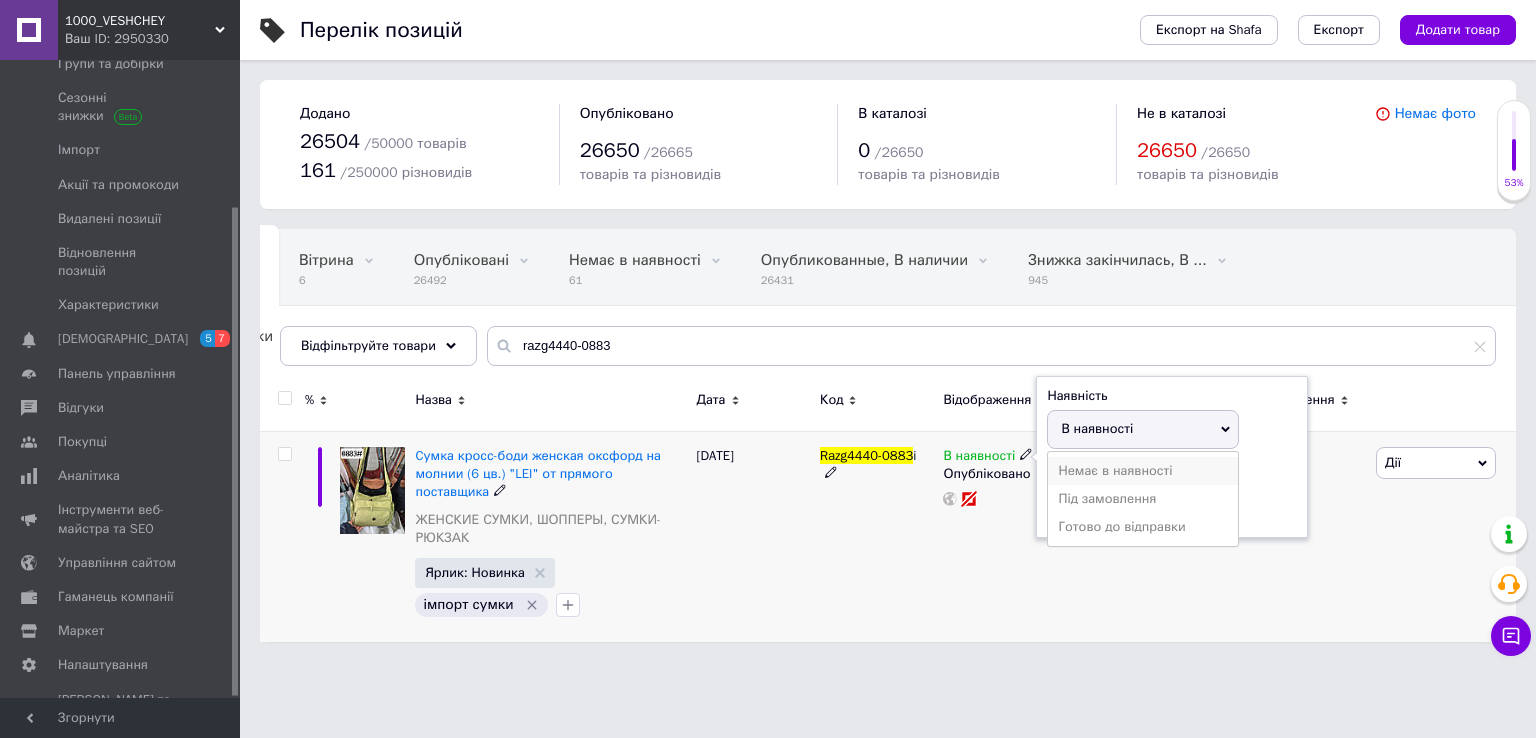 click on "Немає в наявності" at bounding box center [1143, 471] 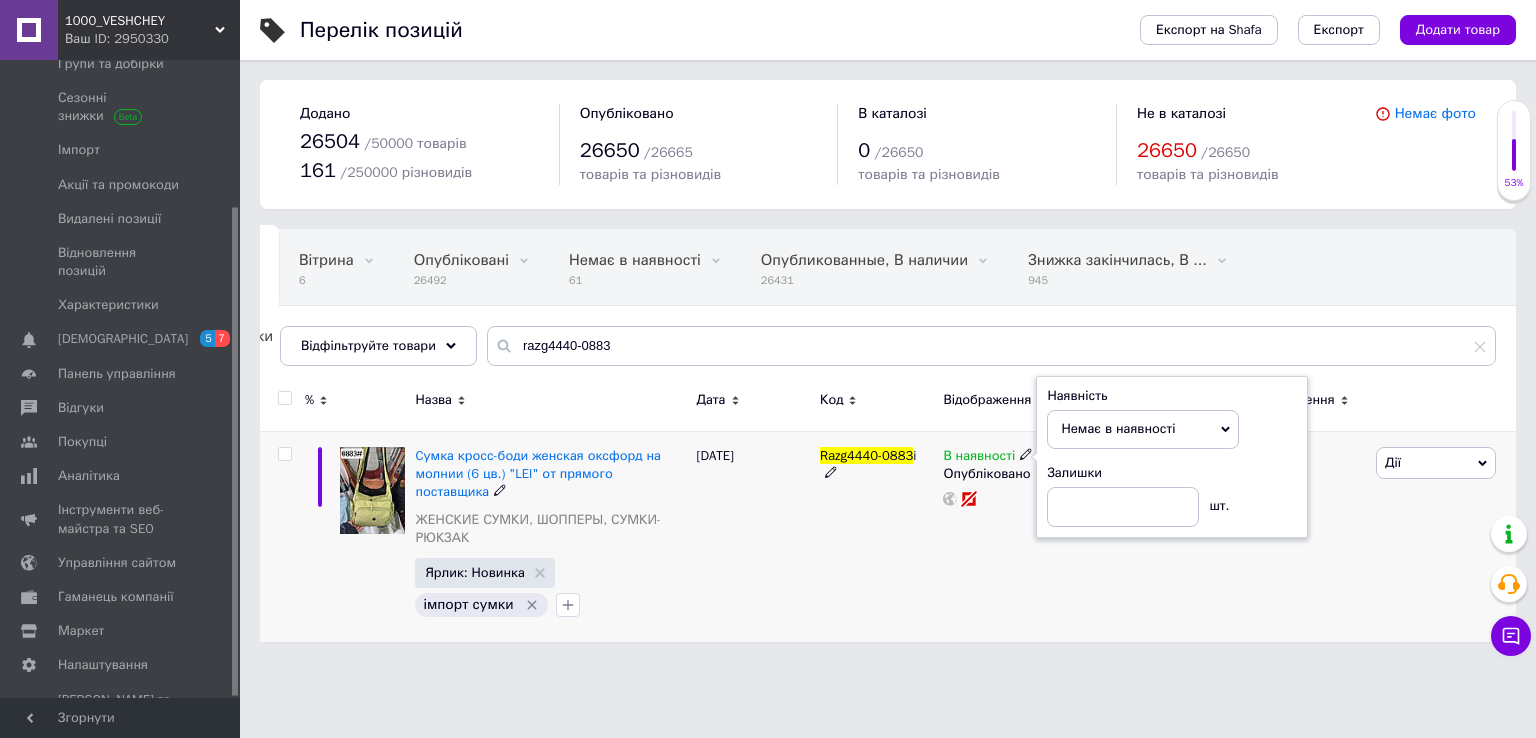 click on "В наявності Наявність Немає в наявності В наявності Під замовлення Готово до відправки Залишки шт. Опубліковано" at bounding box center (1027, 536) 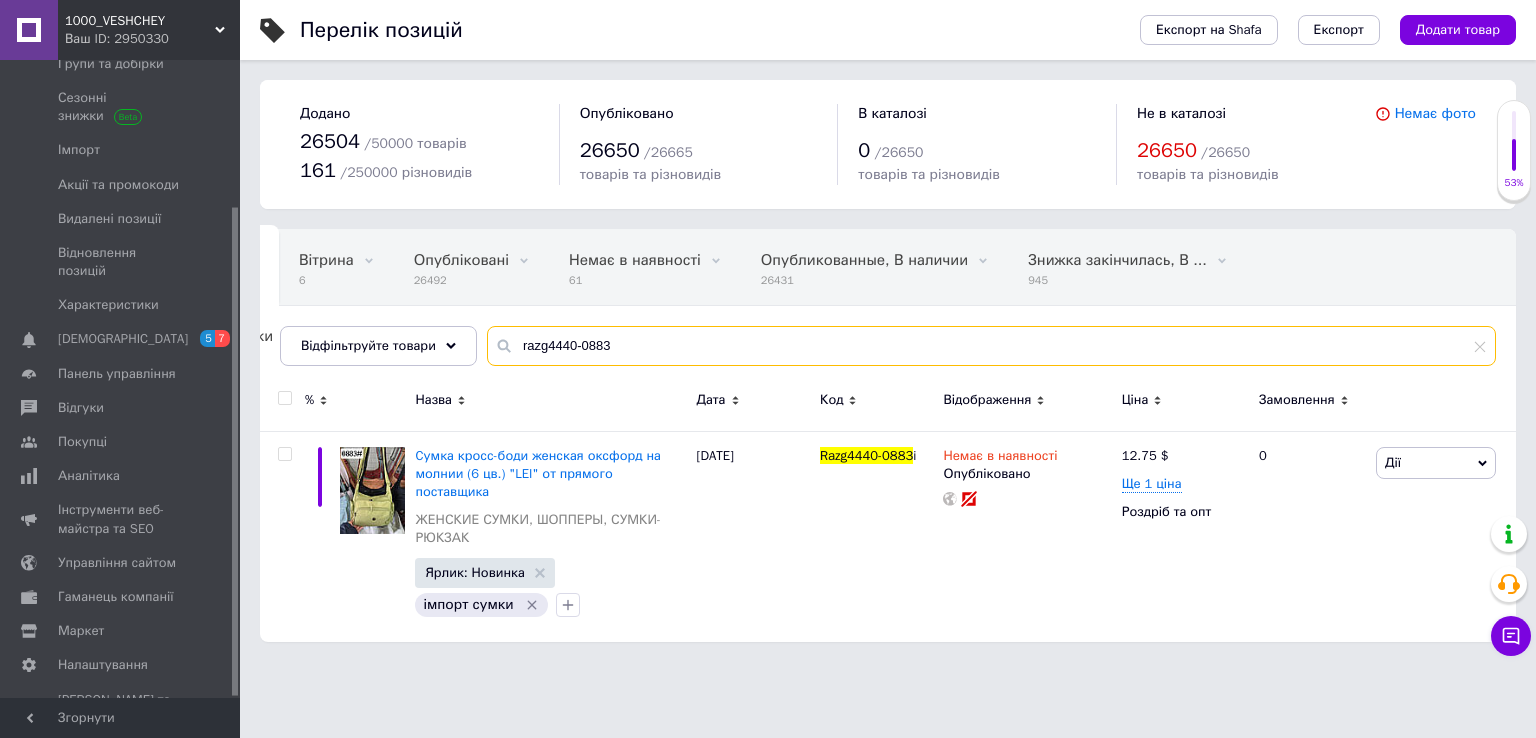 drag, startPoint x: 616, startPoint y: 345, endPoint x: 575, endPoint y: 346, distance: 41.01219 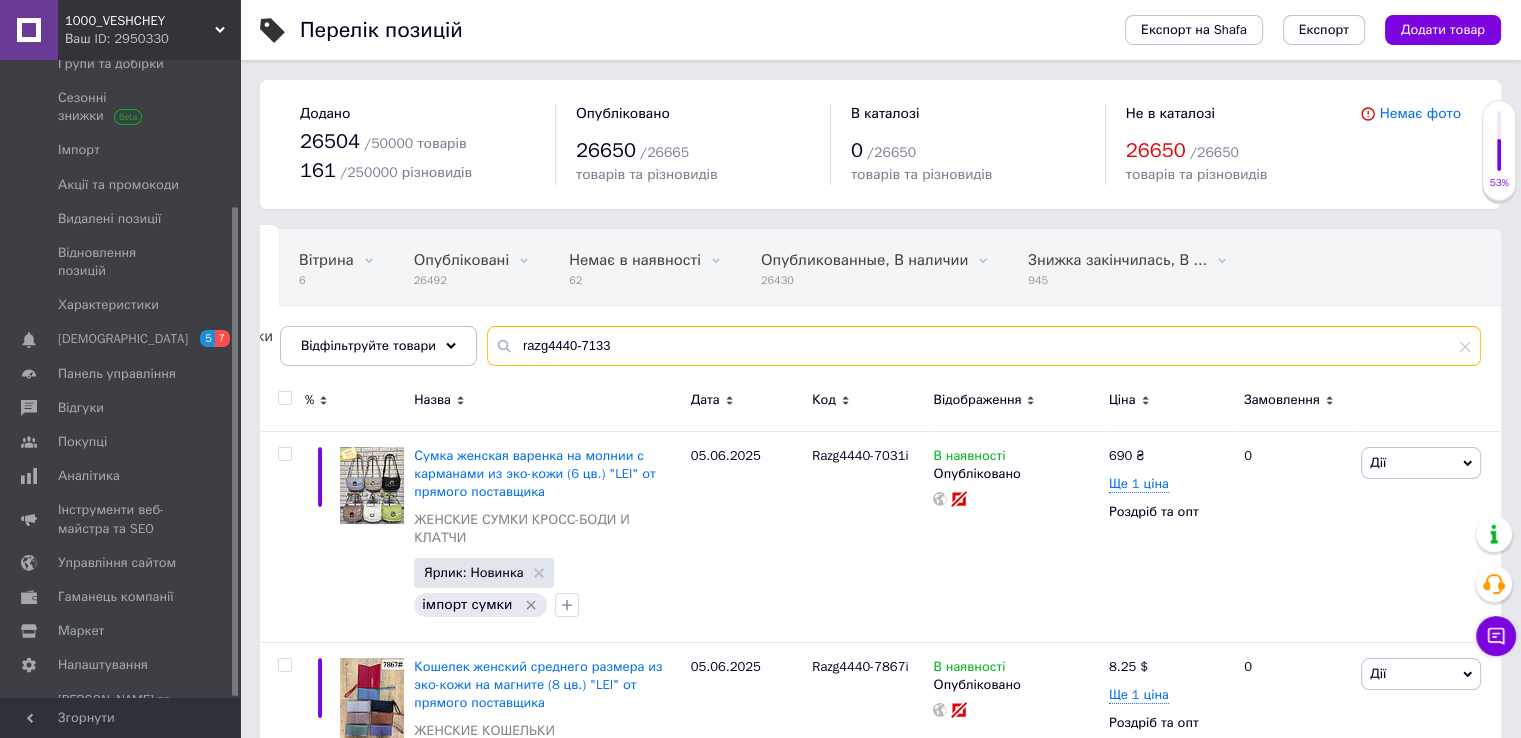 drag, startPoint x: 613, startPoint y: 342, endPoint x: 573, endPoint y: 351, distance: 41 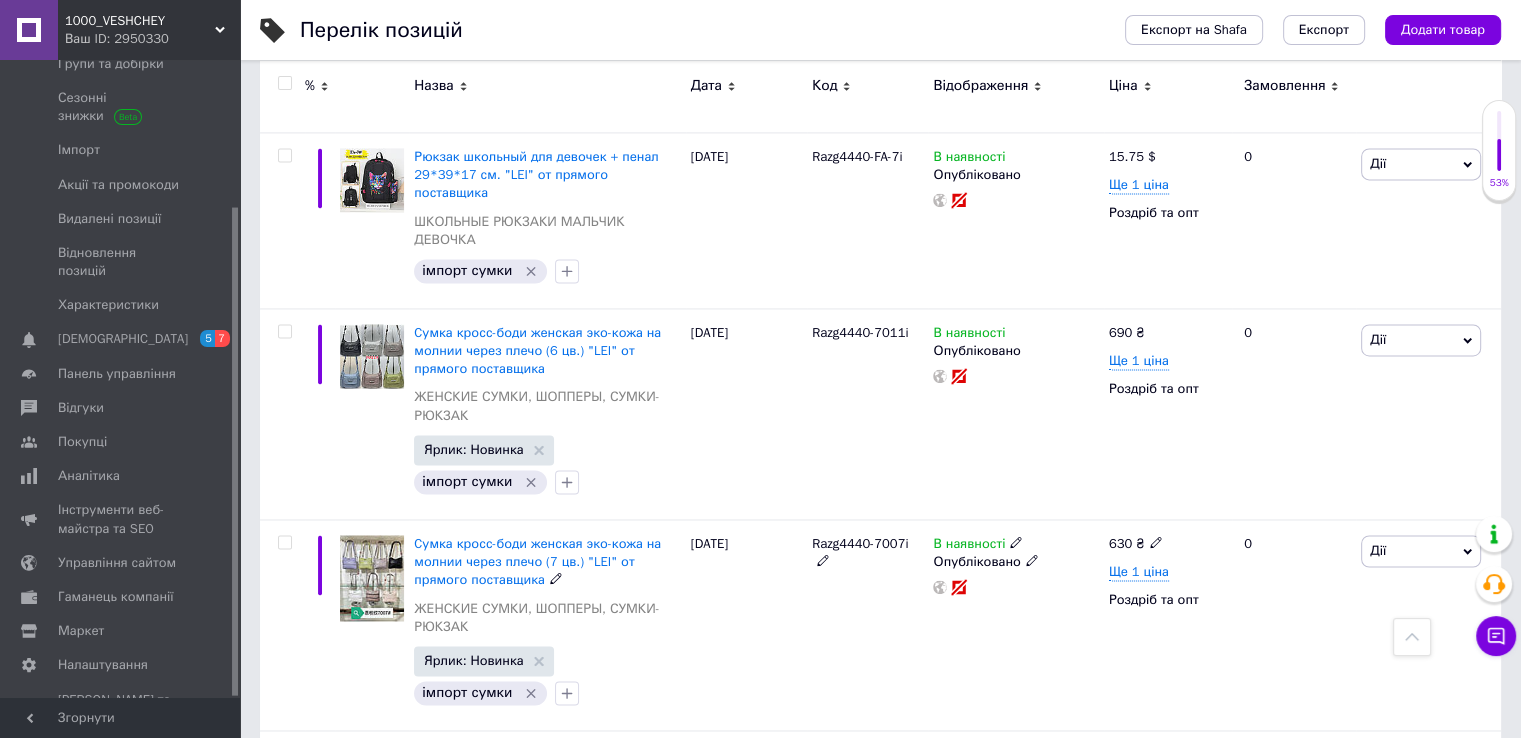 scroll, scrollTop: 3100, scrollLeft: 0, axis: vertical 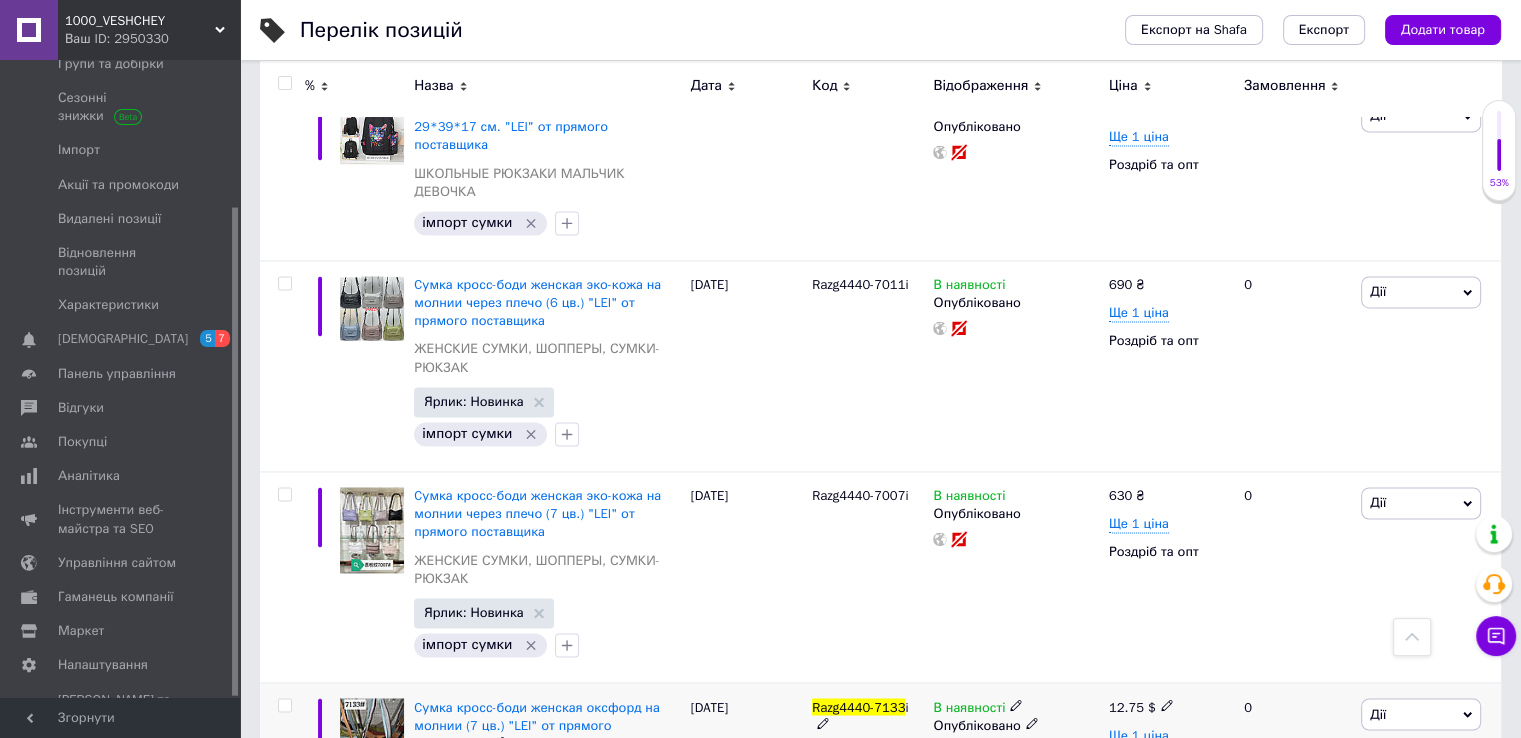 click 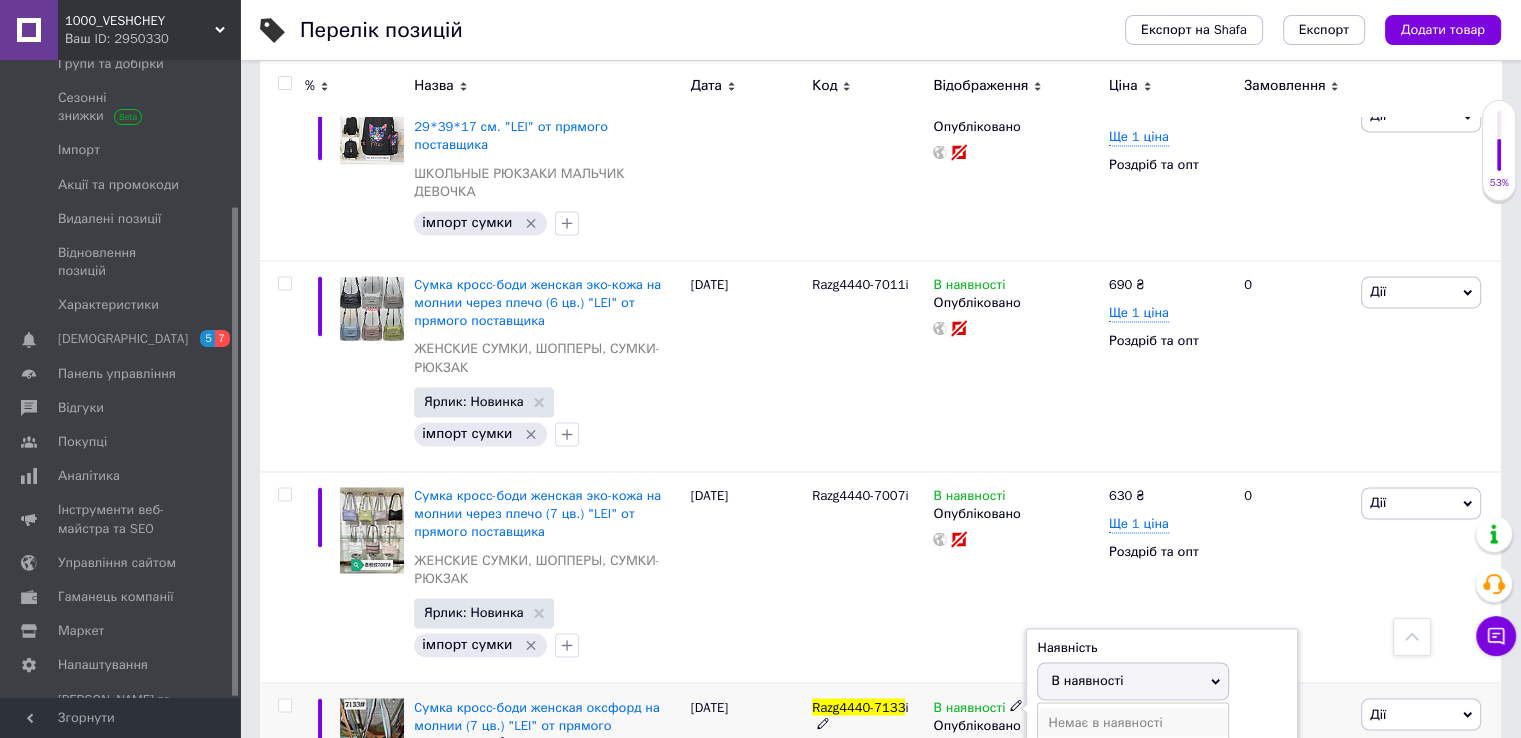 click on "Немає в наявності" at bounding box center [1133, 722] 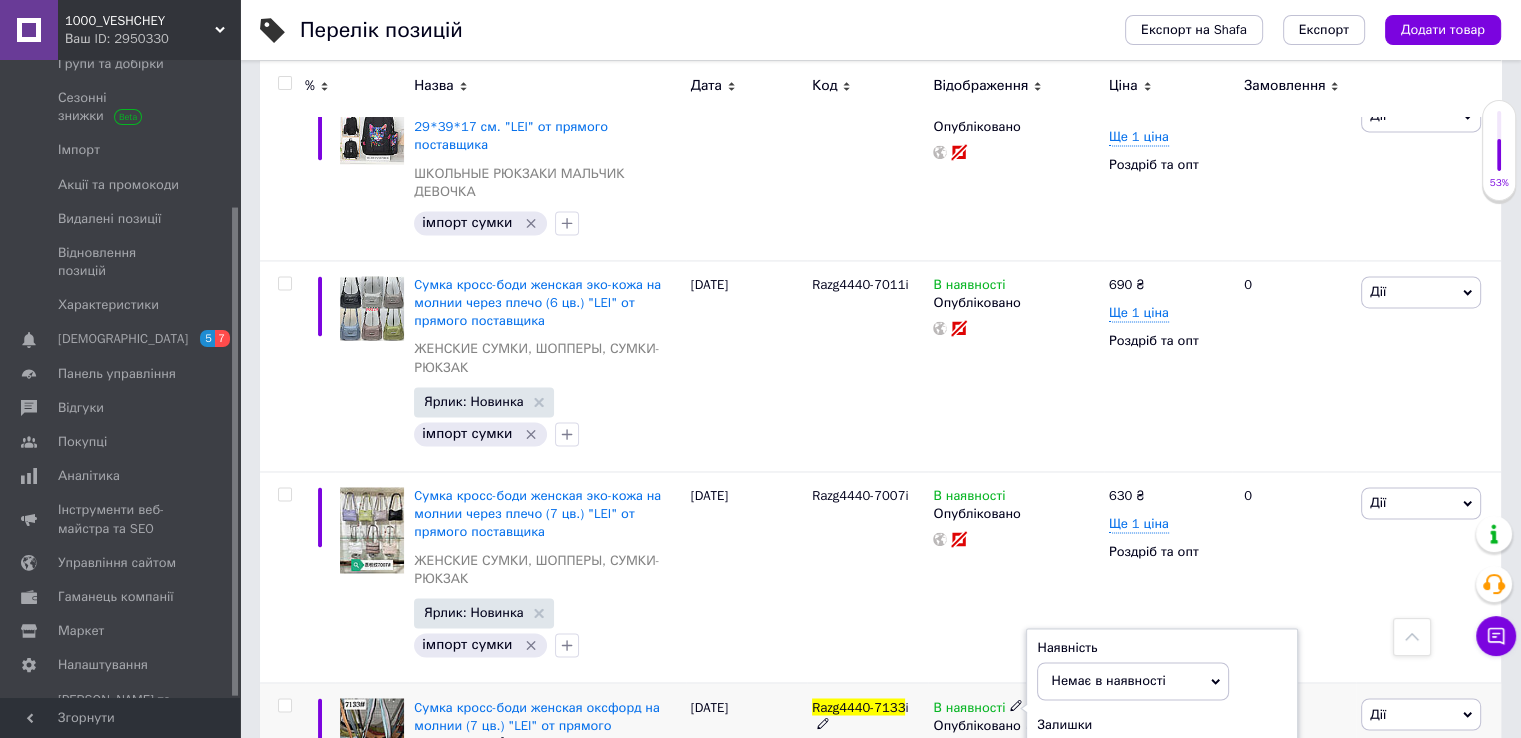 click on "Razg4440-7133 i" at bounding box center (867, 788) 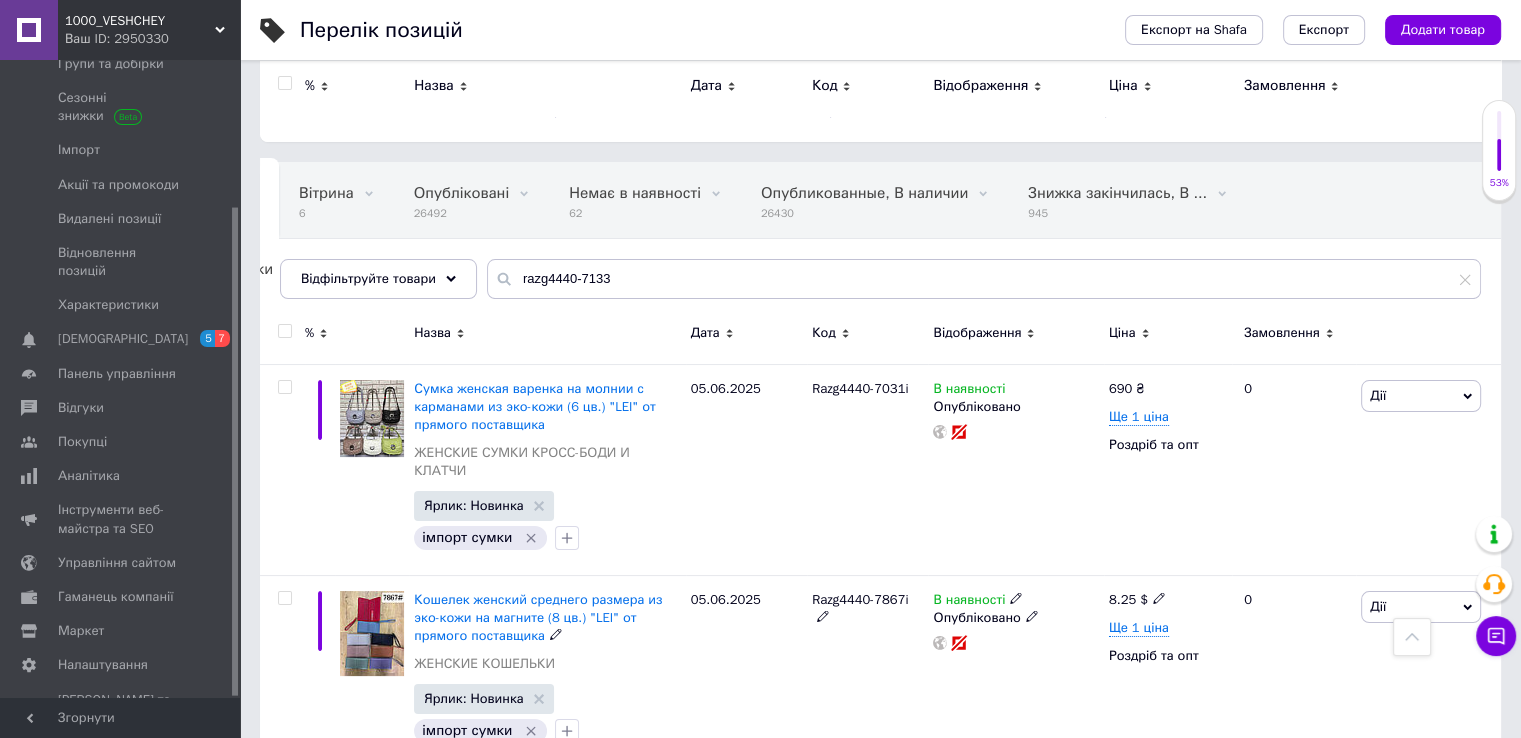scroll, scrollTop: 0, scrollLeft: 0, axis: both 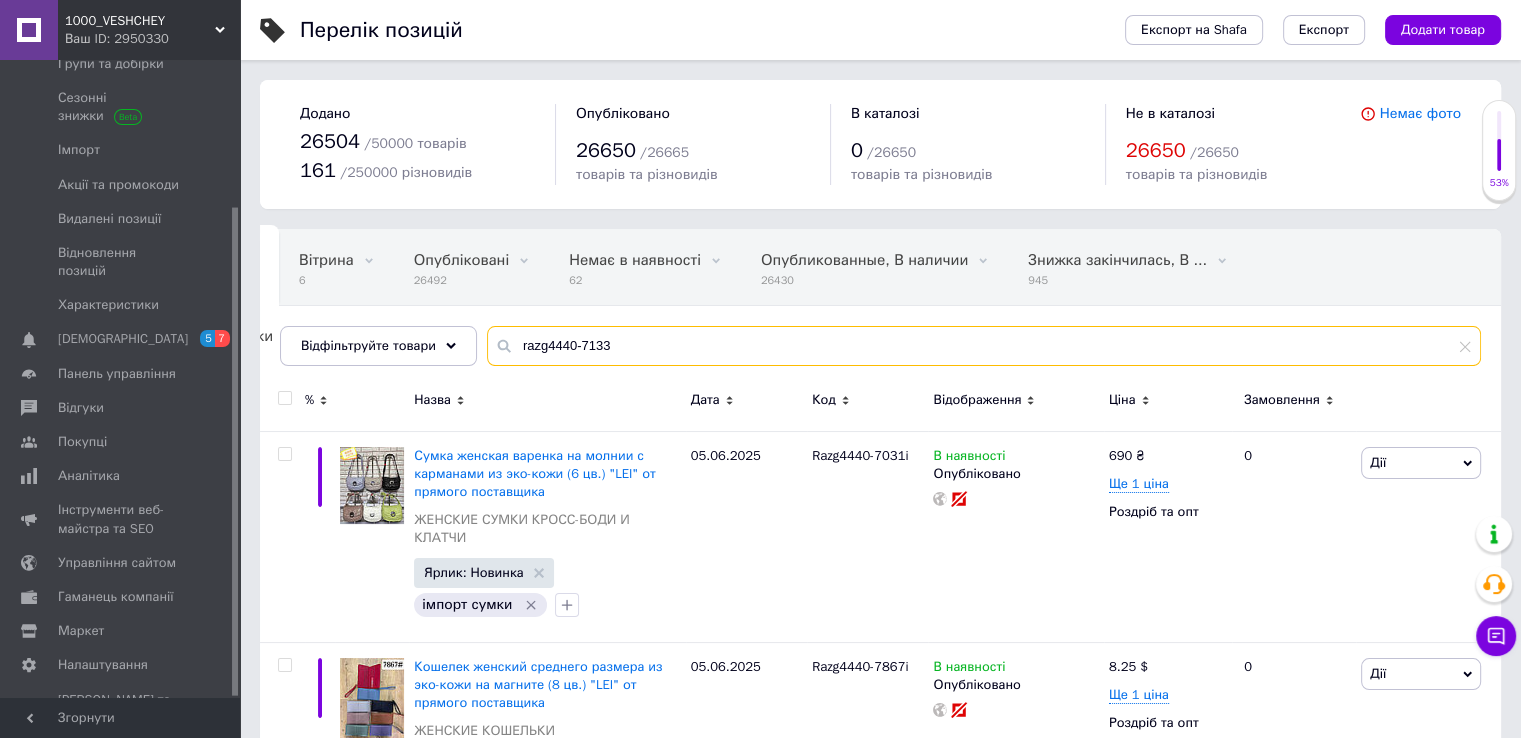 drag, startPoint x: 612, startPoint y: 340, endPoint x: 572, endPoint y: 341, distance: 40.012497 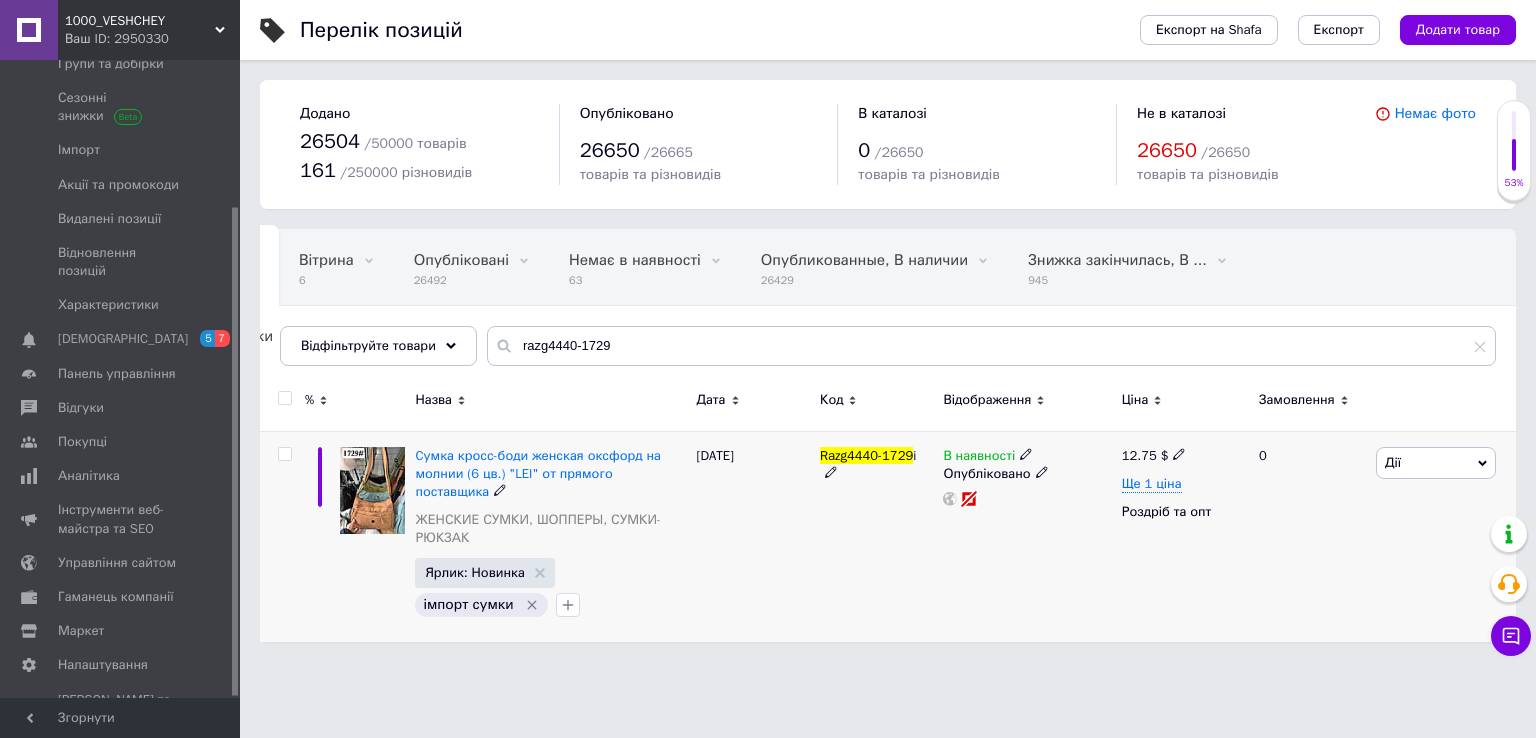 click 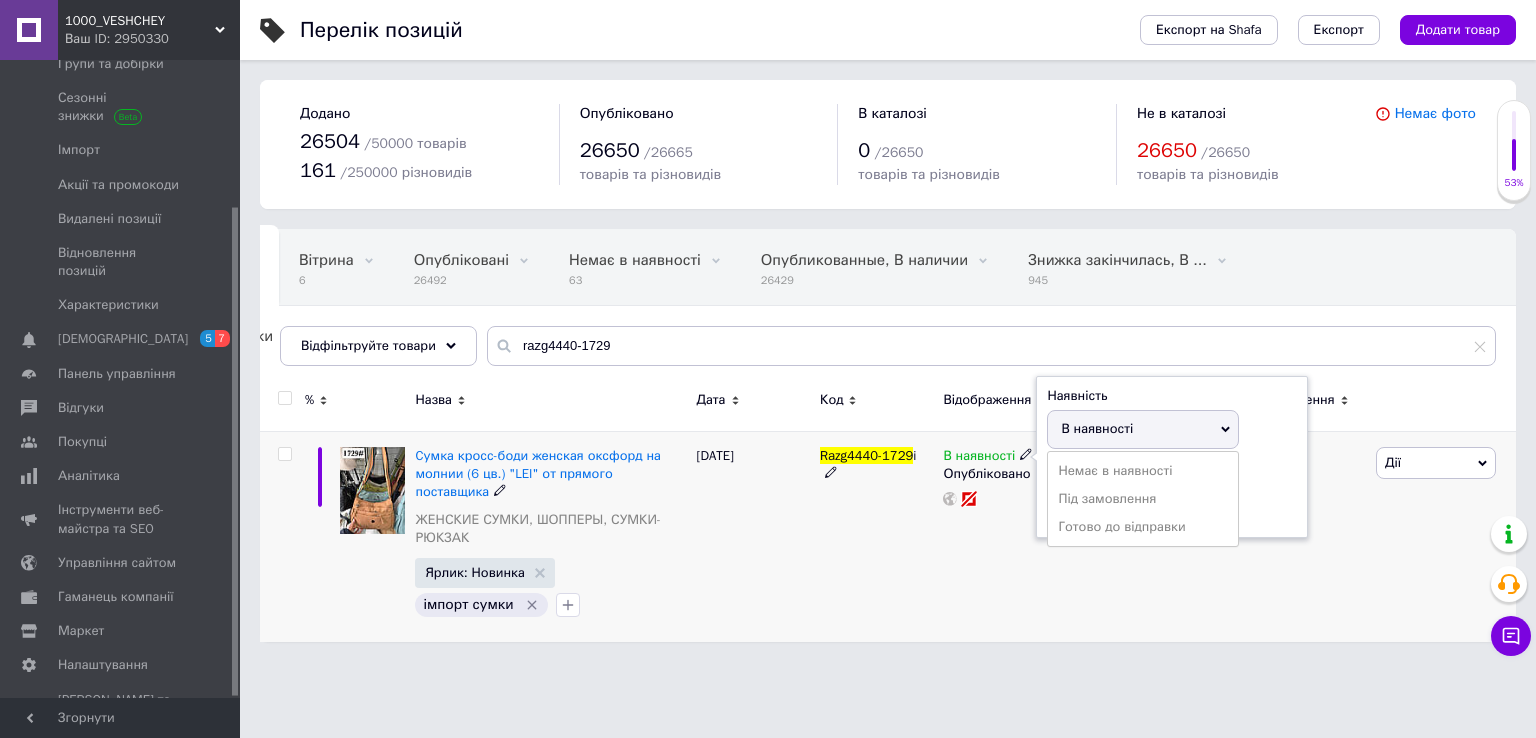 click on "Немає в наявності Під замовлення [PERSON_NAME] до відправки" at bounding box center [1143, 499] 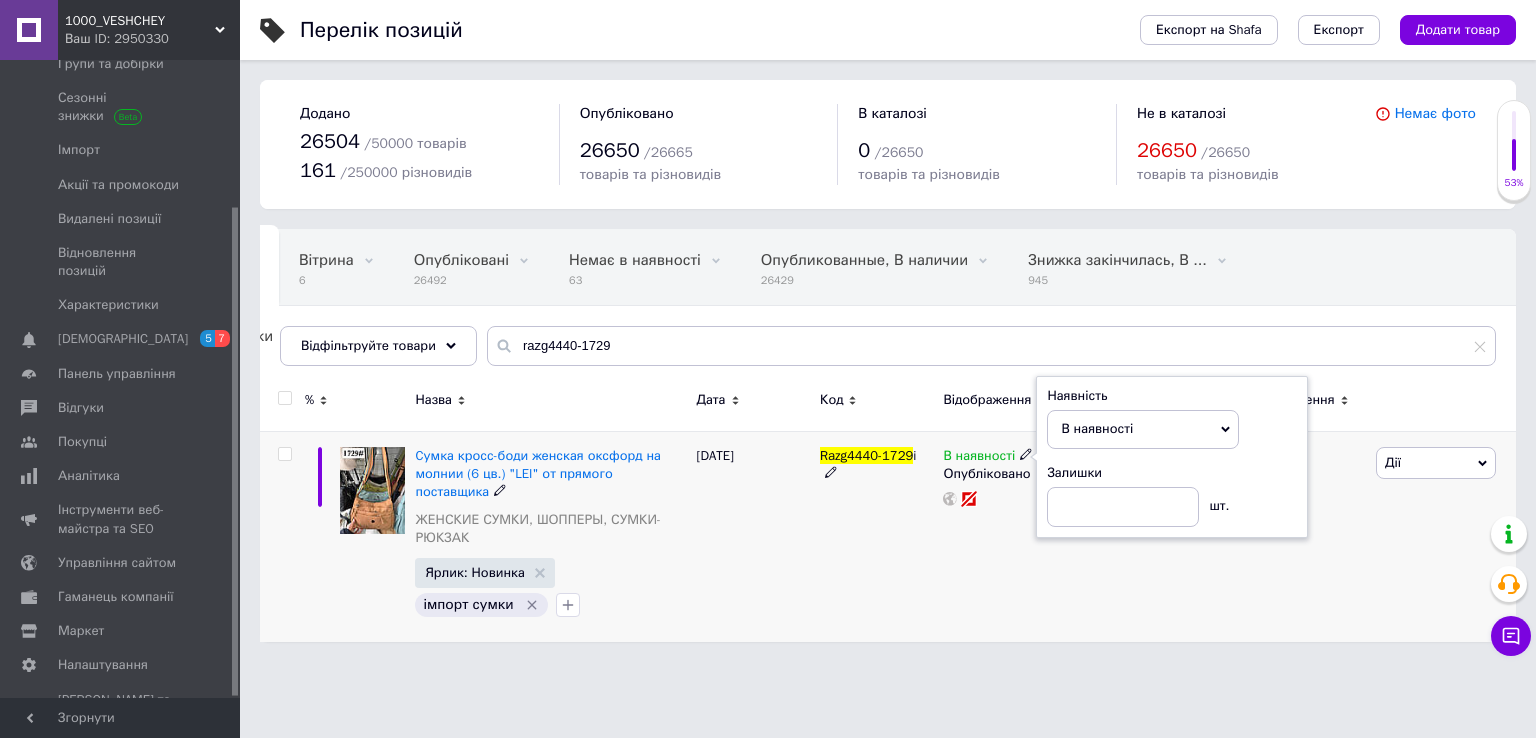 click 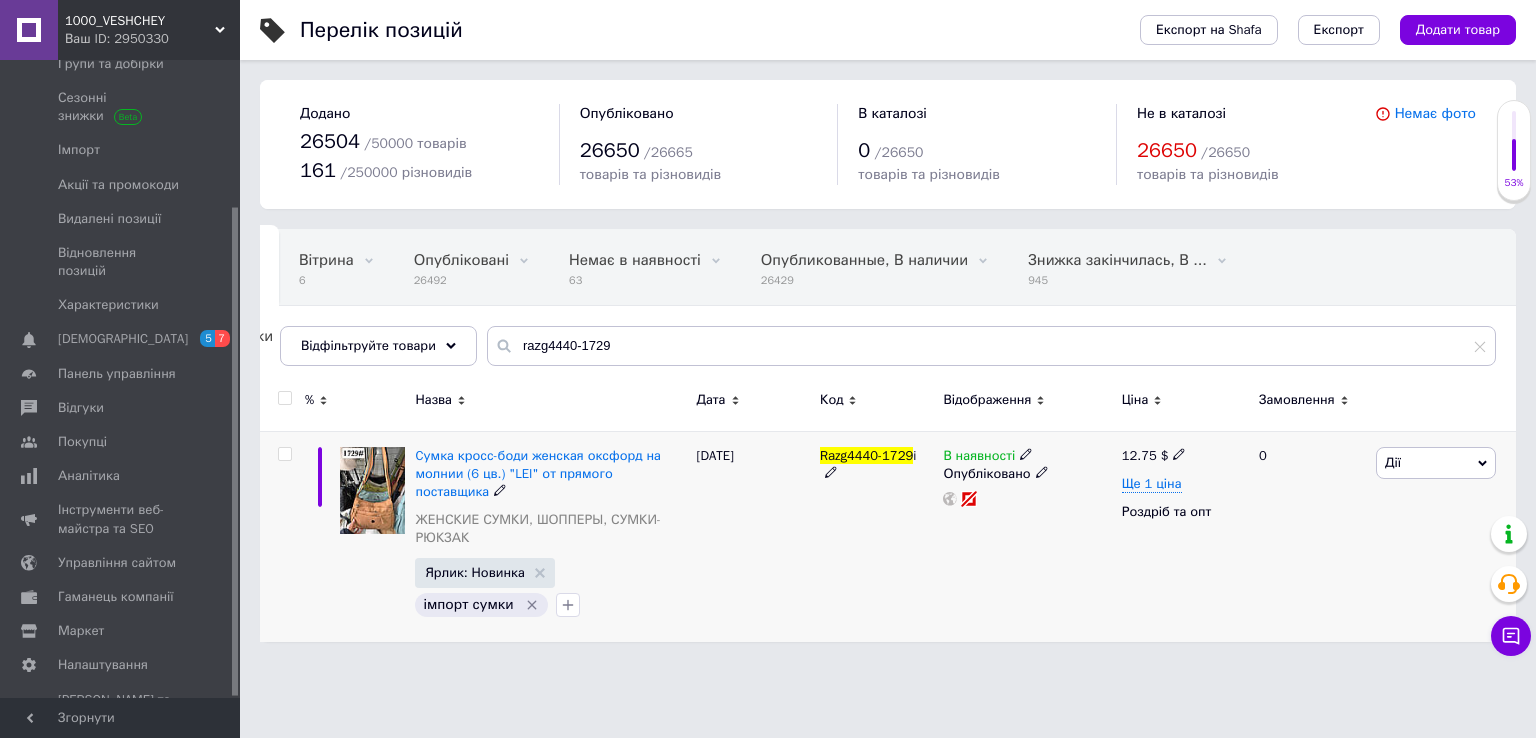 click 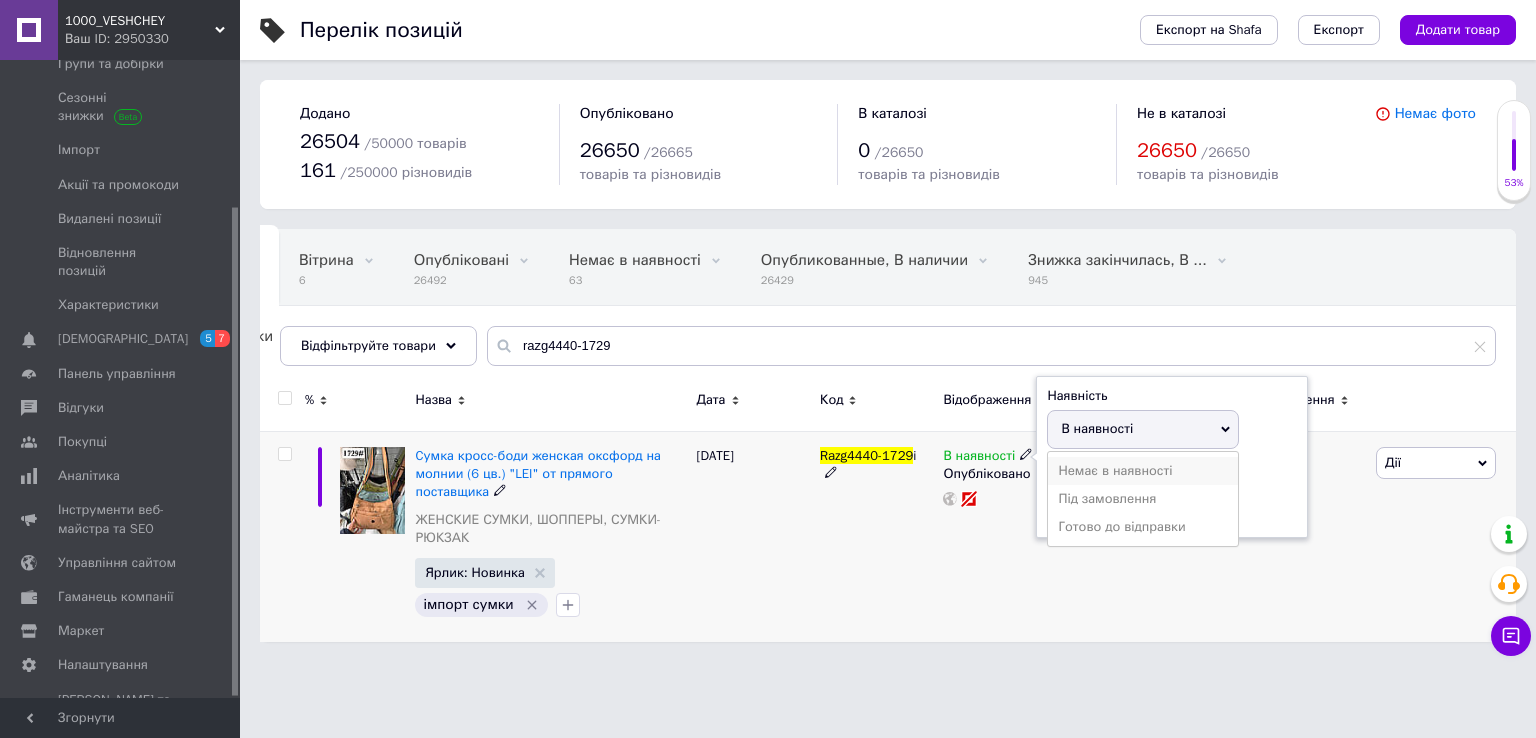 click on "Немає в наявності" at bounding box center (1143, 471) 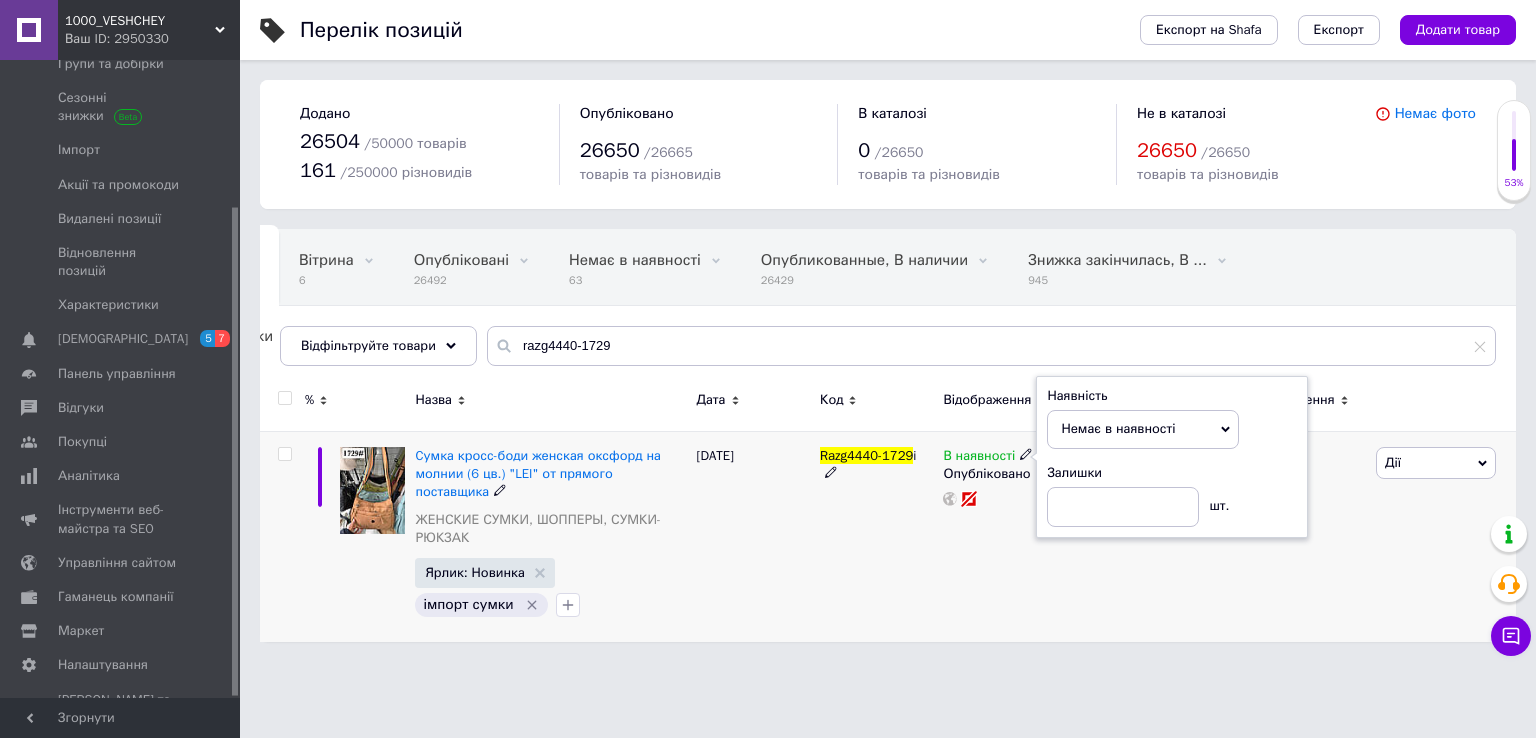 click on "В наявності Наявність Немає в наявності В наявності Під замовлення Готово до відправки Залишки шт. Опубліковано" at bounding box center (1027, 536) 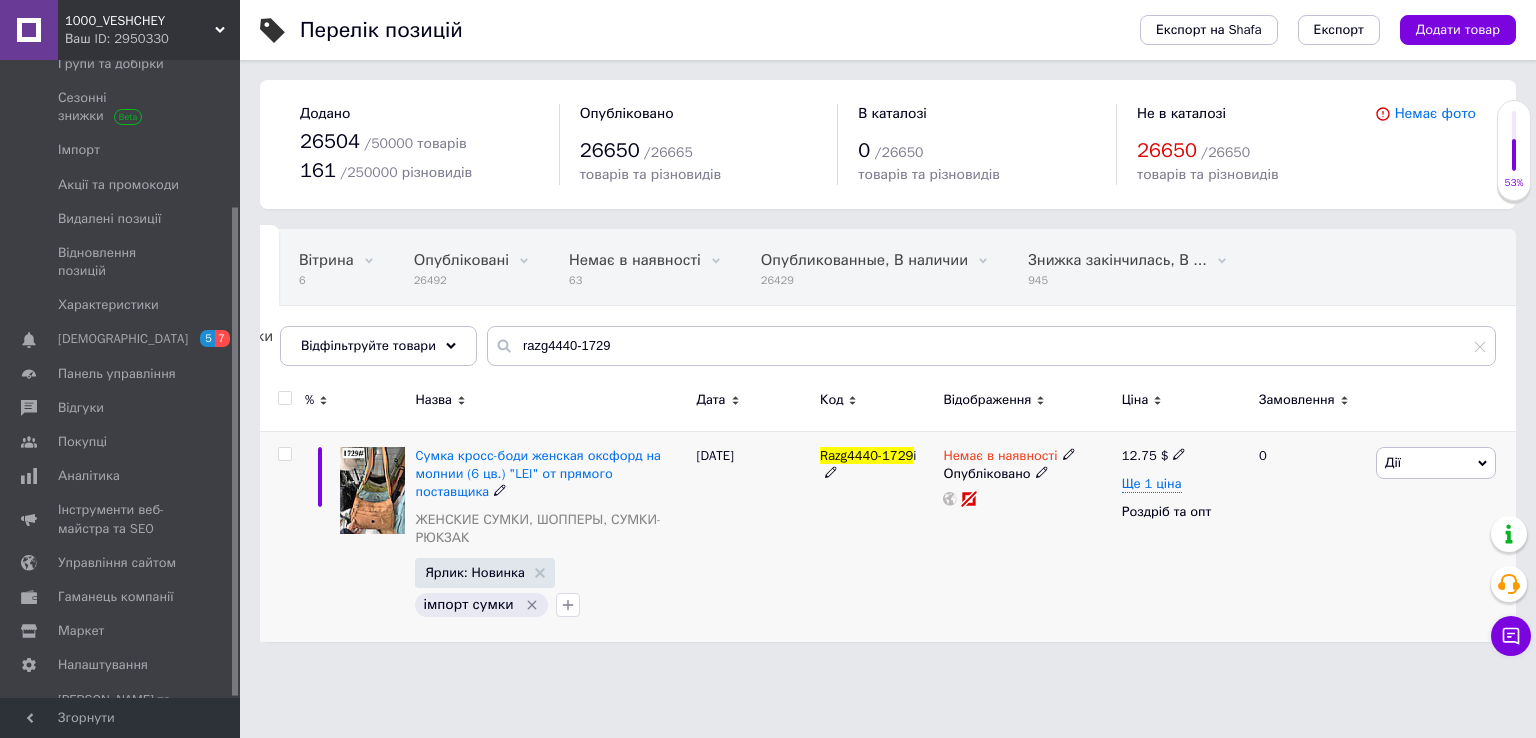 click on "Немає в наявності Опубліковано" at bounding box center [1027, 536] 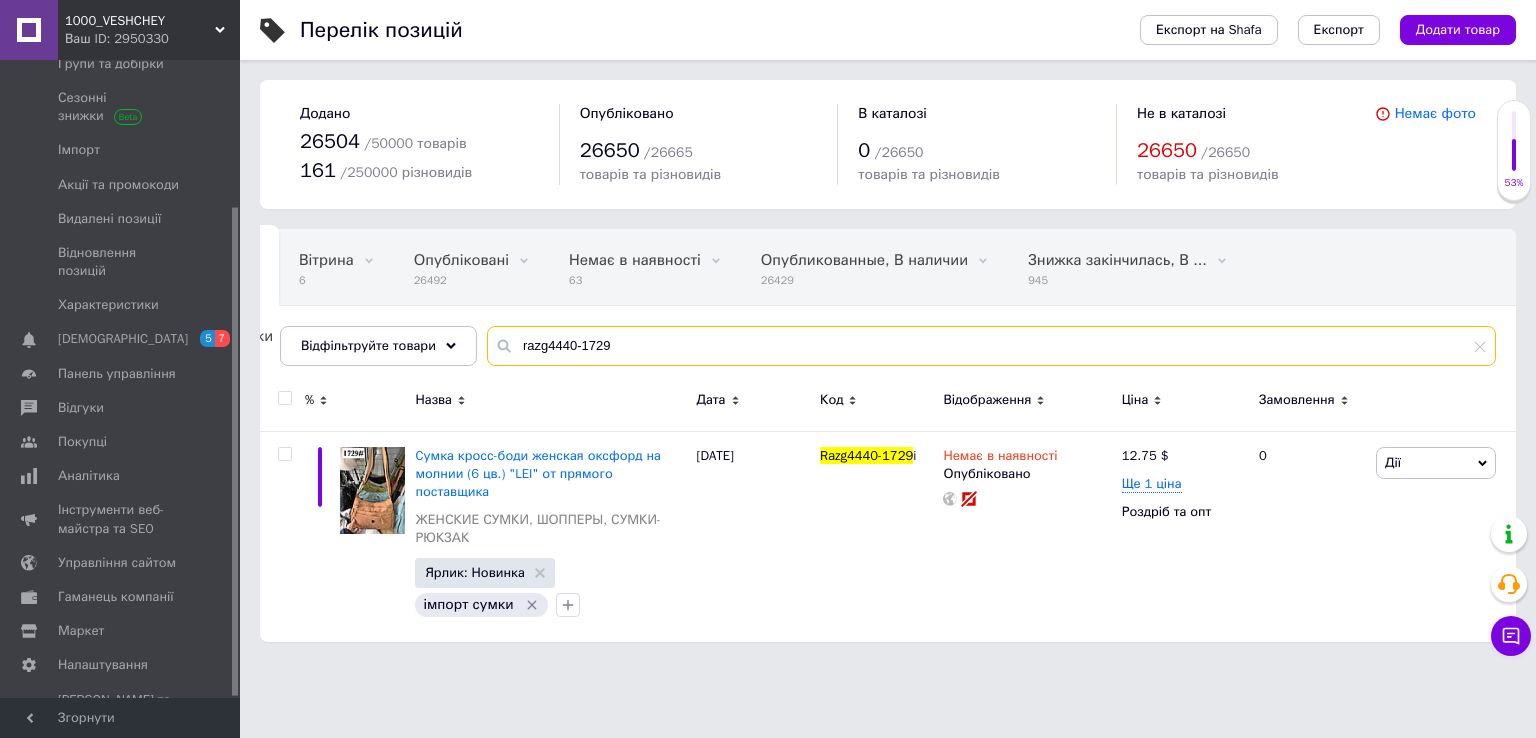 click on "razg4440-1729" at bounding box center (991, 346) 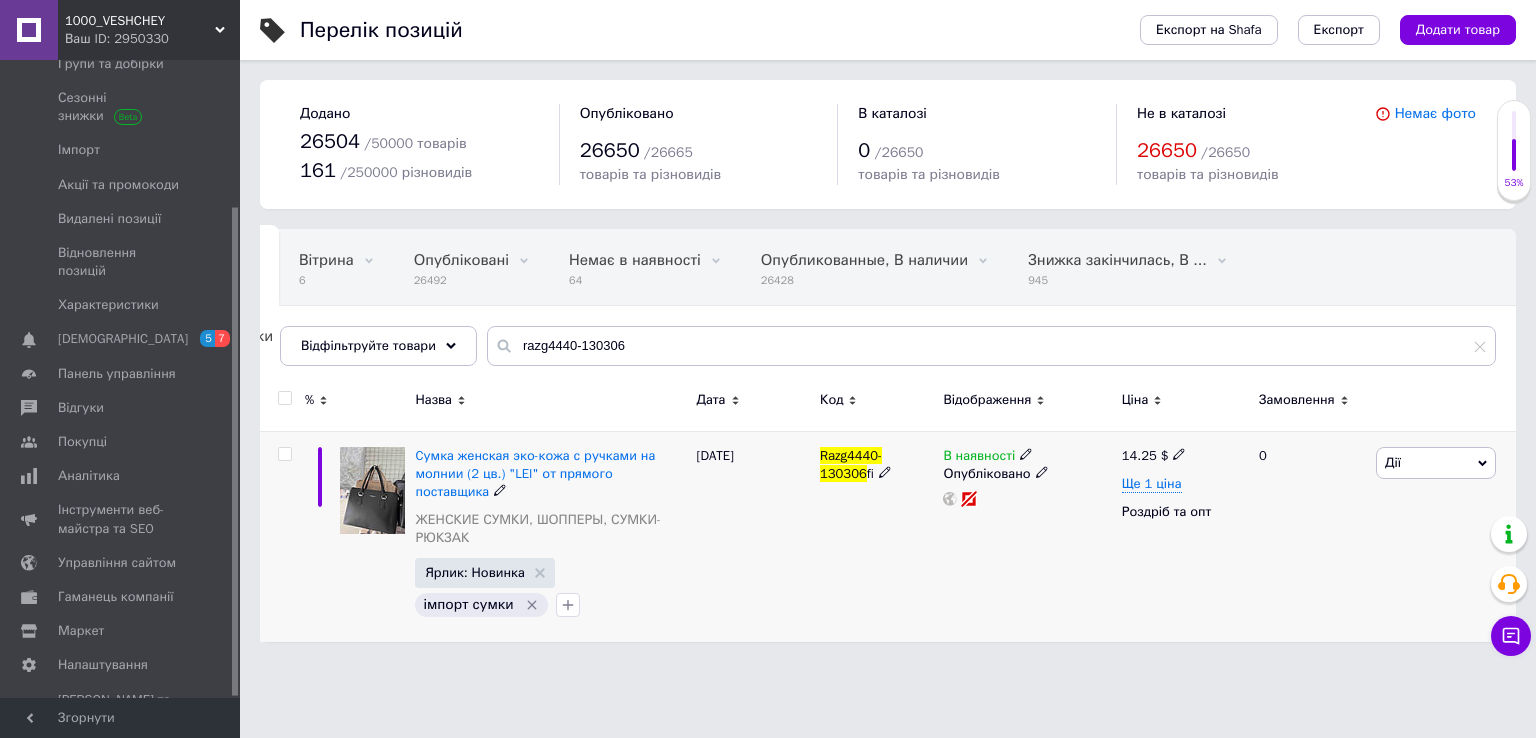 click 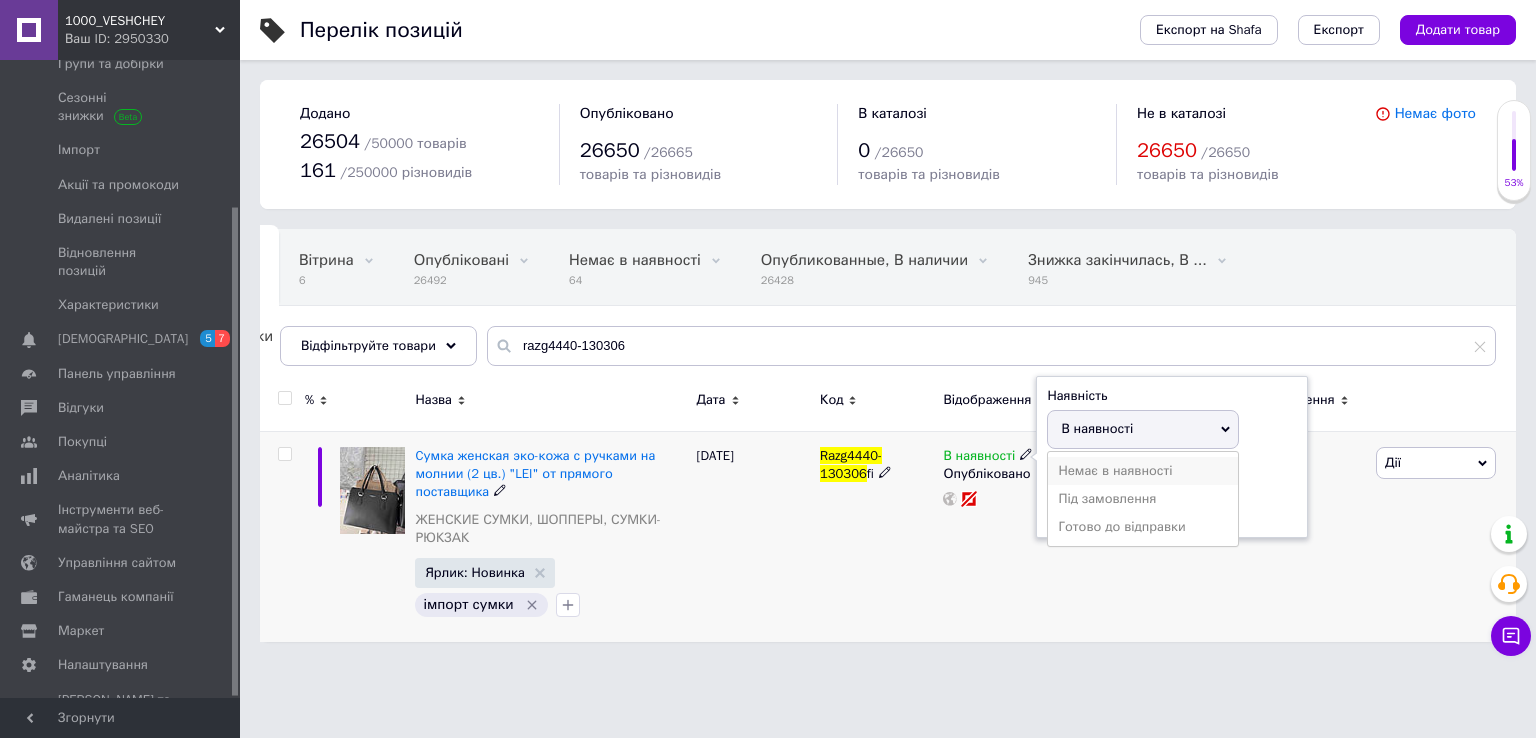 click on "Немає в наявності" at bounding box center (1143, 471) 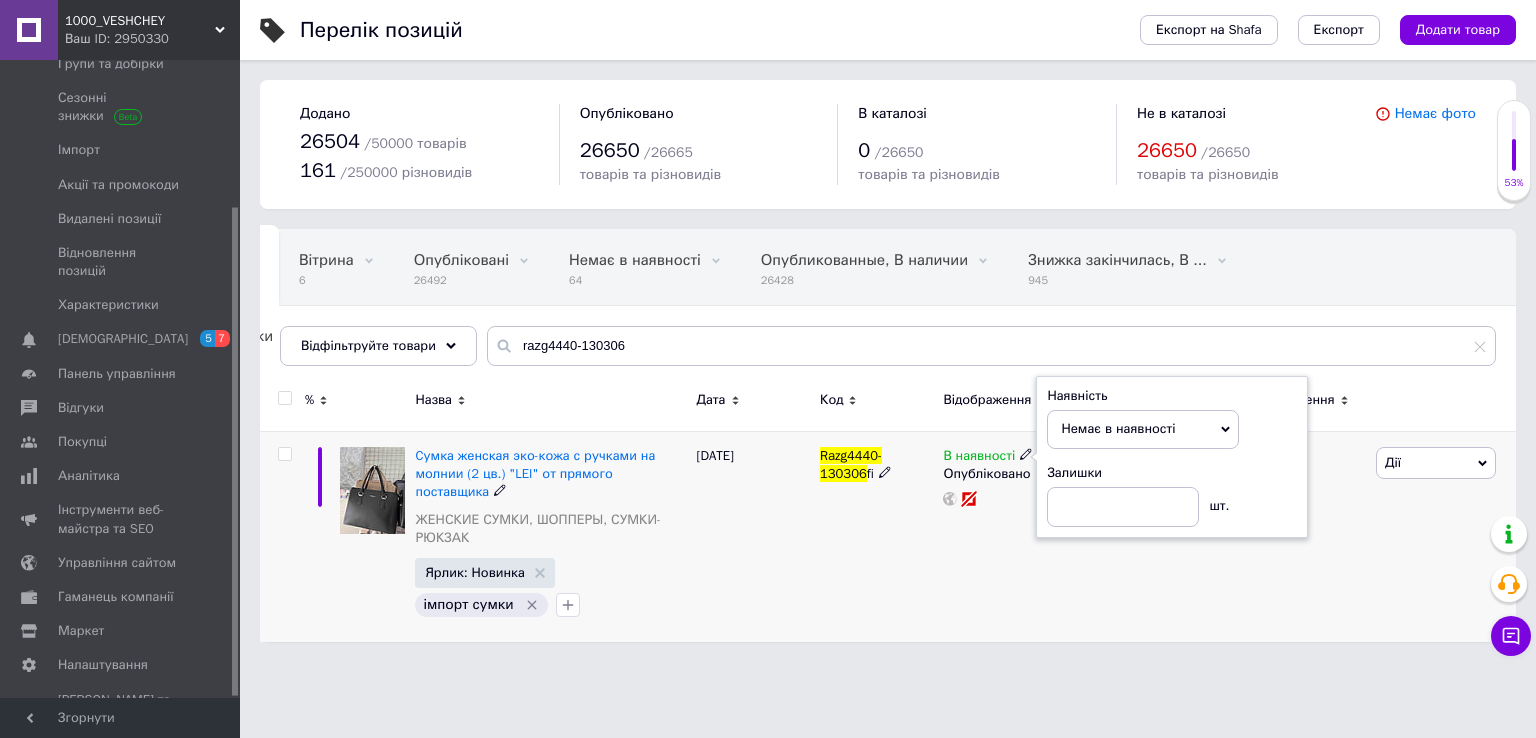click on "В наявності Наявність Немає в наявності В наявності Під замовлення Готово до відправки Залишки шт. Опубліковано" at bounding box center (1027, 536) 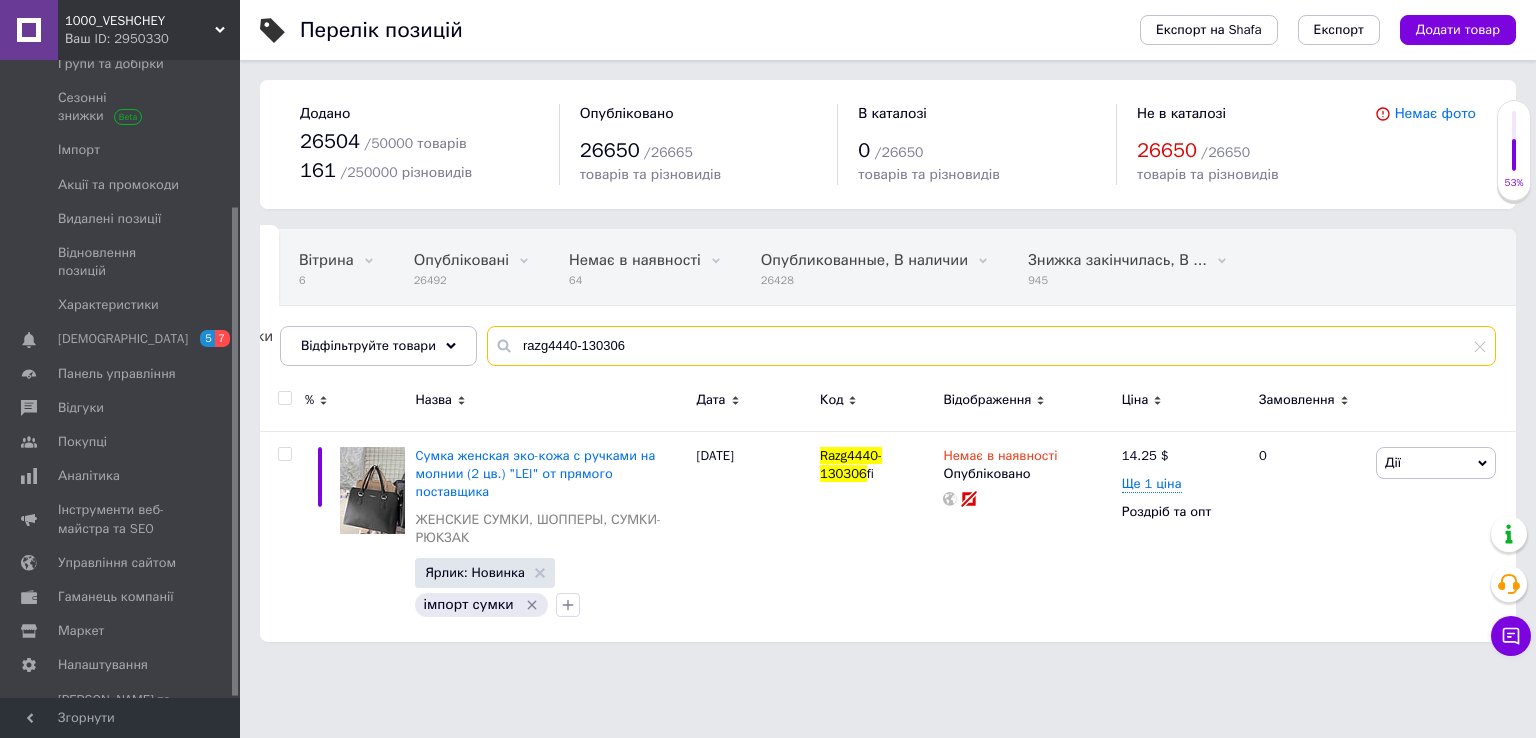 drag, startPoint x: 638, startPoint y: 348, endPoint x: 601, endPoint y: 349, distance: 37.01351 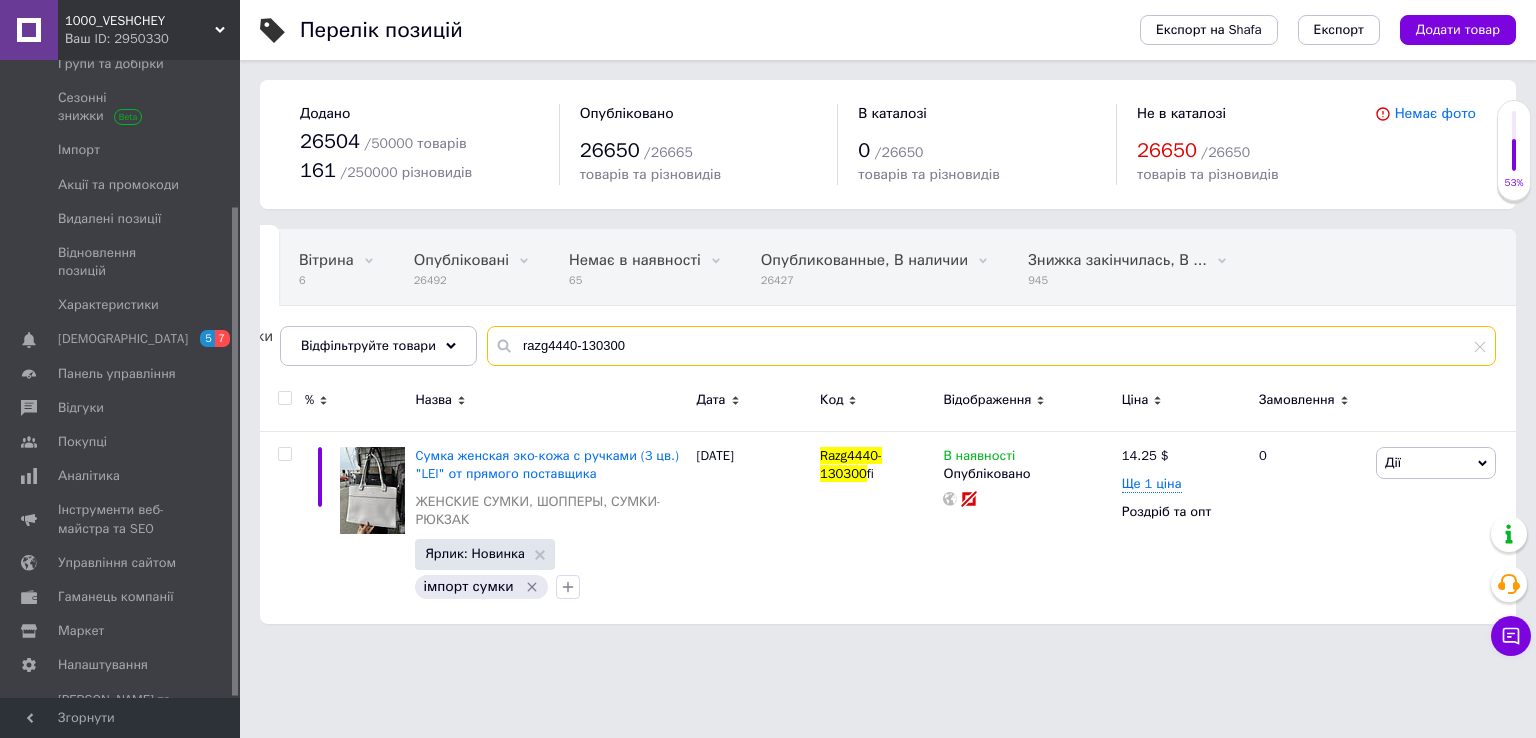 drag, startPoint x: 623, startPoint y: 342, endPoint x: 572, endPoint y: 344, distance: 51.0392 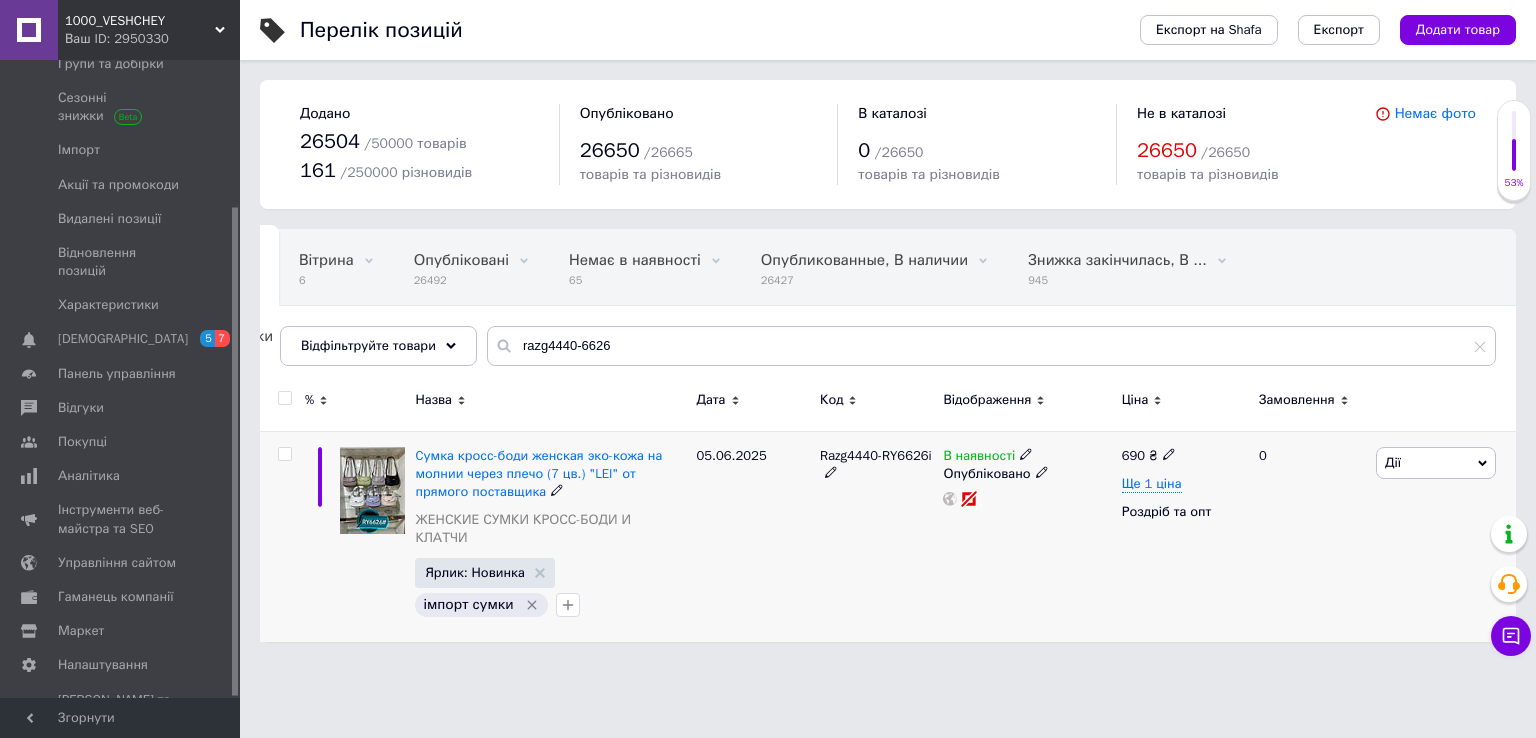 click at bounding box center (1026, 453) 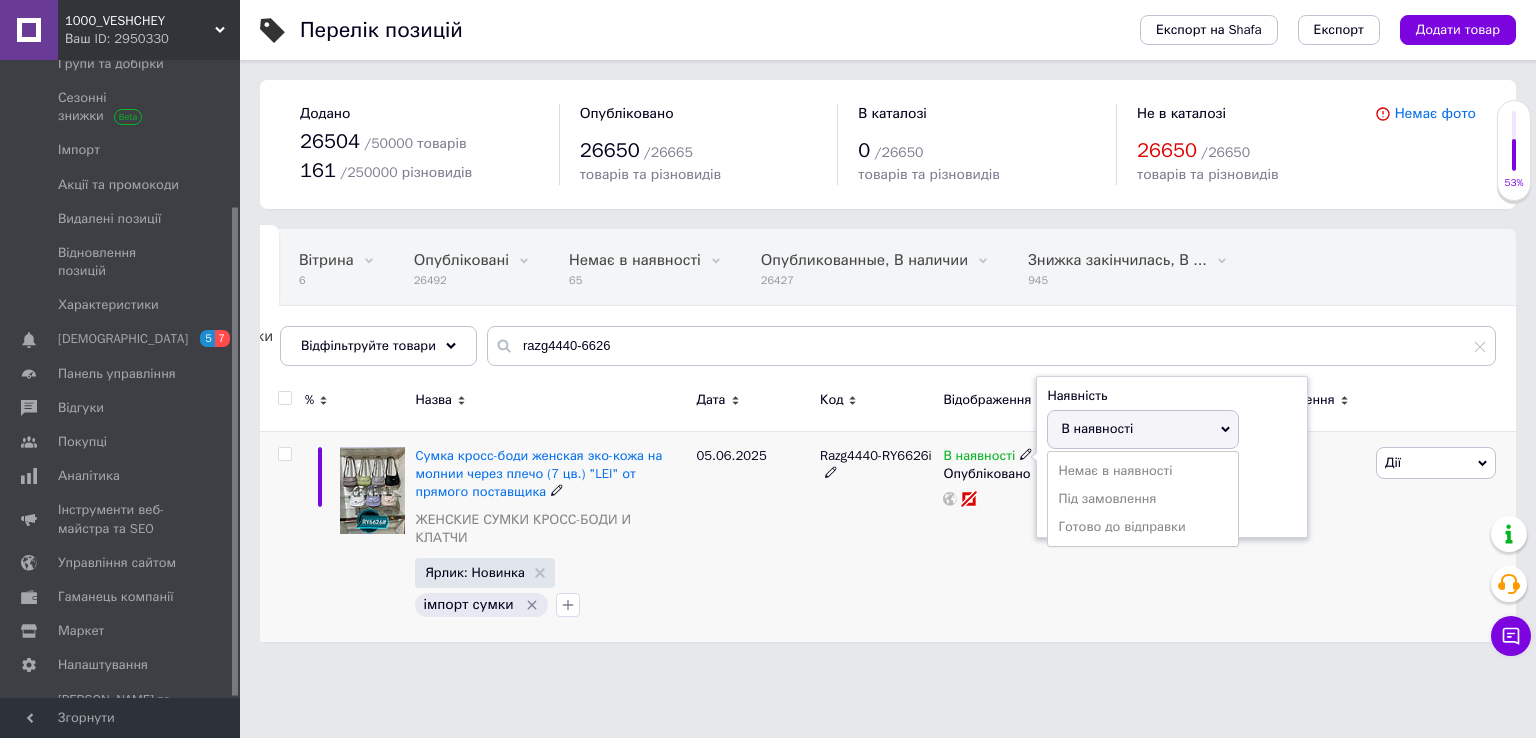 click on "Наявність В наявності Немає в наявності Під замовлення Готово до відправки Залишки шт." at bounding box center (1172, 457) 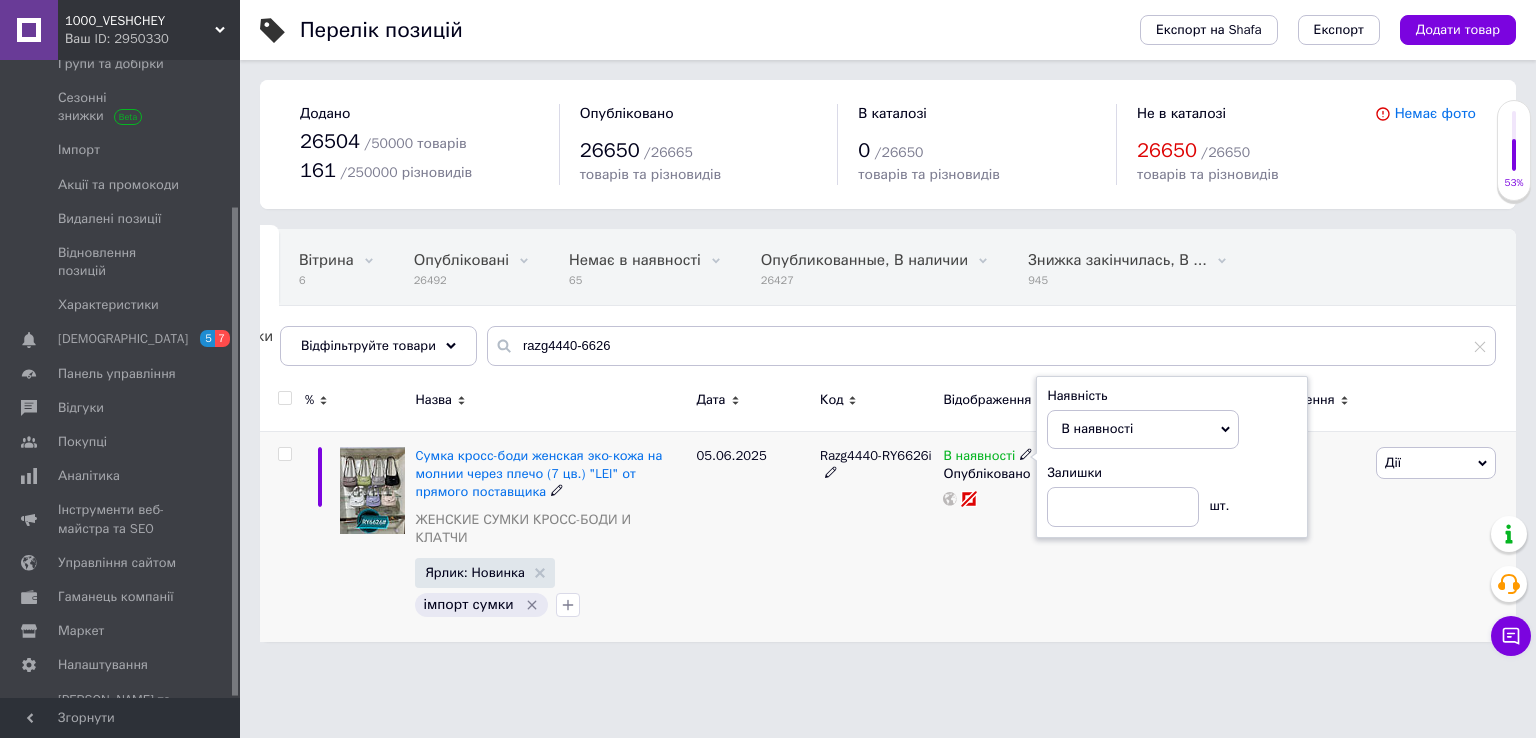 click 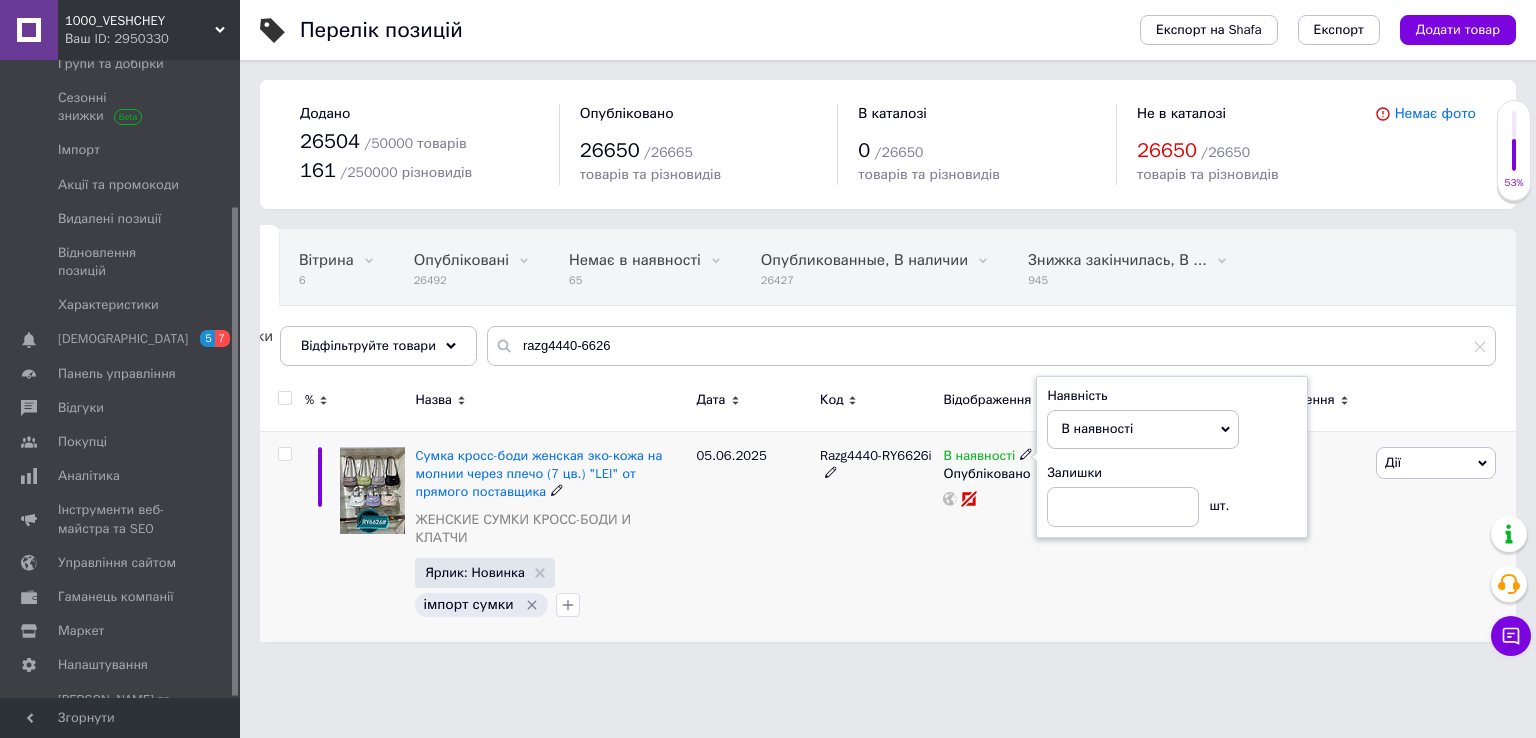 click 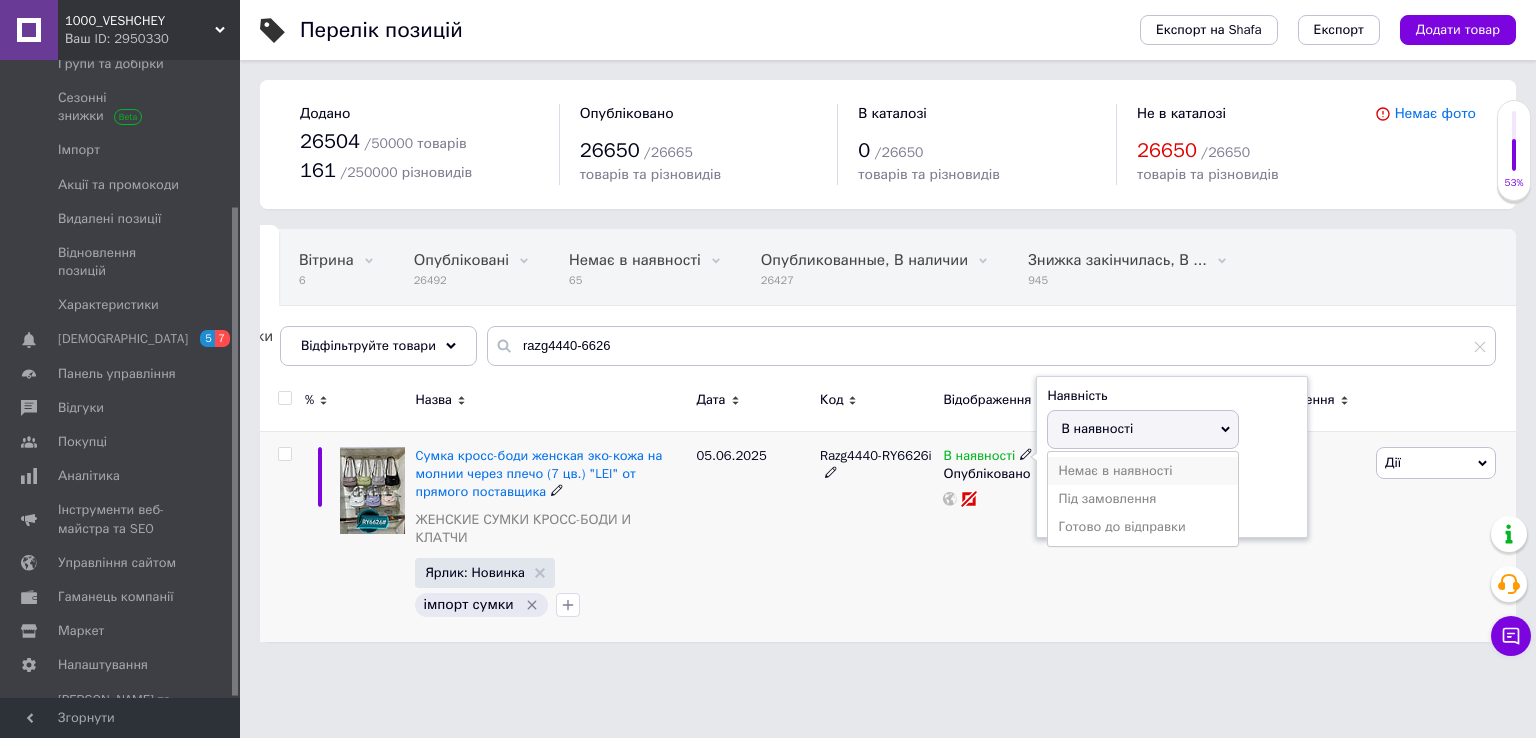 click on "Немає в наявності" at bounding box center [1143, 471] 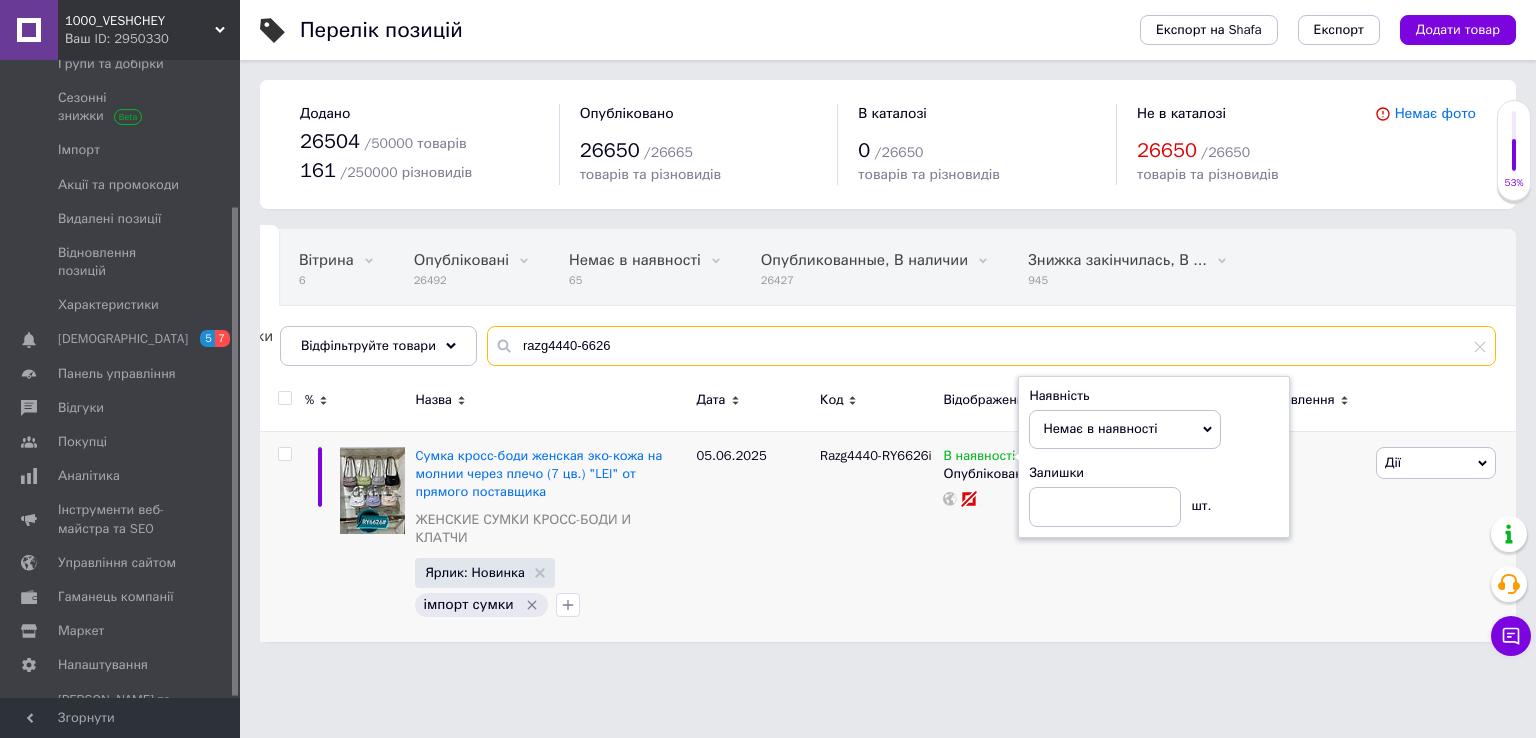 drag, startPoint x: 602, startPoint y: 354, endPoint x: 576, endPoint y: 355, distance: 26.019224 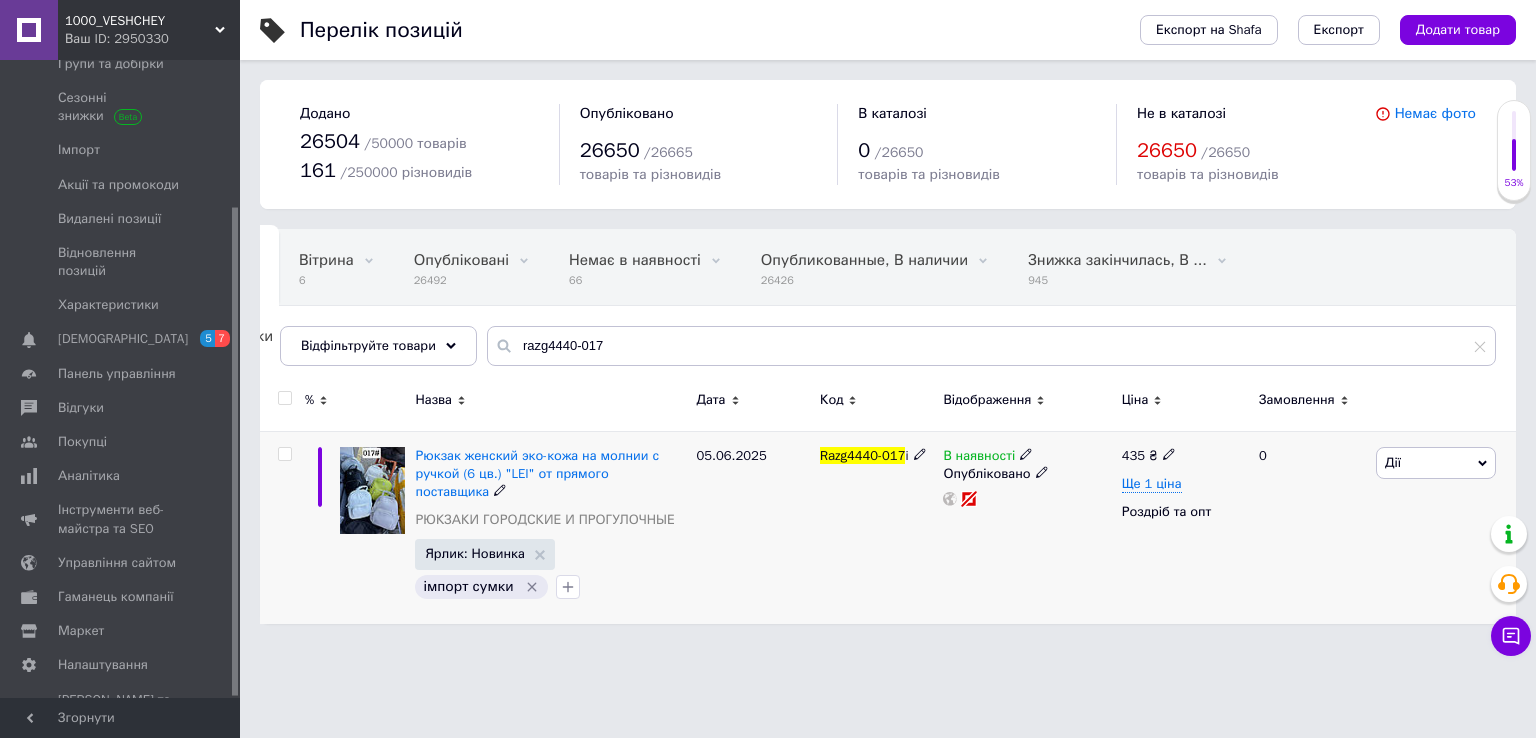 click 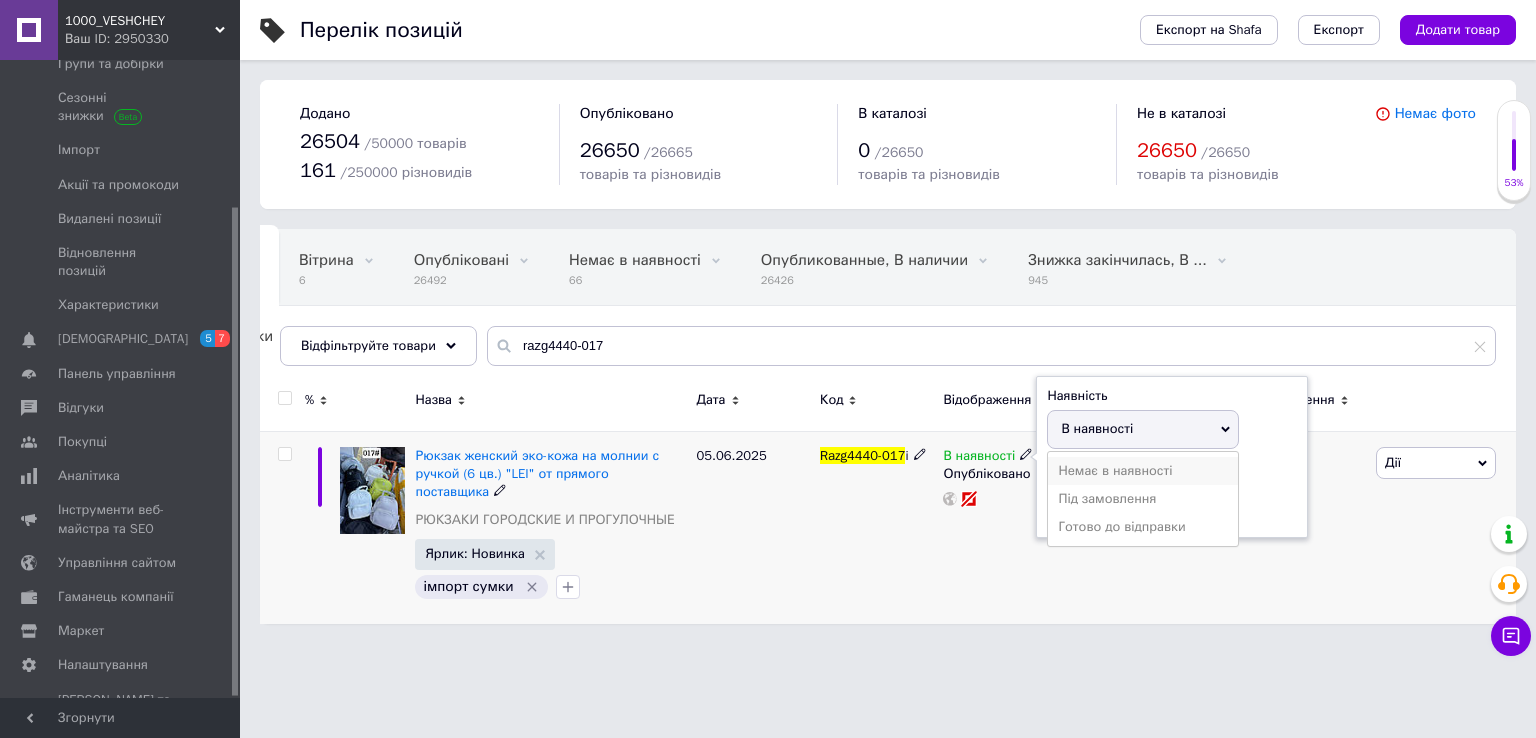 click on "Немає в наявності" at bounding box center [1143, 471] 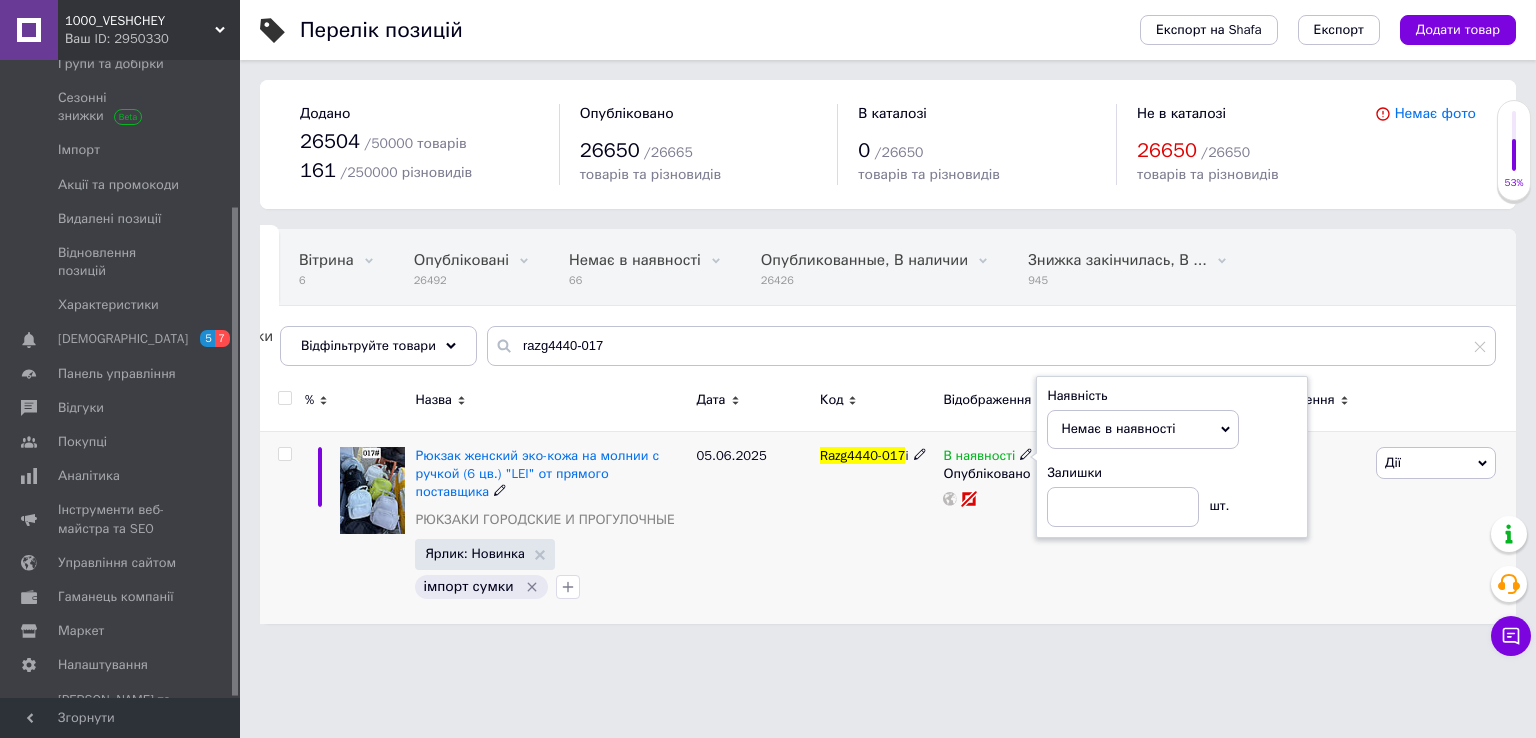 click on "В наявності Наявність Немає в наявності В наявності Під замовлення Готово до відправки Залишки шт. Опубліковано" at bounding box center (1027, 527) 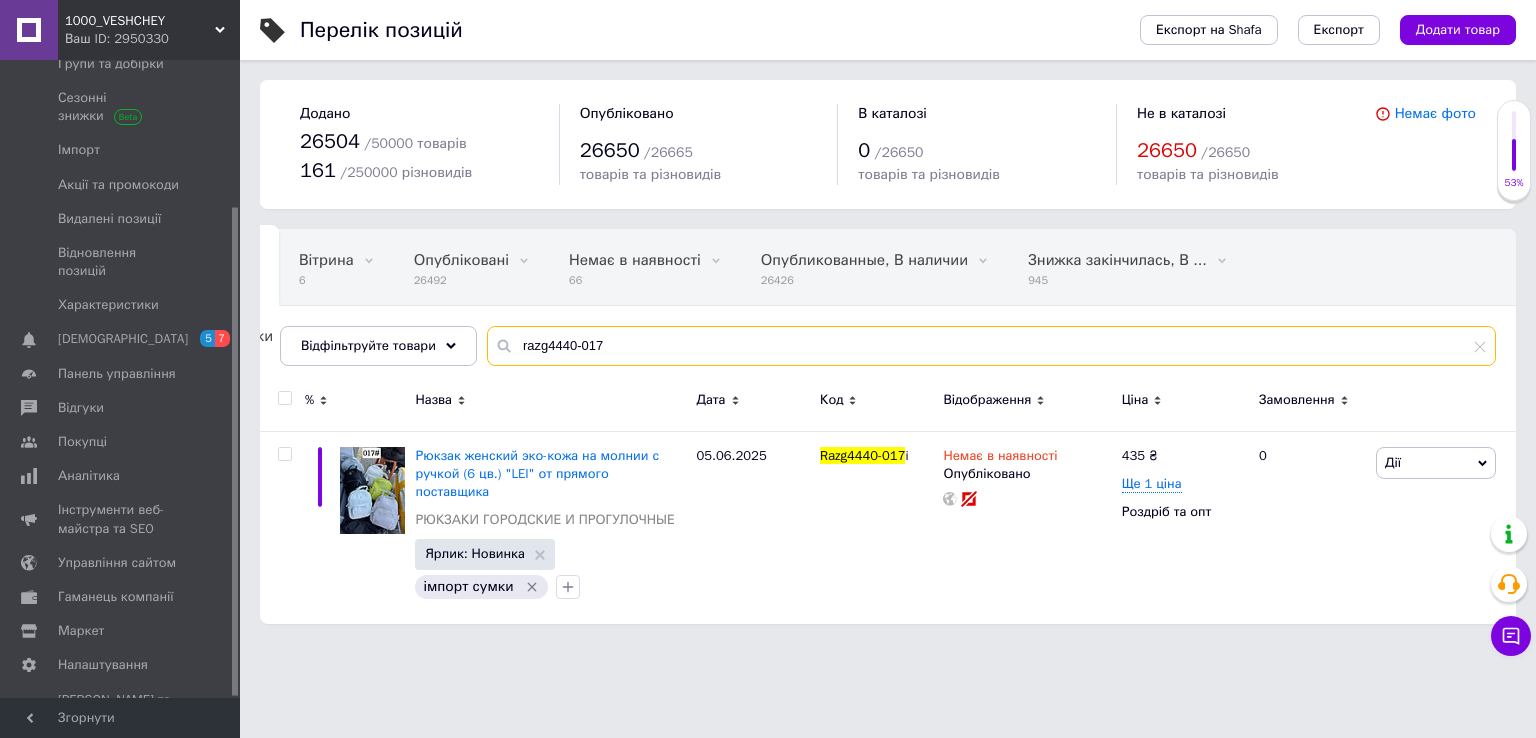 drag, startPoint x: 602, startPoint y: 346, endPoint x: 584, endPoint y: 345, distance: 18.027756 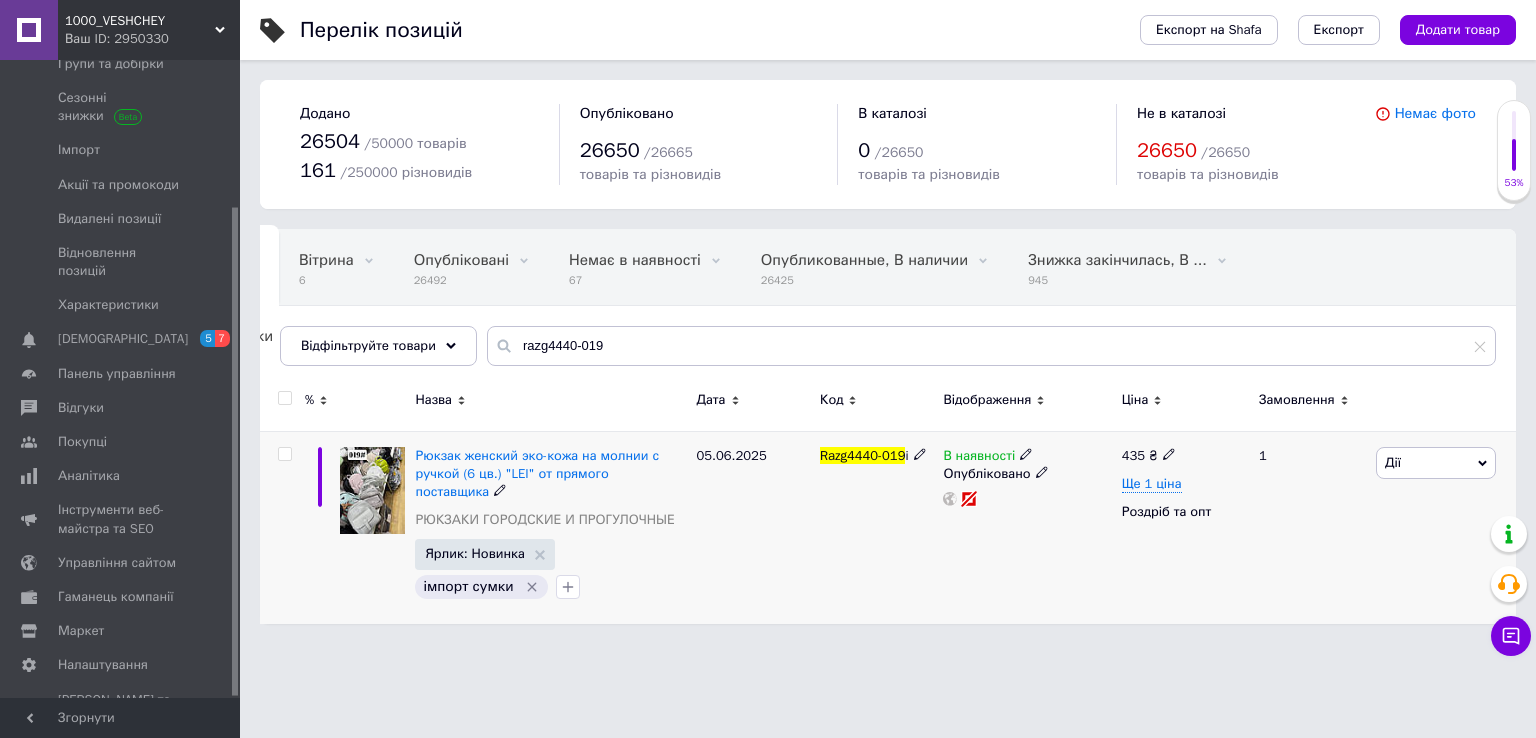 click on "В наявності" at bounding box center (1027, 456) 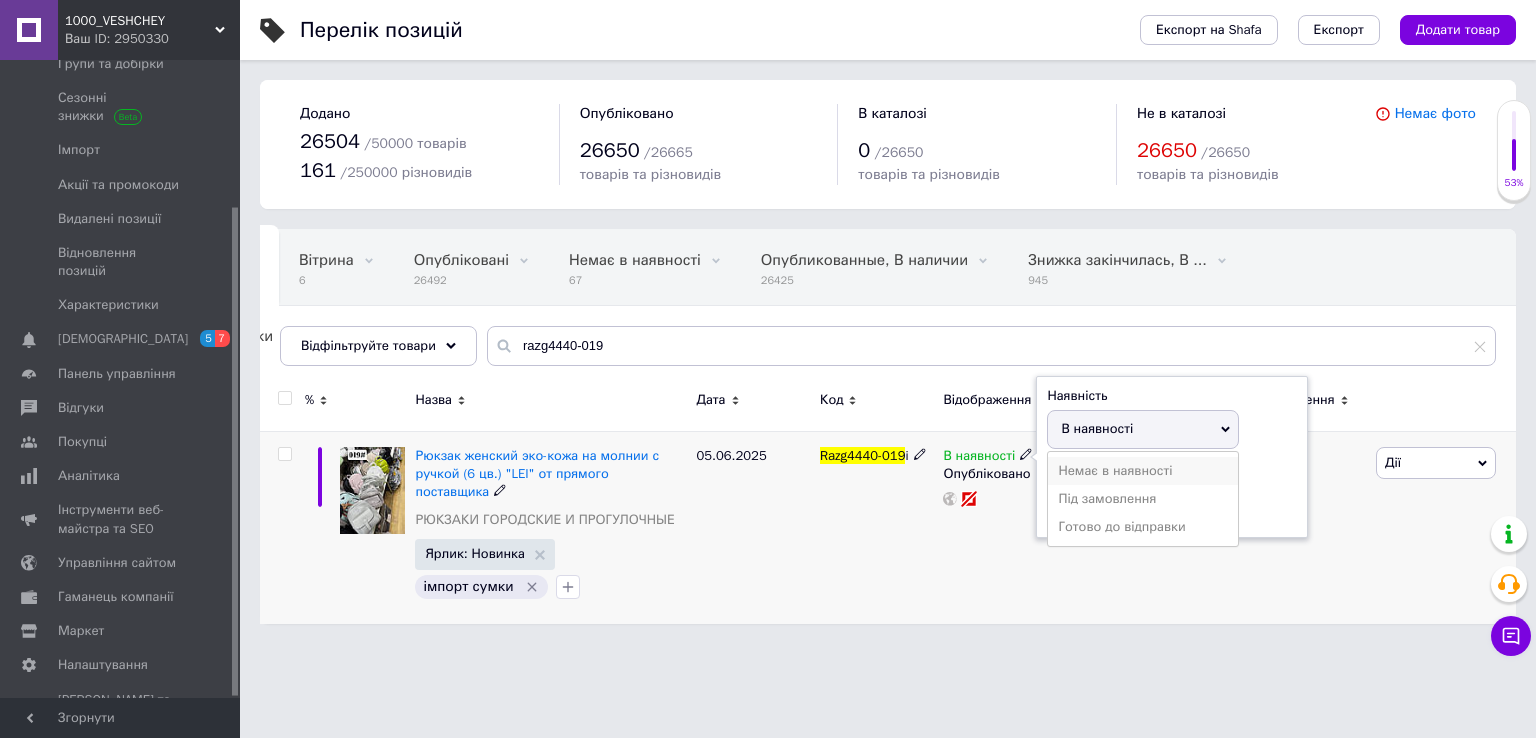 click on "Немає в наявності" at bounding box center (1143, 471) 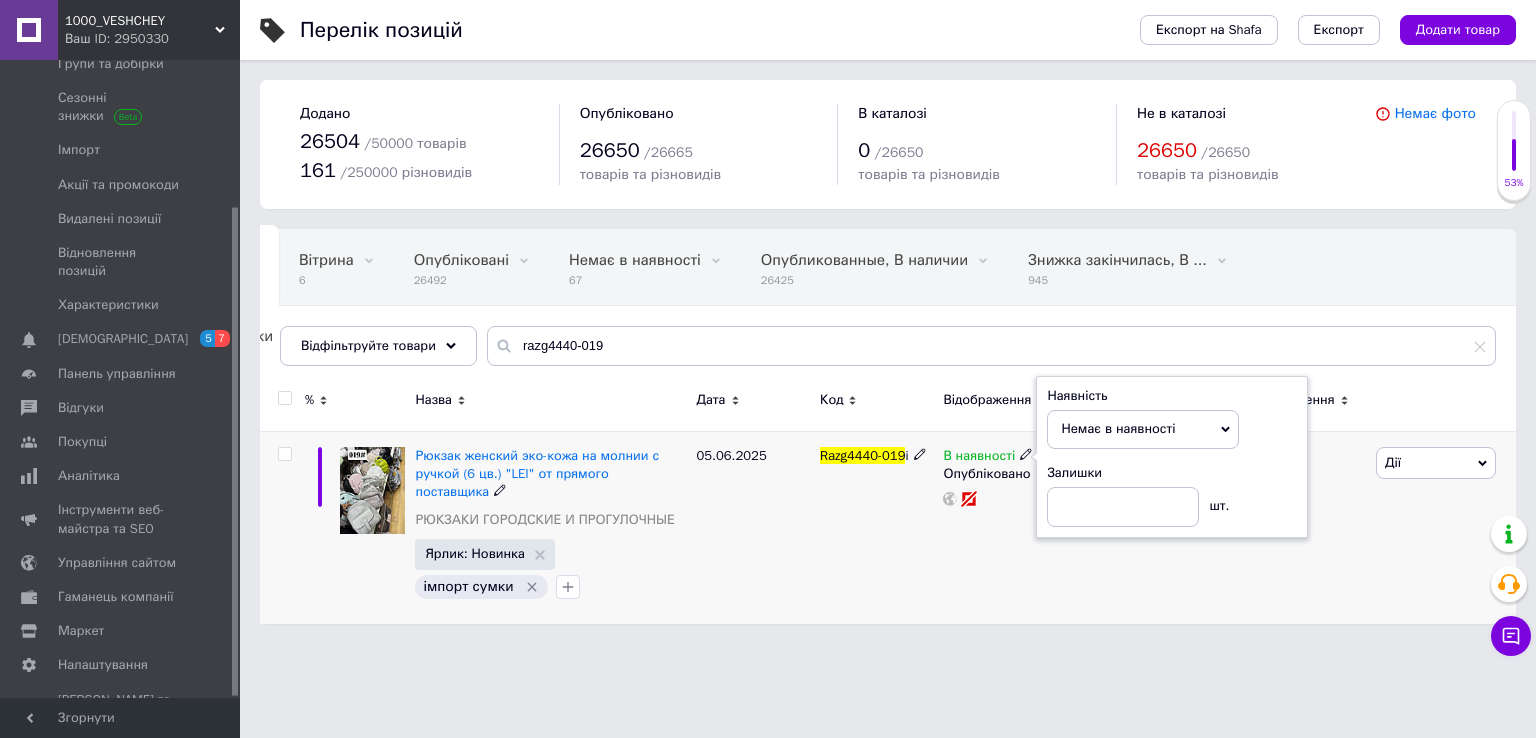 click on "Razg4440-019 i" at bounding box center (876, 527) 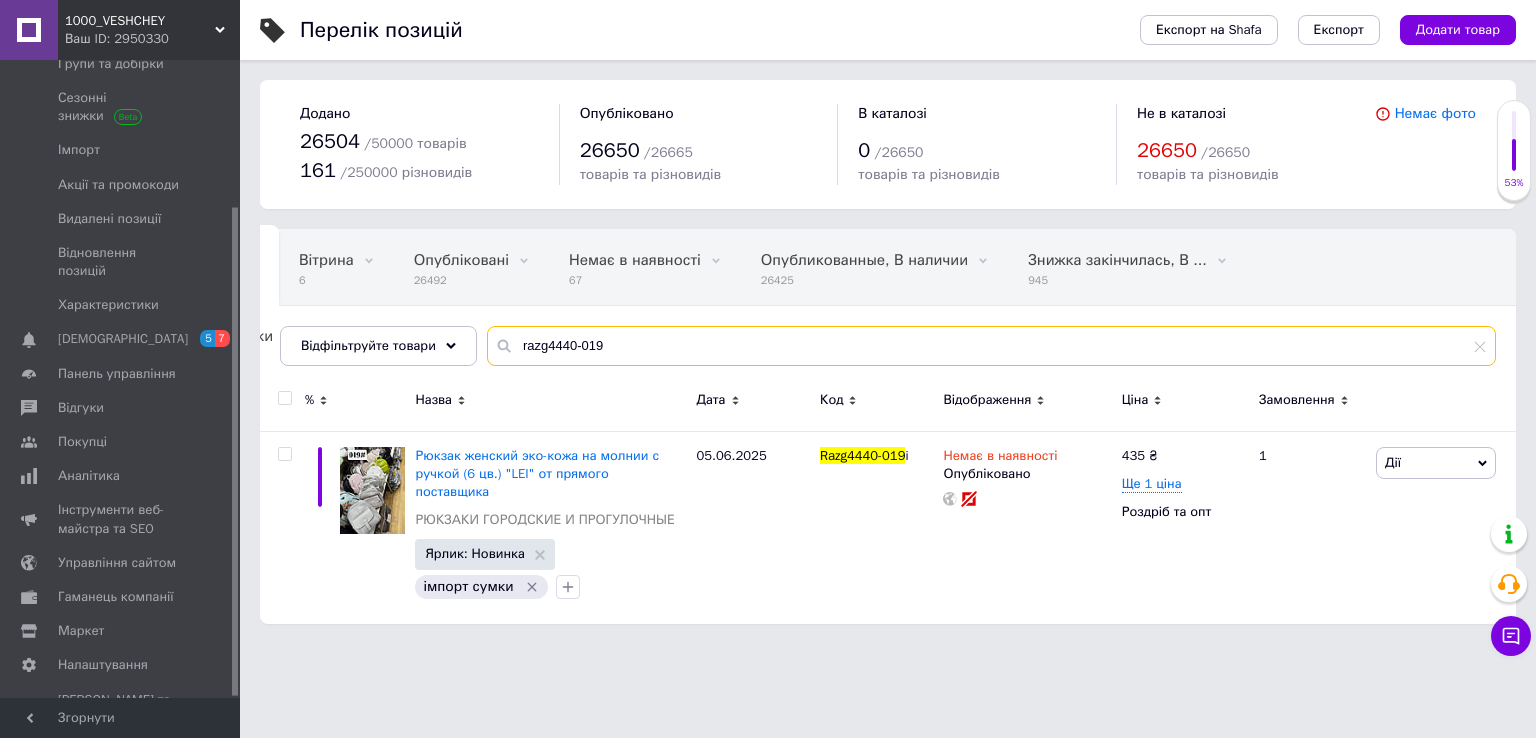 click on "razg4440-019" at bounding box center [991, 346] 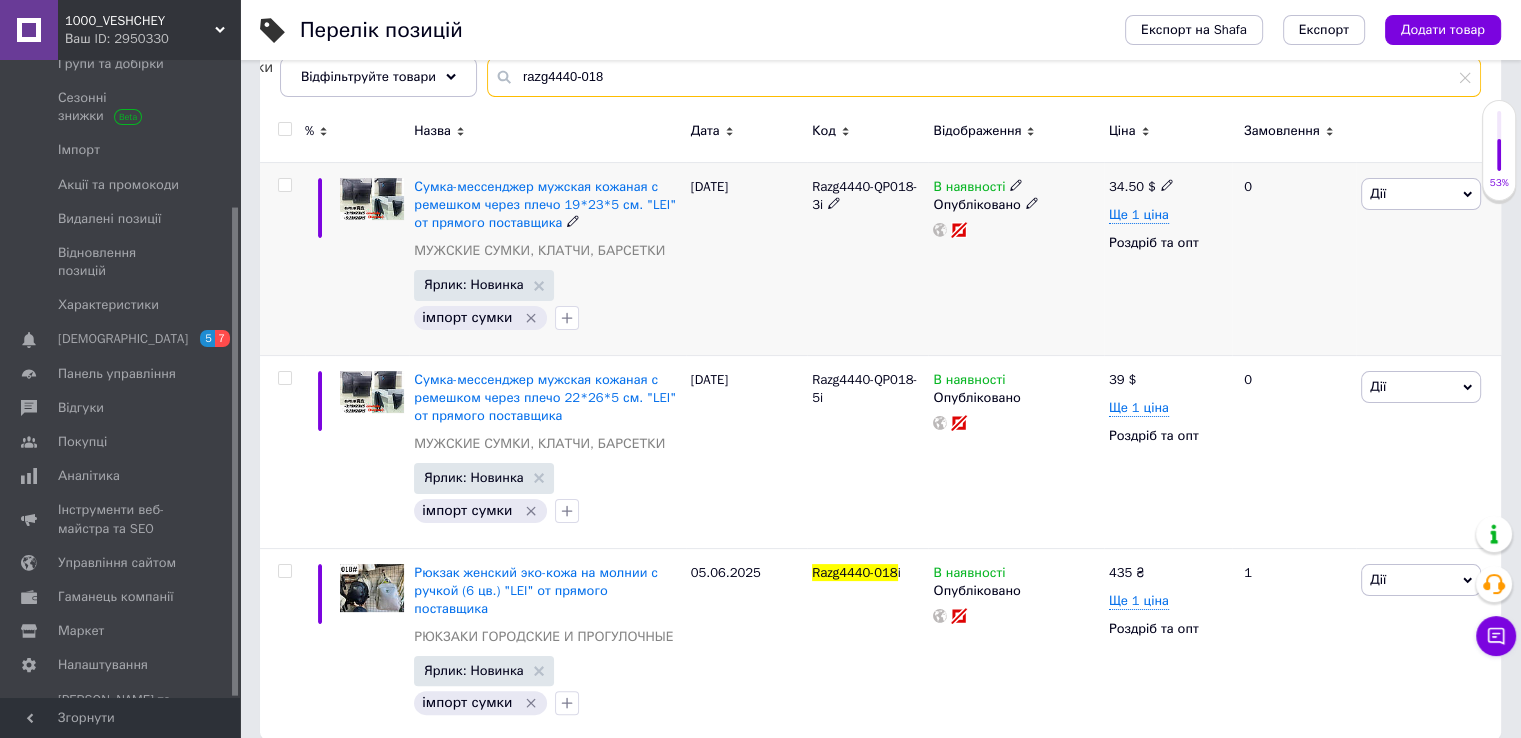 scroll, scrollTop: 272, scrollLeft: 0, axis: vertical 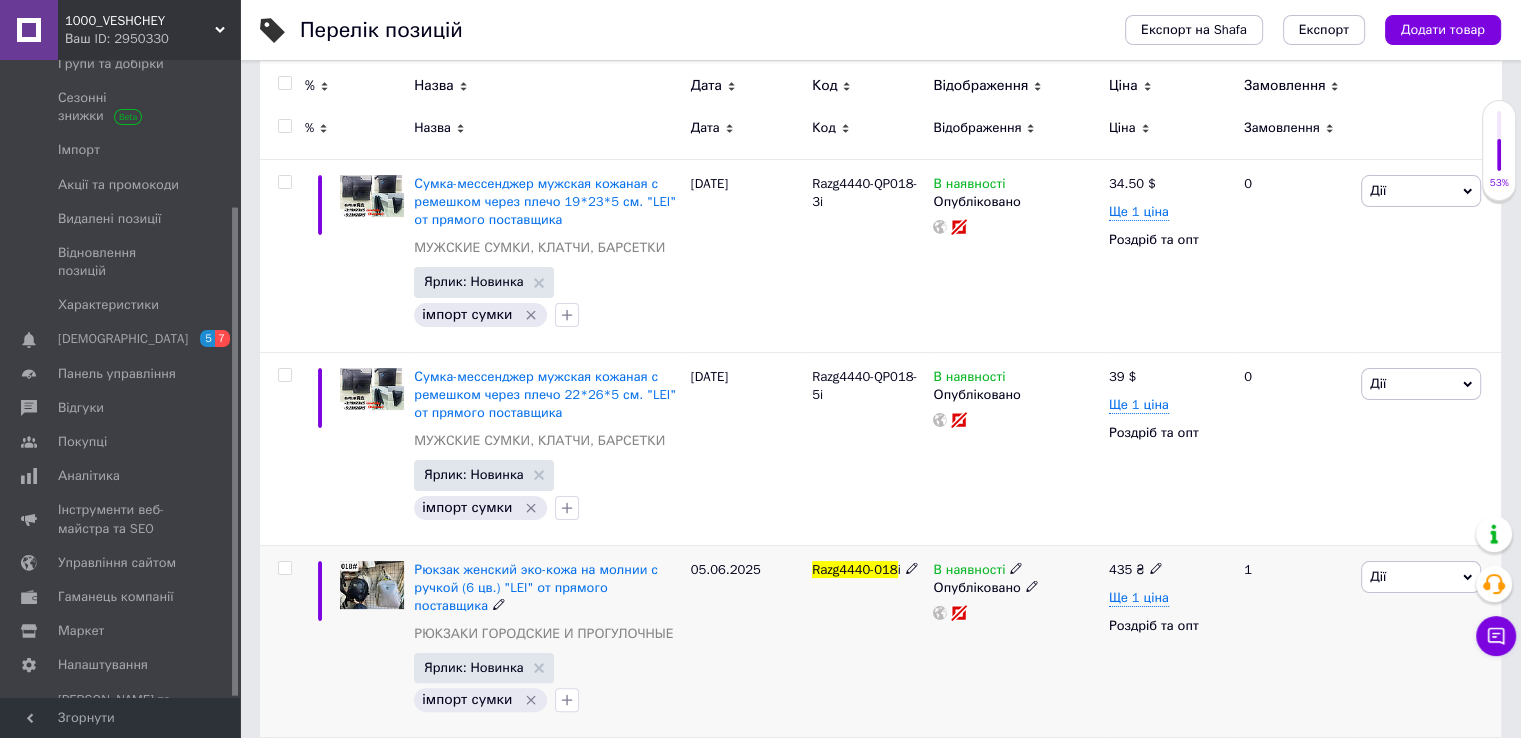 click 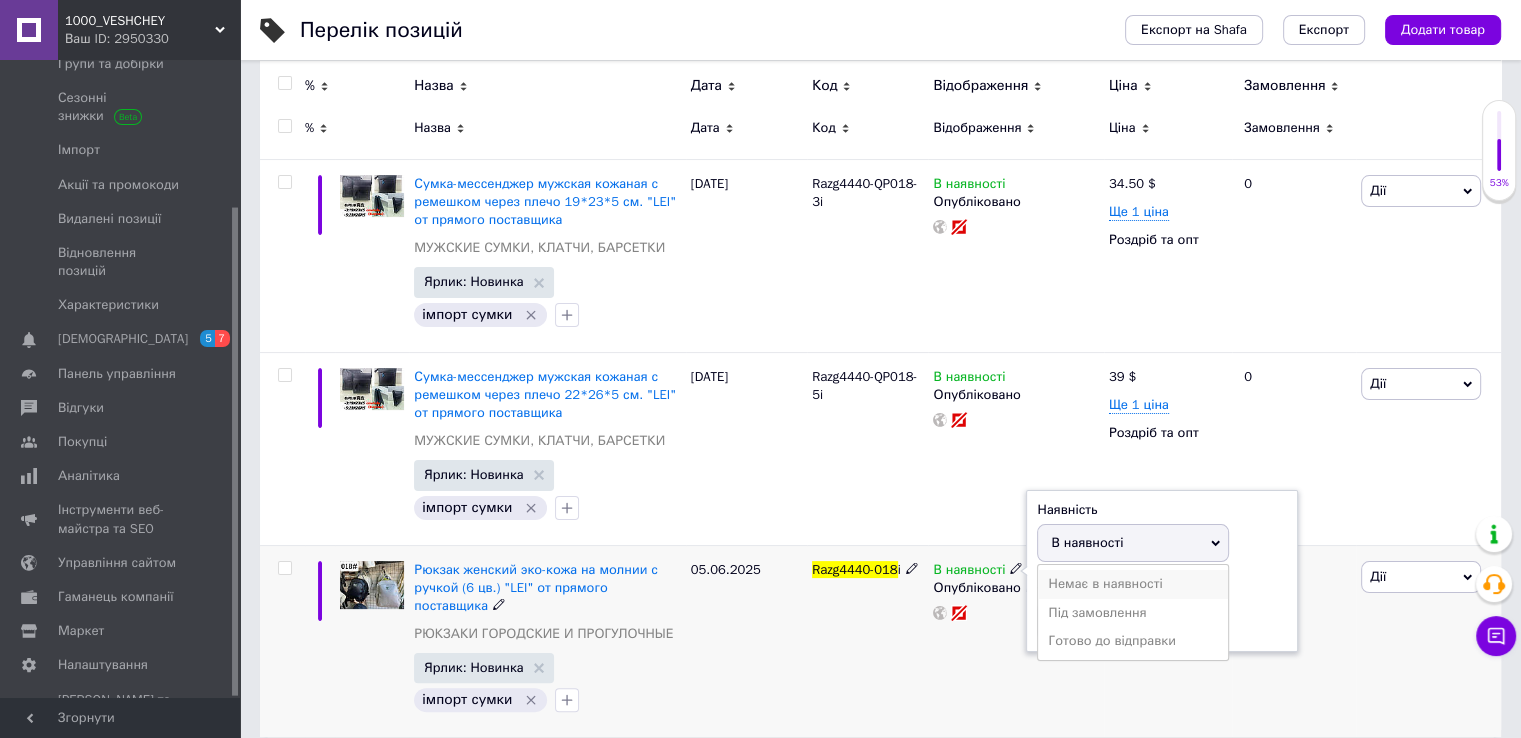 click on "Немає в наявності" at bounding box center (1133, 584) 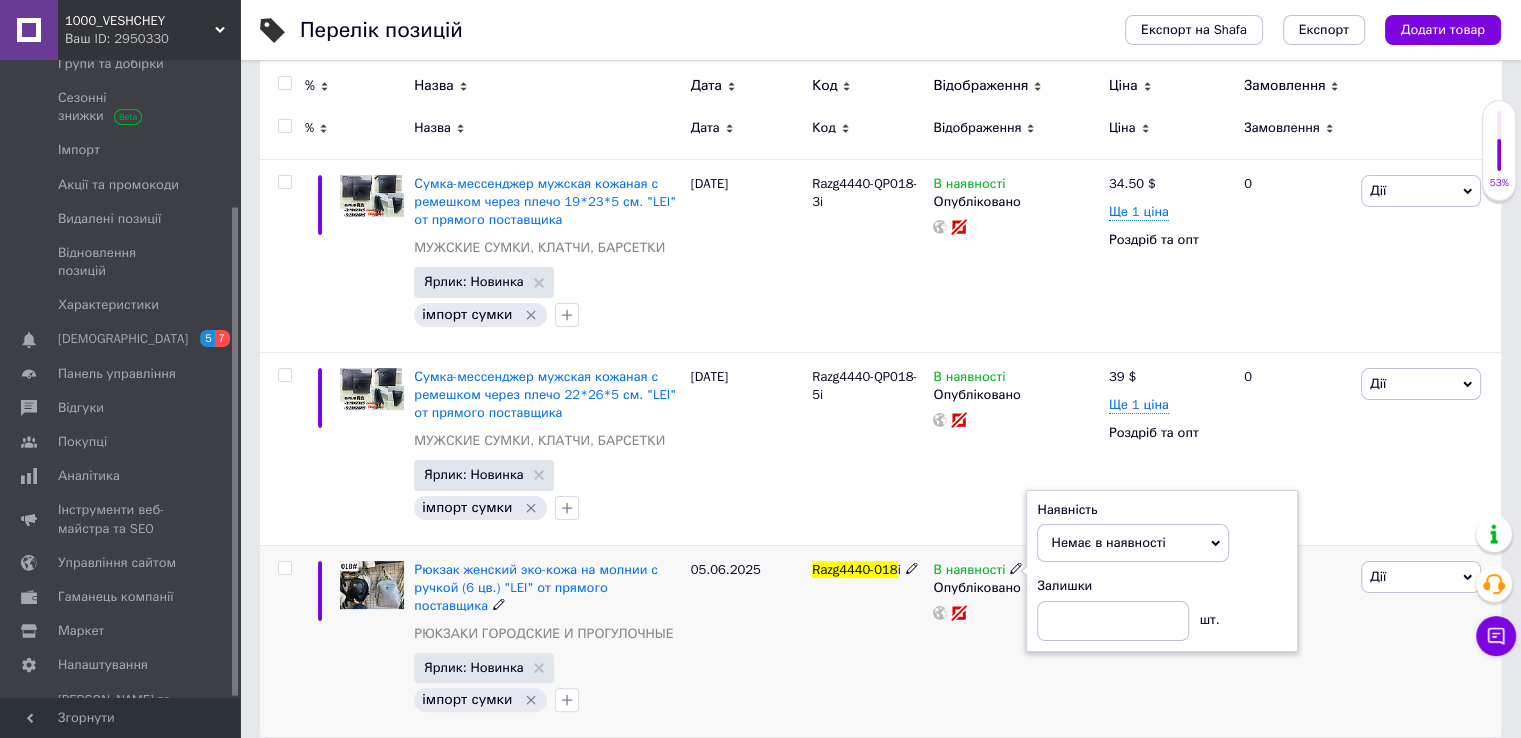 click on "В наявності Наявність Немає в наявності В наявності Під замовлення Готово до відправки Залишки шт. Опубліковано" at bounding box center (1015, 641) 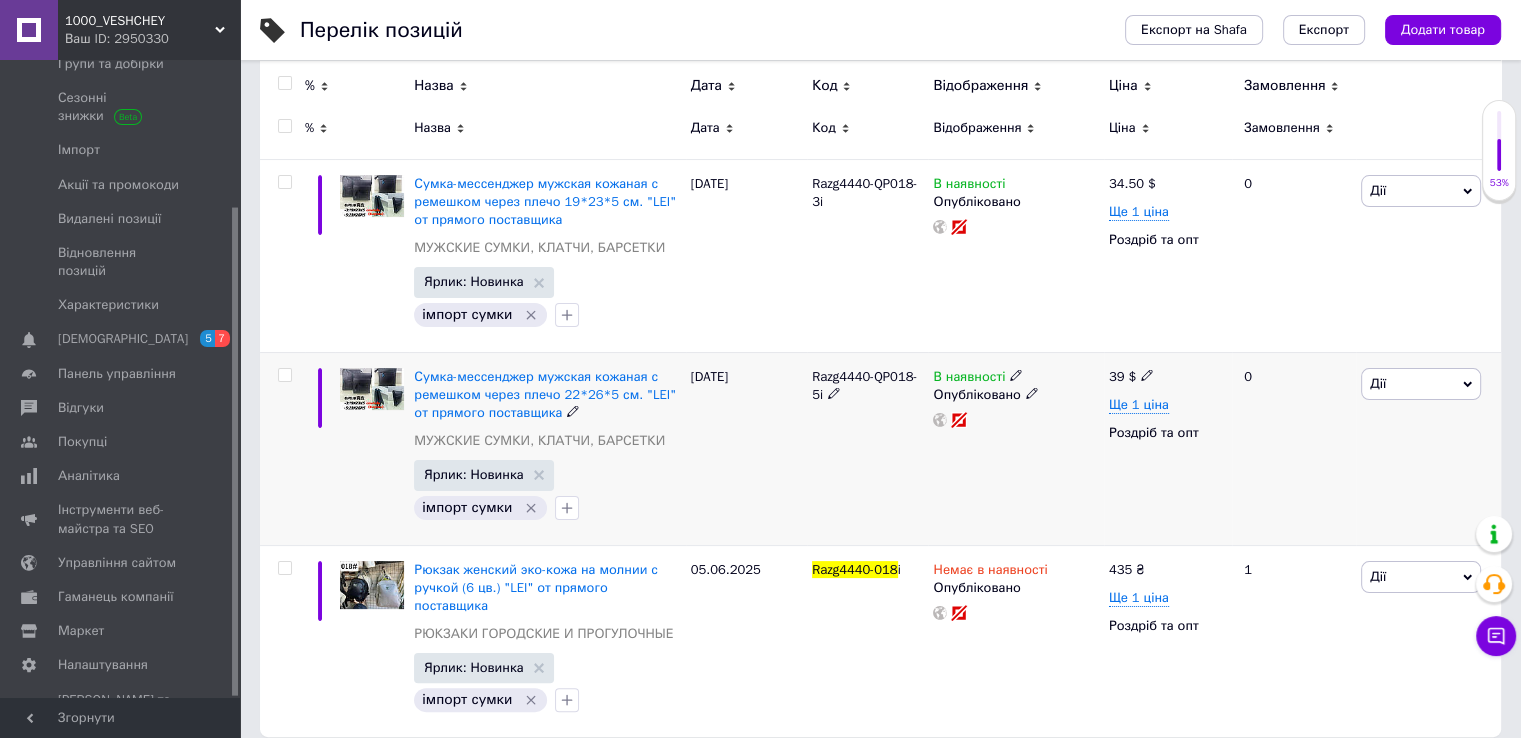 scroll, scrollTop: 0, scrollLeft: 0, axis: both 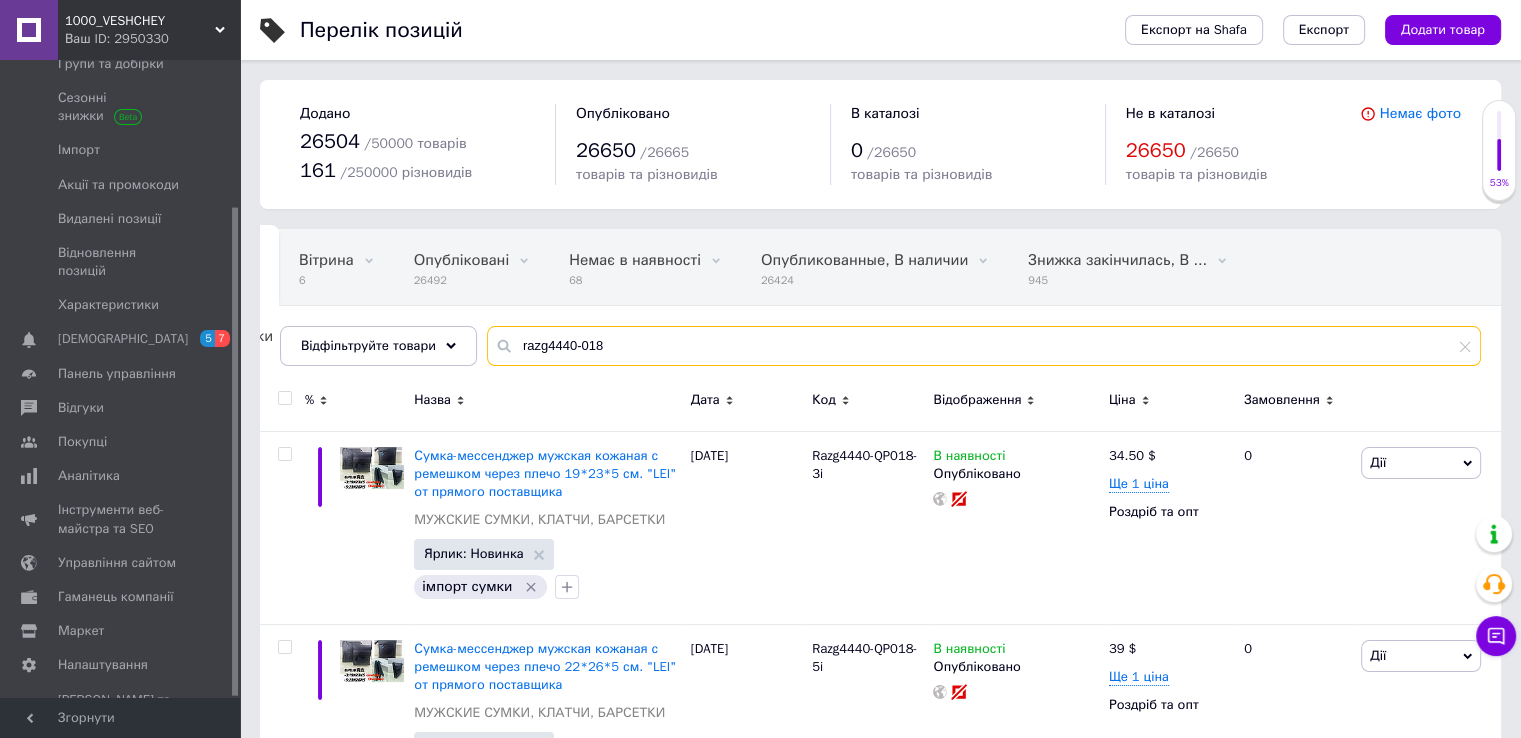 drag, startPoint x: 600, startPoint y: 341, endPoint x: 572, endPoint y: 345, distance: 28.284271 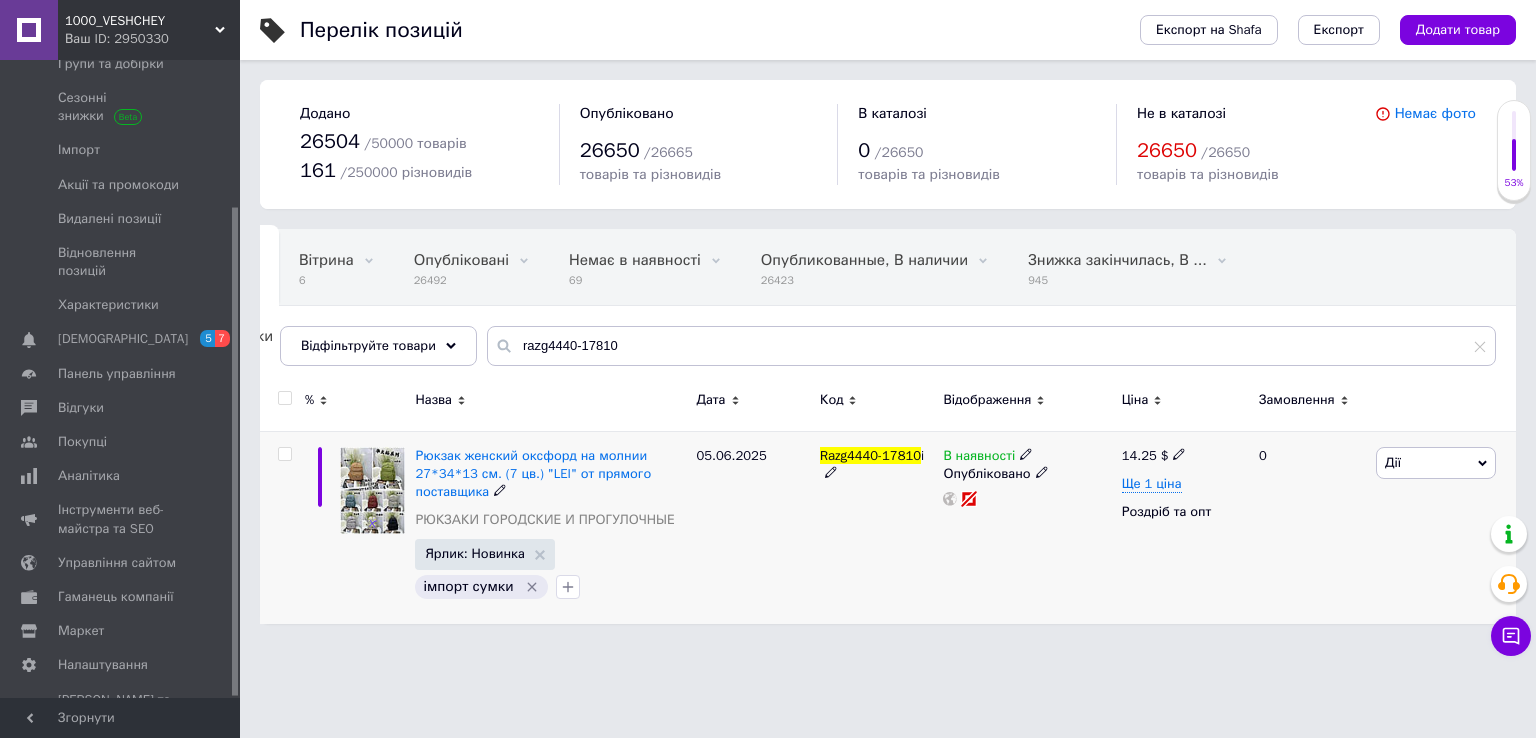 click on "В наявності" at bounding box center (1027, 456) 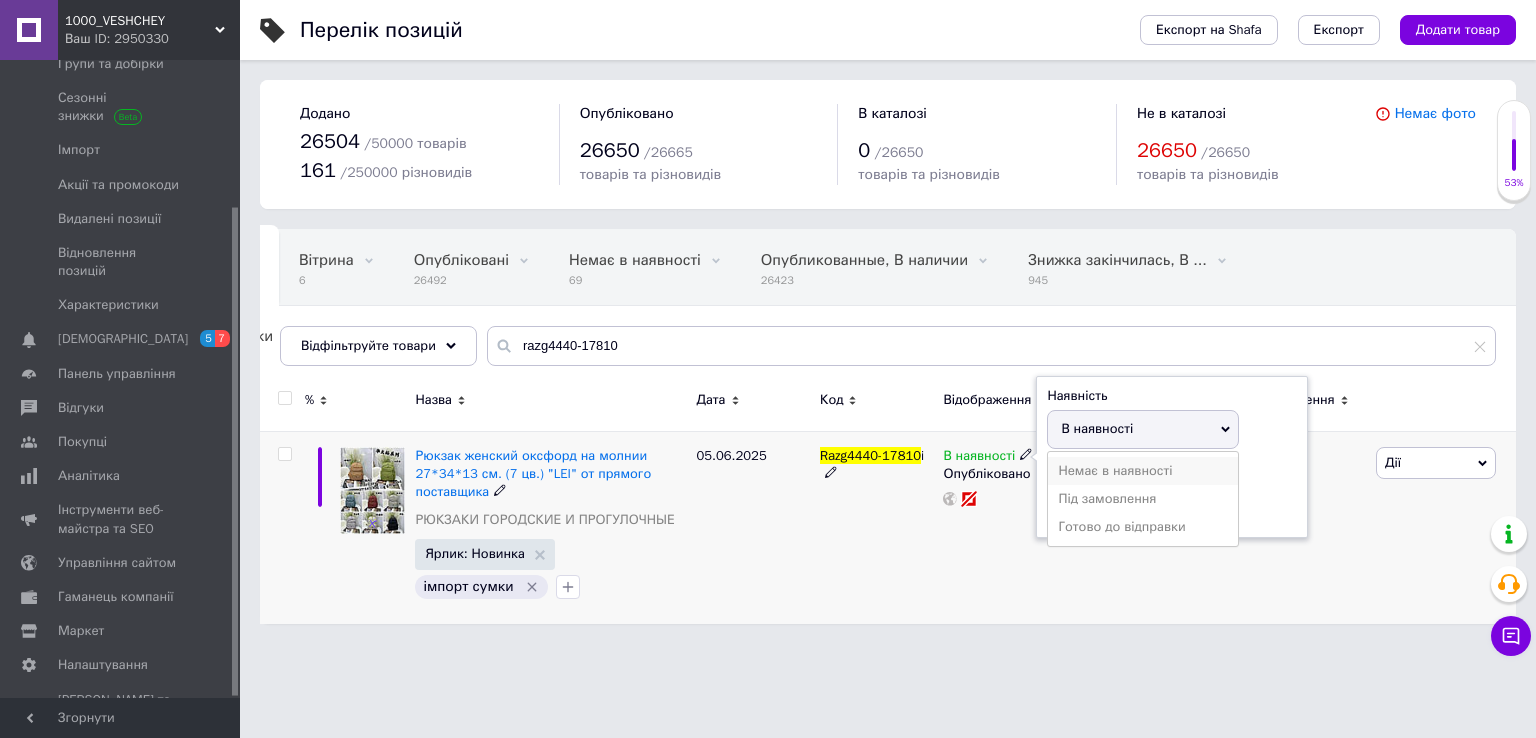 click on "Немає в наявності" at bounding box center [1143, 471] 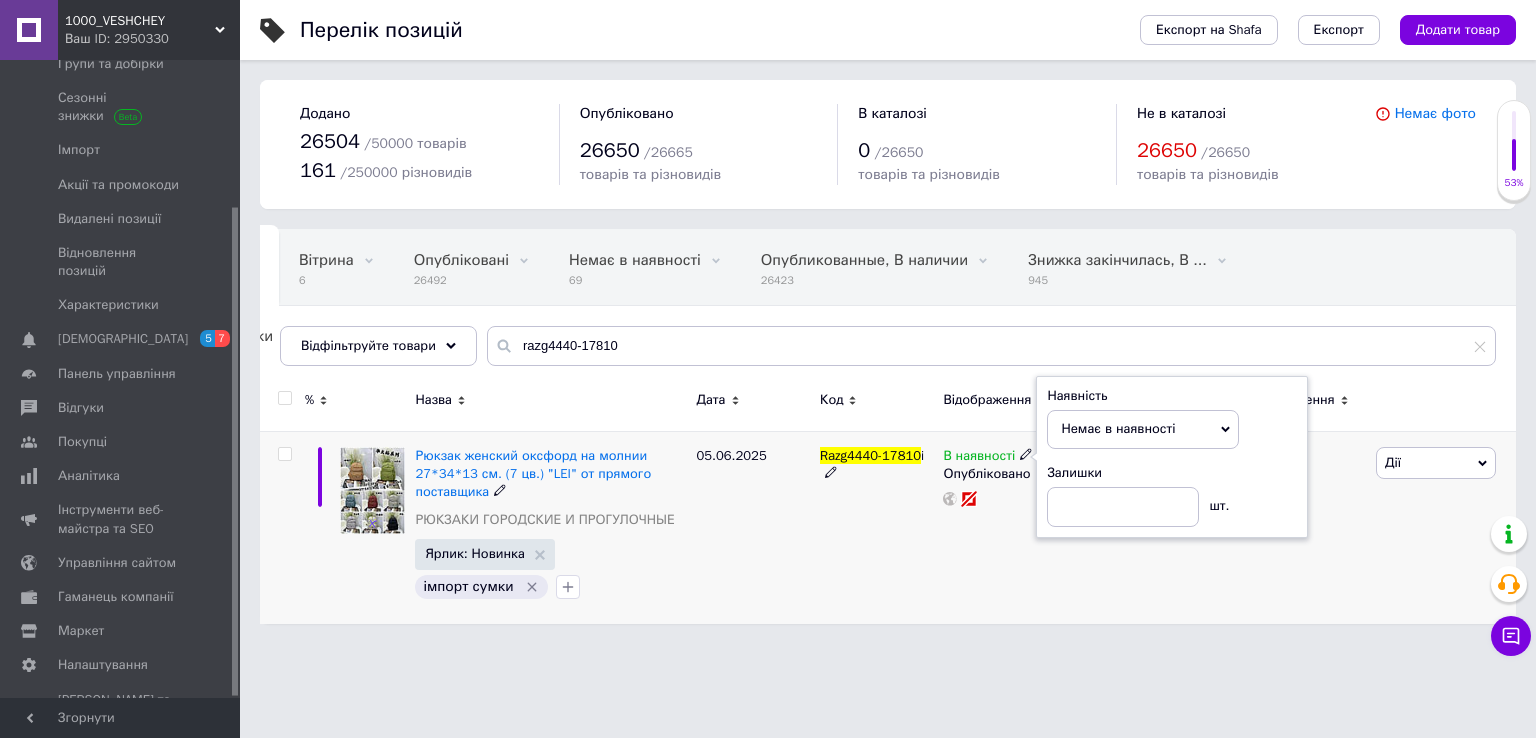 click on "В наявності Наявність Немає в наявності В наявності Під замовлення Готово до відправки Залишки шт. Опубліковано" at bounding box center [1027, 527] 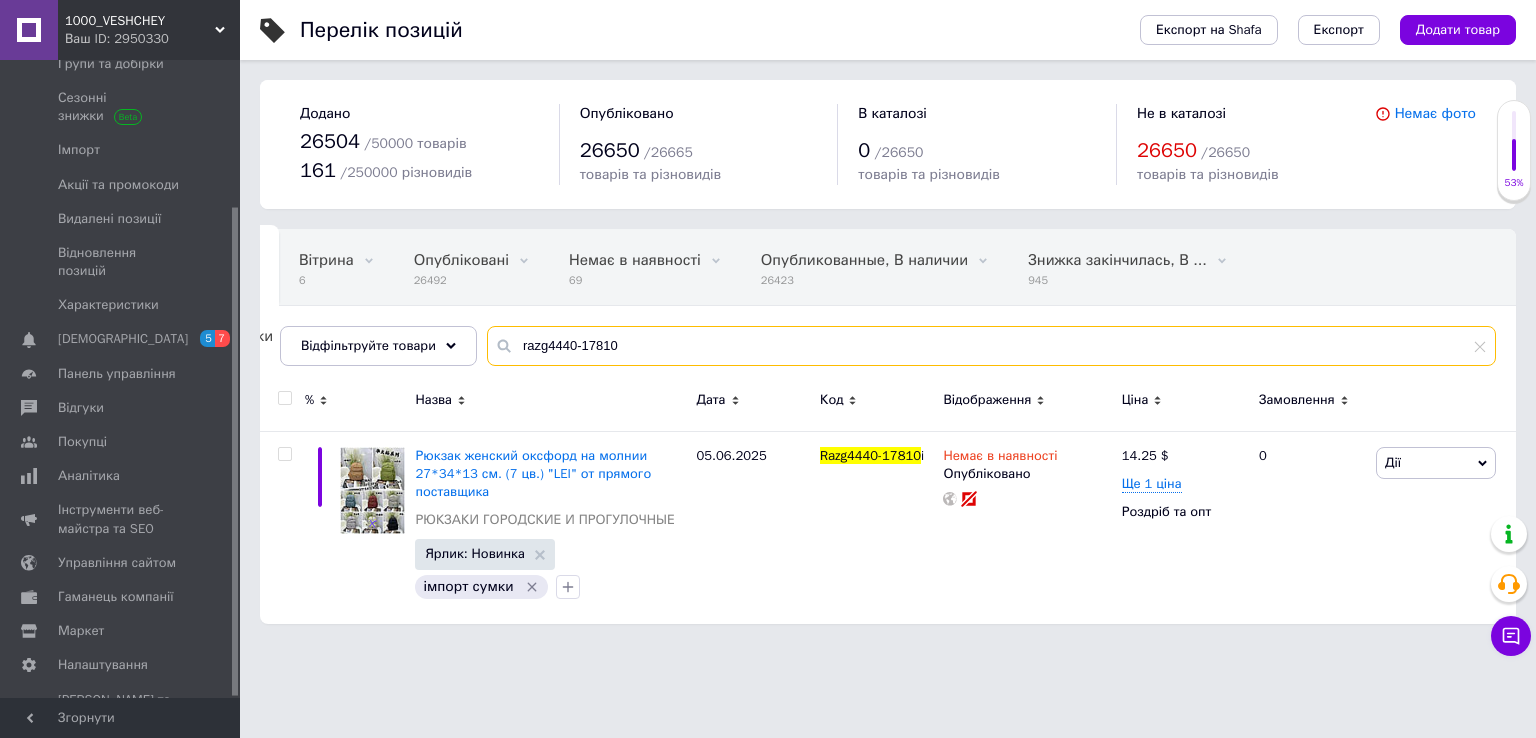 drag, startPoint x: 614, startPoint y: 349, endPoint x: 572, endPoint y: 348, distance: 42.0119 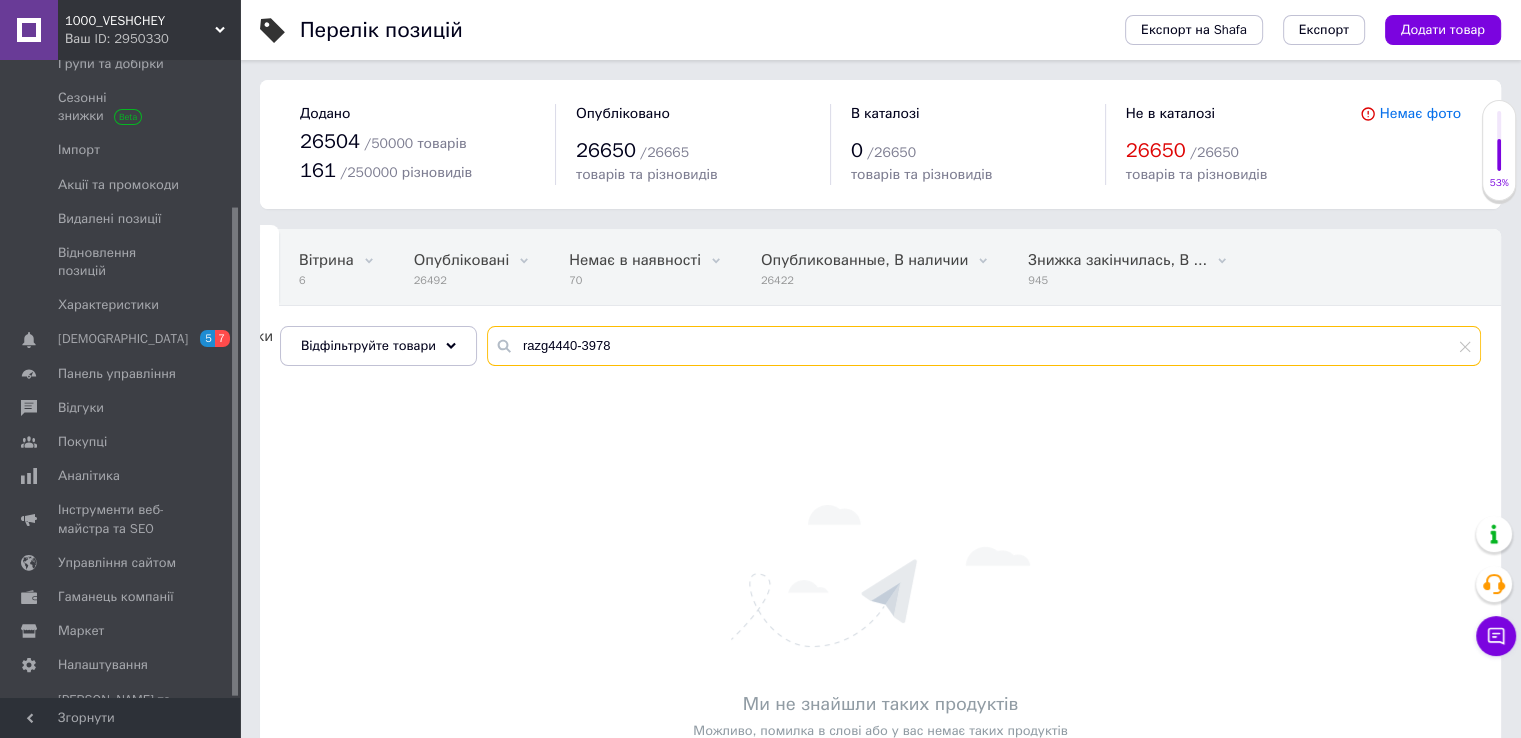 click on "razg4440-3978" at bounding box center (984, 346) 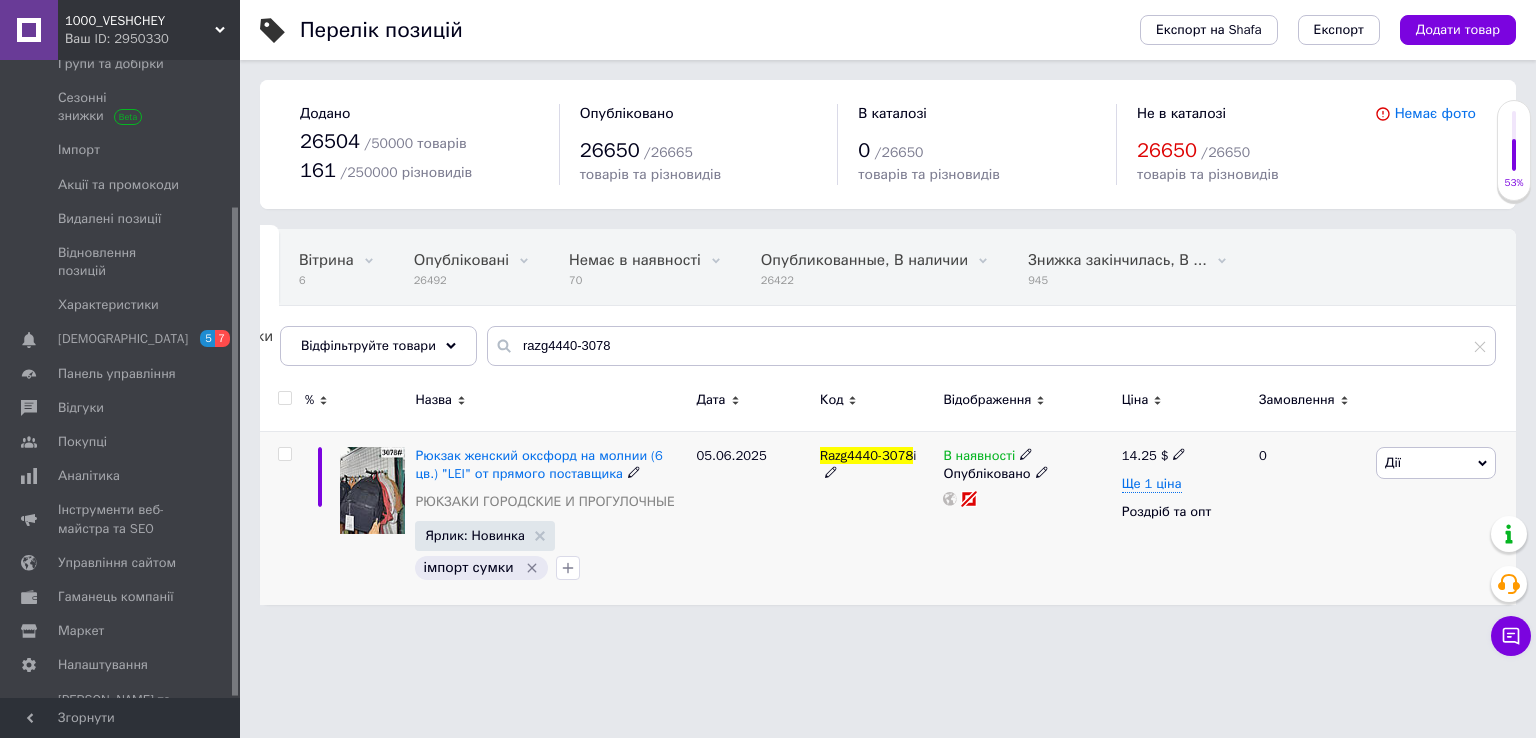 click 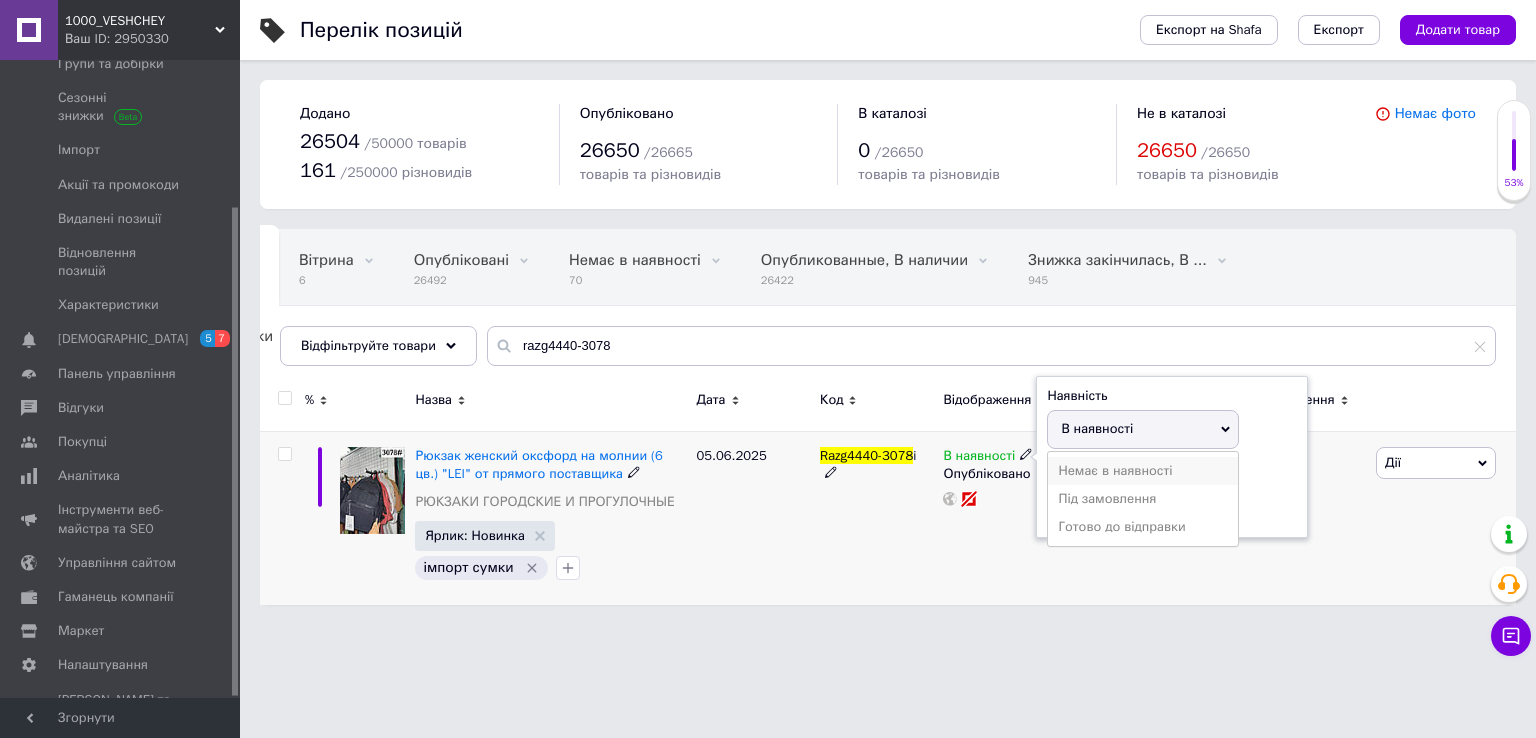 click on "Немає в наявності" at bounding box center (1143, 471) 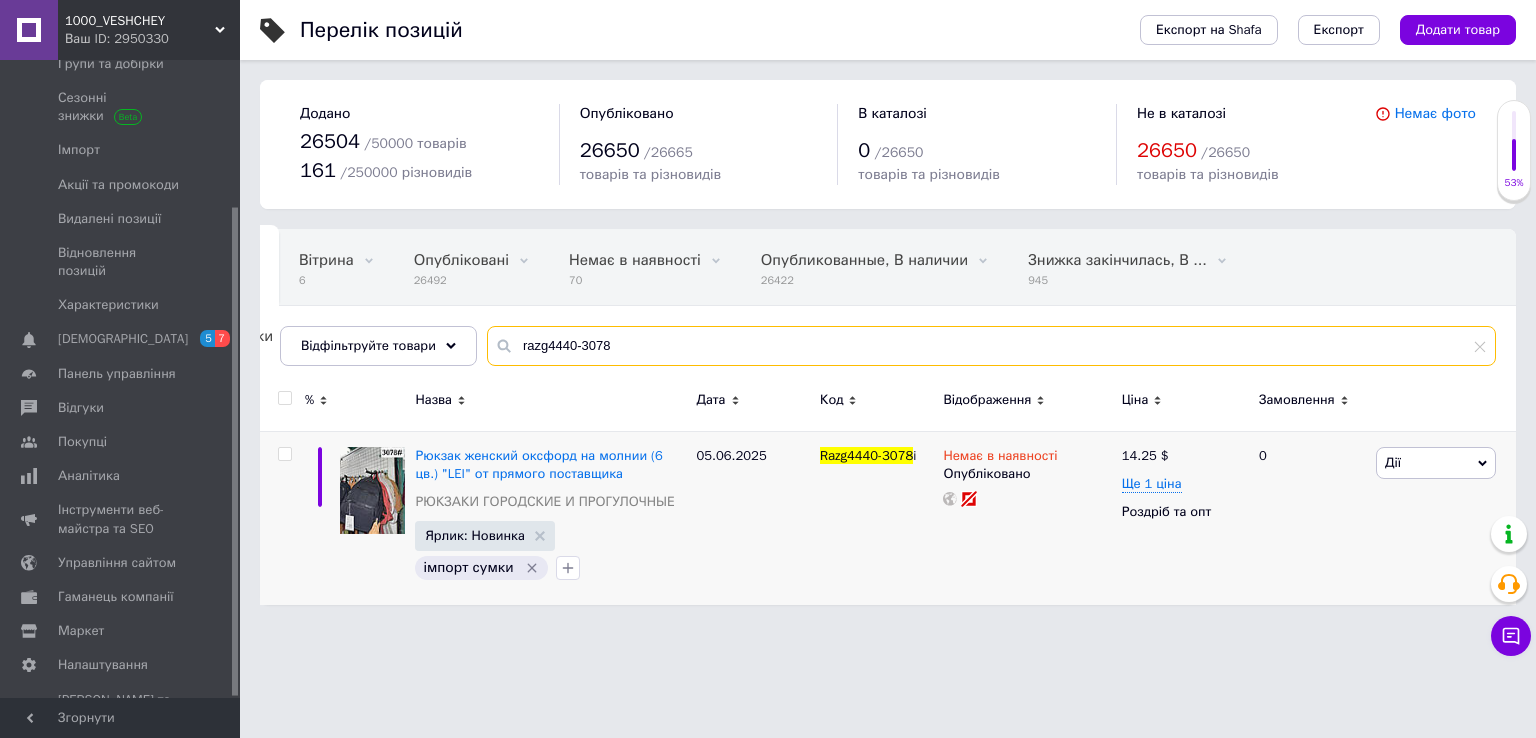 drag, startPoint x: 644, startPoint y: 345, endPoint x: 576, endPoint y: 348, distance: 68.06615 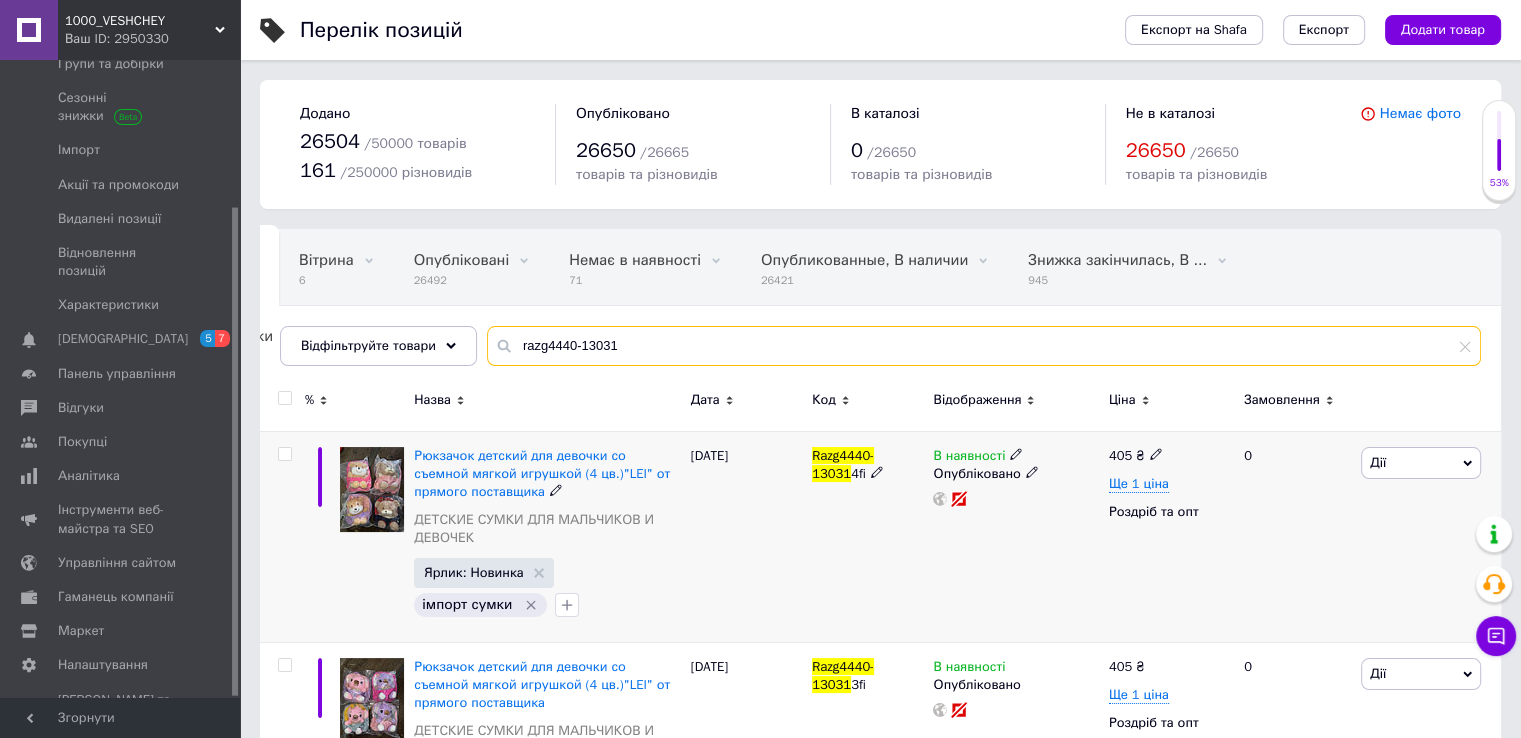 scroll, scrollTop: 100, scrollLeft: 0, axis: vertical 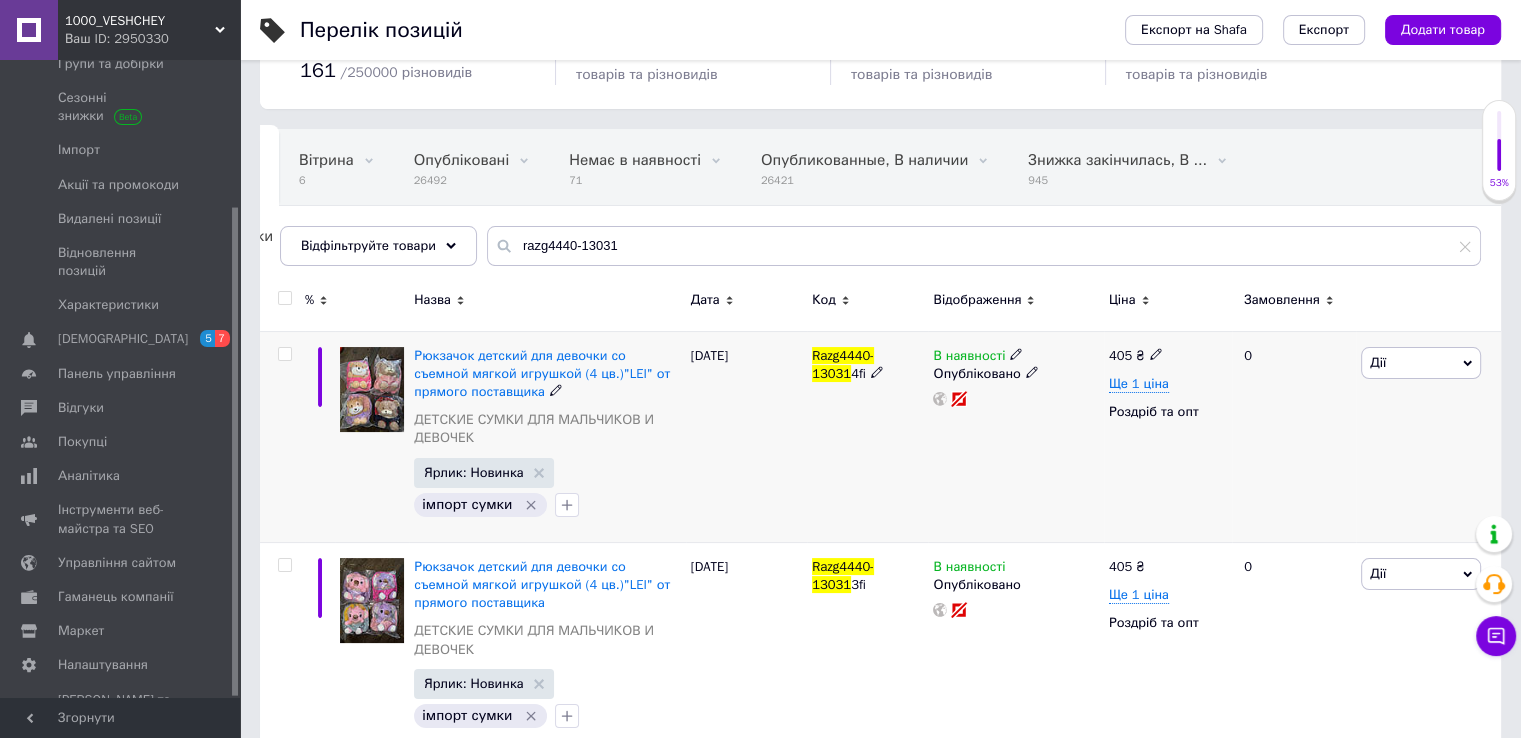 click 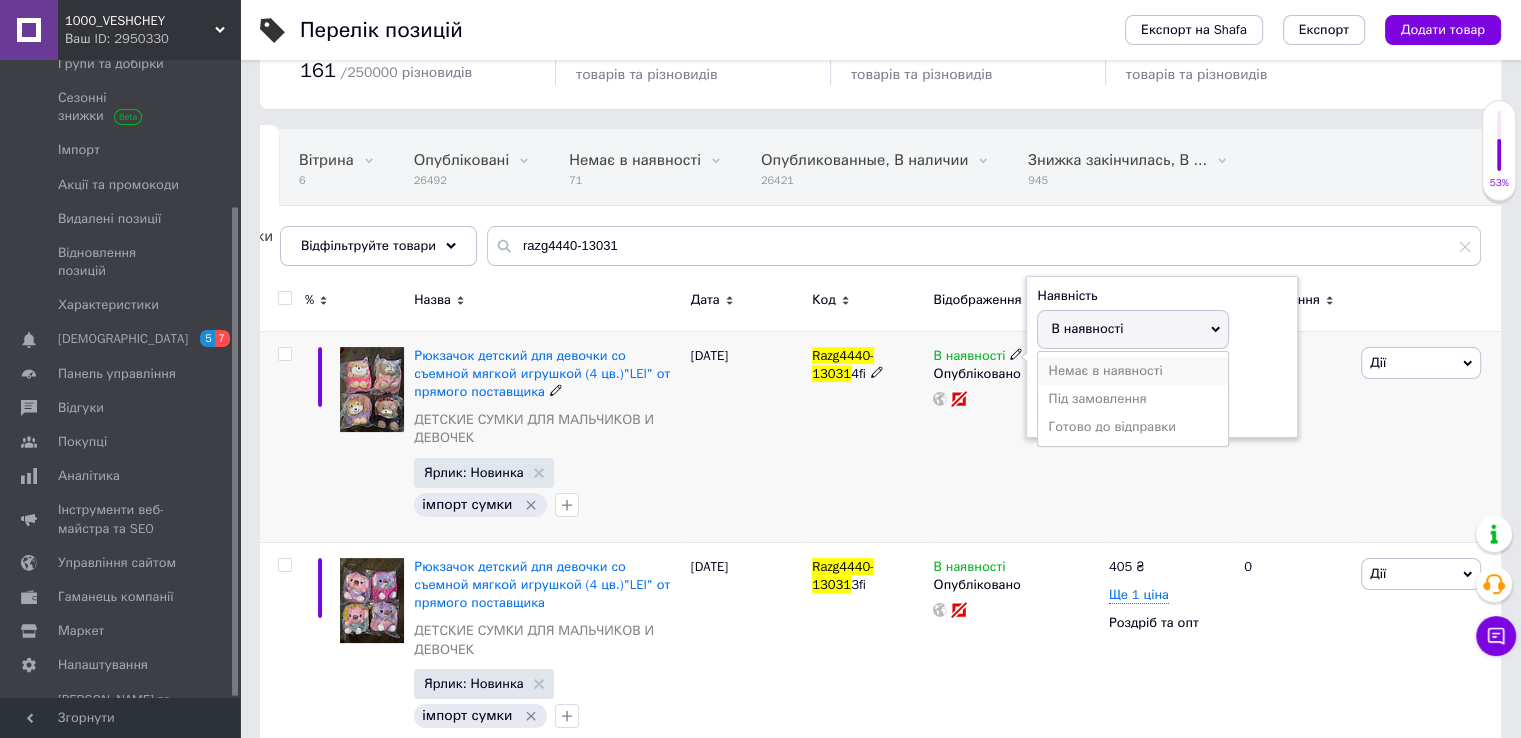 click on "Немає в наявності" at bounding box center [1133, 371] 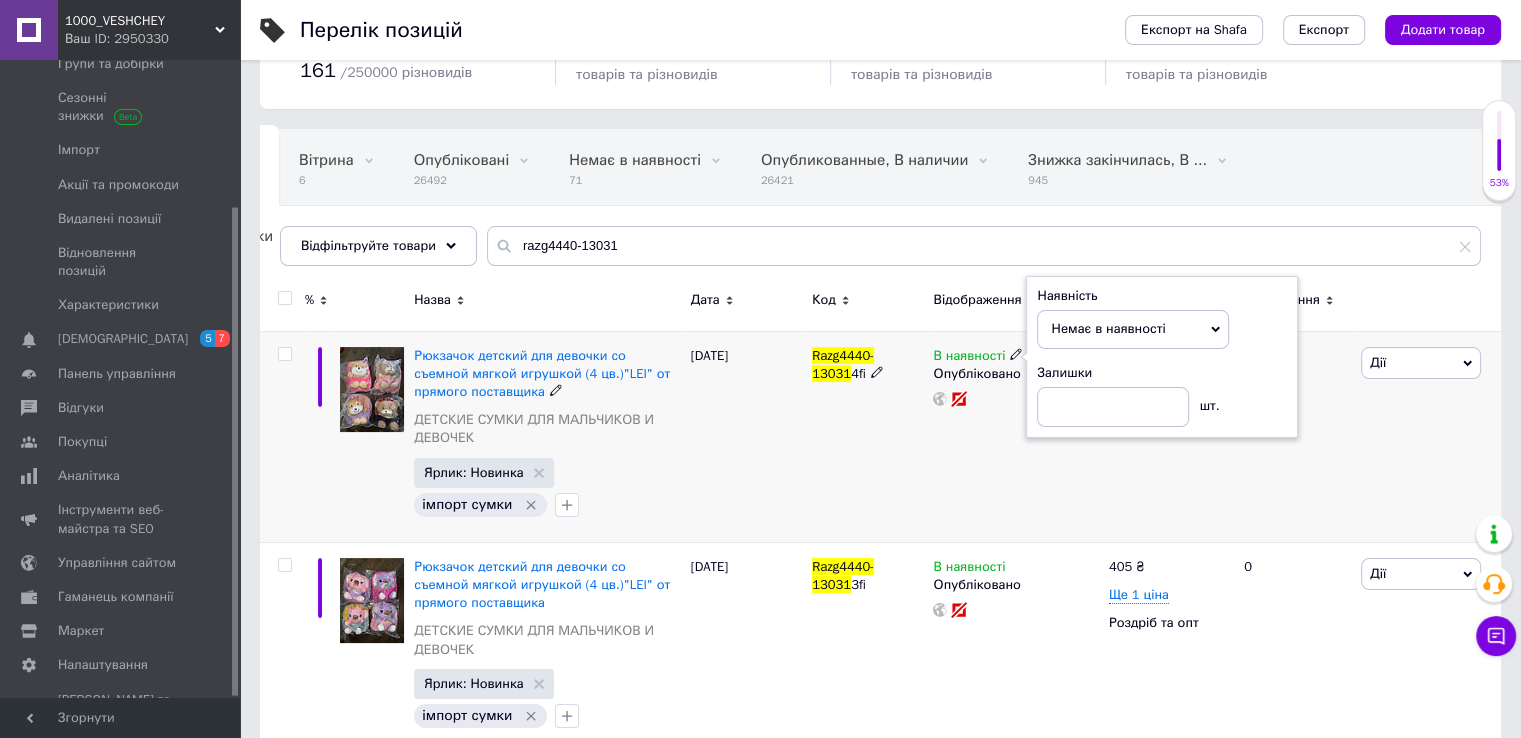 click on "В наявності Наявність Немає в наявності В наявності Під замовлення Готово до відправки Залишки шт. Опубліковано" at bounding box center [1015, 436] 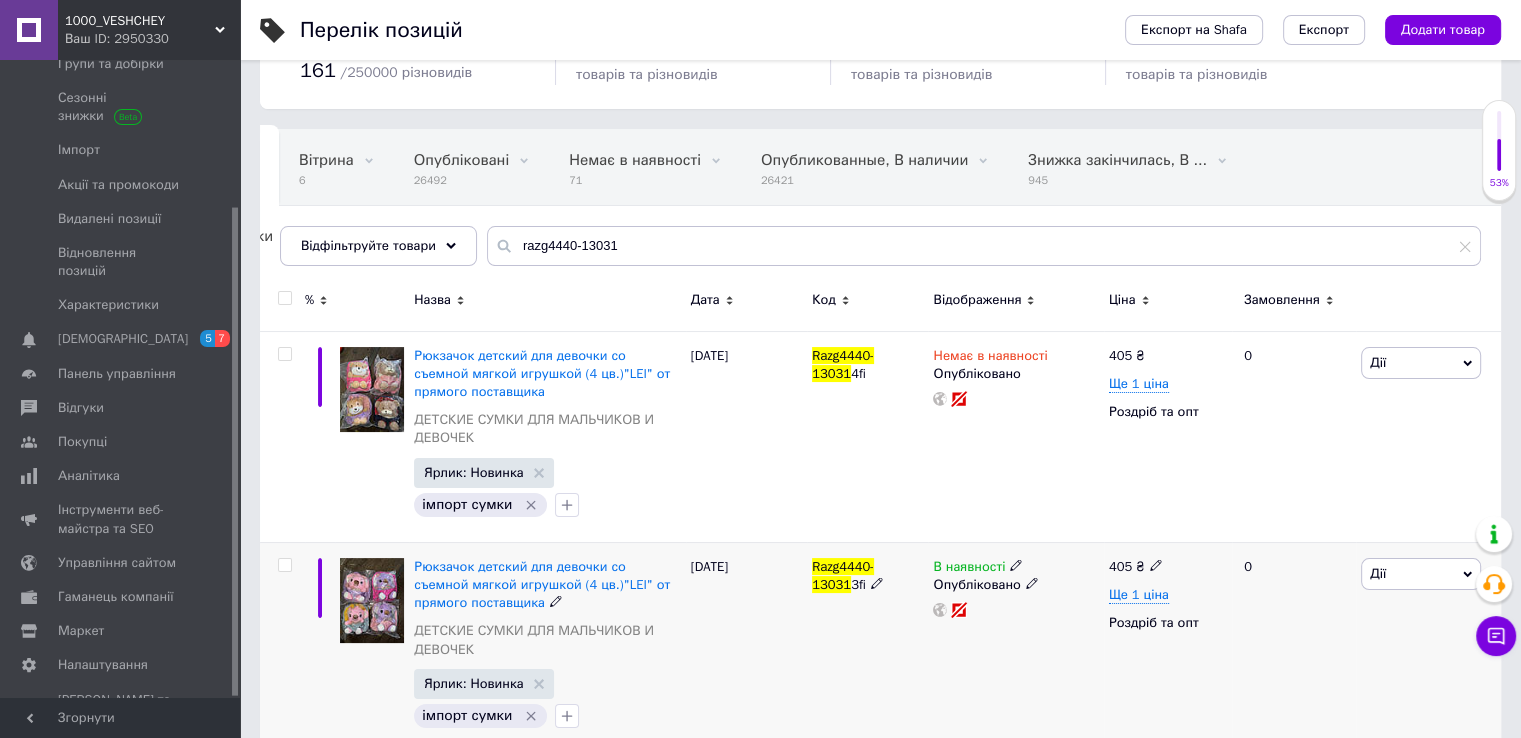 click 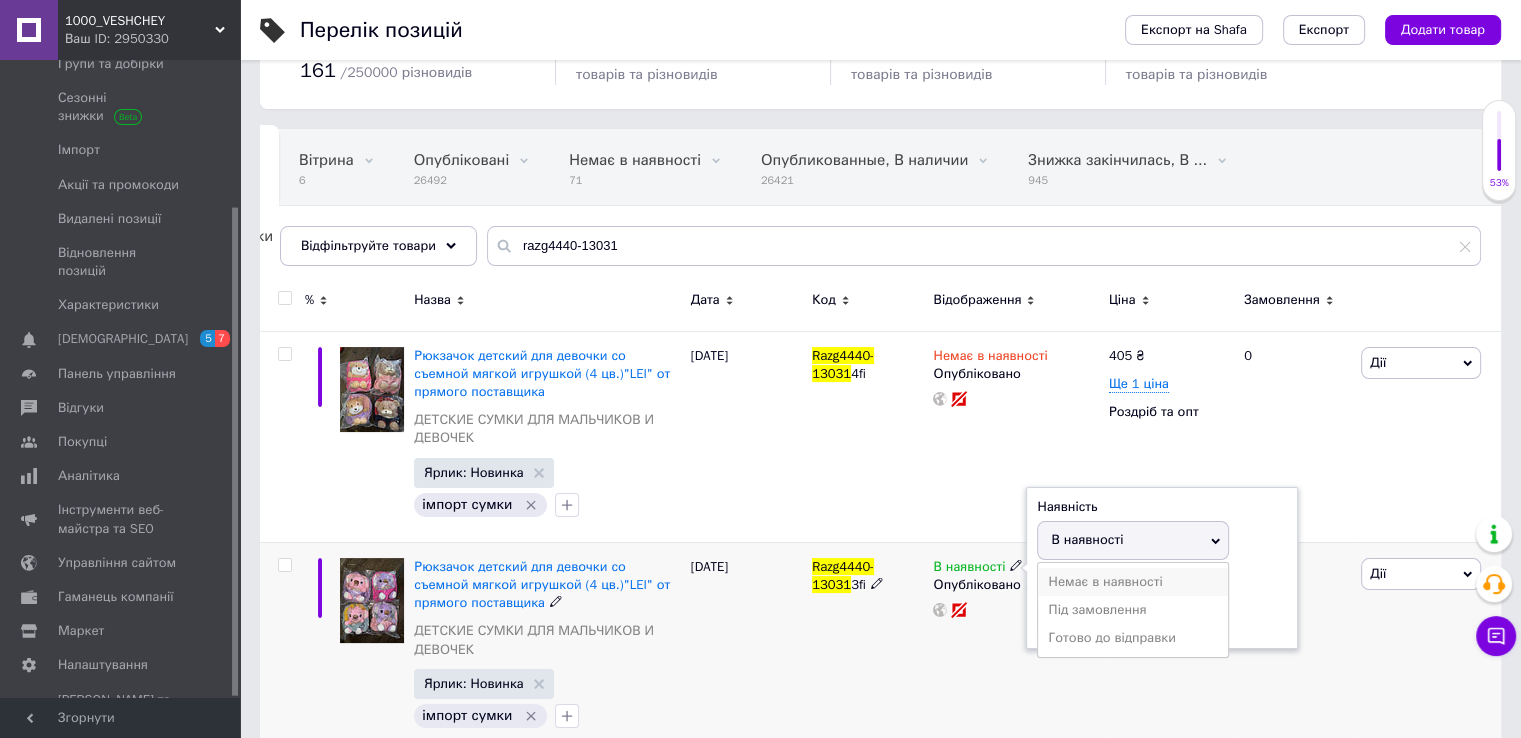 click on "Немає в наявності" at bounding box center [1133, 582] 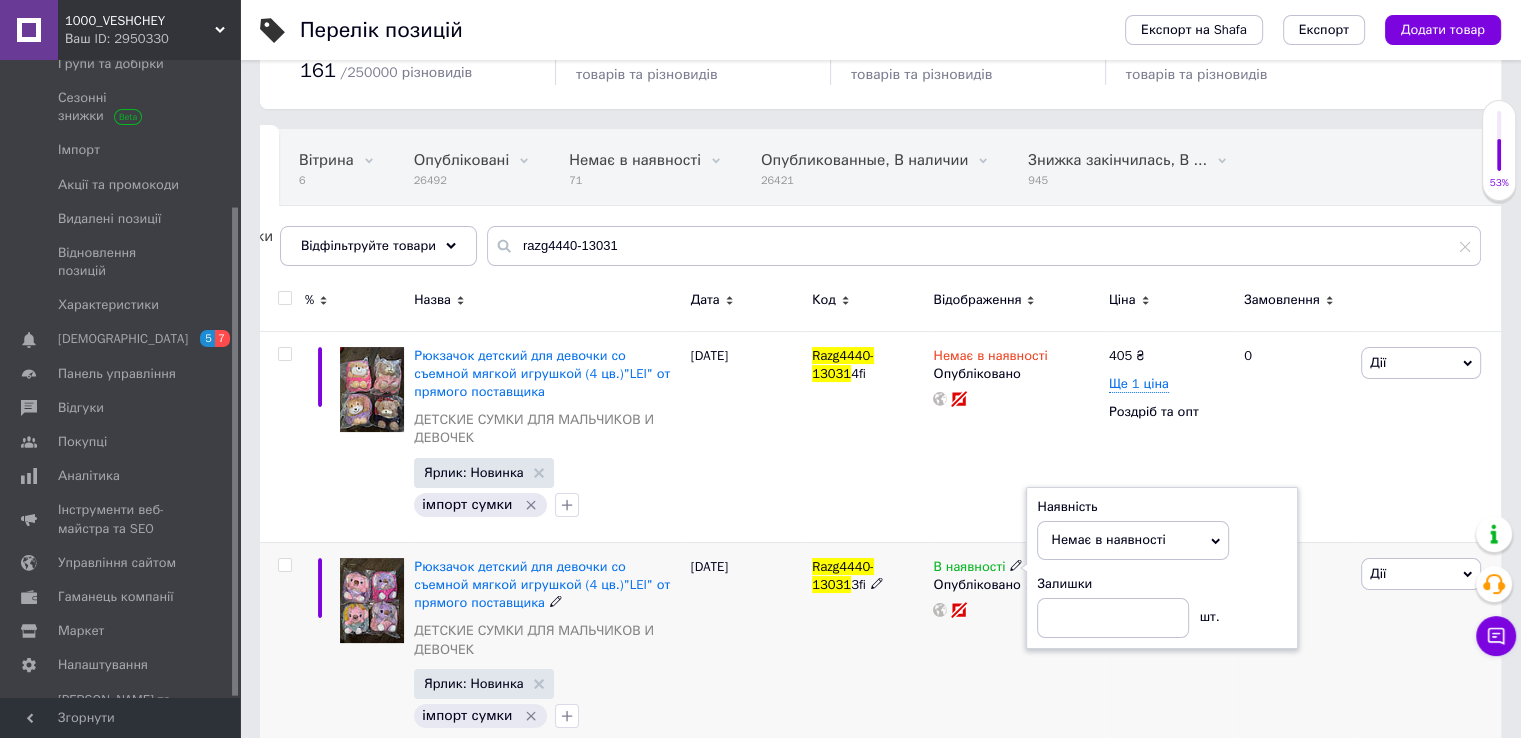 click on "Razg4440-13031 3fi" at bounding box center [867, 647] 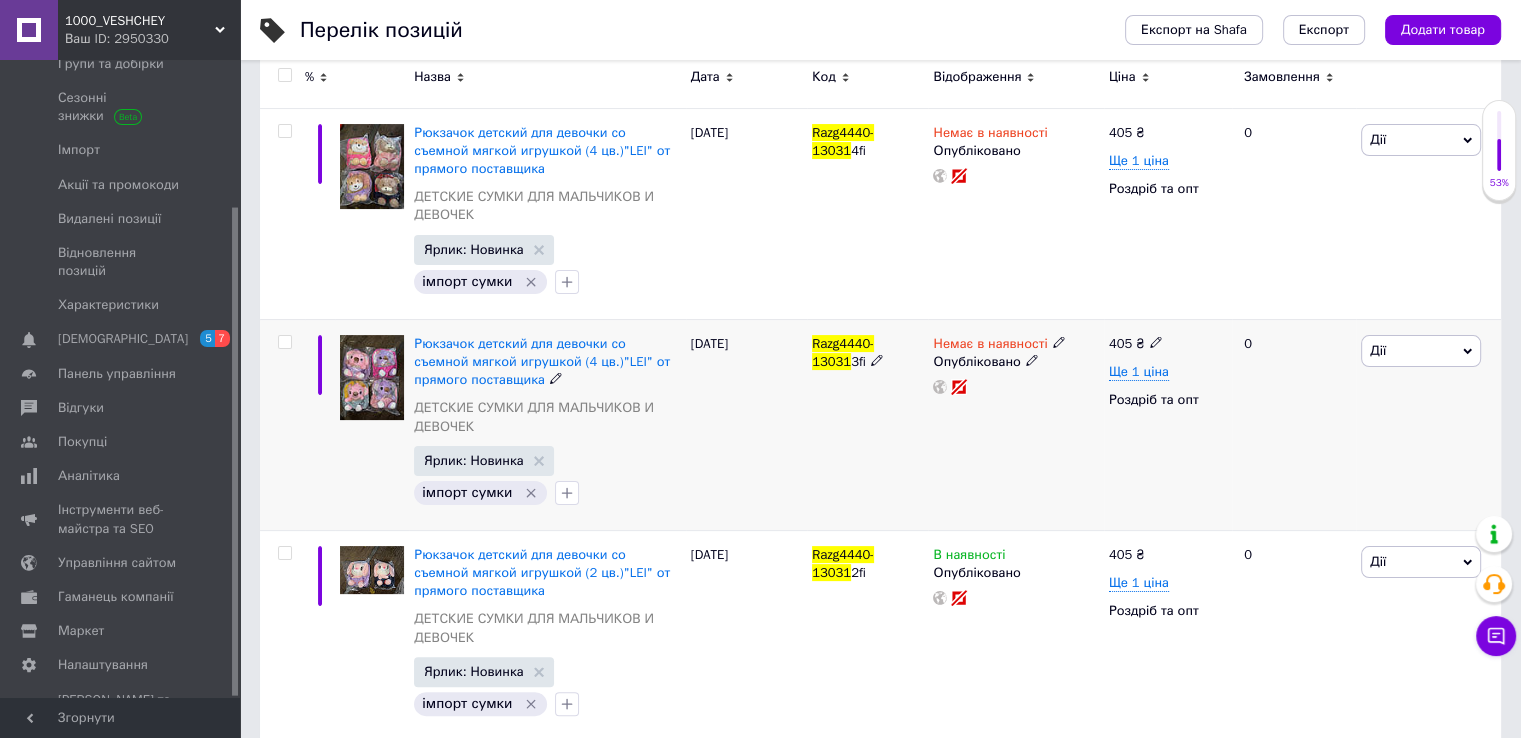 scroll, scrollTop: 400, scrollLeft: 0, axis: vertical 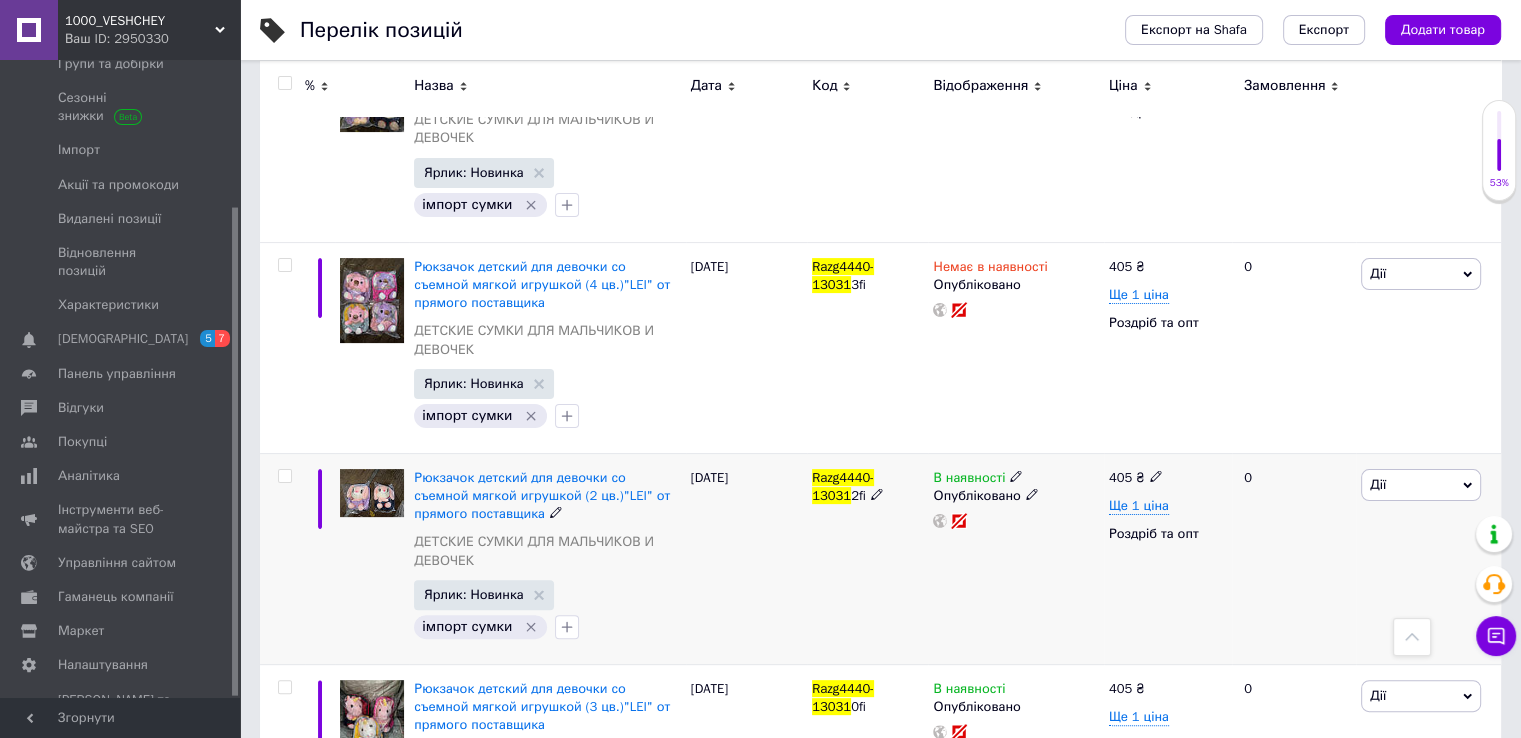 click 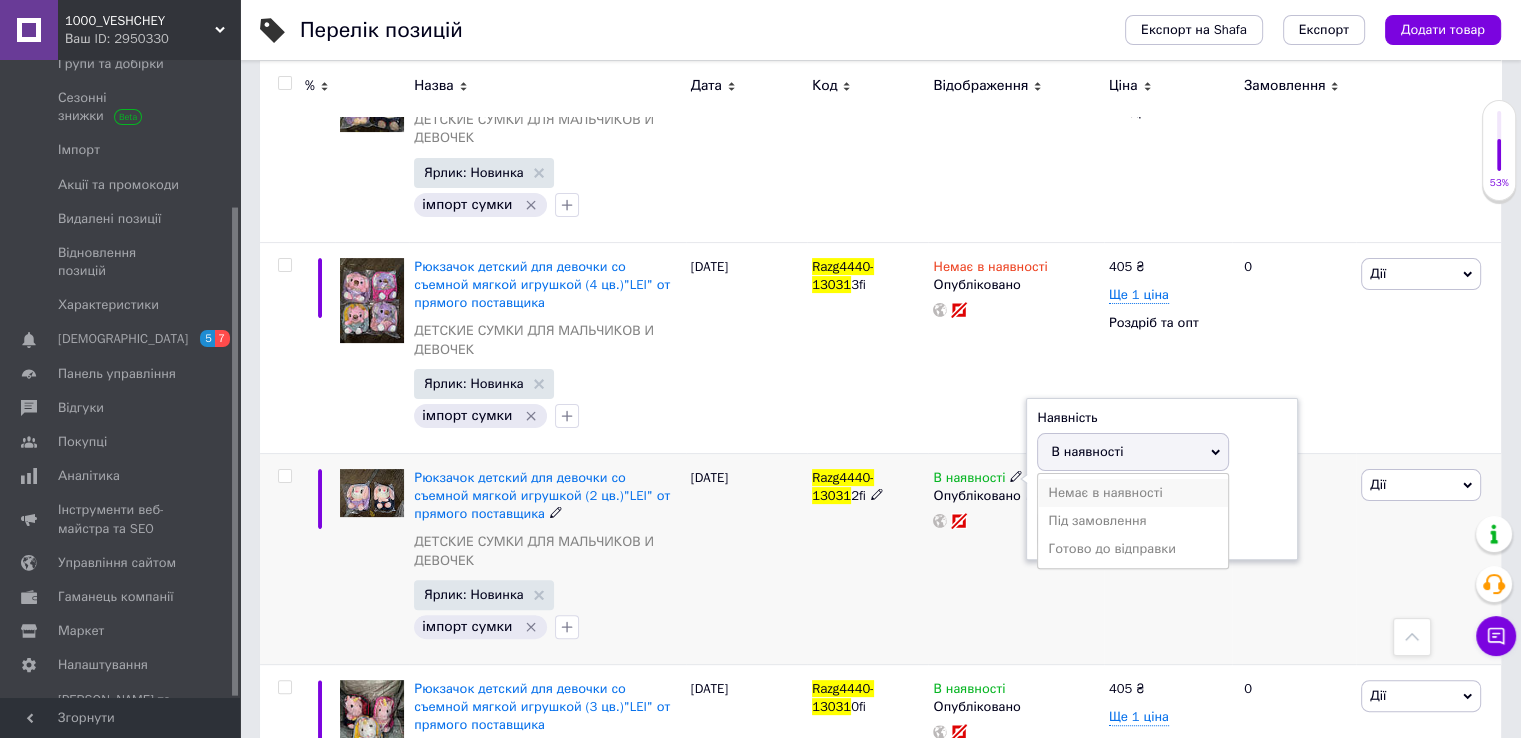 click on "Немає в наявності" at bounding box center [1133, 493] 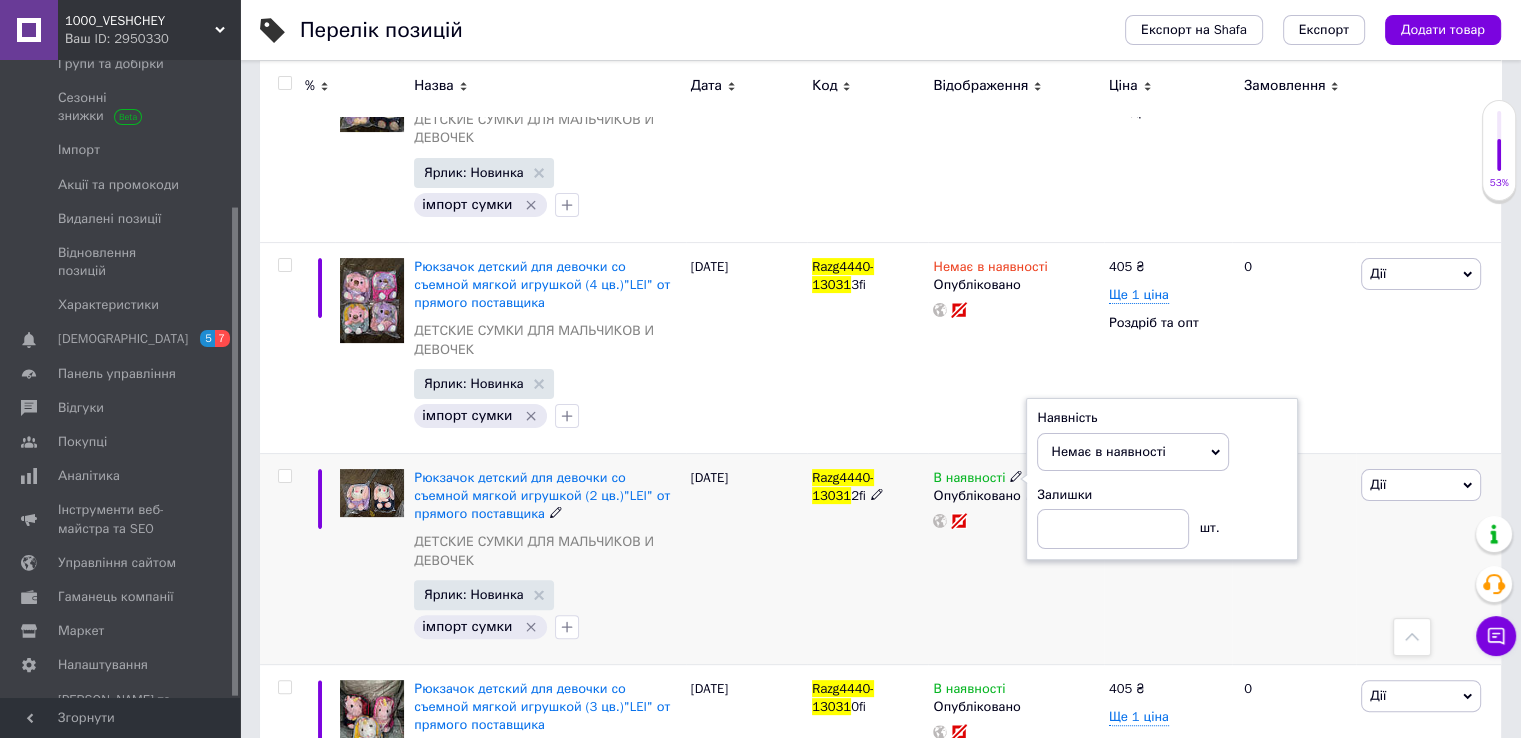 click on "В наявності Наявність Немає в наявності В наявності Під замовлення Готово до відправки Залишки шт. Опубліковано" at bounding box center [1015, 558] 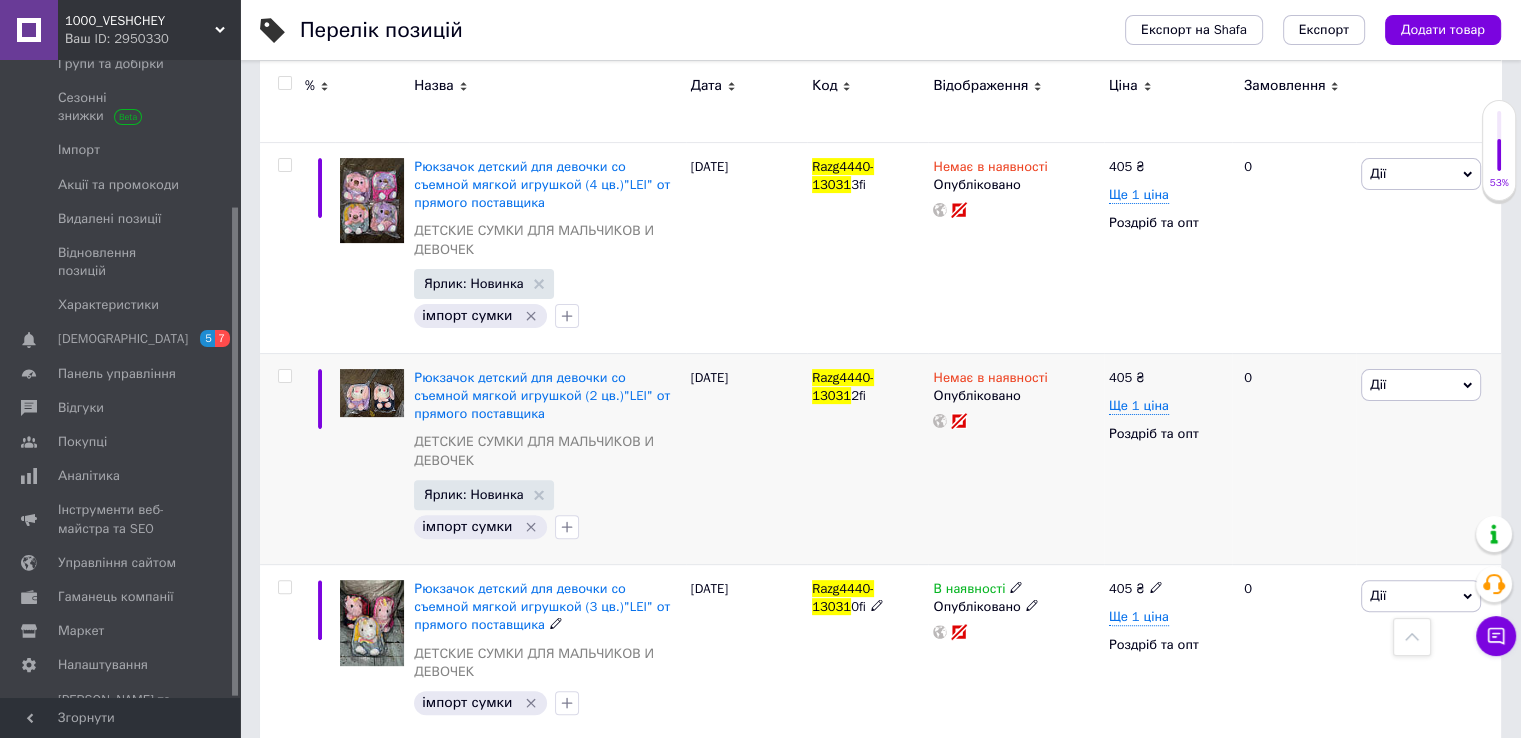 scroll, scrollTop: 600, scrollLeft: 0, axis: vertical 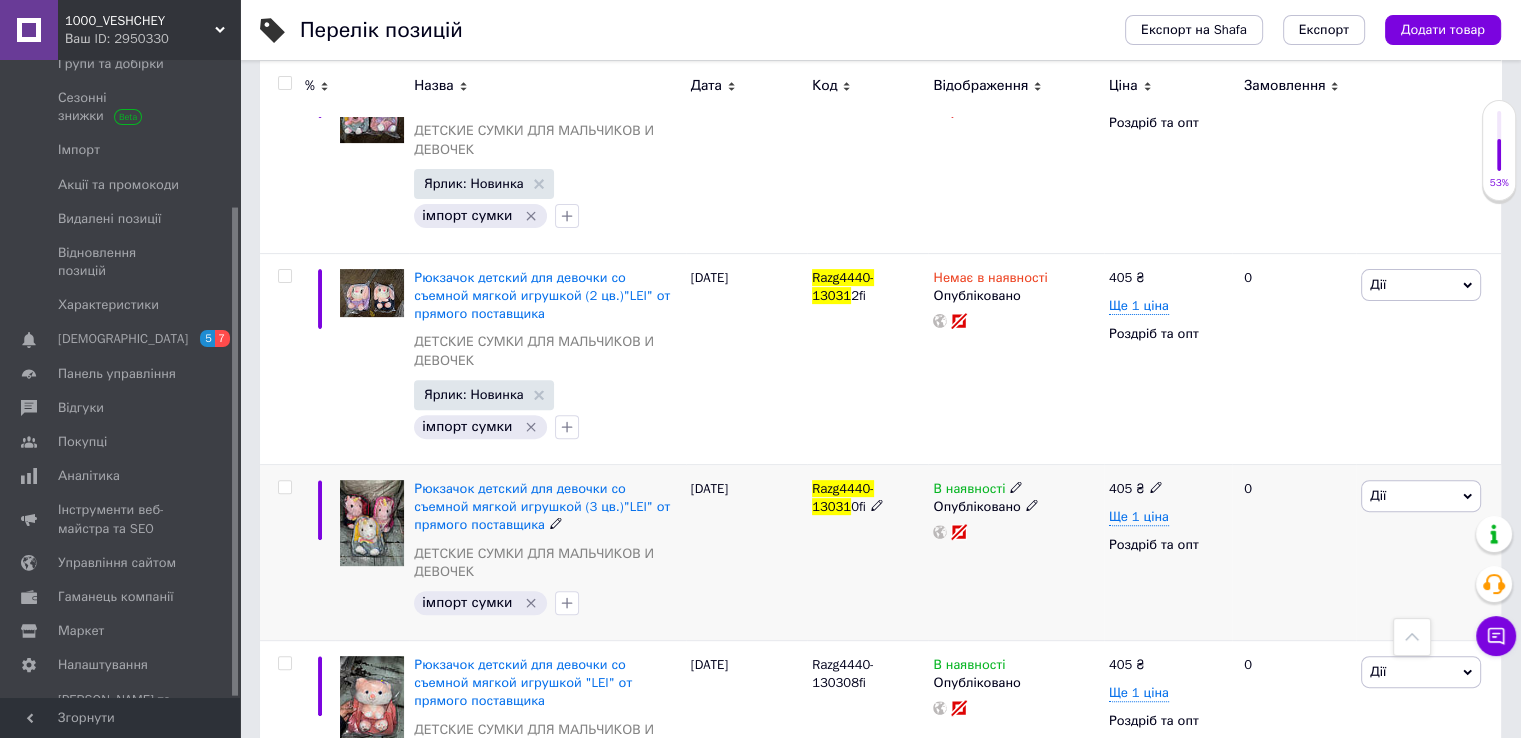 click 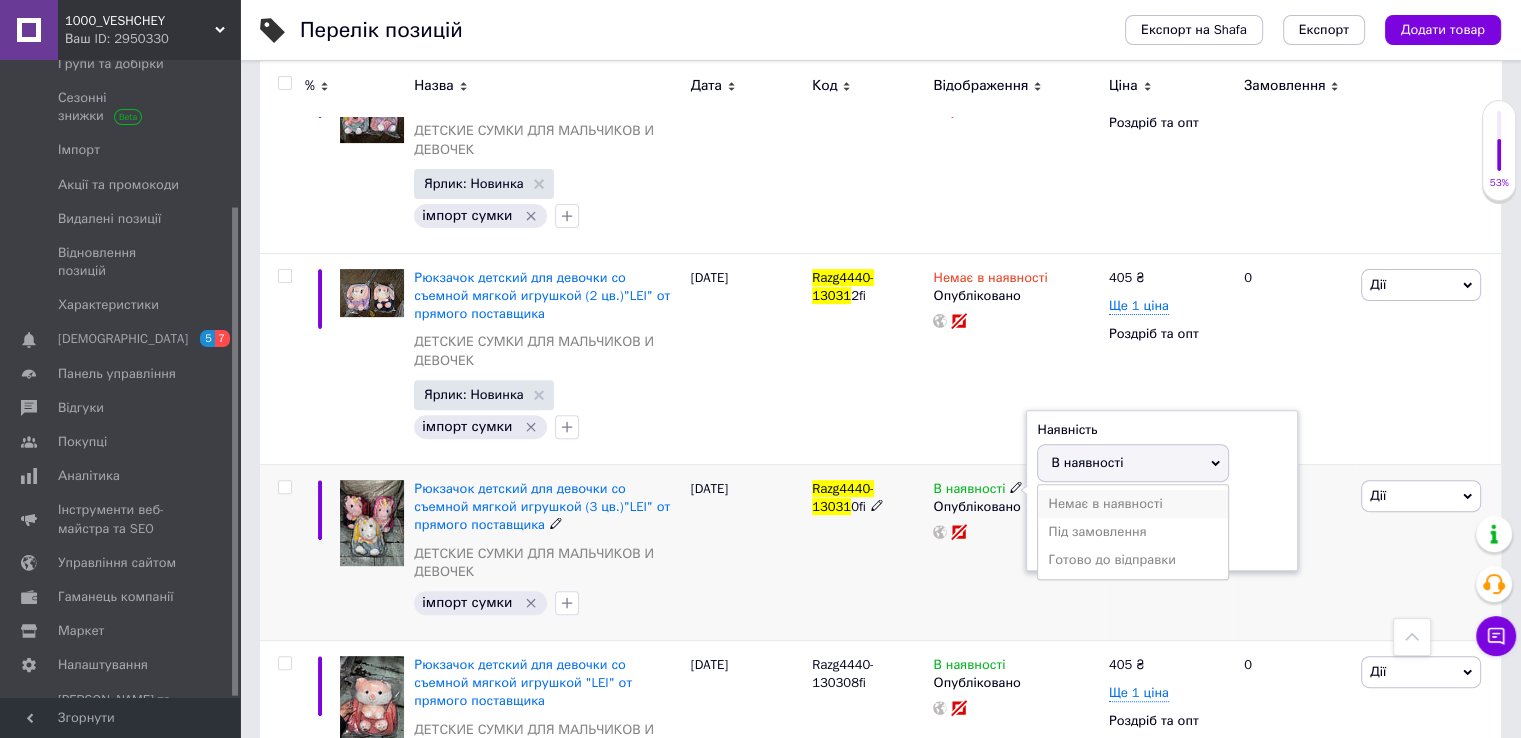 click on "Немає в наявності" at bounding box center [1133, 504] 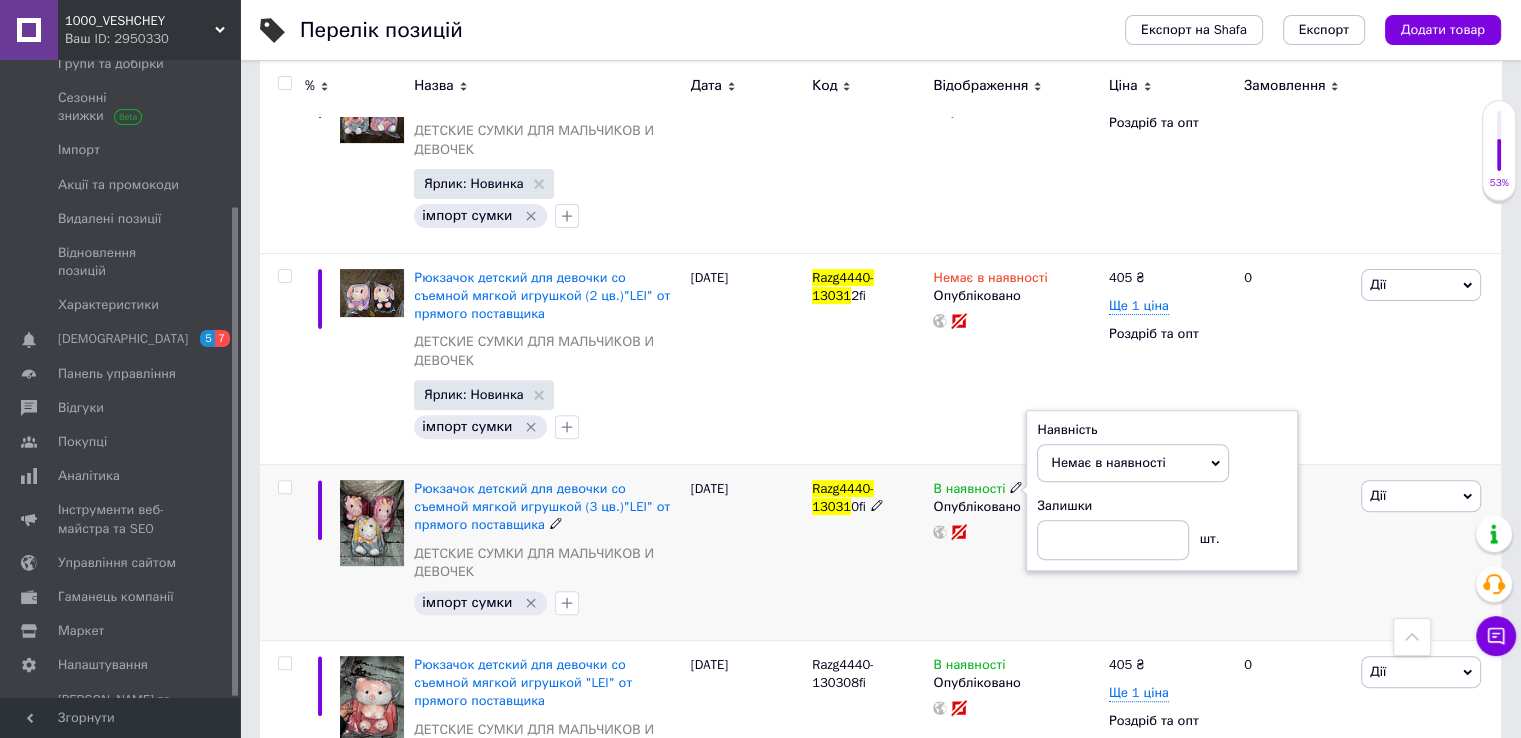click on "В наявності Наявність Немає в наявності В наявності Під замовлення Готово до відправки Залишки шт. Опубліковано" at bounding box center (1015, 553) 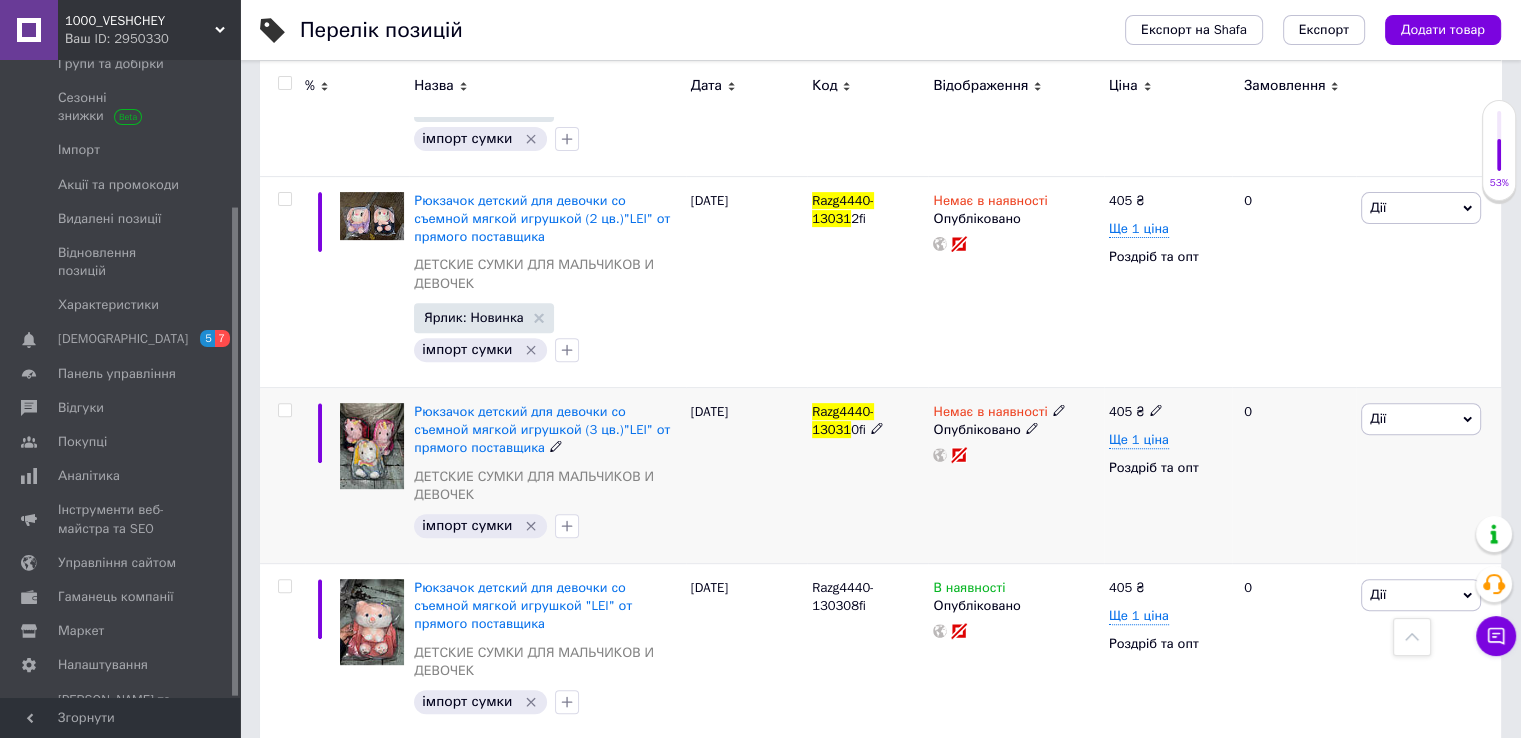 scroll, scrollTop: 800, scrollLeft: 0, axis: vertical 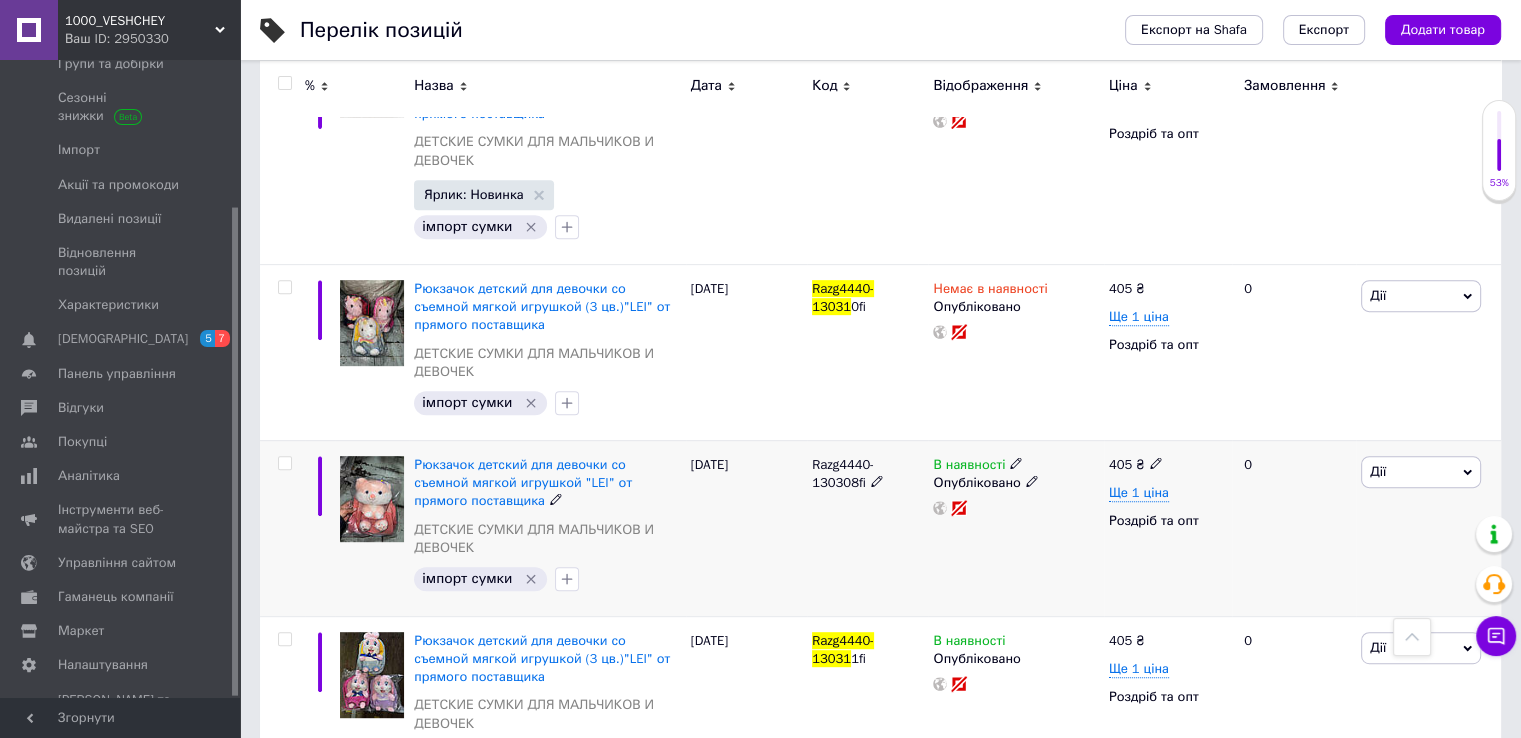 click 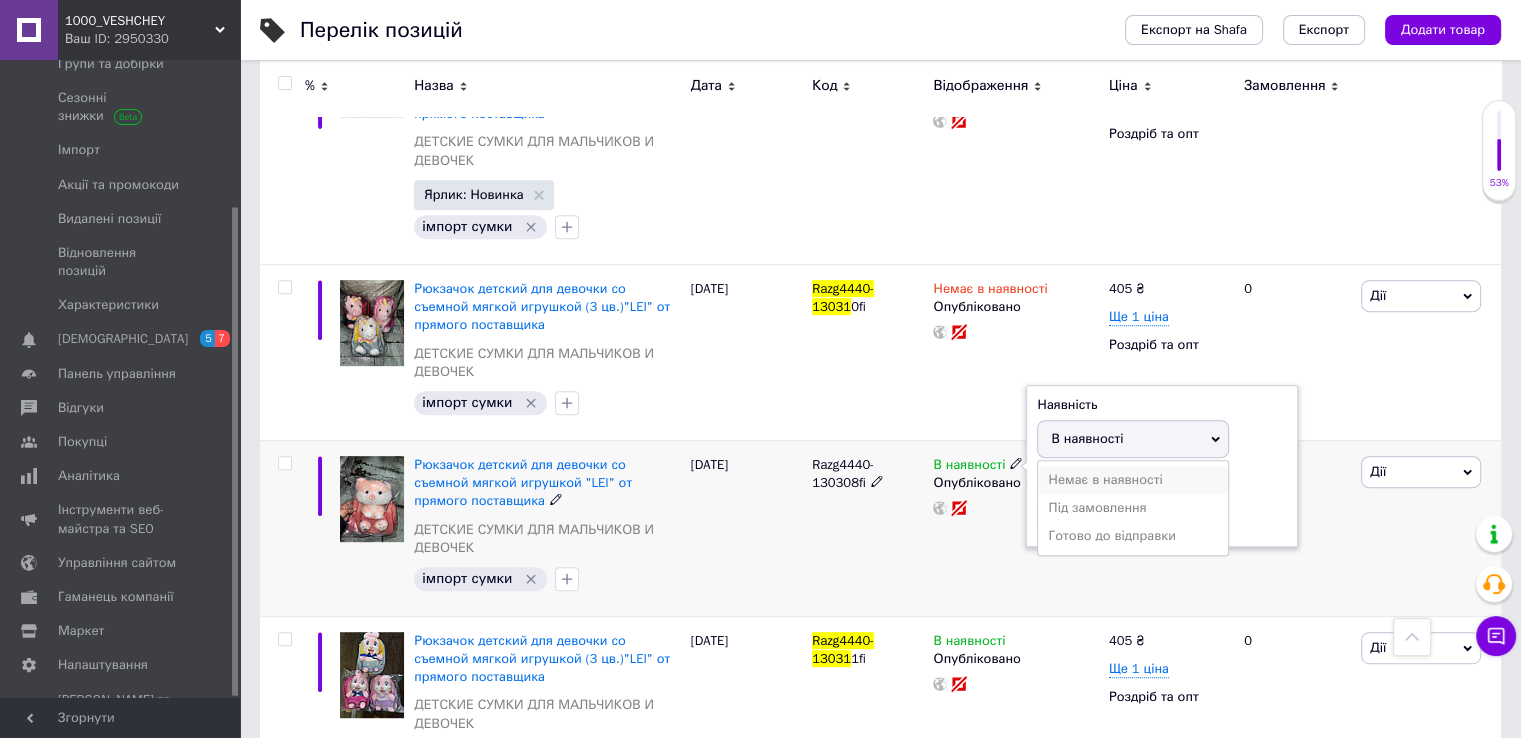 click on "Немає в наявності" at bounding box center [1133, 480] 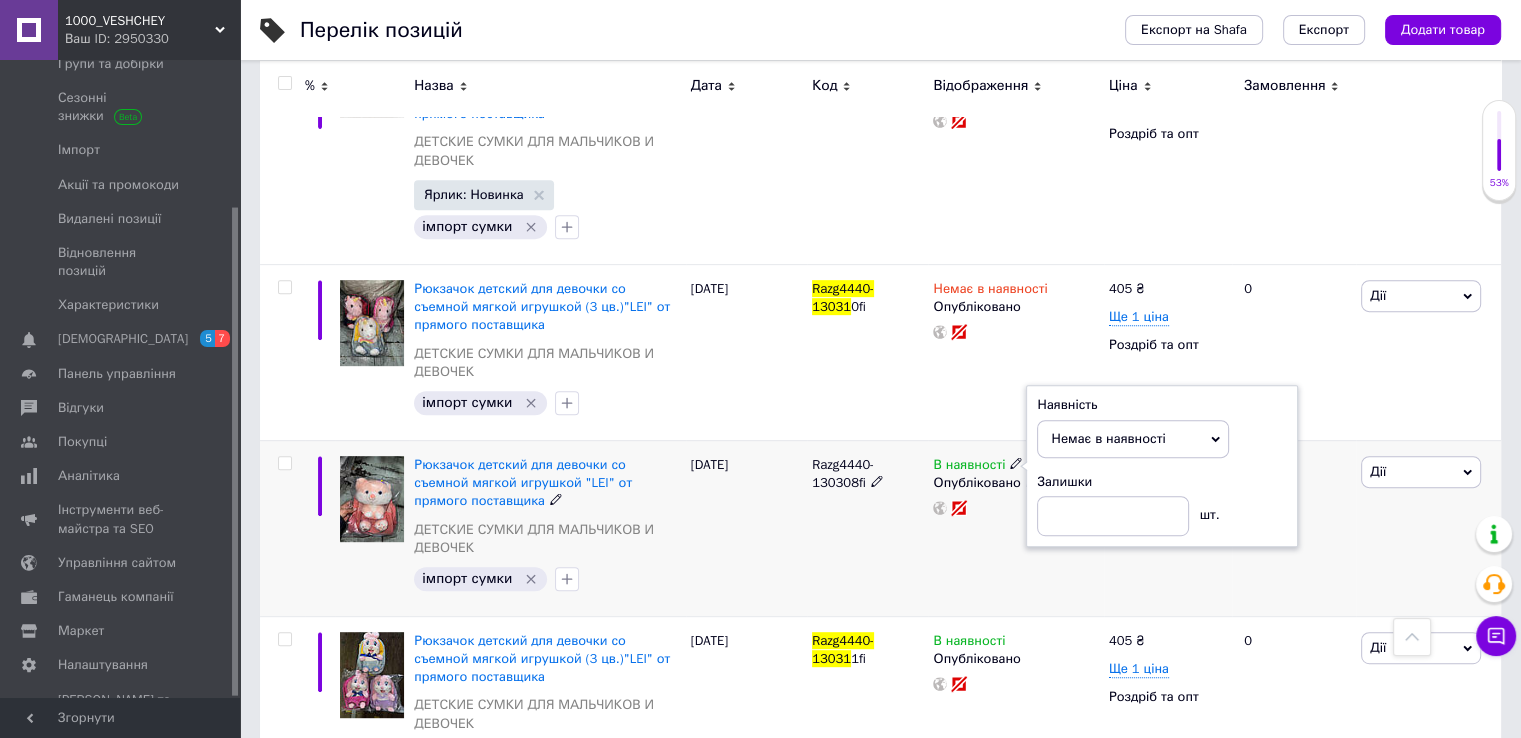click on "В наявності Наявність Немає в наявності В наявності Під замовлення Готово до відправки Залишки шт. Опубліковано" at bounding box center (1015, 528) 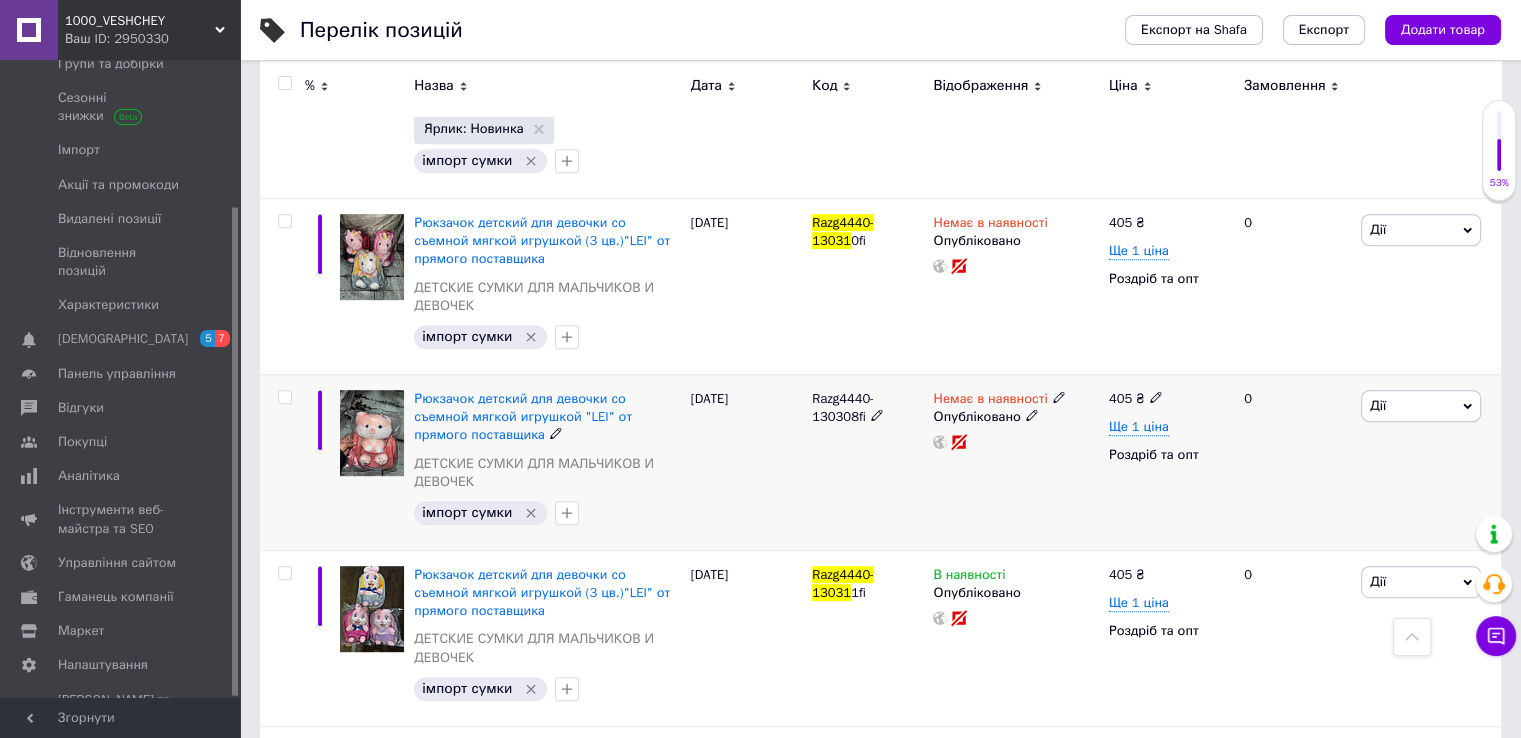scroll, scrollTop: 900, scrollLeft: 0, axis: vertical 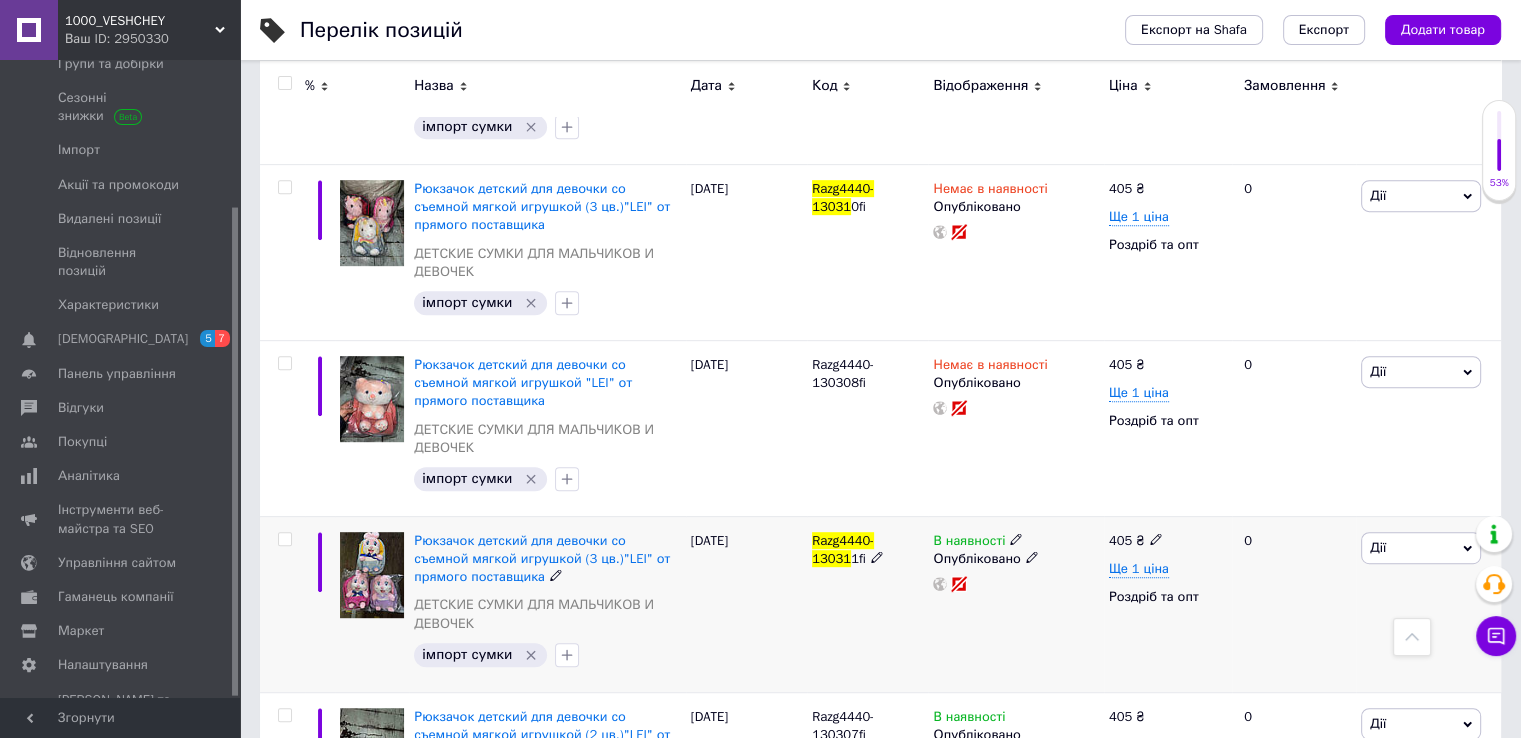 click 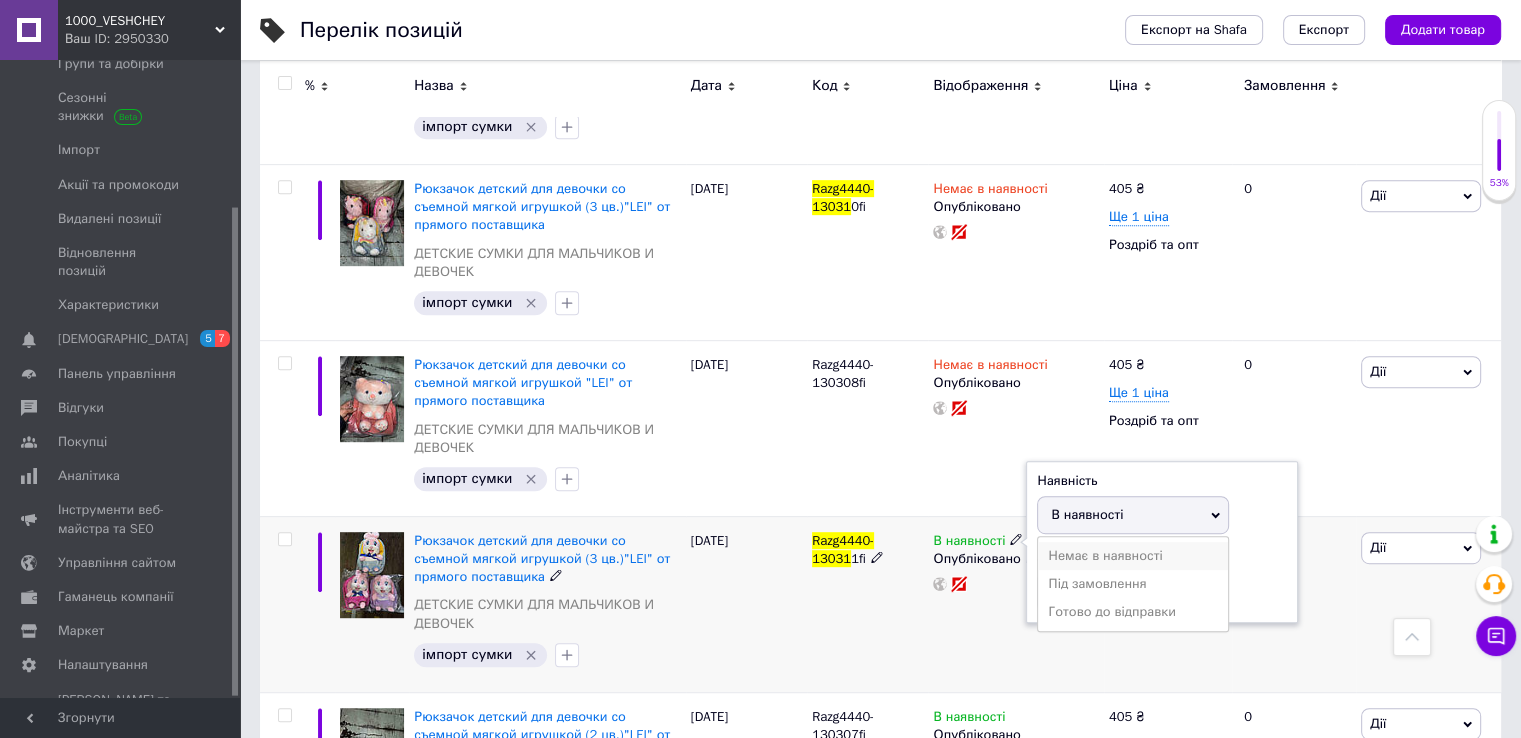 click on "Немає в наявності" at bounding box center [1133, 556] 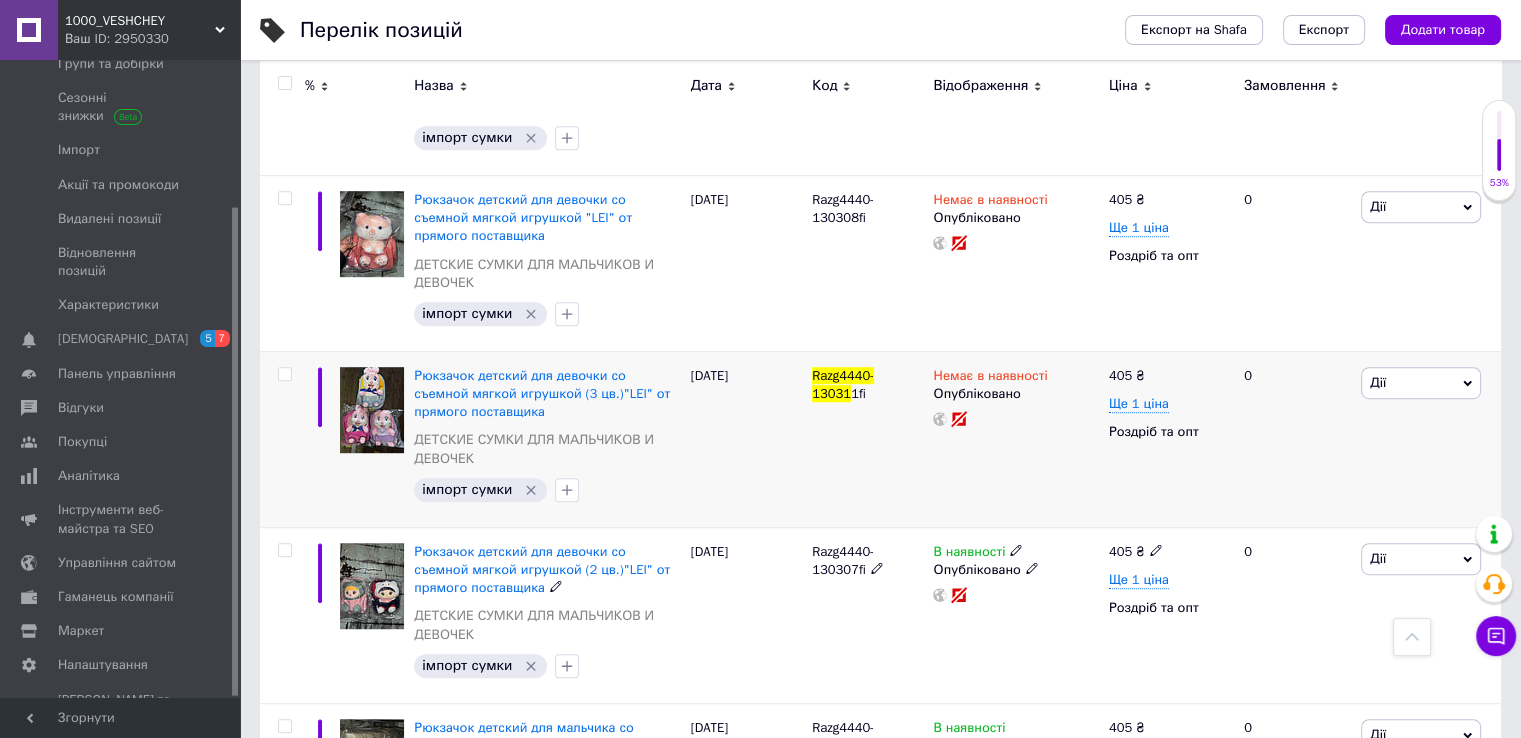 scroll, scrollTop: 1100, scrollLeft: 0, axis: vertical 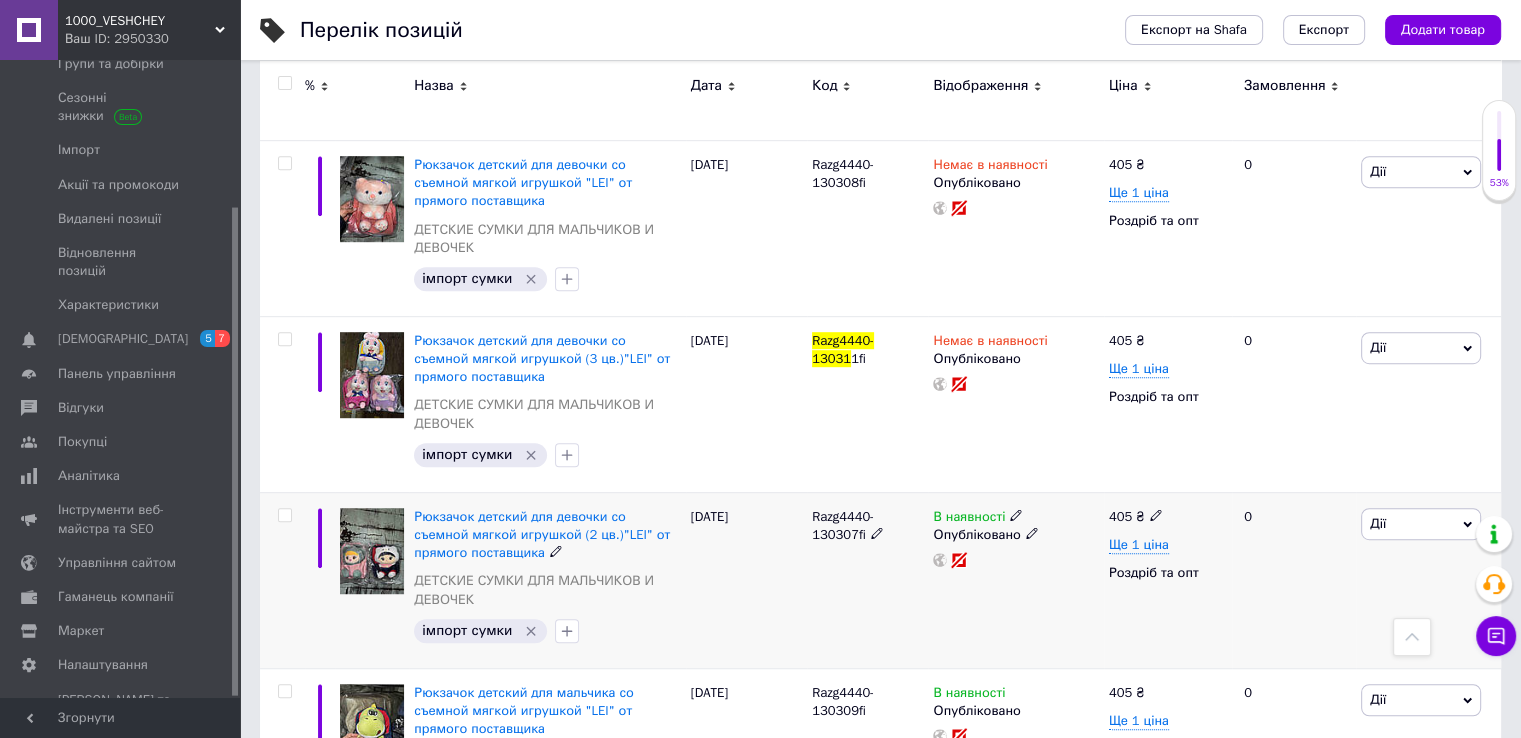 click 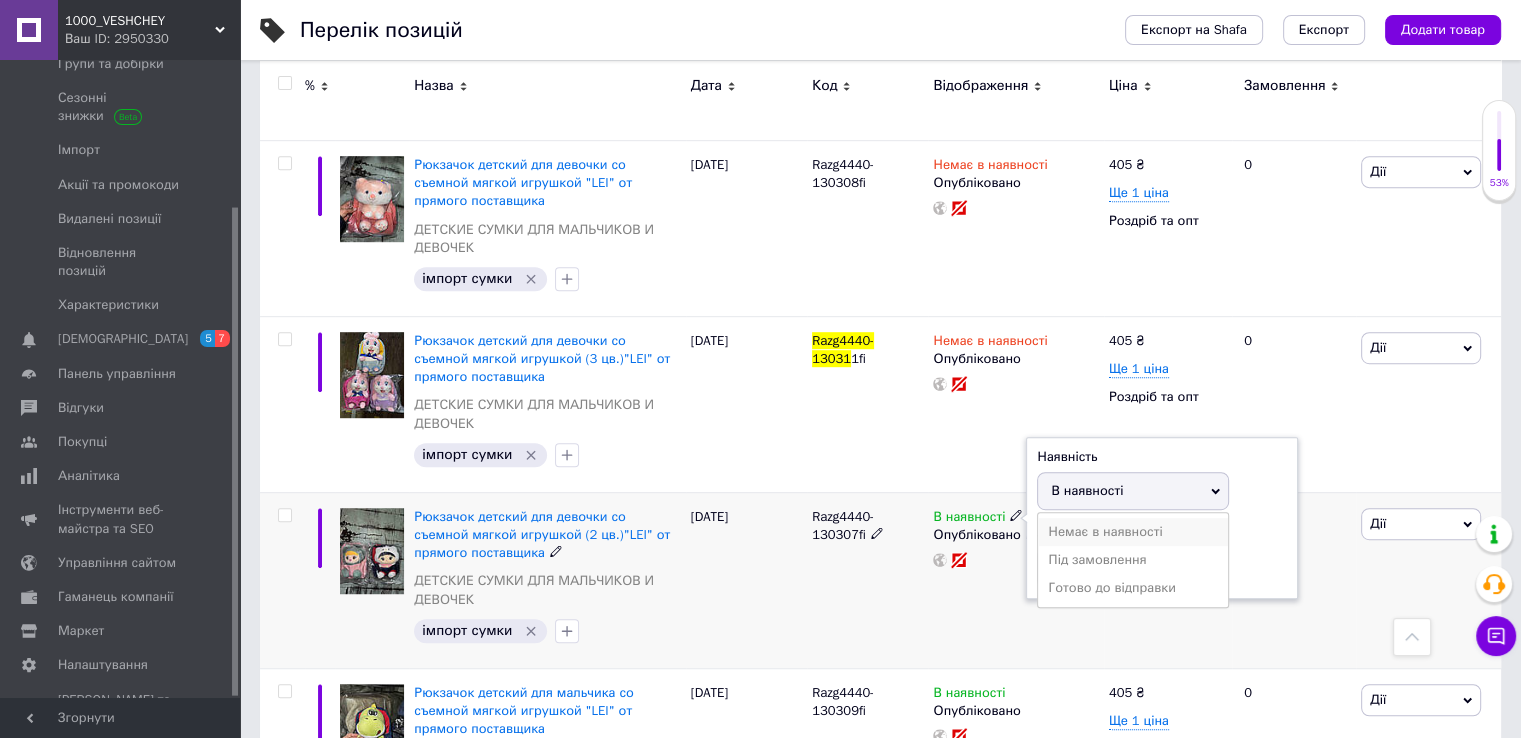 click on "Немає в наявності" at bounding box center (1133, 532) 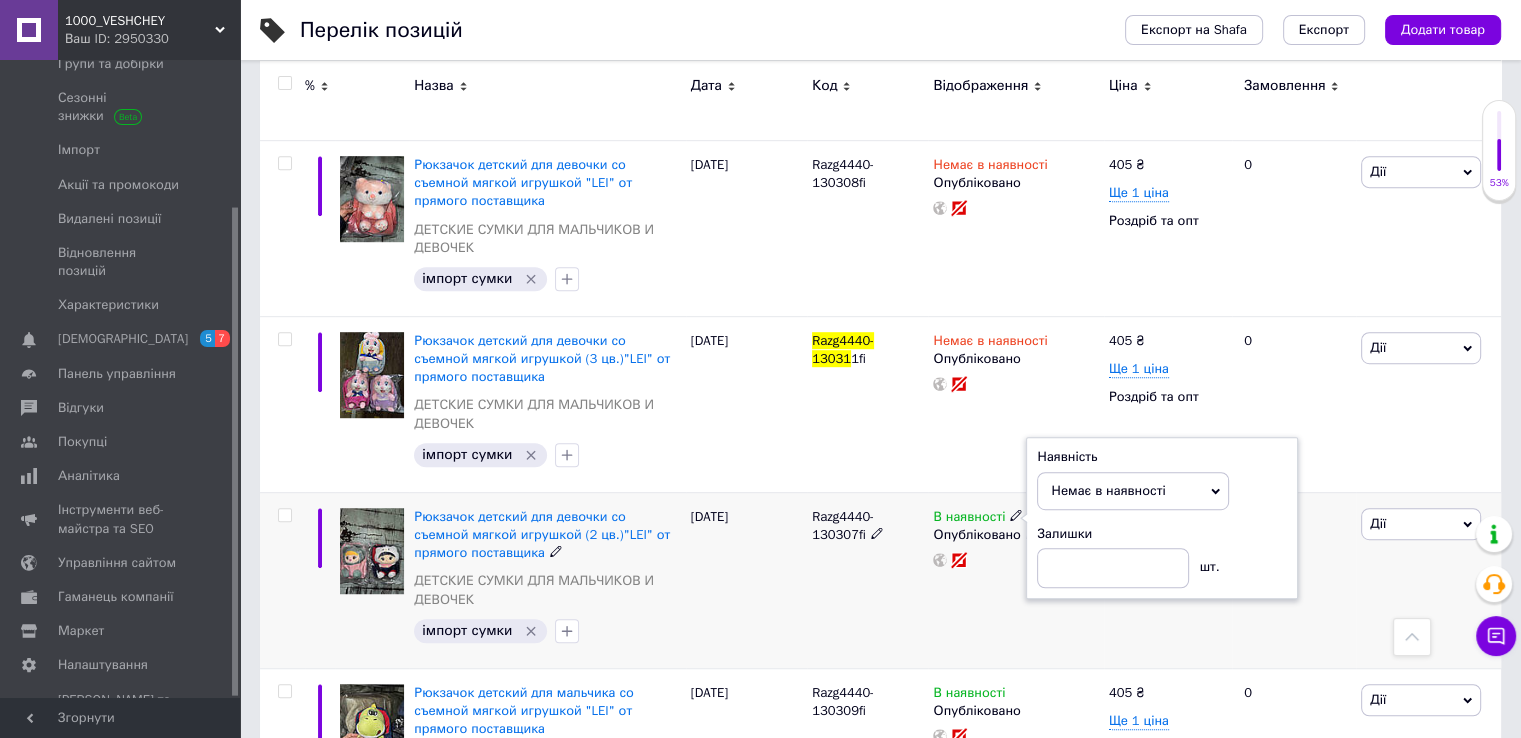 click on "Razg4440-130307fi" at bounding box center (867, 580) 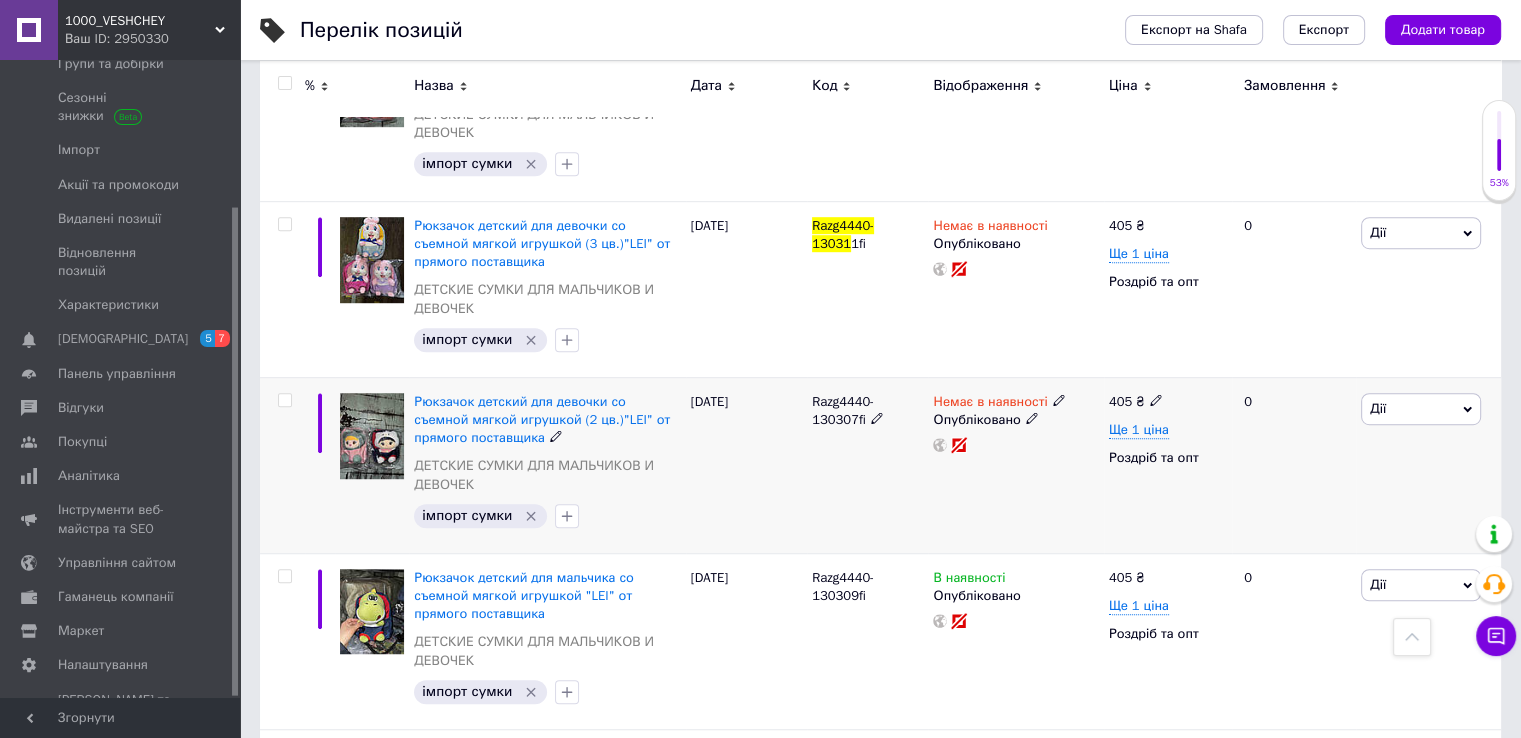 scroll, scrollTop: 1300, scrollLeft: 0, axis: vertical 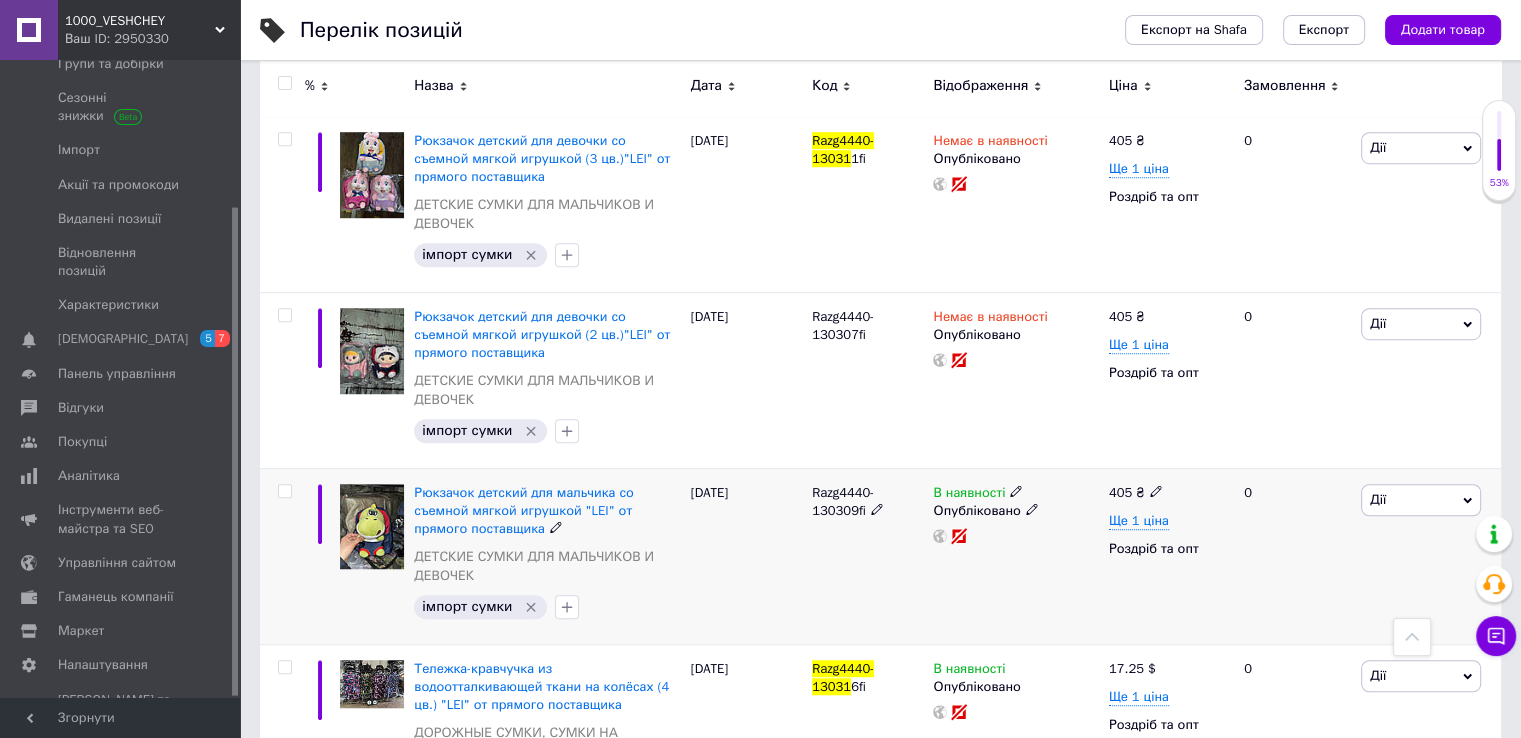click 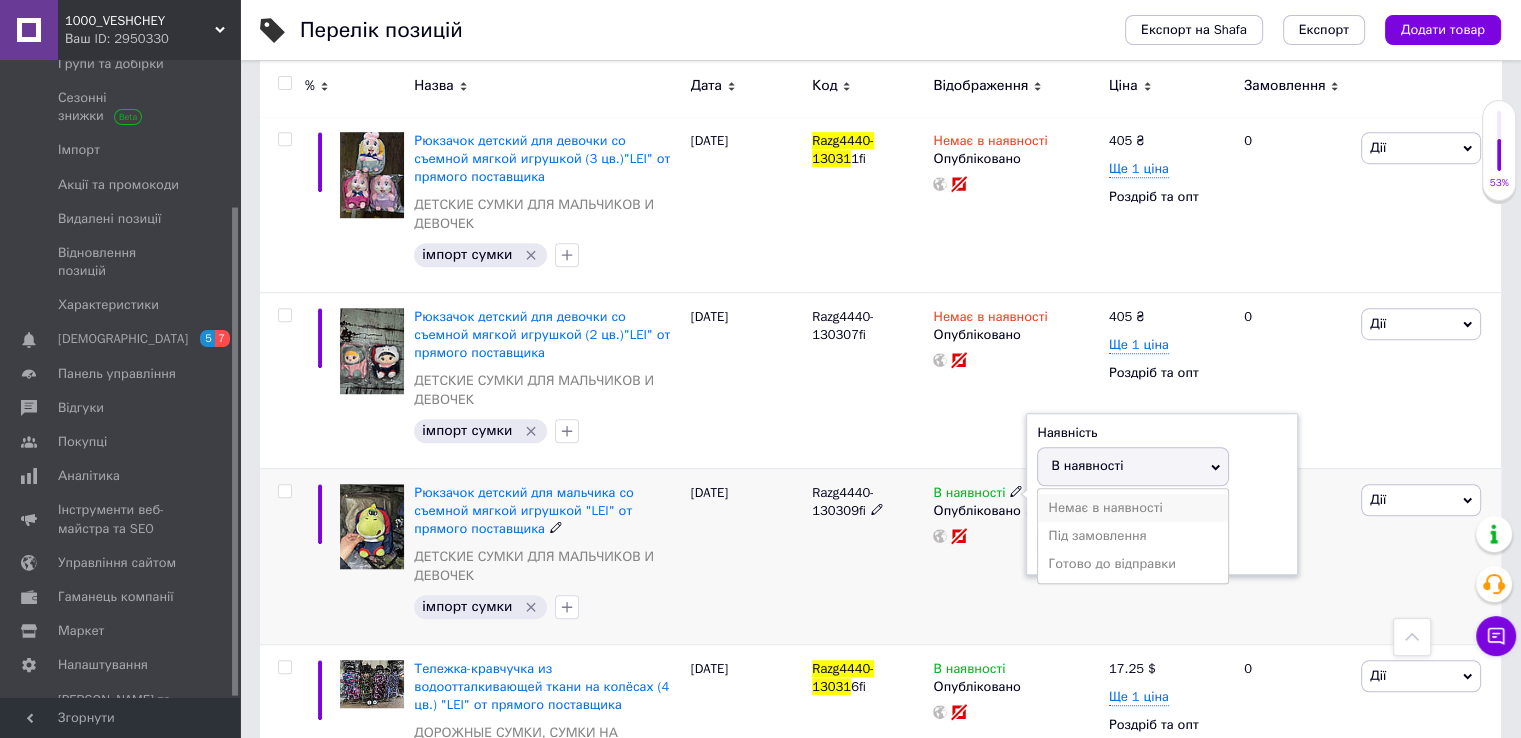 click on "Немає в наявності" at bounding box center [1133, 508] 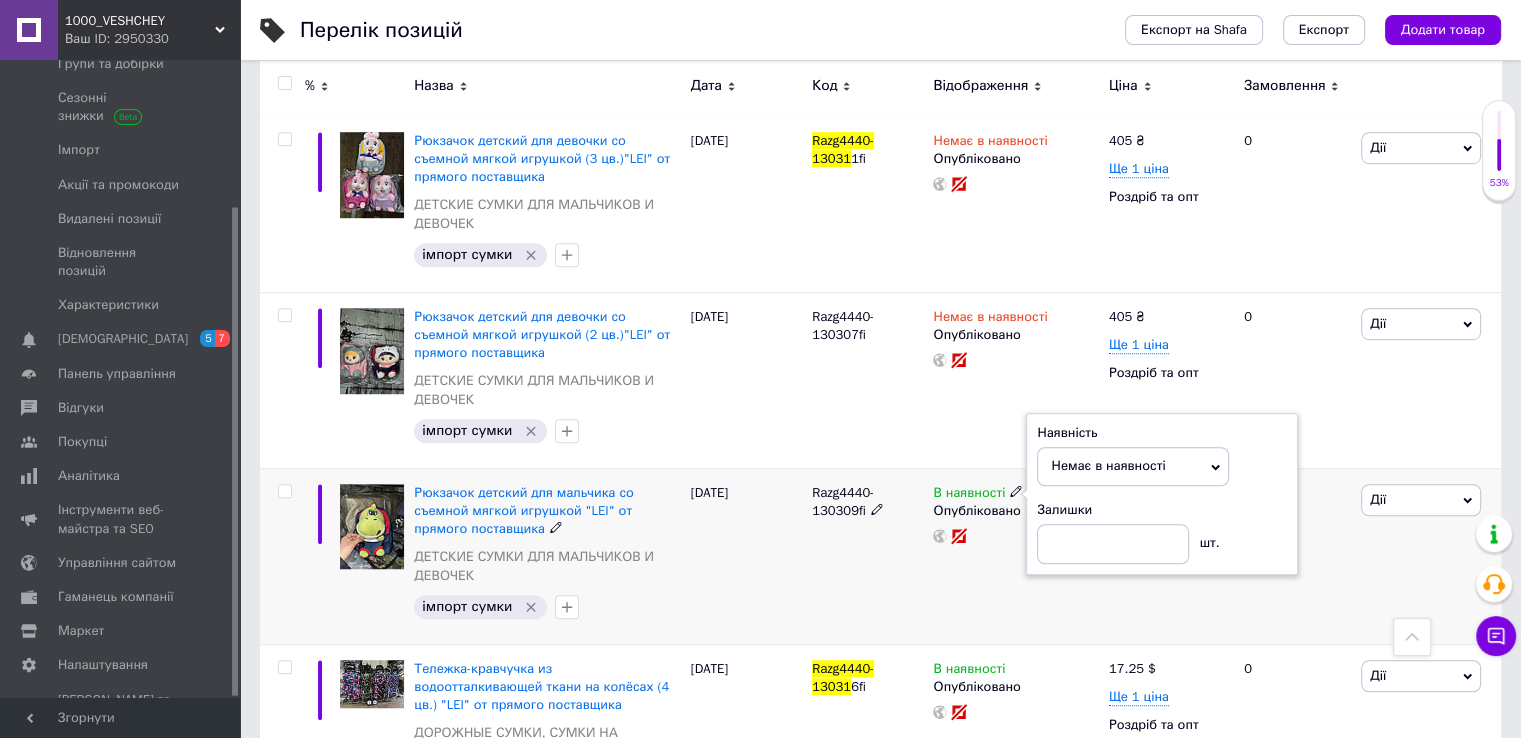 click on "Razg4440-130309fi" at bounding box center [867, 556] 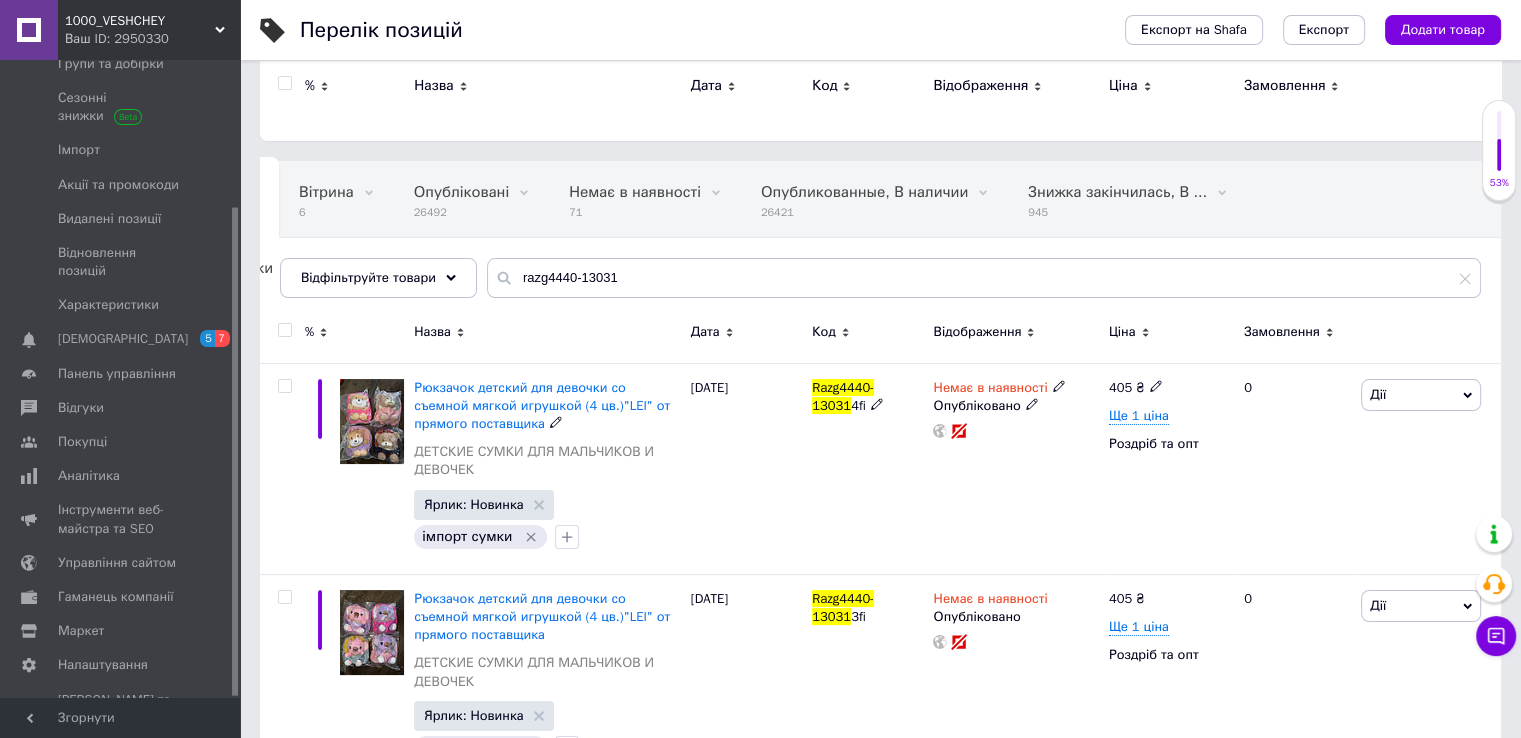 scroll, scrollTop: 0, scrollLeft: 0, axis: both 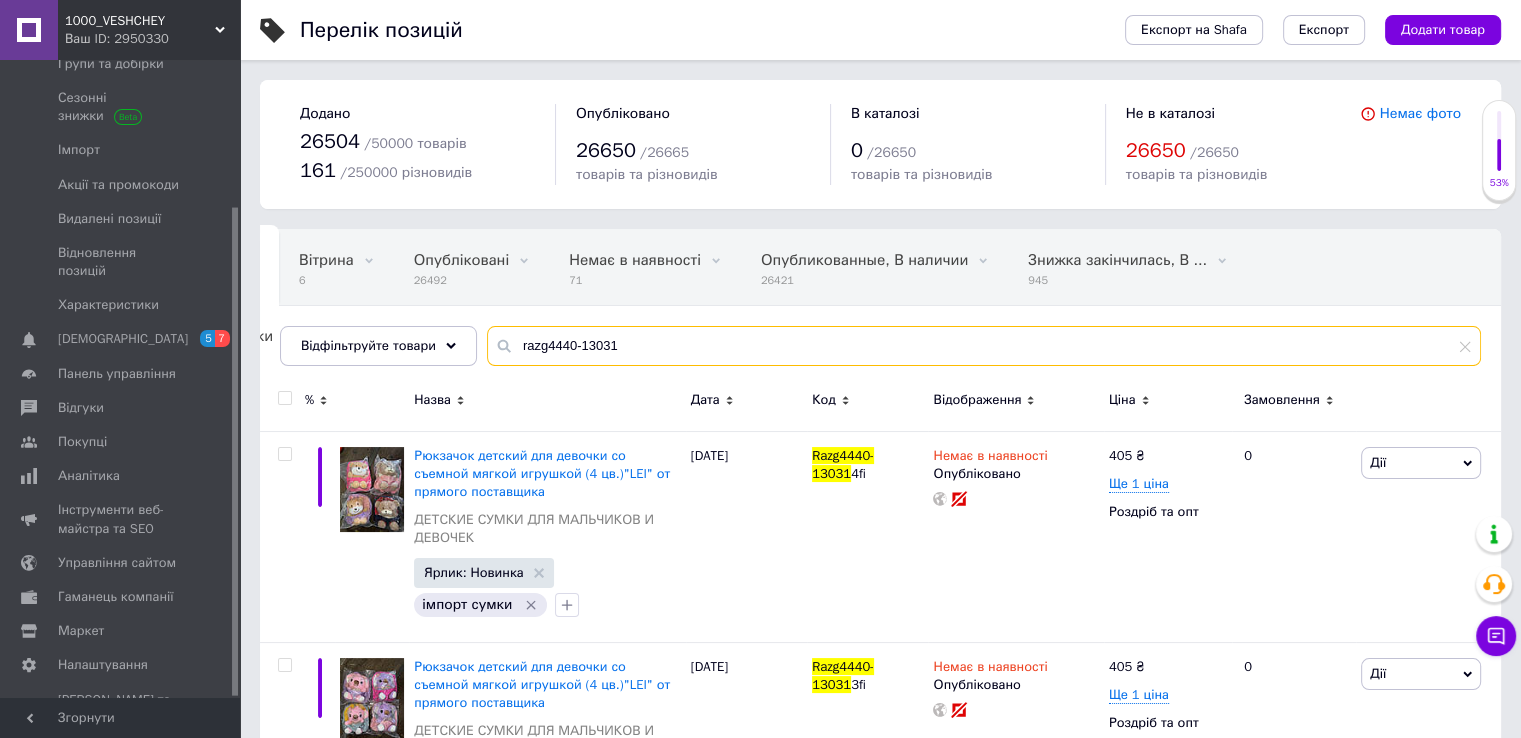 drag, startPoint x: 624, startPoint y: 343, endPoint x: 574, endPoint y: 348, distance: 50.24938 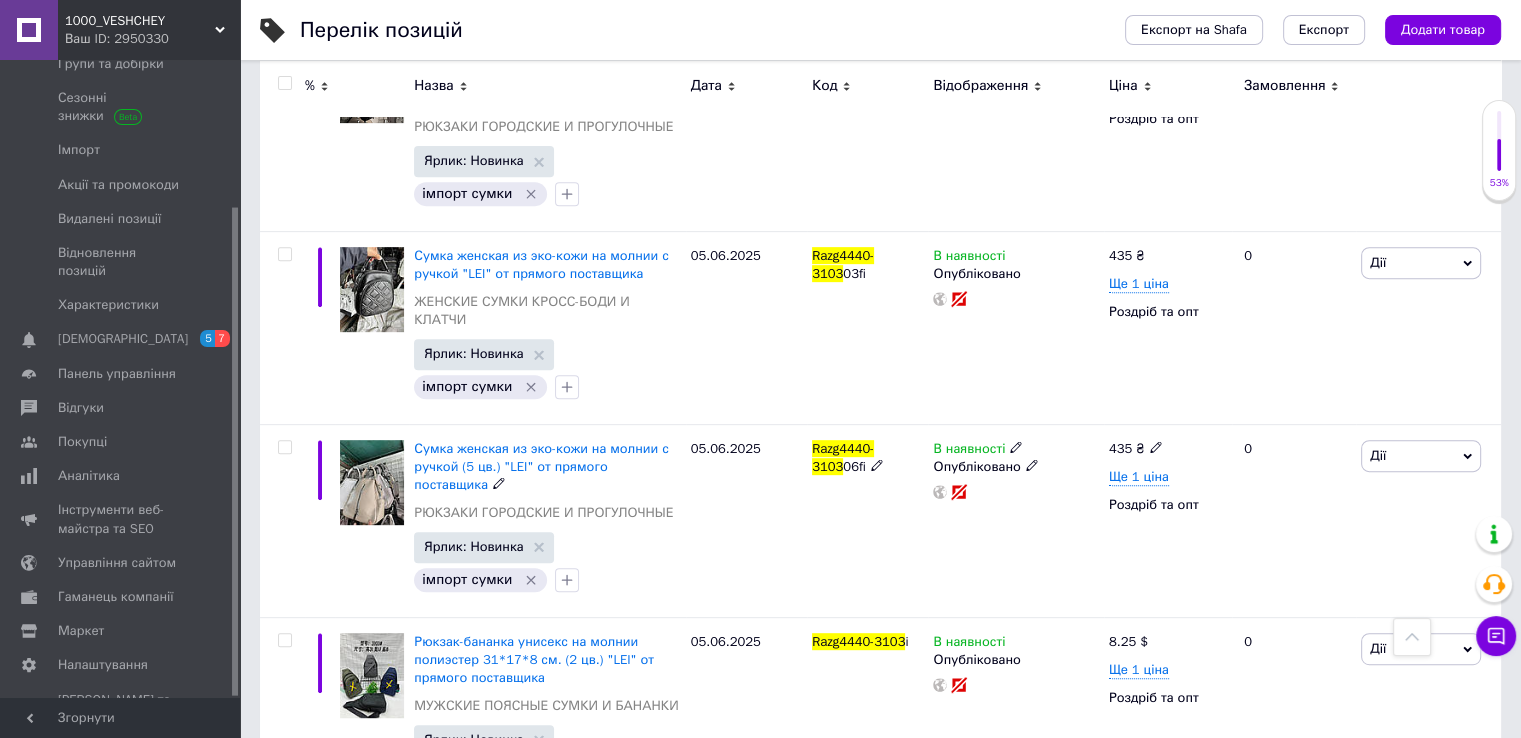 scroll, scrollTop: 800, scrollLeft: 0, axis: vertical 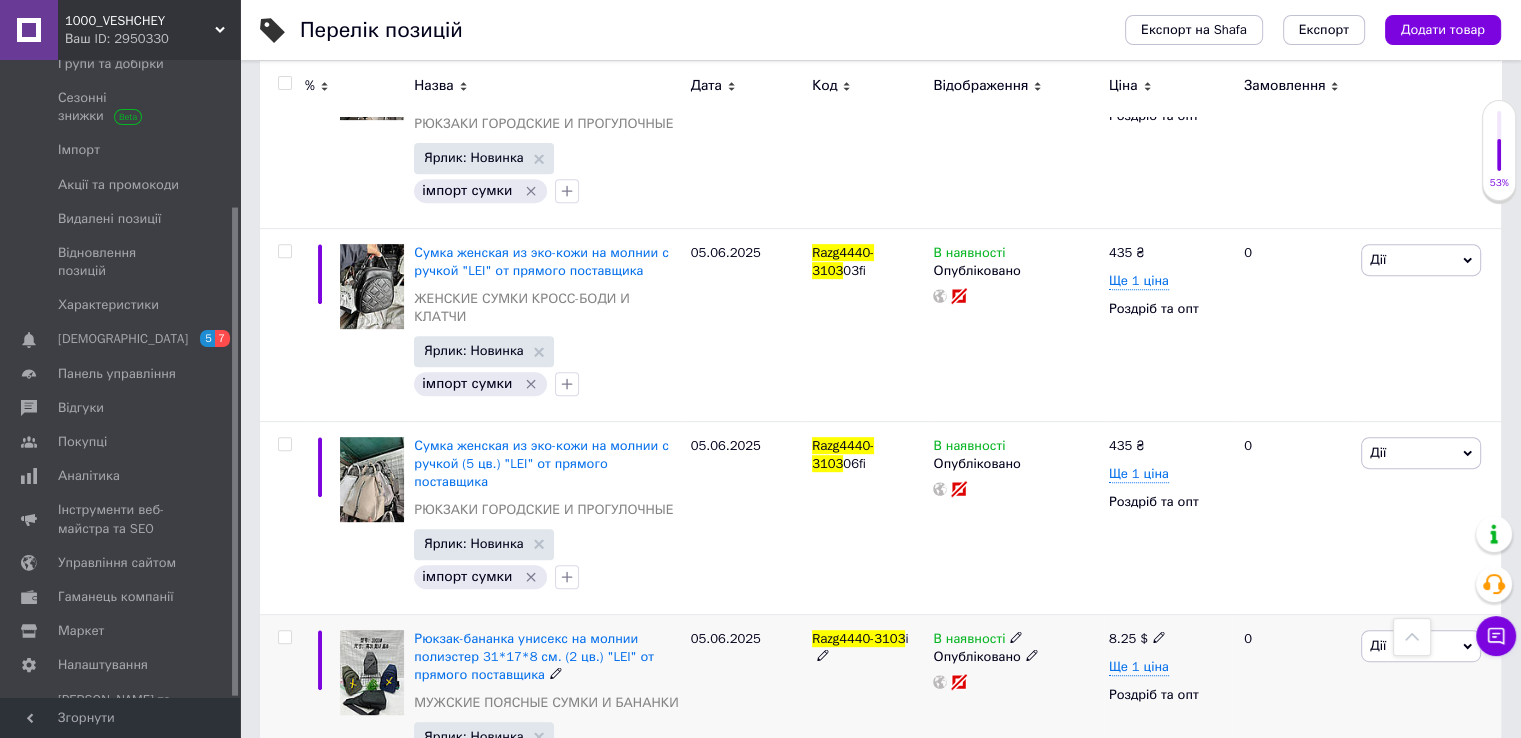 click 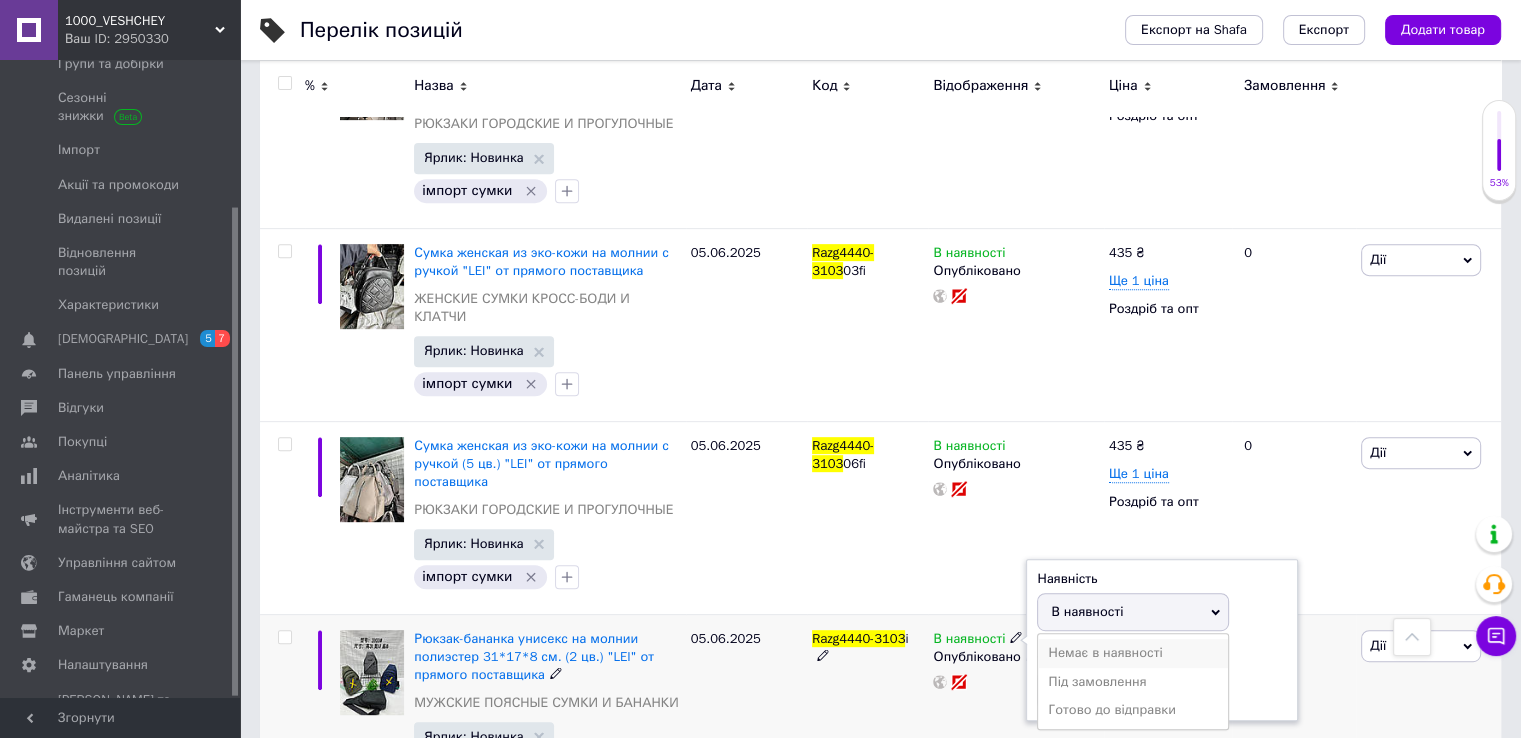 click on "Немає в наявності" at bounding box center [1133, 653] 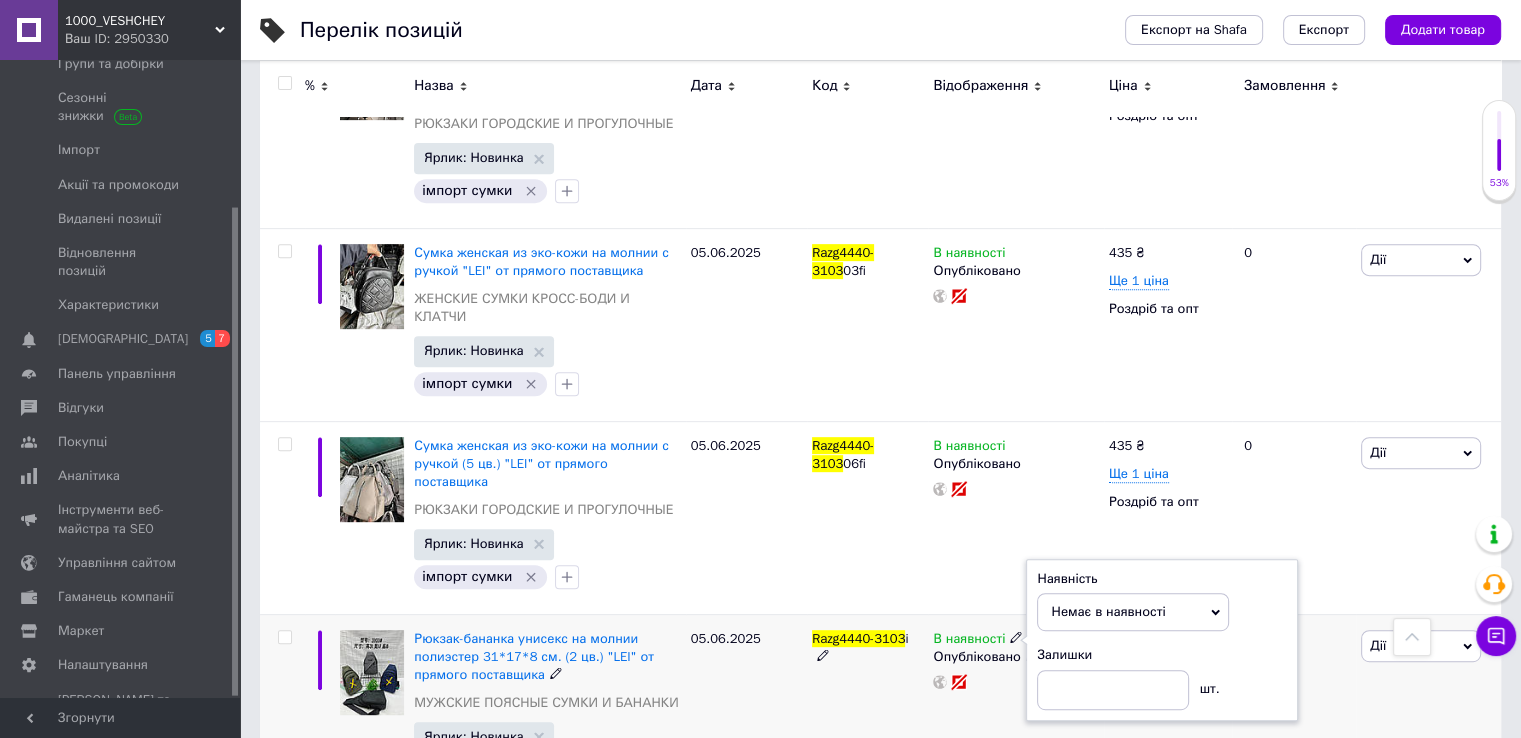 click on "В наявності Наявність Немає в наявності В наявності Під замовлення Готово до відправки Залишки шт. Опубліковано" at bounding box center [1015, 710] 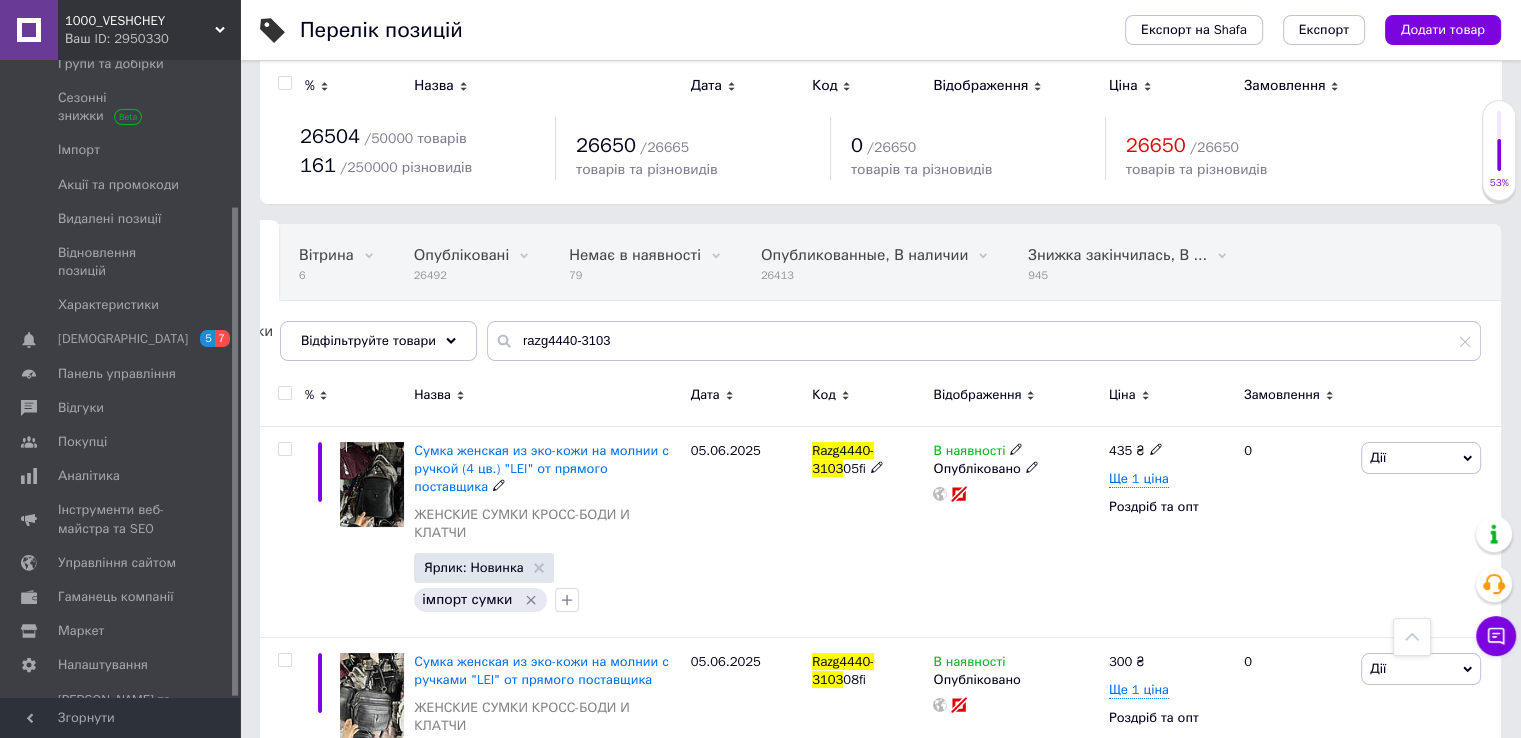 scroll, scrollTop: 0, scrollLeft: 0, axis: both 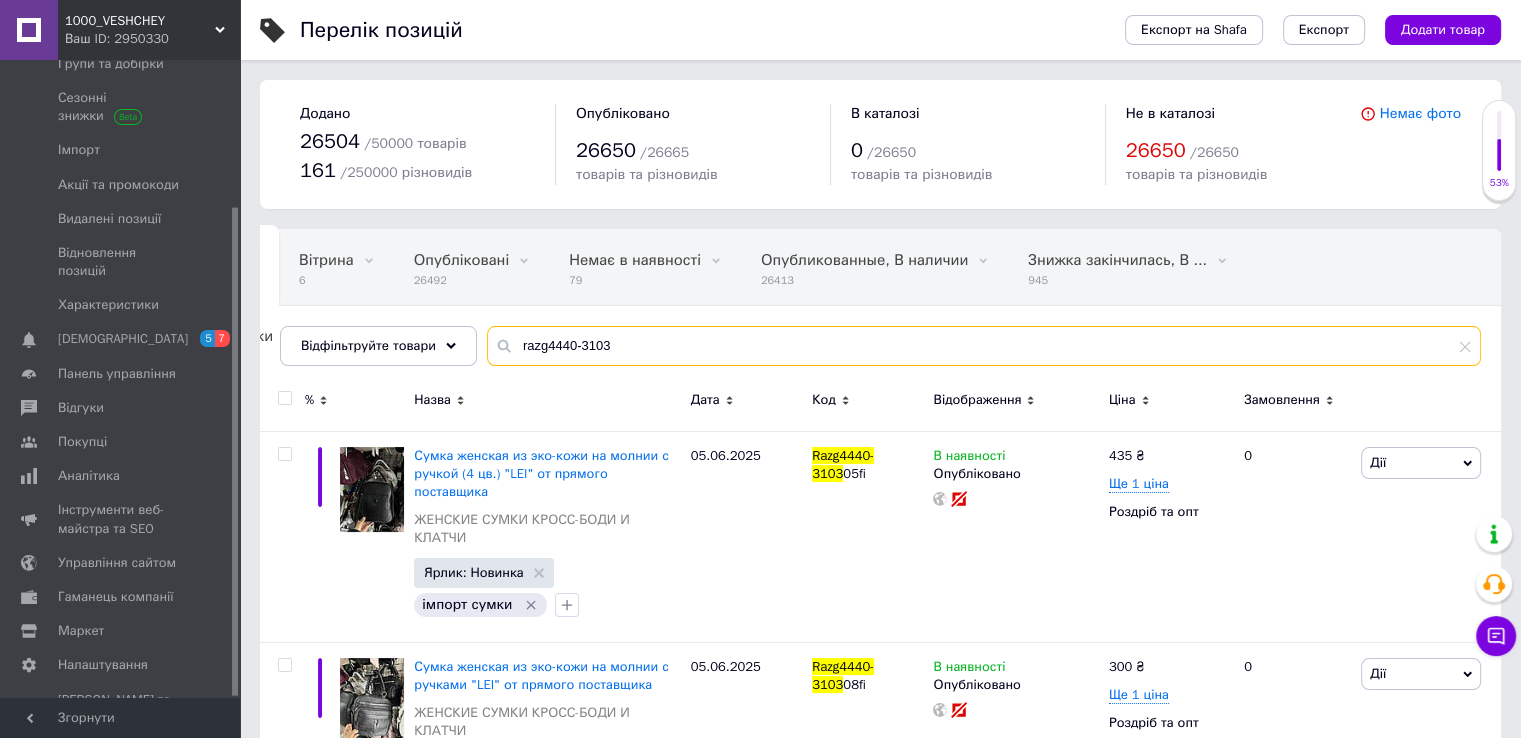 drag, startPoint x: 624, startPoint y: 342, endPoint x: 591, endPoint y: 346, distance: 33.24154 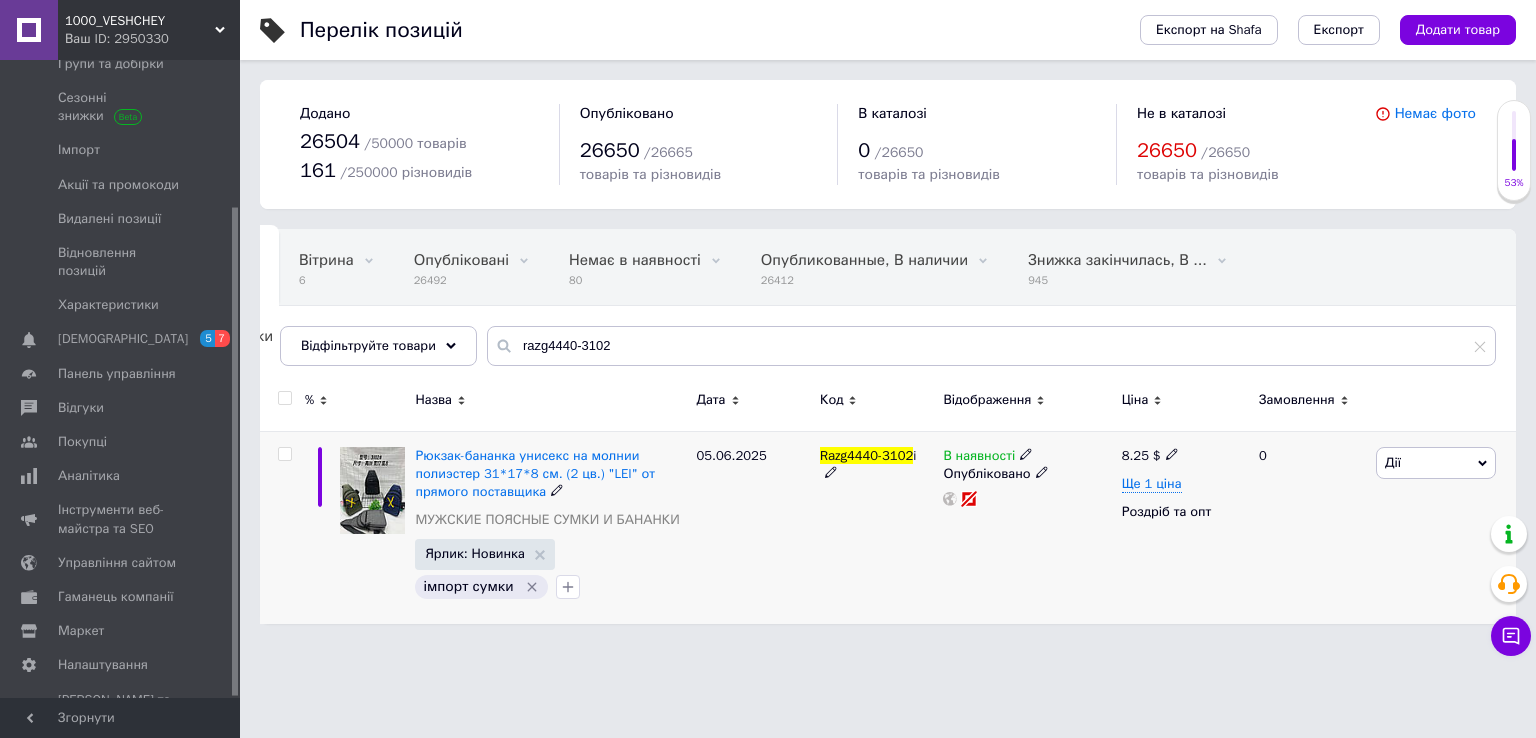 click 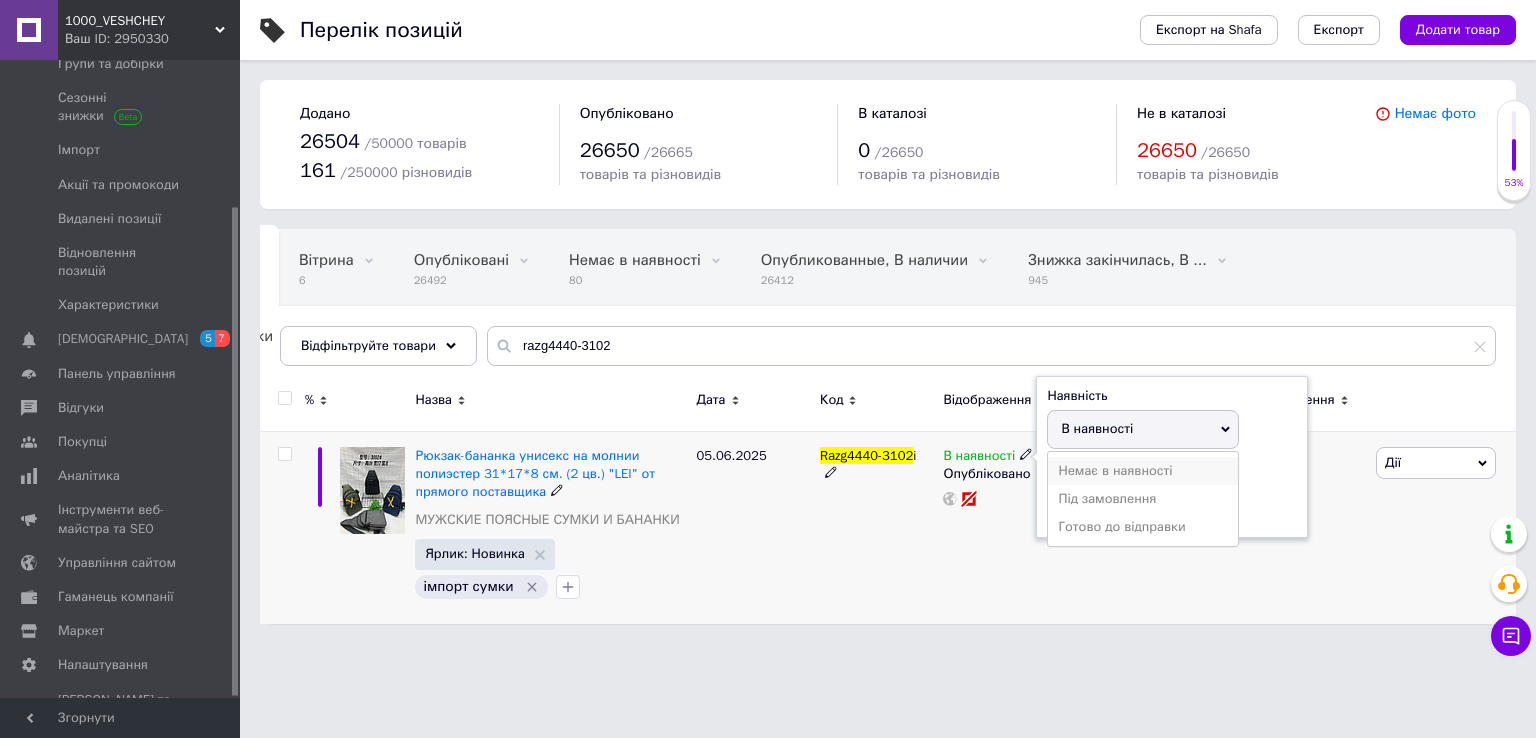 click on "Немає в наявності" at bounding box center (1143, 471) 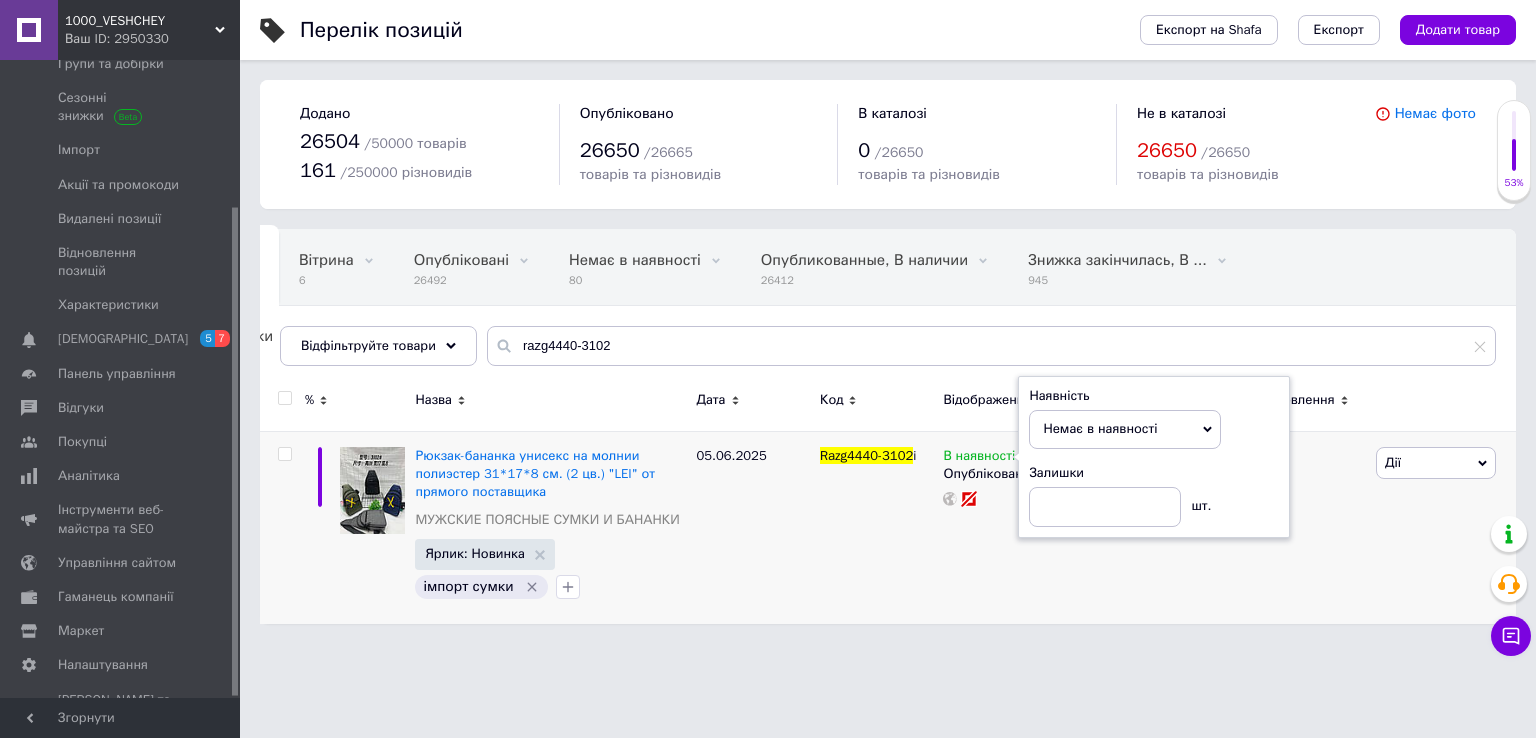 click on "Перелік позицій Експорт на Shafa Експорт Додати товар Додано 26504   / 50000   товарів 161   / 250000   різновидів Опубліковано 26650   / 26665 товарів та різновидів В каталозі 0   / 26650 товарів та різновидів Не в каталозі 26650   / 26650 товарів та різновидів Немає фото Усі 26835 Вітрина 6 Видалити Редагувати Опубліковані 26492 Видалити Редагувати Немає в наявності 80 Видалити Редагувати Опубликованные, В наличии 26412 Видалити Редагувати Знижка закінчилась, В ... 945 Видалити Редагувати Чернетки 331 Видалити Редагувати Ok Відфільтровано...  Зберегти Нічого не знайдено Можливо, помилка у слові  Усі" at bounding box center (888, 322) 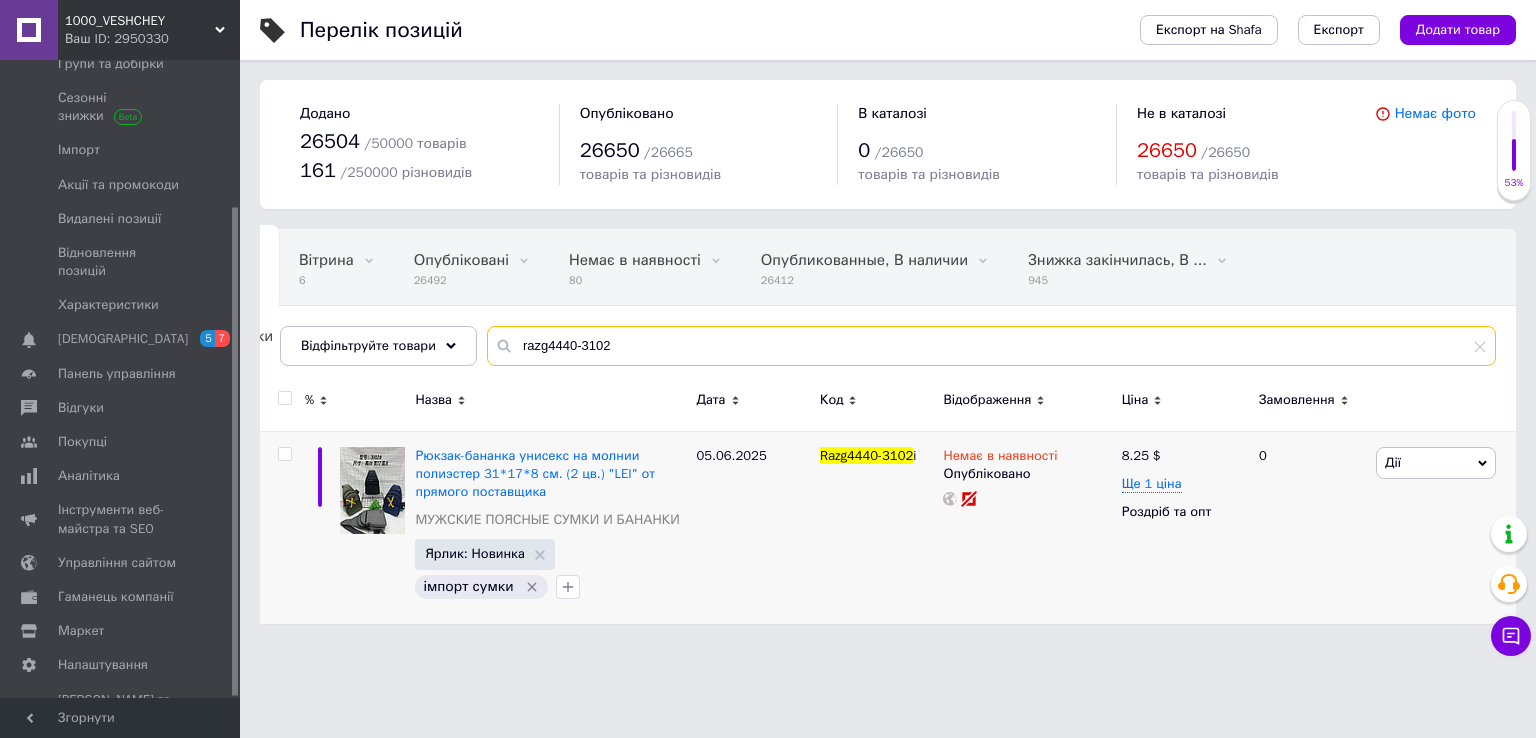 click on "razg4440-3102" at bounding box center (991, 346) 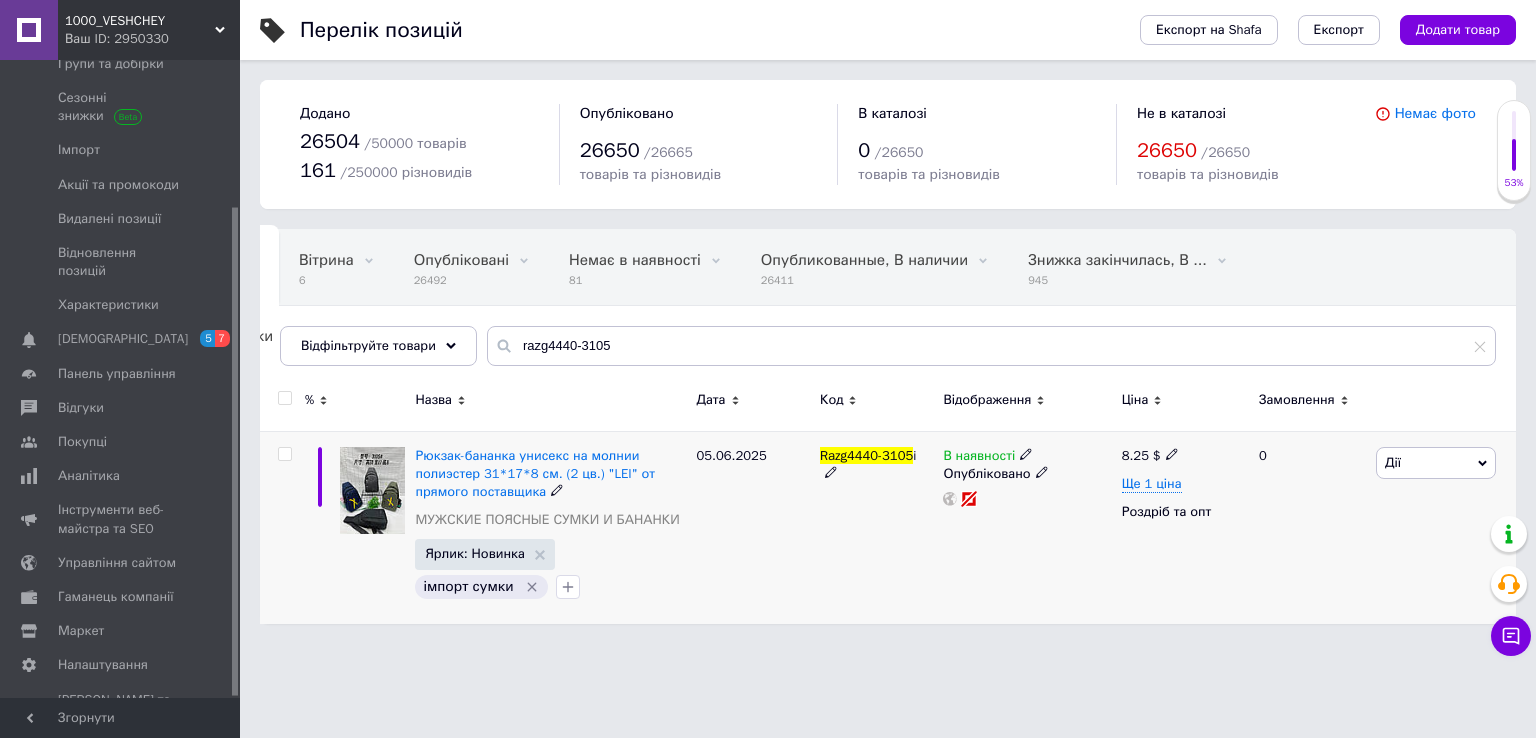 click on "В наявності" at bounding box center [1027, 456] 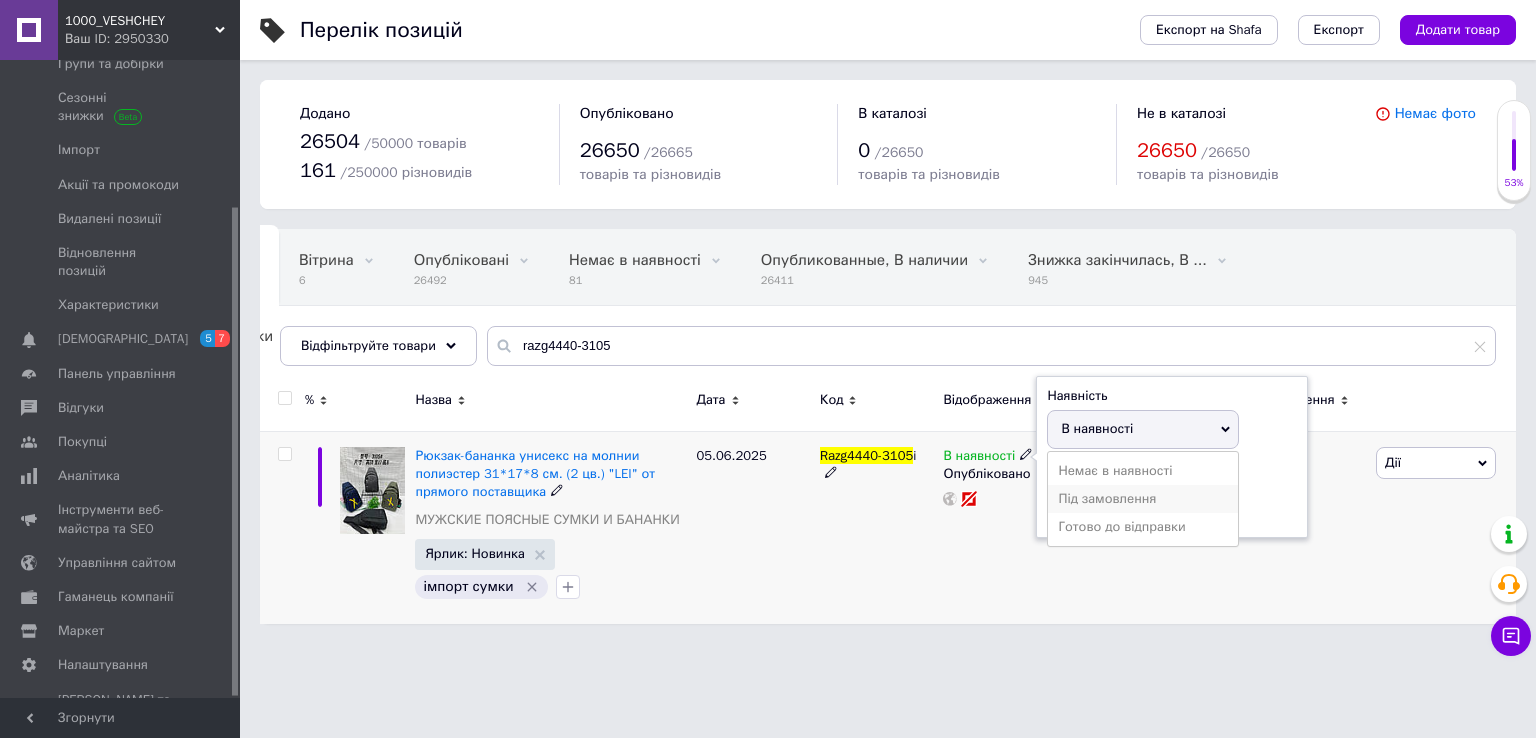 click on "Під замовлення" at bounding box center (1143, 499) 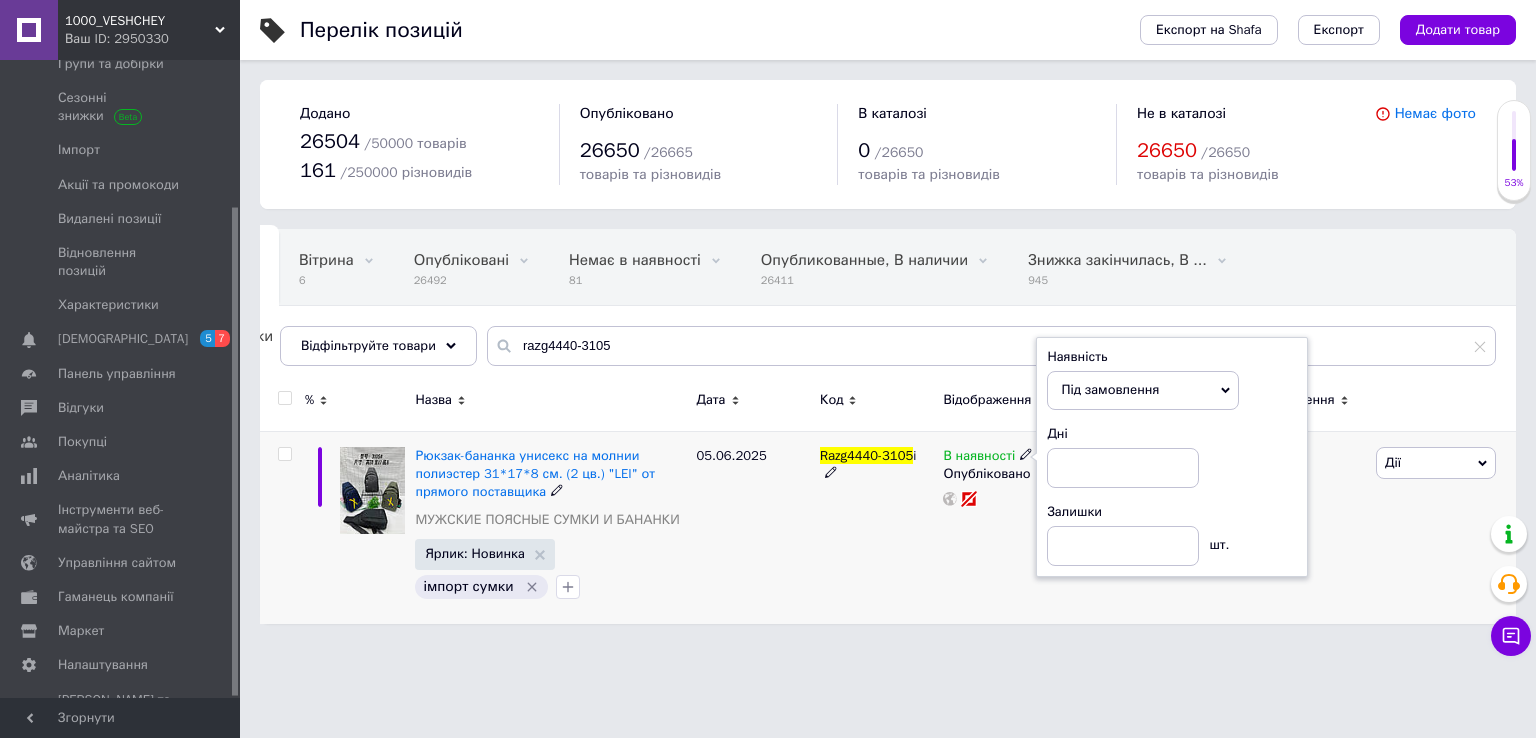 click on "Дні" at bounding box center [1172, 456] 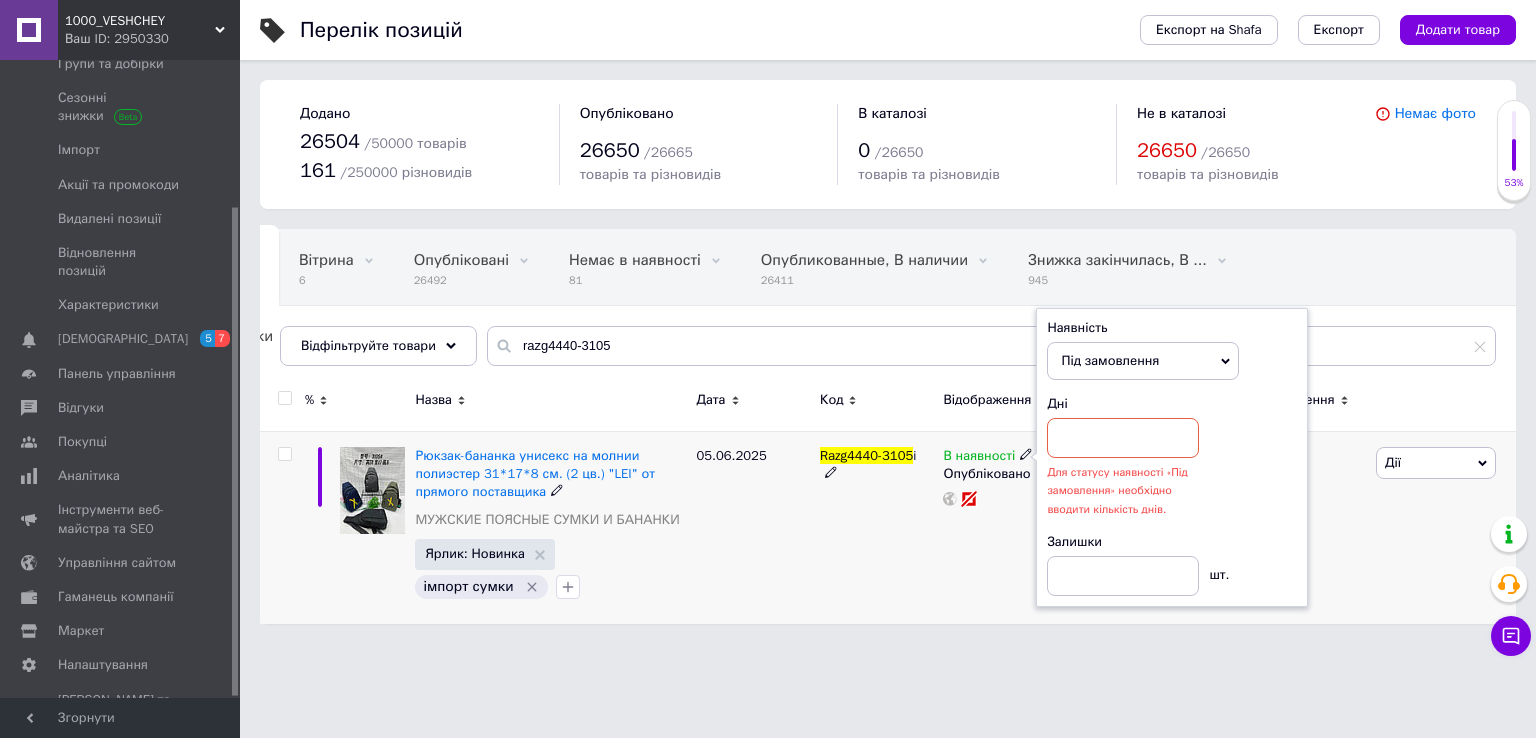 click on "В наявності Наявність Під замовлення В наявності Немає в наявності Готово до відправки Дні Для статусу наявності «Під замовлення» необхідно вводити кількість днів. Залишки шт. Опубліковано" at bounding box center [1027, 527] 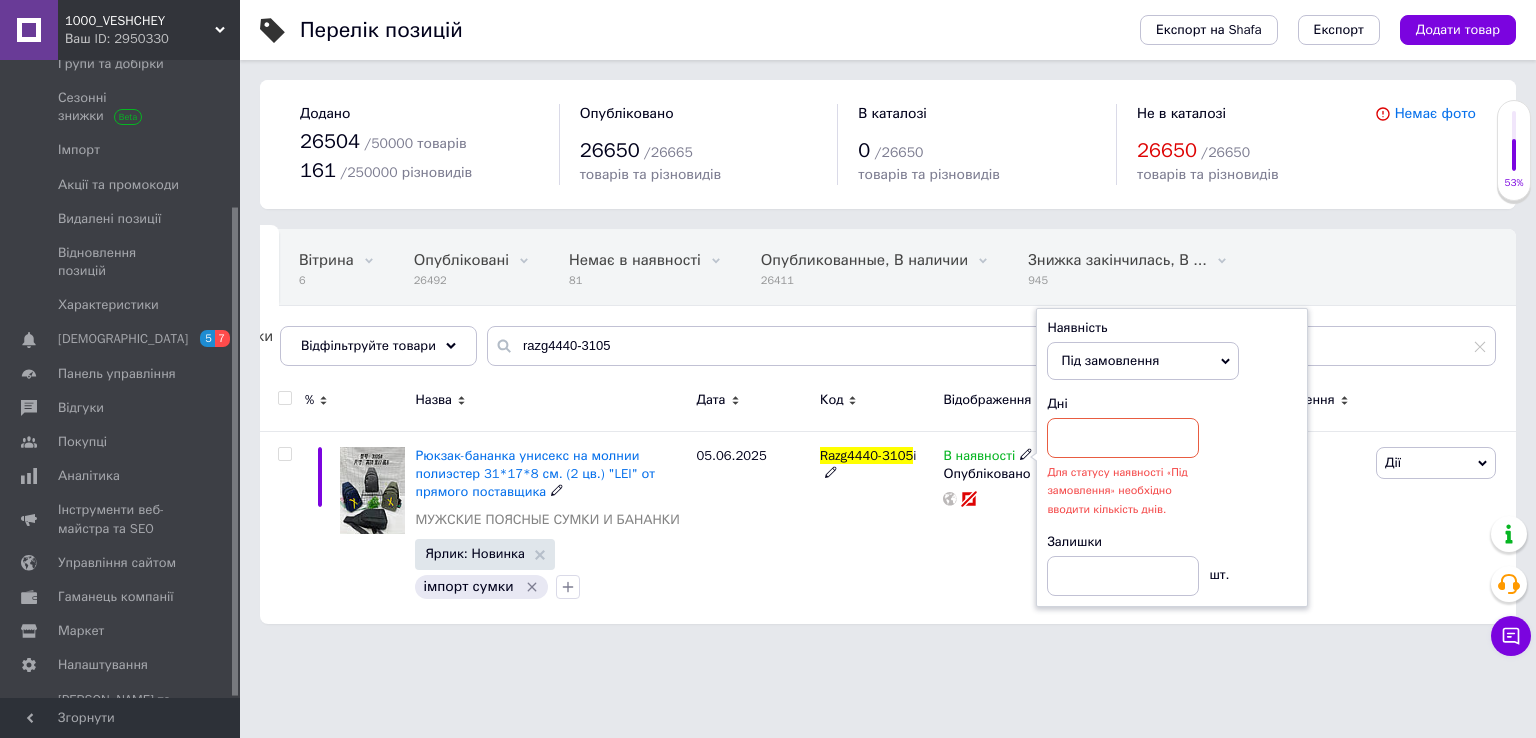 click on "Під замовлення" at bounding box center (1110, 360) 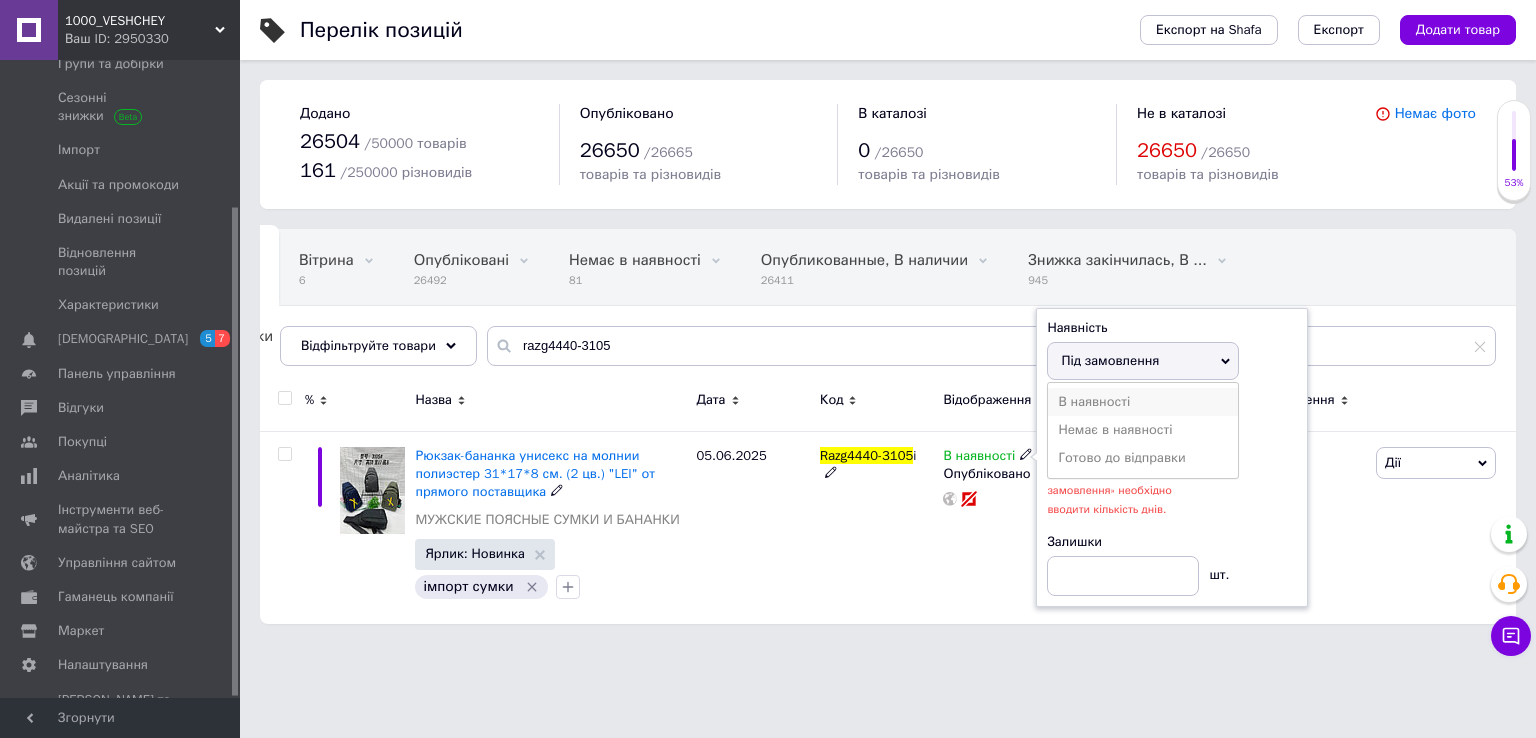 click on "В наявності" at bounding box center [1143, 402] 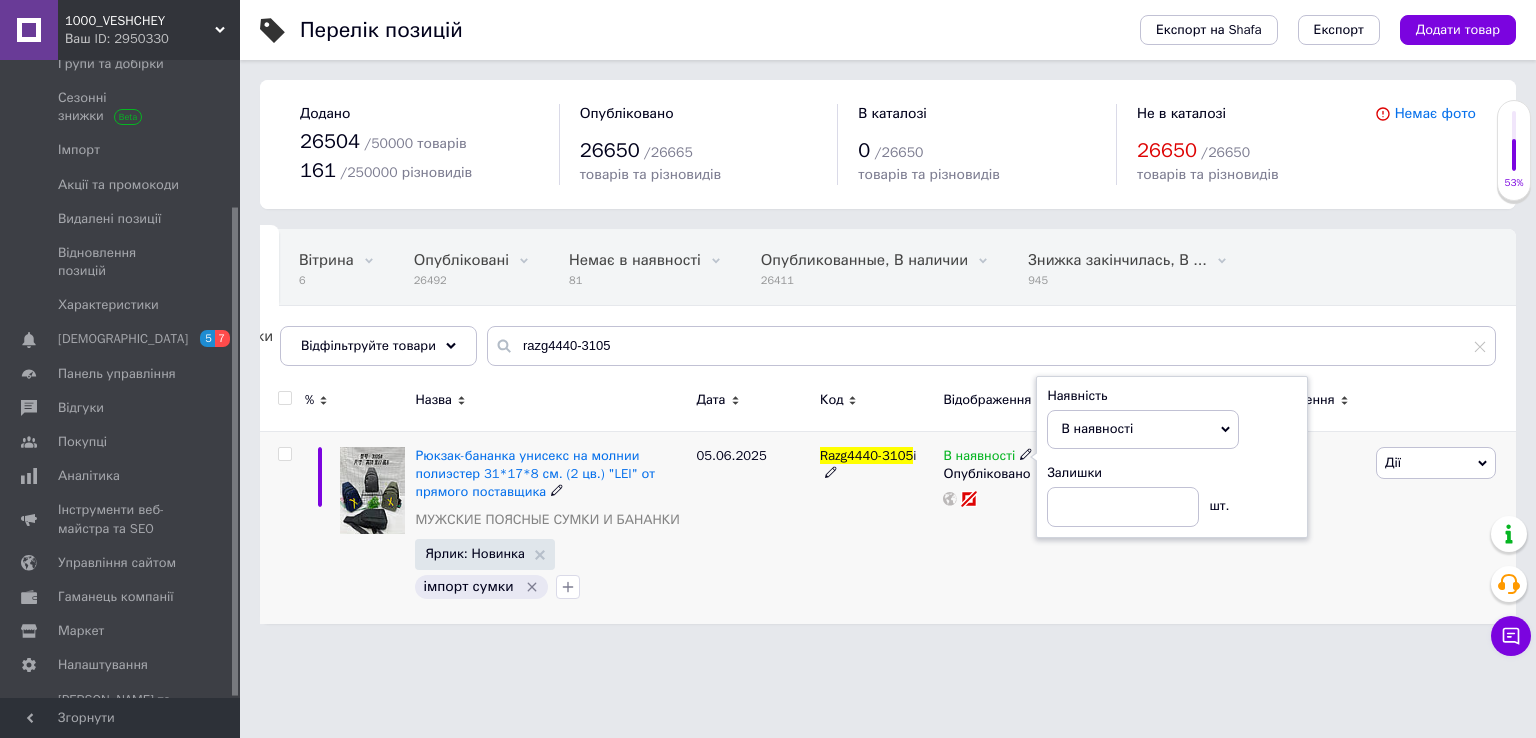 click on "В наявності" at bounding box center [1143, 429] 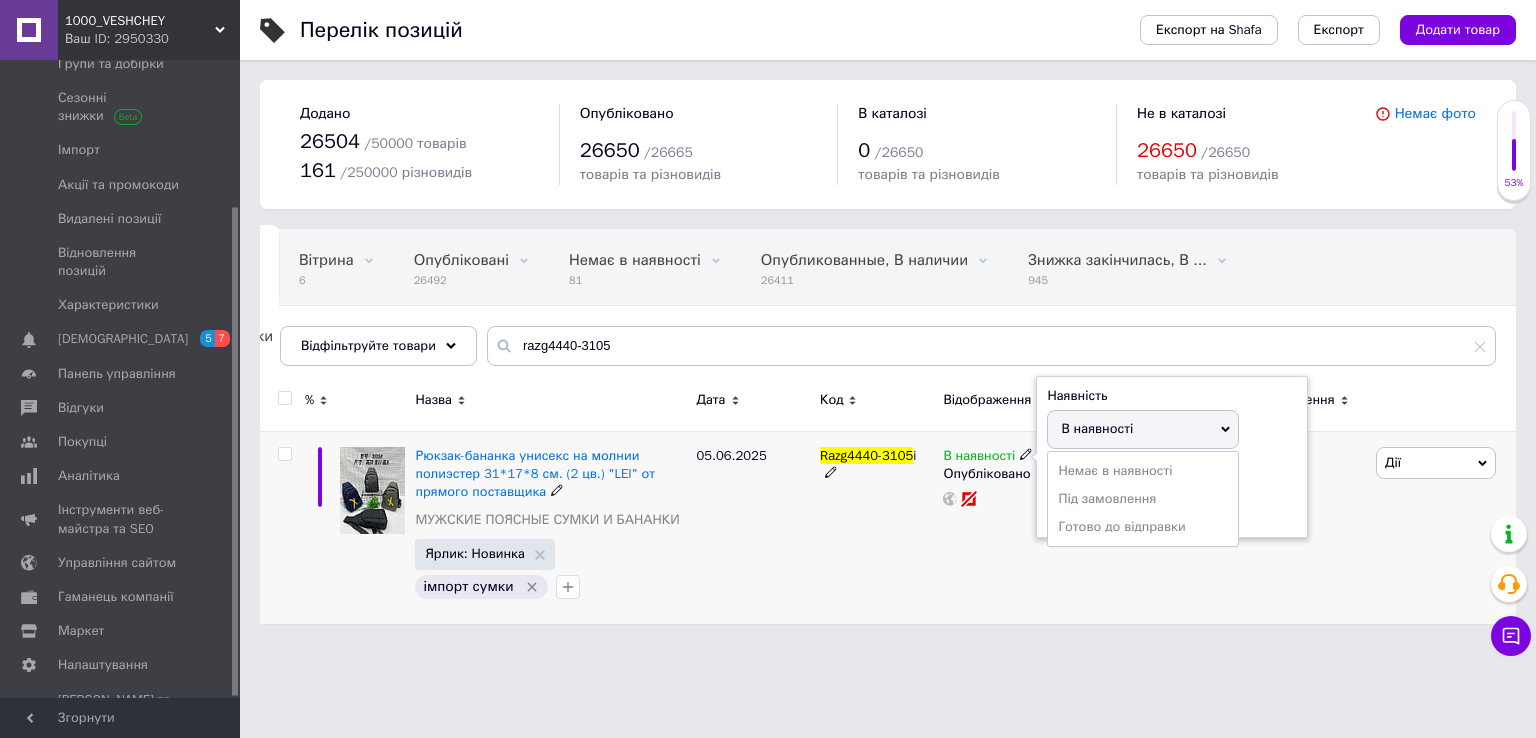 click on "В наявності" at bounding box center (1143, 429) 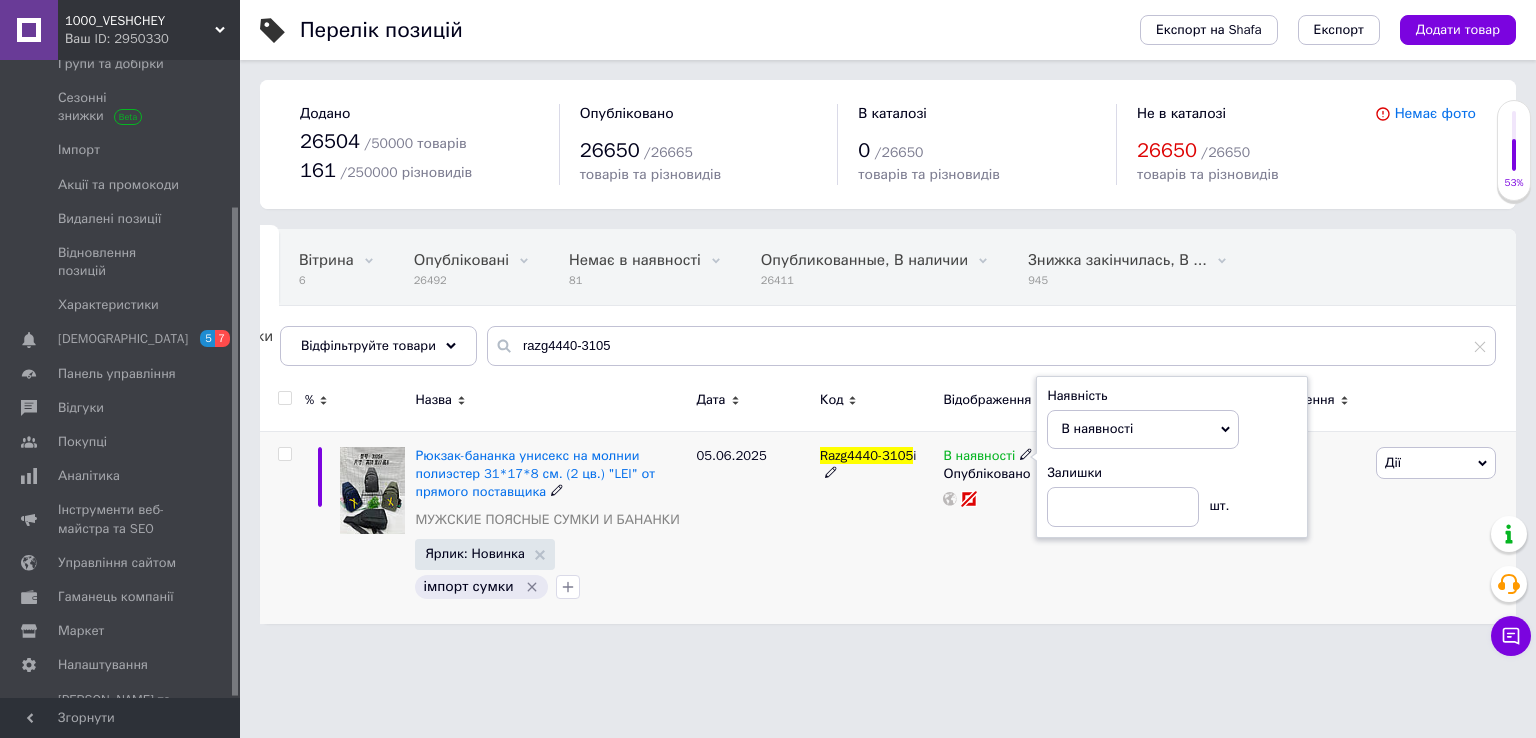 click on "В наявності" at bounding box center (1143, 429) 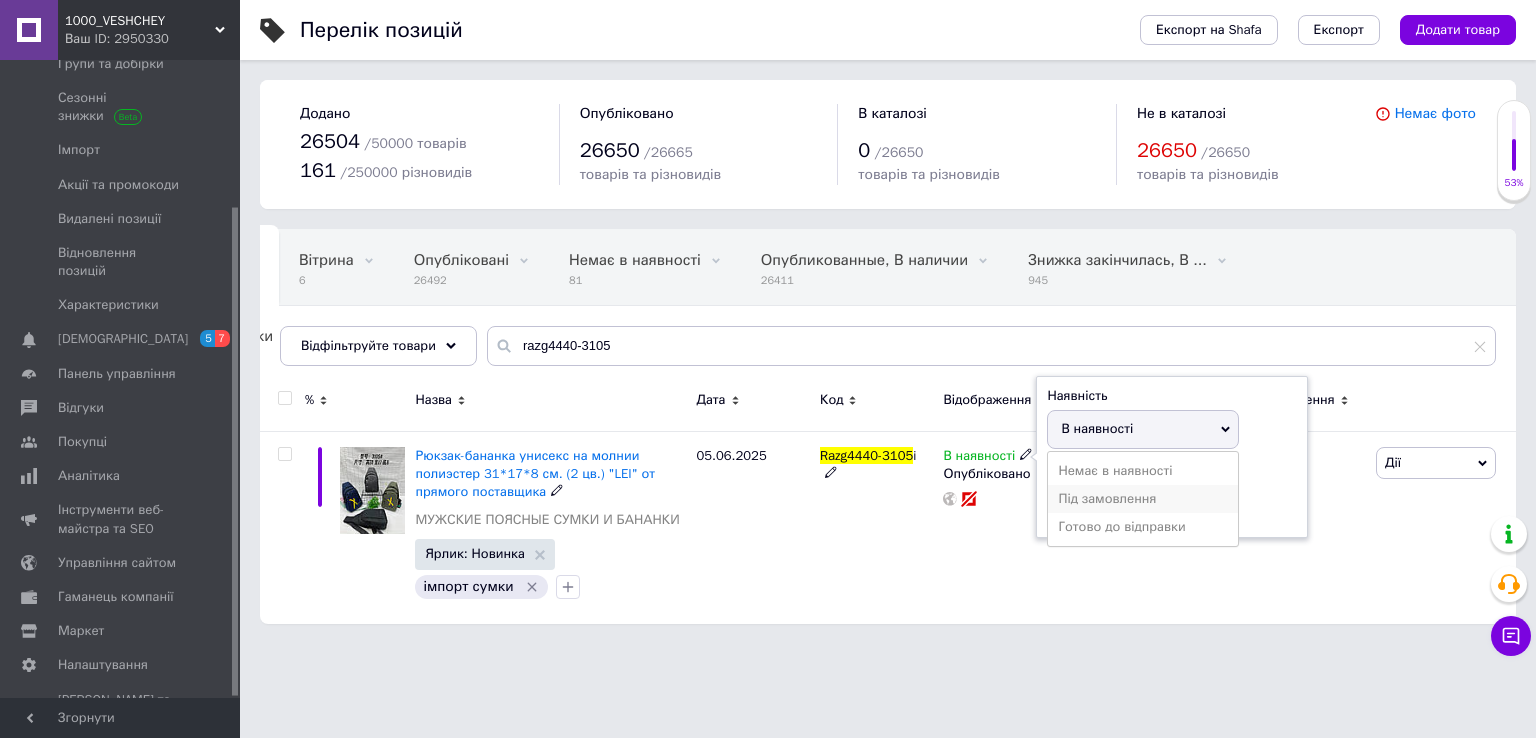 click on "Під замовлення" at bounding box center [1143, 499] 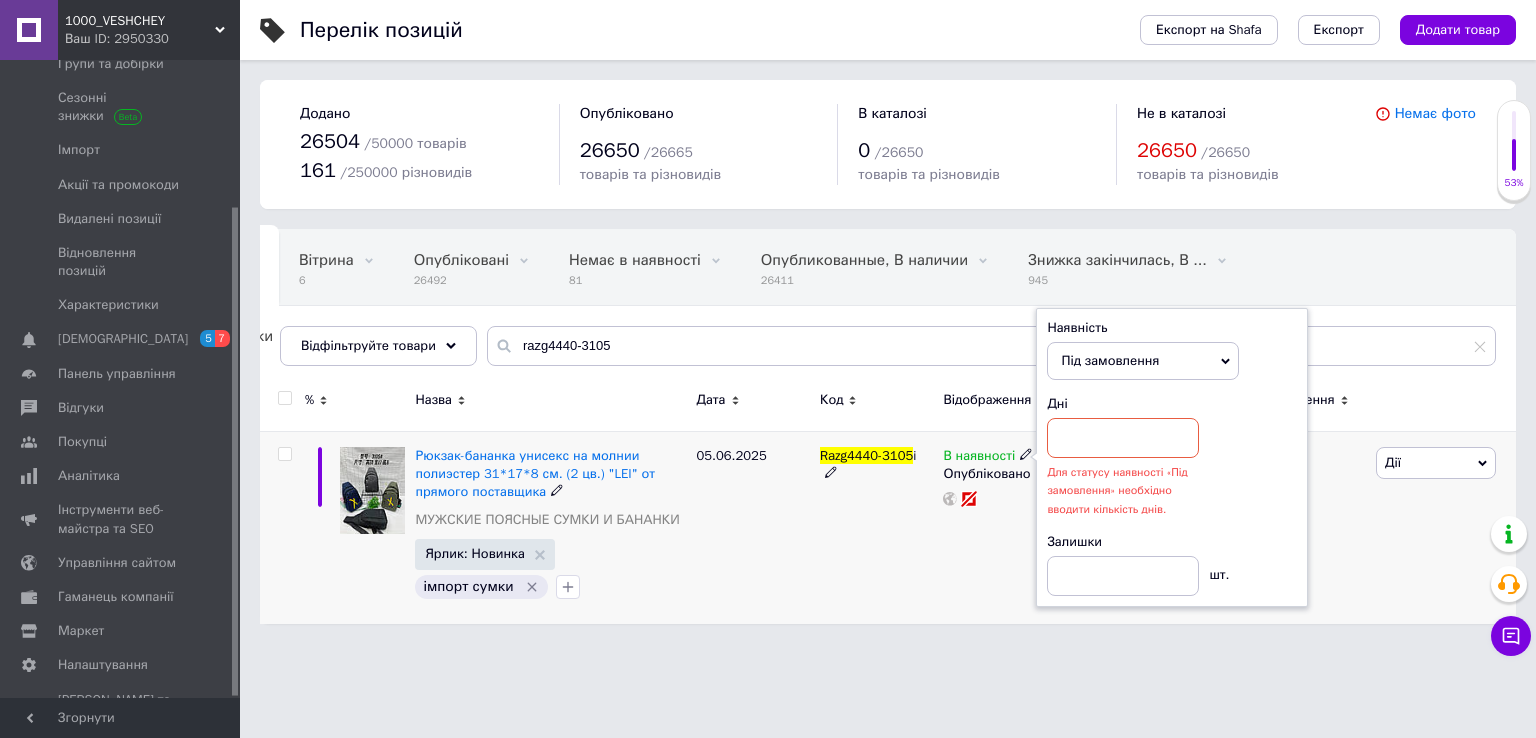 click on "Наявність Під замовлення В наявності Немає в наявності Готово до відправки Дні Для статусу наявності «Під замовлення» необхідно вводити кількість днів. Залишки шт." at bounding box center [1172, 457] 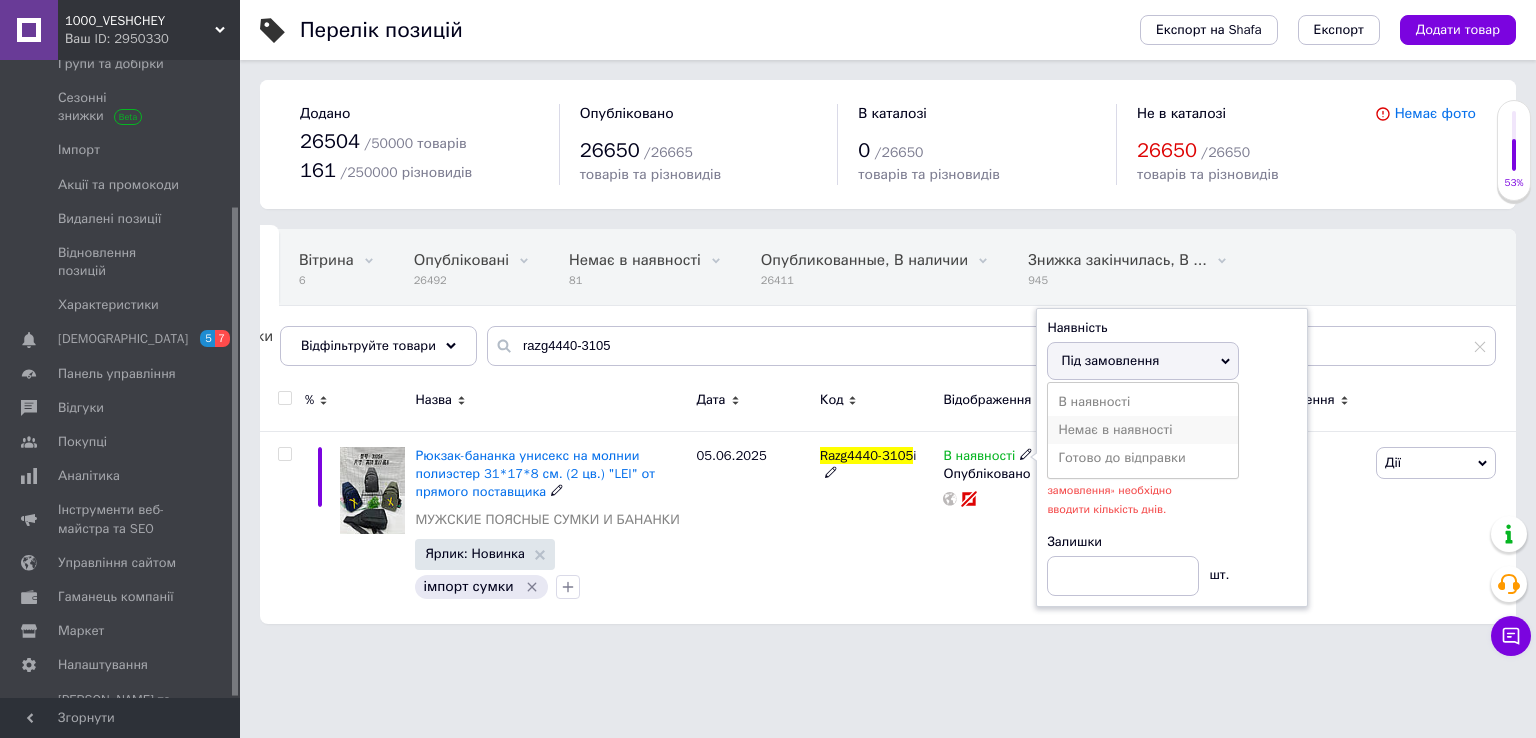 click on "Немає в наявності" at bounding box center (1143, 430) 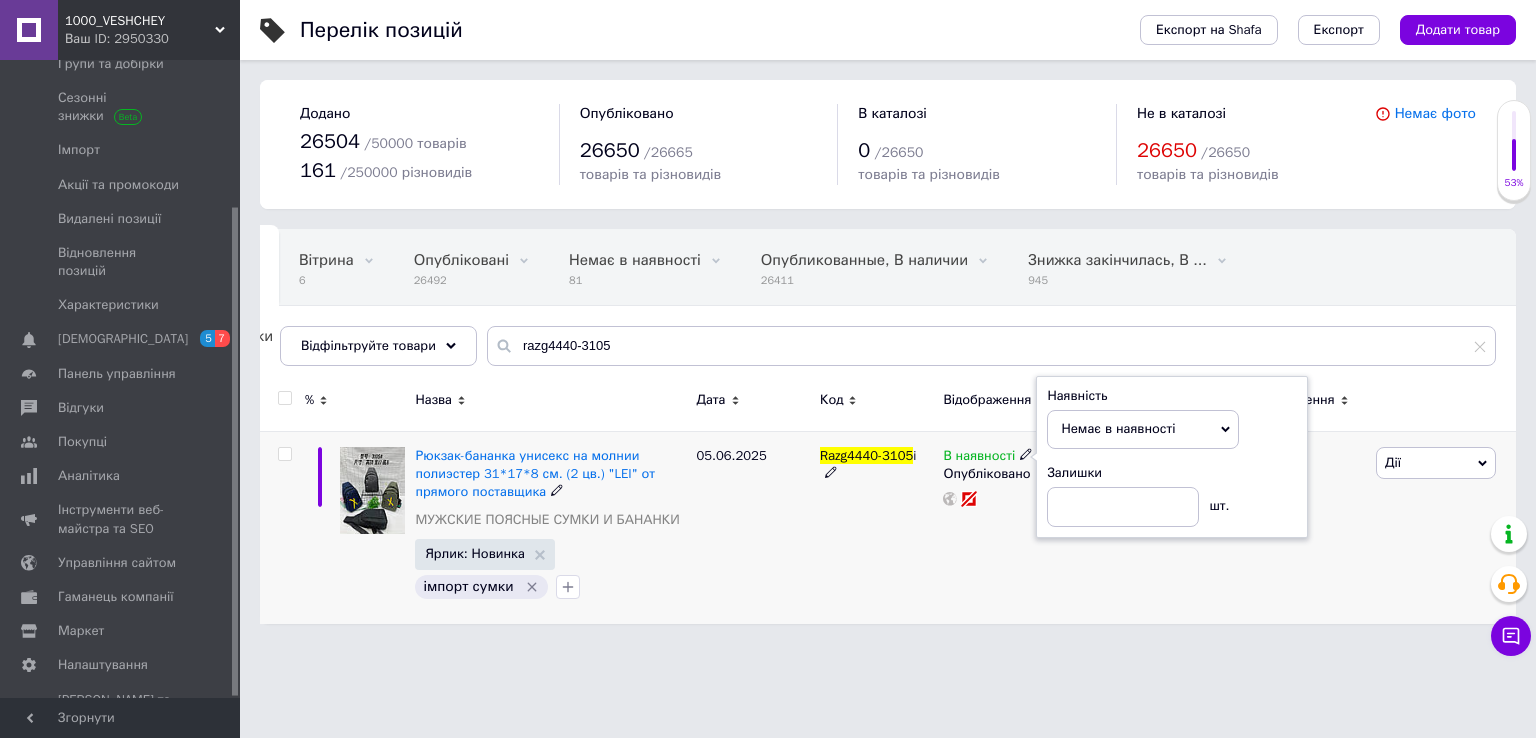 click on "Razg4440-3105 i" at bounding box center (876, 527) 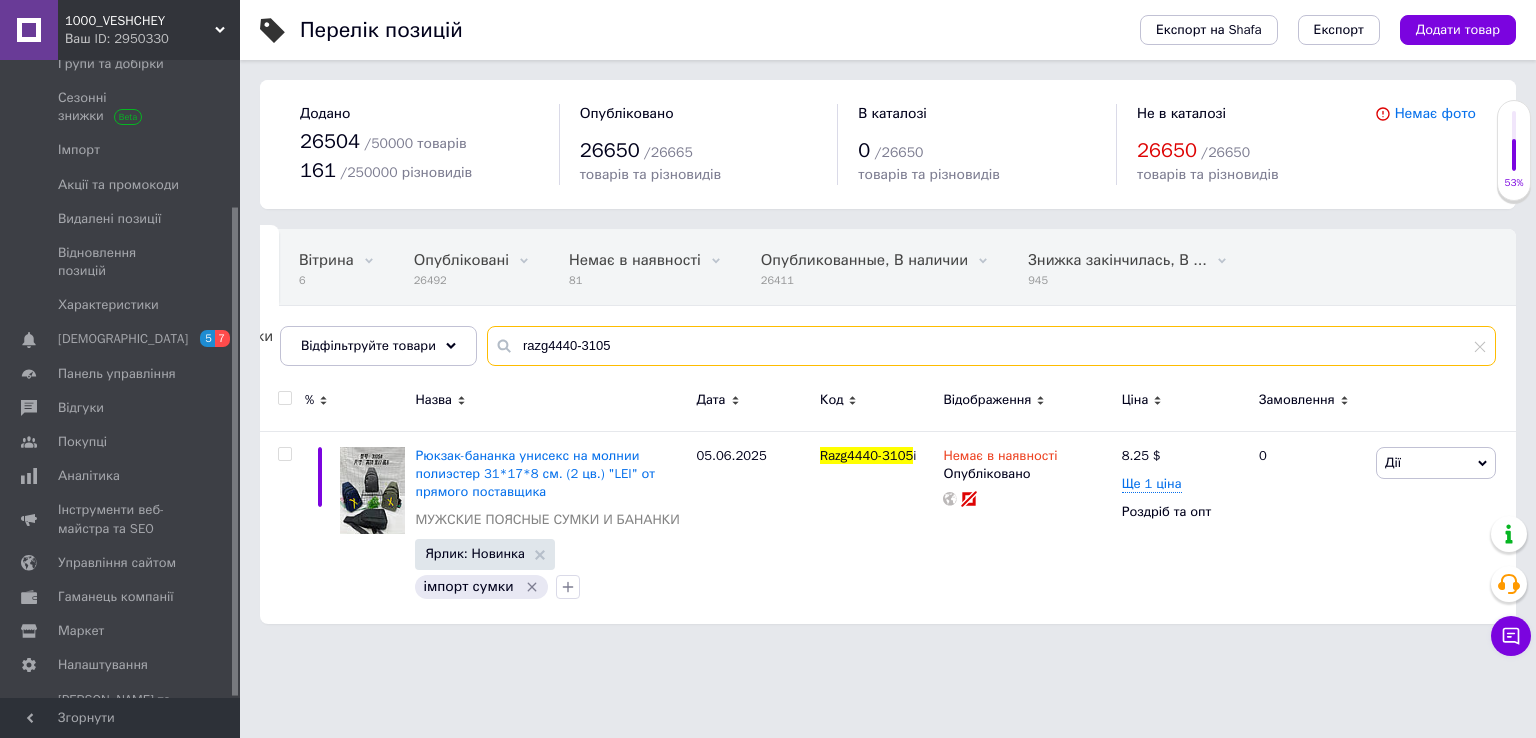 drag, startPoint x: 614, startPoint y: 349, endPoint x: 590, endPoint y: 345, distance: 24.33105 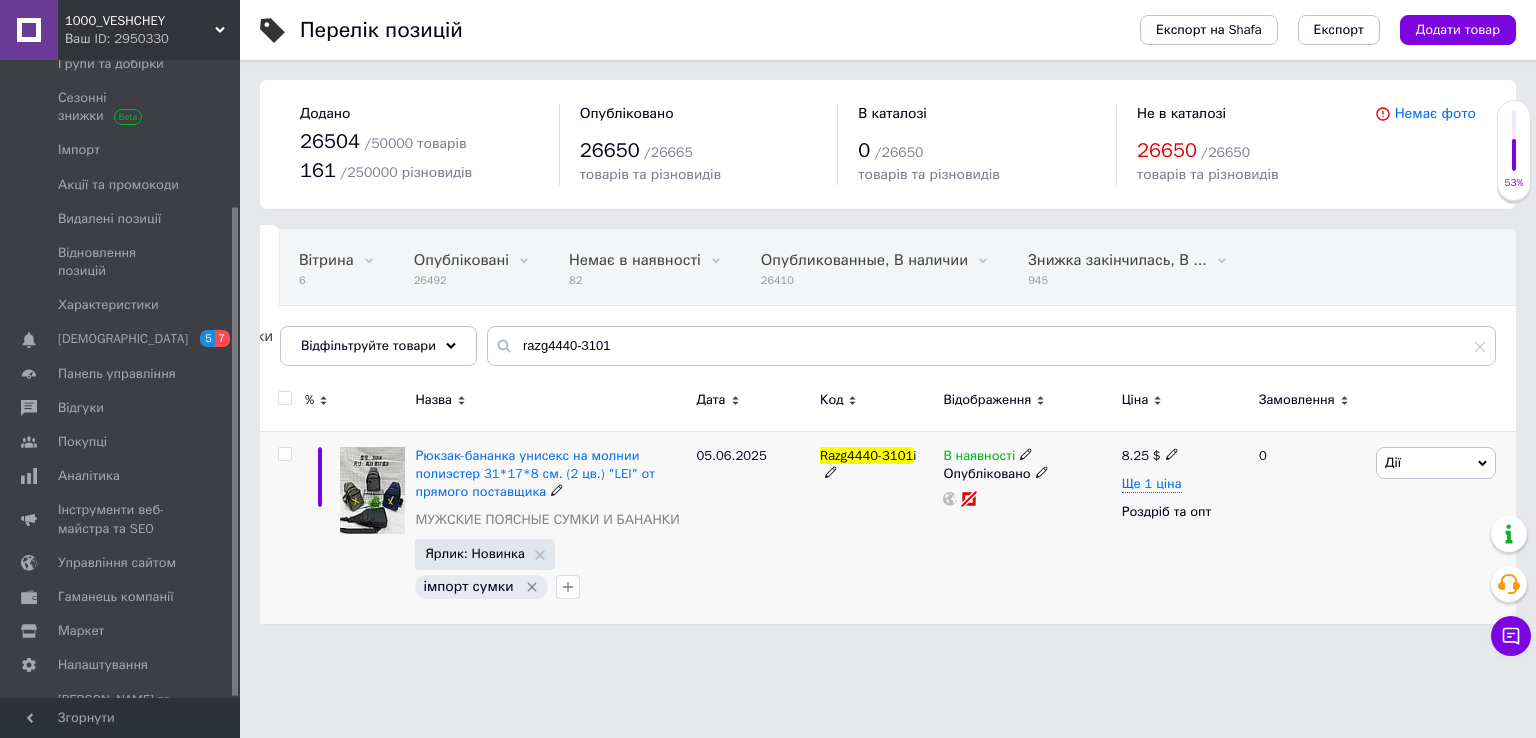 click 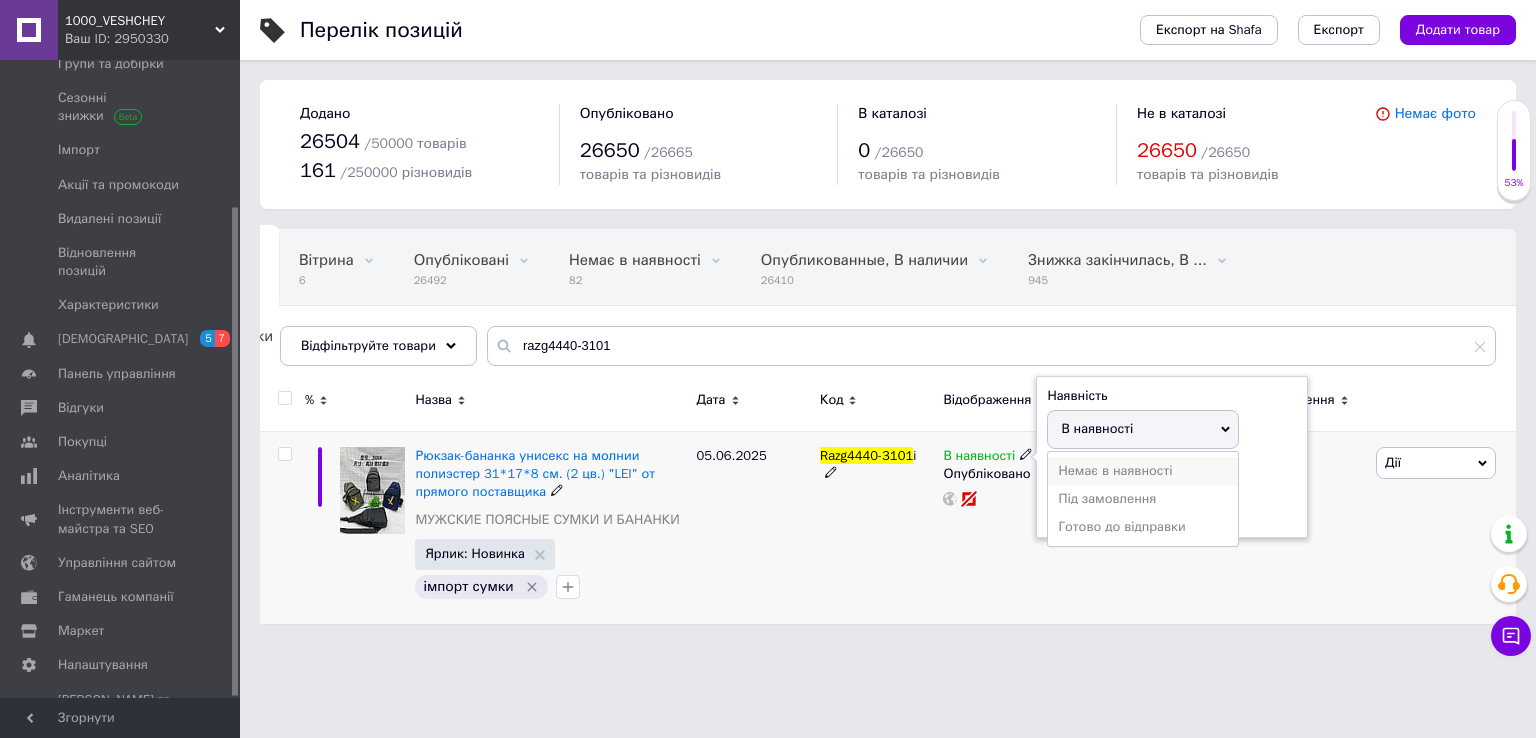 click on "Немає в наявності" at bounding box center [1143, 471] 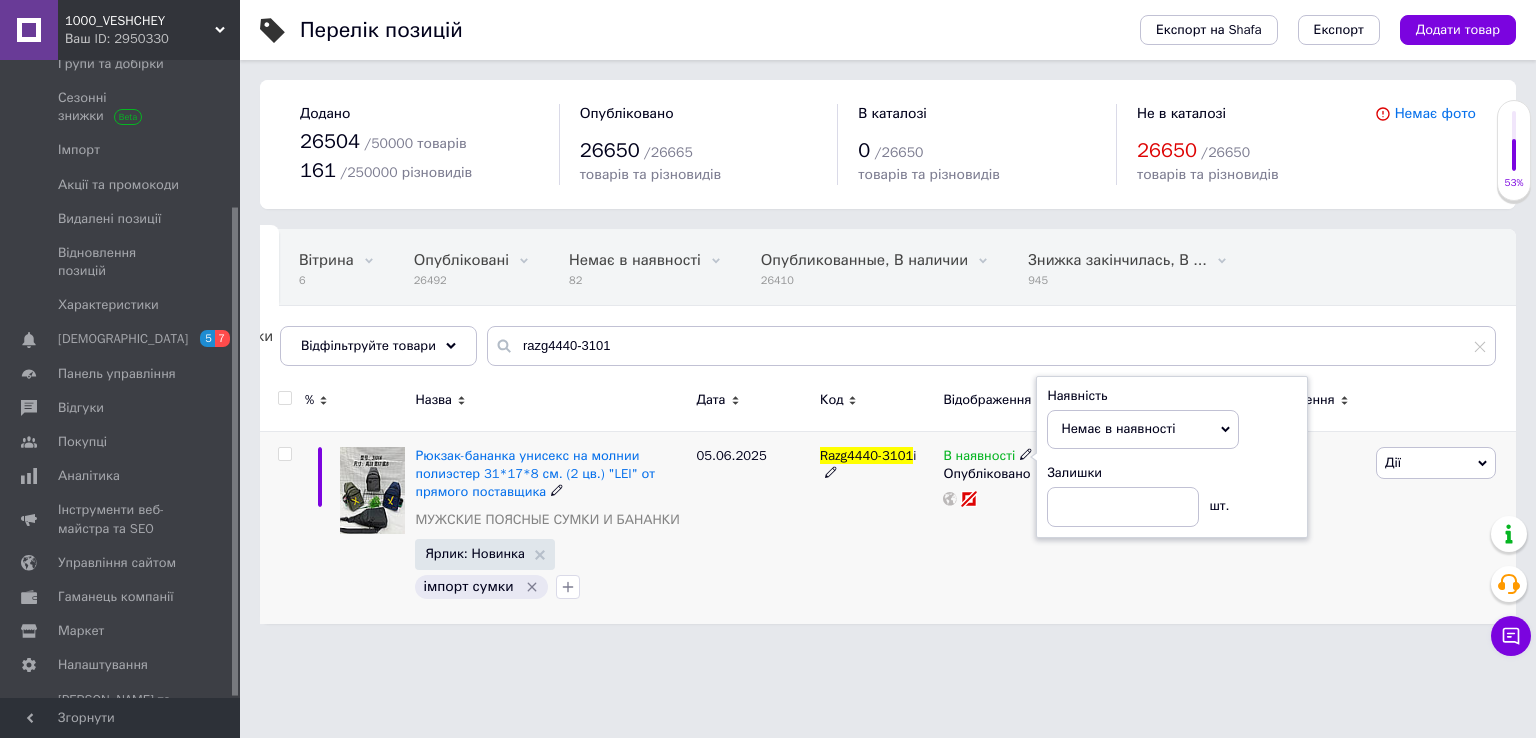click on "В наявності Наявність Немає в наявності В наявності Під замовлення Готово до відправки Залишки шт. Опубліковано" at bounding box center (1027, 527) 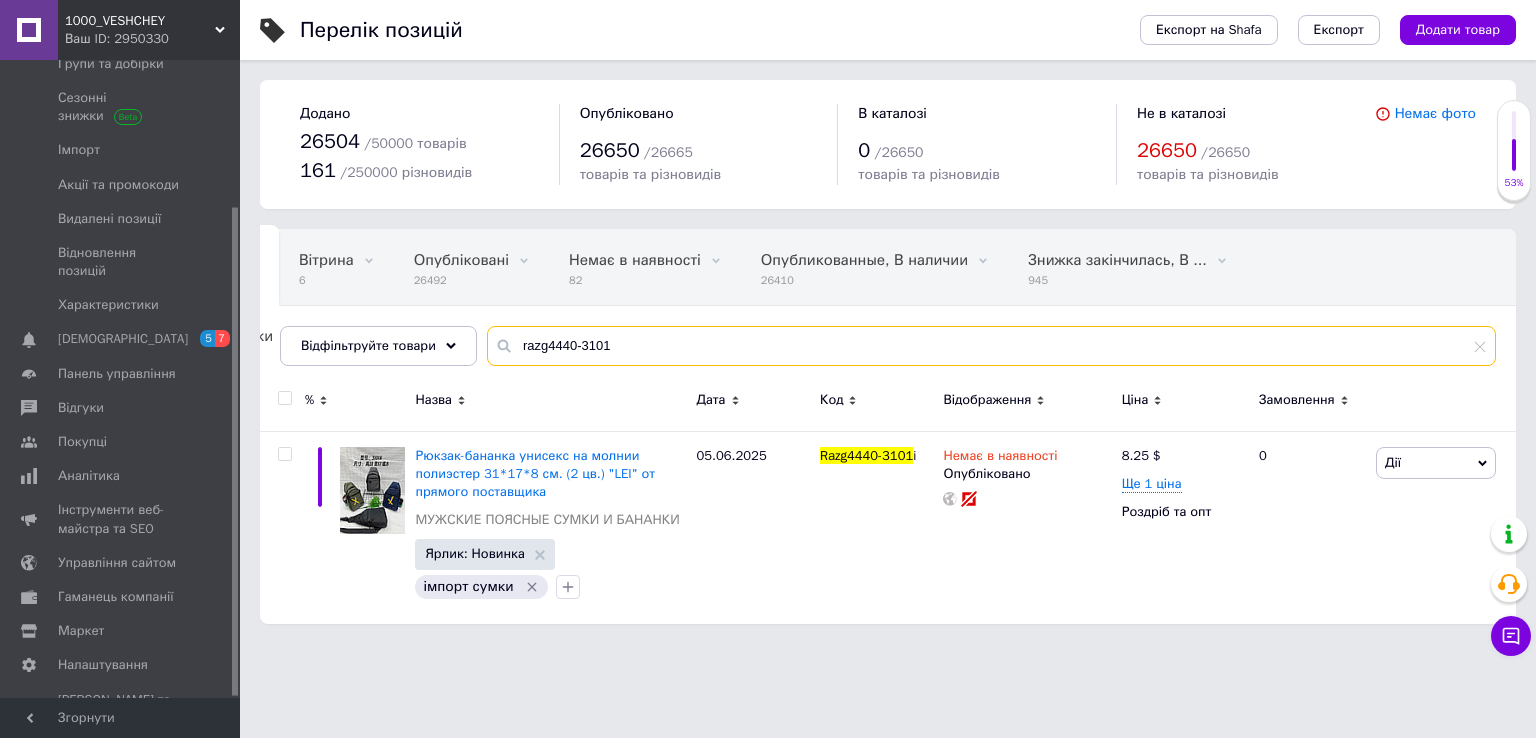 drag, startPoint x: 608, startPoint y: 338, endPoint x: 597, endPoint y: 343, distance: 12.083046 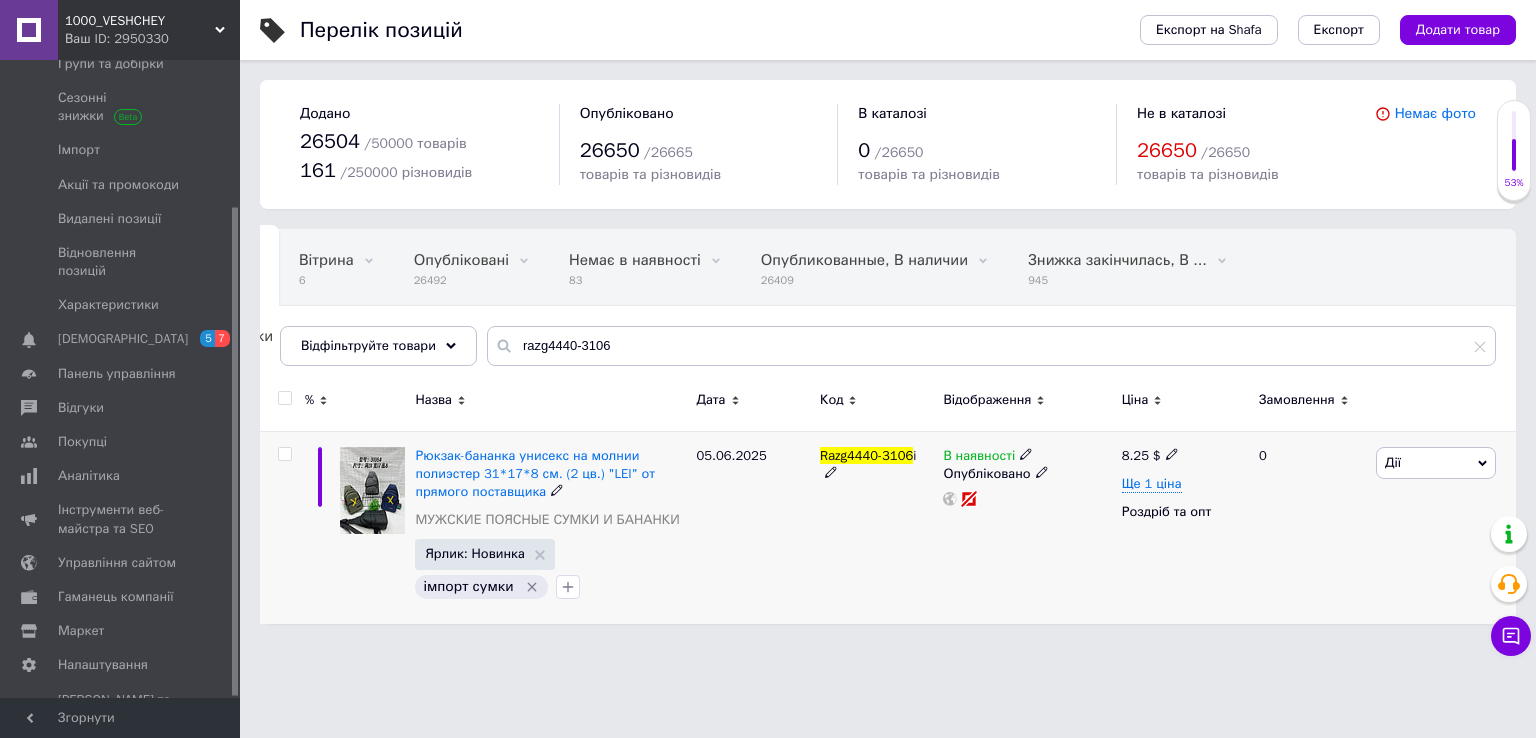 click 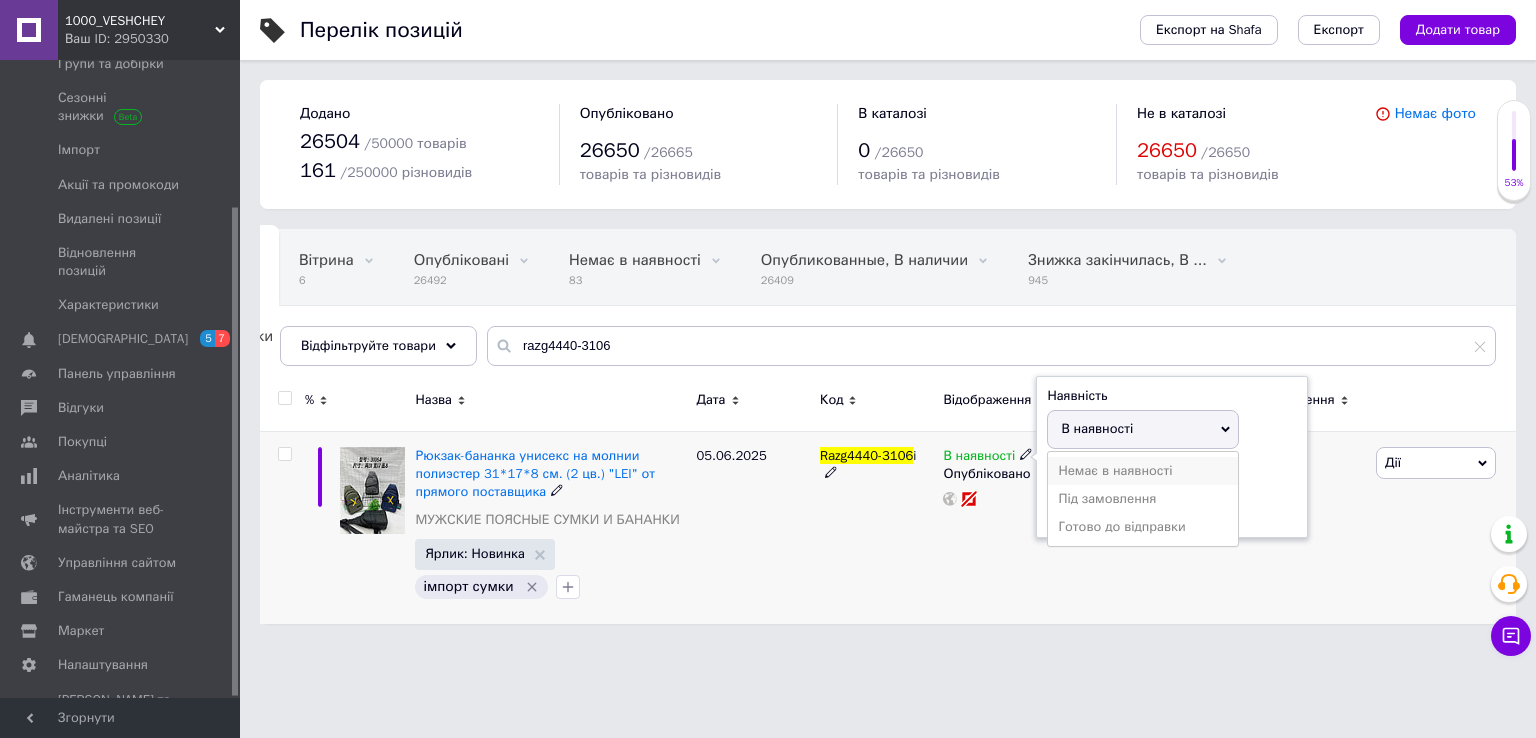 click on "Немає в наявності" at bounding box center [1143, 471] 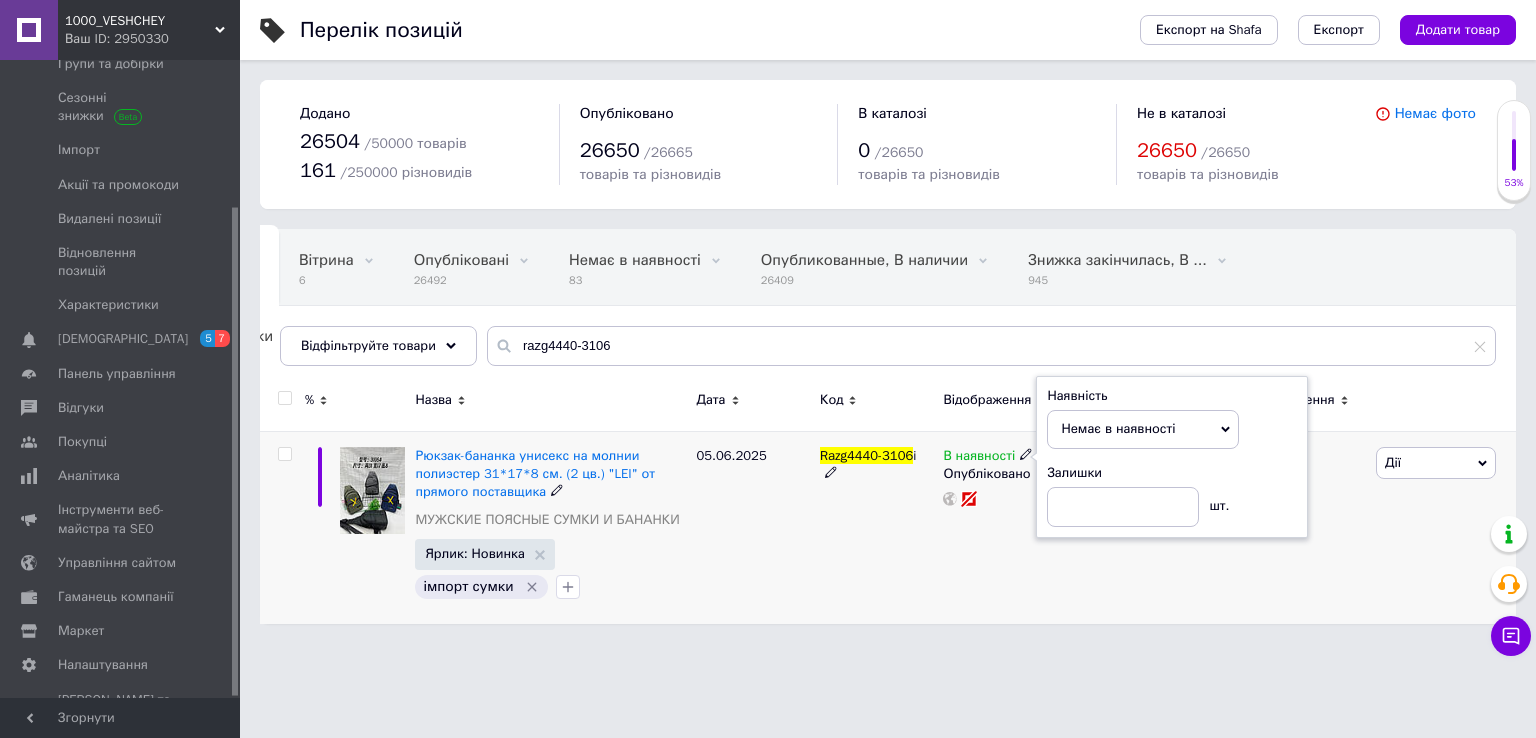 click on "Razg4440-3106 i" at bounding box center [876, 527] 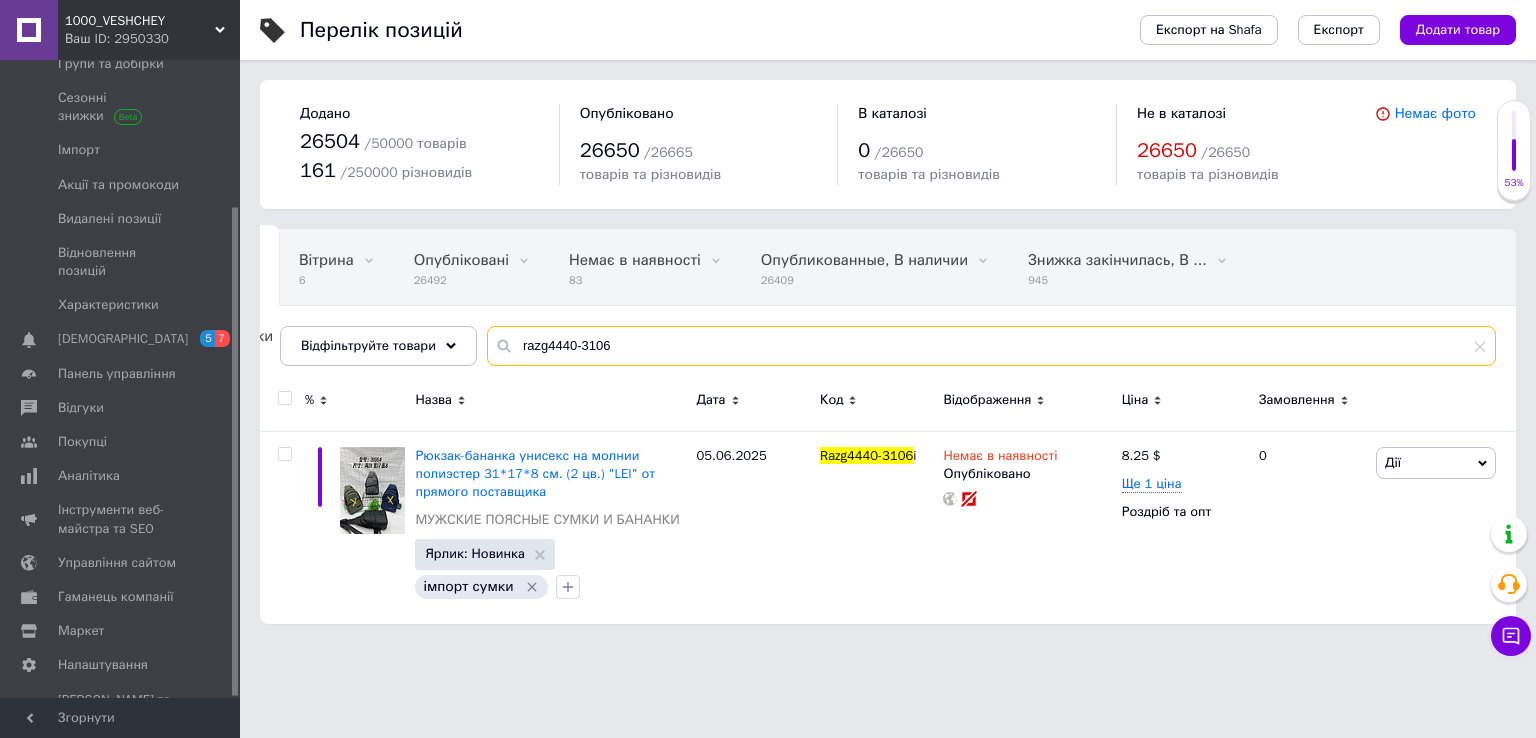 drag, startPoint x: 608, startPoint y: 352, endPoint x: 575, endPoint y: 353, distance: 33.01515 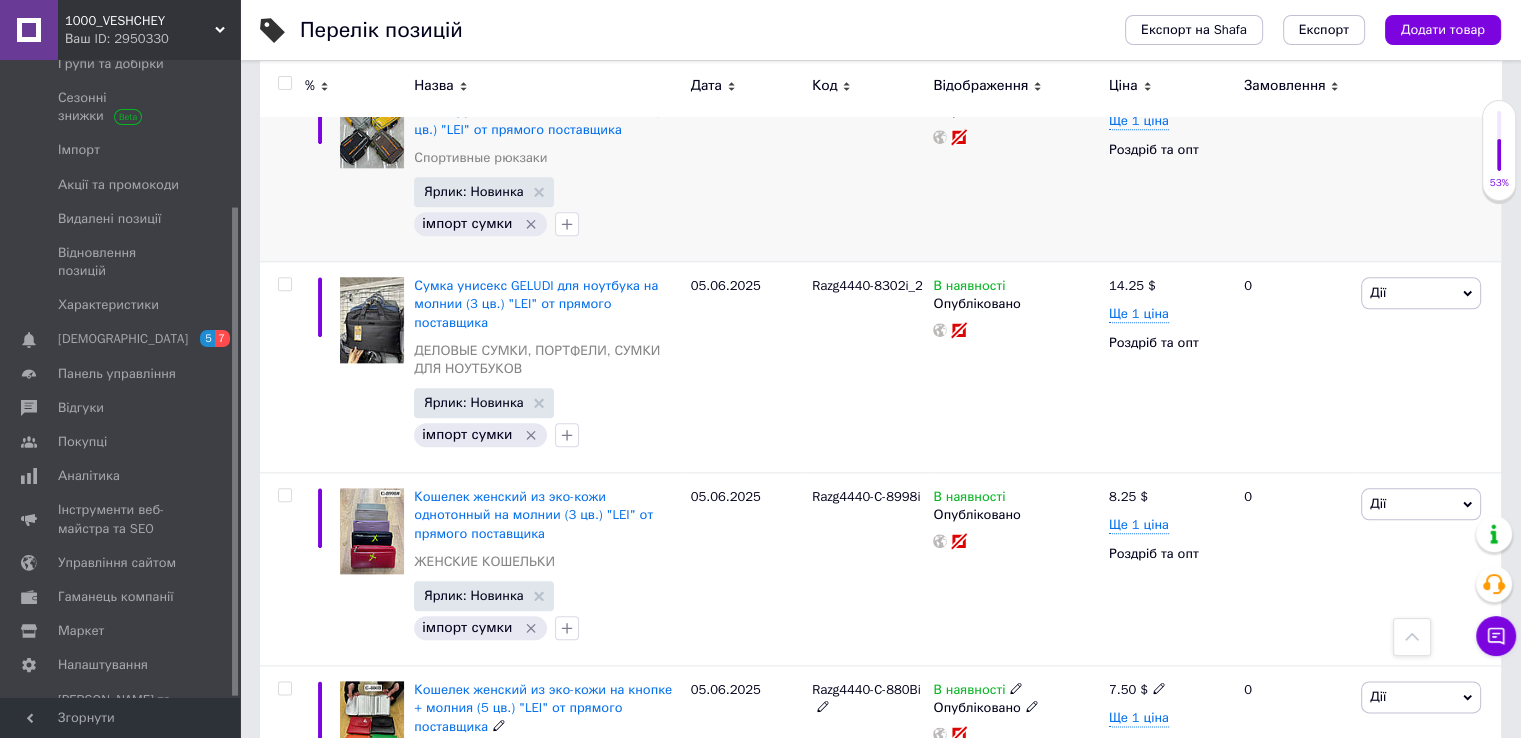 scroll, scrollTop: 2200, scrollLeft: 0, axis: vertical 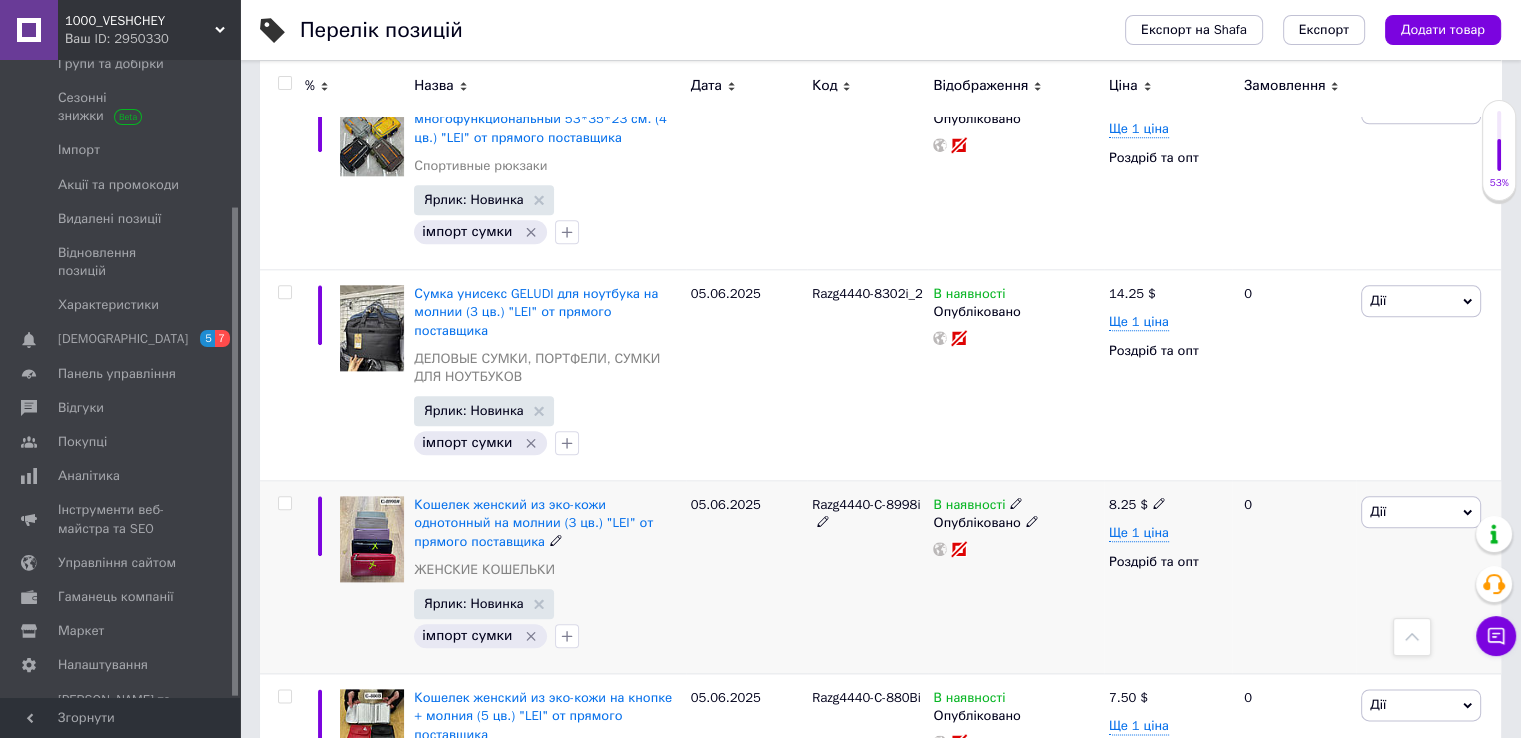 click 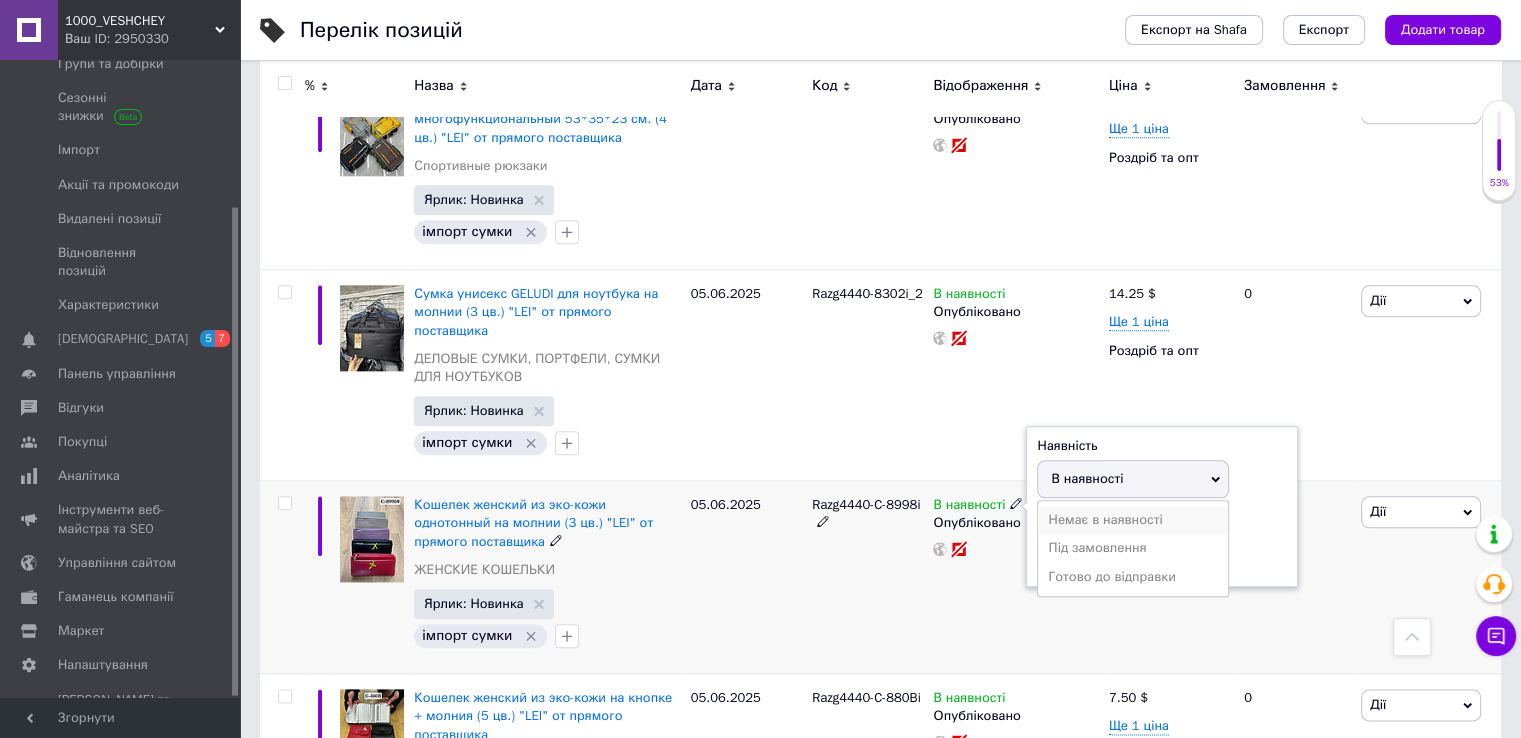 click on "Немає в наявності" at bounding box center (1133, 520) 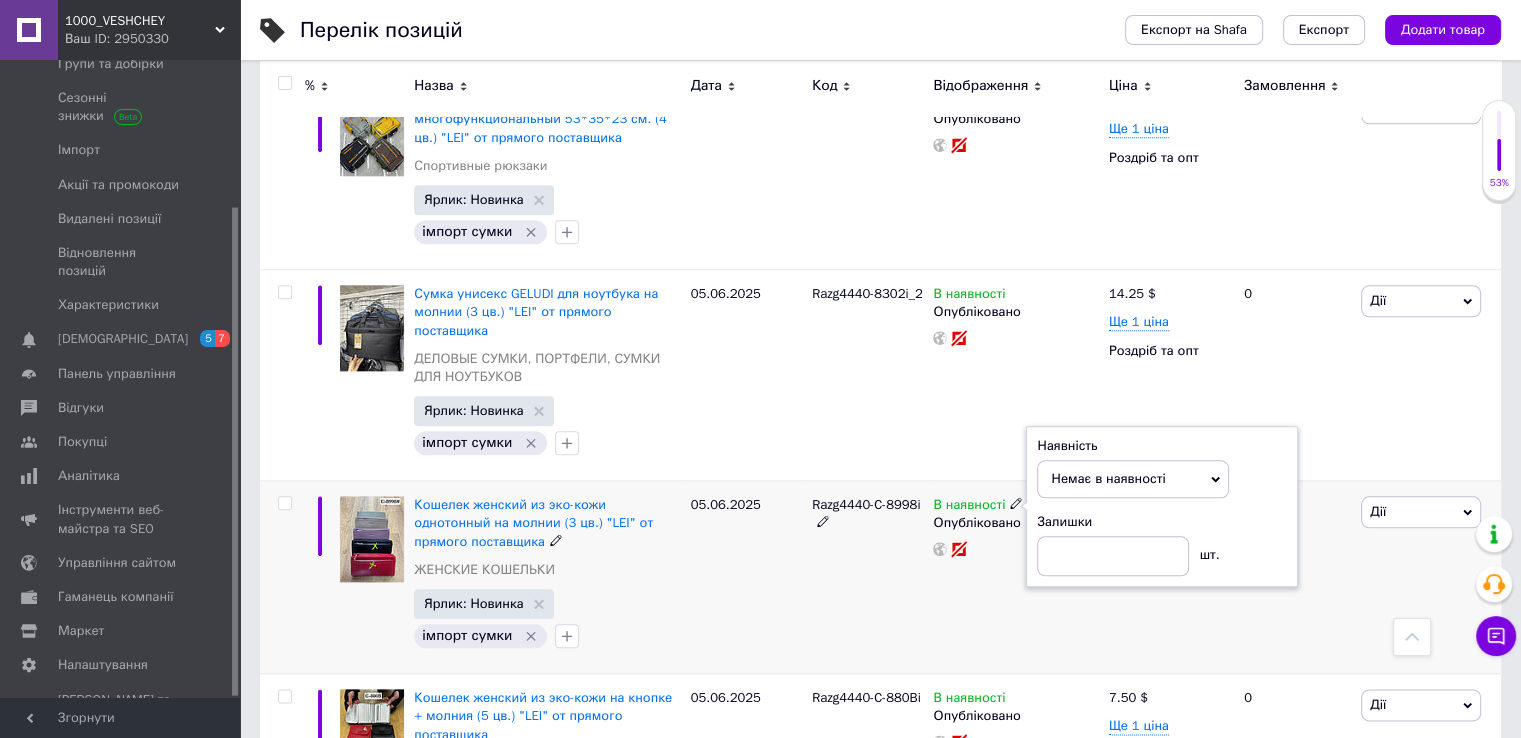 click on "В наявності Наявність Немає в наявності В наявності Під замовлення Готово до відправки Залишки шт. Опубліковано" at bounding box center (1015, 577) 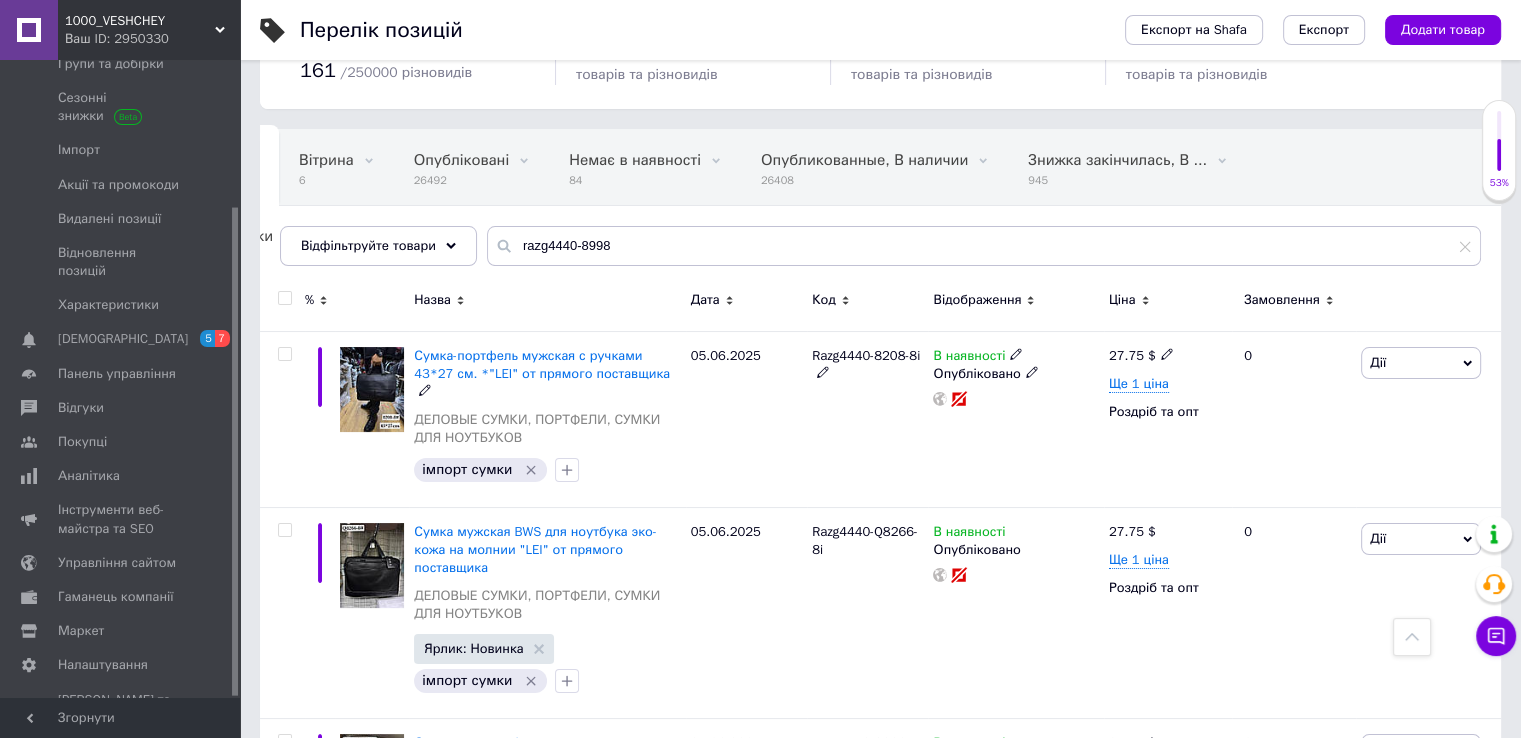 scroll, scrollTop: 0, scrollLeft: 0, axis: both 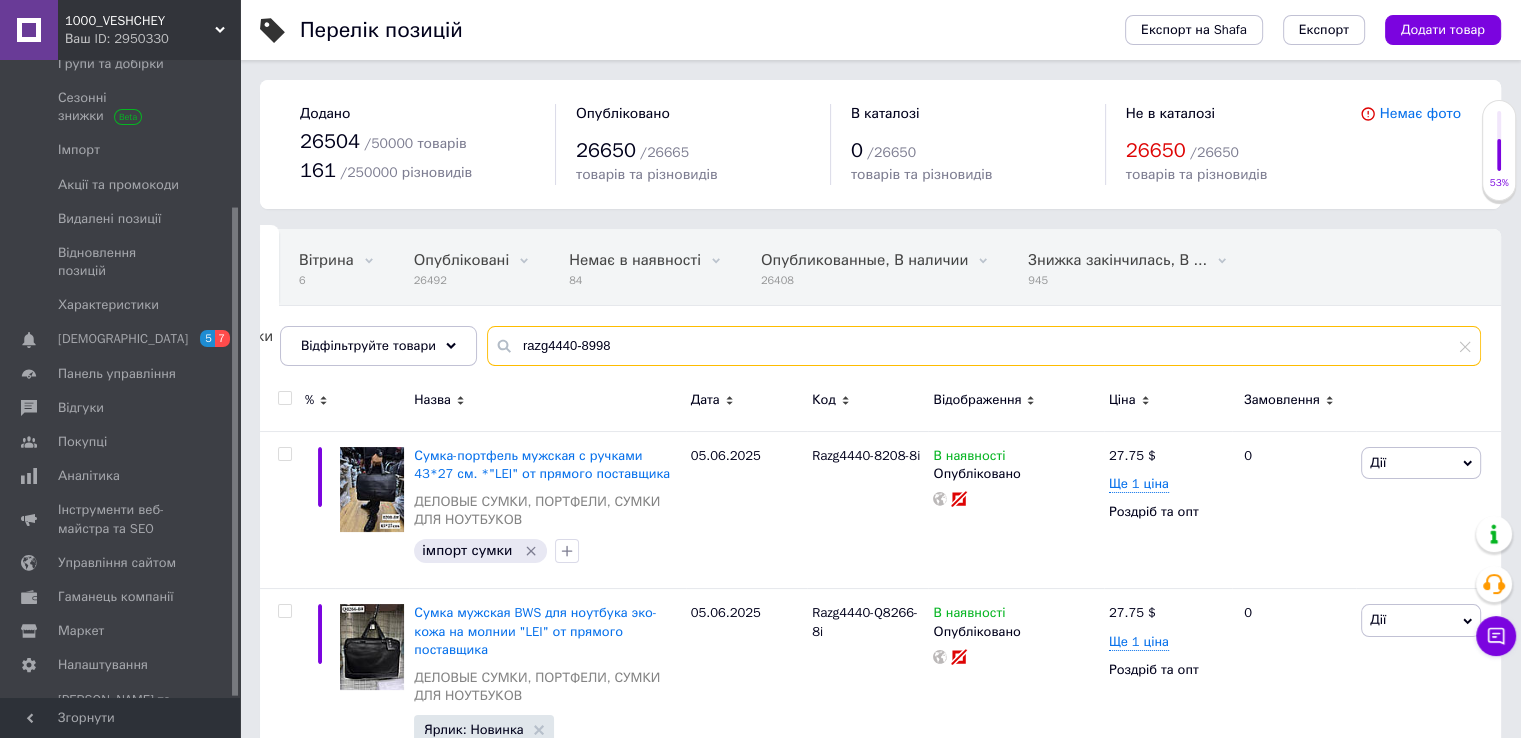 drag, startPoint x: 610, startPoint y: 352, endPoint x: 572, endPoint y: 349, distance: 38.118237 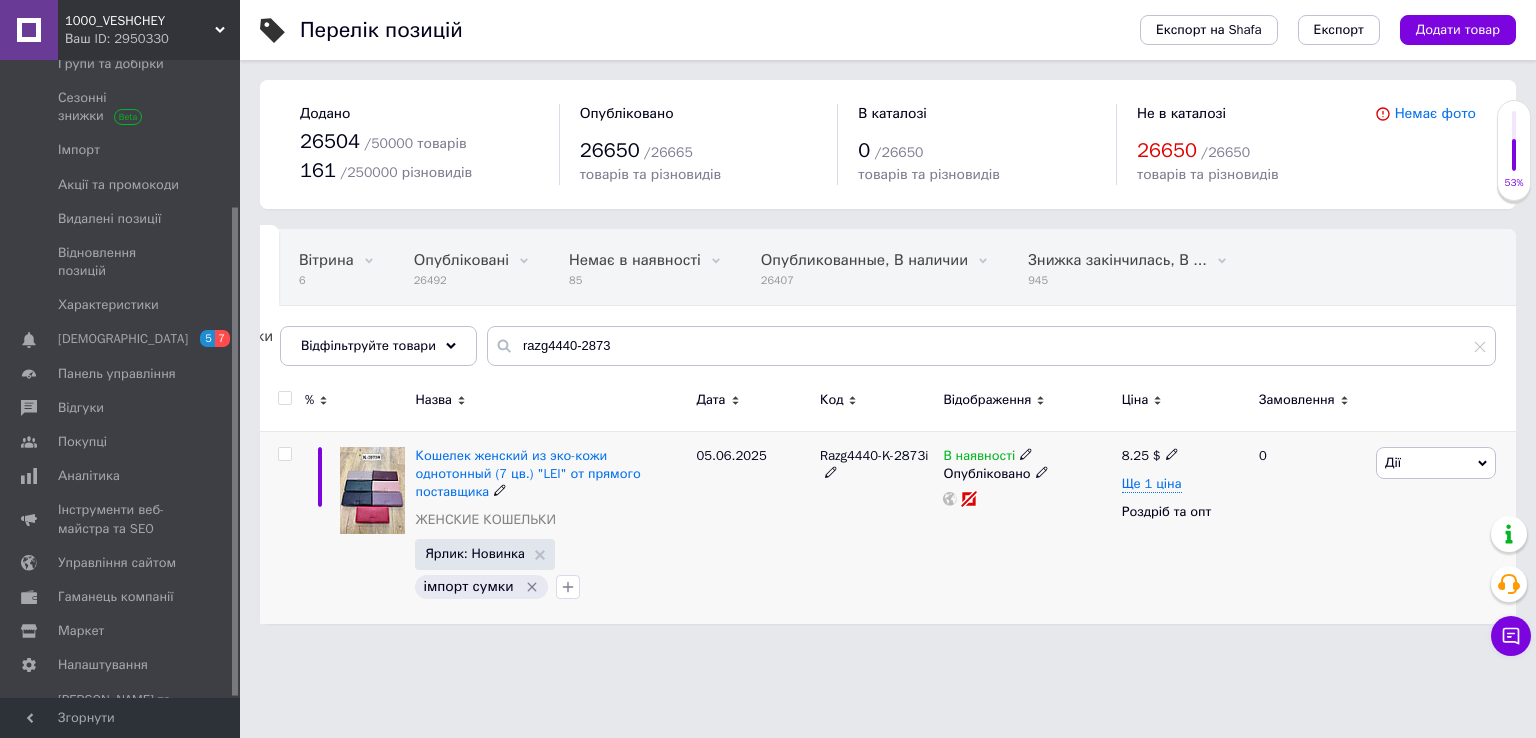 click 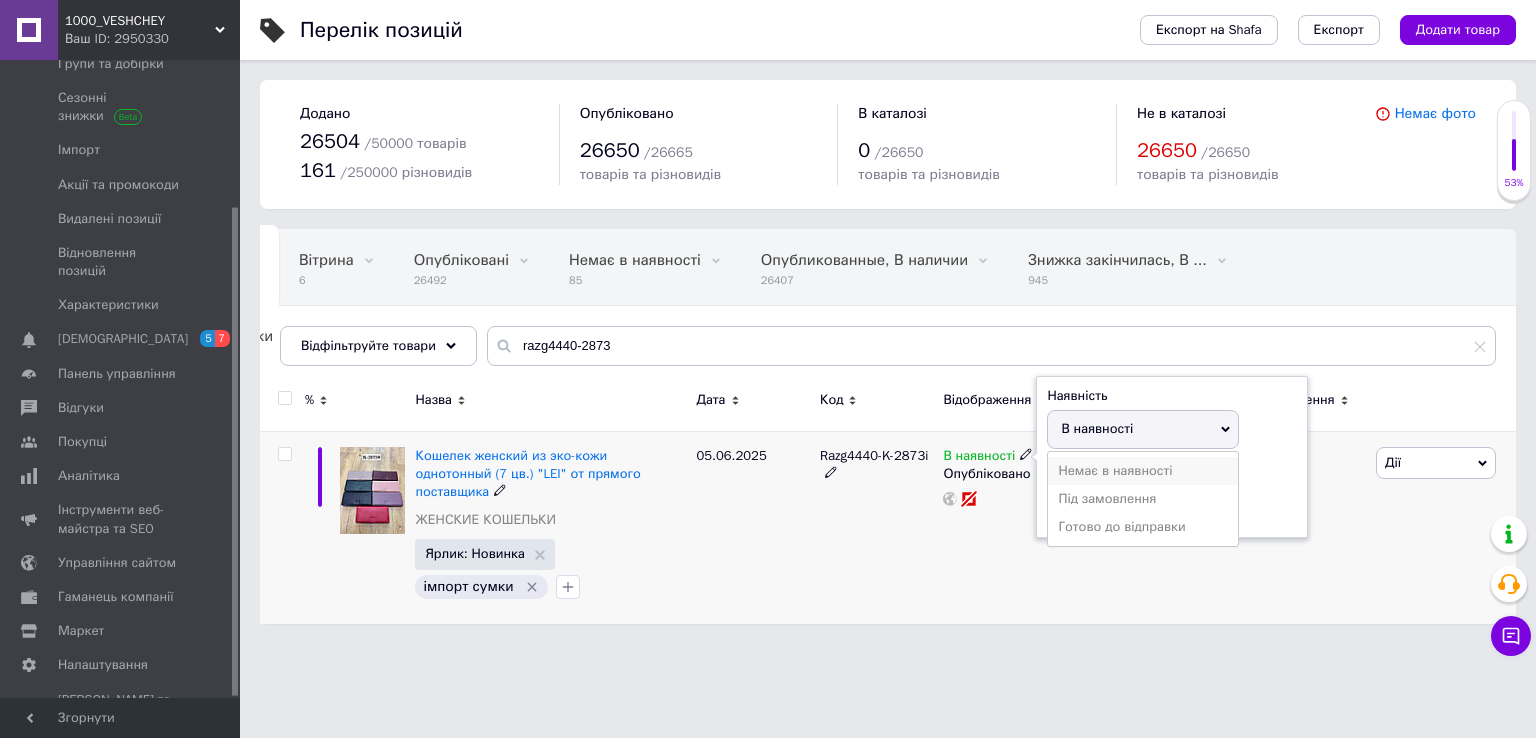 click on "Немає в наявності" at bounding box center [1143, 471] 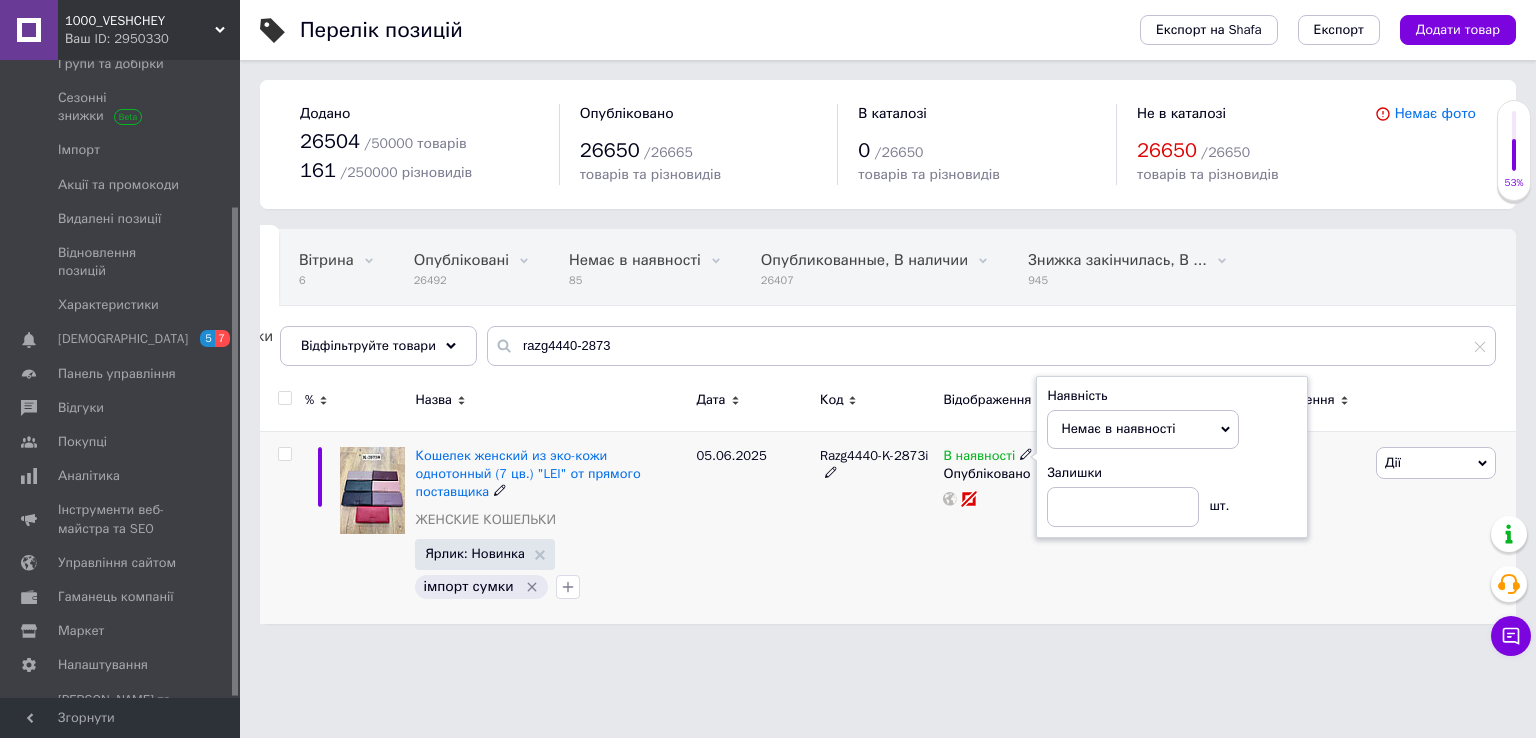 click on "Razg4440-K-2873i" at bounding box center (876, 527) 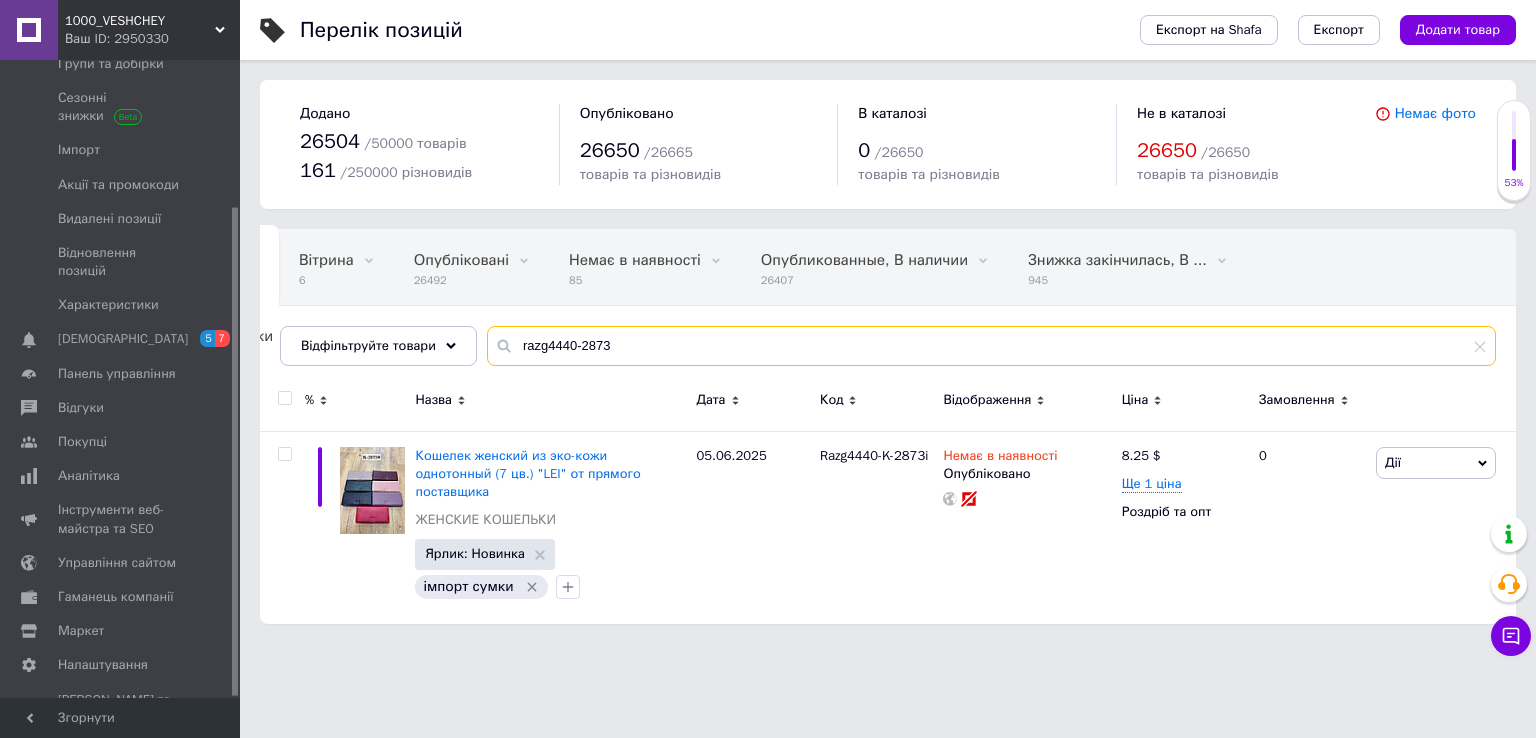 drag, startPoint x: 617, startPoint y: 344, endPoint x: 572, endPoint y: 343, distance: 45.01111 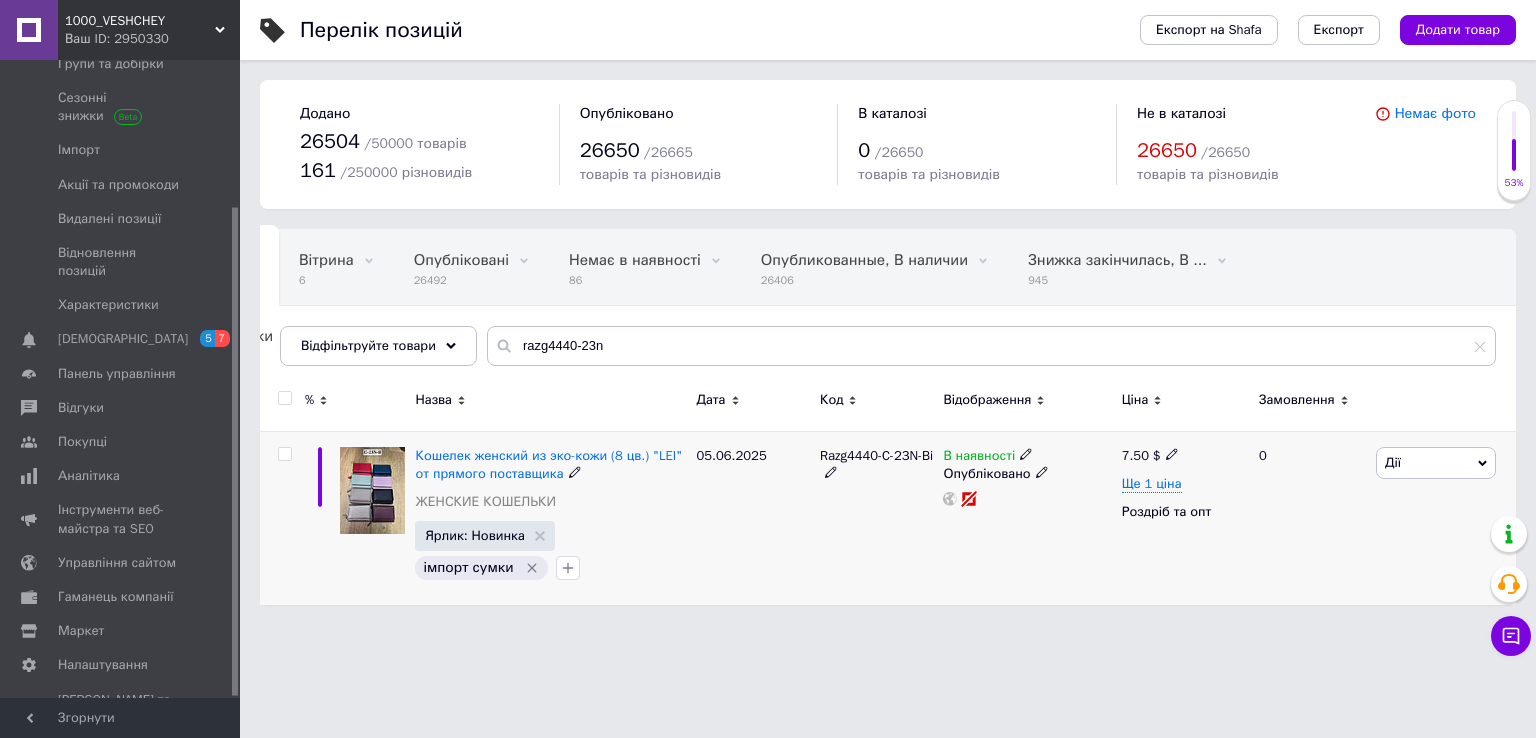 click 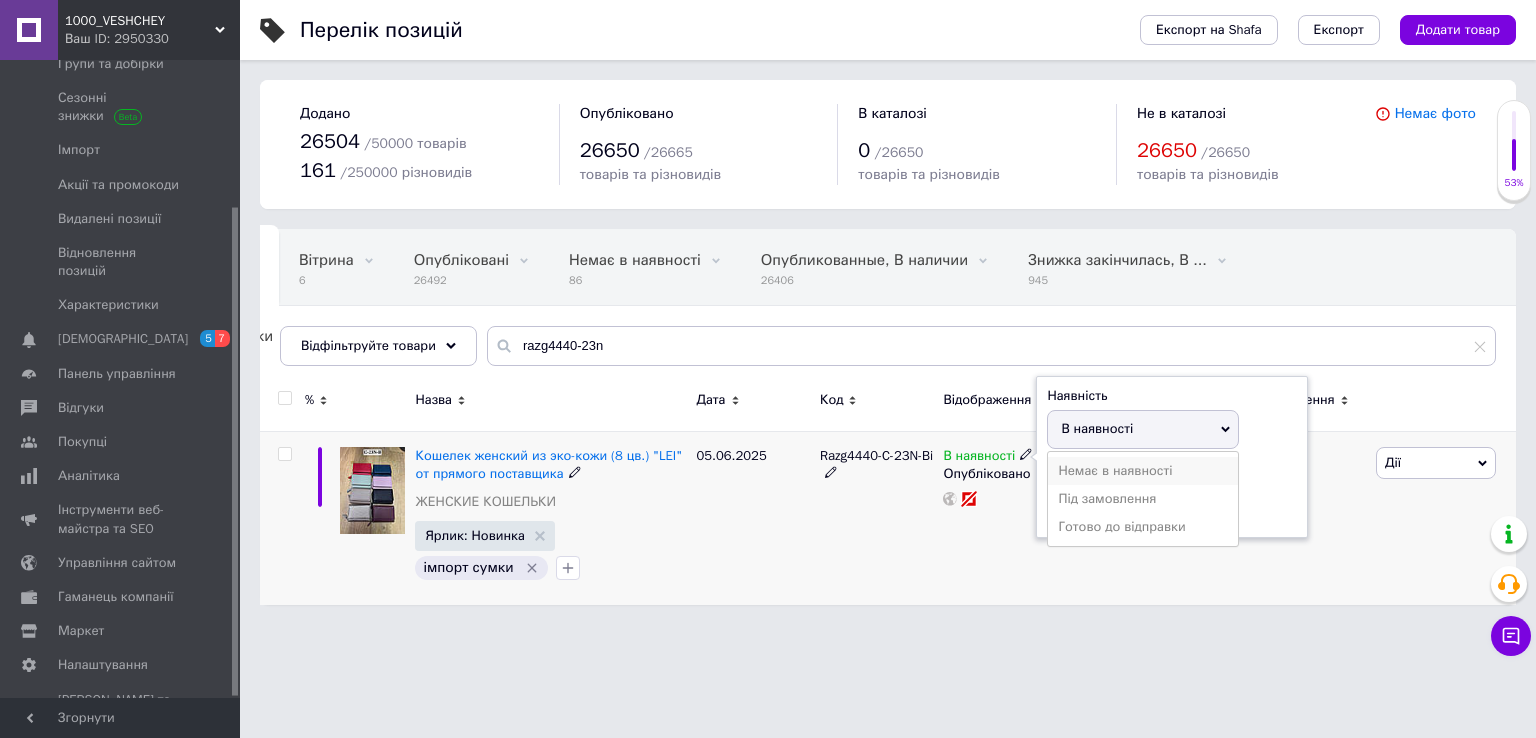 click on "Немає в наявності" at bounding box center (1143, 471) 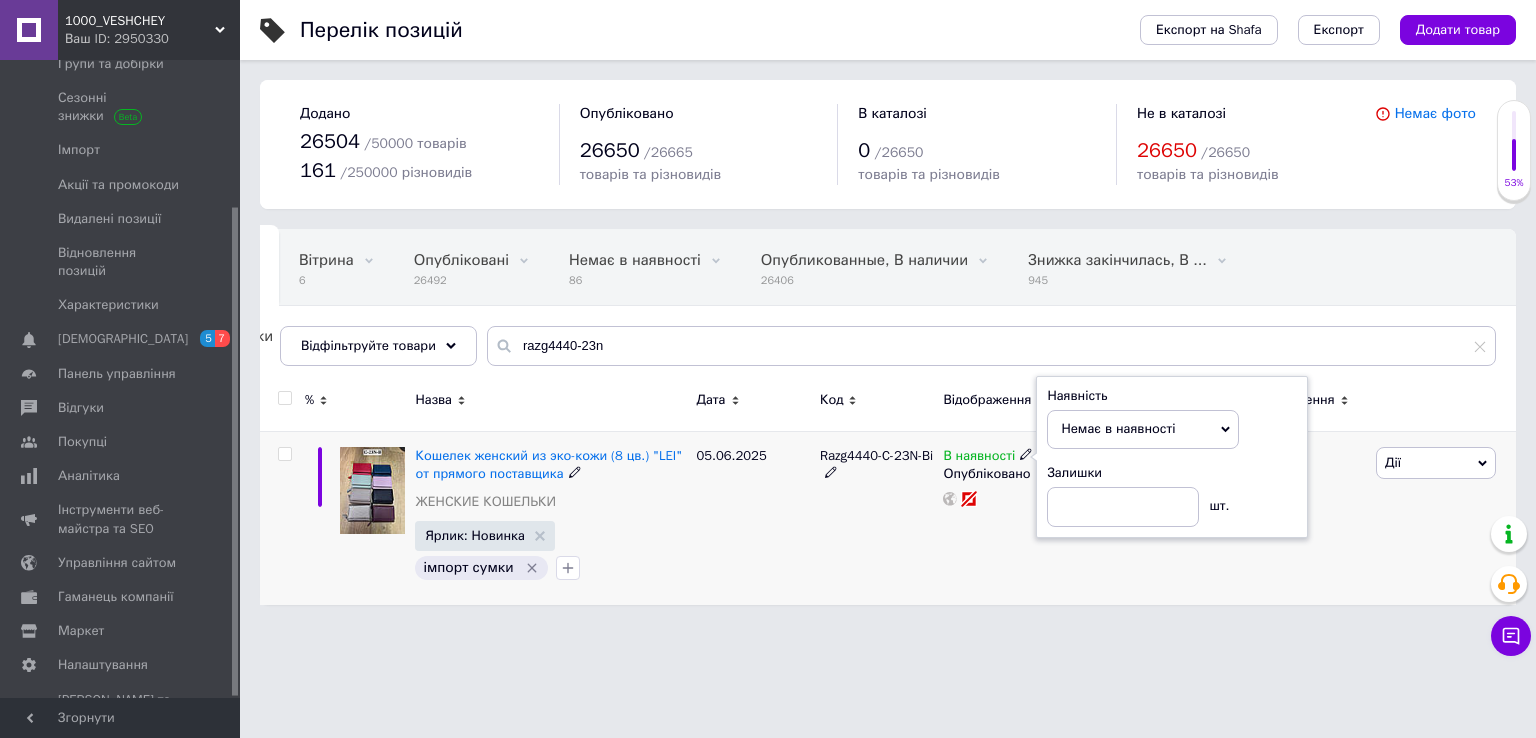 click on "В наявності Наявність Немає в наявності В наявності Під замовлення Готово до відправки Залишки шт. Опубліковано" at bounding box center [1027, 518] 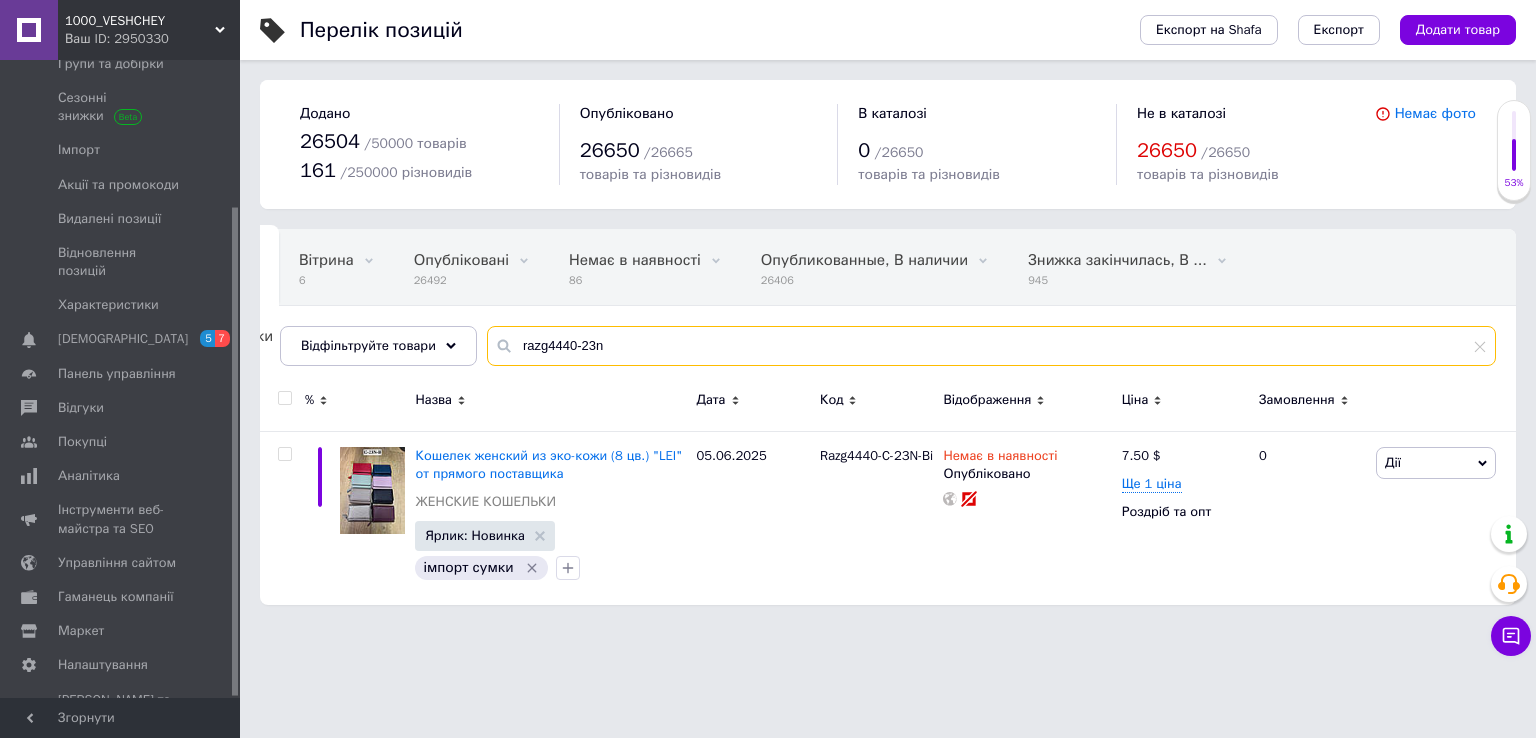 drag, startPoint x: 603, startPoint y: 341, endPoint x: 574, endPoint y: 355, distance: 32.202484 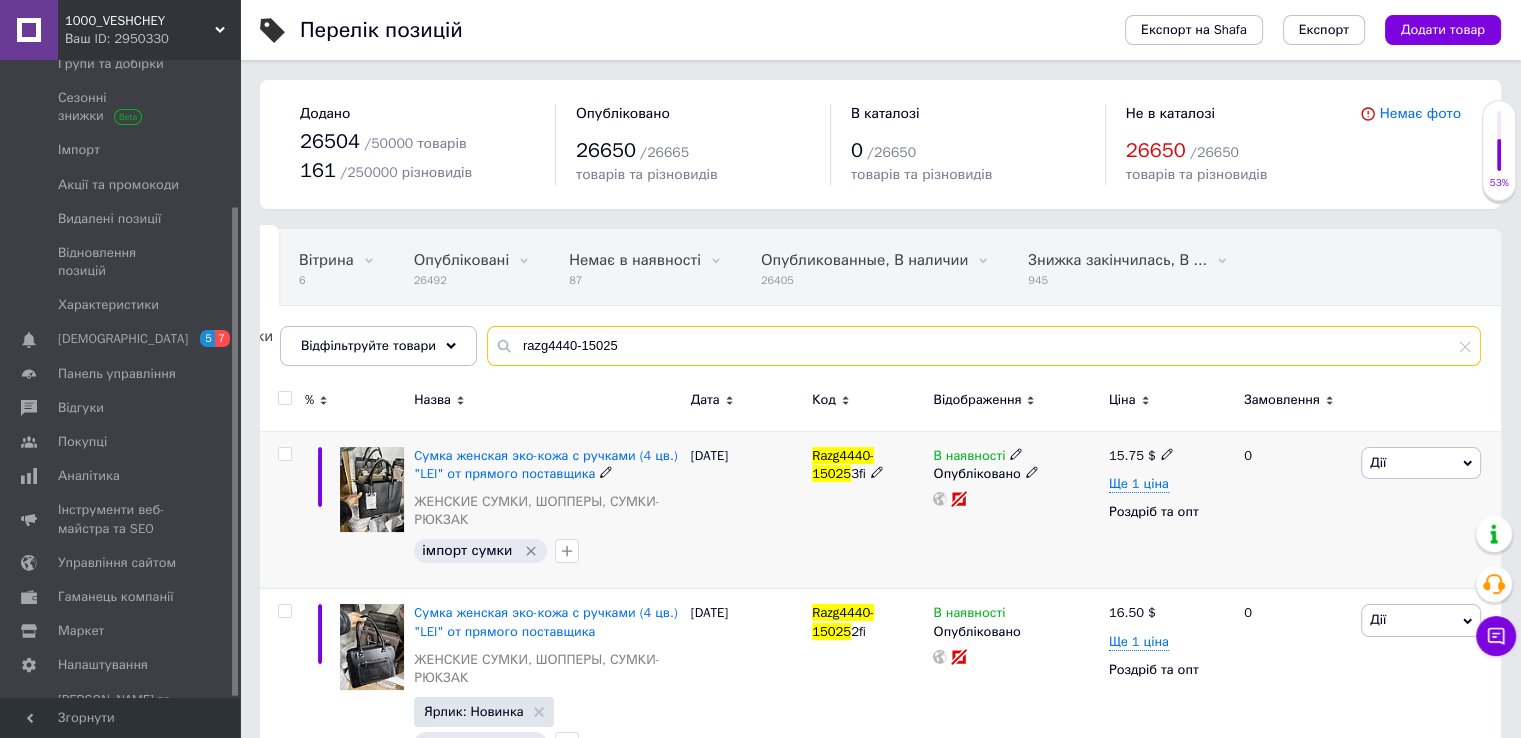 scroll, scrollTop: 62, scrollLeft: 0, axis: vertical 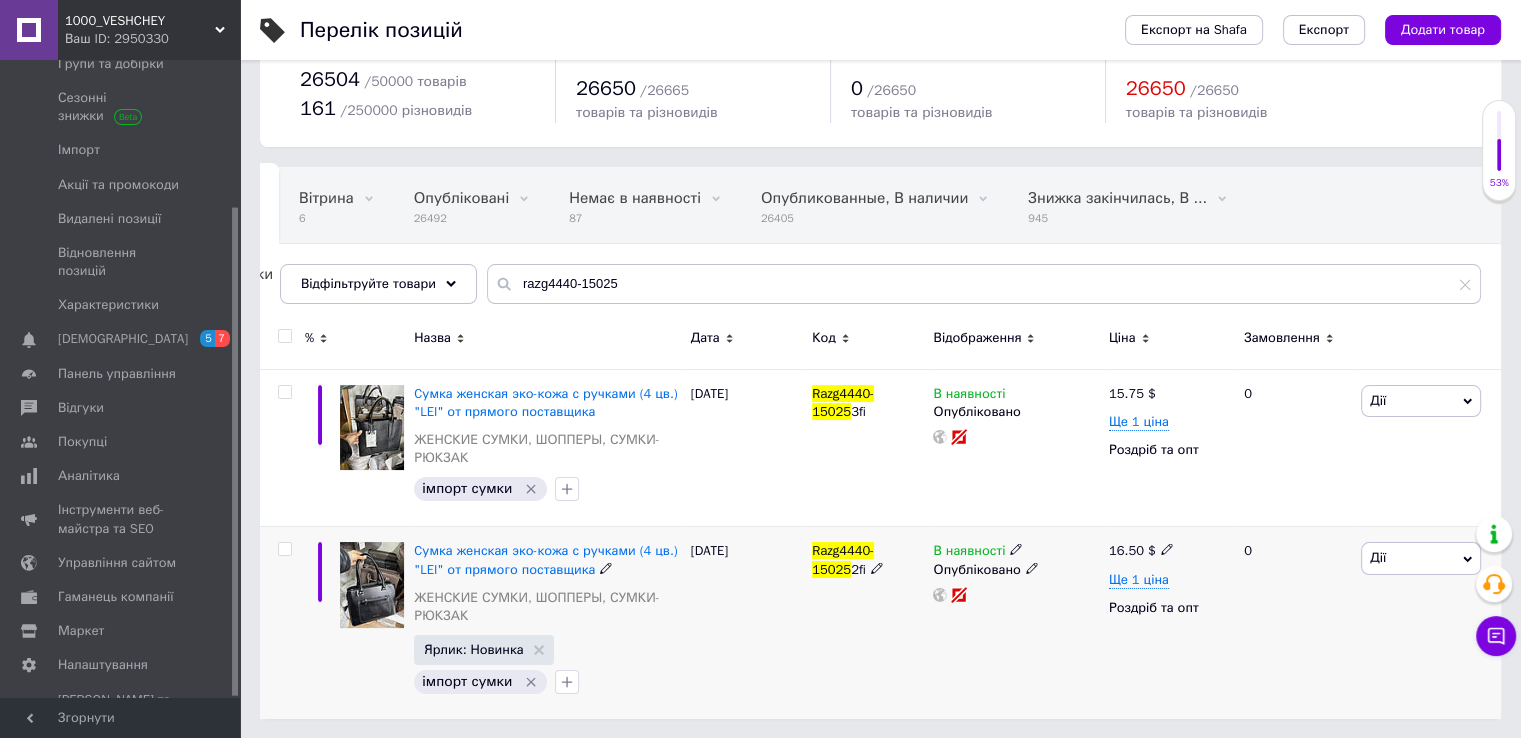 click 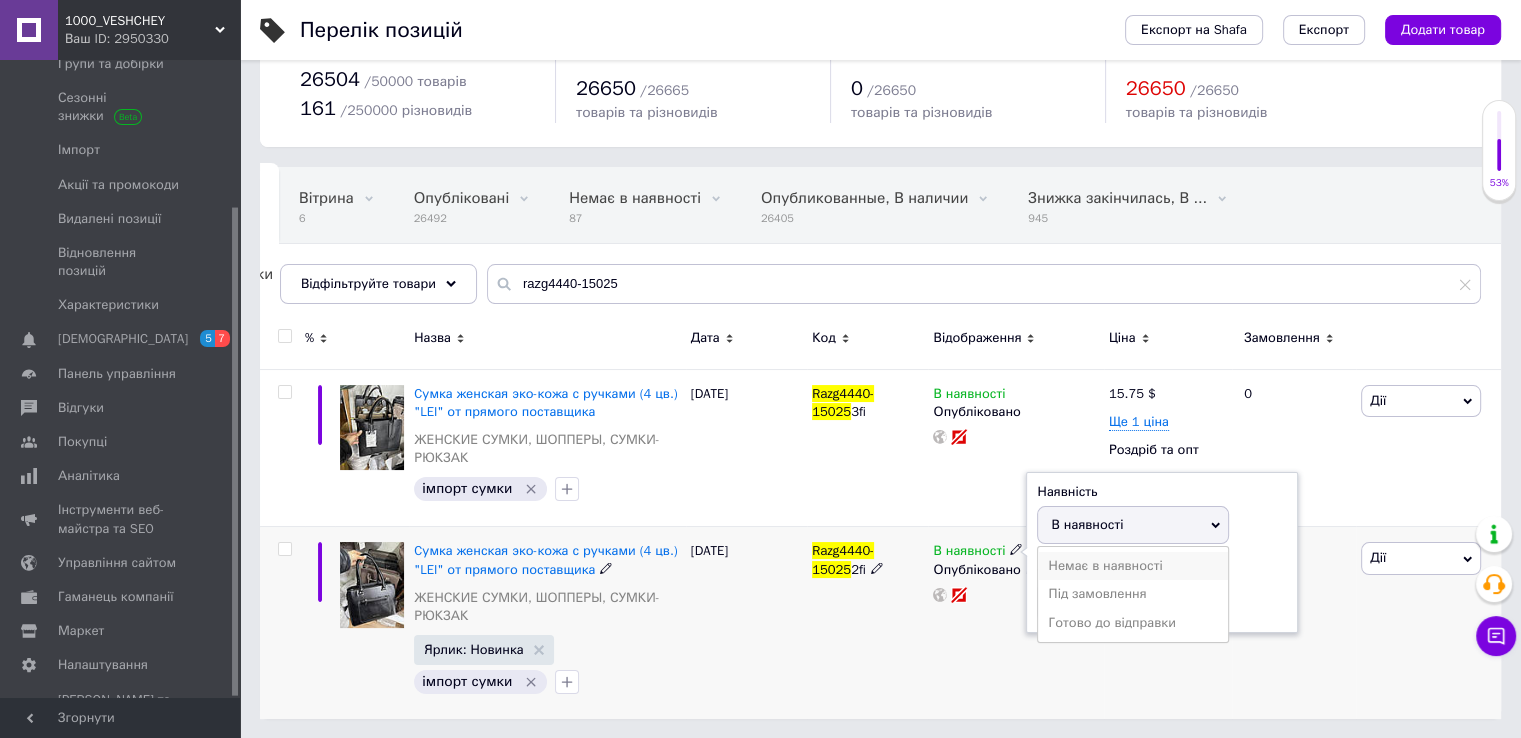 click on "Немає в наявності" at bounding box center (1133, 566) 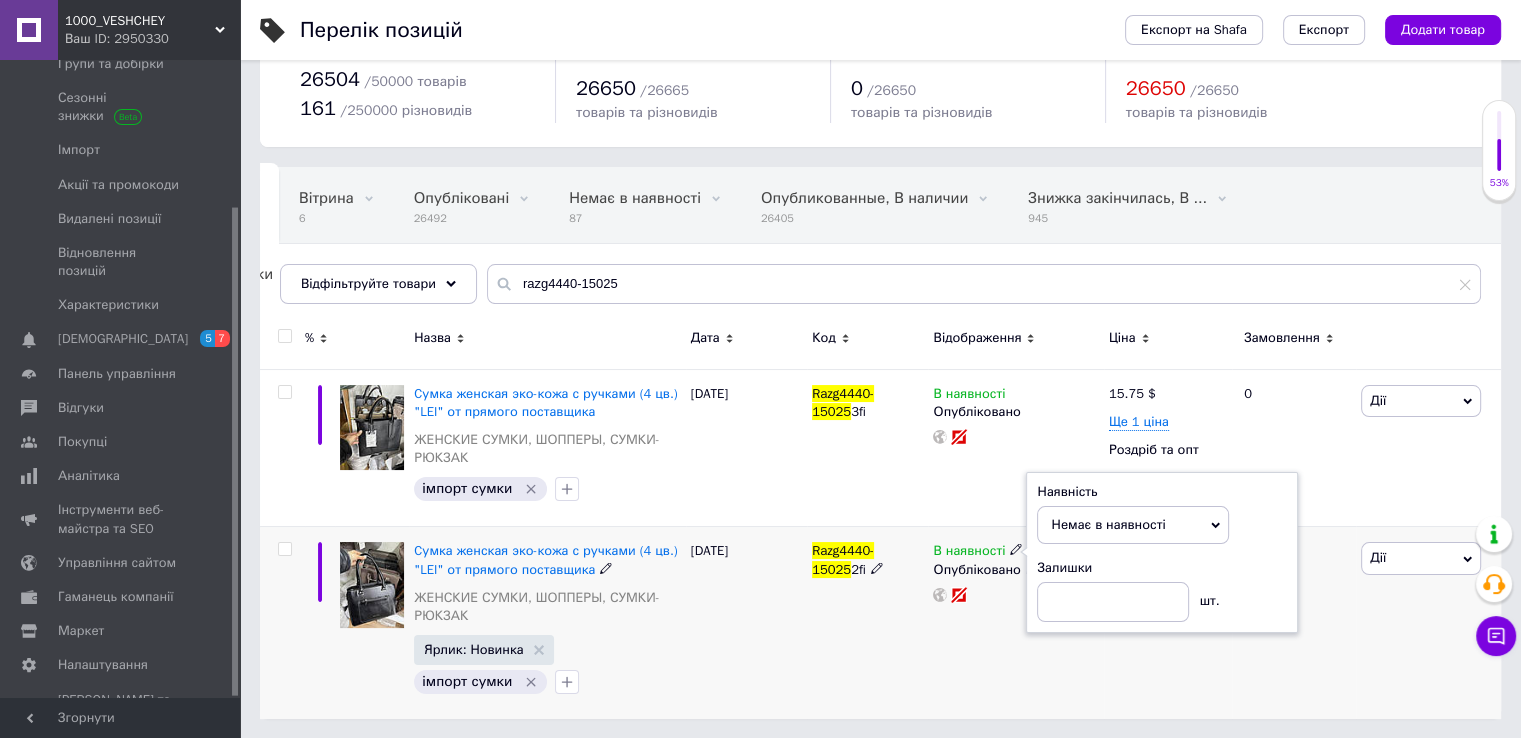 click on "В наявності Наявність Немає в наявності В наявності Під замовлення Готово до відправки Залишки шт. Опубліковано" at bounding box center [1015, 623] 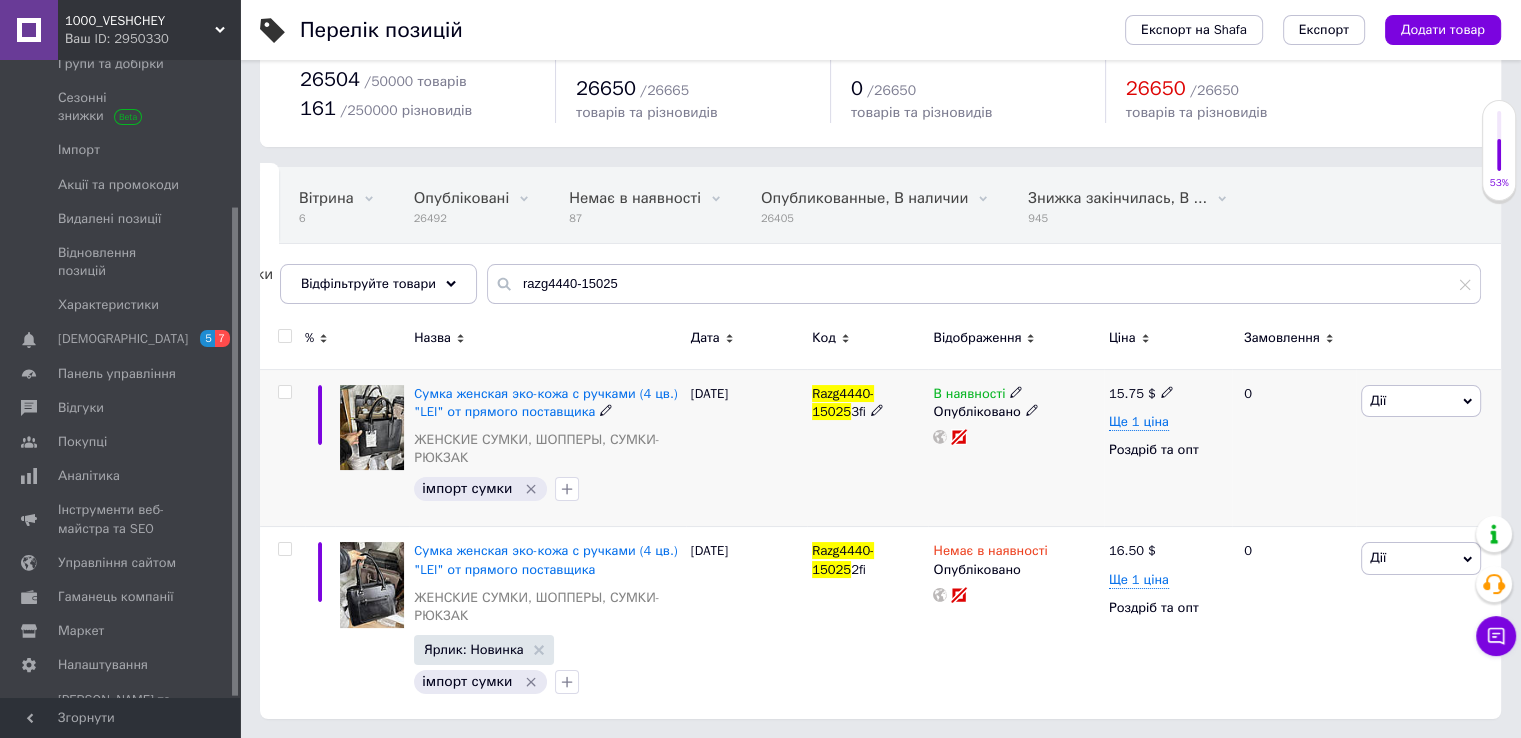 scroll, scrollTop: 0, scrollLeft: 0, axis: both 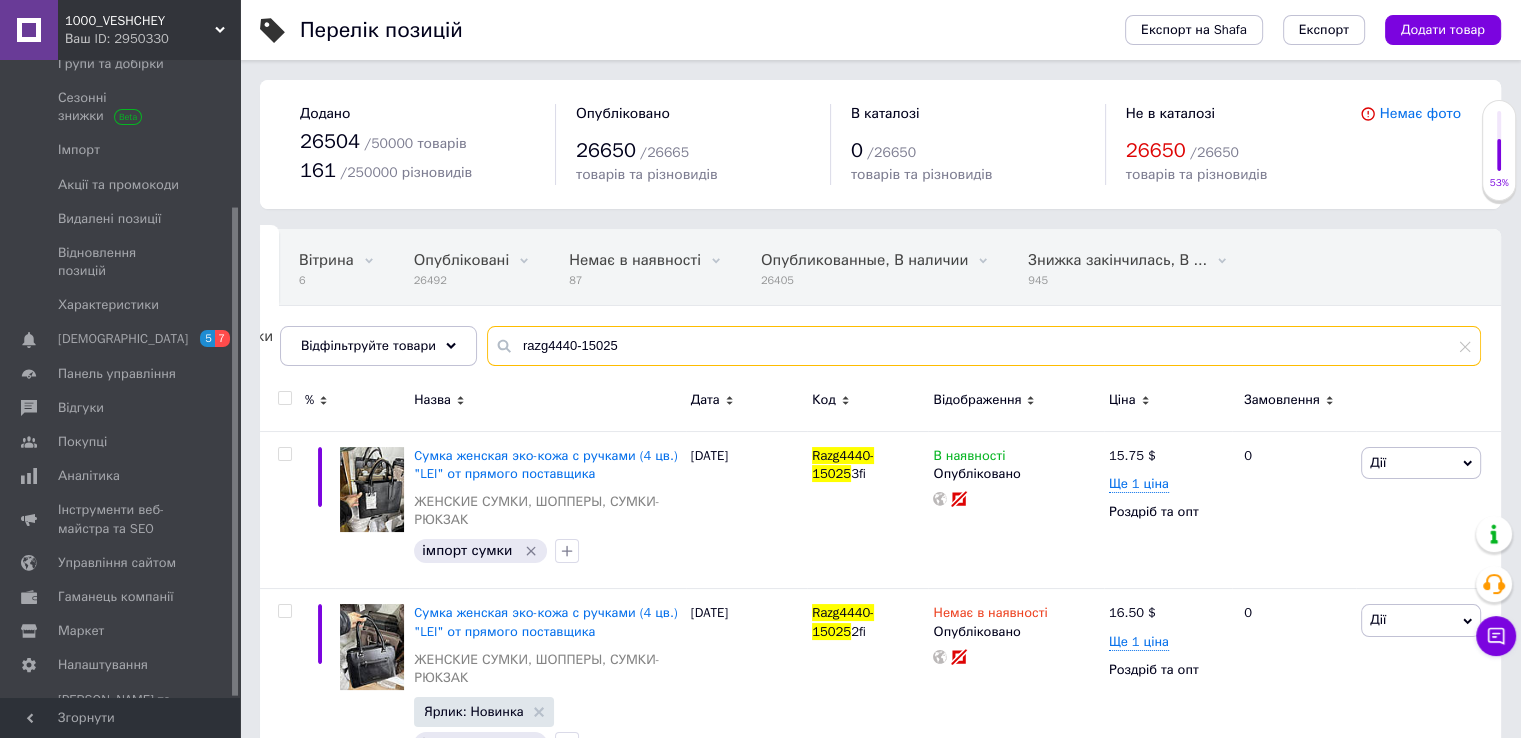 drag, startPoint x: 613, startPoint y: 348, endPoint x: 602, endPoint y: 348, distance: 11 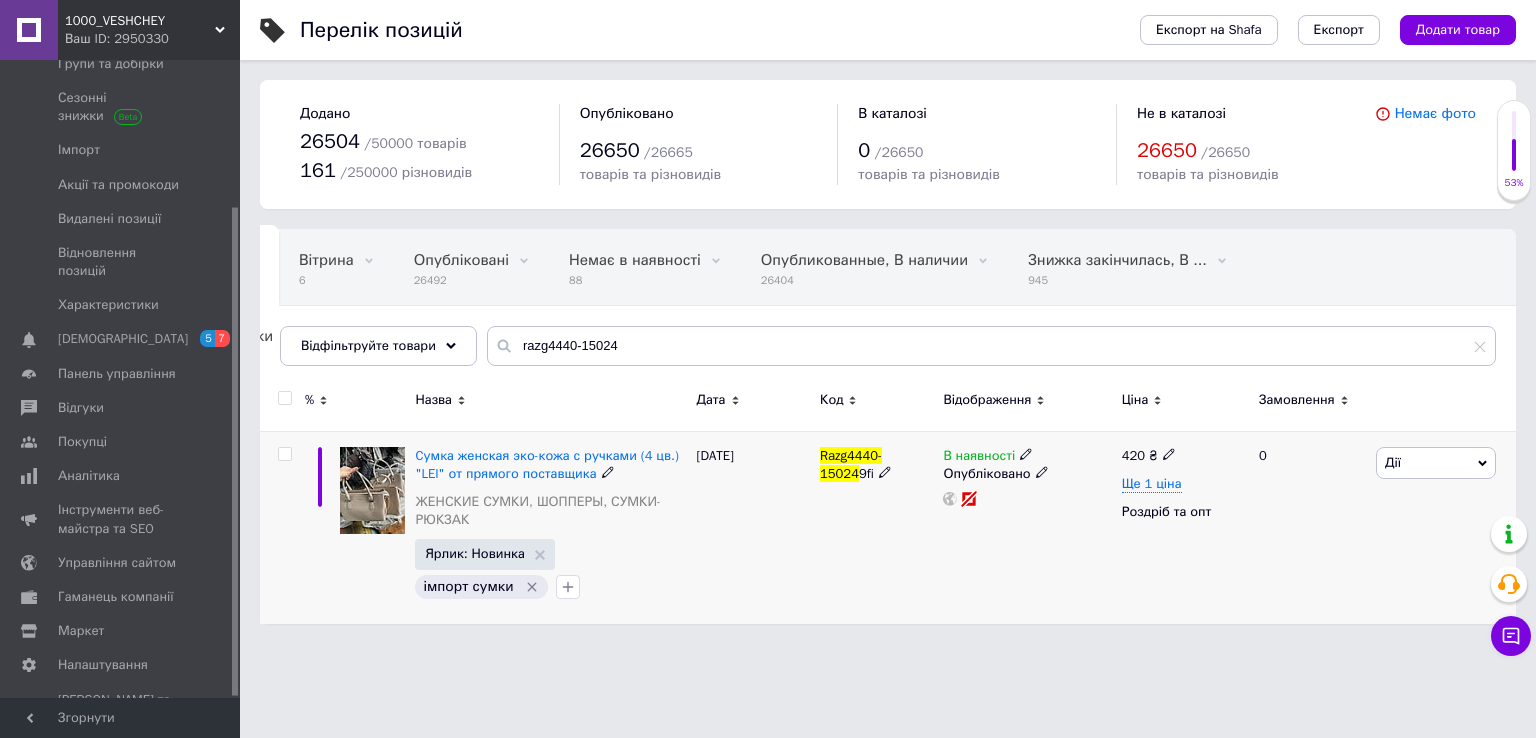 click 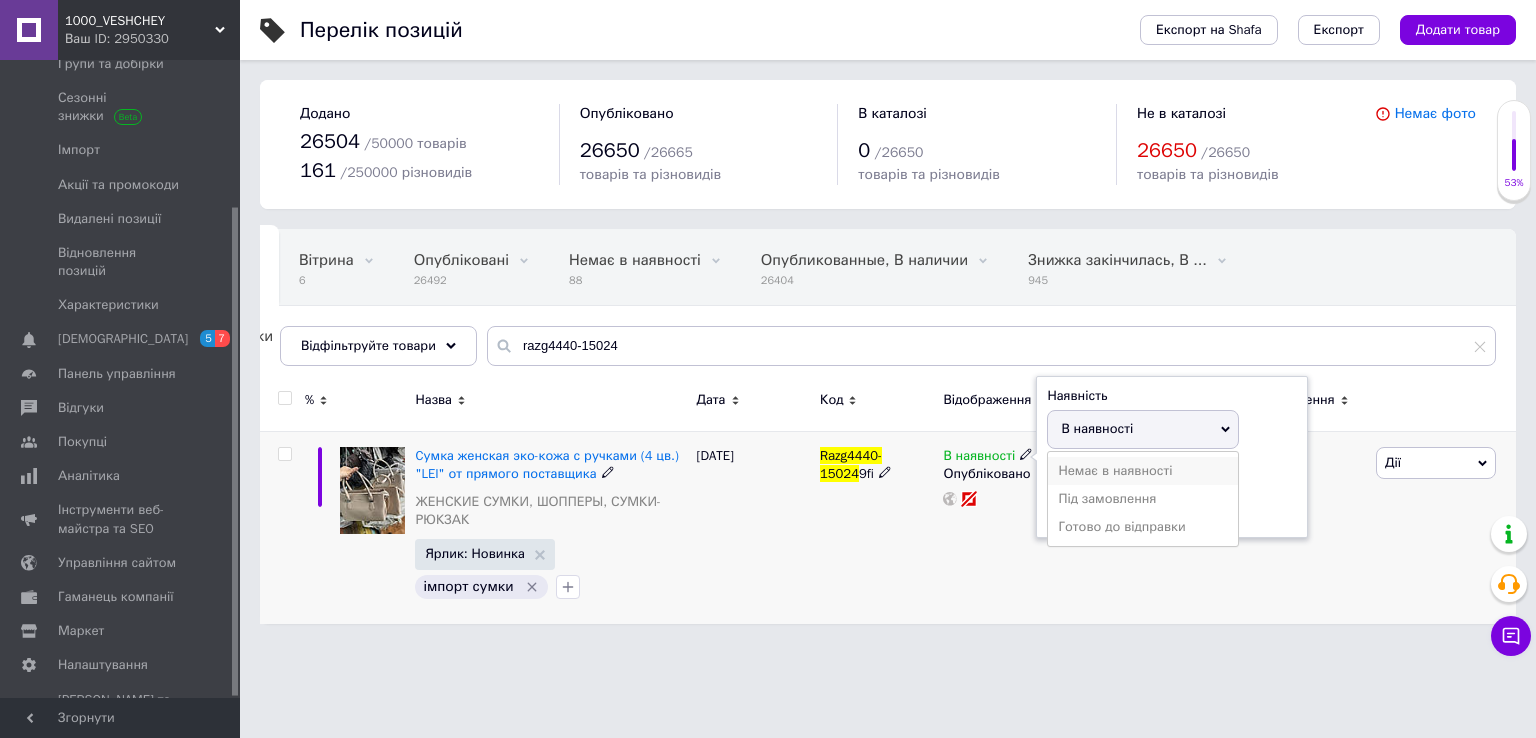 click on "Немає в наявності" at bounding box center (1143, 471) 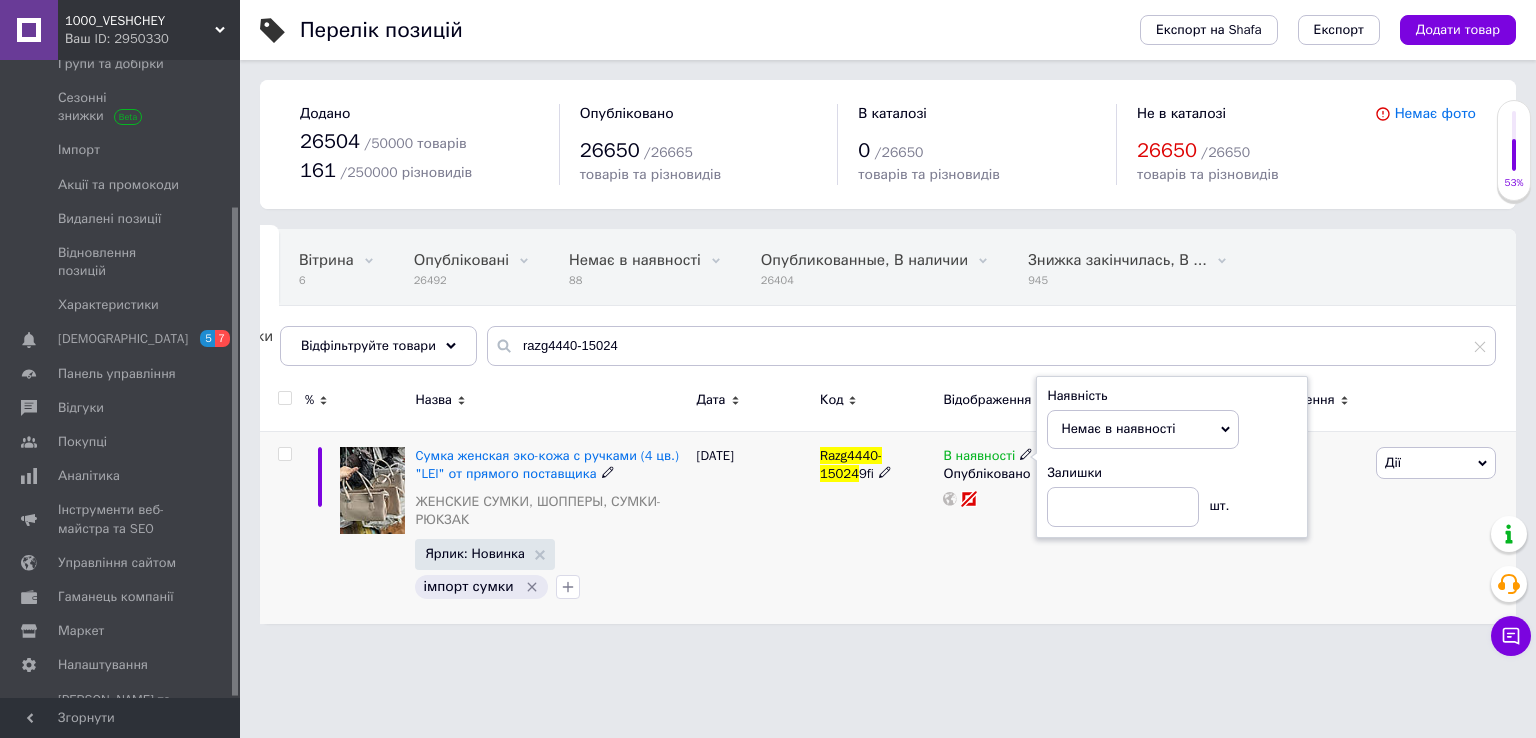 click on "Razg4440-15024 9fi" at bounding box center (876, 527) 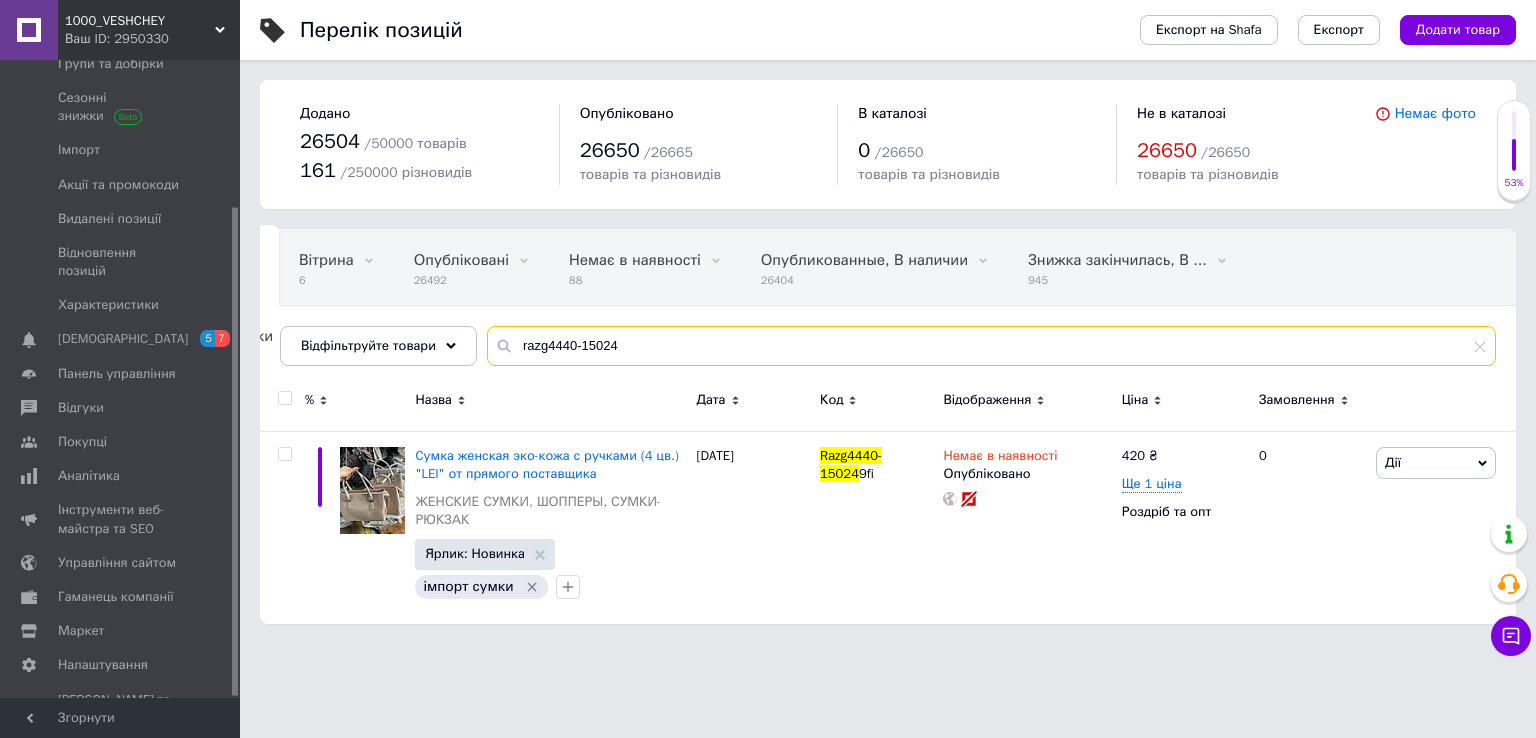 drag, startPoint x: 640, startPoint y: 341, endPoint x: 605, endPoint y: 341, distance: 35 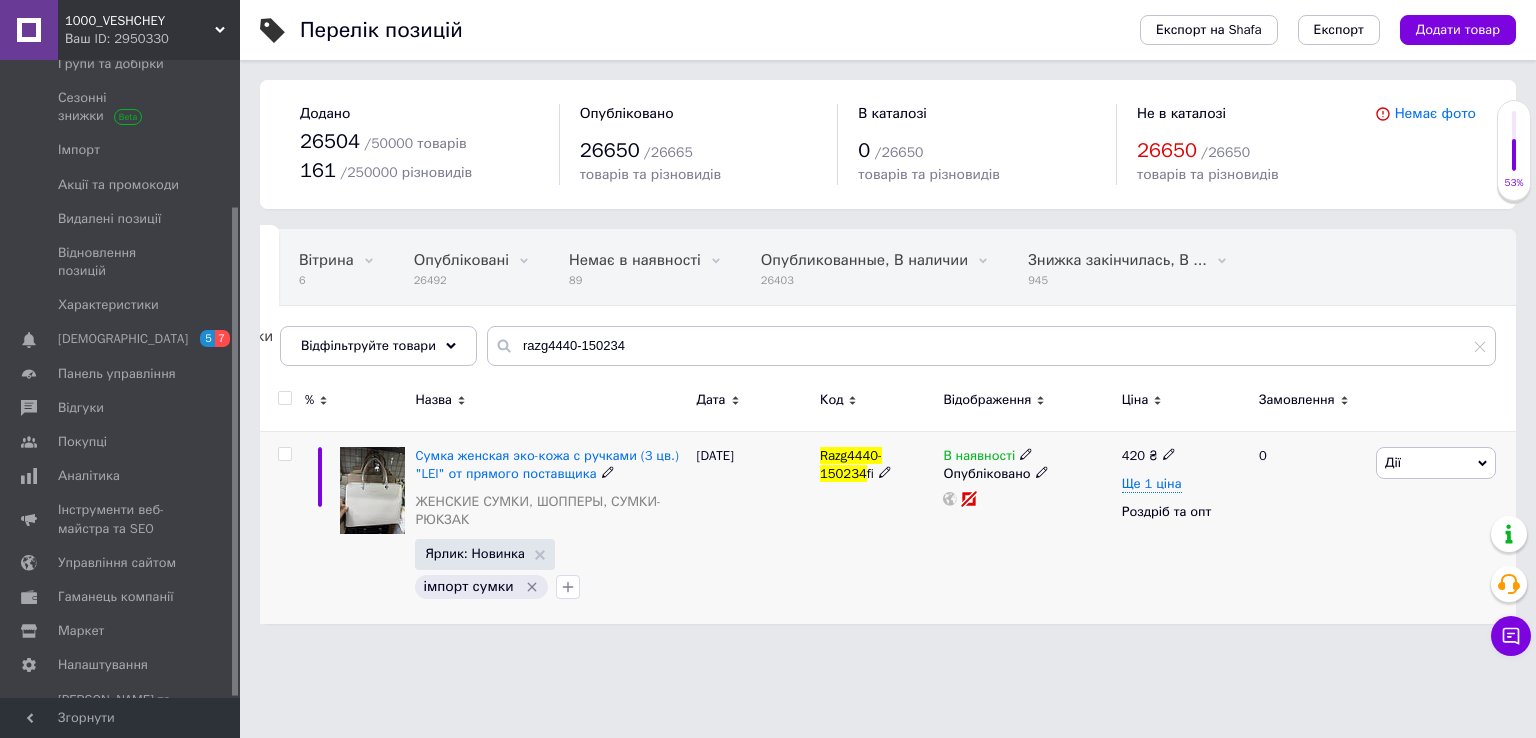 click 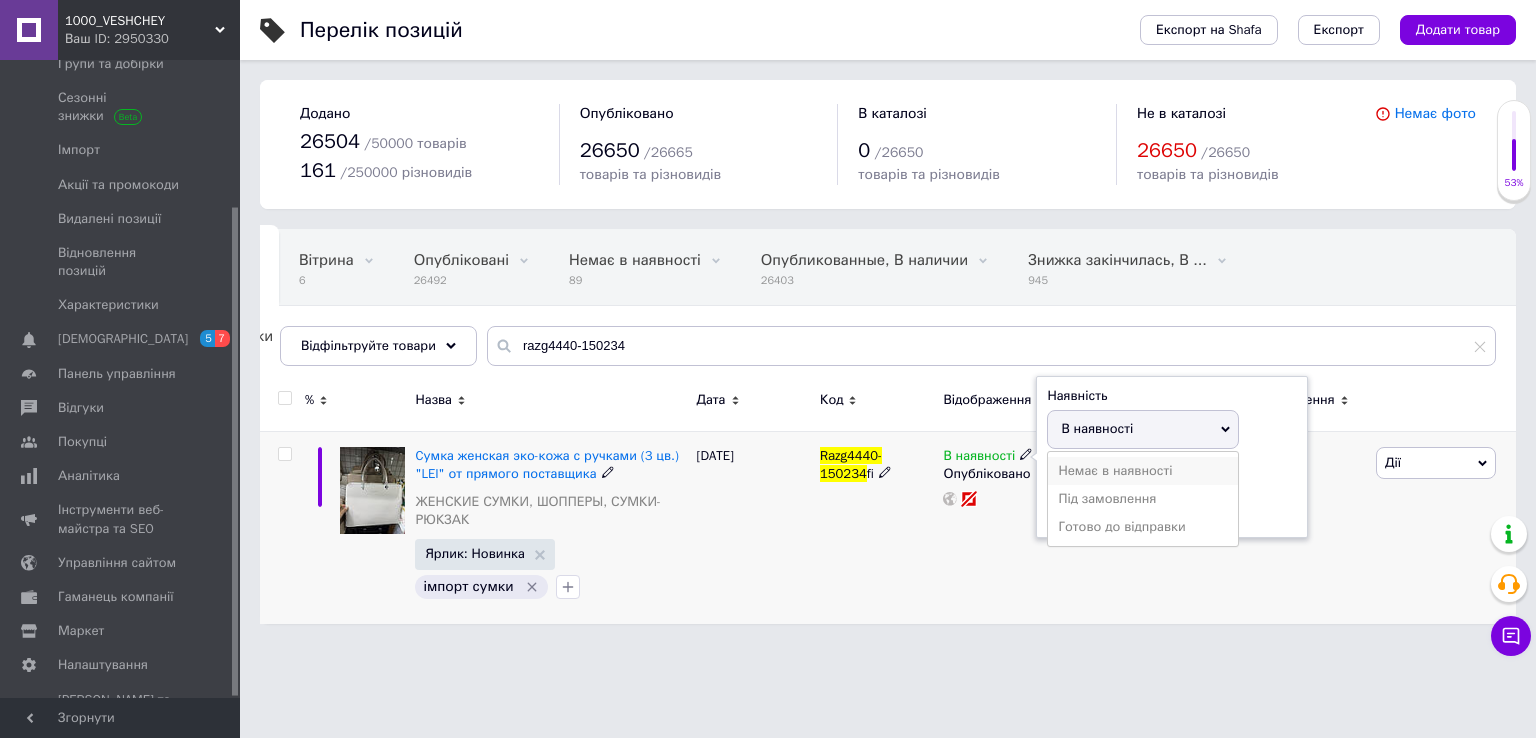click on "Немає в наявності" at bounding box center (1143, 471) 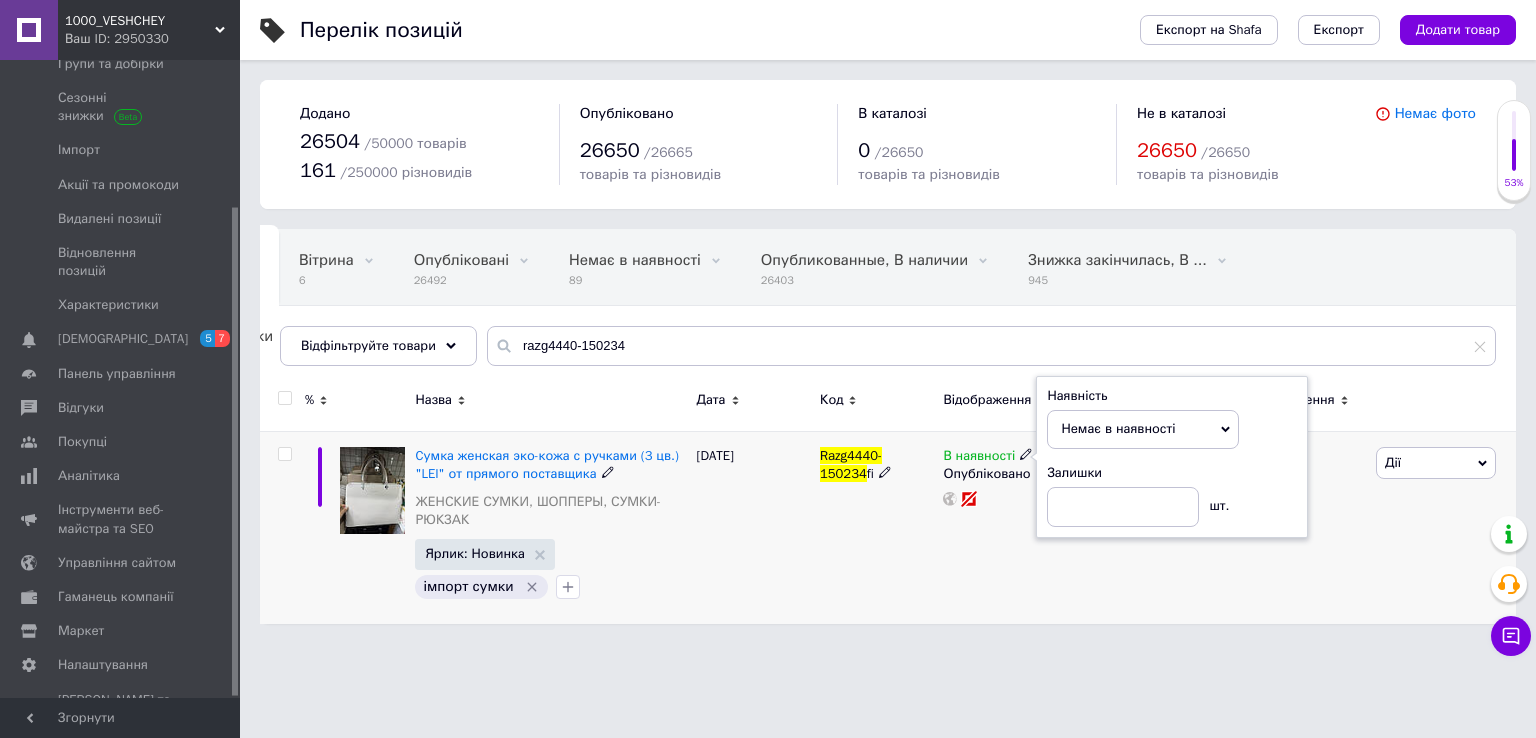 click on "В наявності Наявність Немає в наявності В наявності Під замовлення Готово до відправки Залишки шт. Опубліковано" at bounding box center [1027, 527] 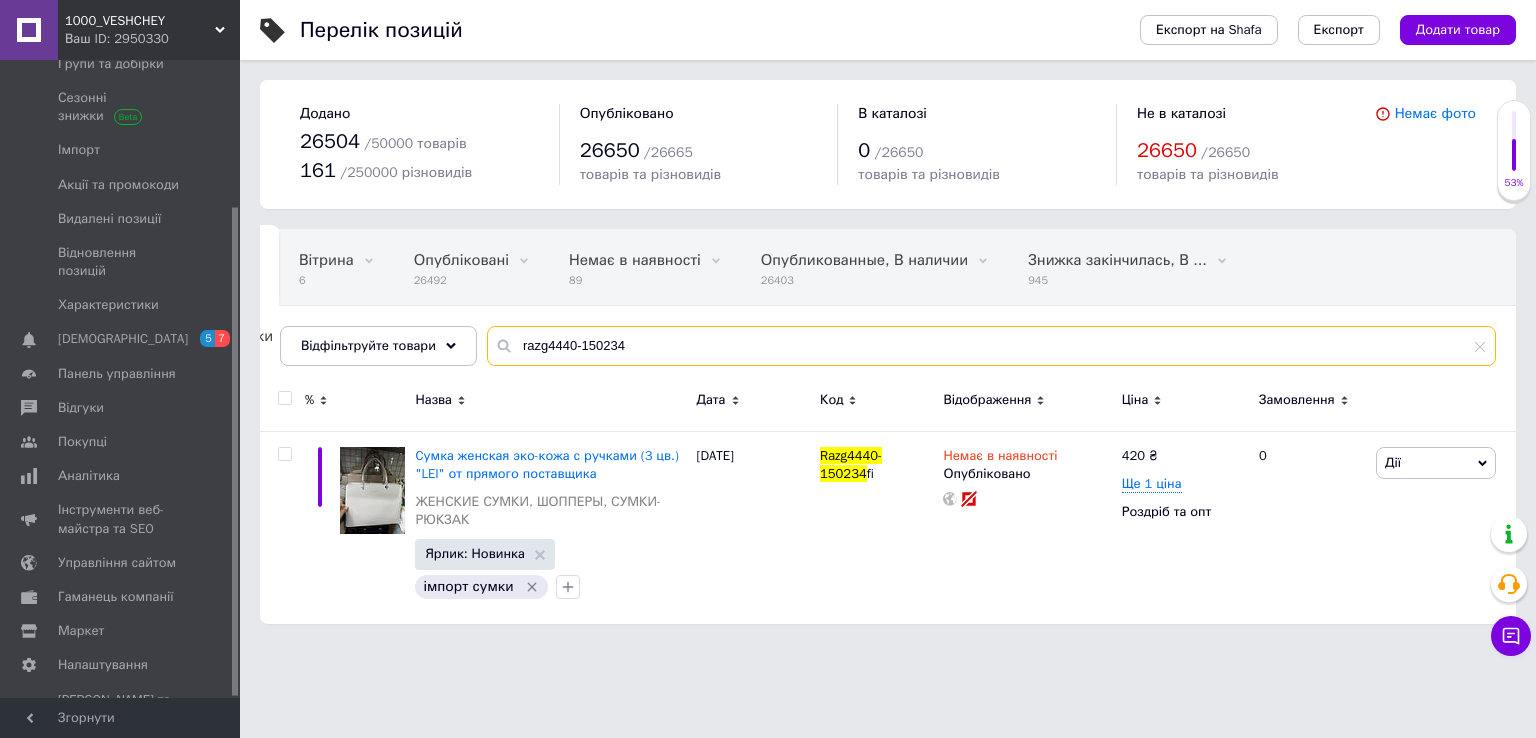 click on "razg4440-150234" at bounding box center [991, 346] 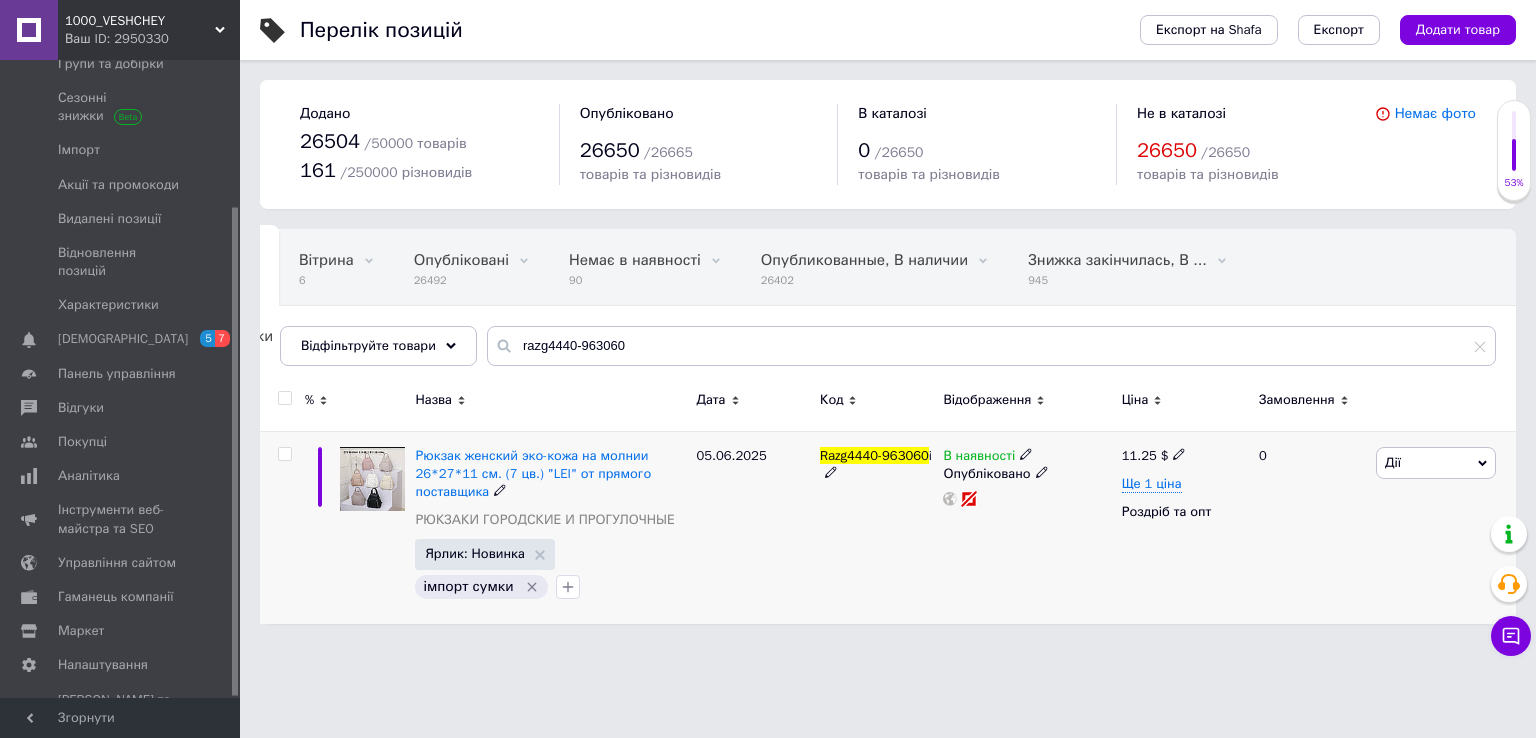 click 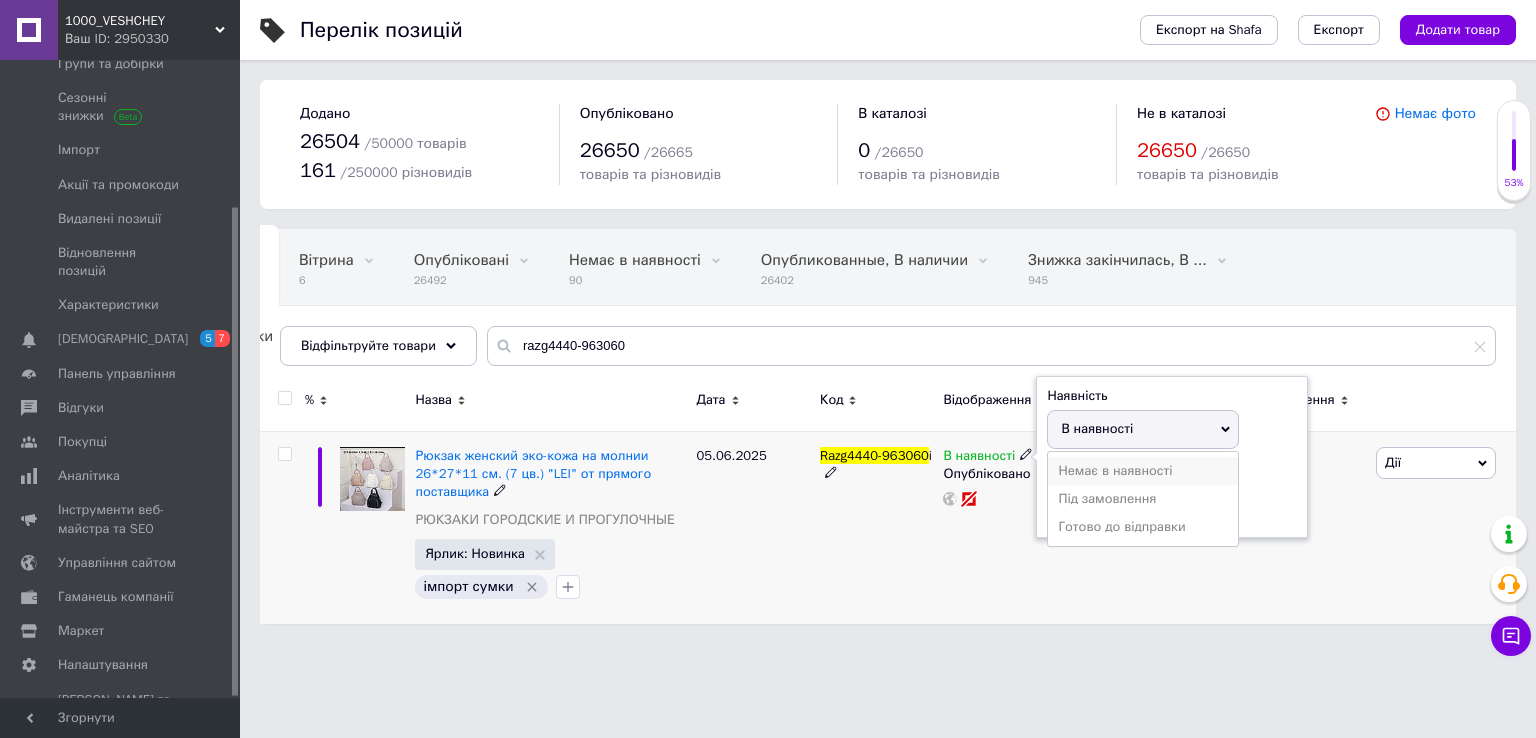 click on "Немає в наявності" at bounding box center [1143, 471] 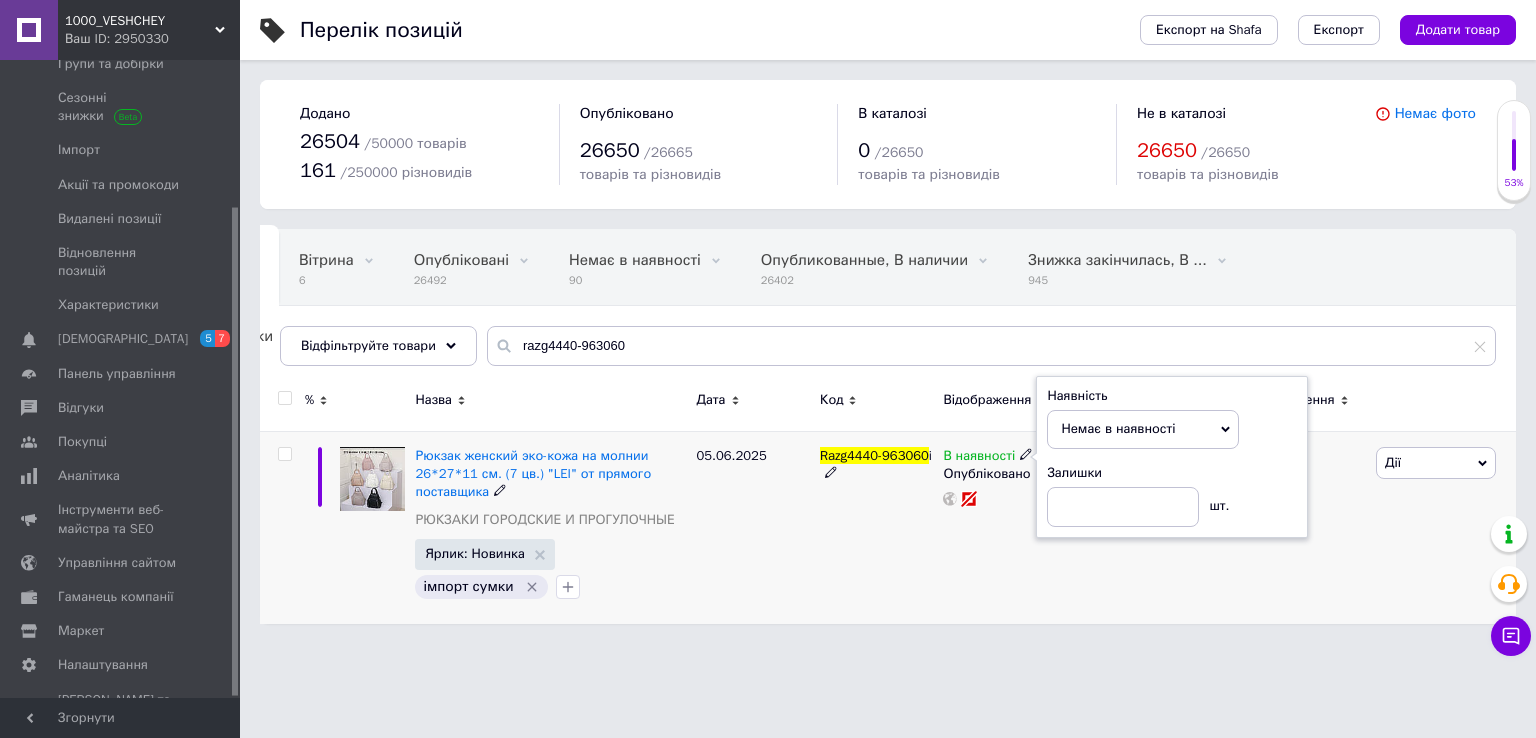 click on "Razg4440-963060 i" at bounding box center [876, 527] 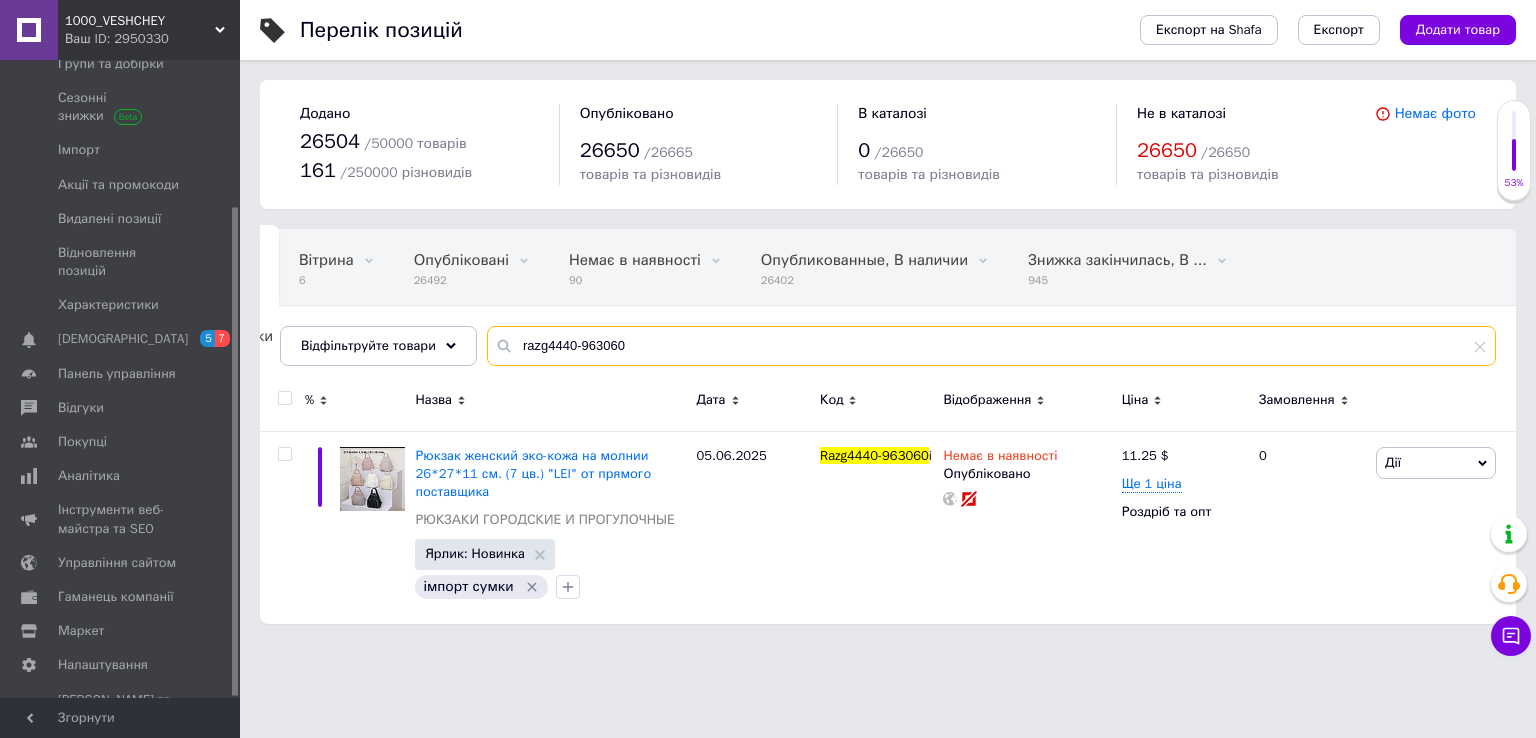 drag, startPoint x: 633, startPoint y: 339, endPoint x: 572, endPoint y: 344, distance: 61.204575 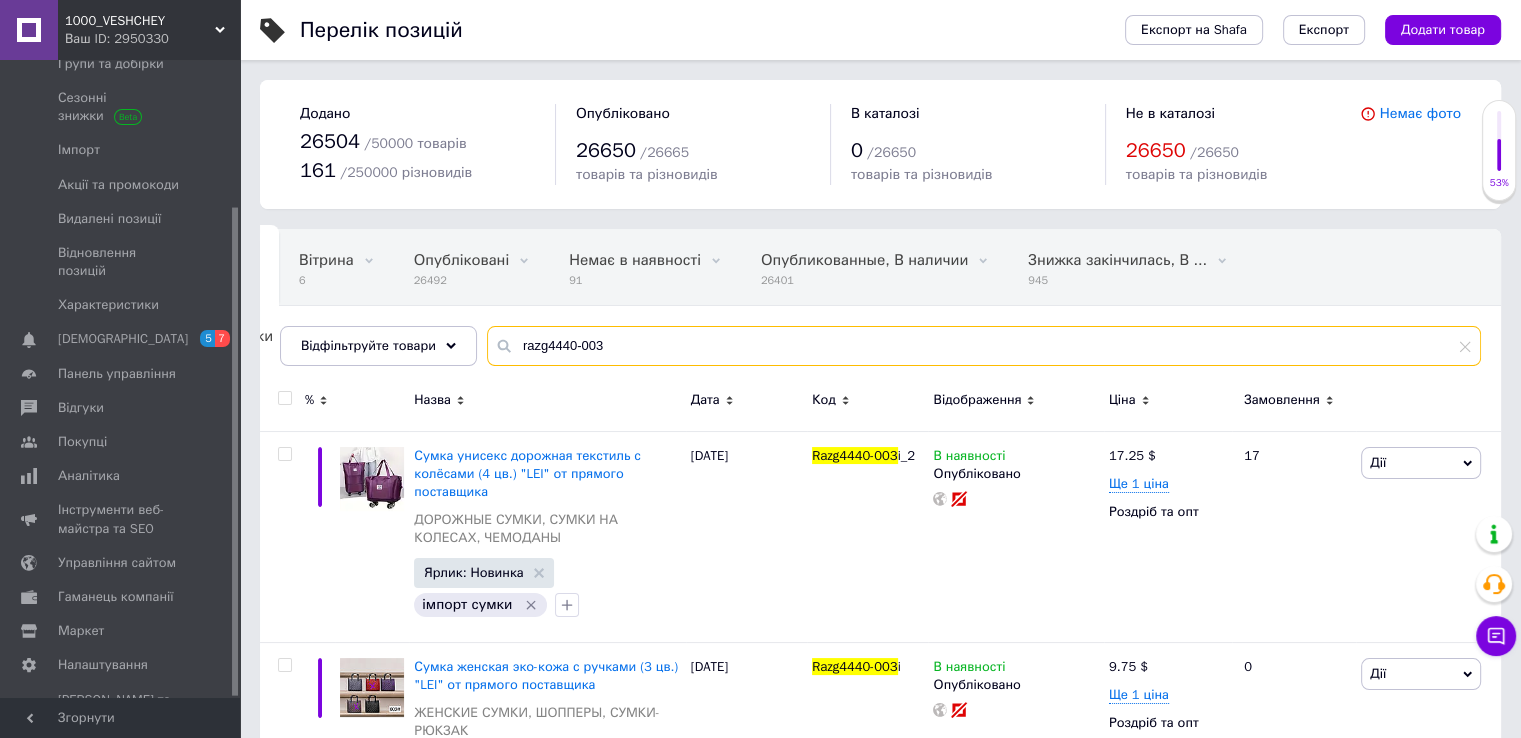scroll, scrollTop: 200, scrollLeft: 0, axis: vertical 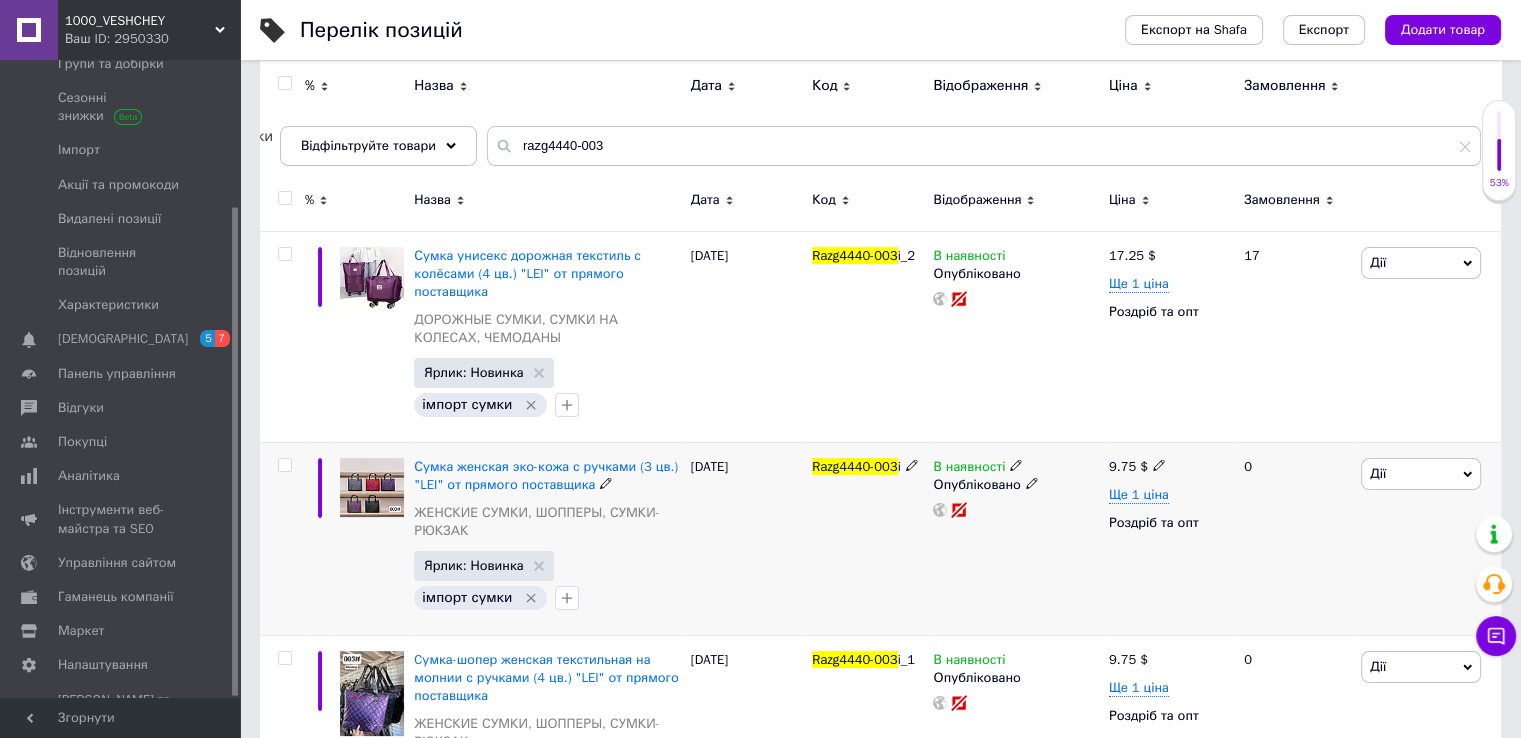 click 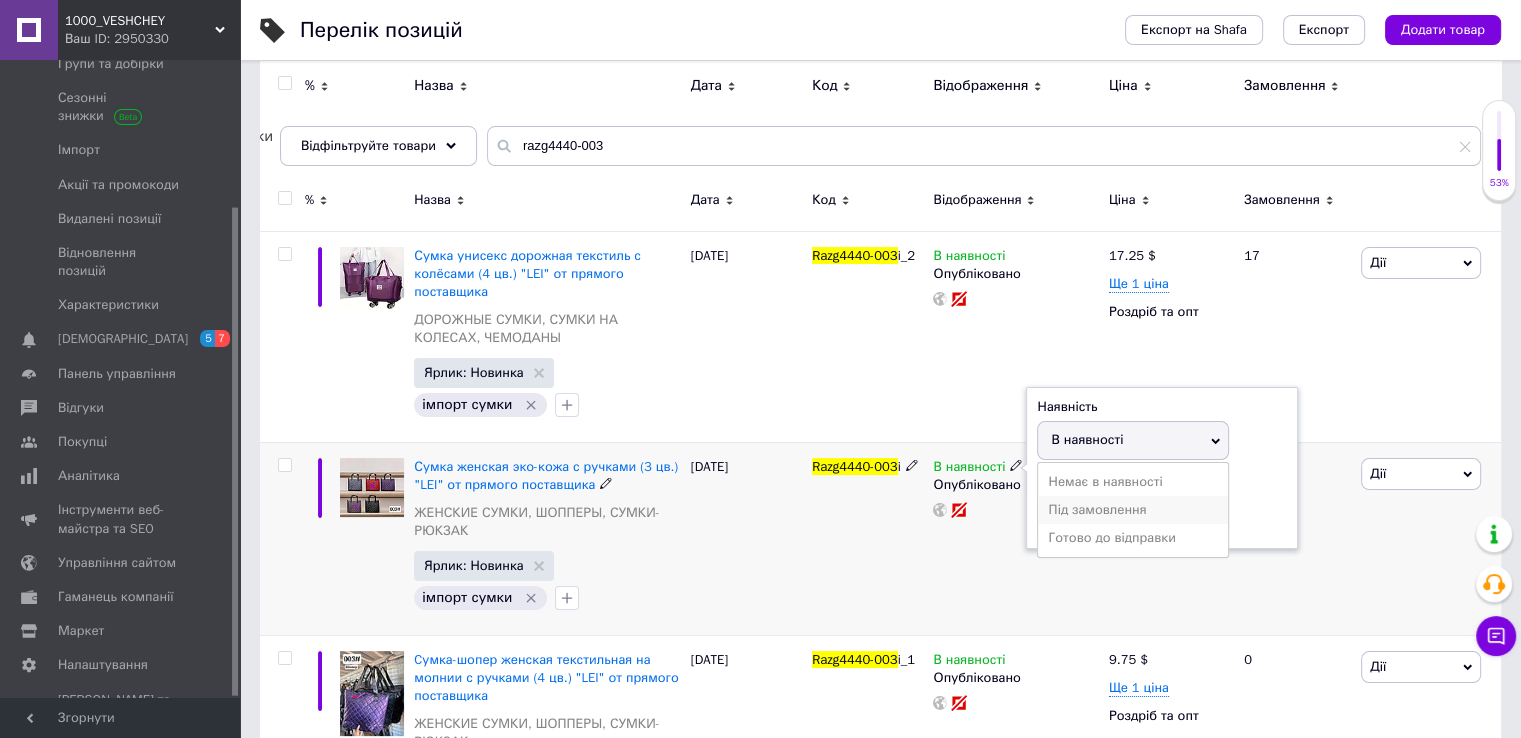 click on "Під замовлення" at bounding box center (1133, 510) 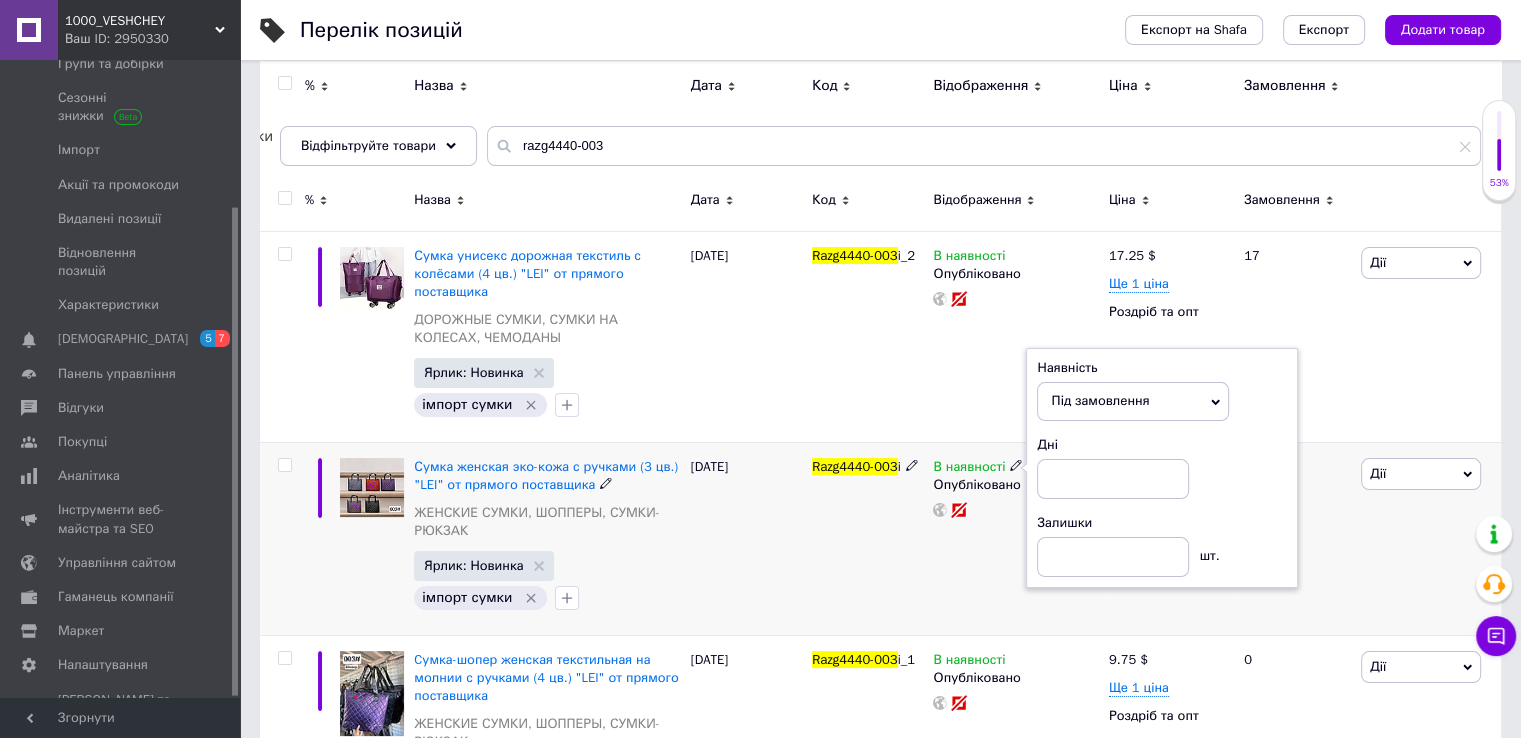 click on "Наявність Під замовлення В наявності Немає в наявності Готово до відправки Дні Залишки шт." at bounding box center [1162, 468] 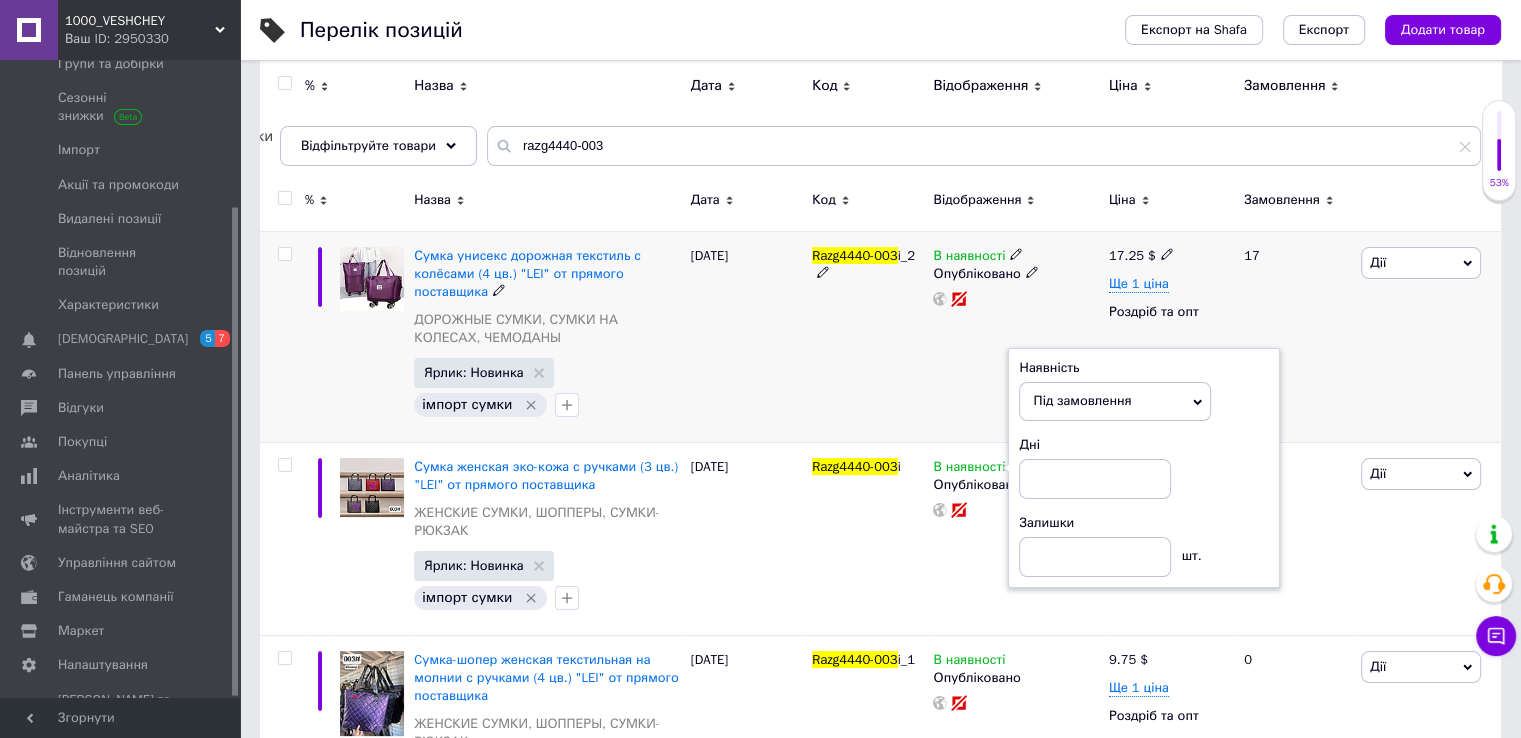 click on "[PERSON_NAME] Підняти на початок групи Копіювати Знижка Подарунок Супутні Приховати Ярлик Додати на вітрину Видалити" at bounding box center (1428, 336) 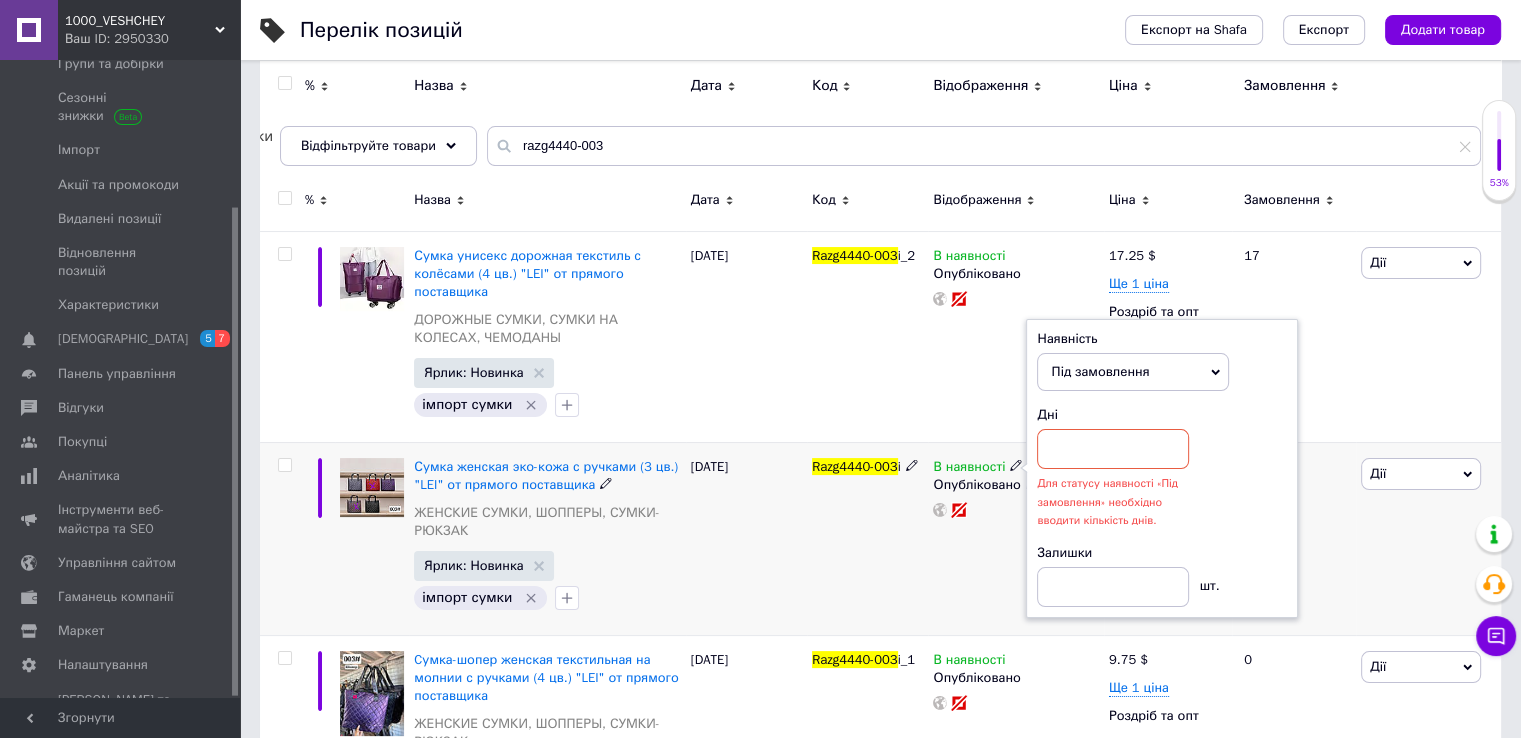 click at bounding box center [1015, 510] 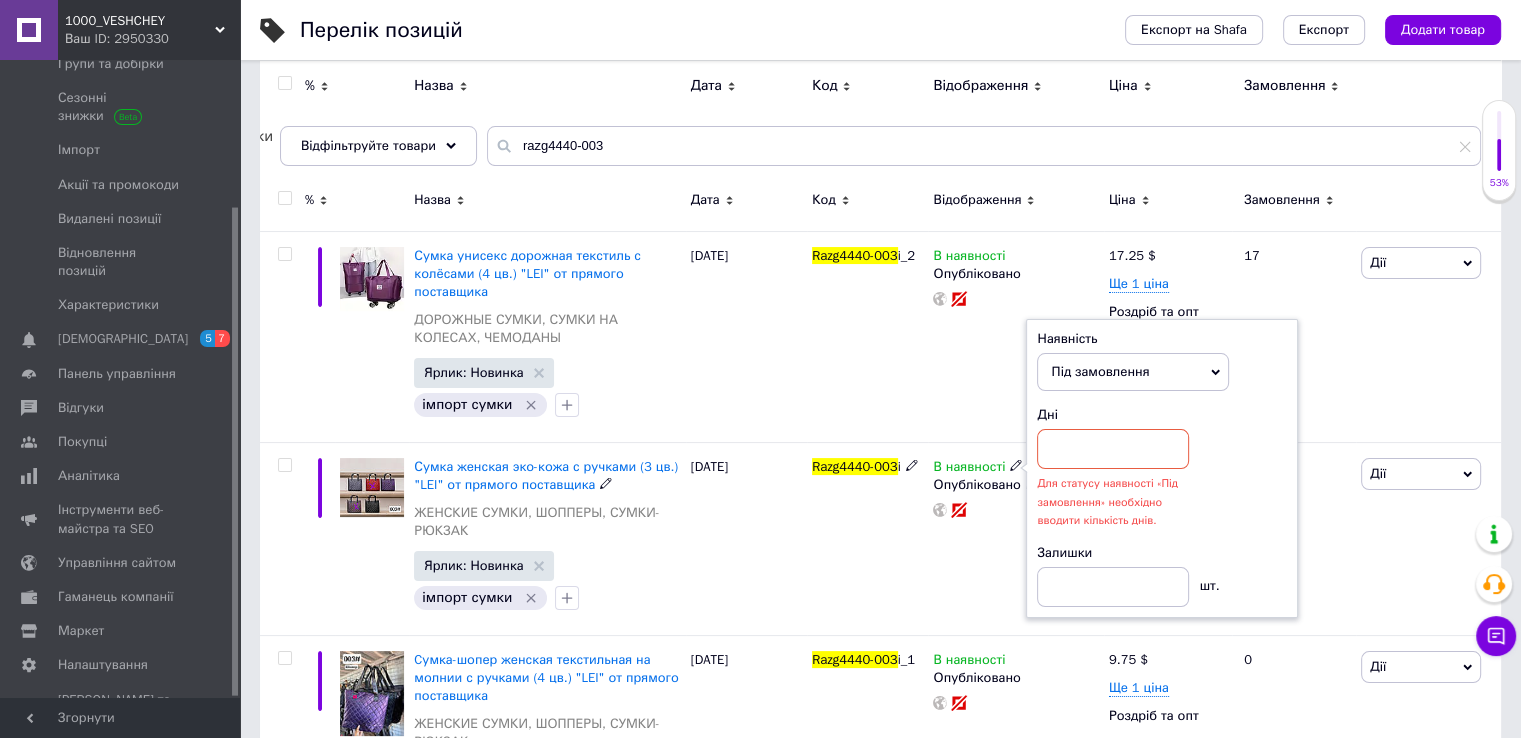 click on "Під замовлення" at bounding box center [1100, 371] 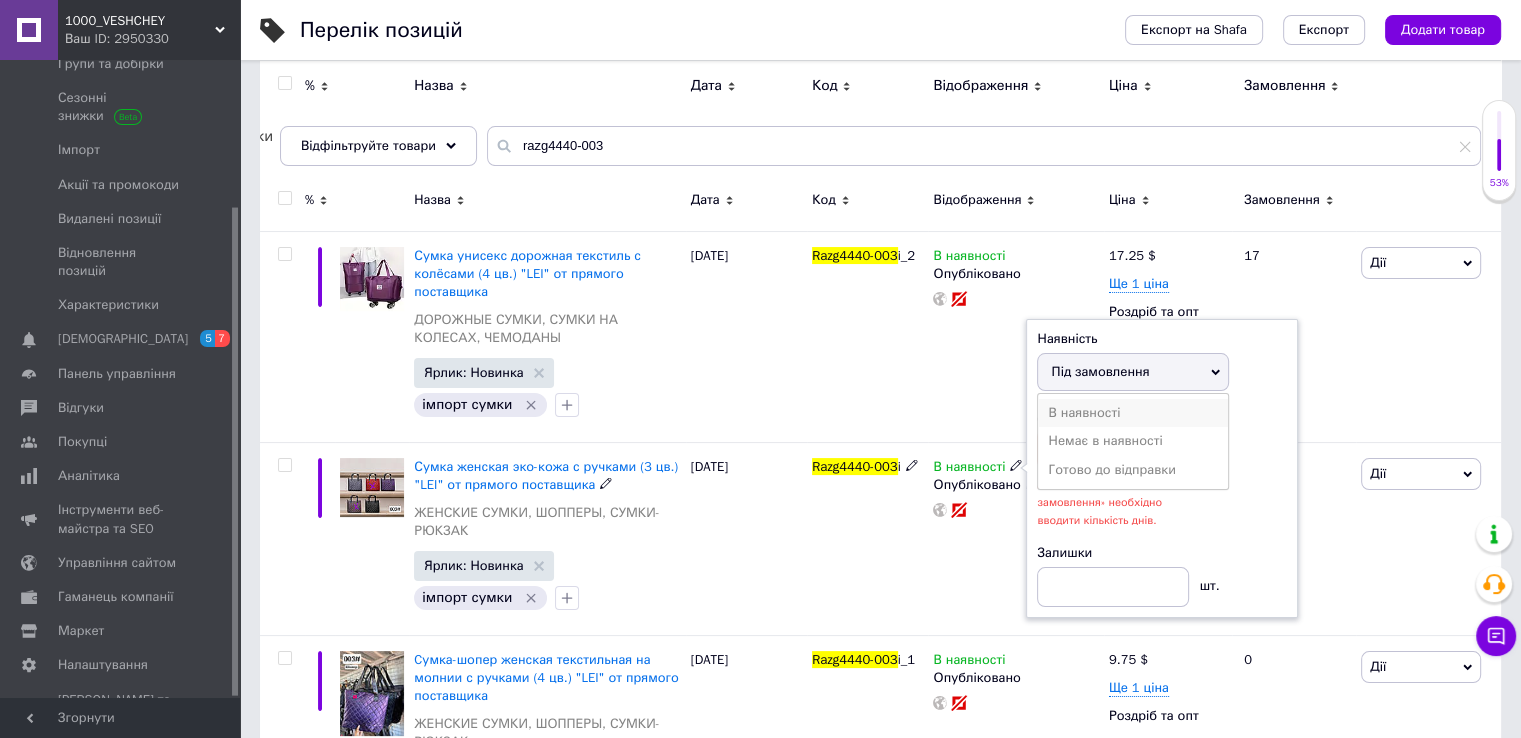 click on "В наявності" at bounding box center (1133, 413) 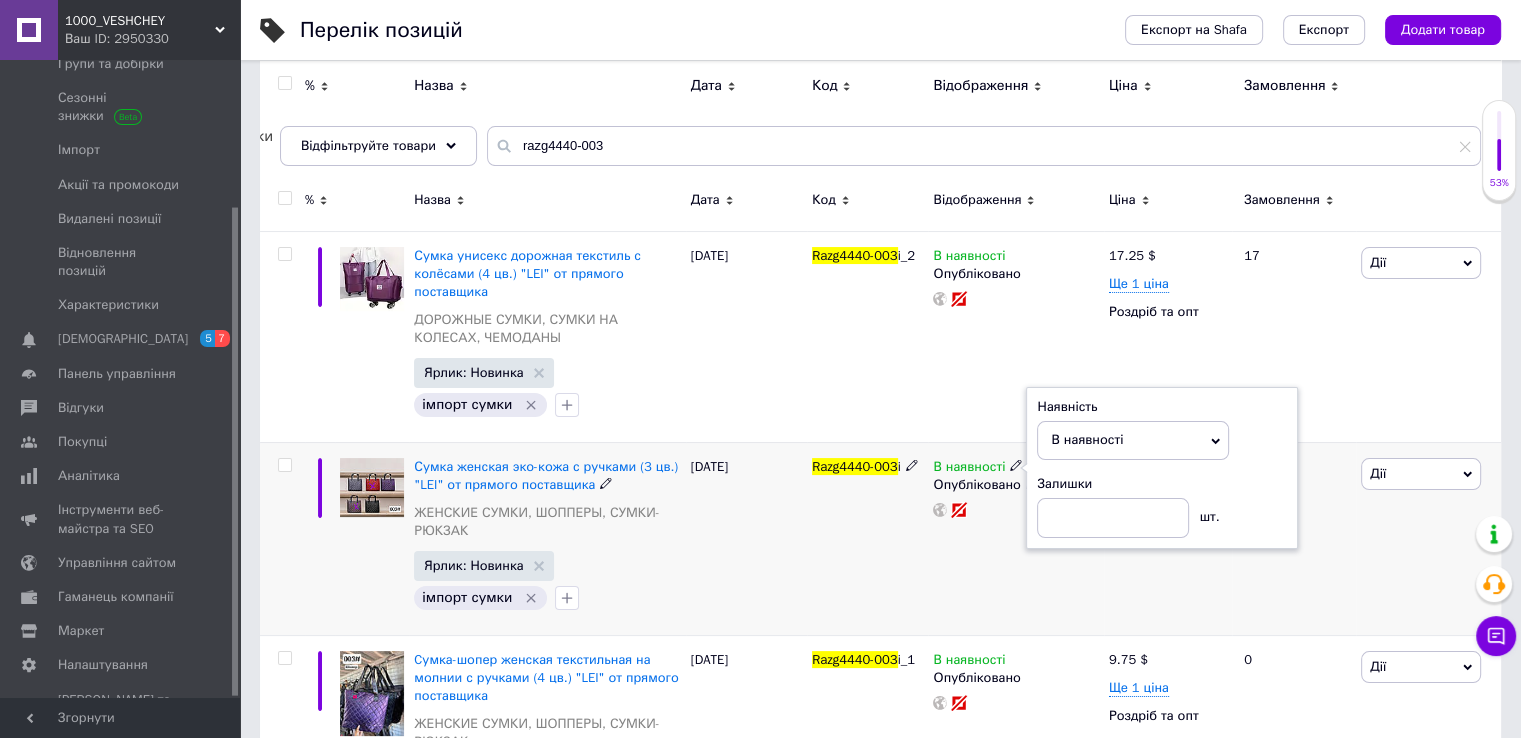 click on "В наявності" at bounding box center [1087, 439] 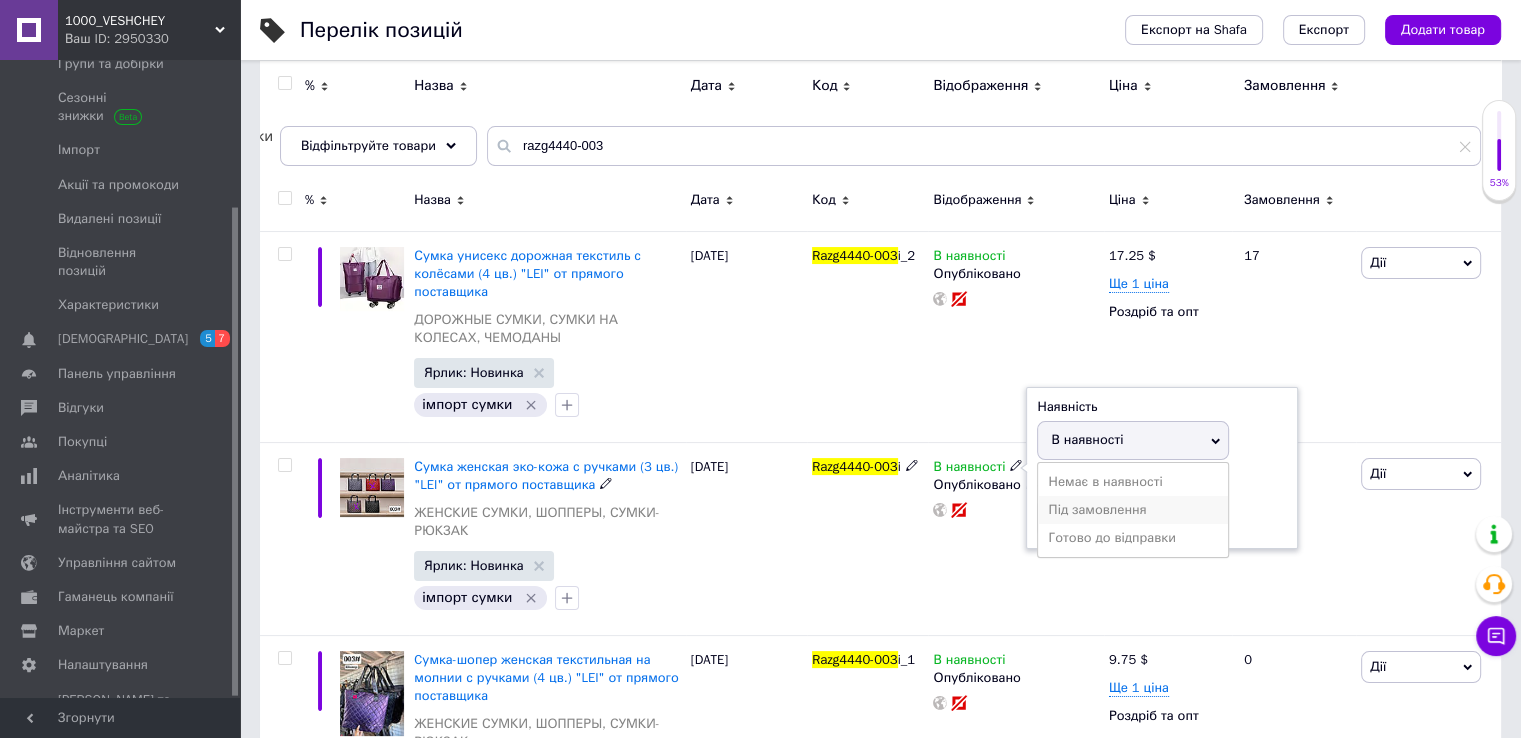 click on "Під замовлення" at bounding box center [1133, 510] 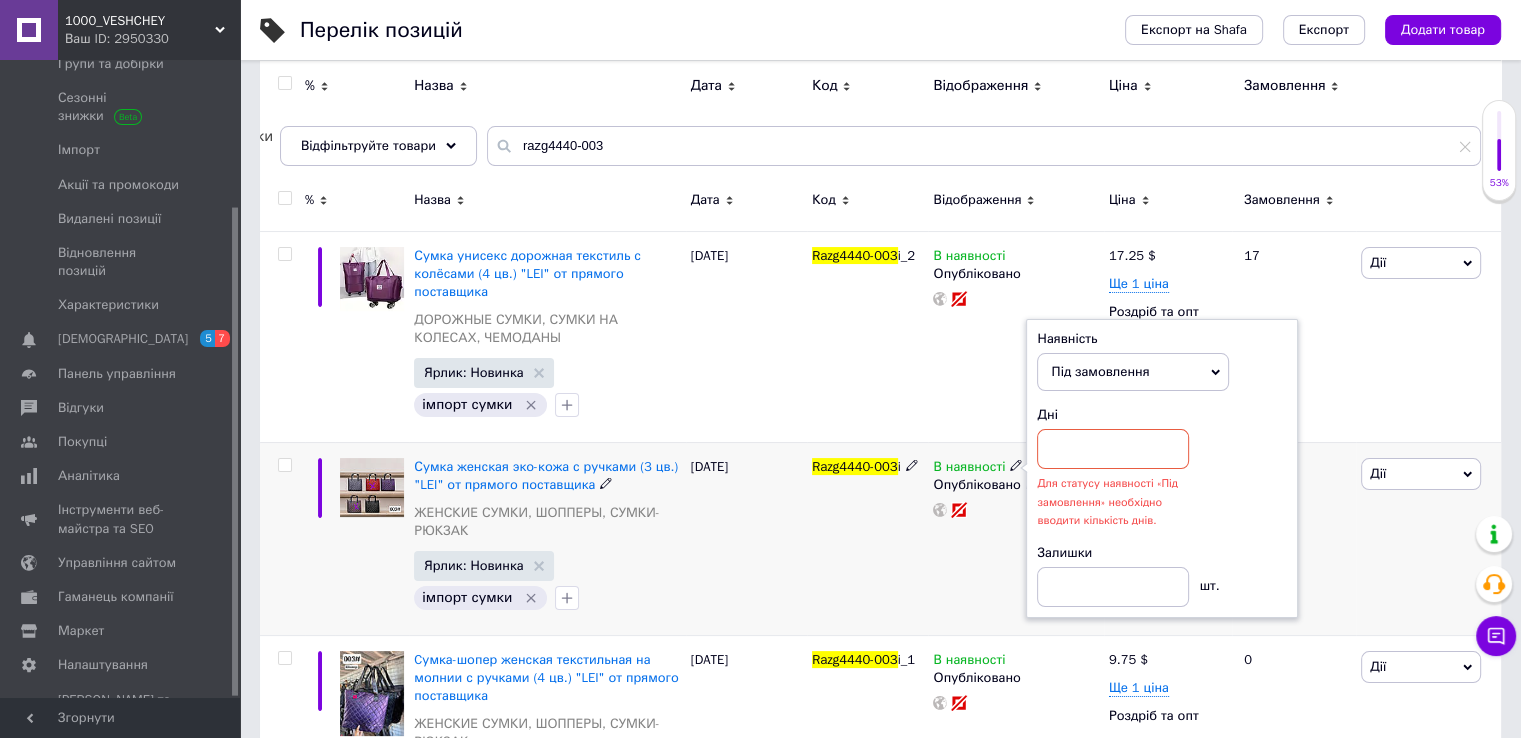 click on "Наявність Під замовлення В наявності Немає в наявності Готово до відправки Дні Для статусу наявності «Під замовлення» необхідно вводити кількість днів. Залишки шт." at bounding box center (1162, 468) 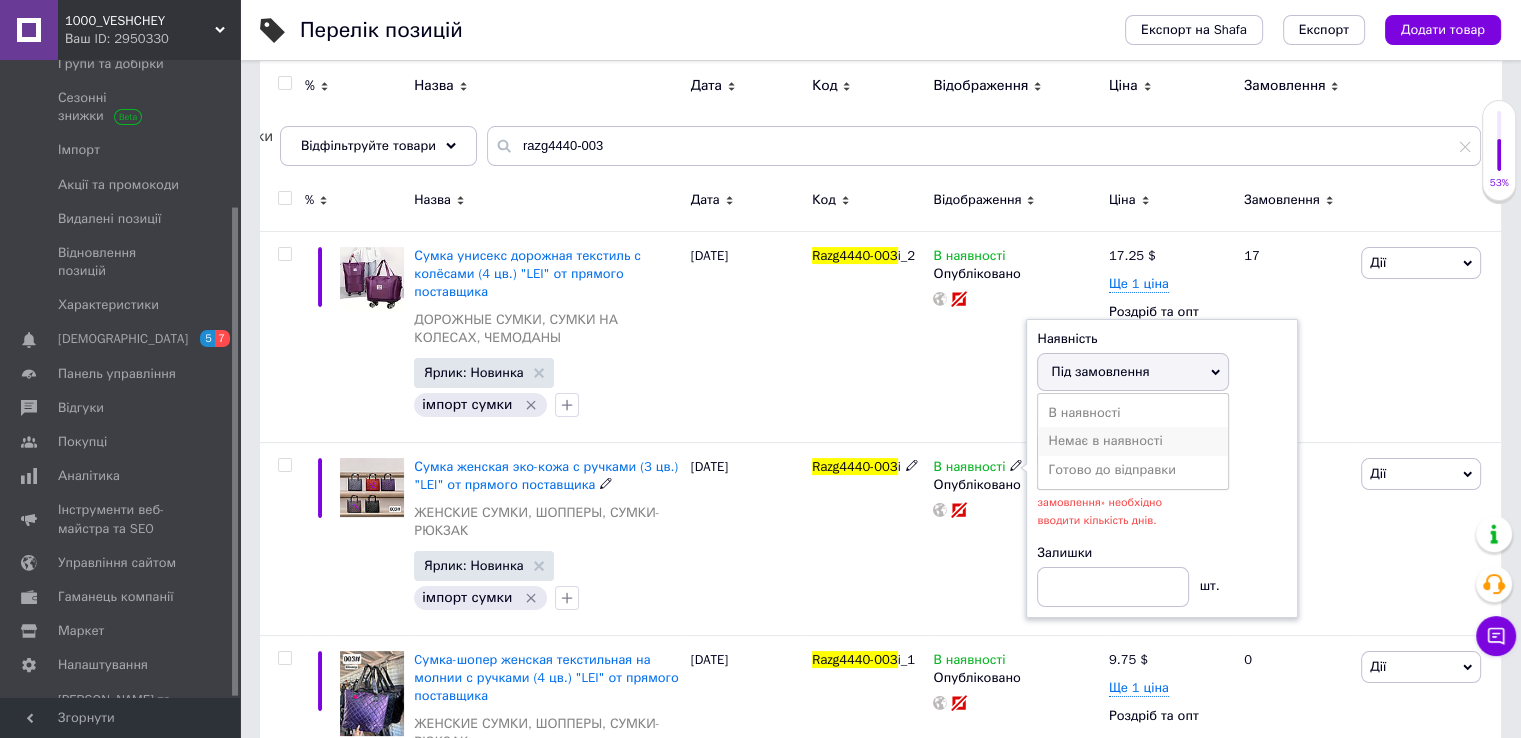 click on "Немає в наявності" at bounding box center (1133, 441) 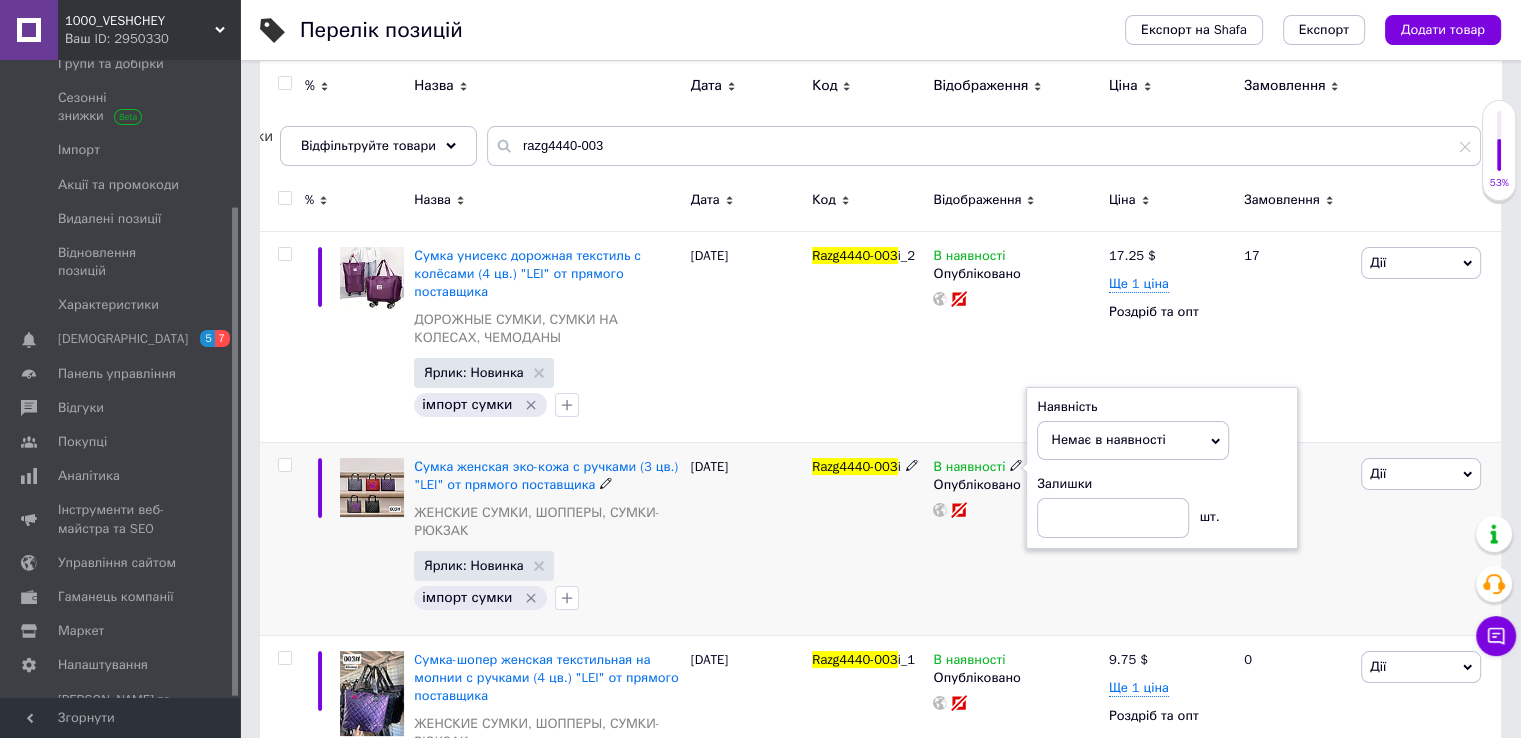 click on "В наявності Наявність Немає в наявності В наявності Під замовлення Готово до відправки Залишки шт. Опубліковано" at bounding box center [1015, 538] 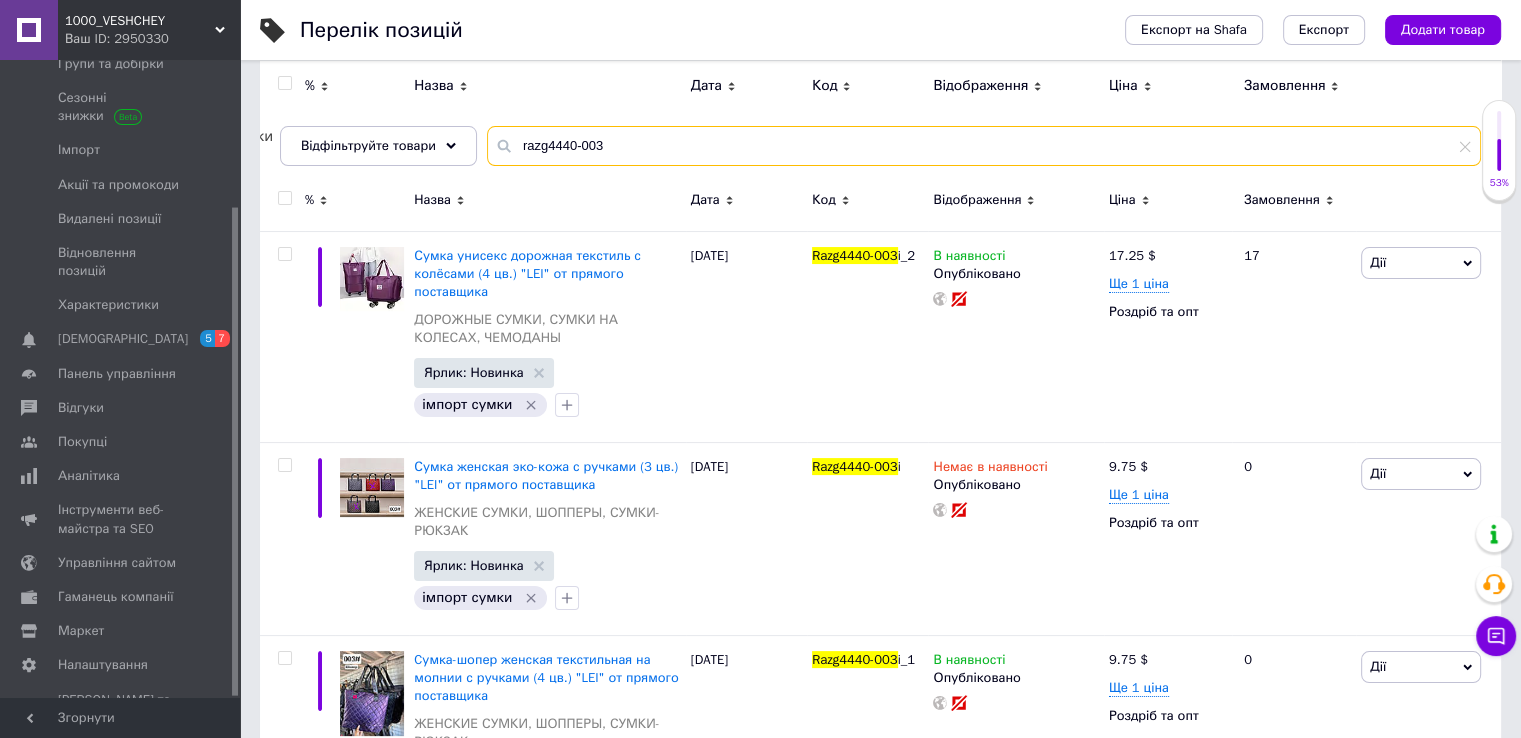 drag, startPoint x: 611, startPoint y: 149, endPoint x: 574, endPoint y: 149, distance: 37 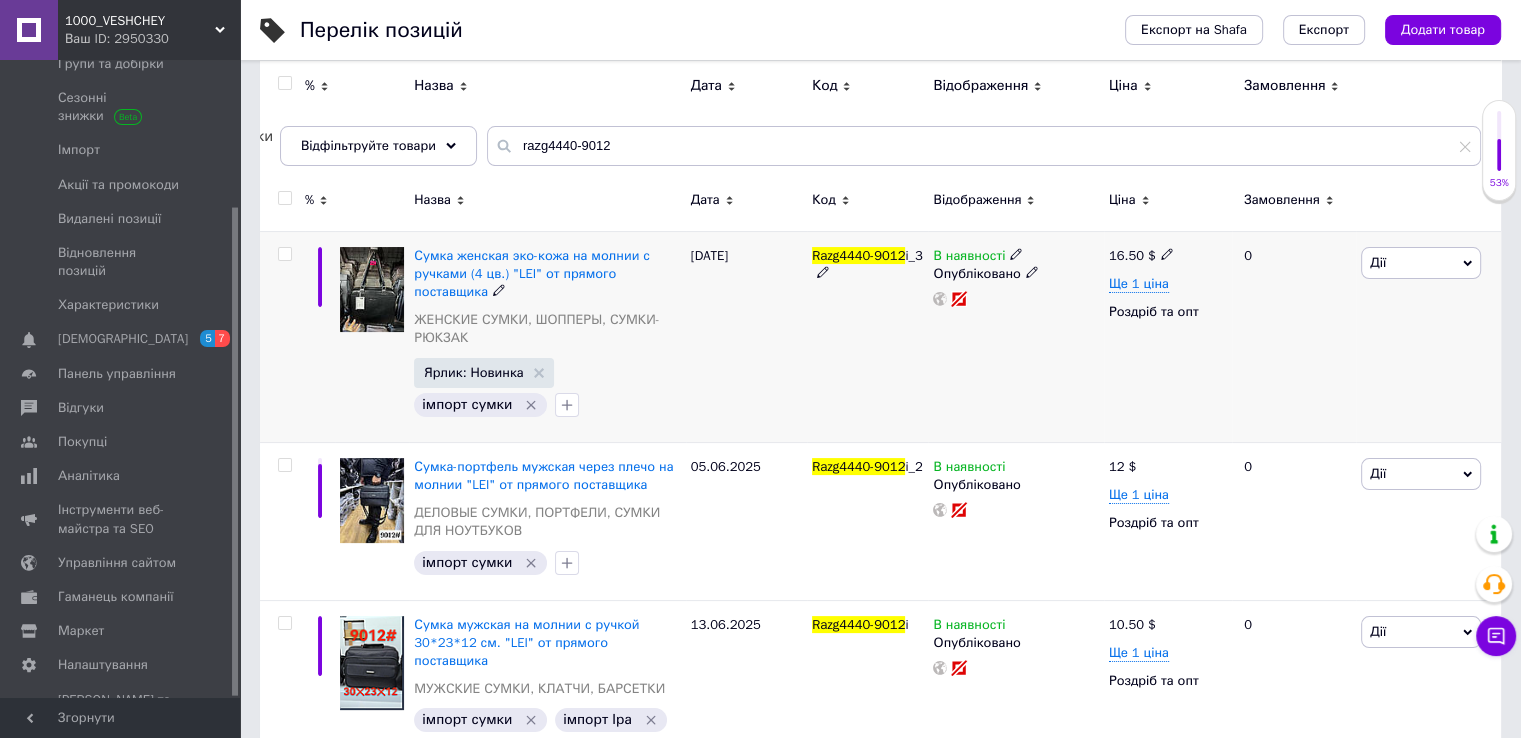 click 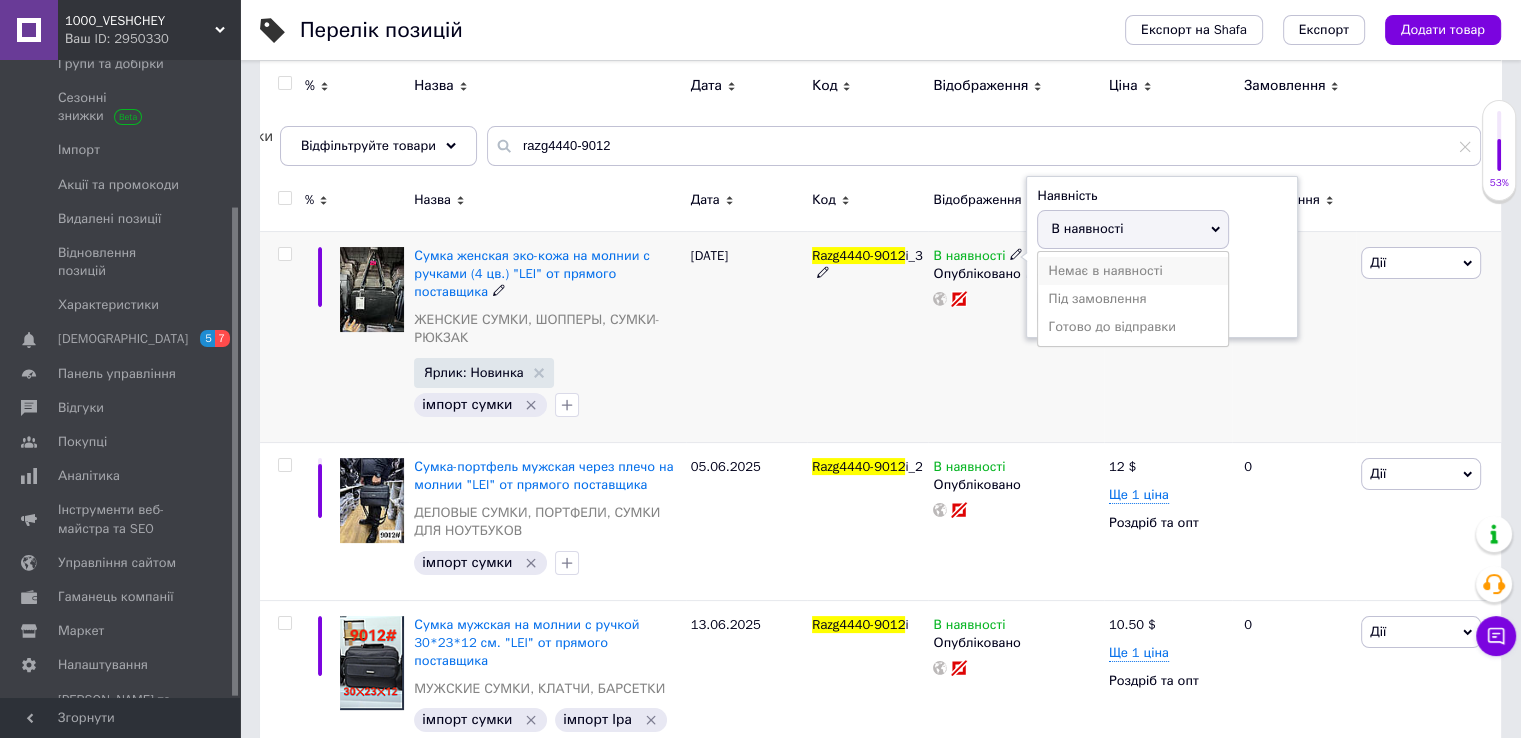 click on "Немає в наявності" at bounding box center (1133, 271) 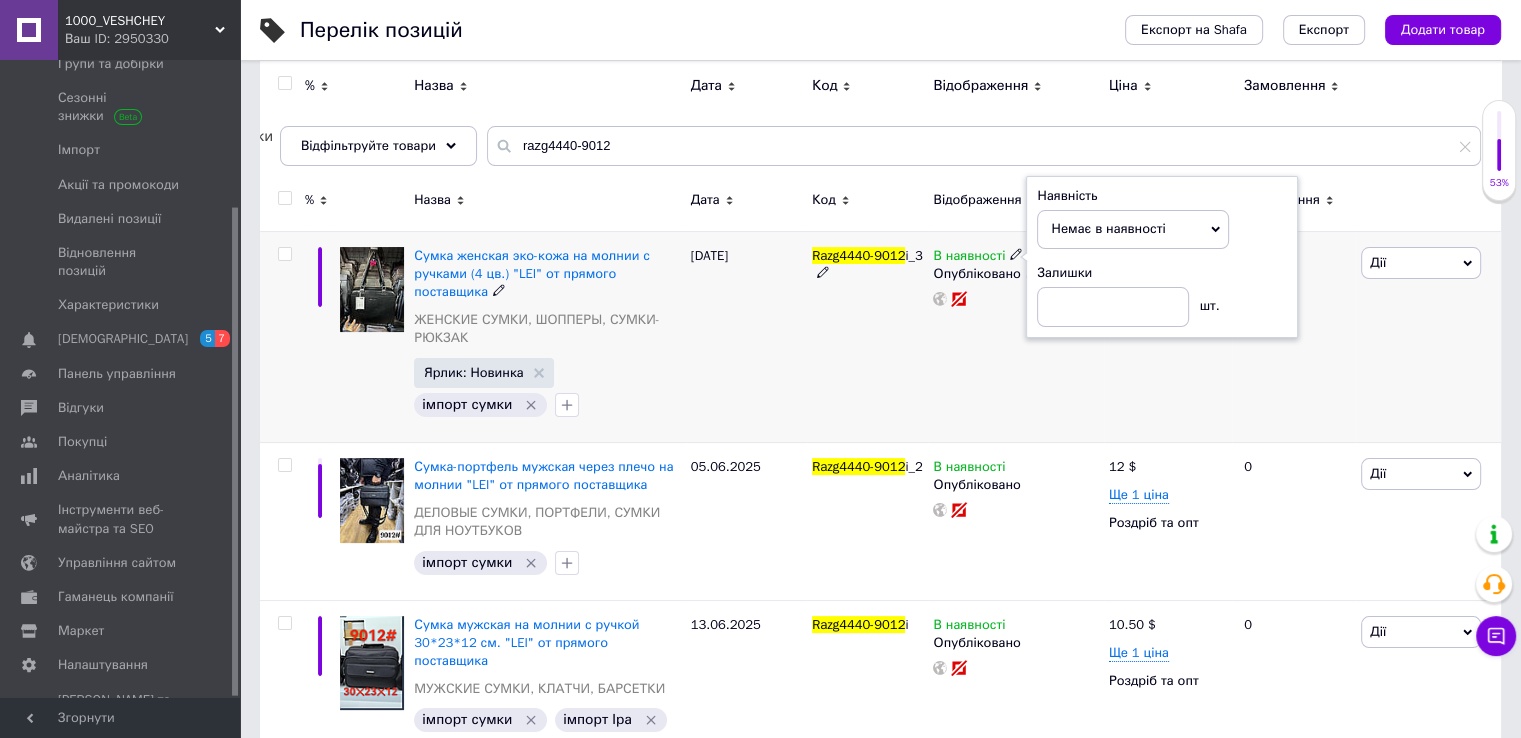 click on "В наявності Наявність Немає в наявності В наявності Під замовлення Готово до відправки Залишки шт. Опубліковано" at bounding box center (1015, 336) 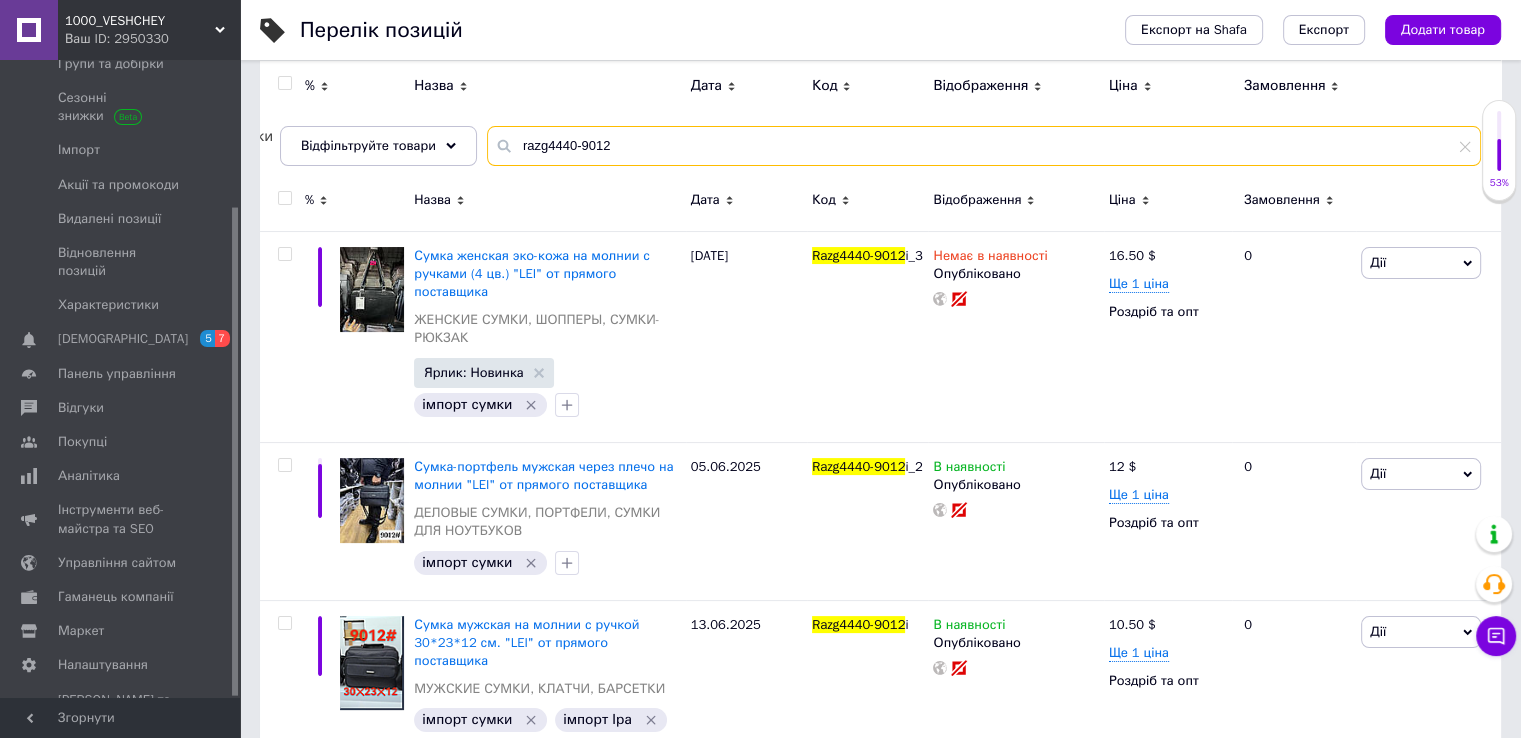 click on "razg4440-9012" at bounding box center (984, 146) 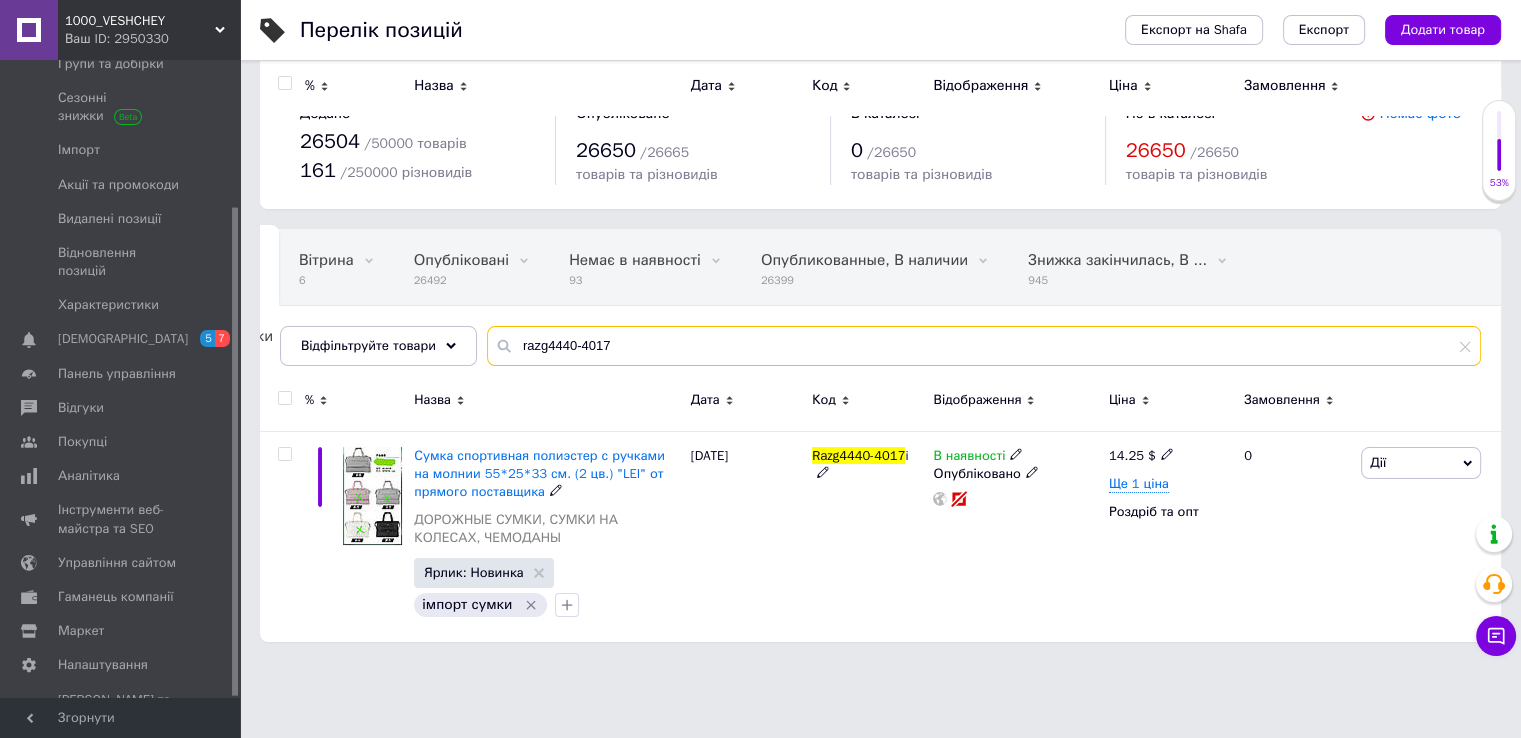 scroll, scrollTop: 0, scrollLeft: 0, axis: both 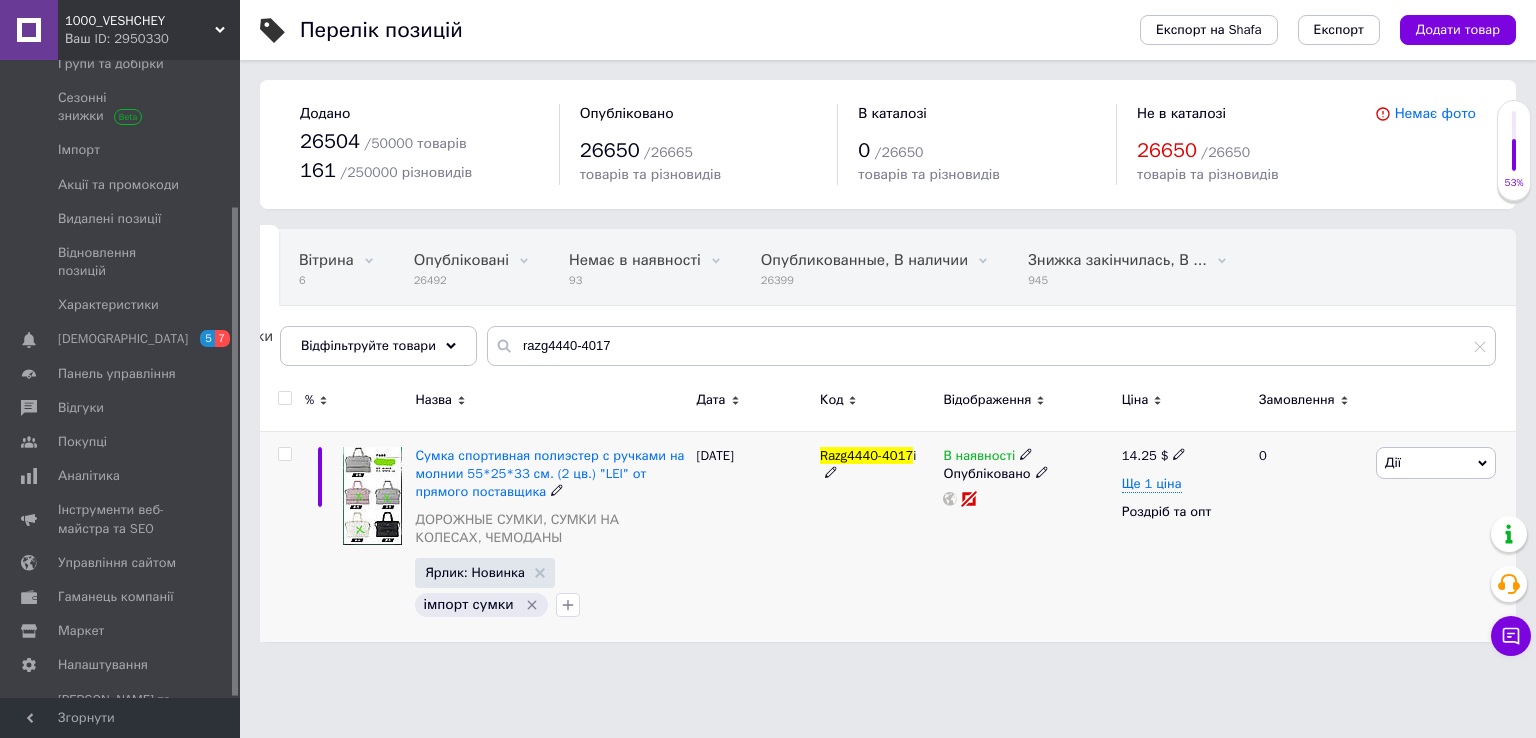 click at bounding box center [1026, 453] 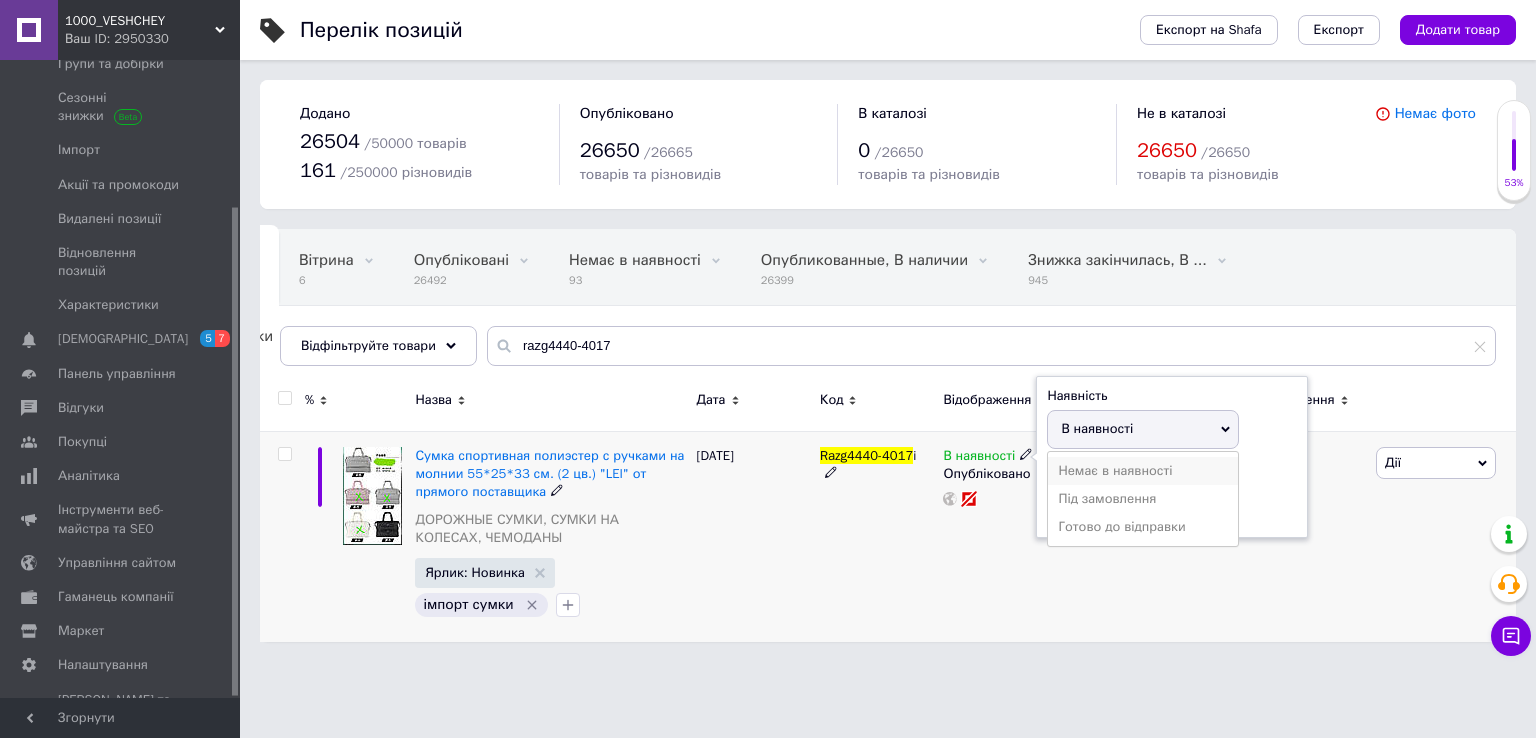 click on "Немає в наявності" at bounding box center (1143, 471) 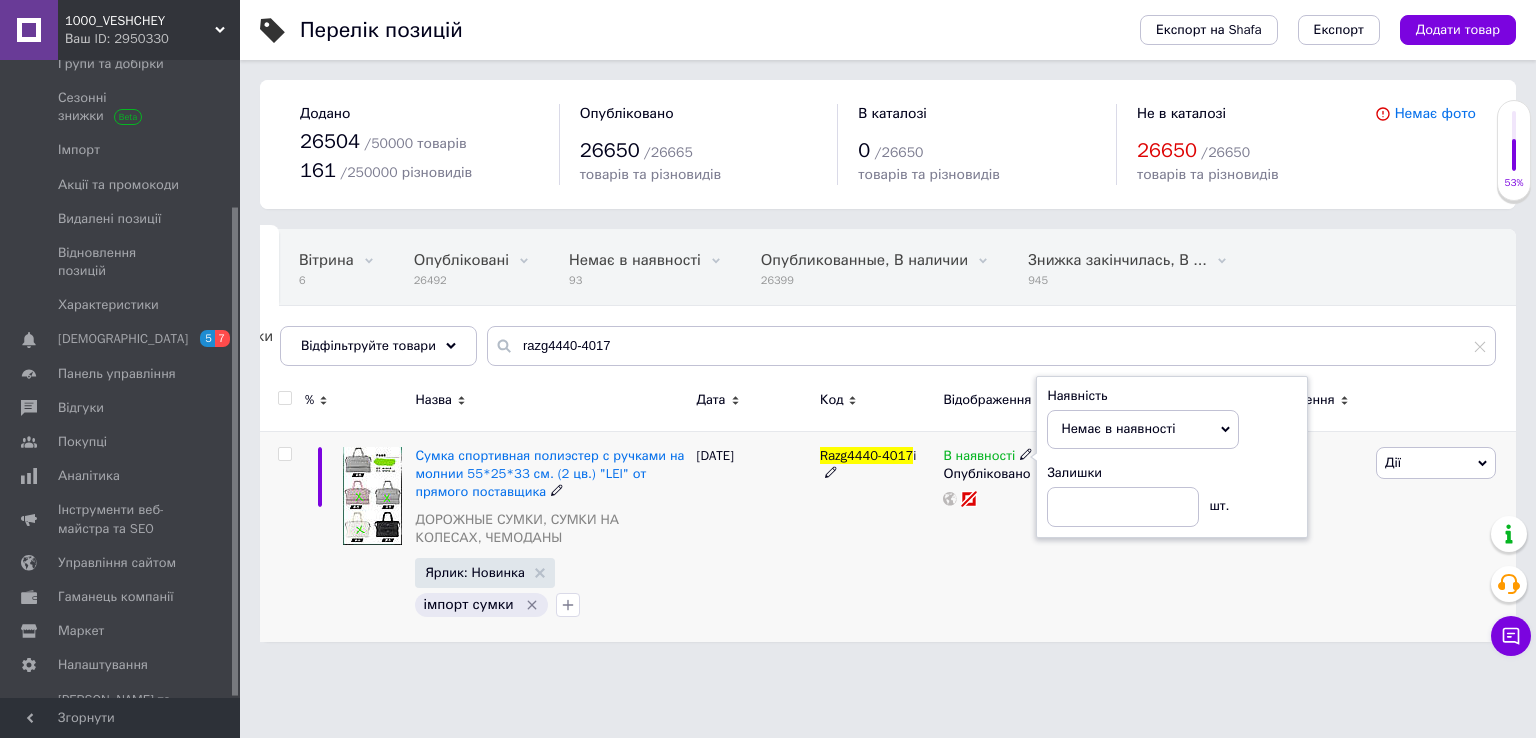 click on "Razg4440-4017 i" at bounding box center (876, 536) 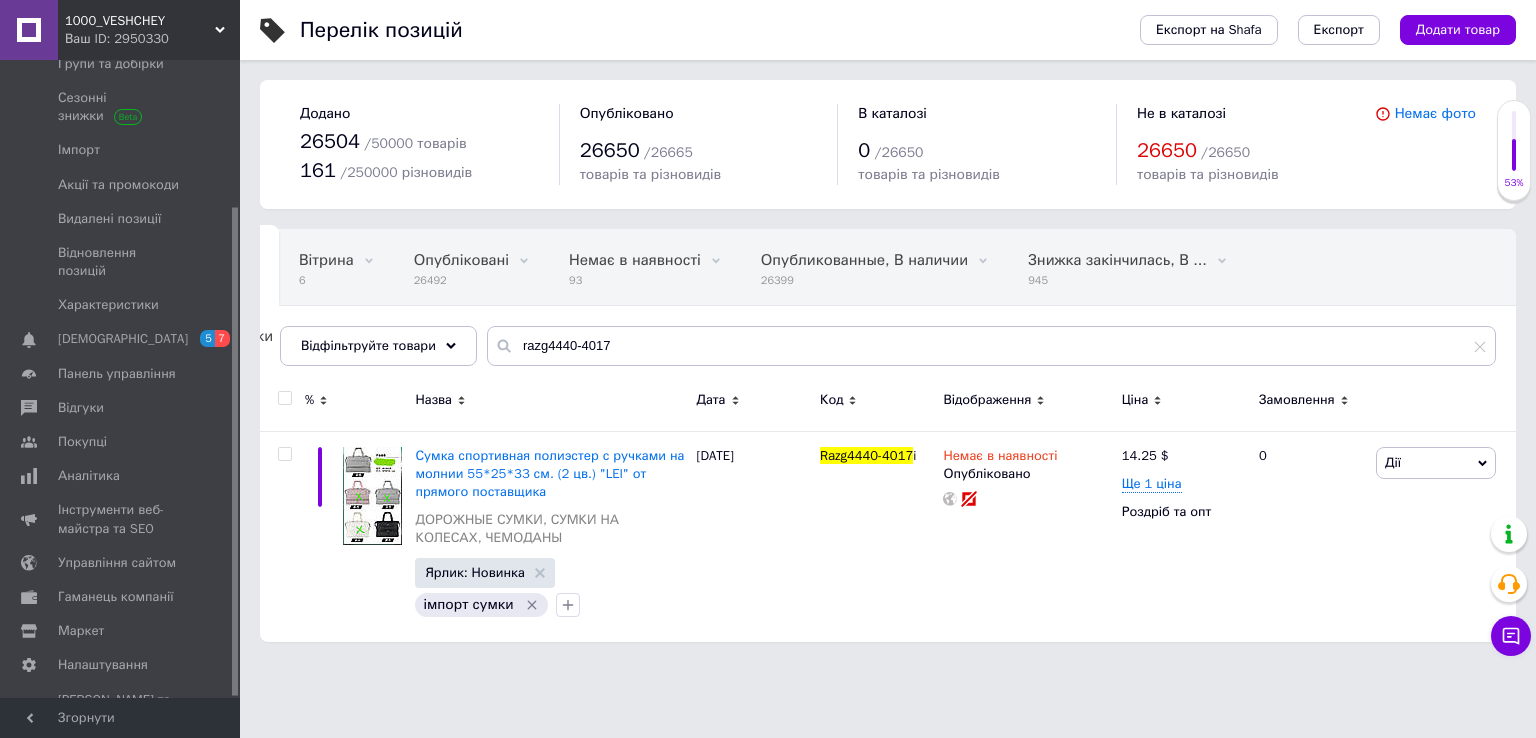 drag, startPoint x: 592, startPoint y: 312, endPoint x: 593, endPoint y: 324, distance: 12.0415945 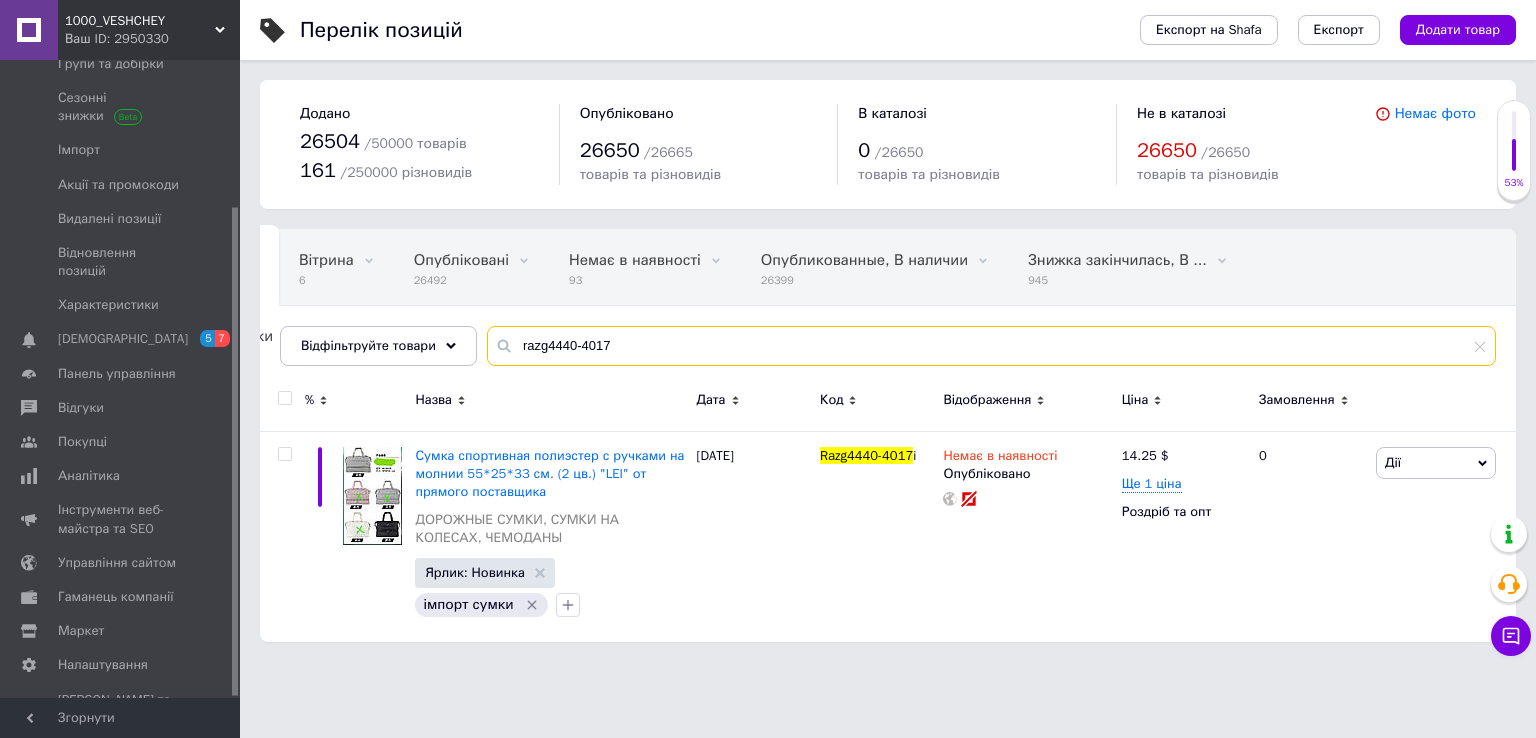 drag, startPoint x: 605, startPoint y: 345, endPoint x: 573, endPoint y: 353, distance: 32.984844 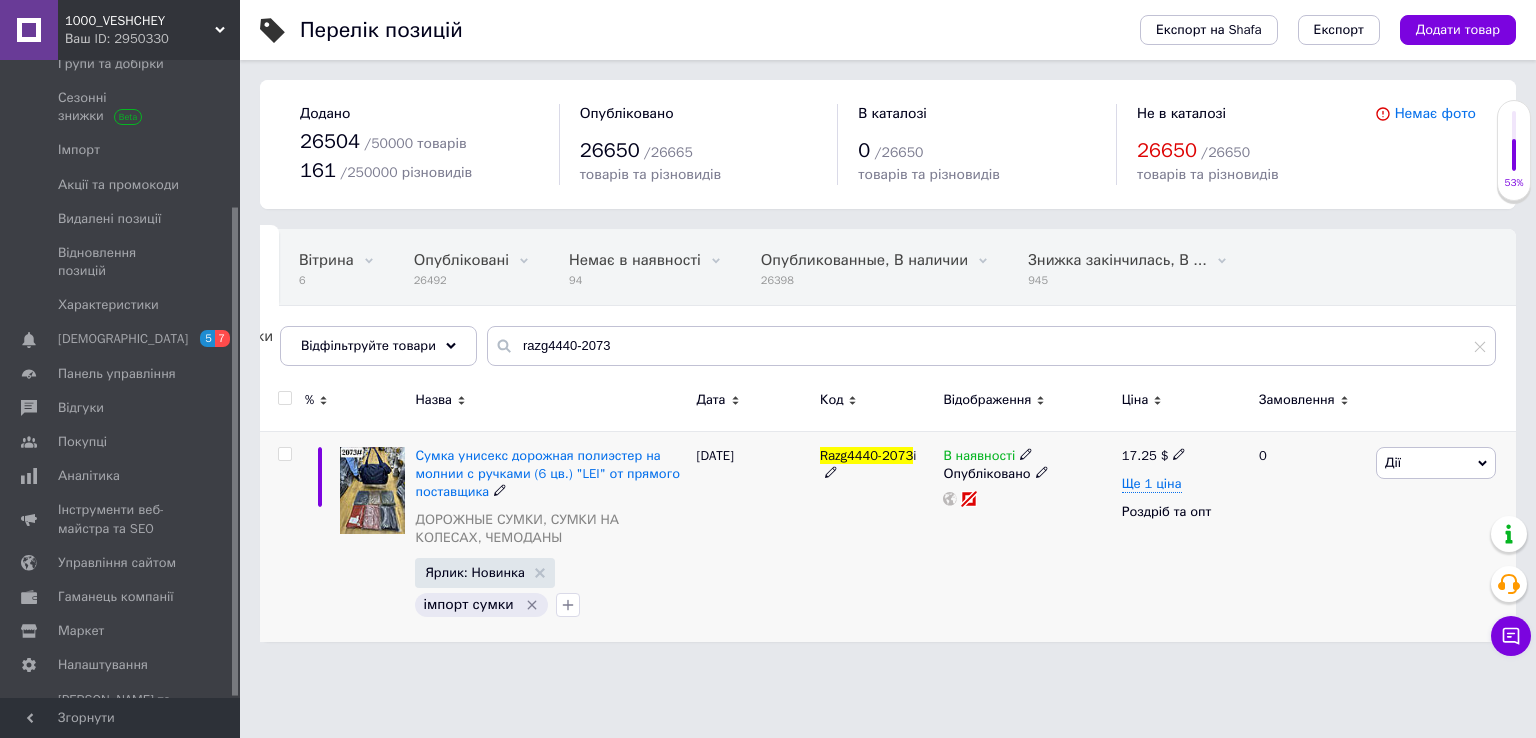 click 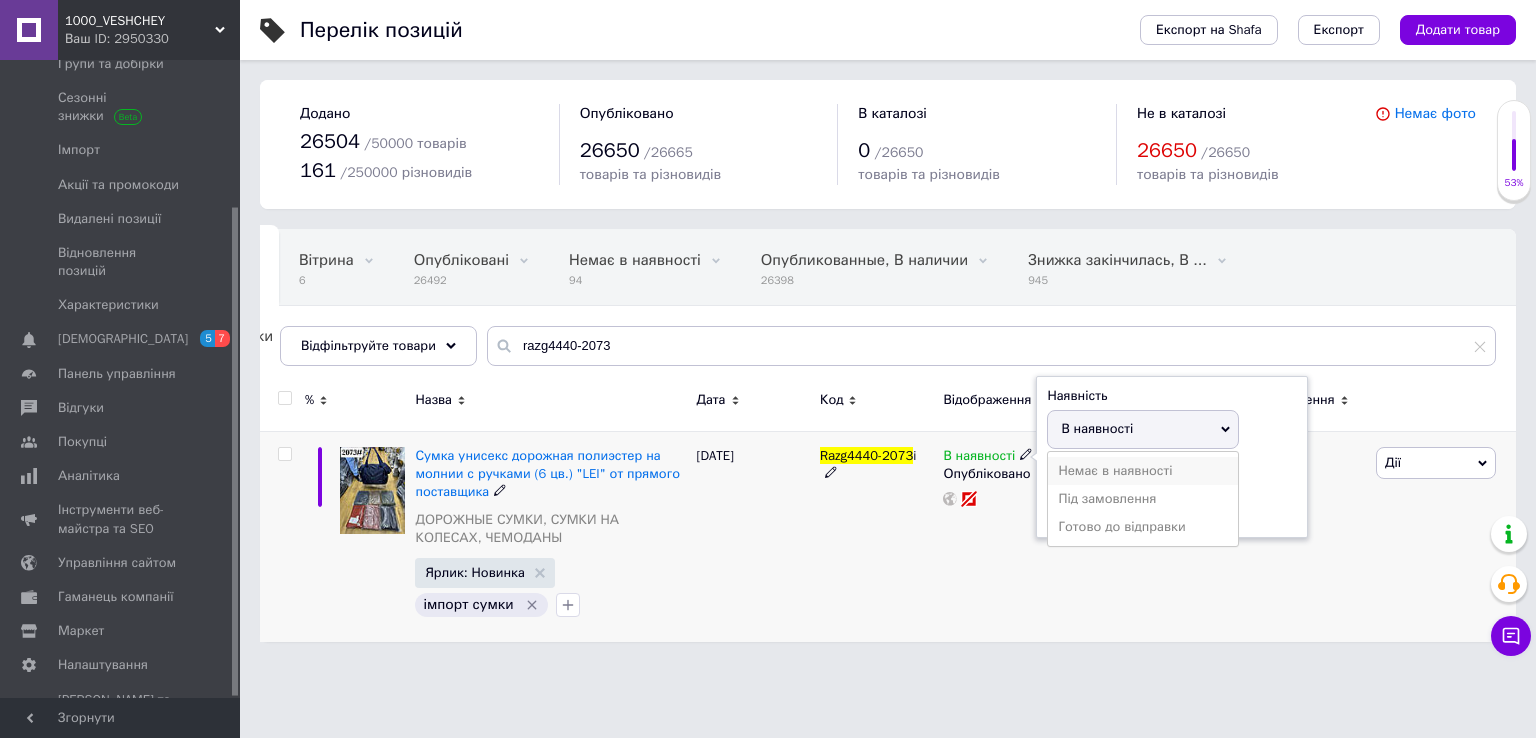 click on "Немає в наявності" at bounding box center (1143, 471) 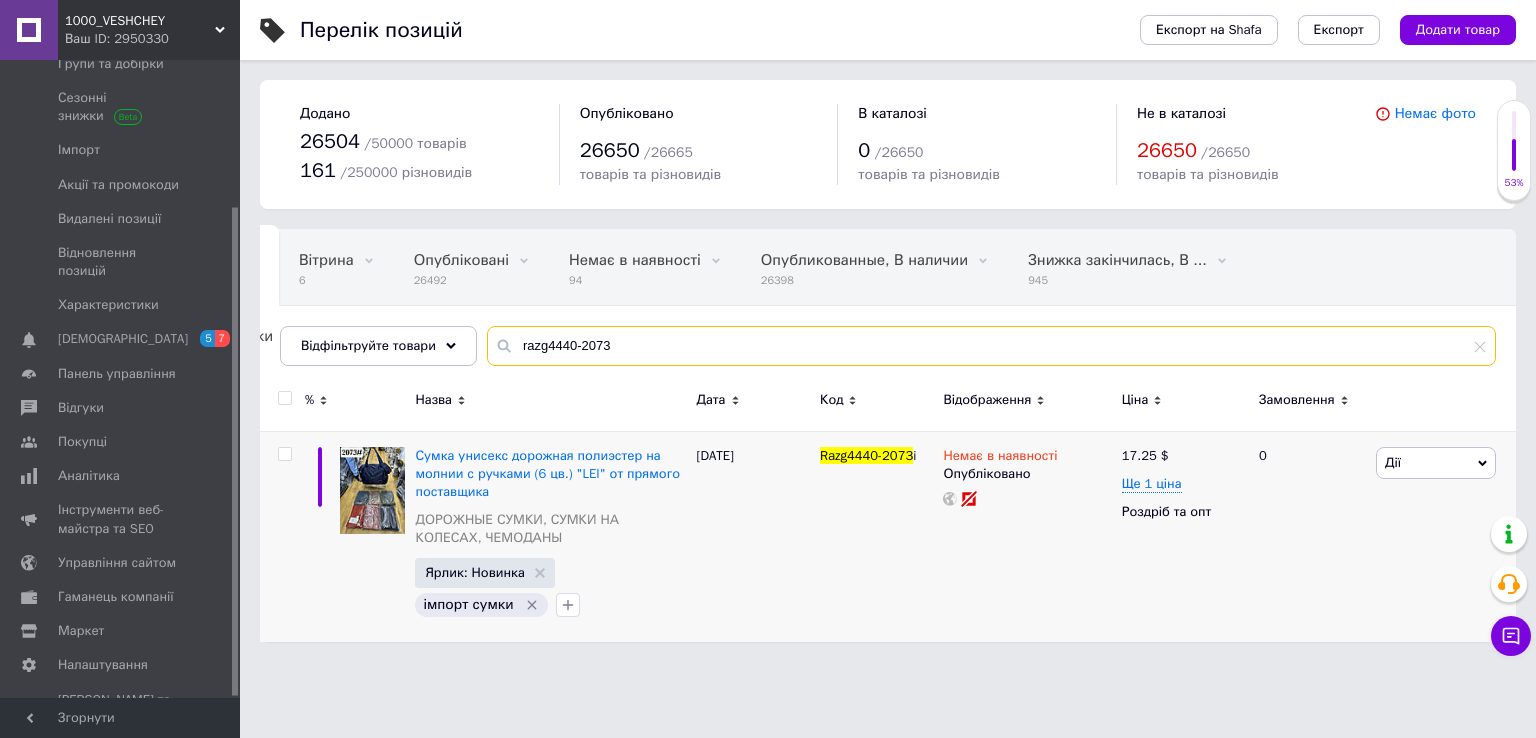 drag, startPoint x: 603, startPoint y: 356, endPoint x: 574, endPoint y: 357, distance: 29.017237 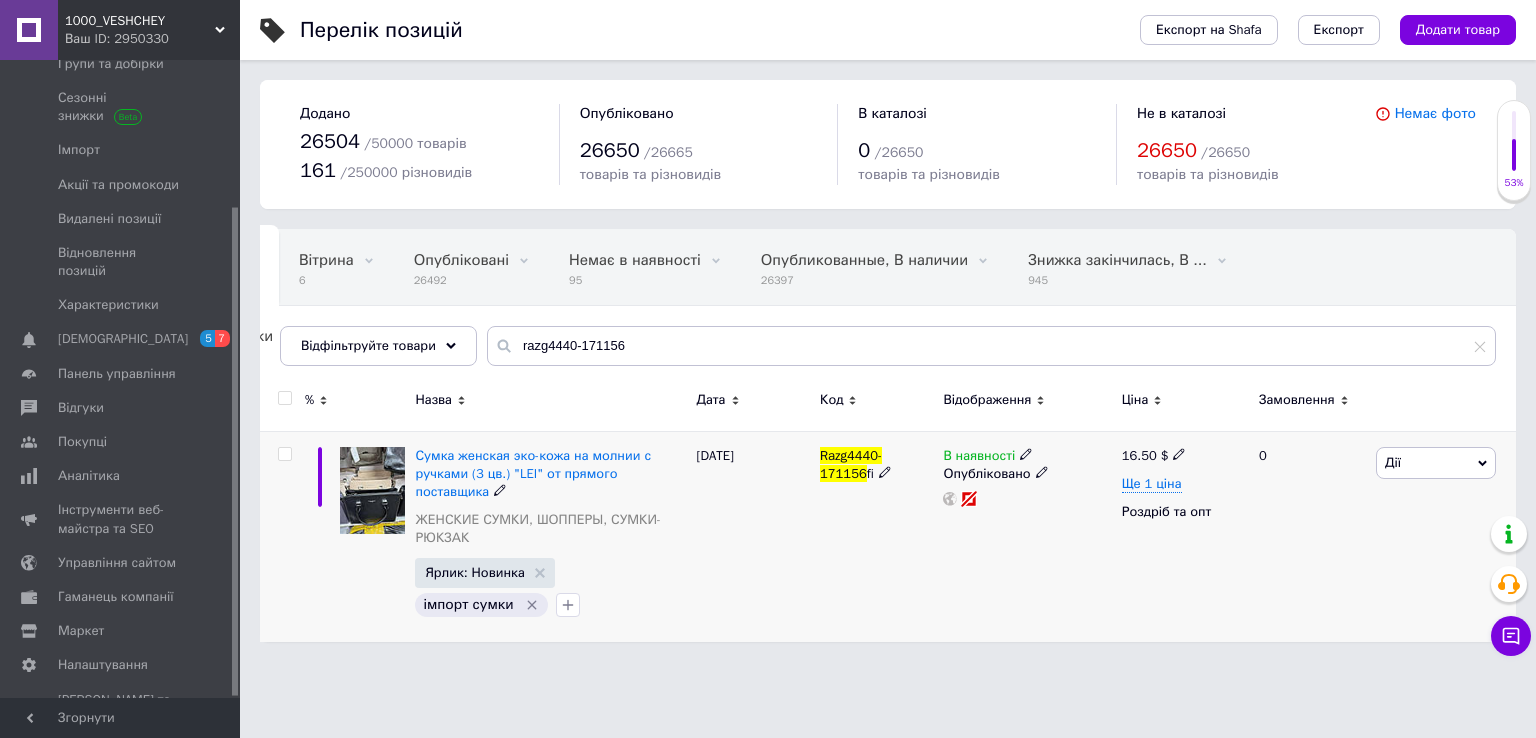click 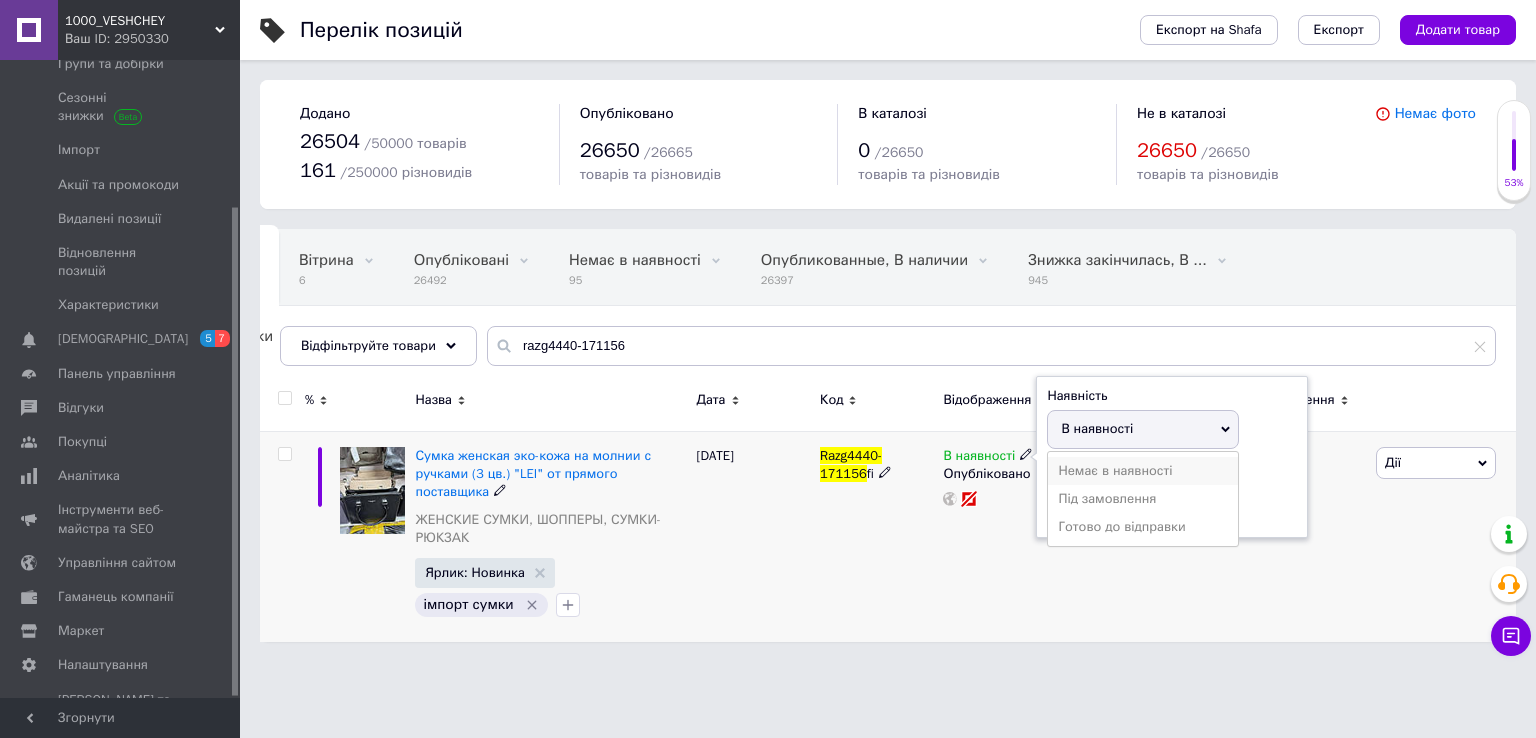 click on "Немає в наявності" at bounding box center [1143, 471] 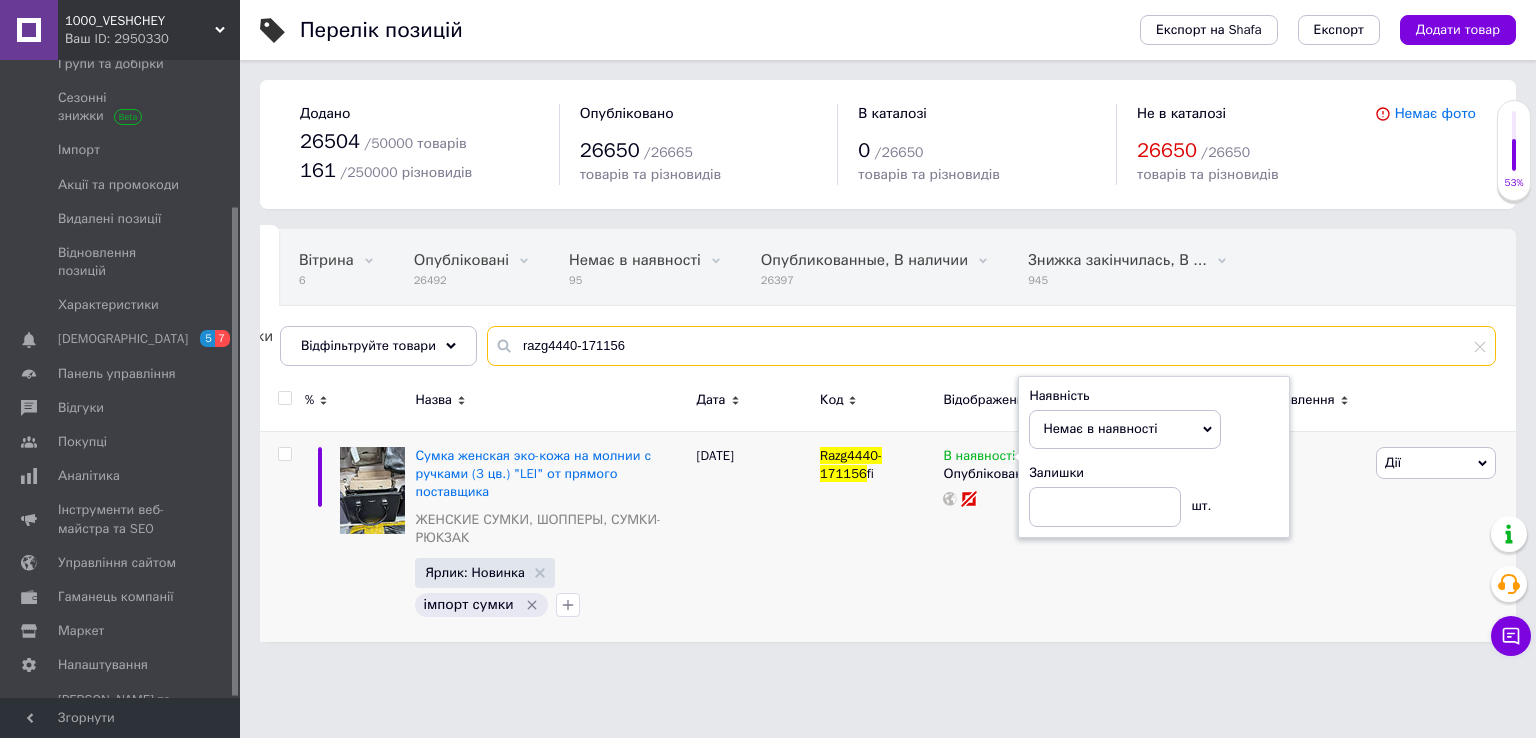 click on "razg4440-171156" at bounding box center [991, 346] 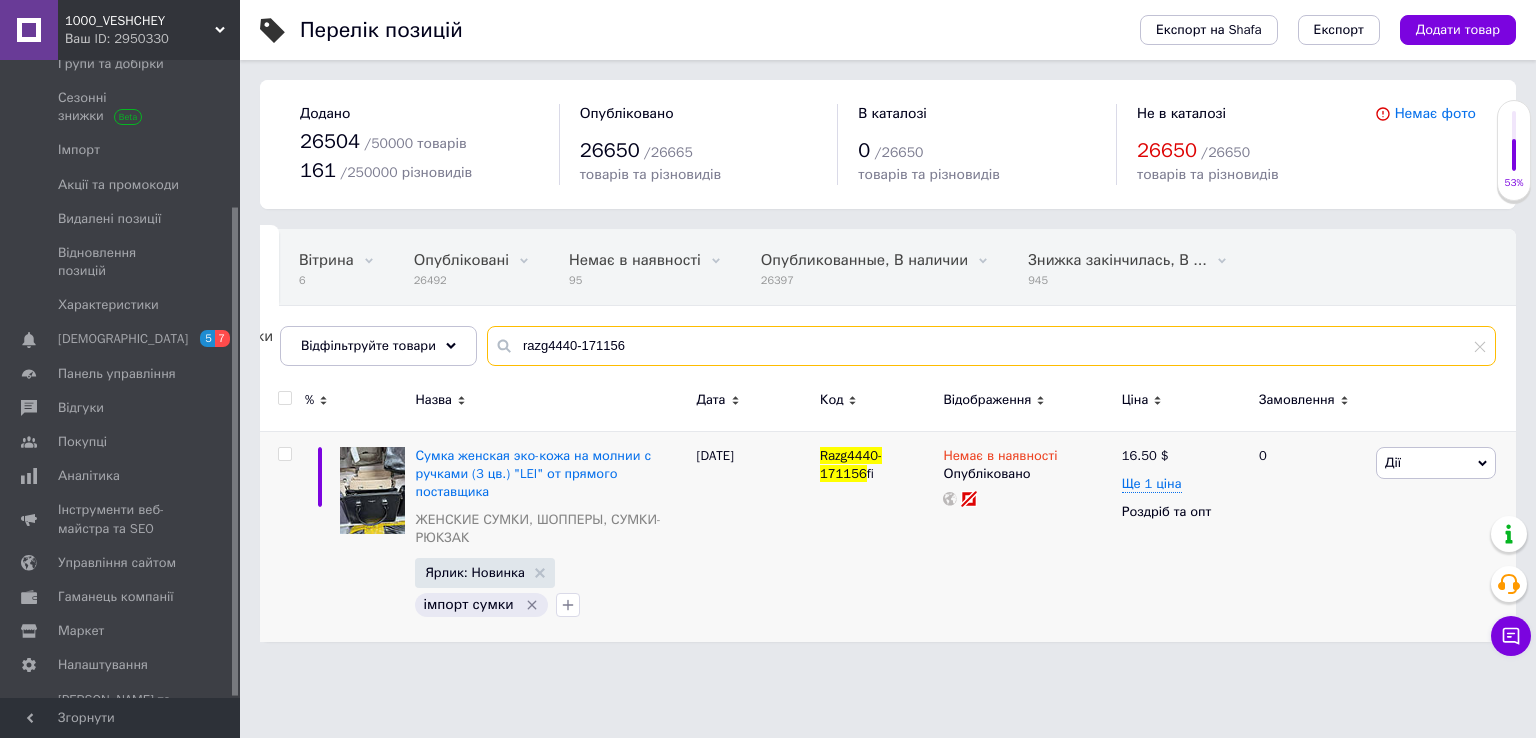 drag, startPoint x: 630, startPoint y: 343, endPoint x: 576, endPoint y: 348, distance: 54.230988 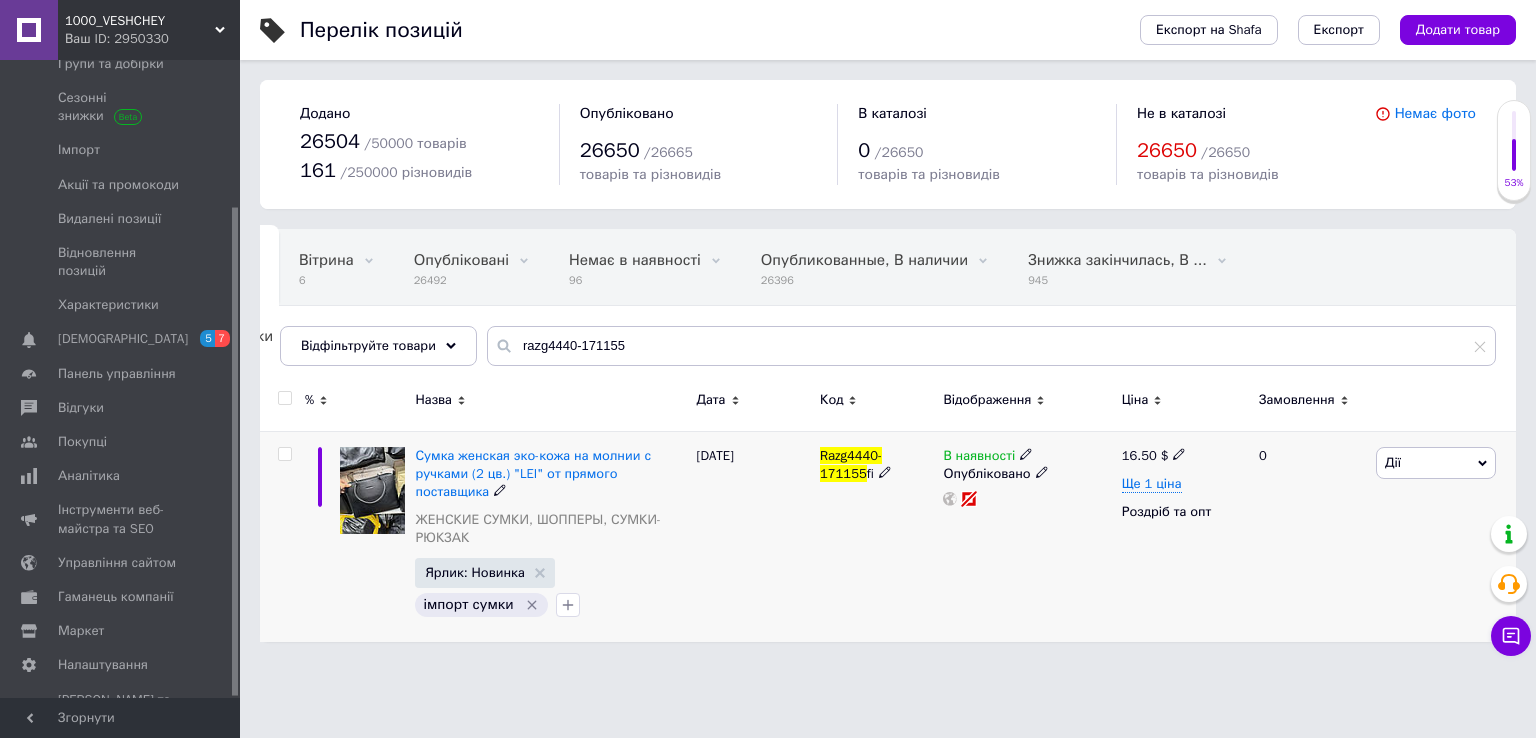 click 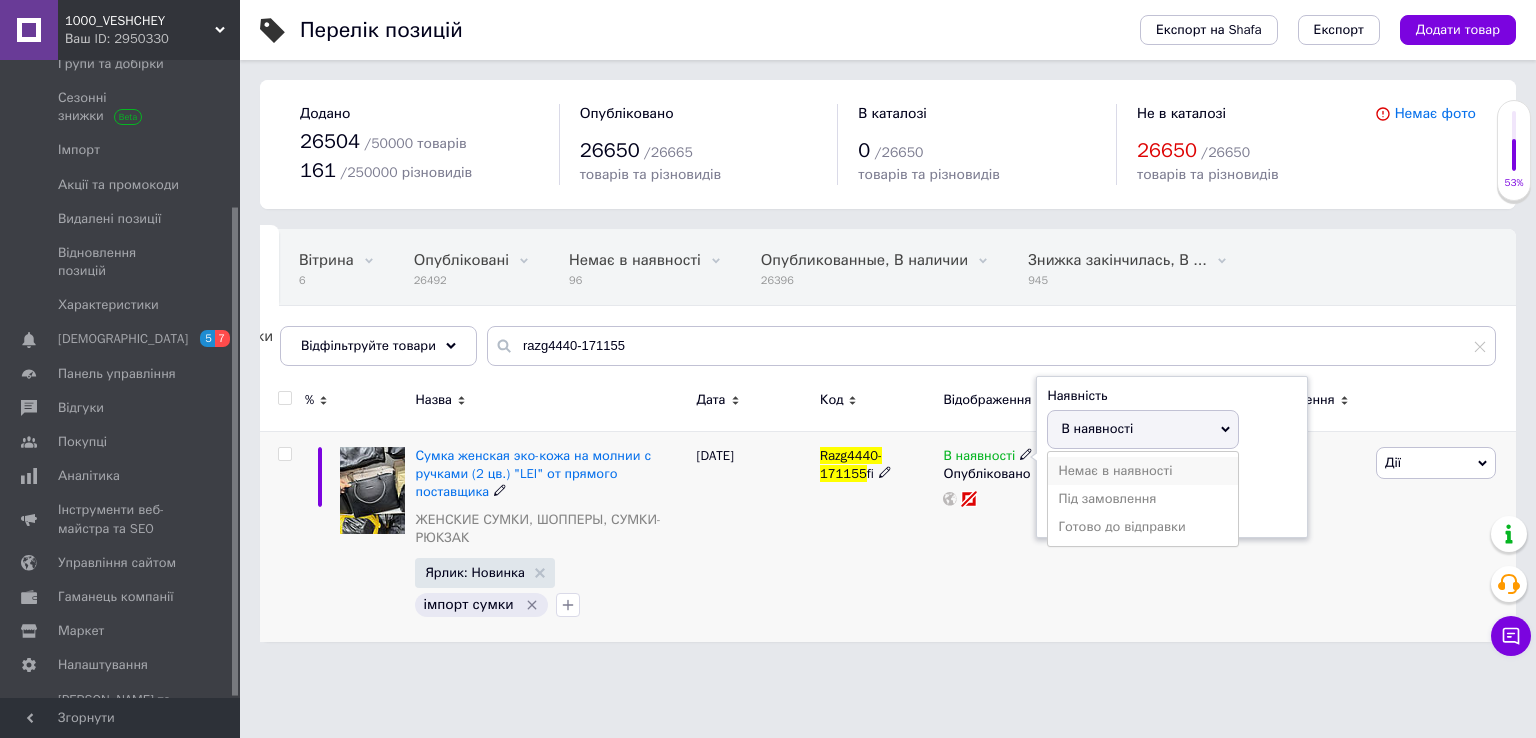 click on "Немає в наявності" at bounding box center [1143, 471] 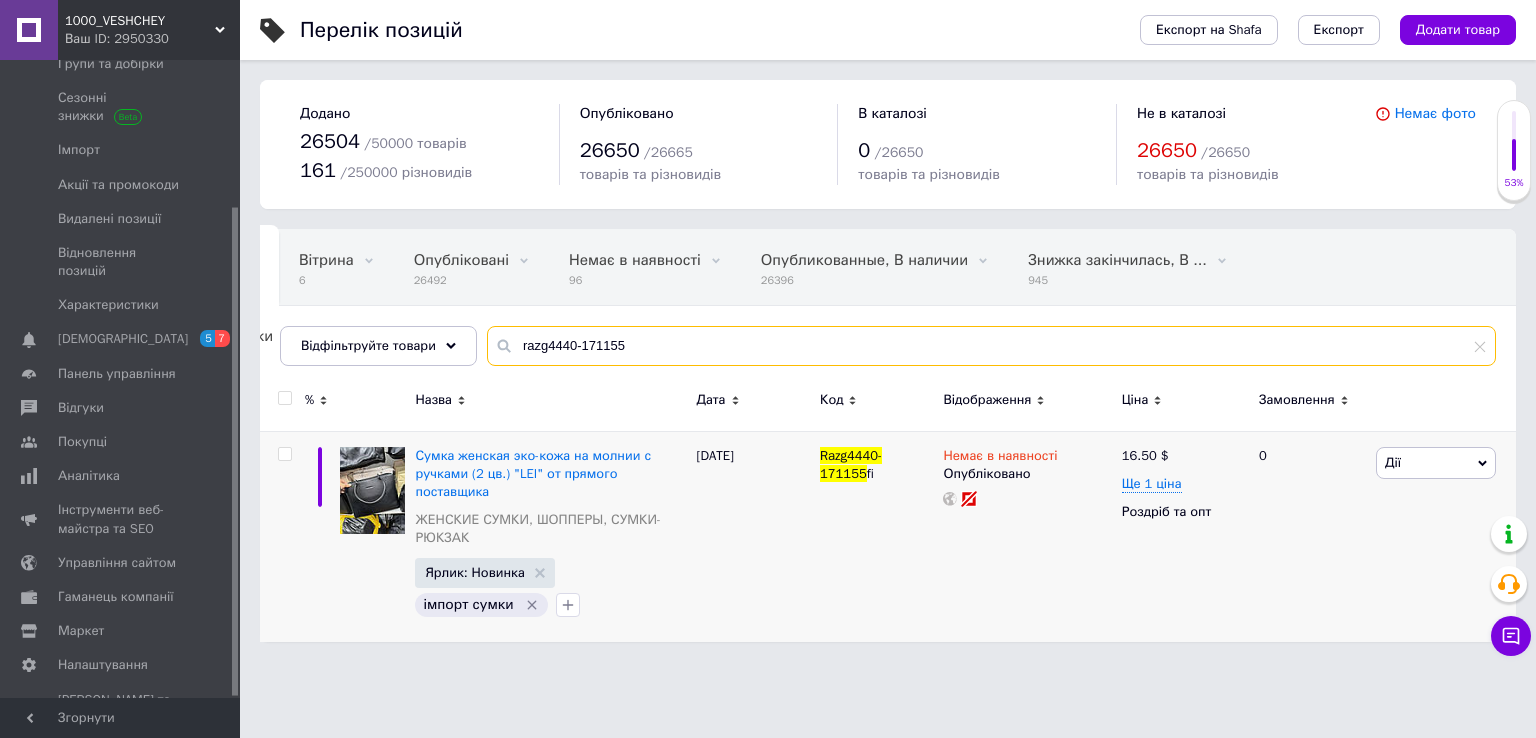 drag, startPoint x: 613, startPoint y: 336, endPoint x: 573, endPoint y: 341, distance: 40.311287 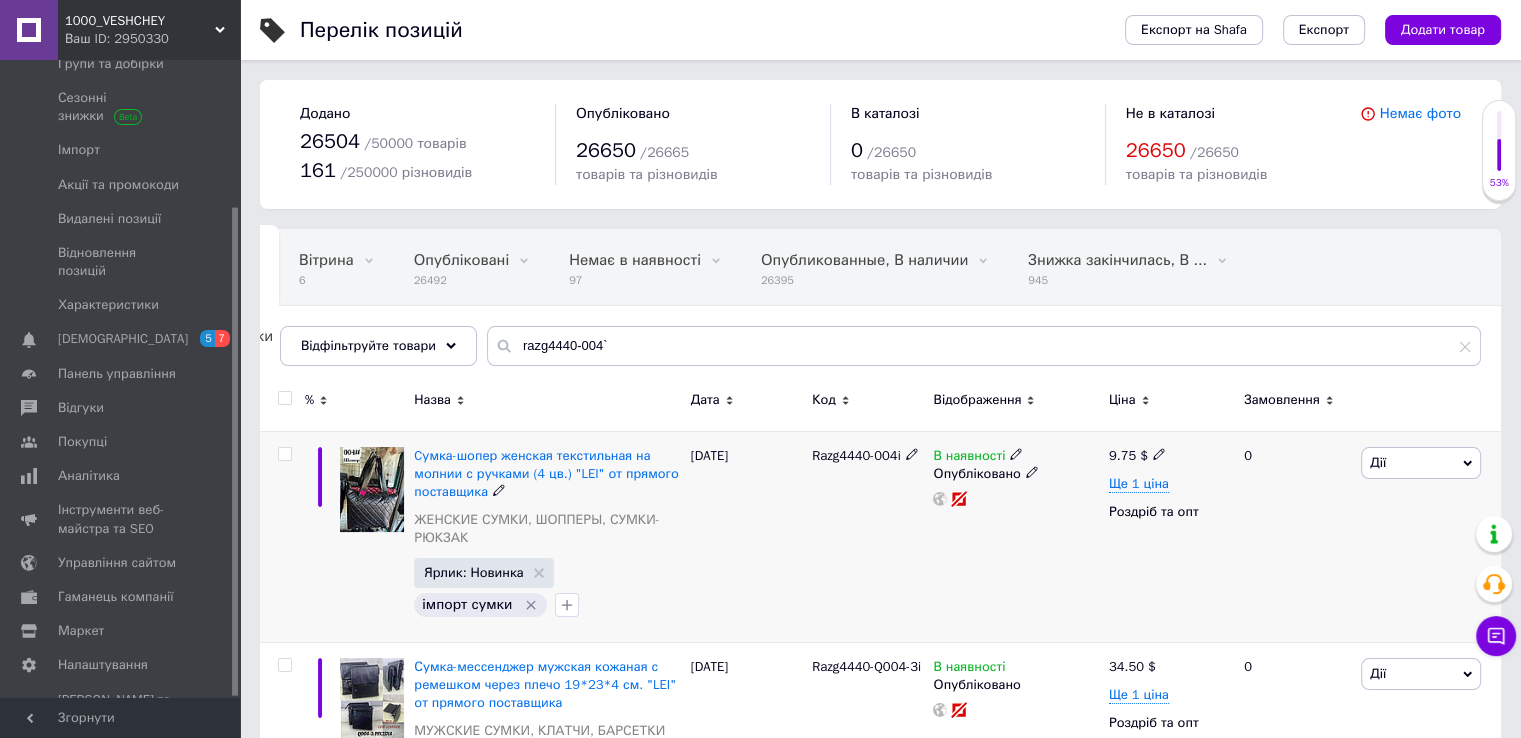 click 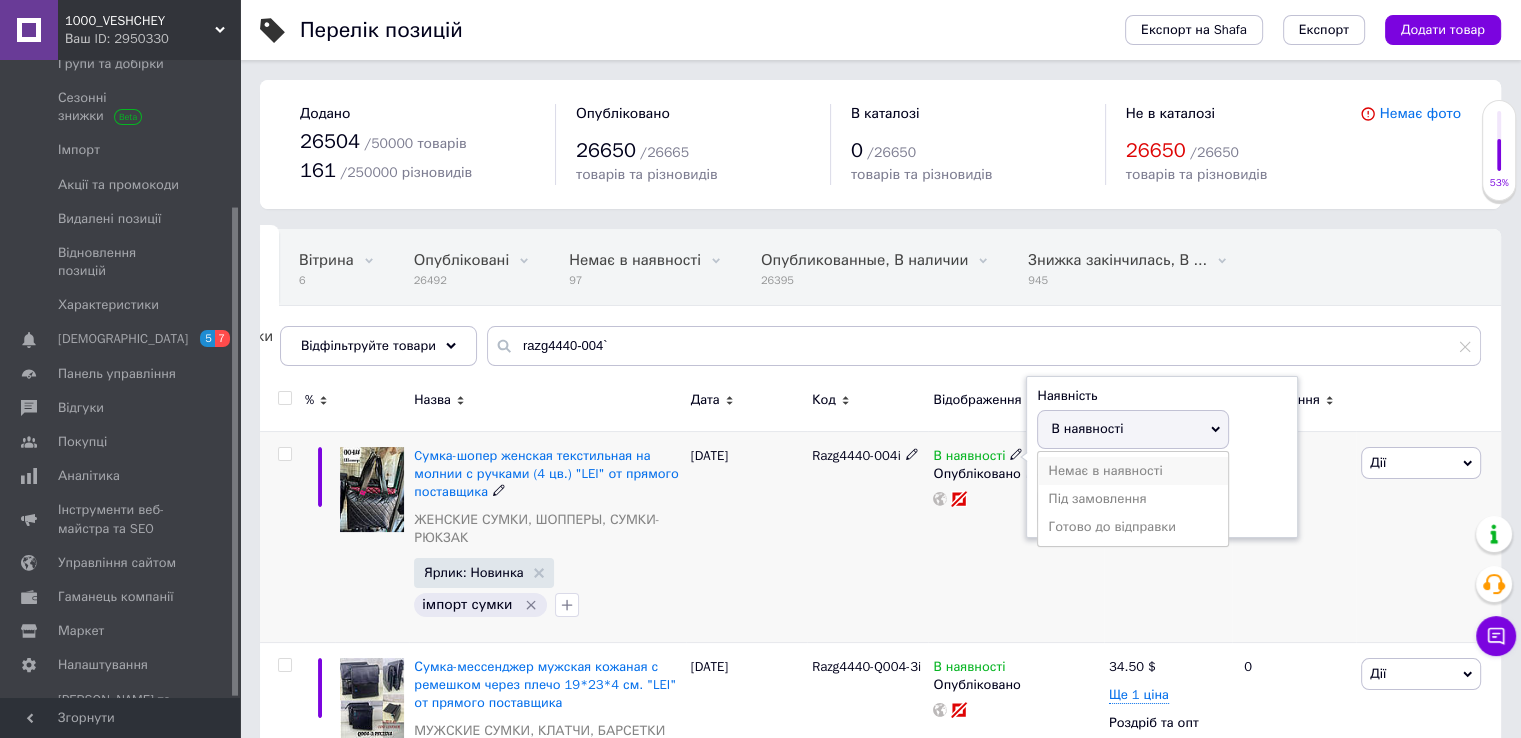 click on "Немає в наявності" at bounding box center [1133, 471] 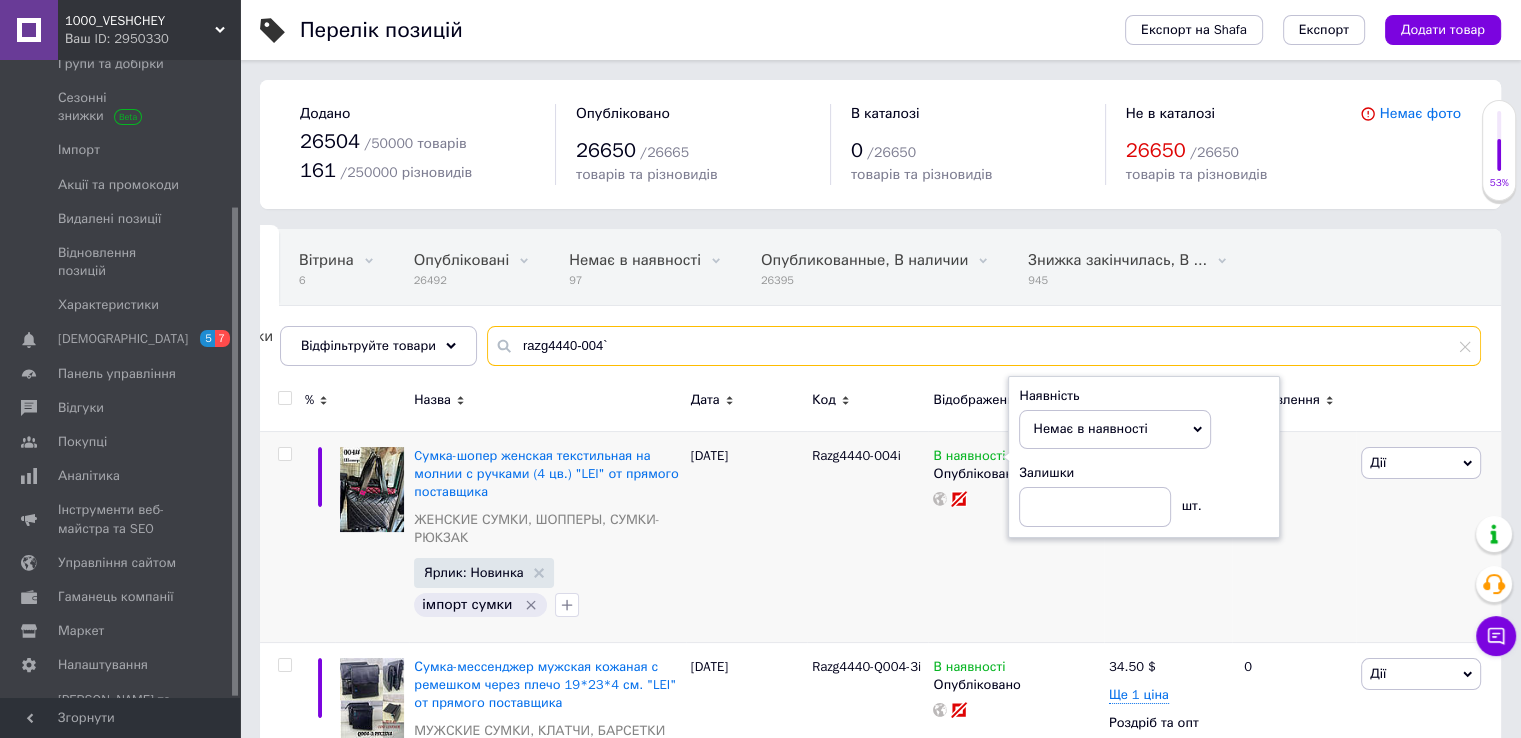 click on "razg4440-004`" at bounding box center [984, 346] 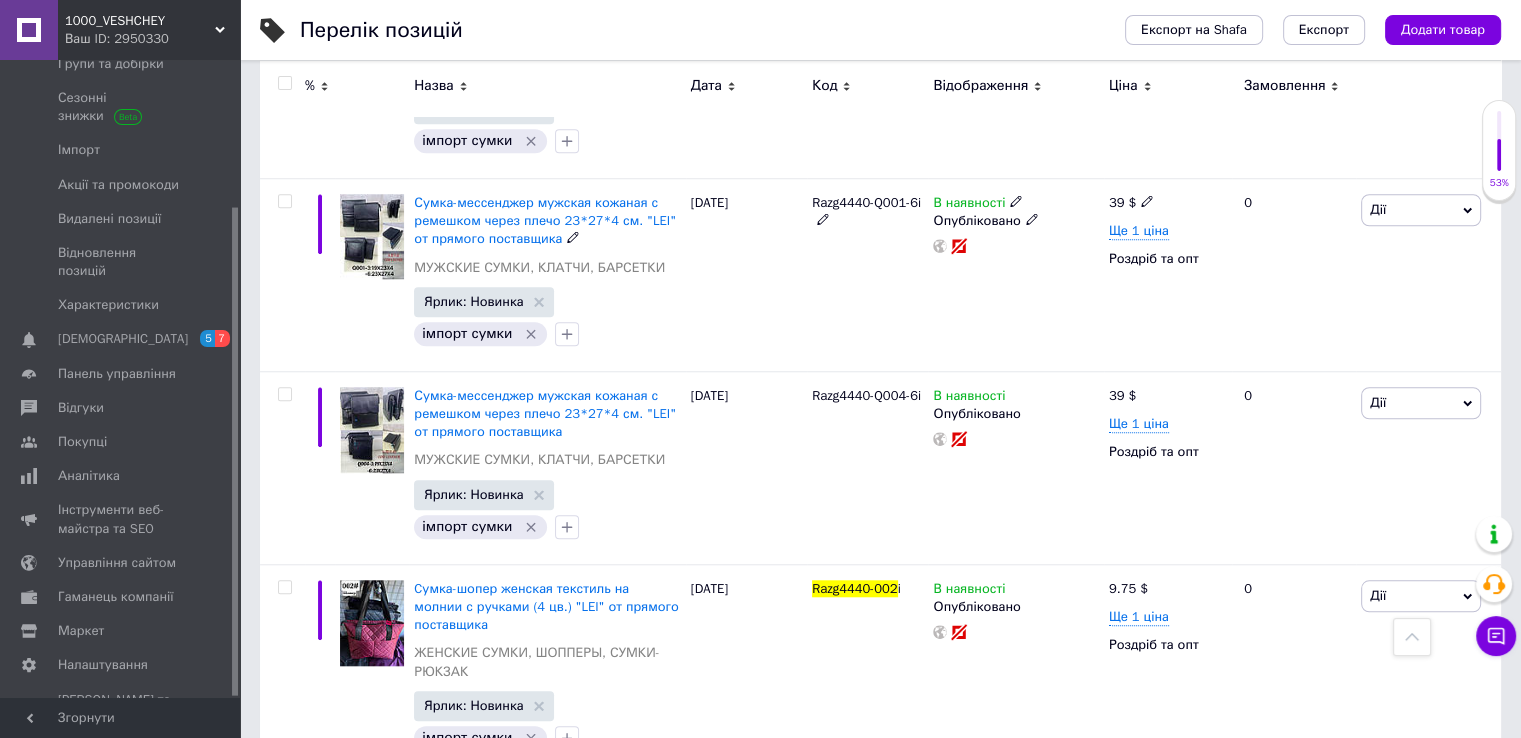 scroll, scrollTop: 1800, scrollLeft: 0, axis: vertical 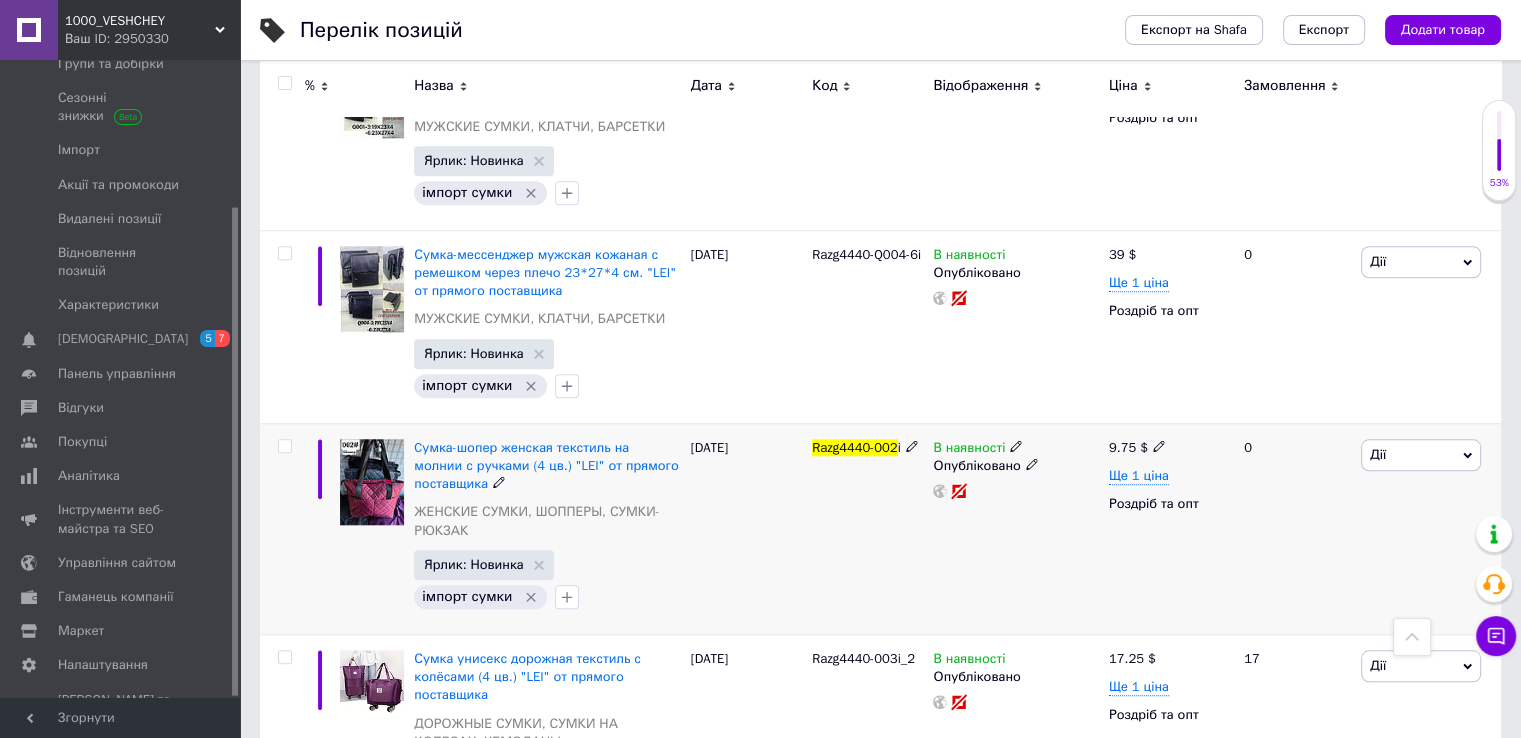 click 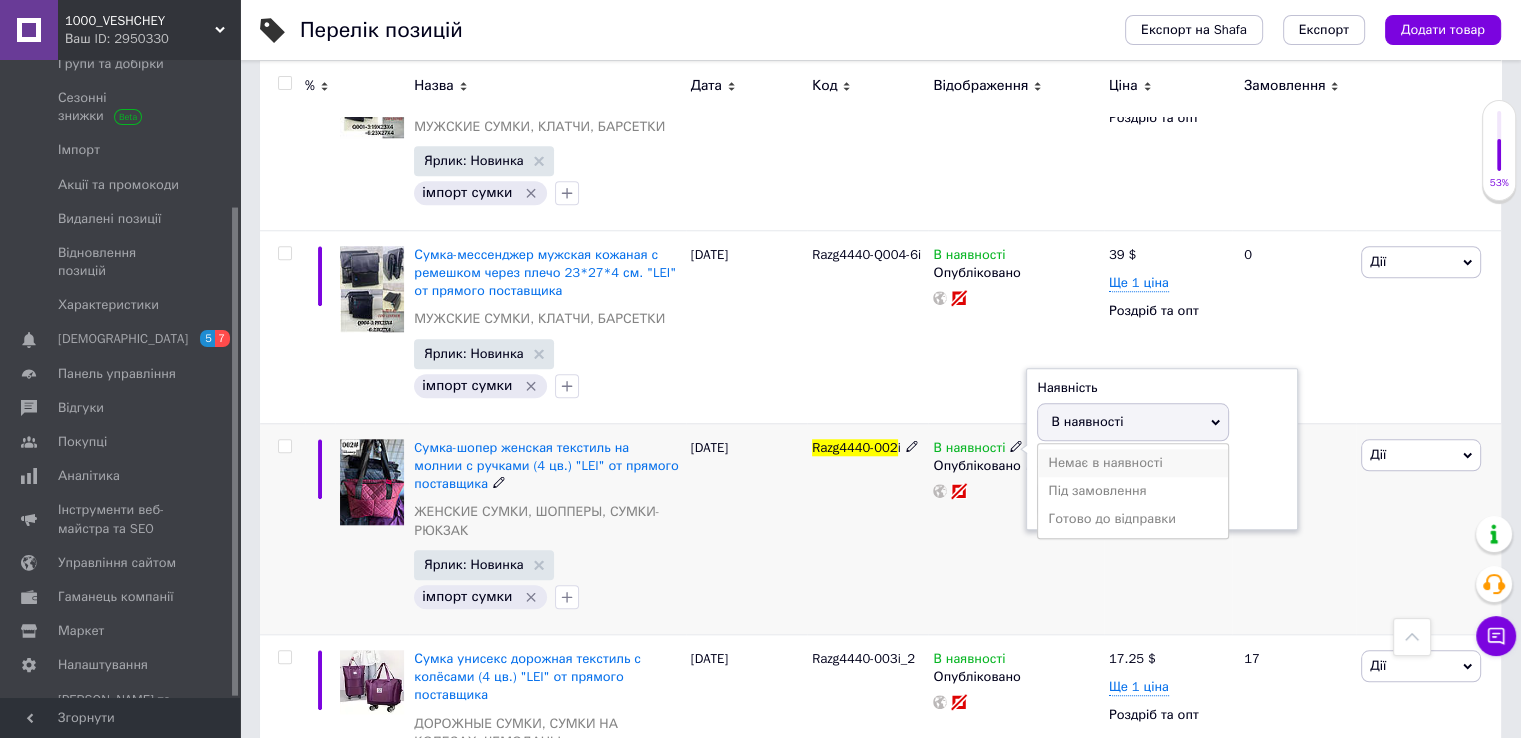 click on "Немає в наявності" at bounding box center [1133, 463] 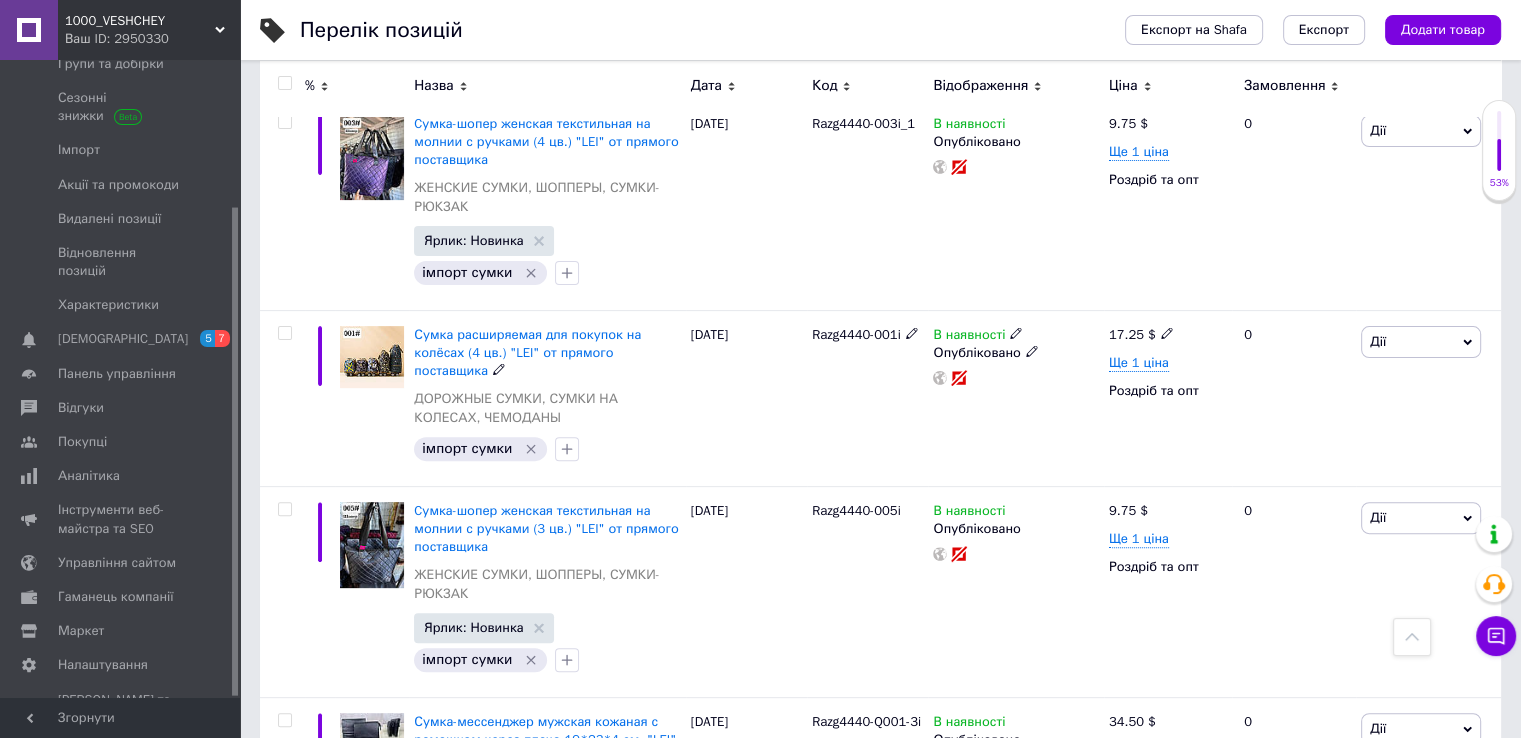 scroll, scrollTop: 600, scrollLeft: 0, axis: vertical 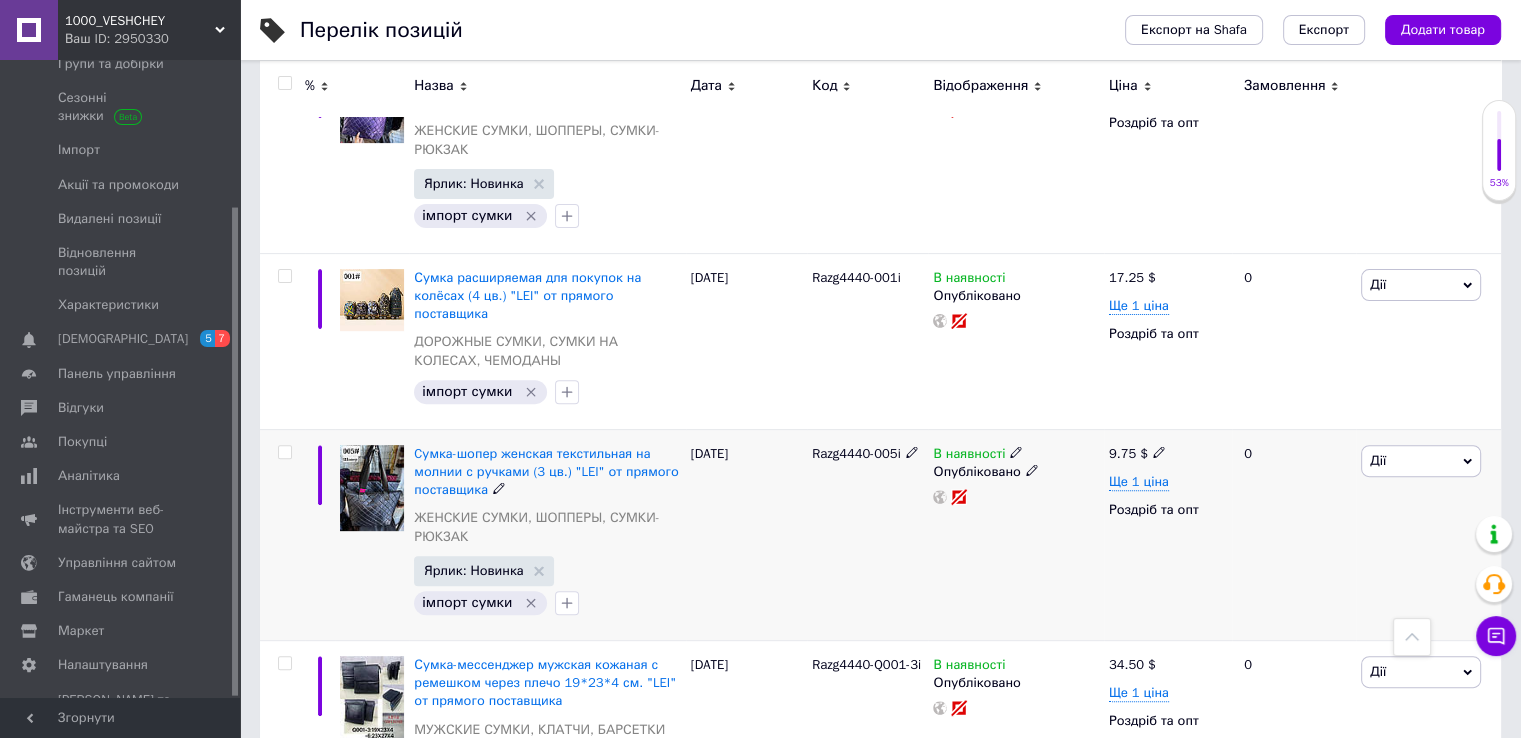 click 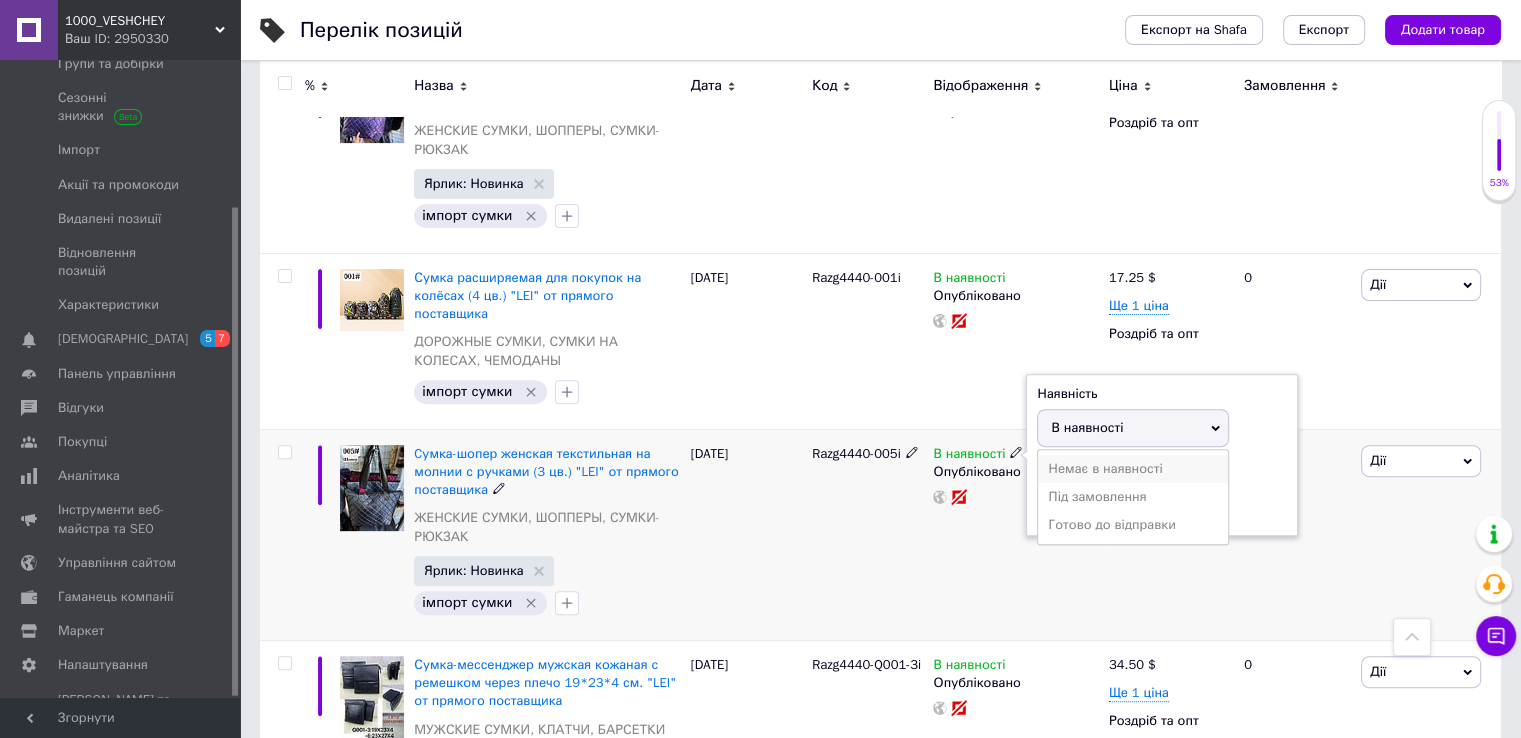 click on "Немає в наявності" at bounding box center [1133, 469] 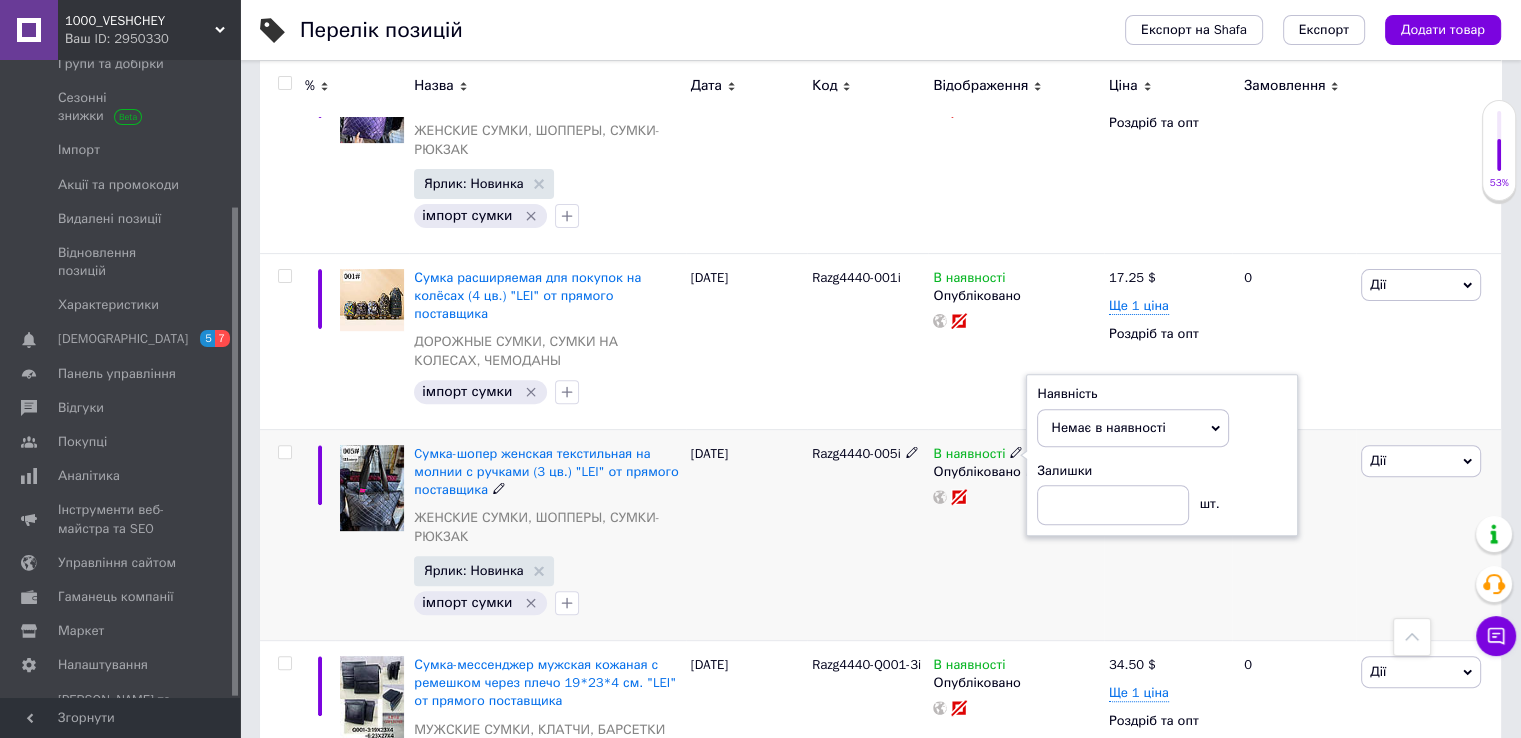 scroll, scrollTop: 300, scrollLeft: 0, axis: vertical 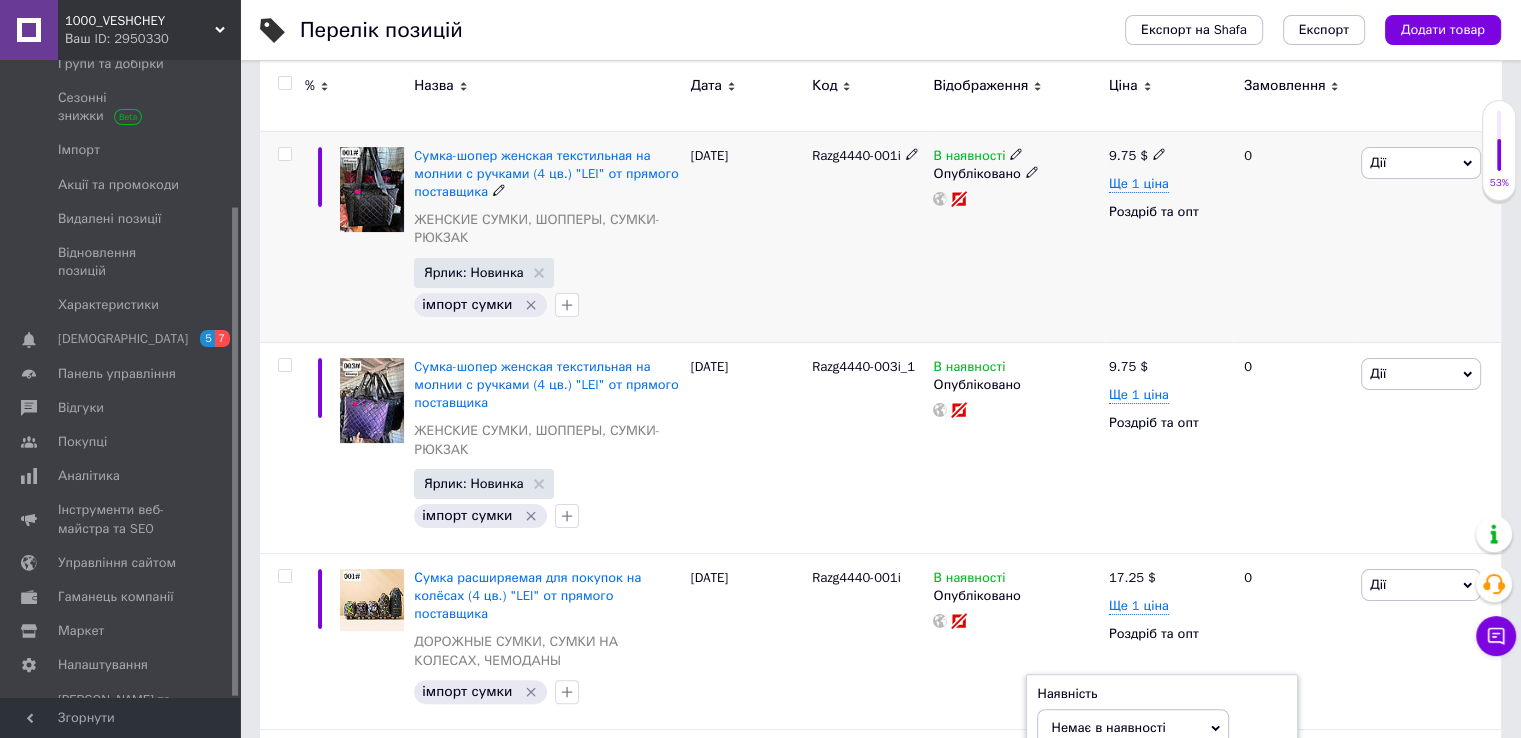 click 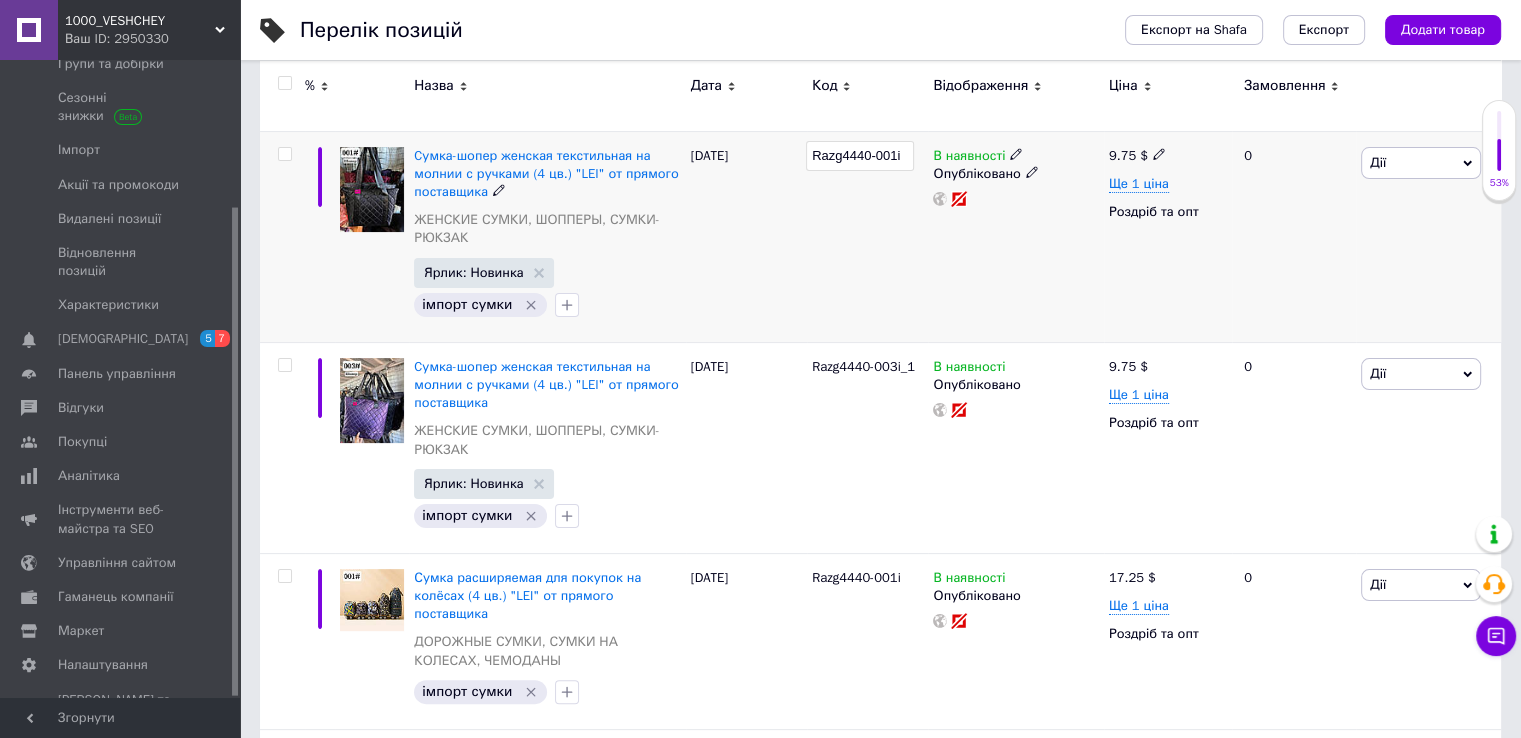 click on "В наявності" at bounding box center [1015, 156] 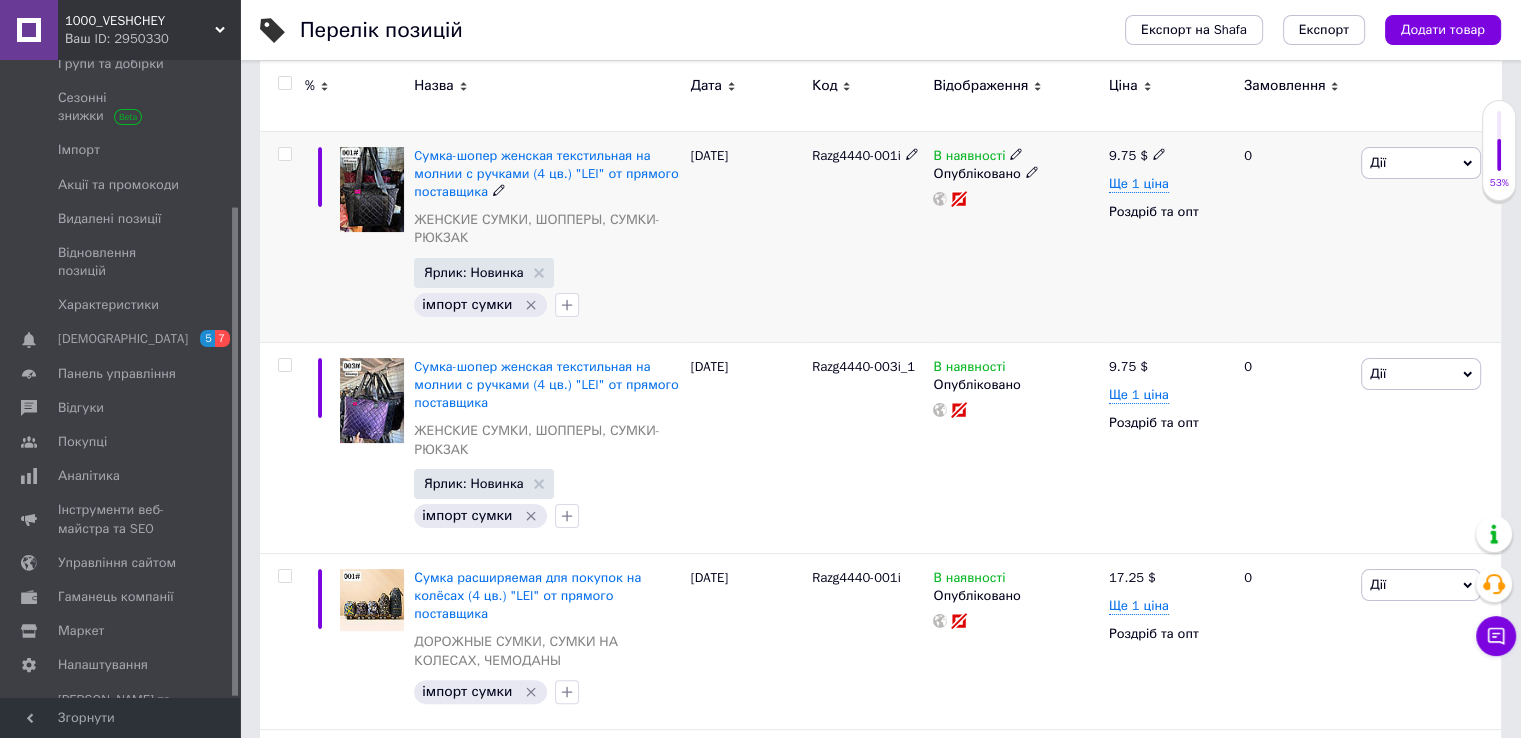 click 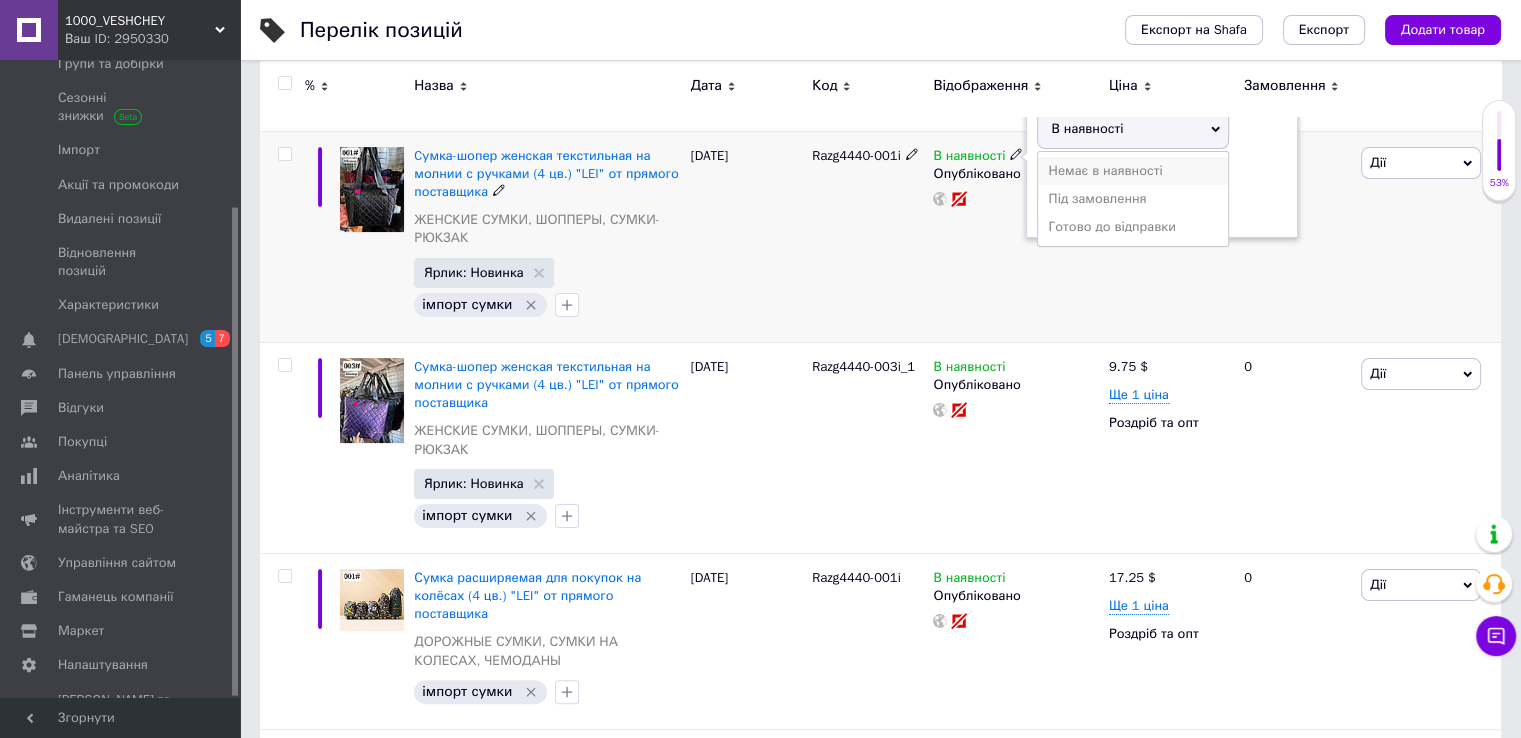 click on "Немає в наявності" at bounding box center (1133, 171) 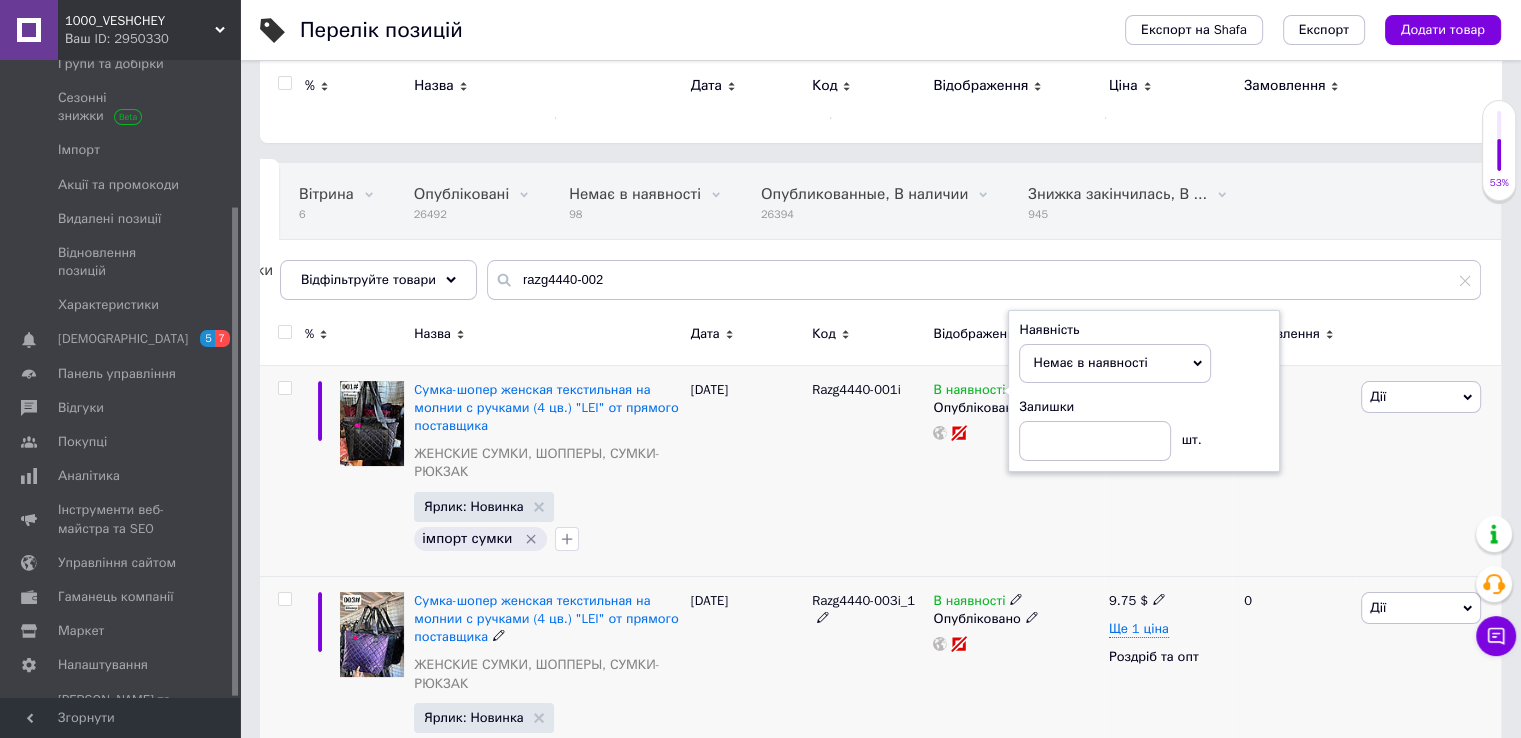 scroll, scrollTop: 0, scrollLeft: 0, axis: both 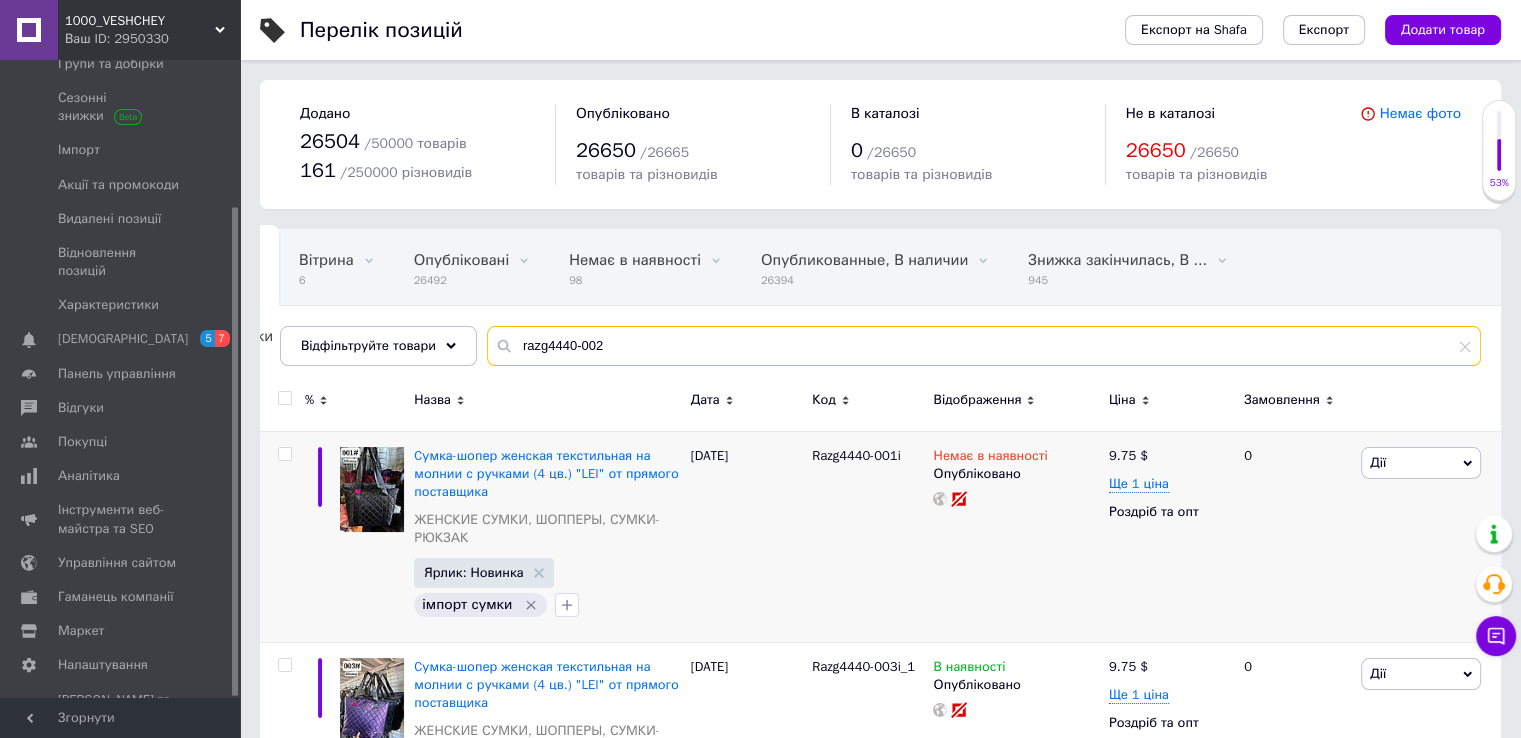 drag, startPoint x: 601, startPoint y: 337, endPoint x: 573, endPoint y: 341, distance: 28.284271 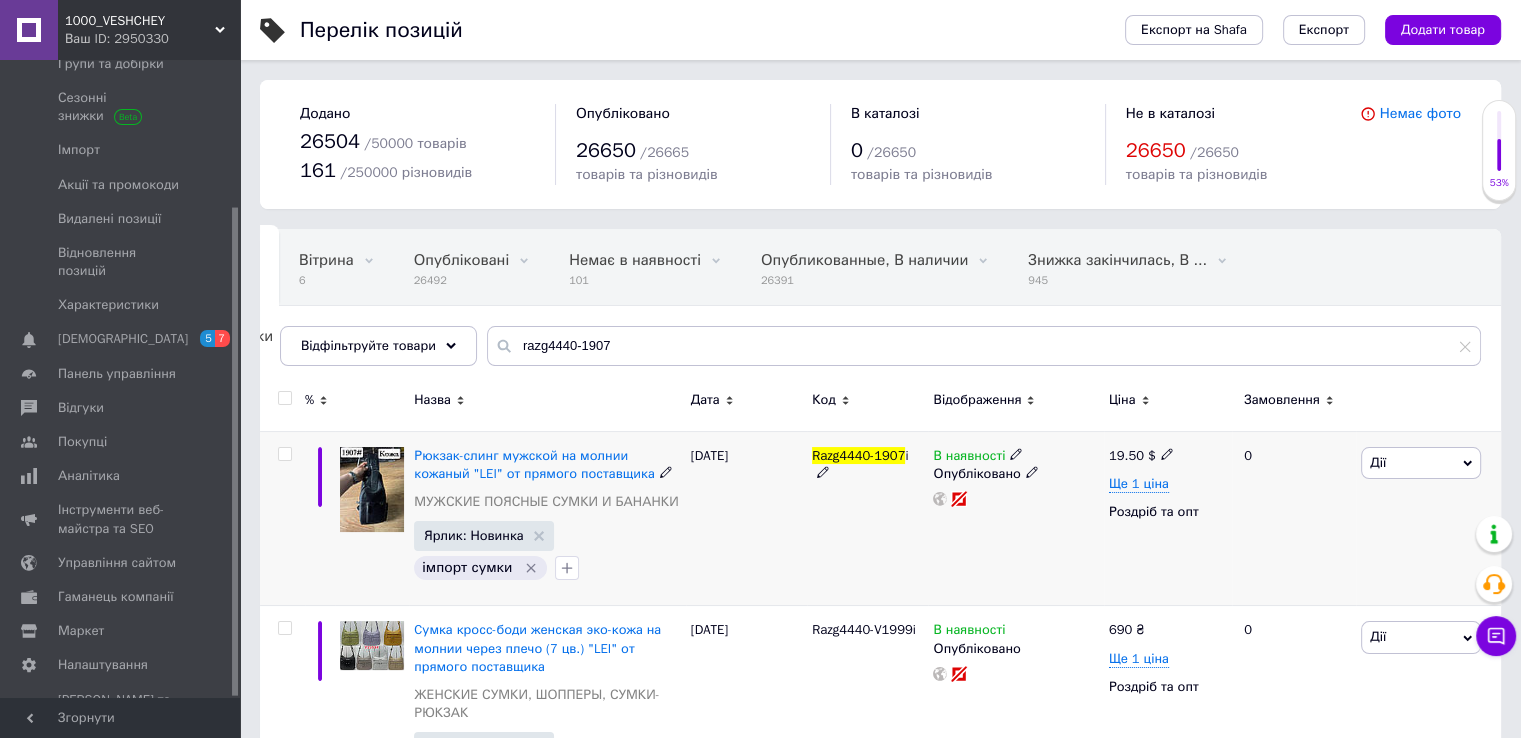 click 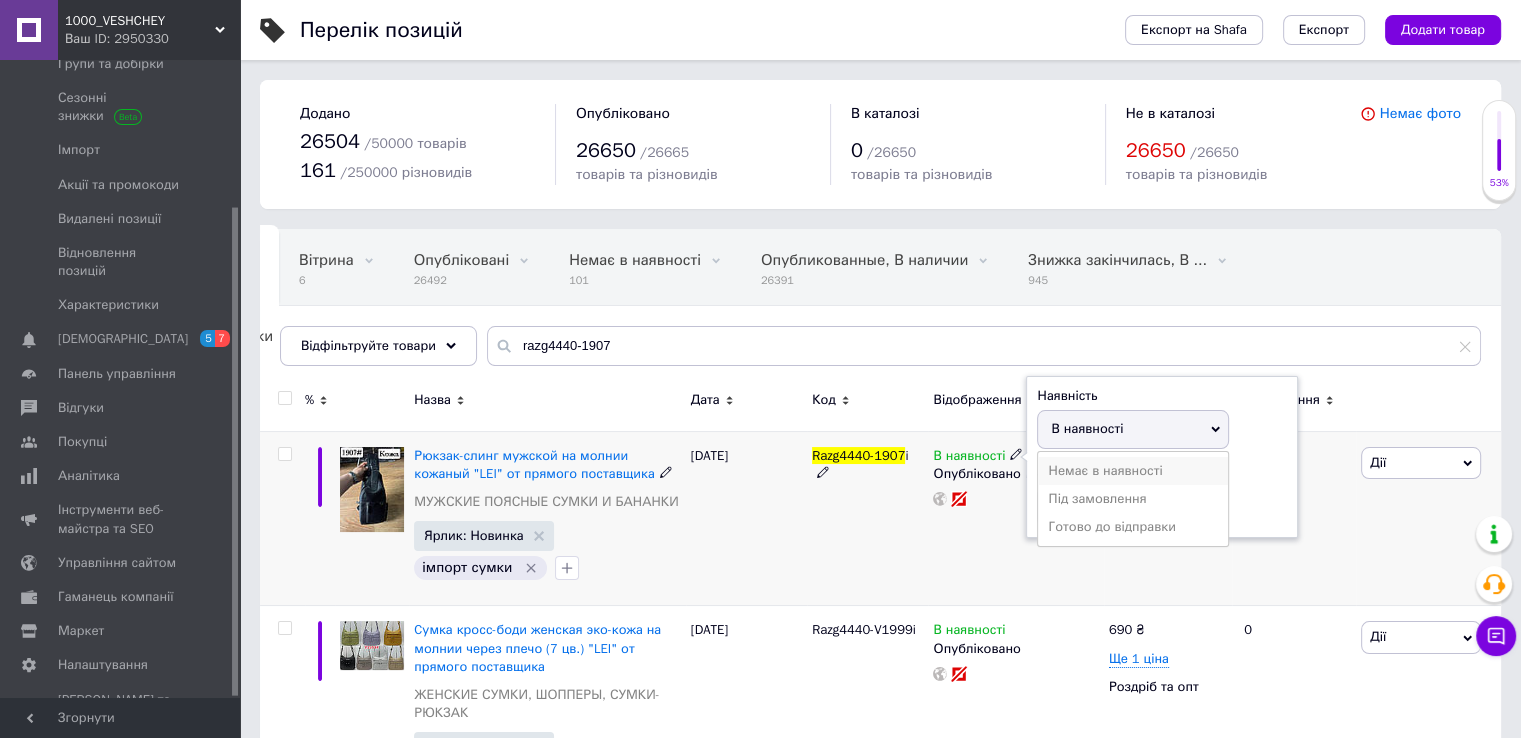 click on "Немає в наявності" at bounding box center [1133, 471] 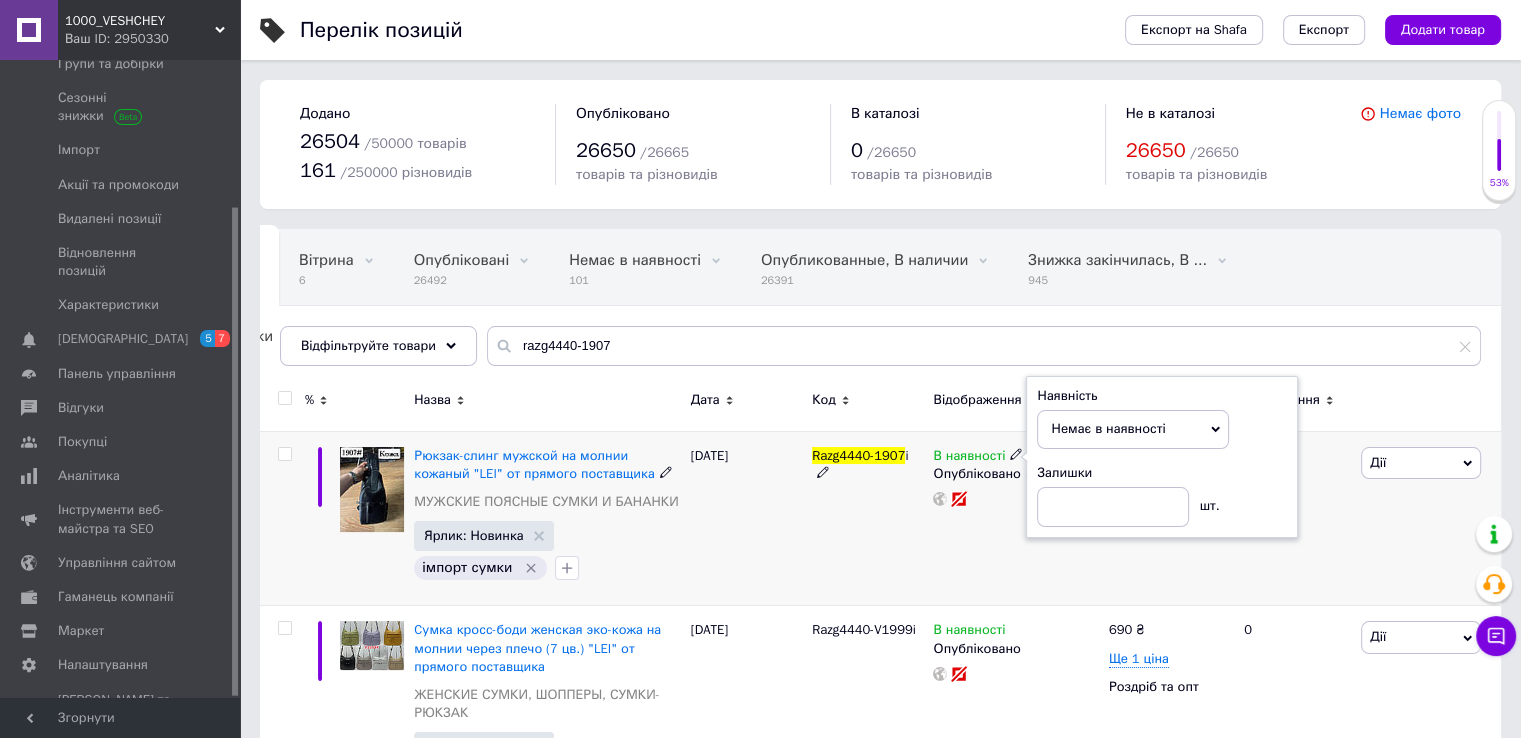 click on "В наявності Наявність Немає в наявності В наявності Під замовлення Готово до відправки Залишки шт. Опубліковано" at bounding box center (1015, 518) 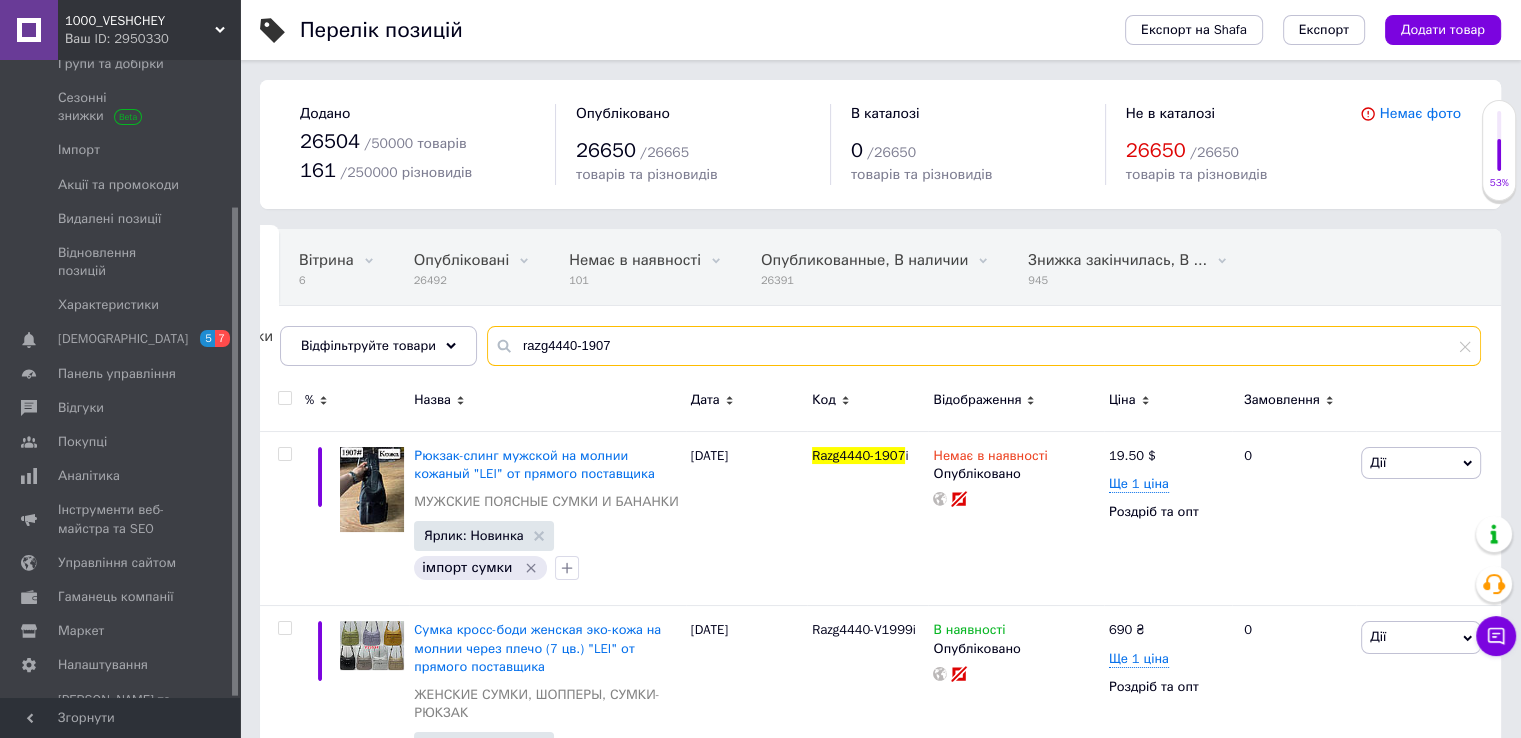 drag, startPoint x: 630, startPoint y: 339, endPoint x: 572, endPoint y: 346, distance: 58.420887 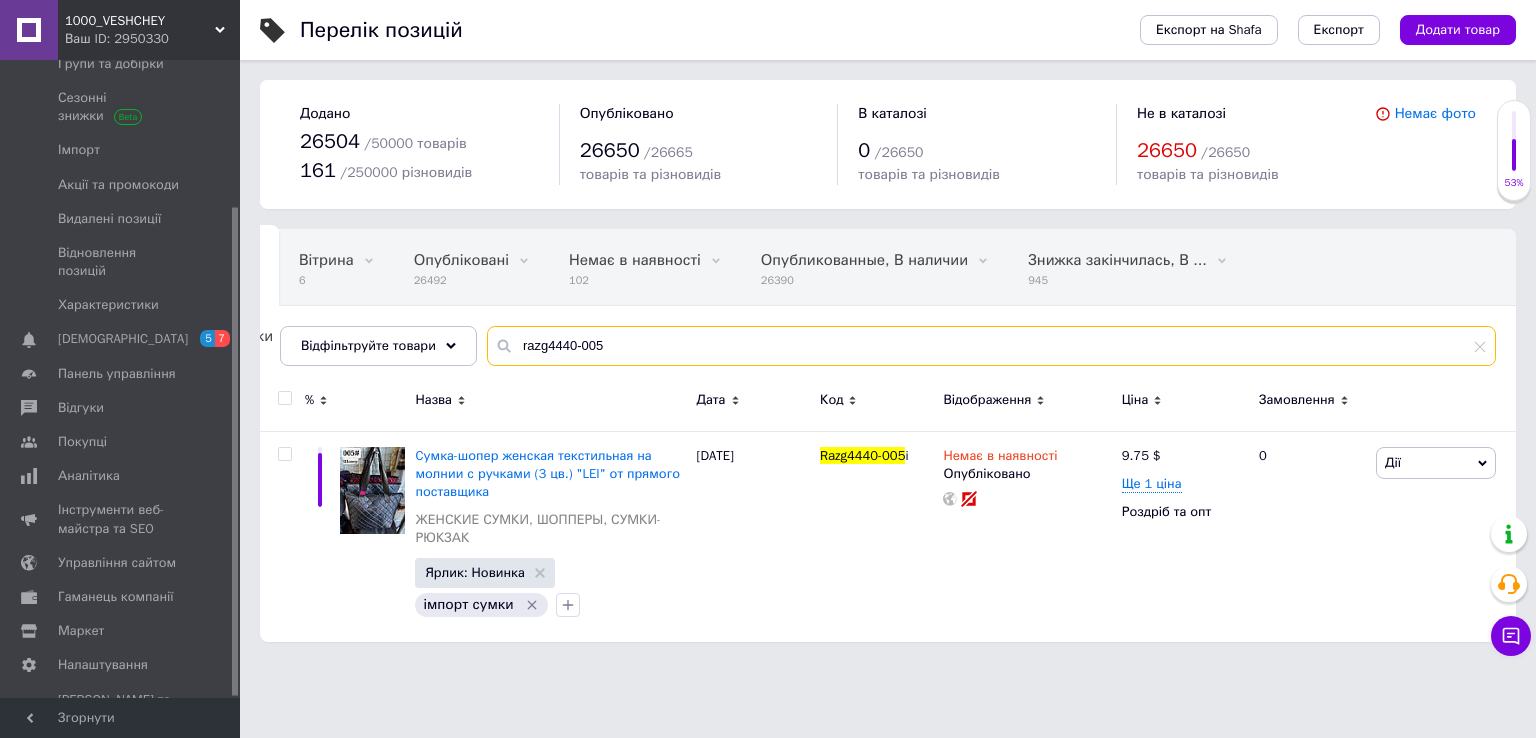 click on "razg4440-005" at bounding box center [991, 346] 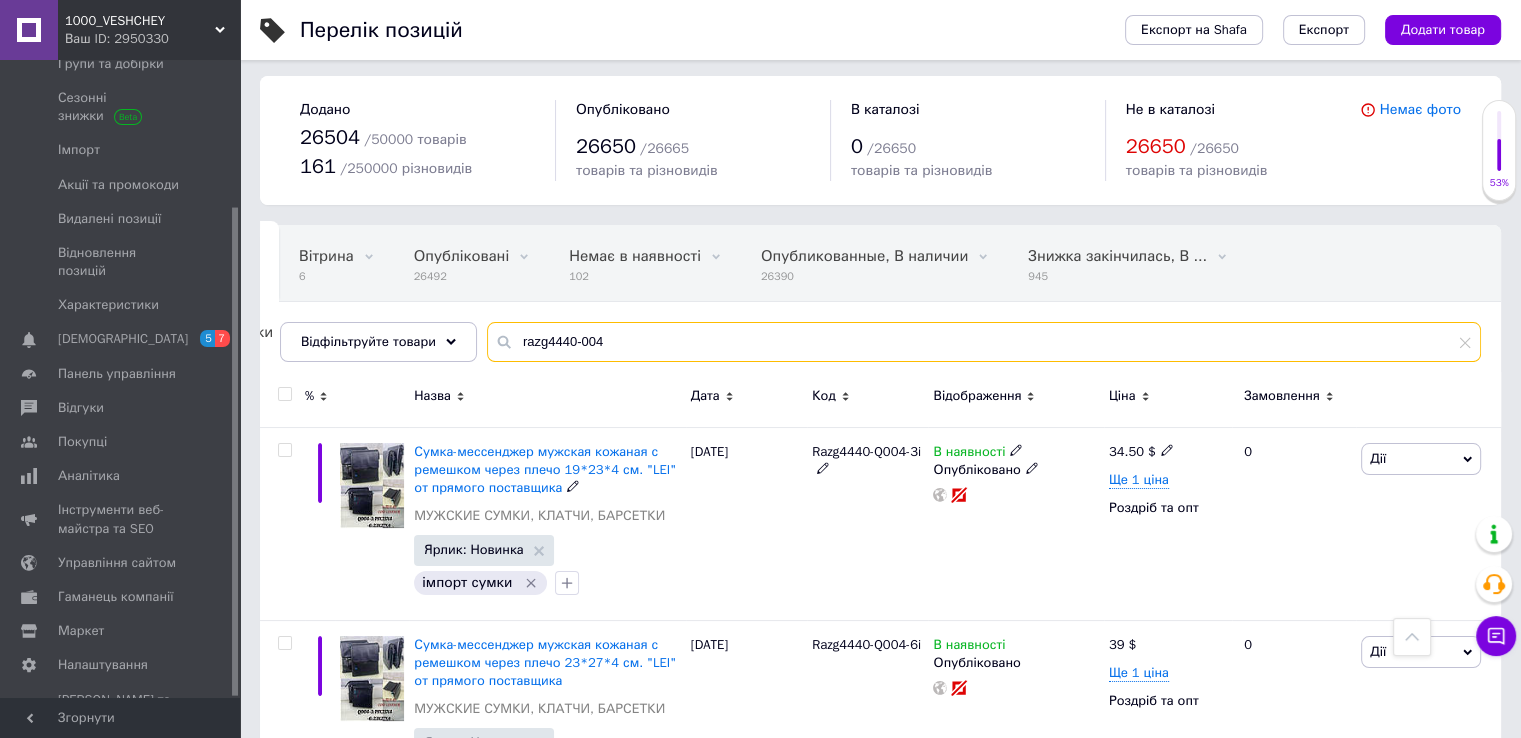 scroll, scrollTop: 0, scrollLeft: 0, axis: both 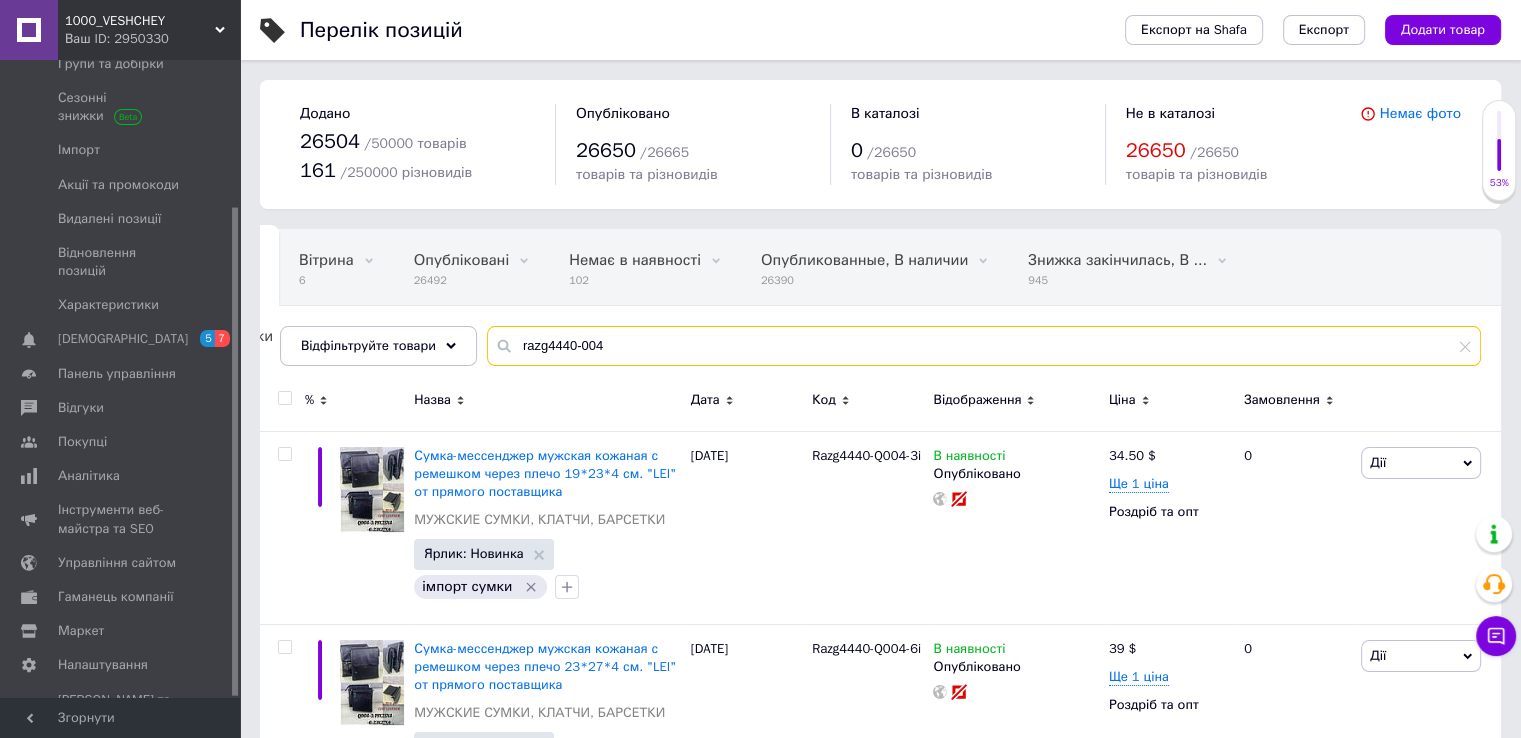 drag, startPoint x: 607, startPoint y: 351, endPoint x: 573, endPoint y: 345, distance: 34.525352 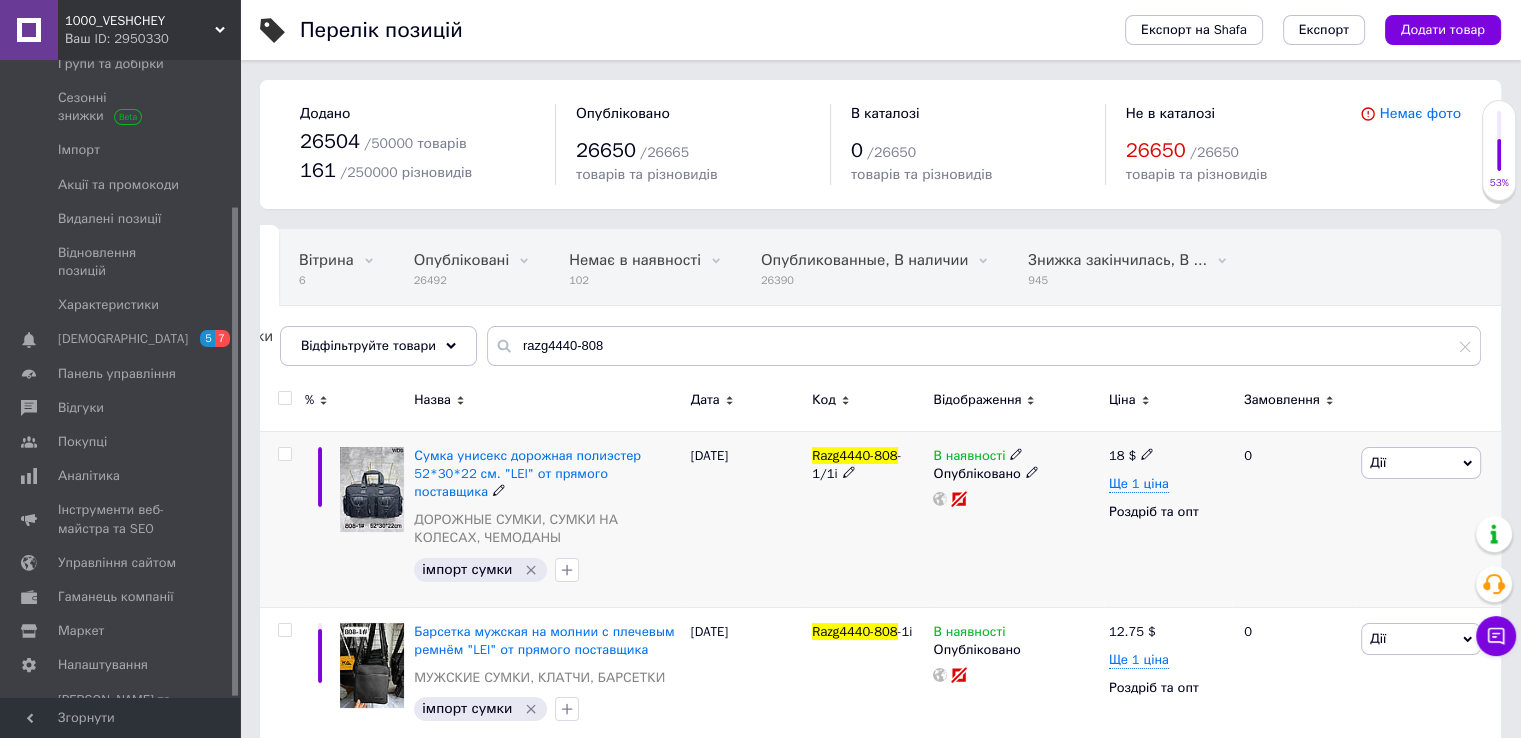 click 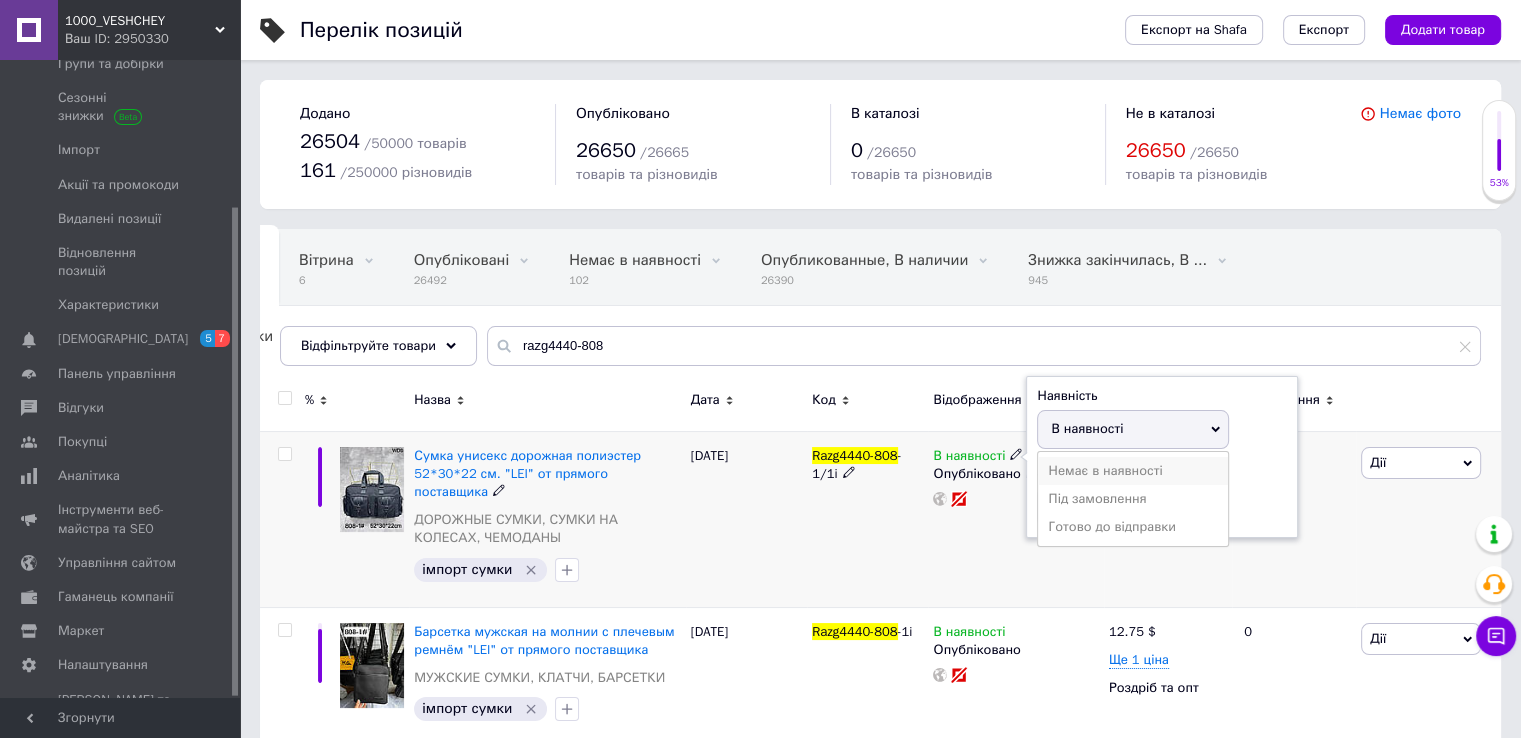click on "Немає в наявності" at bounding box center [1133, 471] 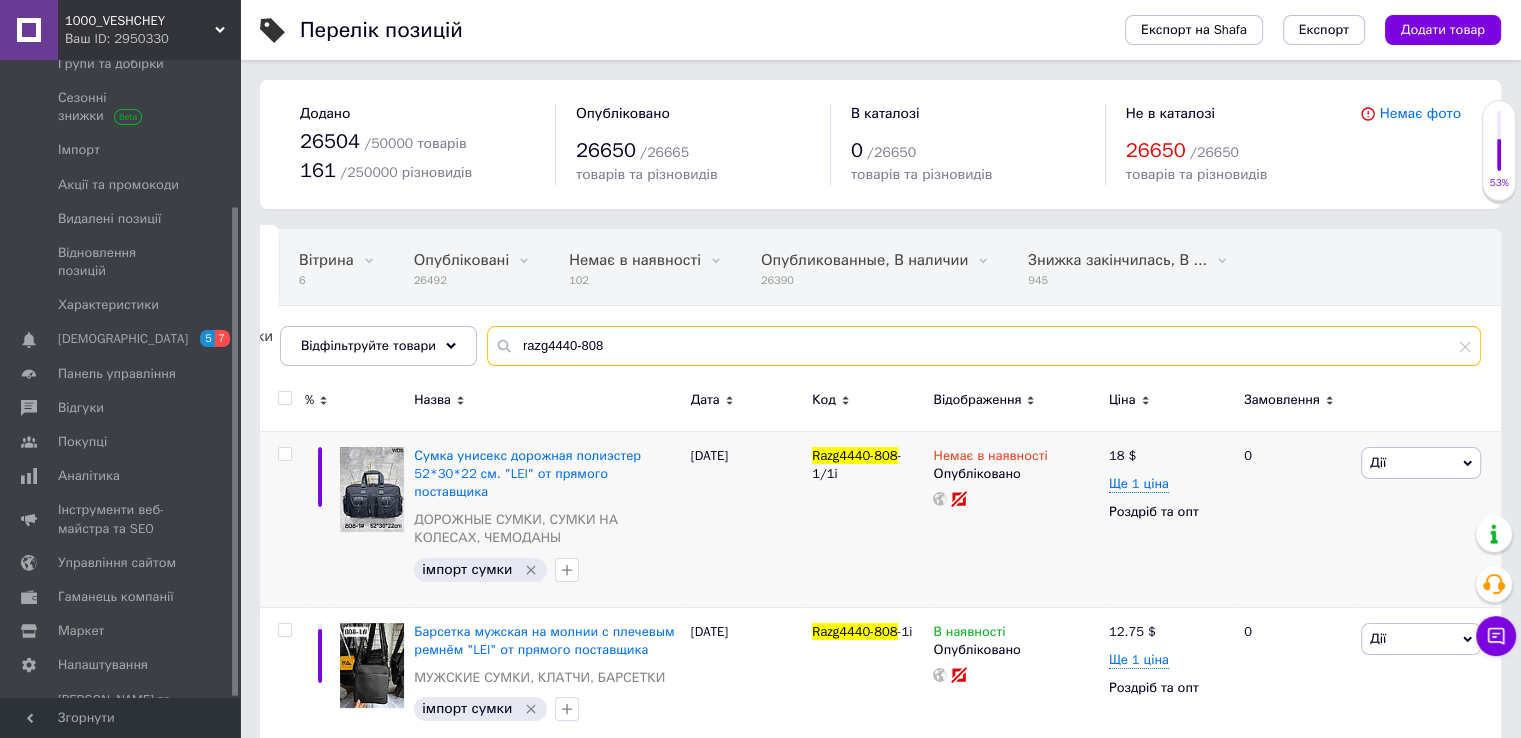 drag, startPoint x: 612, startPoint y: 365, endPoint x: 572, endPoint y: 355, distance: 41.231056 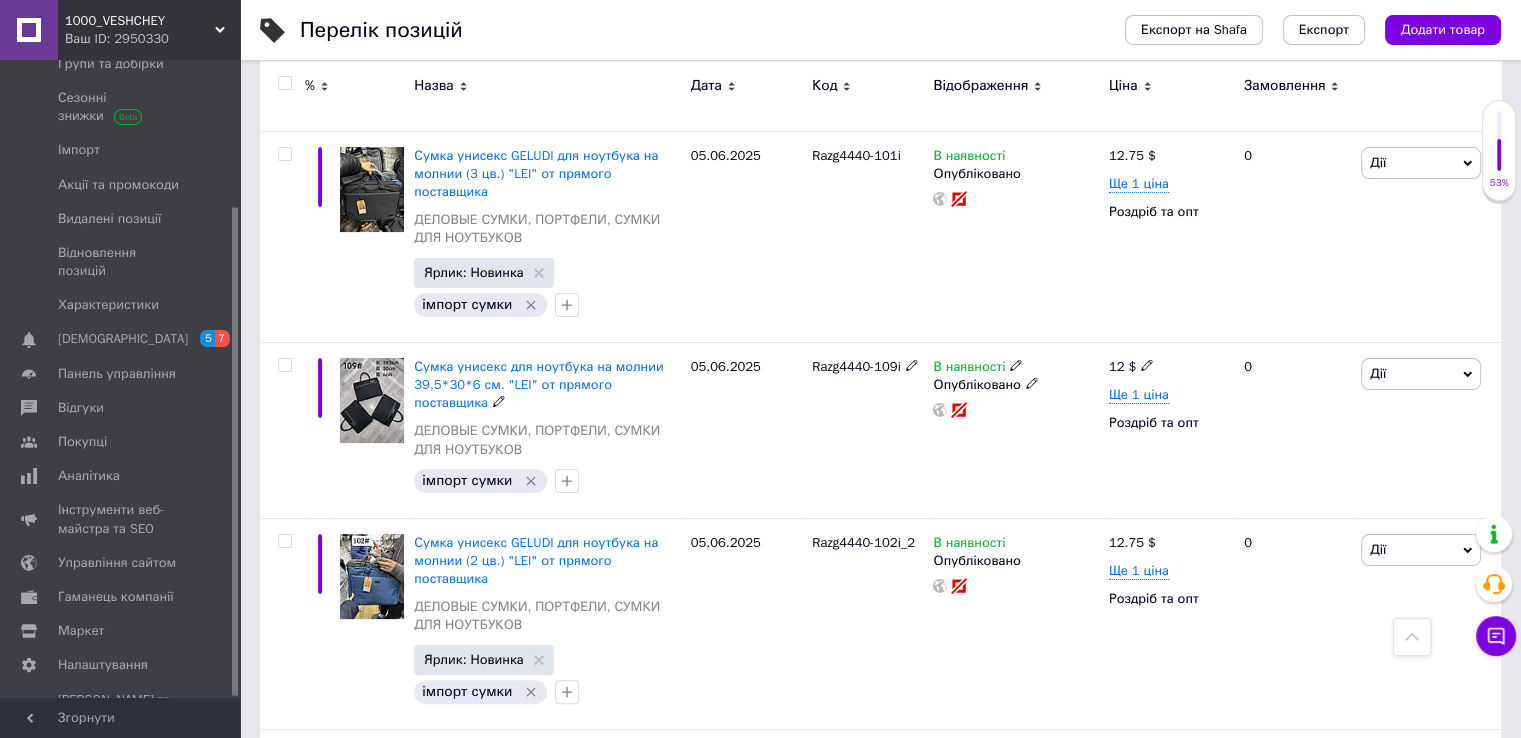 scroll, scrollTop: 0, scrollLeft: 0, axis: both 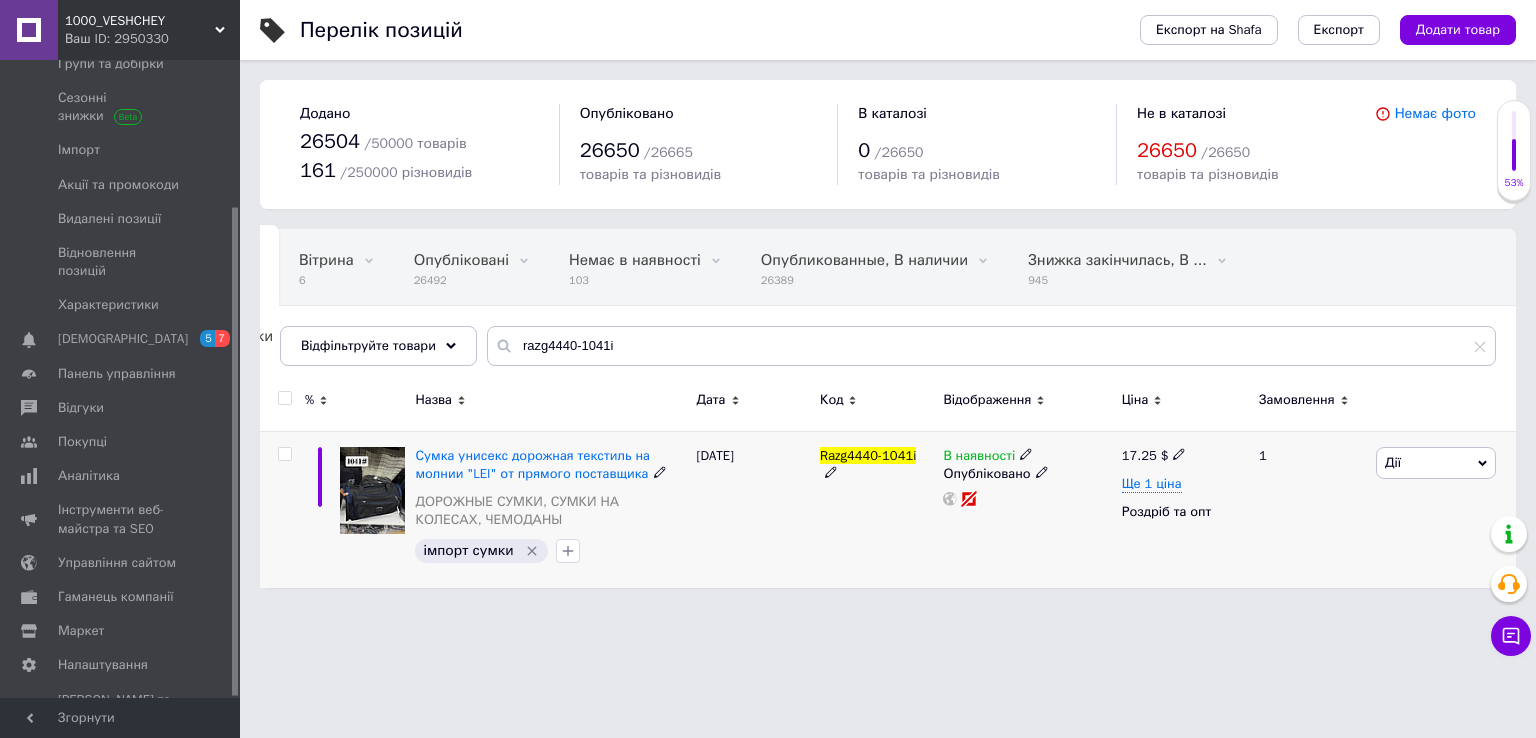 click on "В наявності" at bounding box center (988, 456) 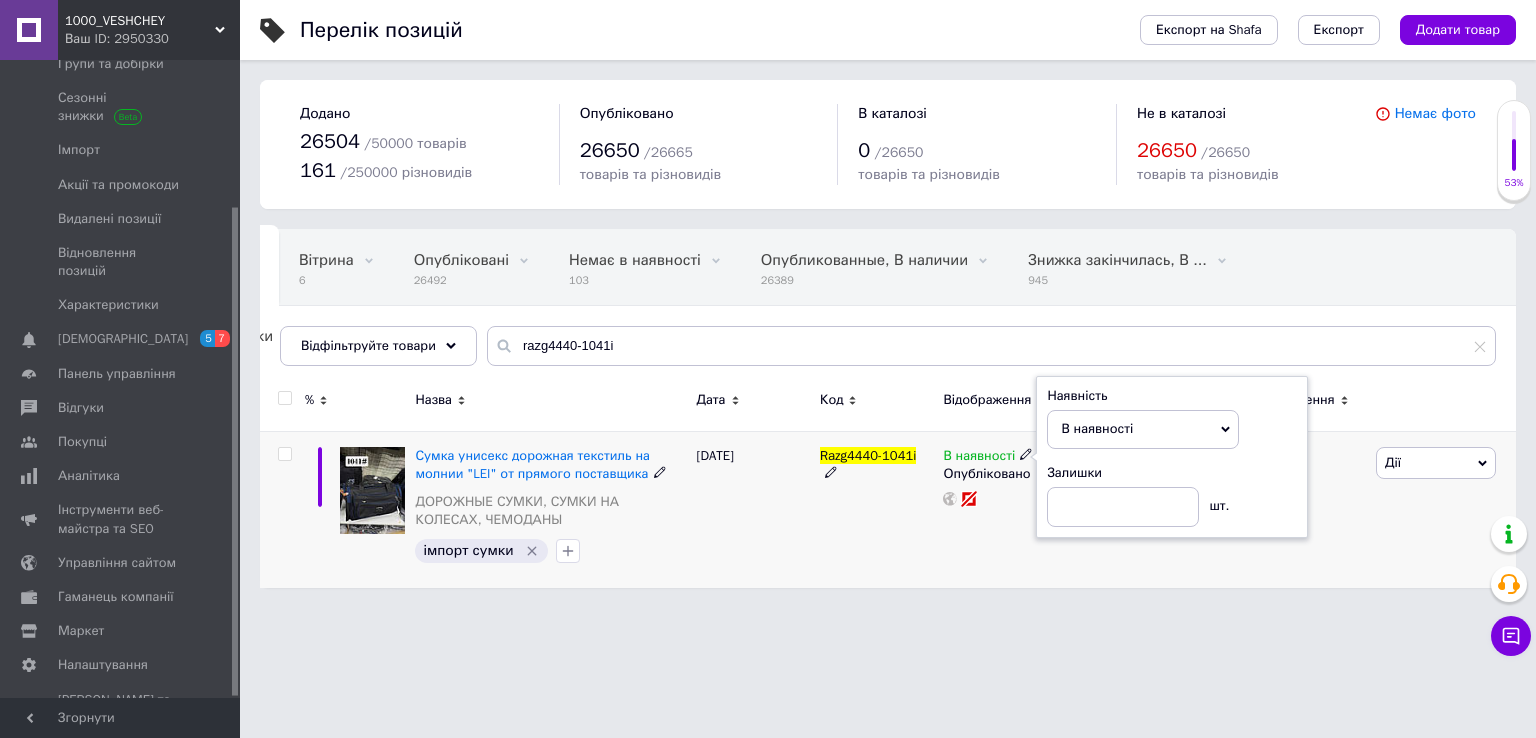 click at bounding box center [1033, 457] 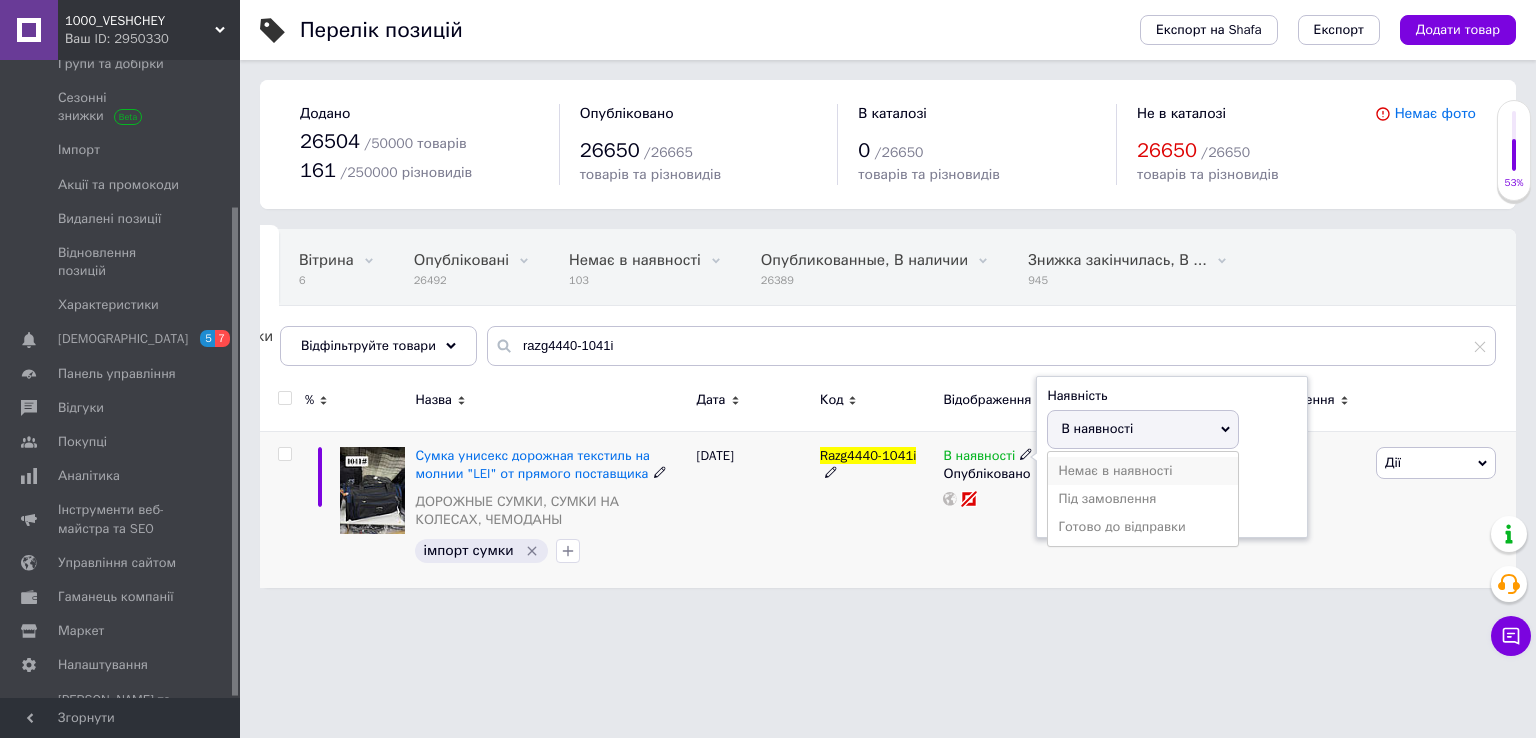 click on "Немає в наявності" at bounding box center (1143, 471) 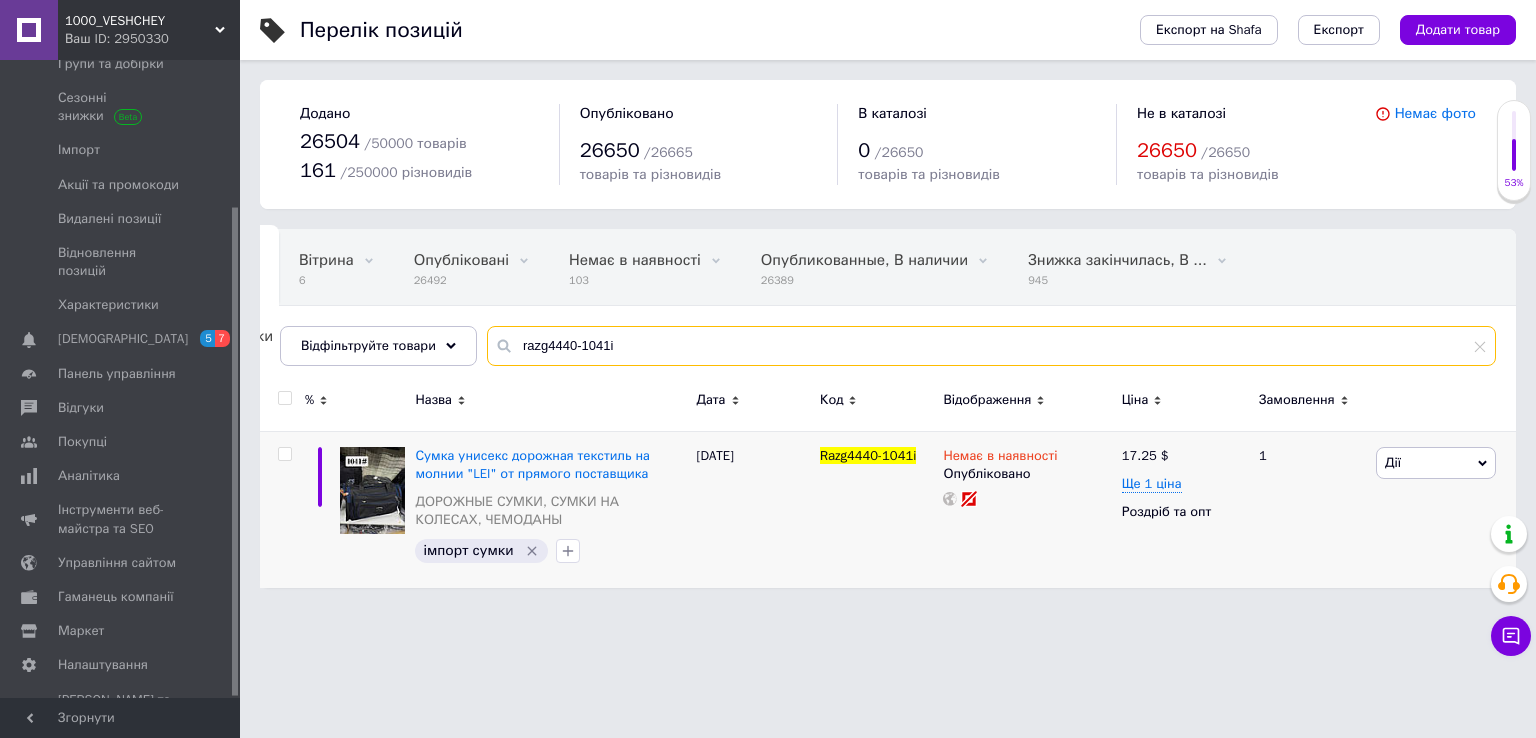 drag, startPoint x: 617, startPoint y: 346, endPoint x: 576, endPoint y: 352, distance: 41.4367 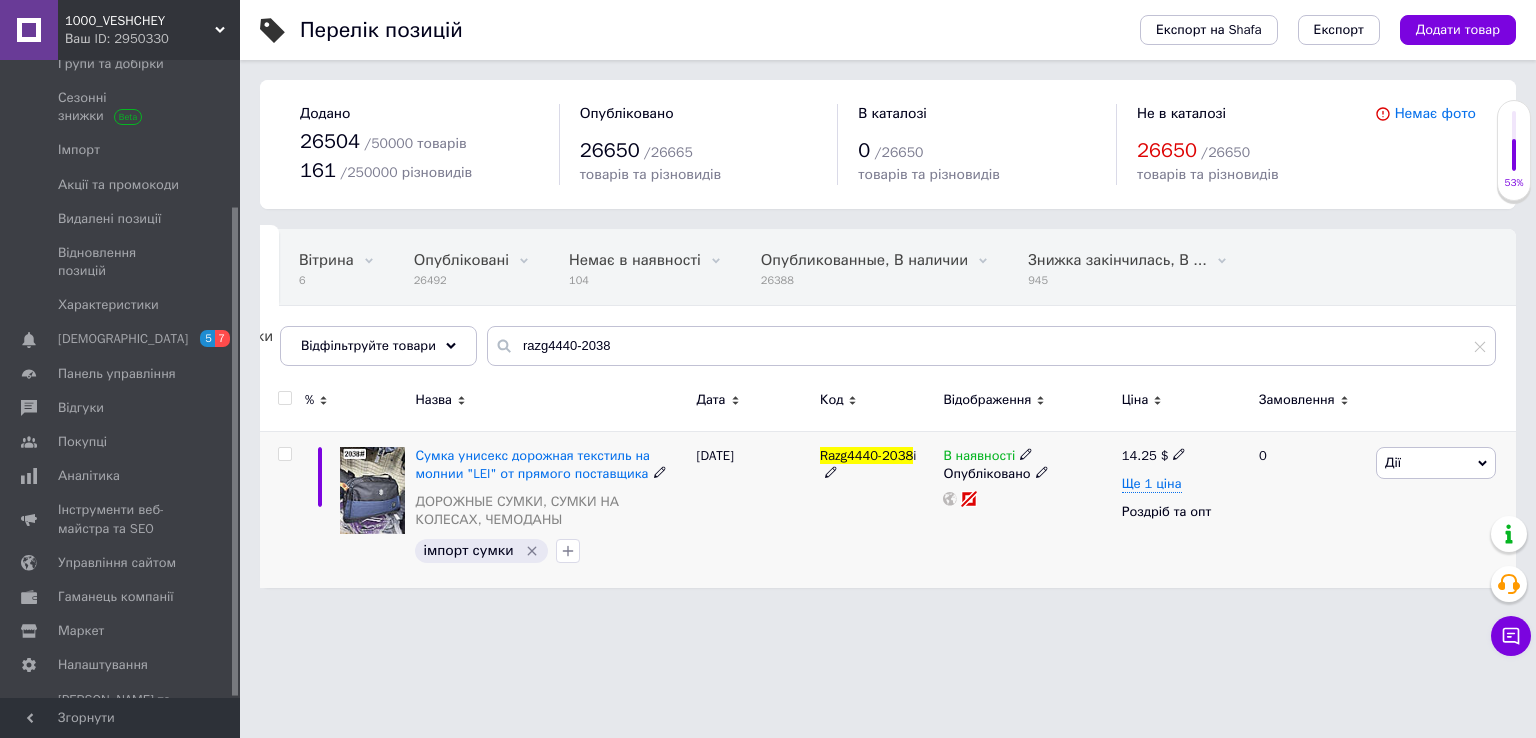click 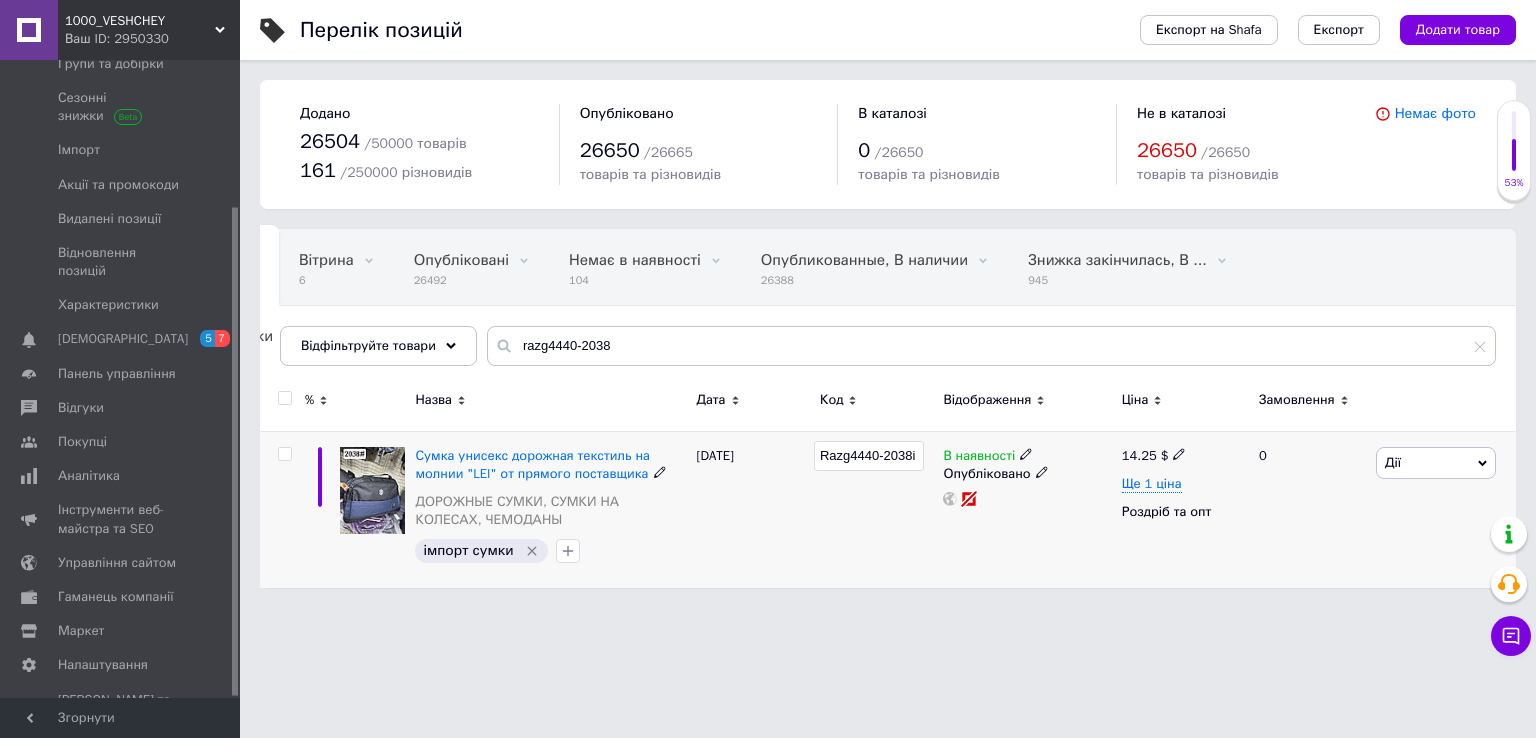 click 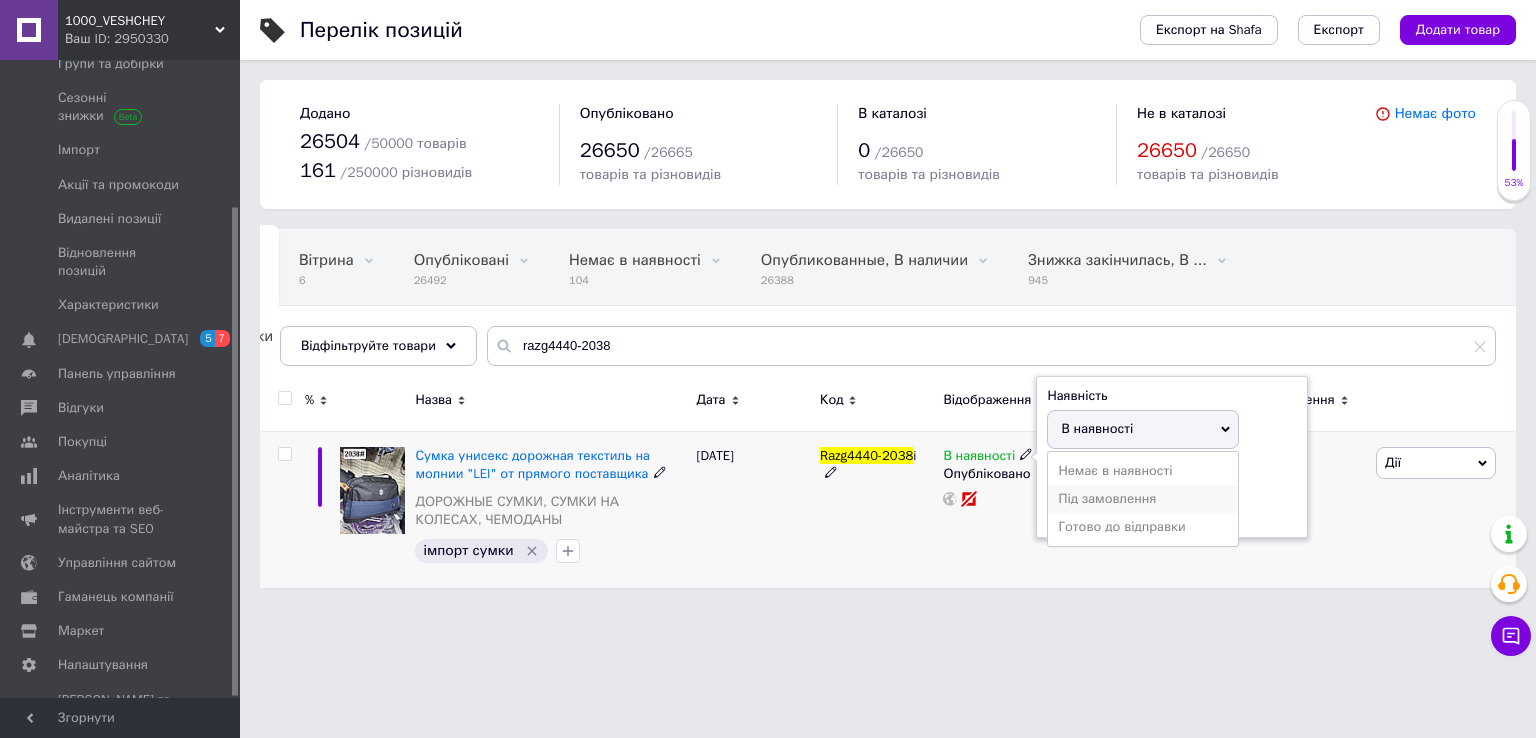 click on "Під замовлення" at bounding box center [1143, 499] 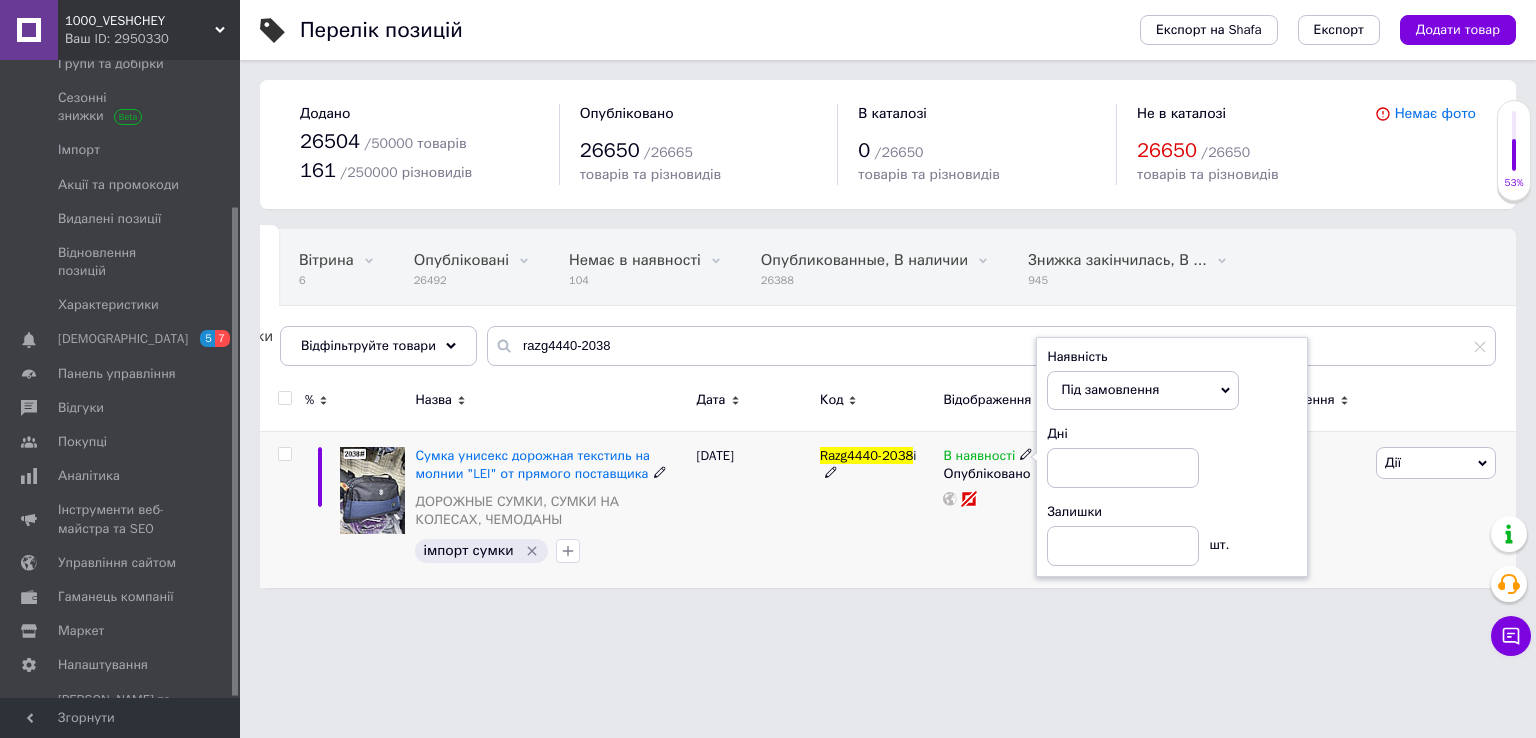 click on "Під замовлення" at bounding box center [1143, 390] 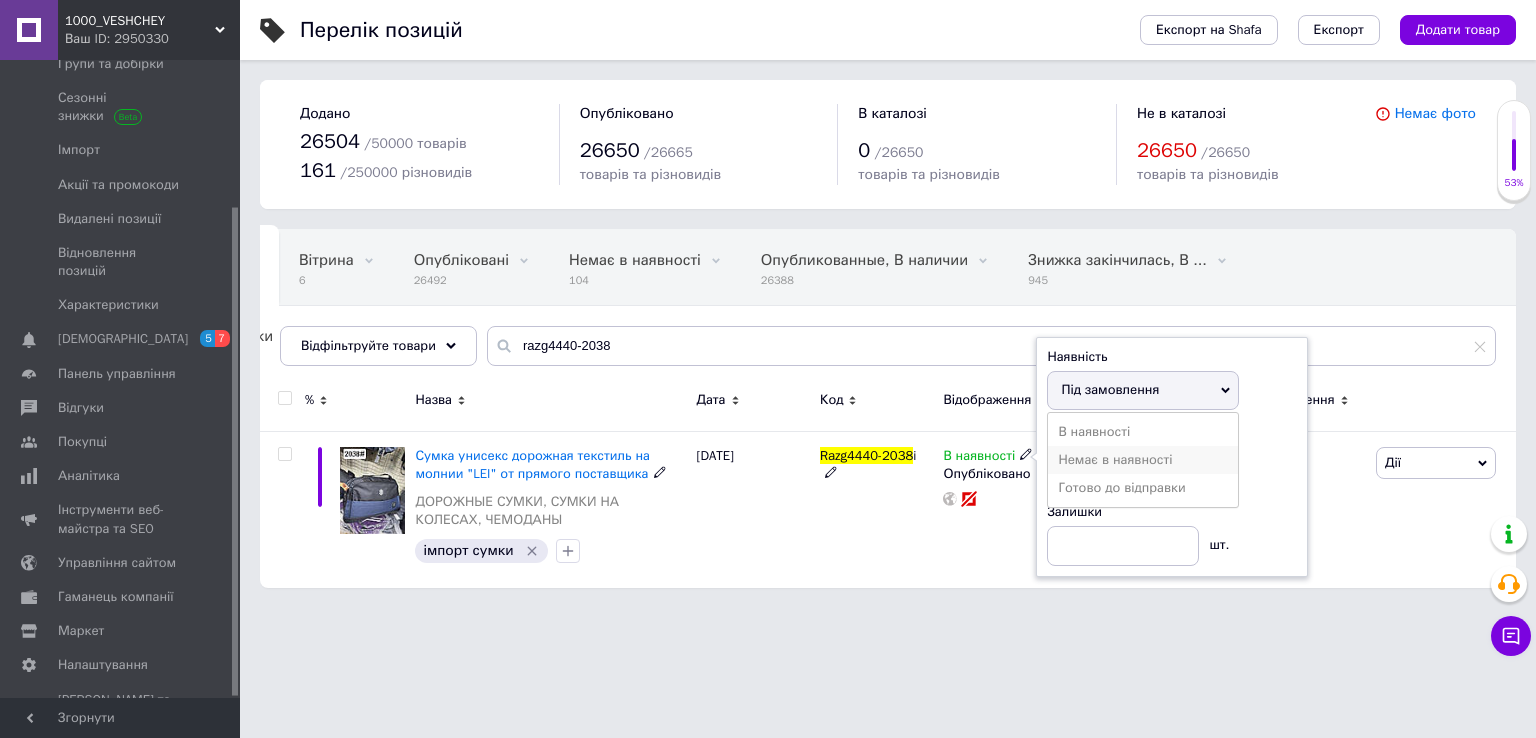 click on "Немає в наявності" at bounding box center (1143, 460) 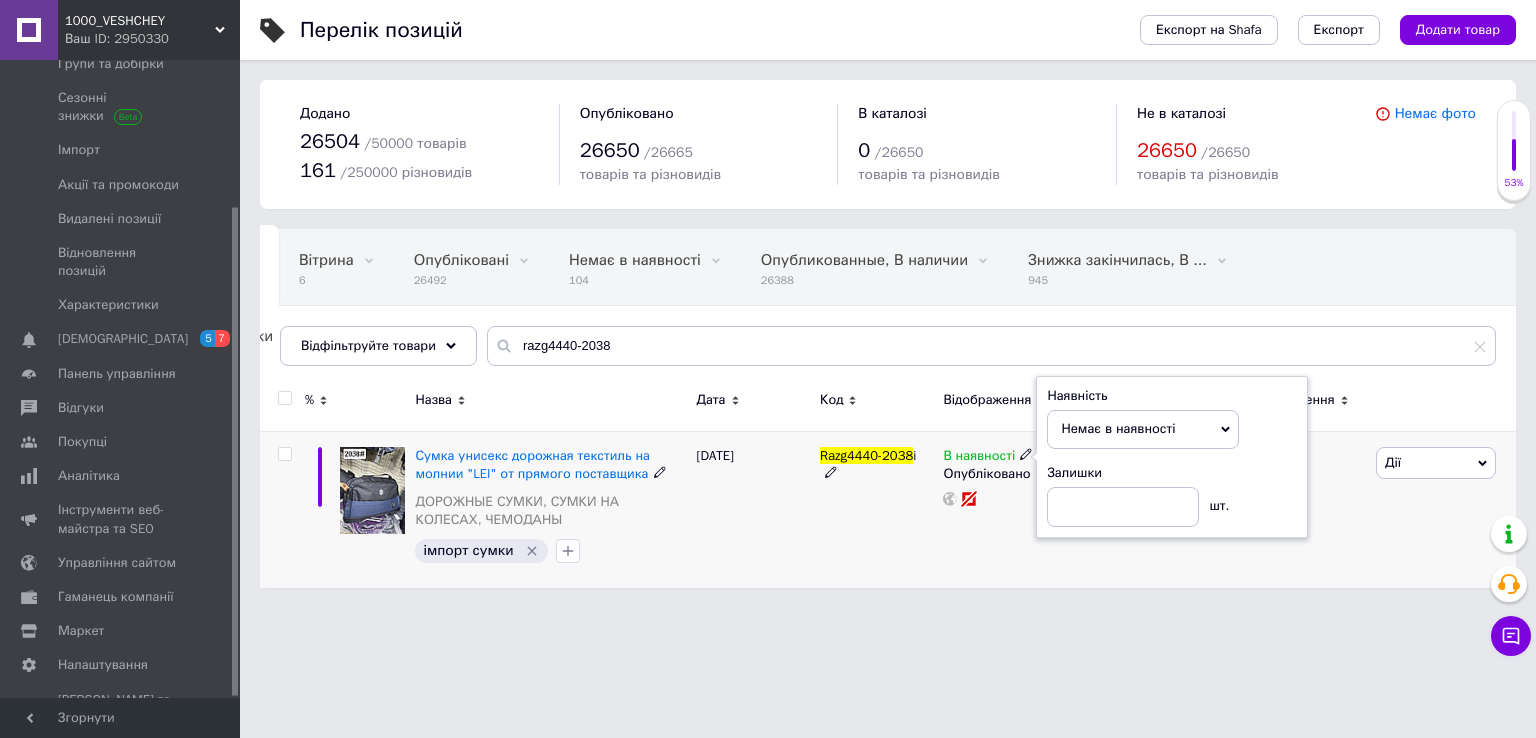 click on "В наявності Наявність Немає в наявності В наявності Під замовлення Готово до відправки Залишки шт. Опубліковано" at bounding box center (1027, 509) 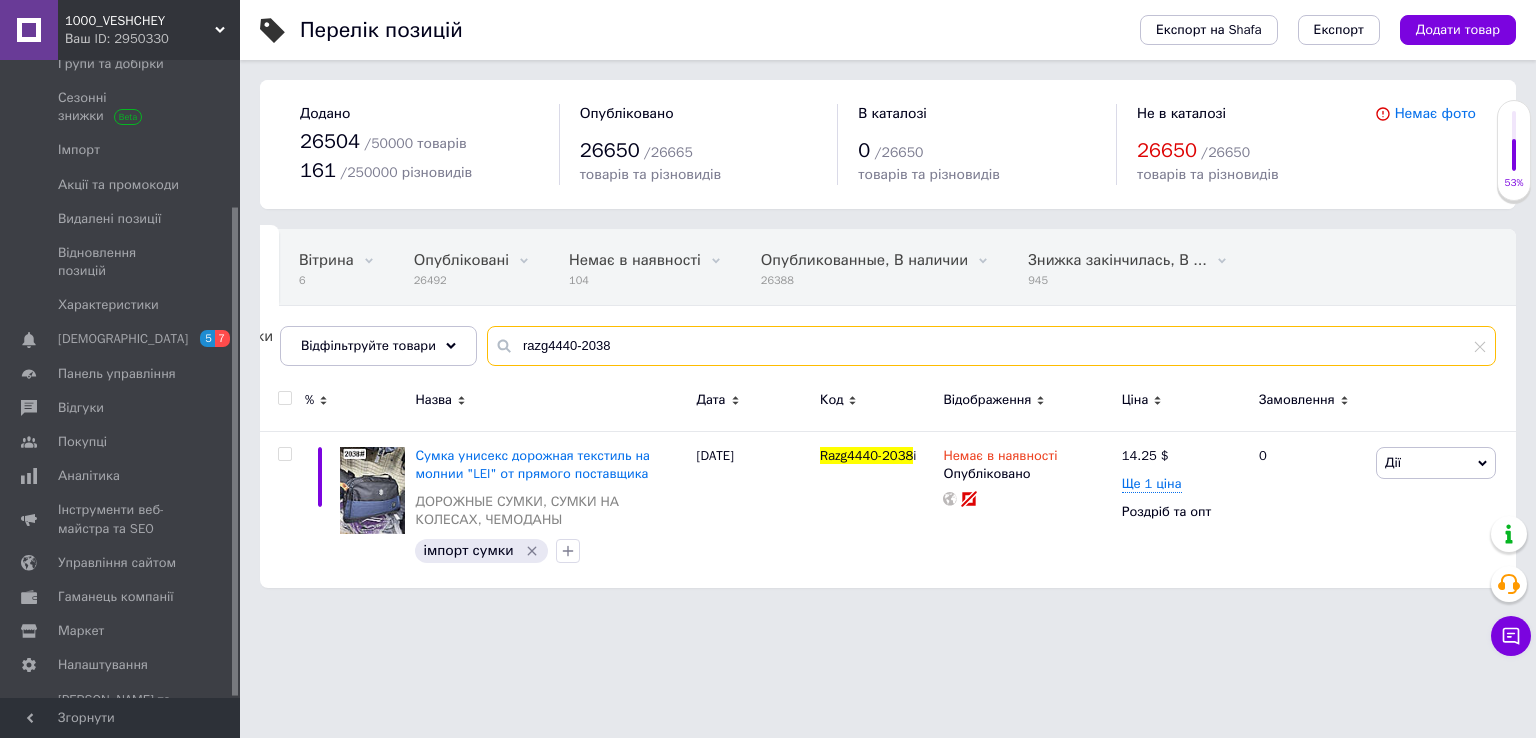 drag, startPoint x: 605, startPoint y: 336, endPoint x: 576, endPoint y: 337, distance: 29.017237 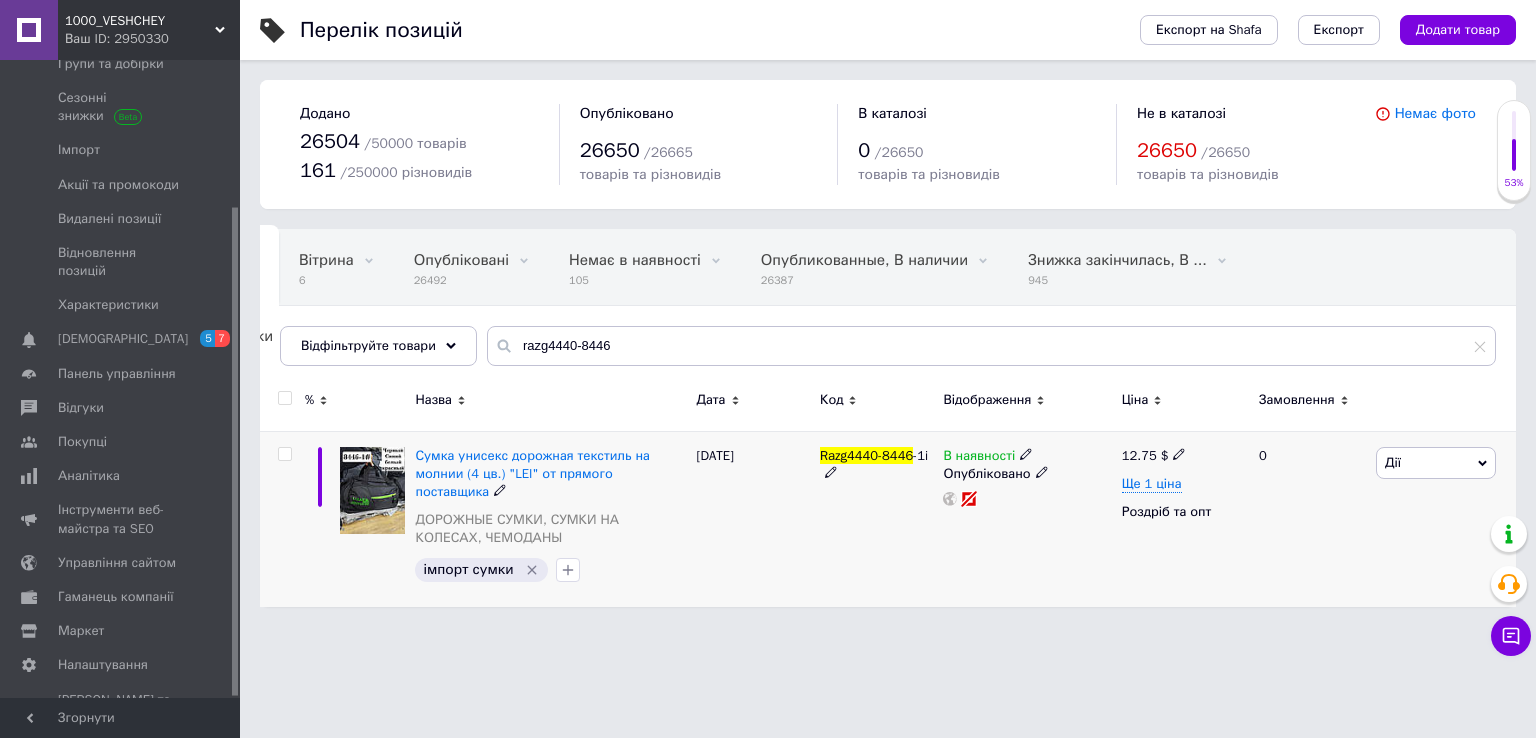 click 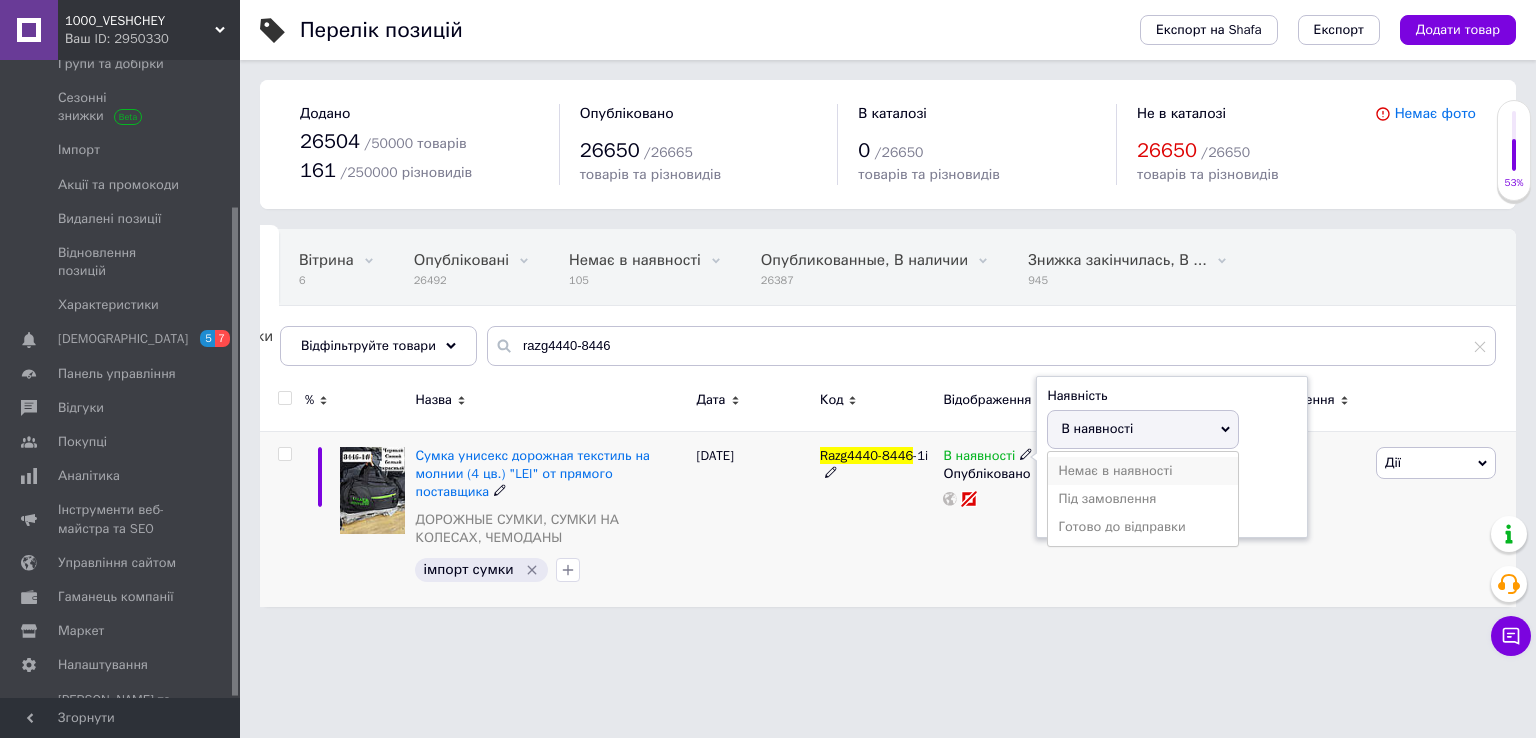 click on "Немає в наявності" at bounding box center [1143, 471] 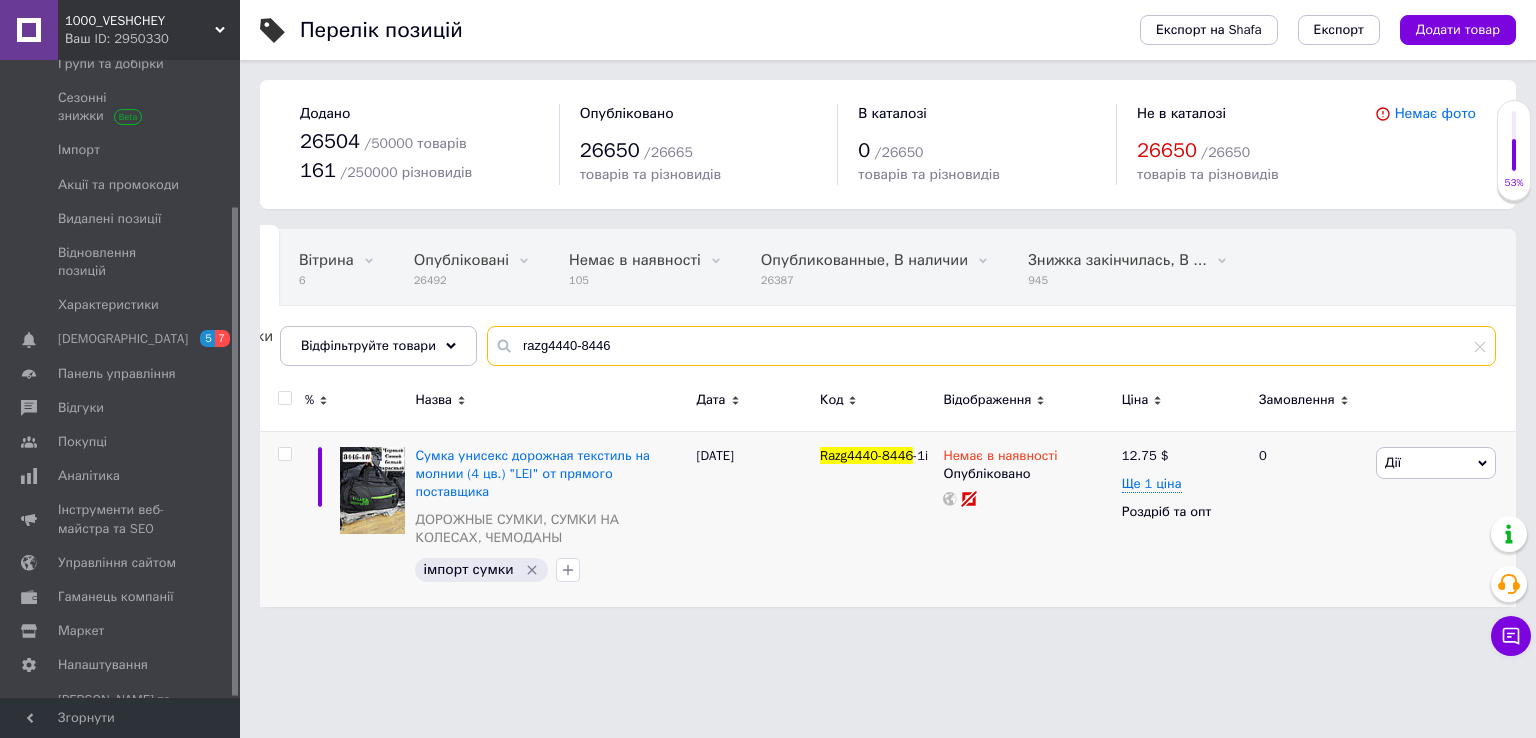 drag, startPoint x: 629, startPoint y: 353, endPoint x: 576, endPoint y: 349, distance: 53.15073 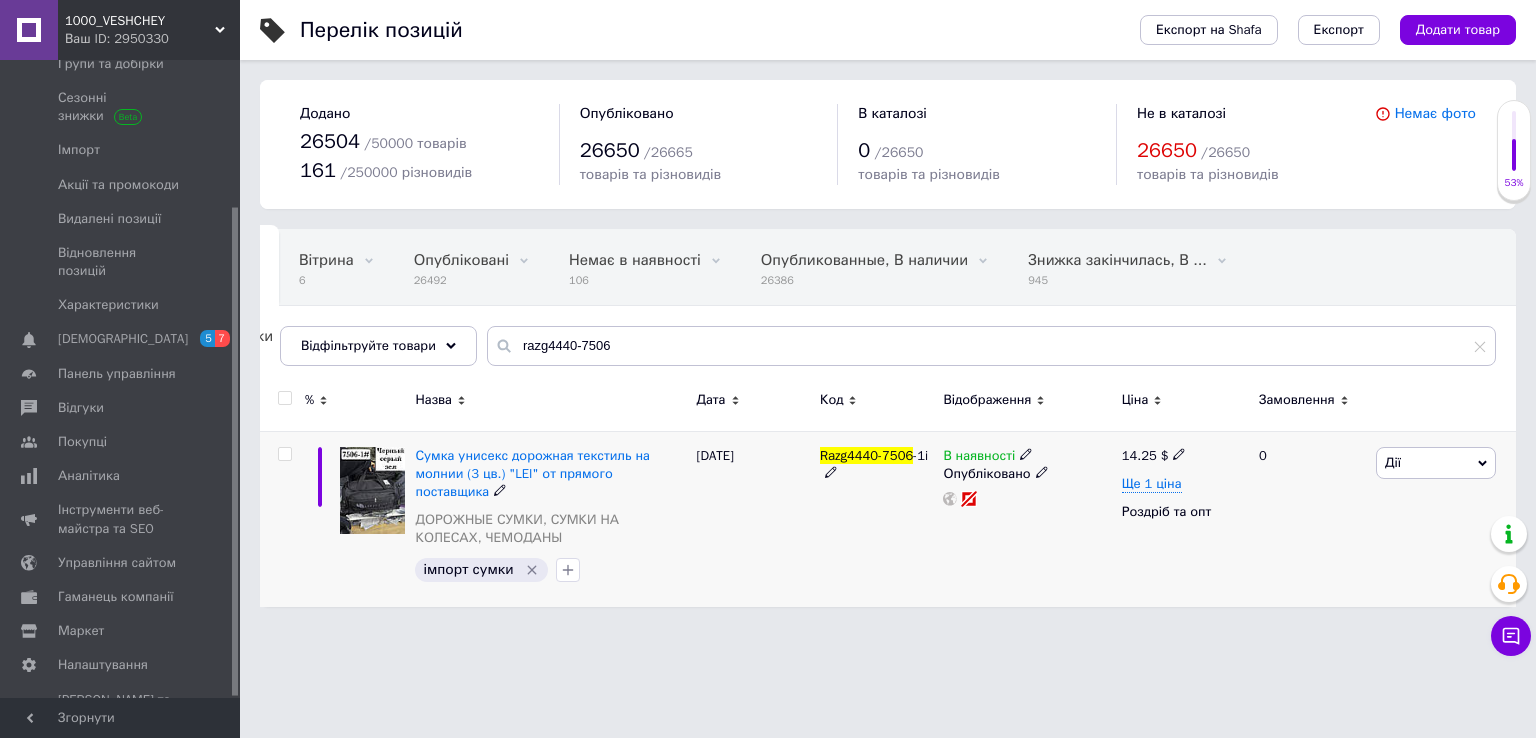 click 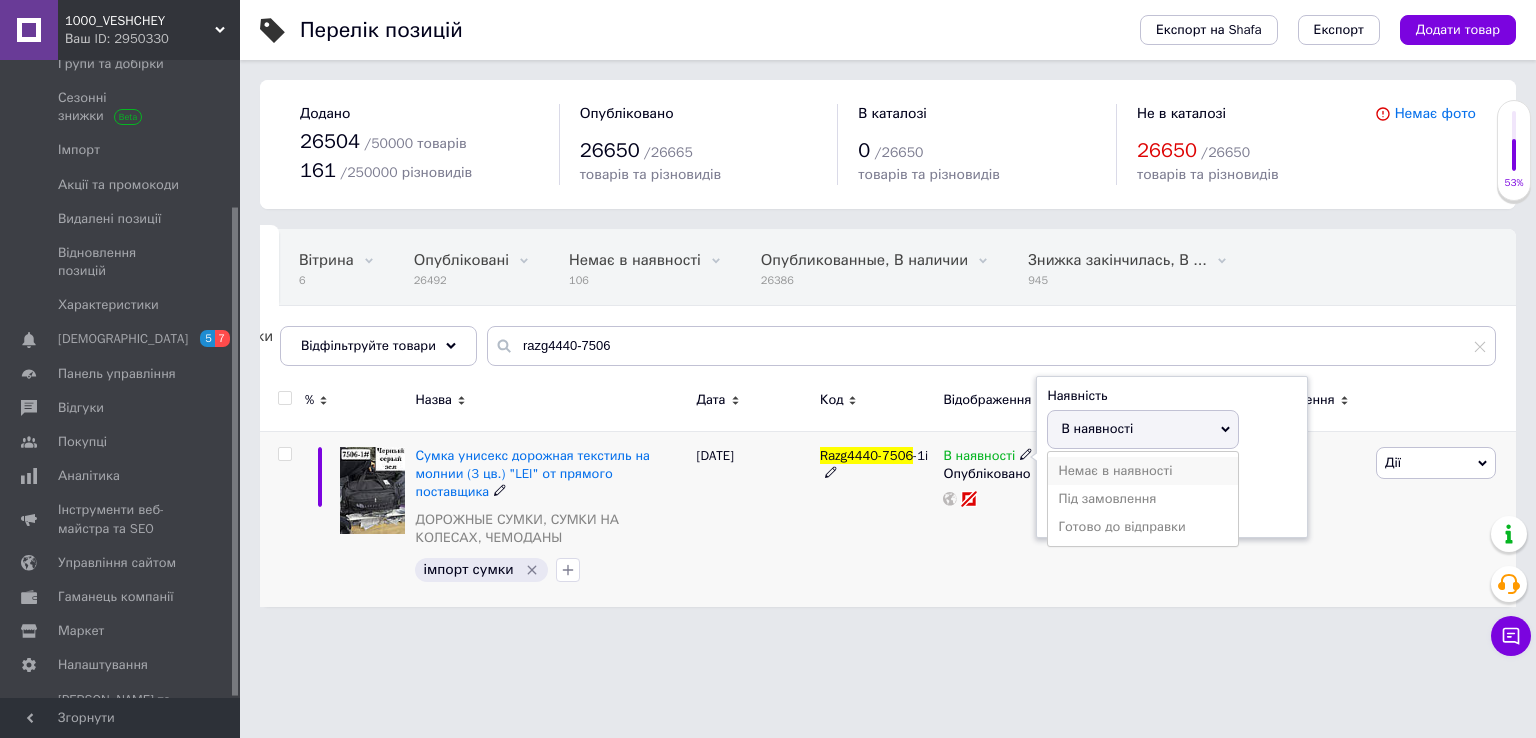 click on "Немає в наявності" at bounding box center [1143, 471] 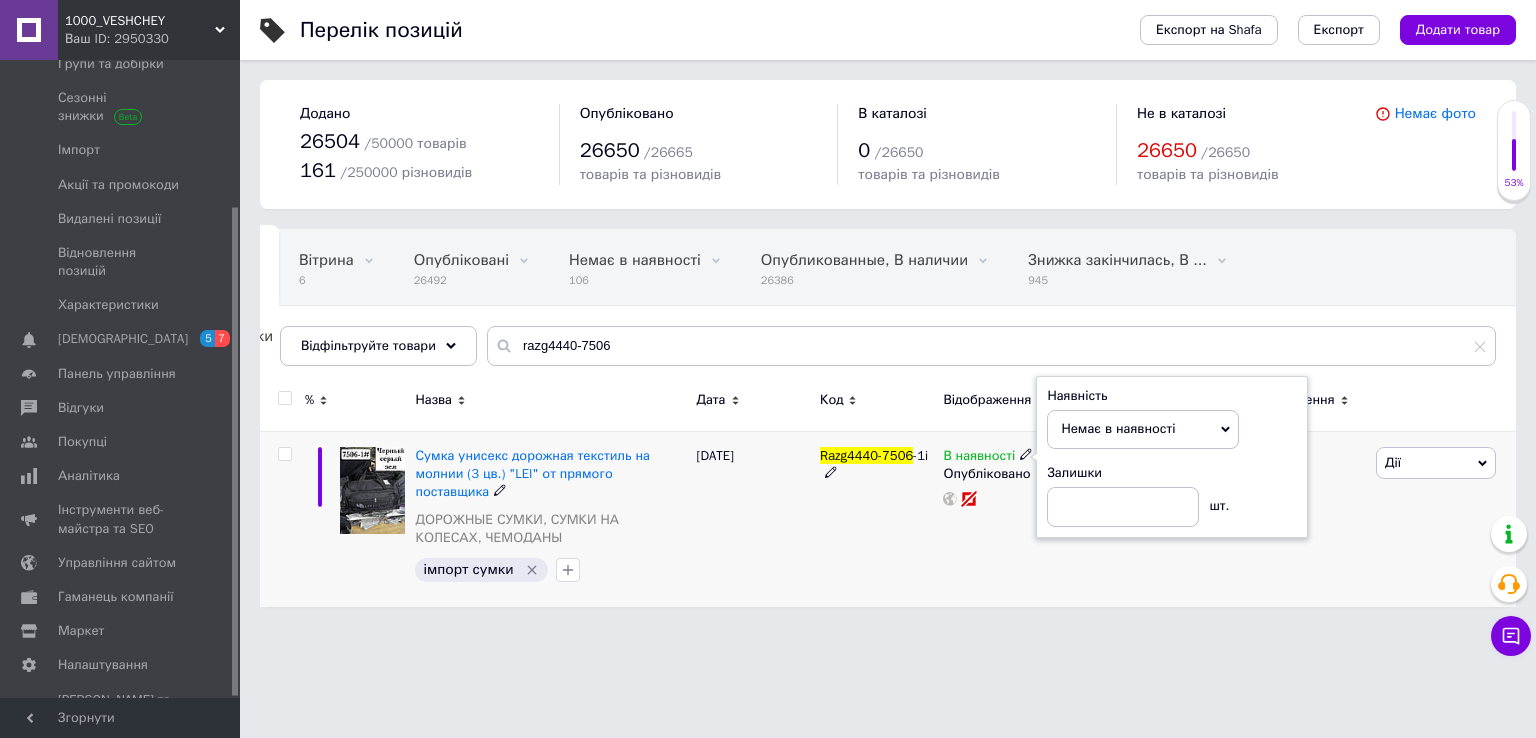 click on "В наявності Наявність Немає в наявності В наявності Під замовлення Готово до відправки Залишки шт. Опубліковано" at bounding box center (1027, 518) 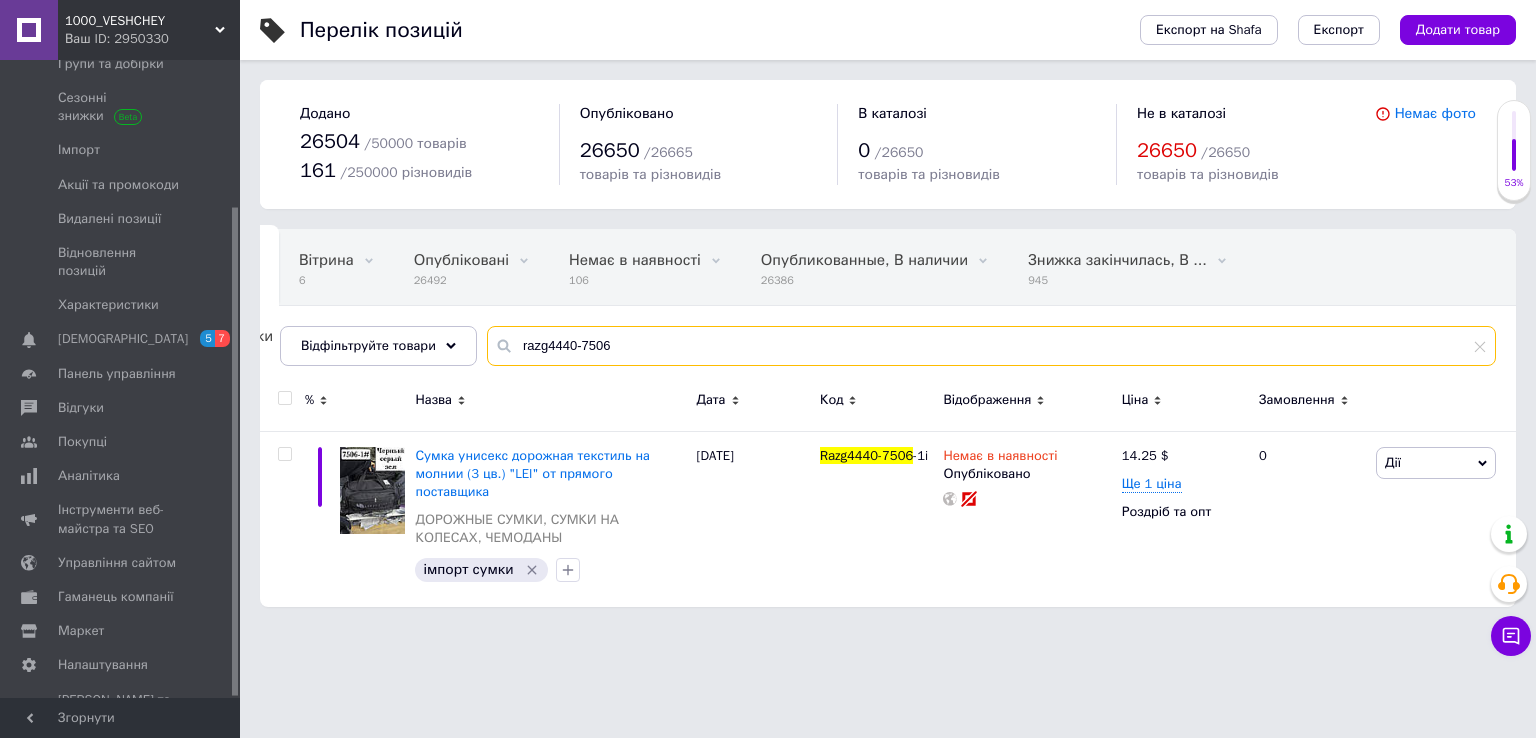 drag, startPoint x: 625, startPoint y: 341, endPoint x: 575, endPoint y: 353, distance: 51.41984 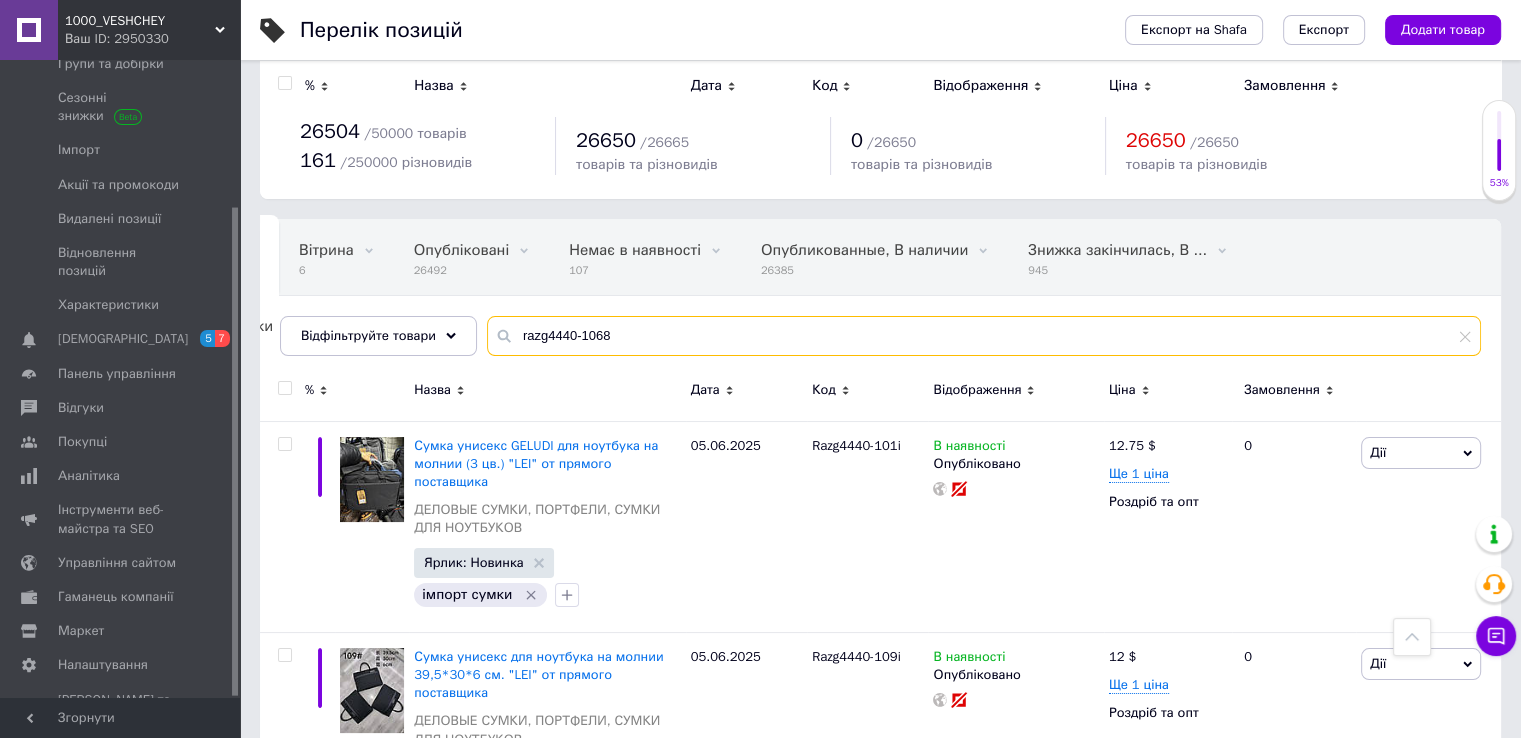 scroll, scrollTop: 0, scrollLeft: 0, axis: both 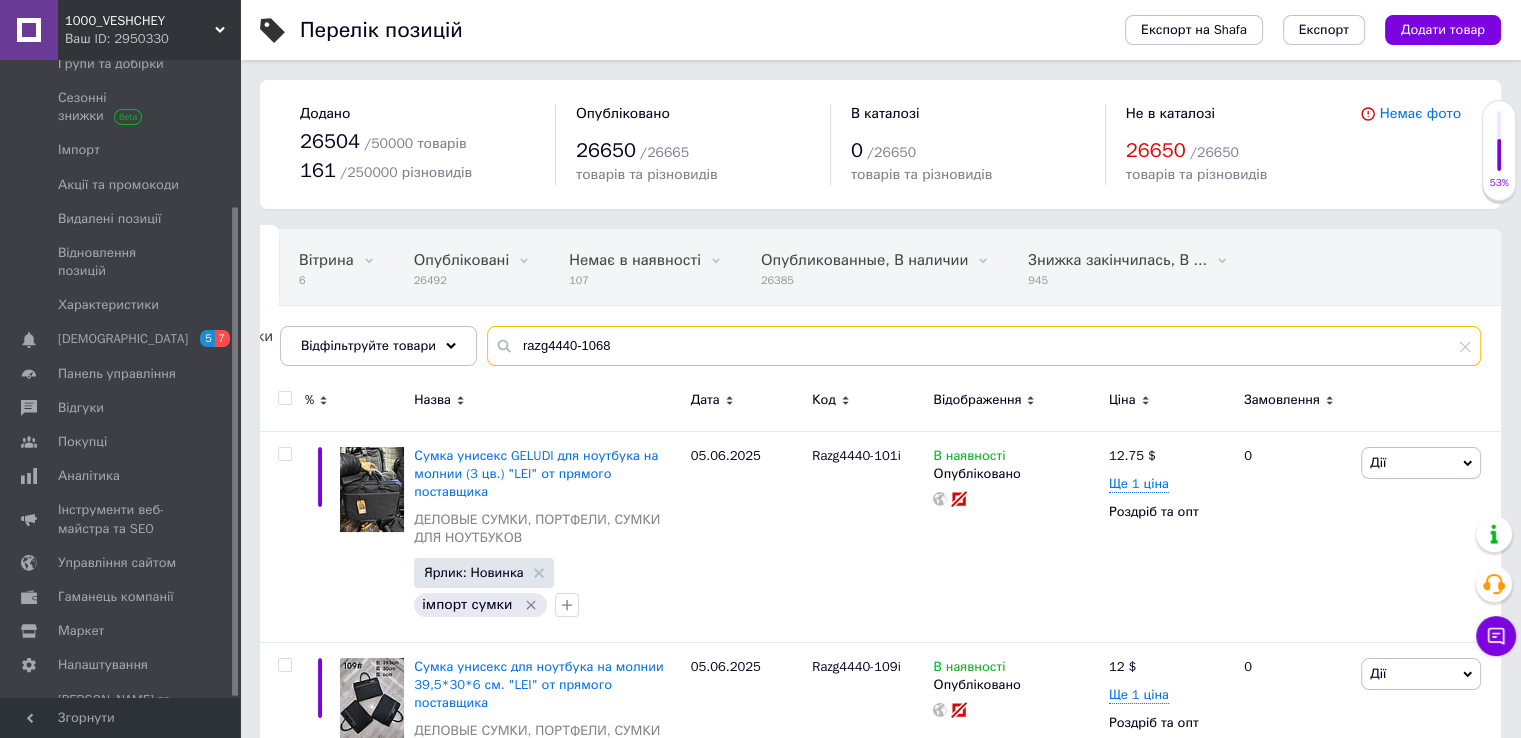 click on "razg4440-1068" at bounding box center [984, 346] 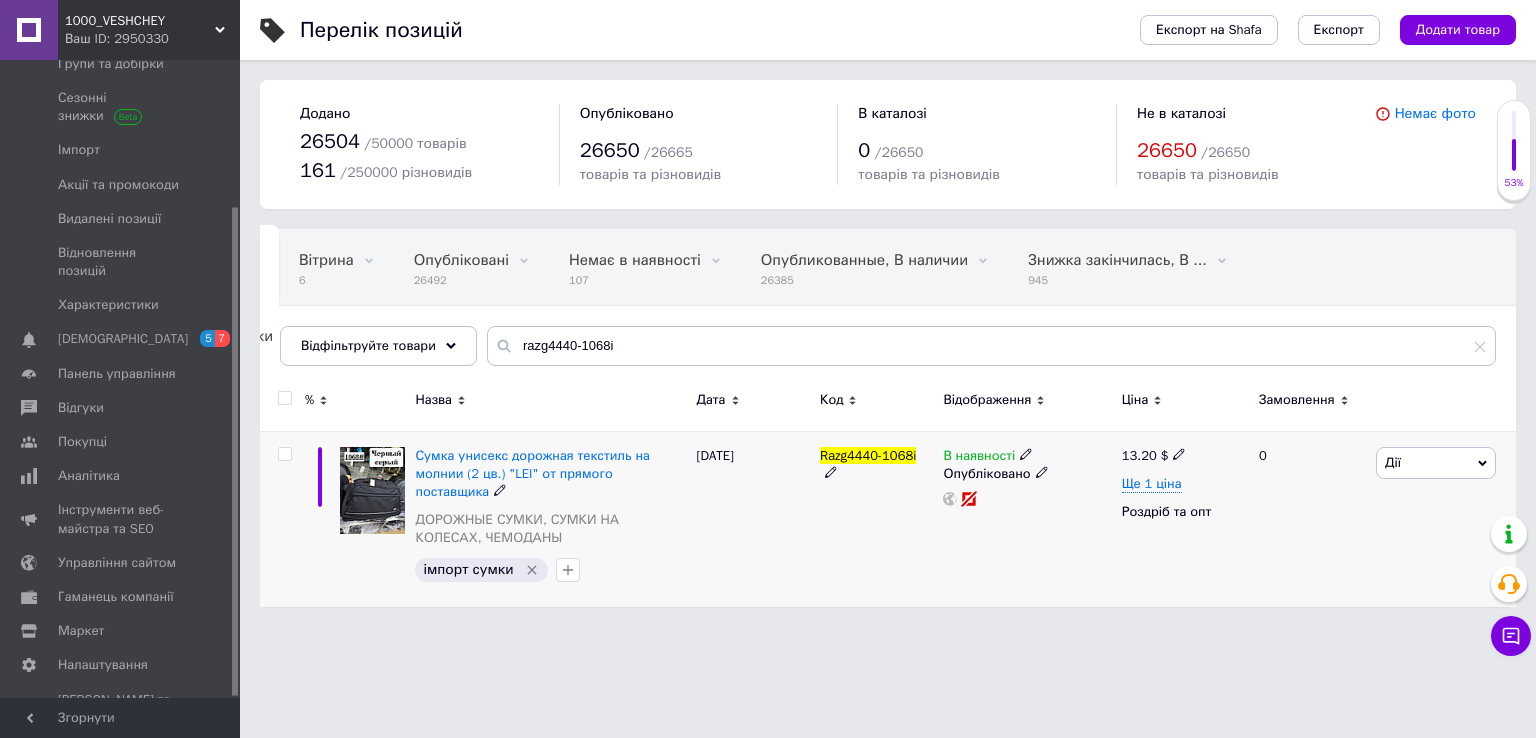 click 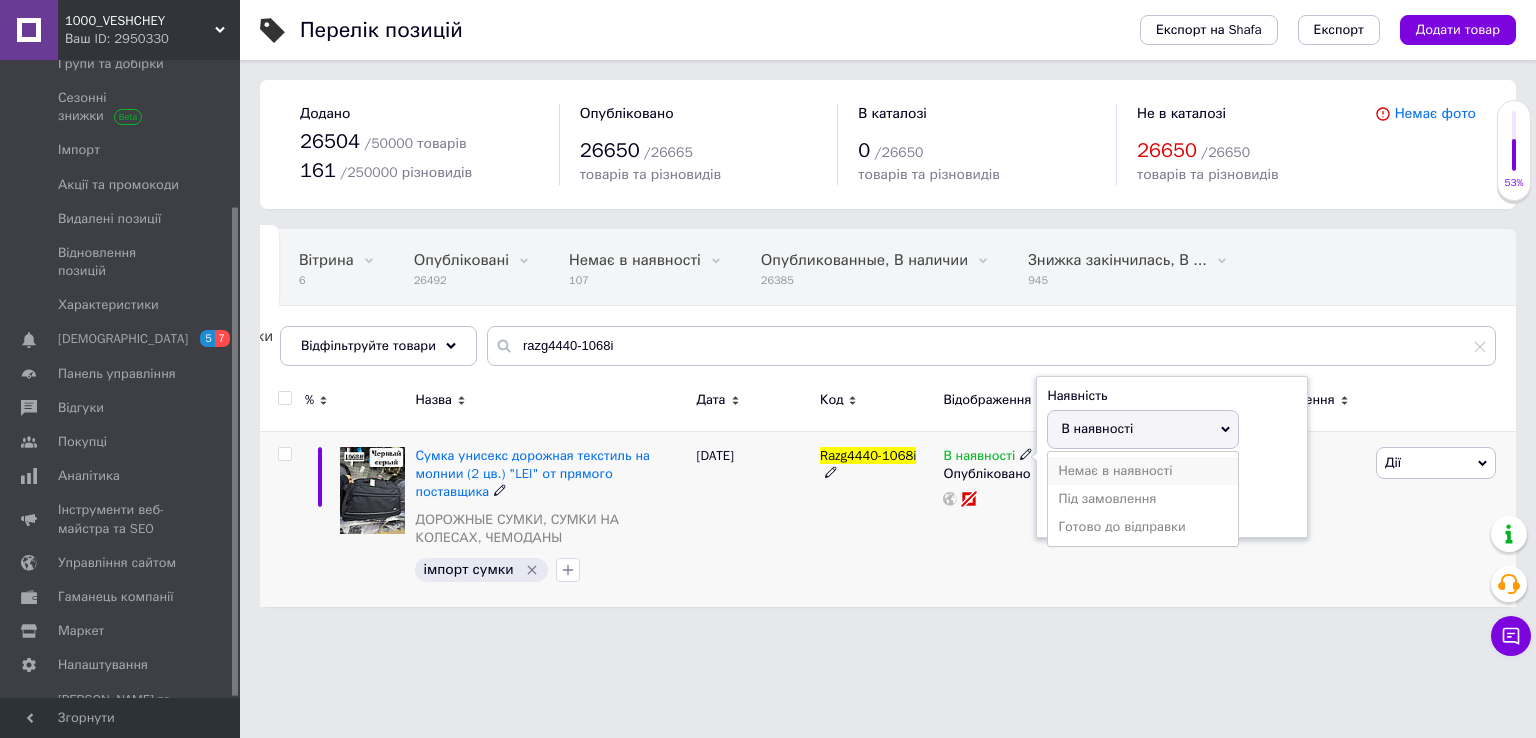 click on "Немає в наявності" at bounding box center (1143, 471) 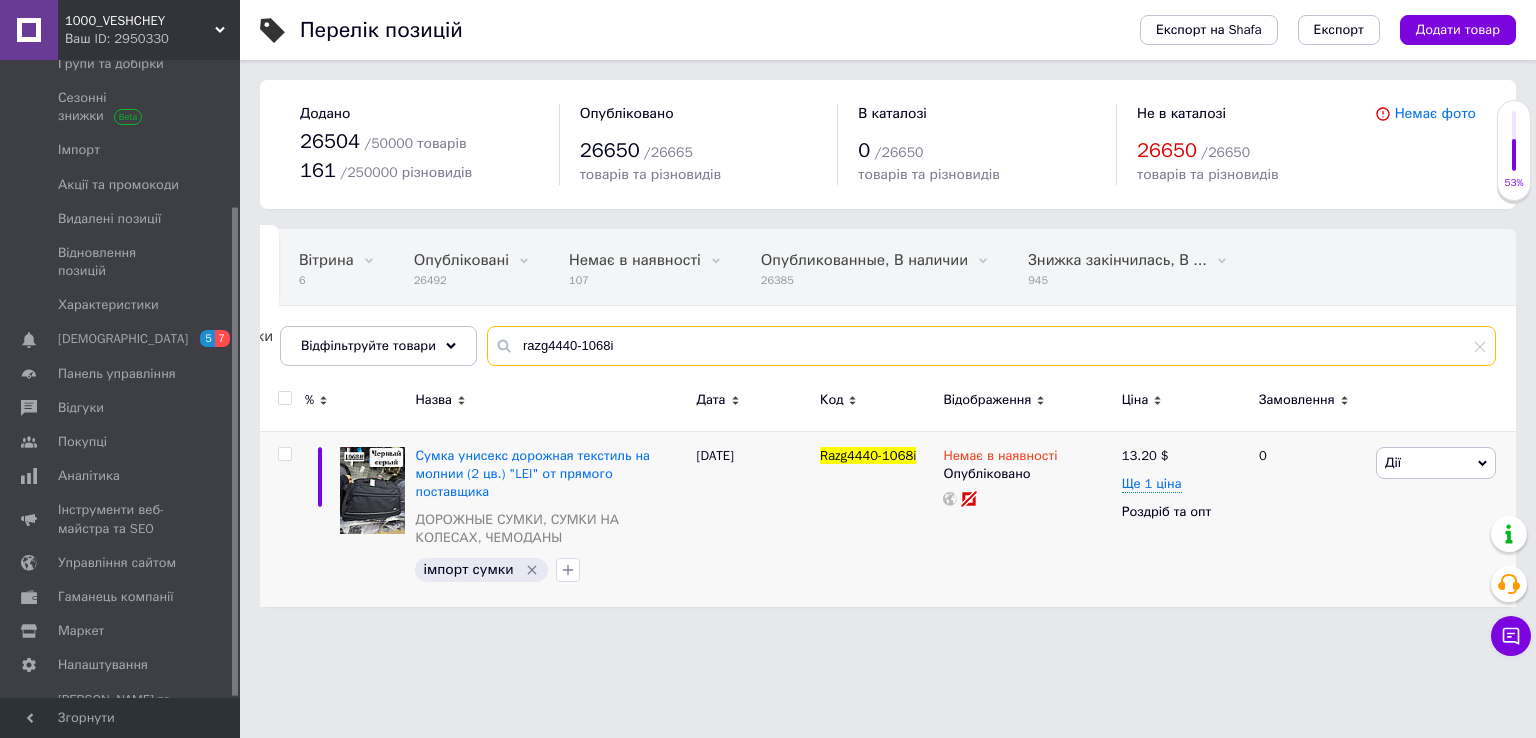 drag, startPoint x: 604, startPoint y: 339, endPoint x: 576, endPoint y: 346, distance: 28.86174 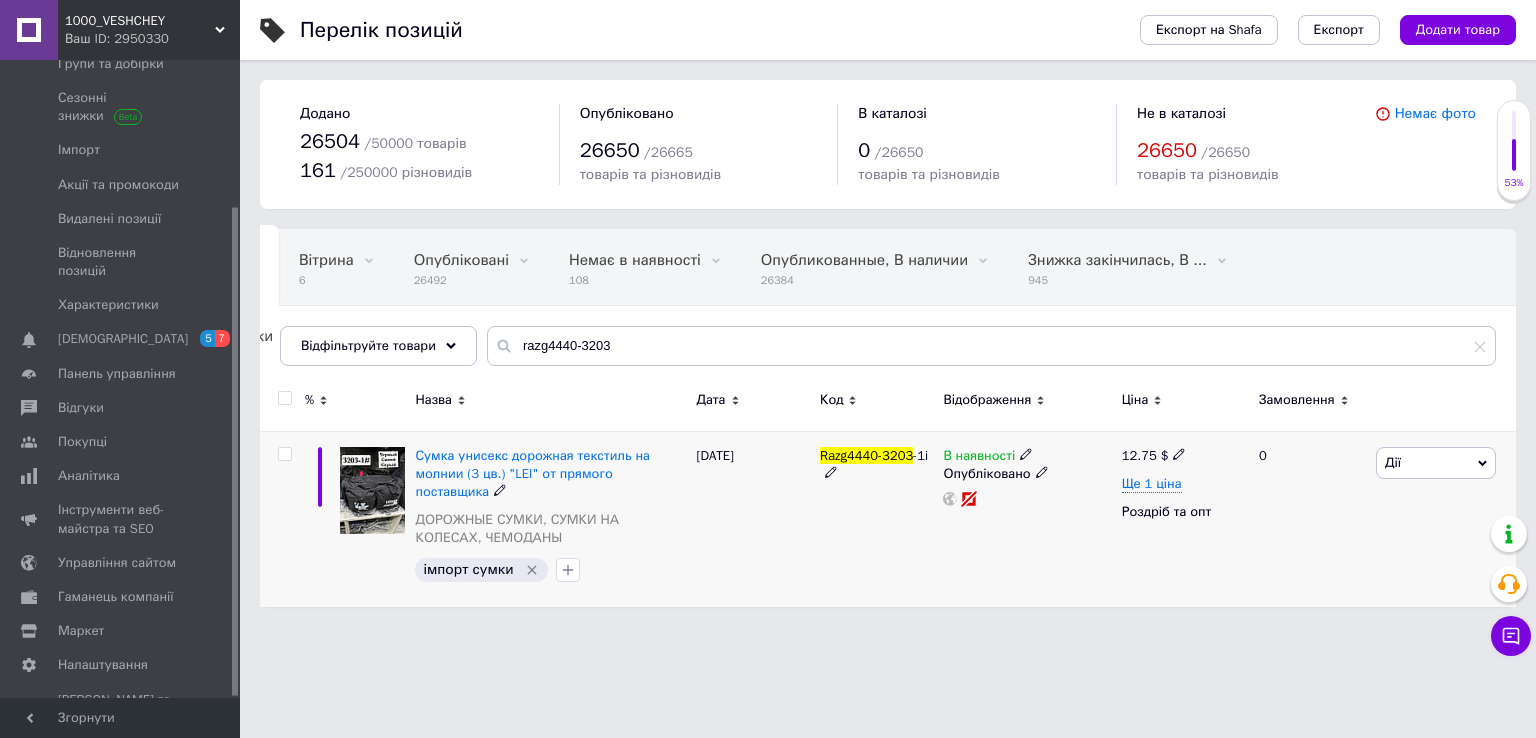 click 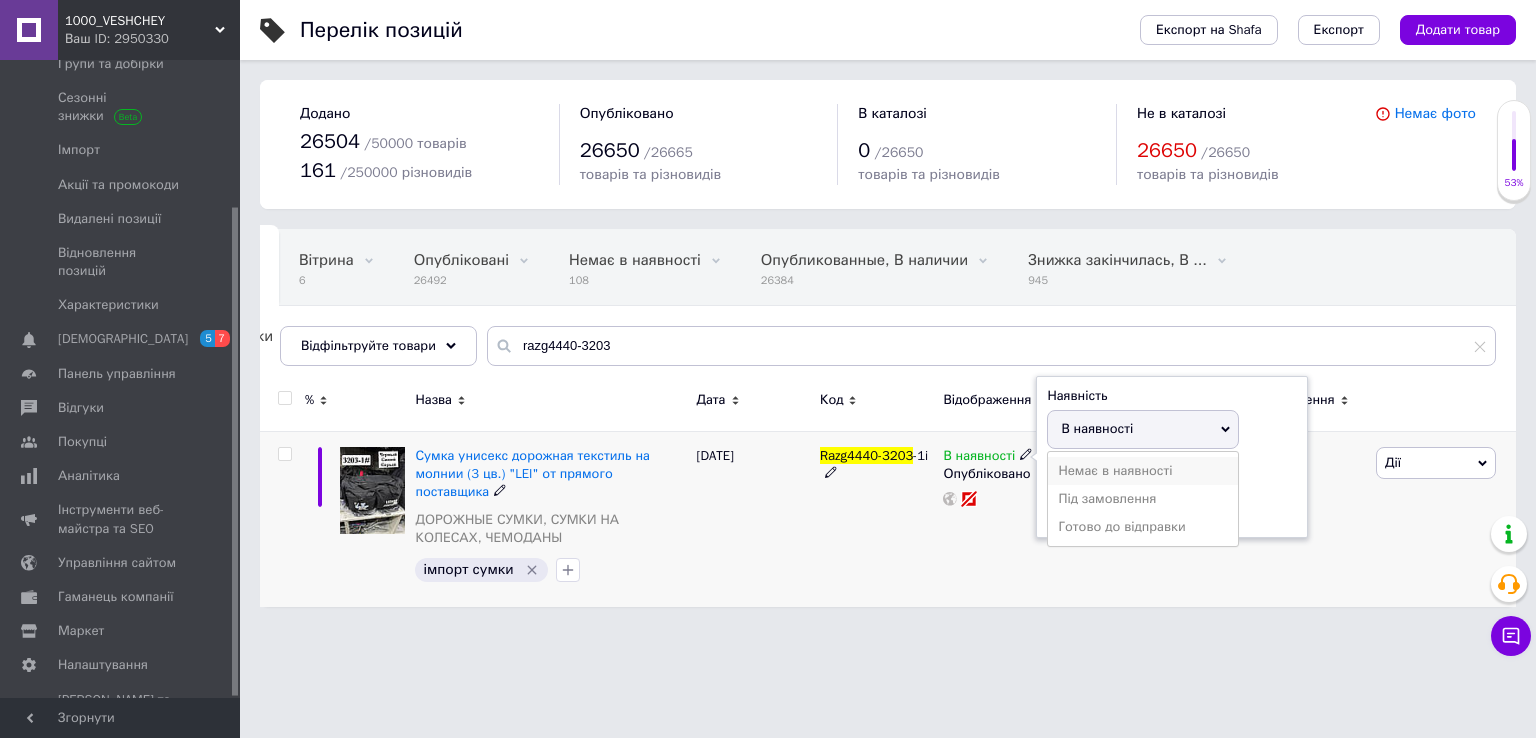 click on "Немає в наявності" at bounding box center [1143, 471] 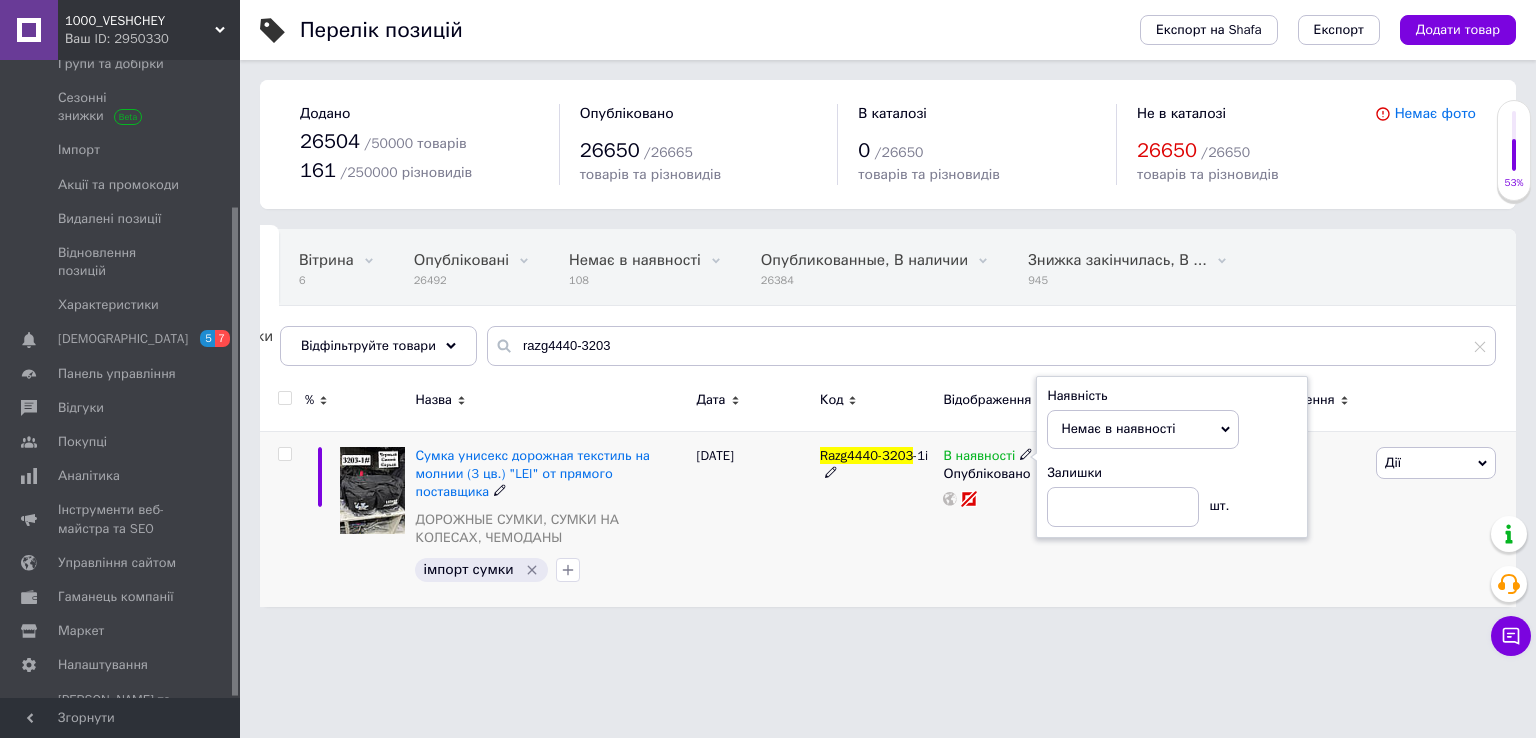 click on "В наявності Наявність Немає в наявності В наявності Під замовлення Готово до відправки Залишки шт. Опубліковано" at bounding box center (1027, 518) 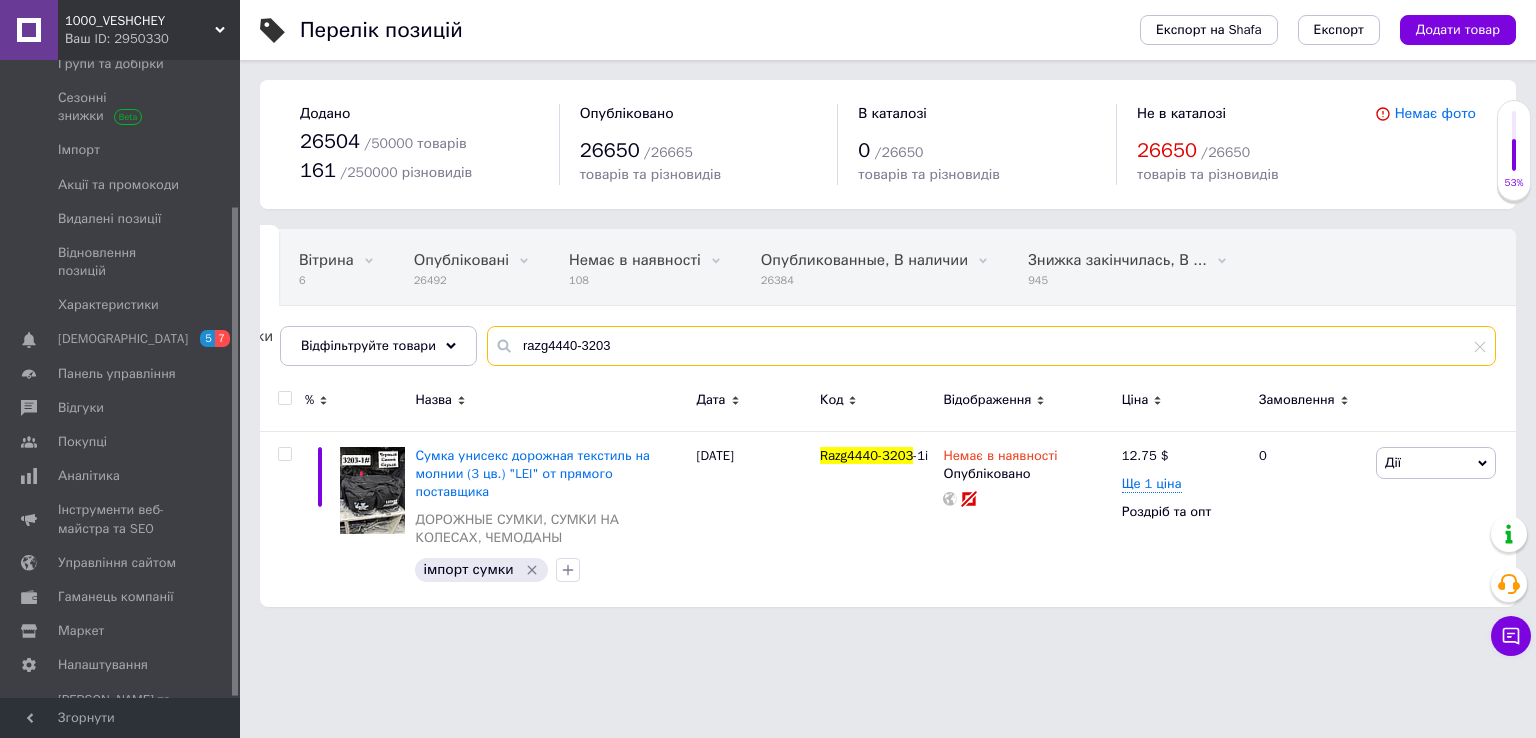 drag, startPoint x: 612, startPoint y: 340, endPoint x: 576, endPoint y: 349, distance: 37.107952 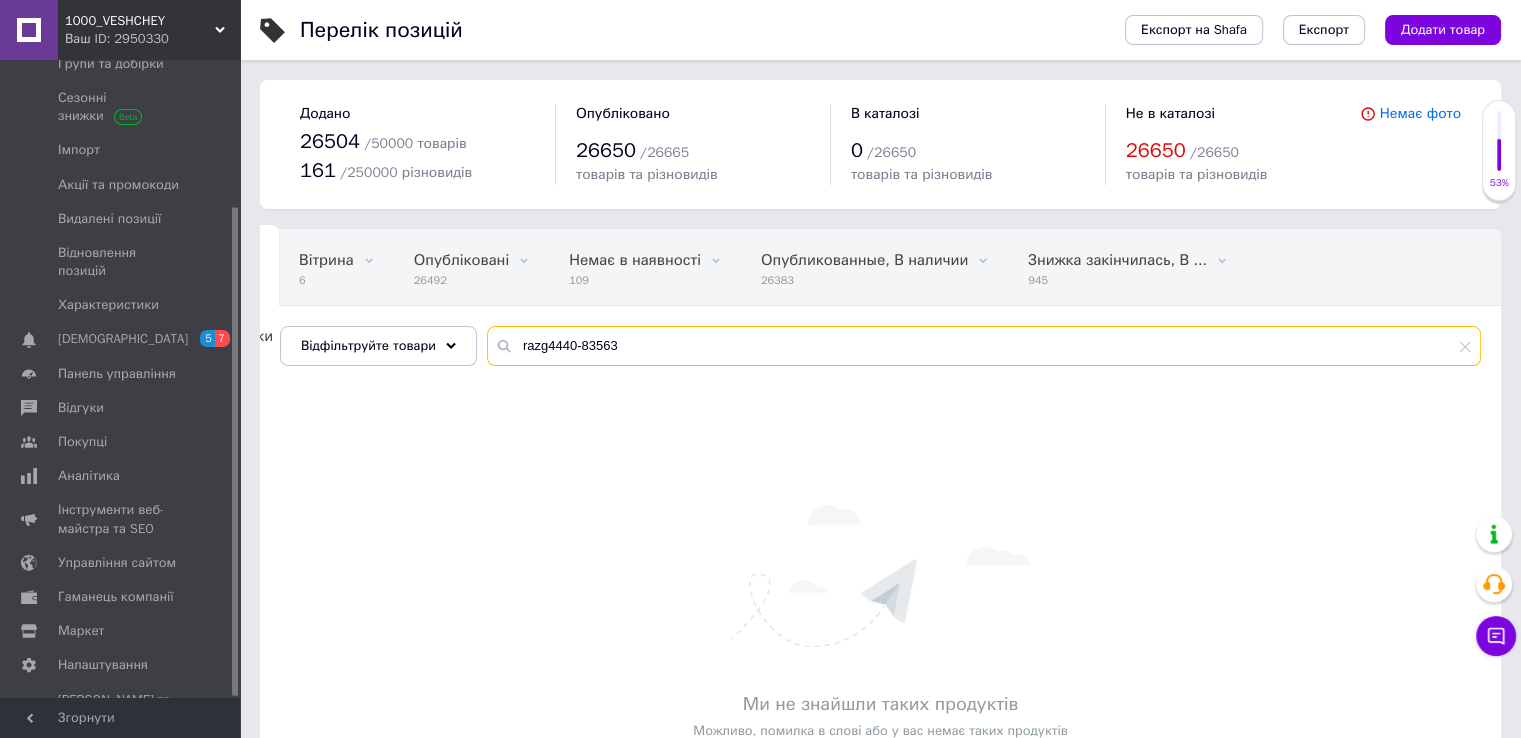click on "razg4440-83563" at bounding box center (984, 346) 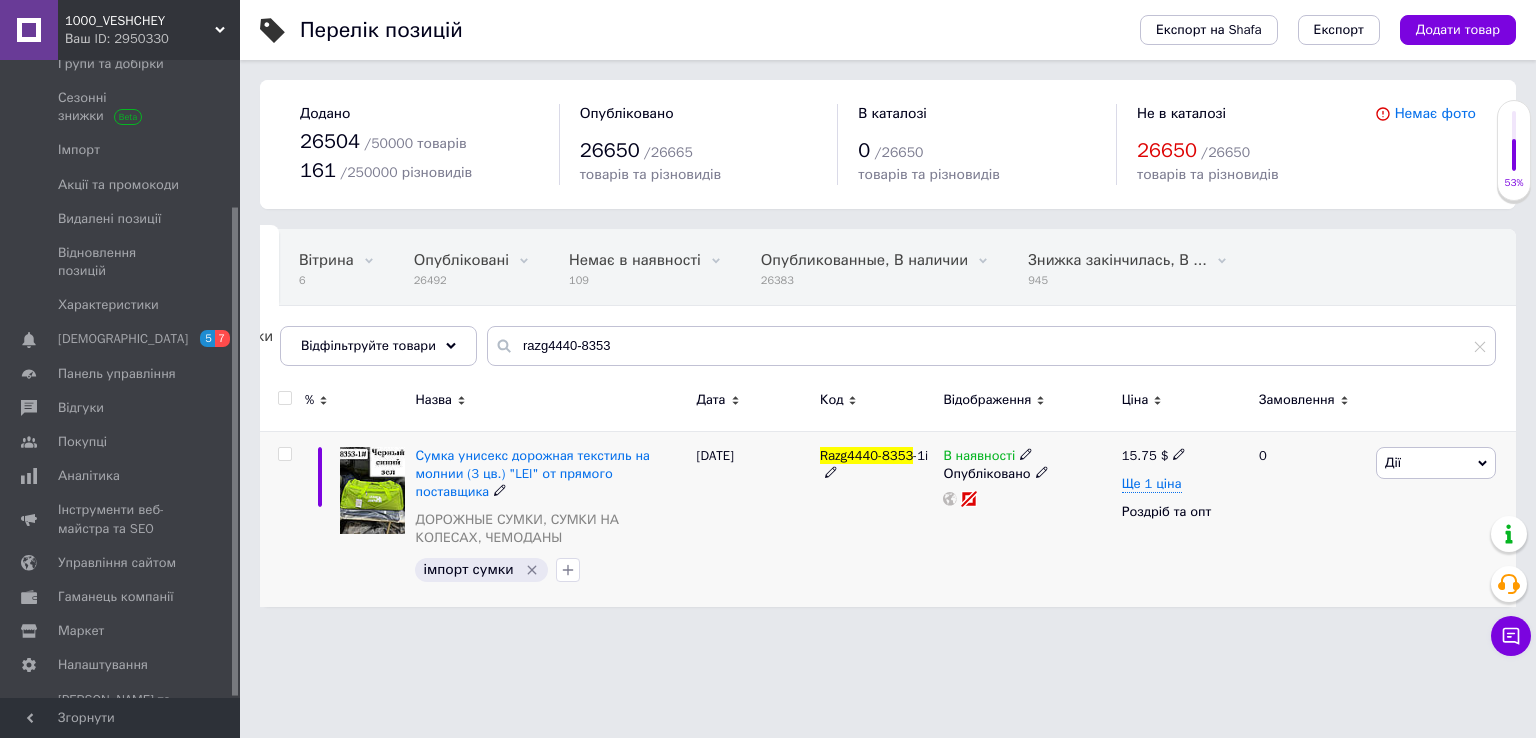 click 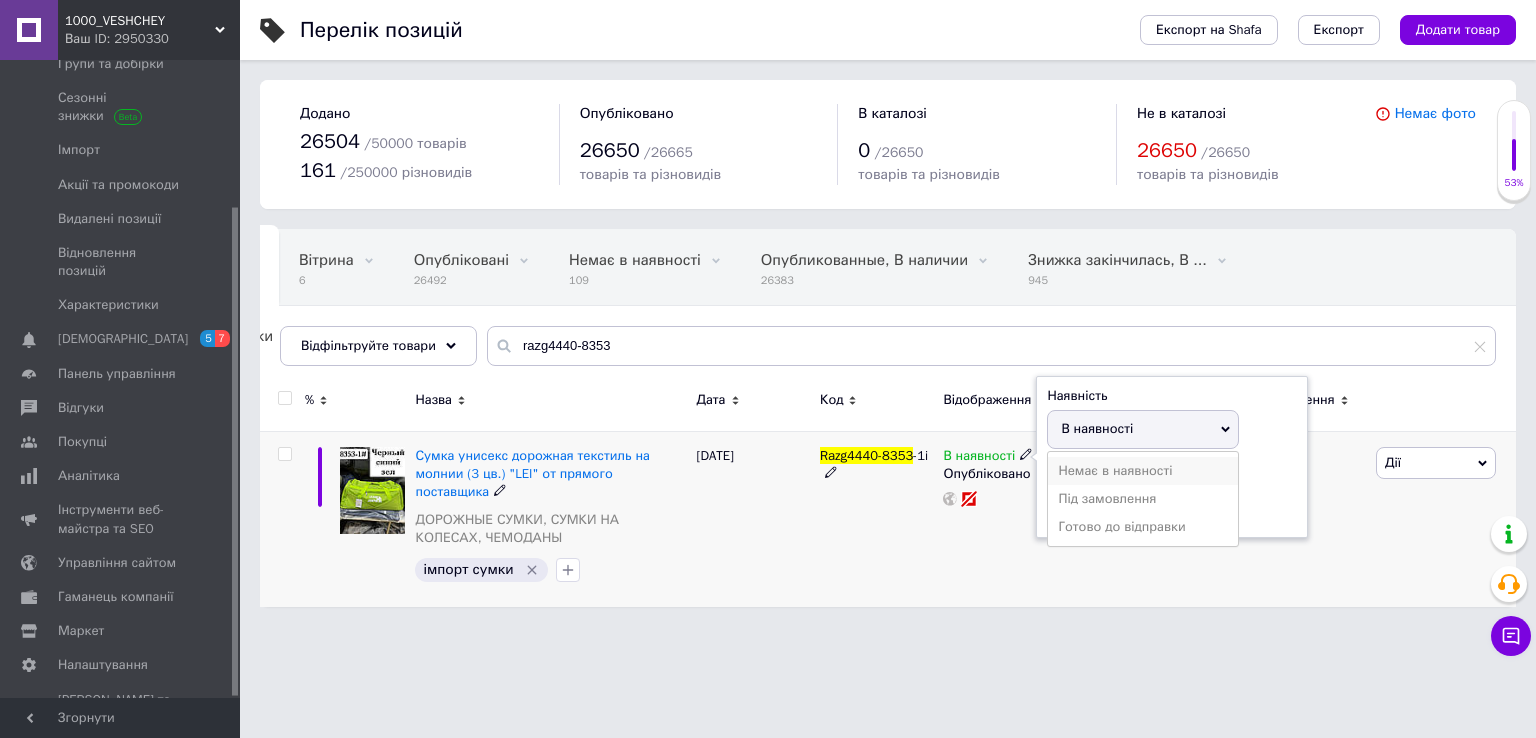 click on "Немає в наявності" at bounding box center (1143, 471) 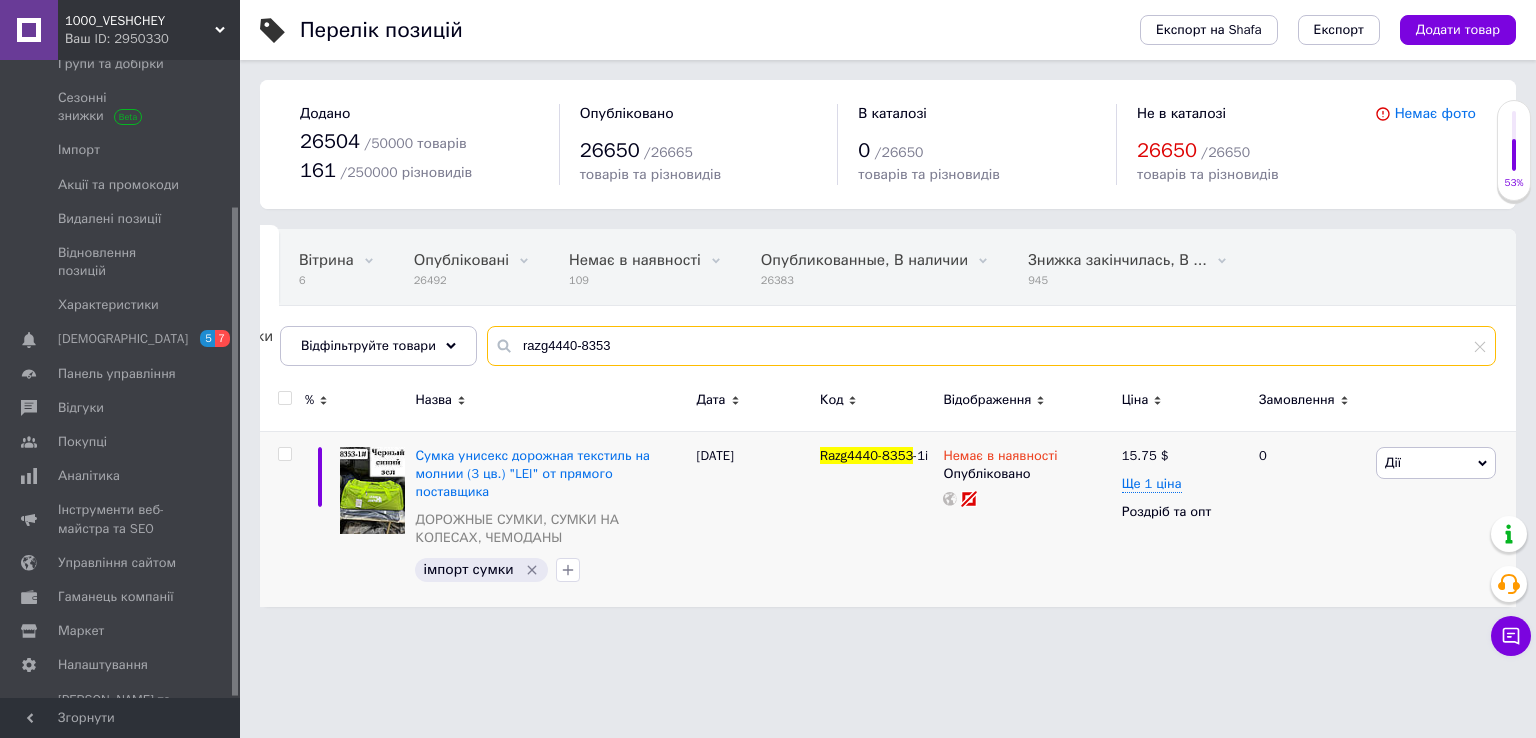drag, startPoint x: 653, startPoint y: 349, endPoint x: 573, endPoint y: 349, distance: 80 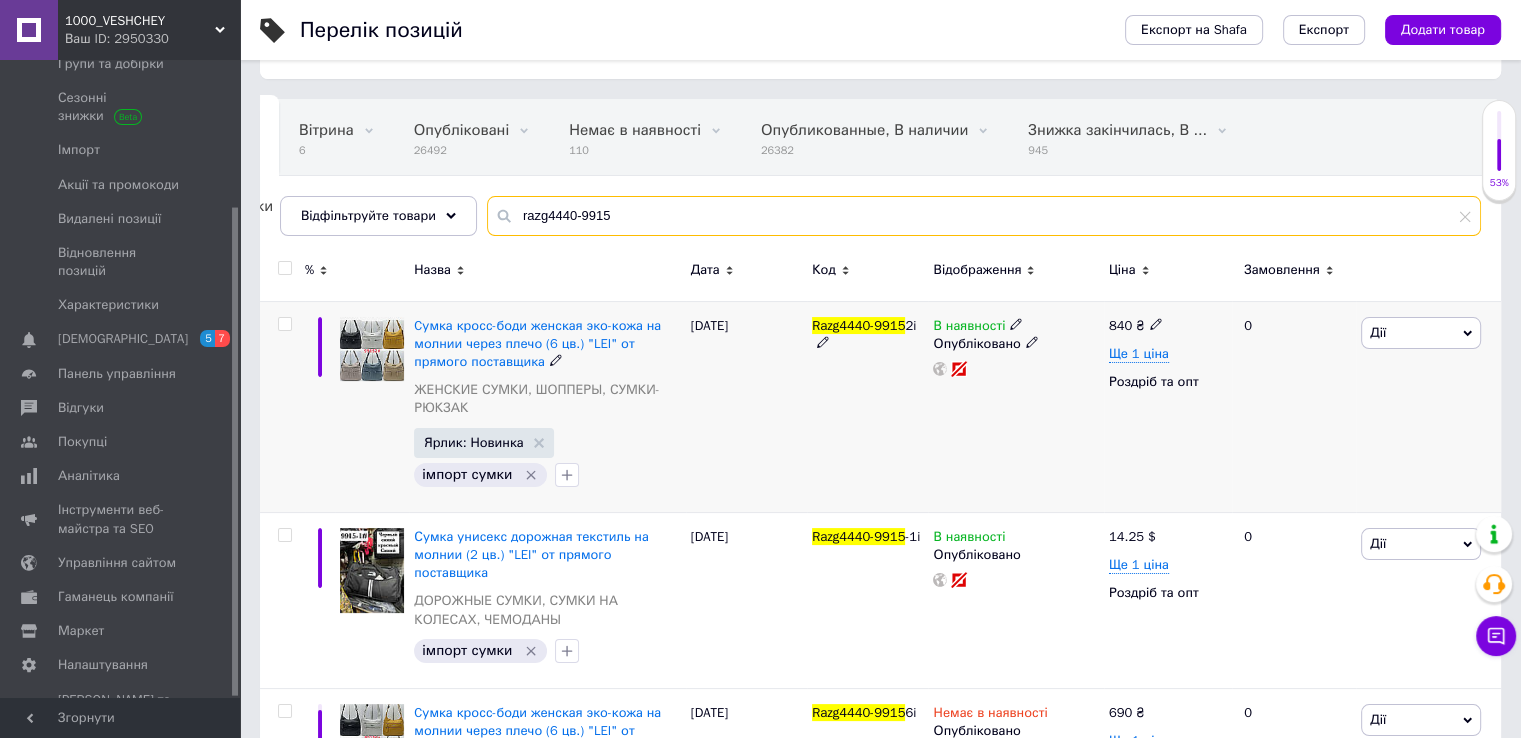 scroll, scrollTop: 292, scrollLeft: 0, axis: vertical 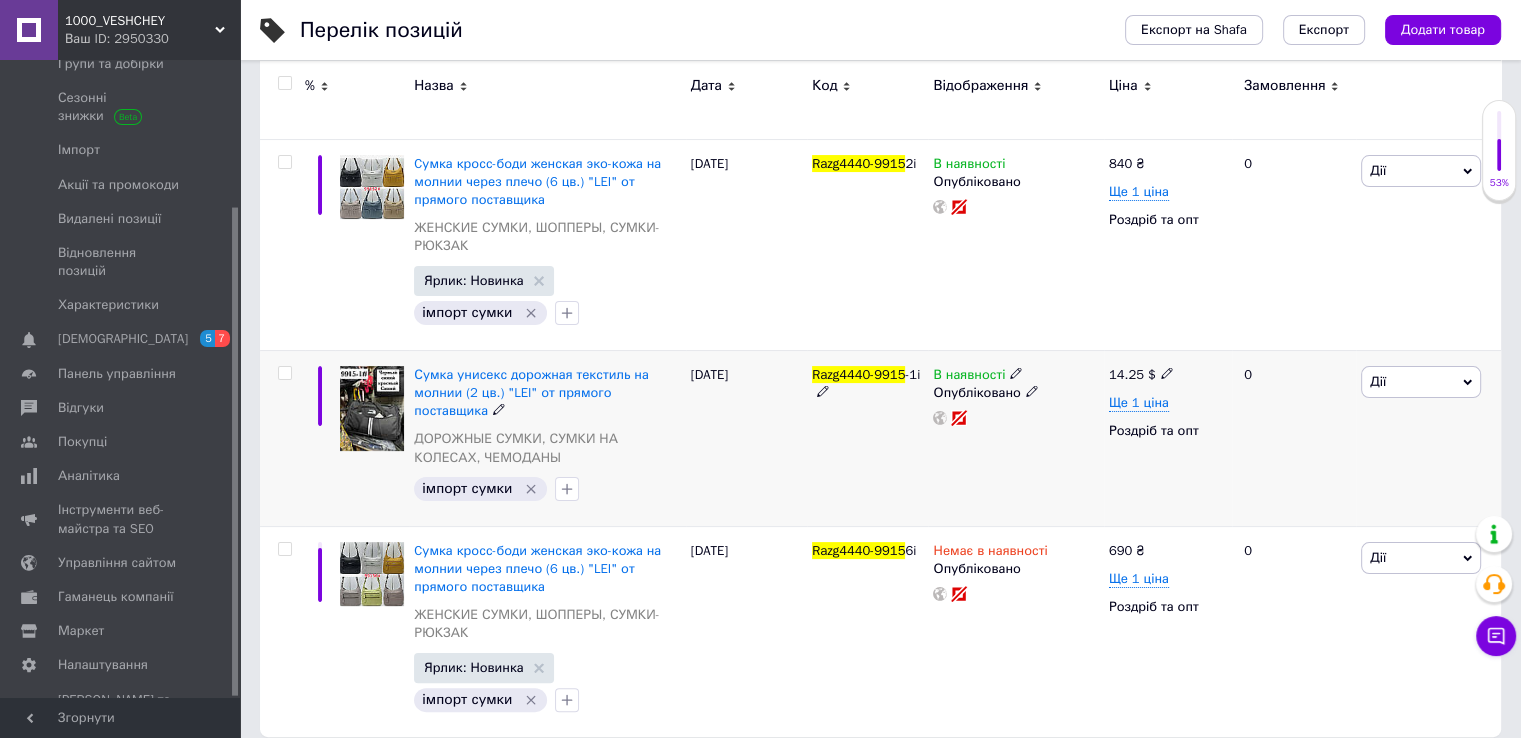 click 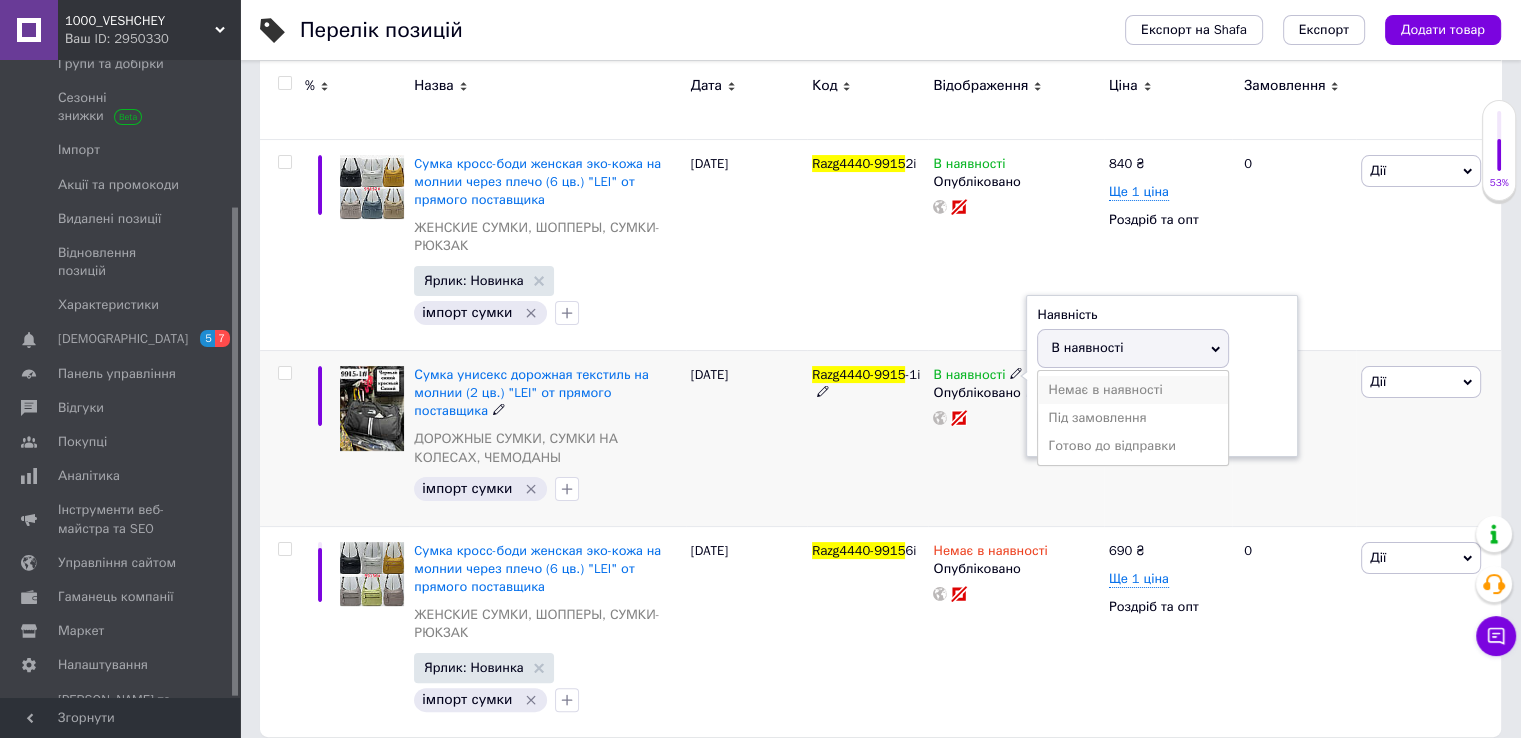 click on "Немає в наявності" at bounding box center (1133, 390) 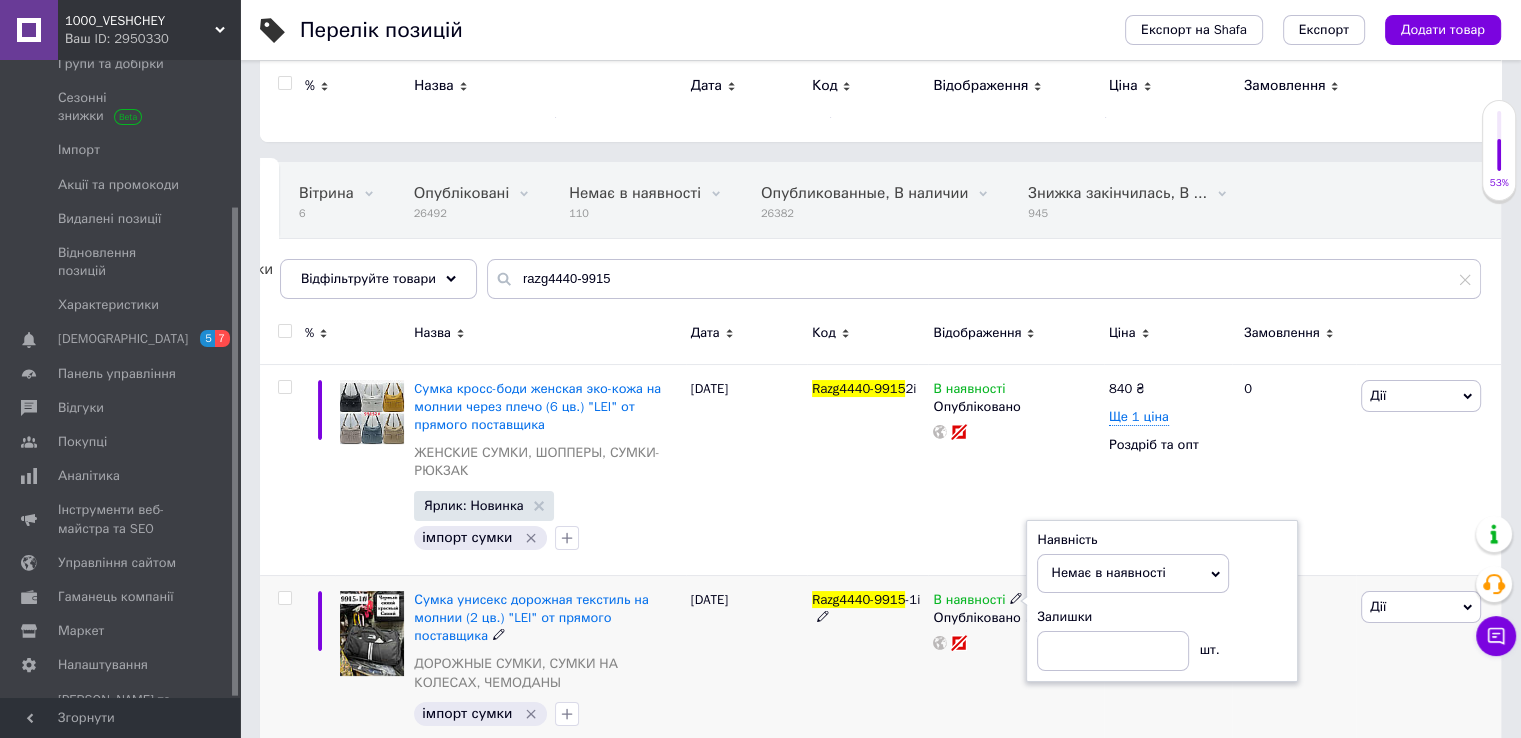 scroll, scrollTop: 0, scrollLeft: 0, axis: both 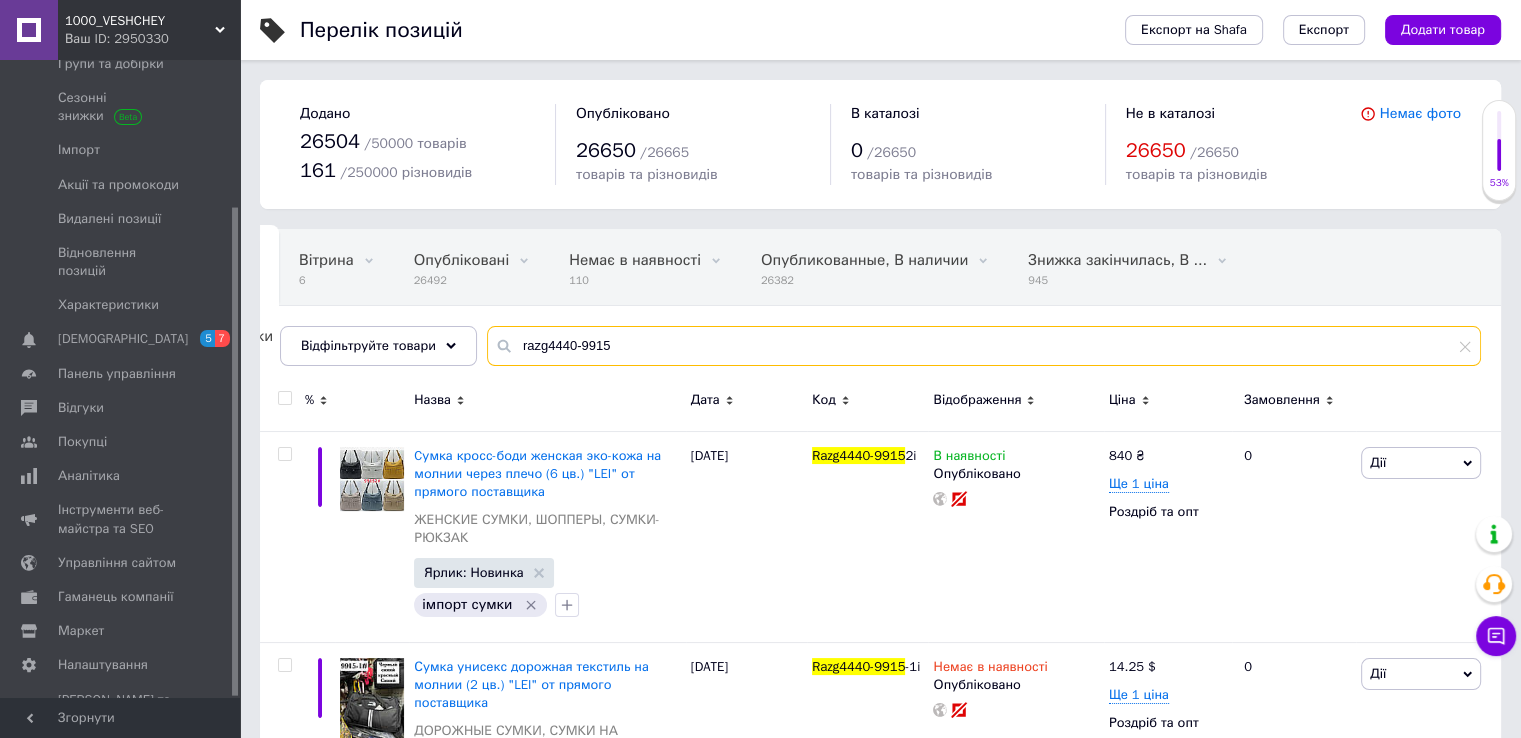 drag, startPoint x: 614, startPoint y: 345, endPoint x: 575, endPoint y: 346, distance: 39.012817 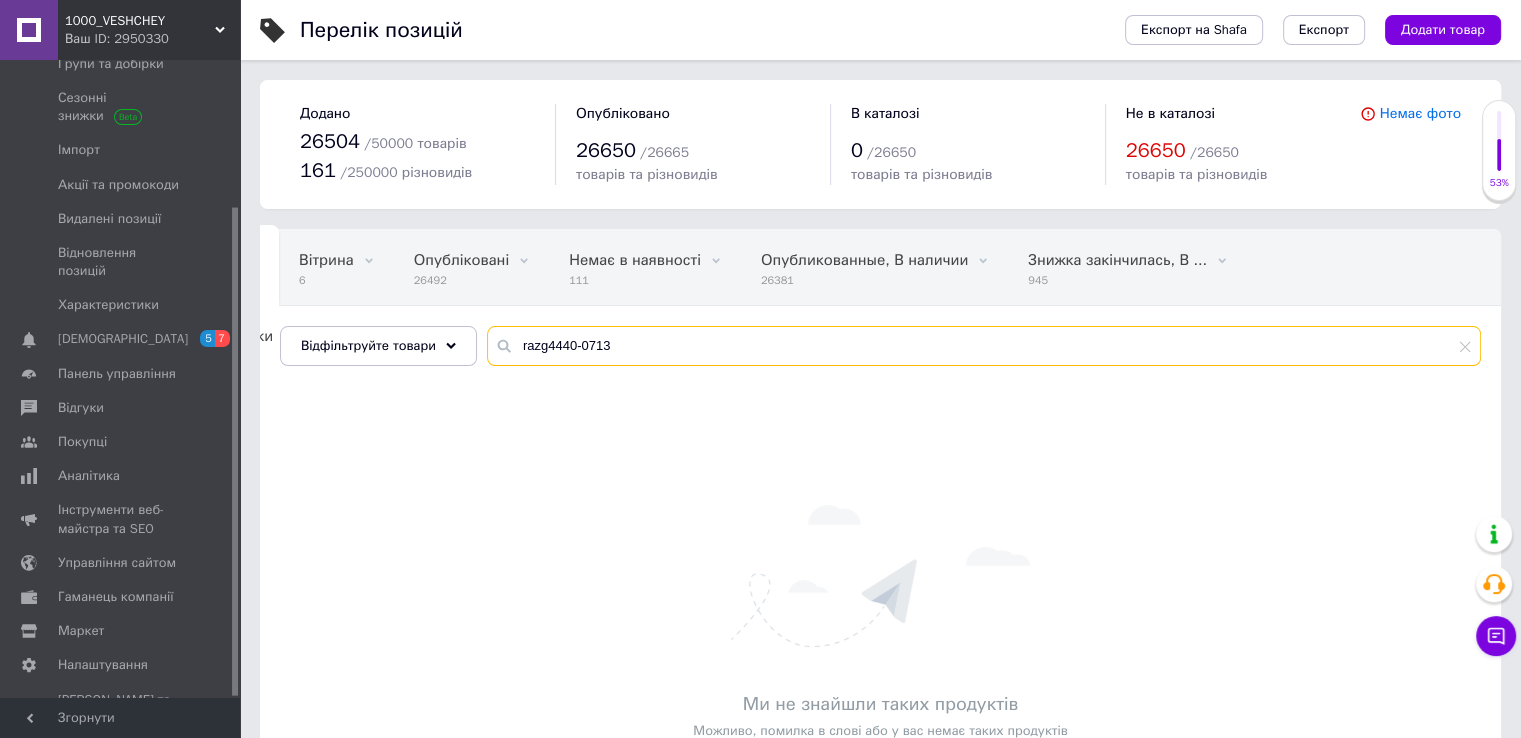 click on "razg4440-0713" at bounding box center [984, 346] 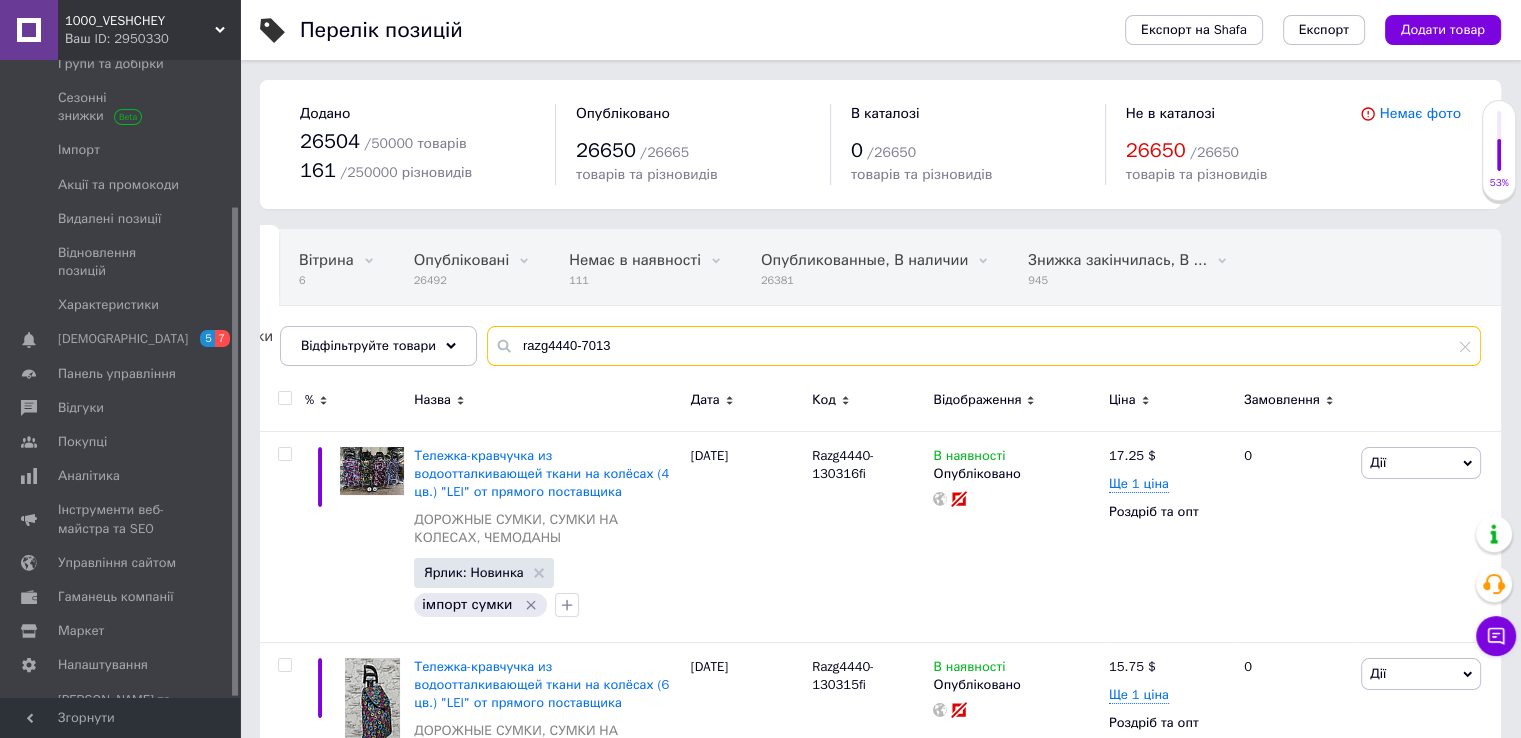click on "razg4440-7013" at bounding box center [984, 346] 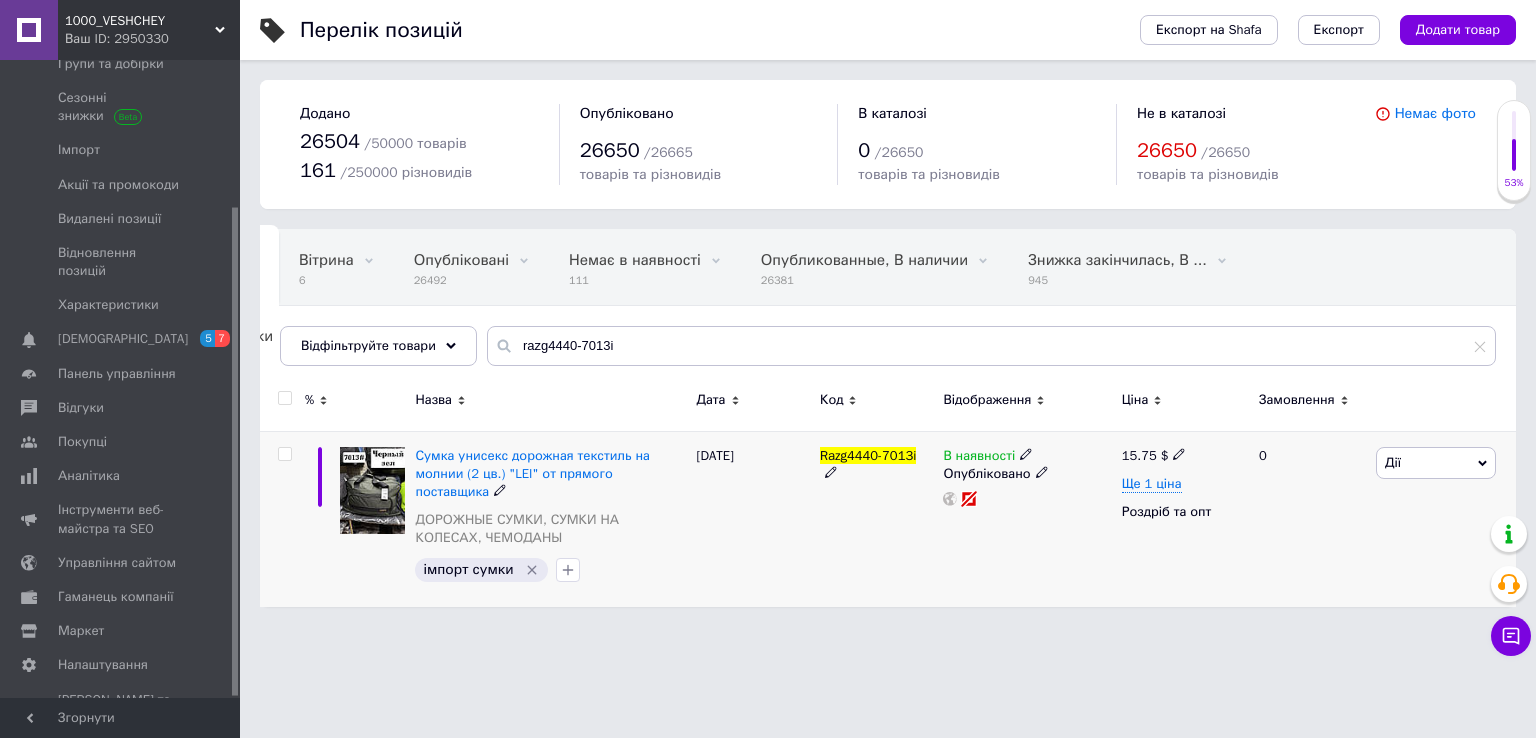 click at bounding box center (1026, 453) 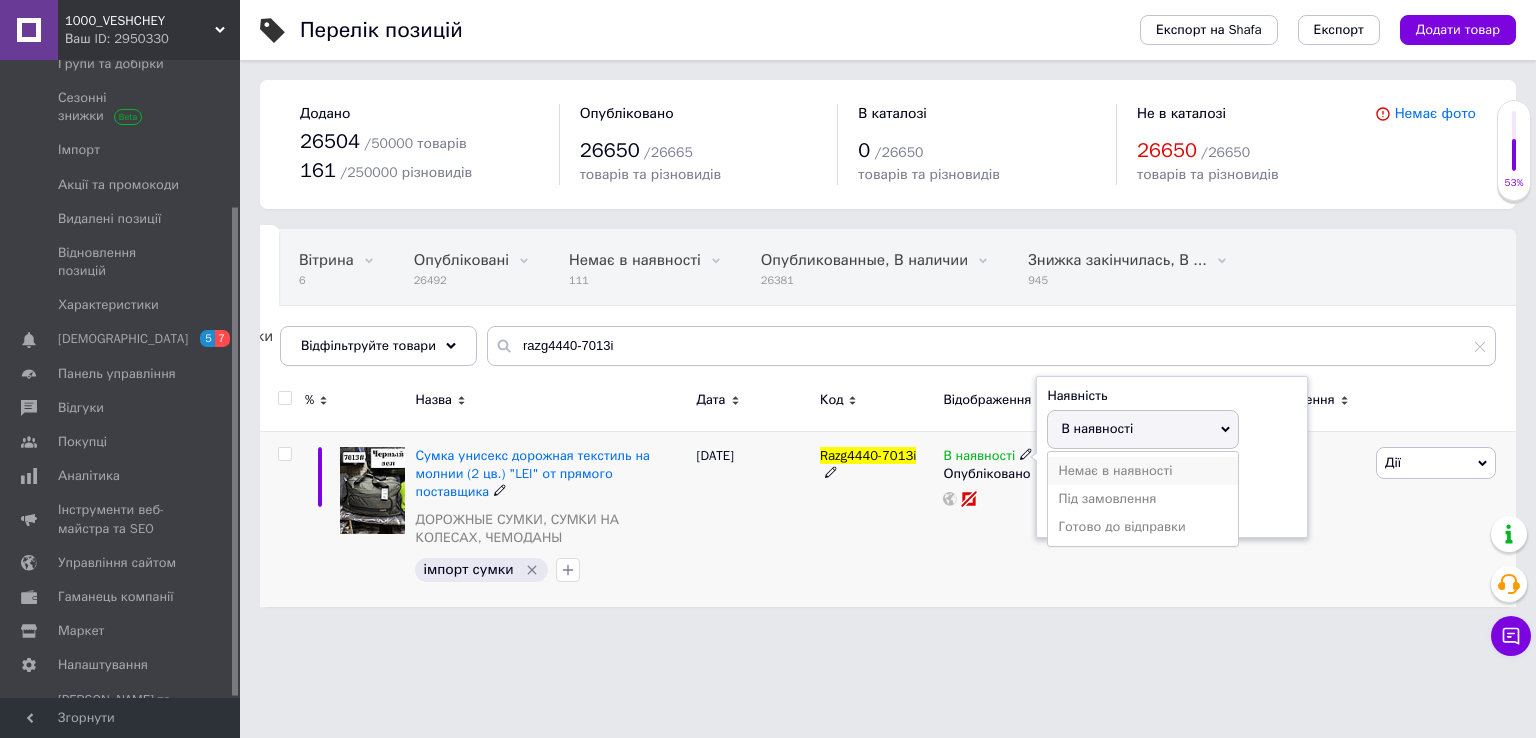 click on "Немає в наявності" at bounding box center (1143, 471) 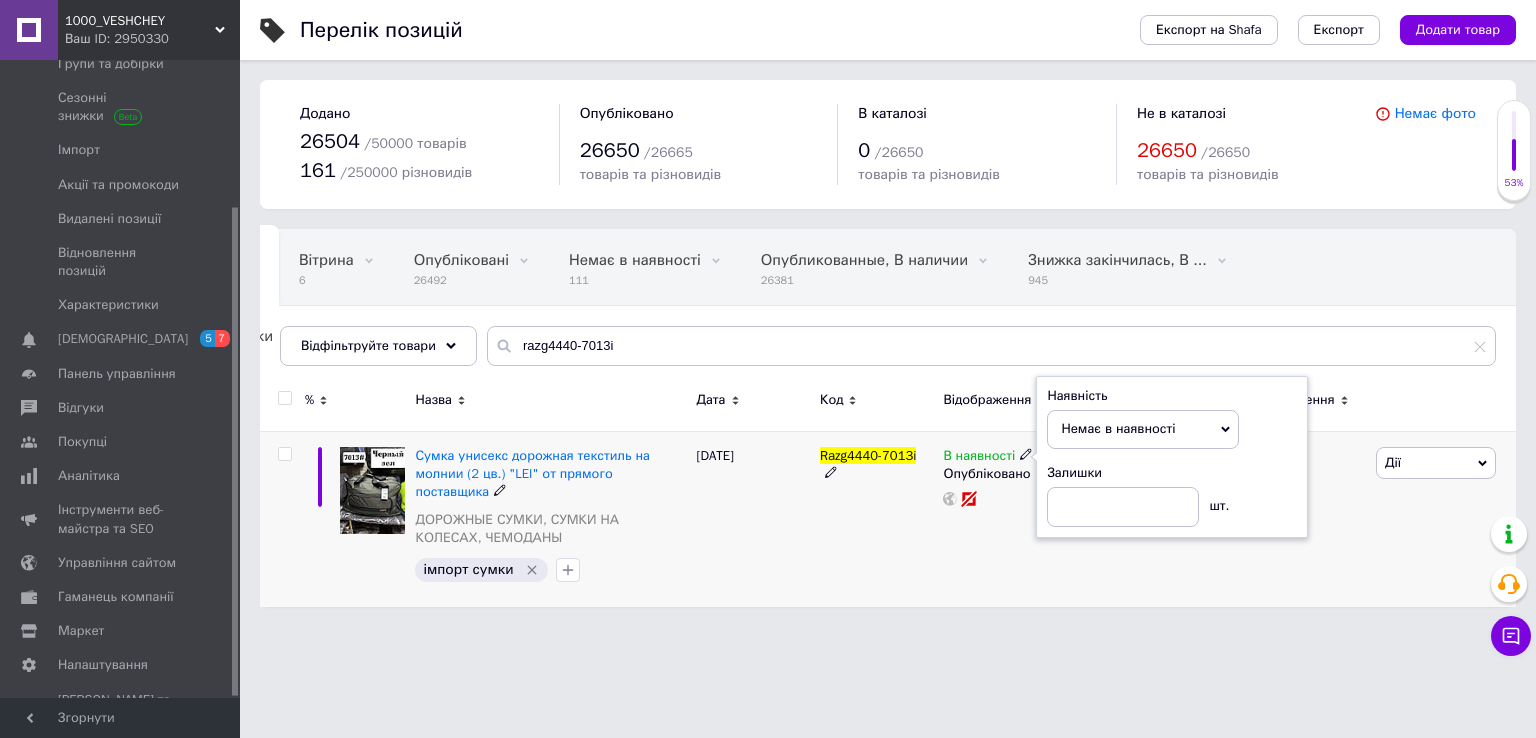 click on "В наявності Наявність Немає в наявності В наявності Під замовлення Готово до відправки Залишки шт. Опубліковано" at bounding box center (1027, 518) 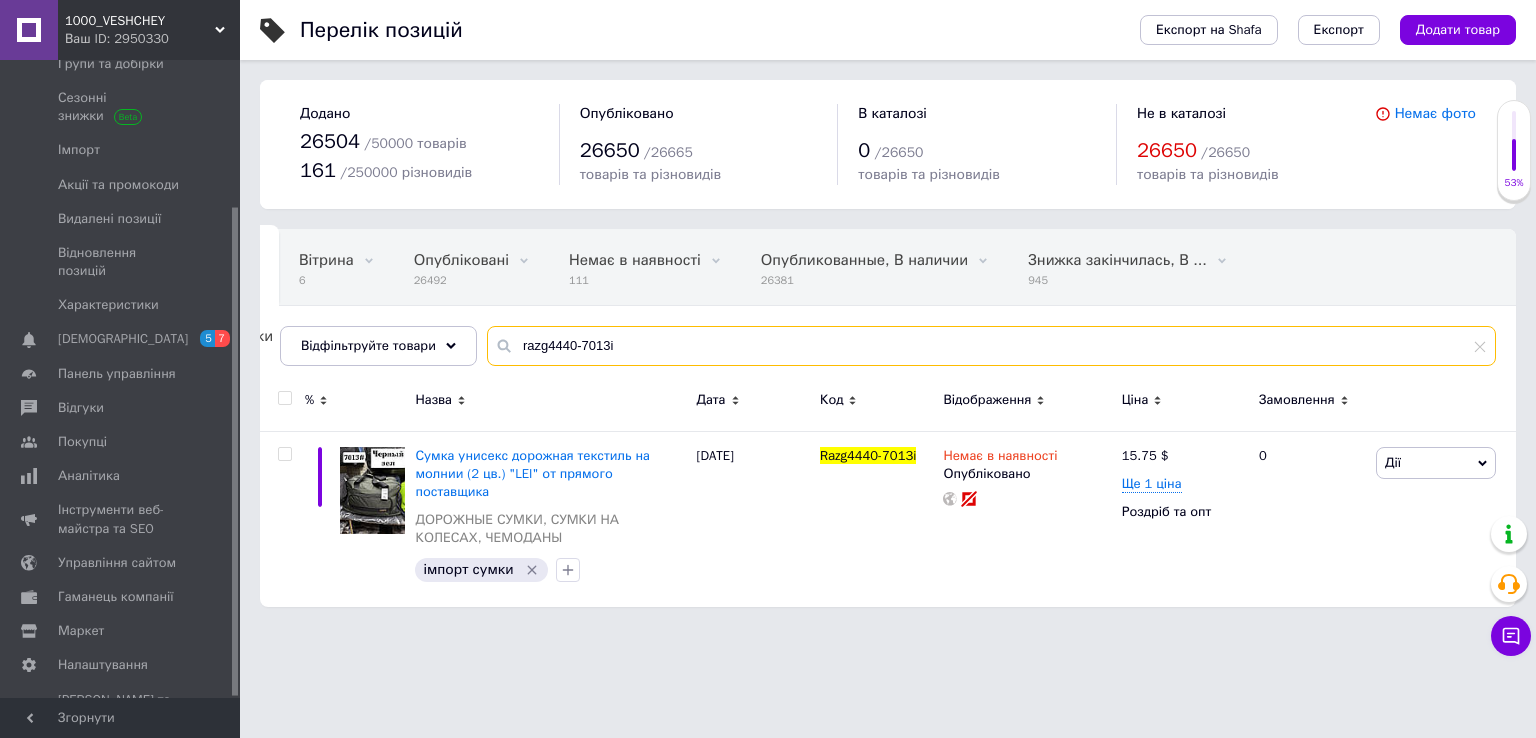 drag, startPoint x: 627, startPoint y: 349, endPoint x: 575, endPoint y: 341, distance: 52.611786 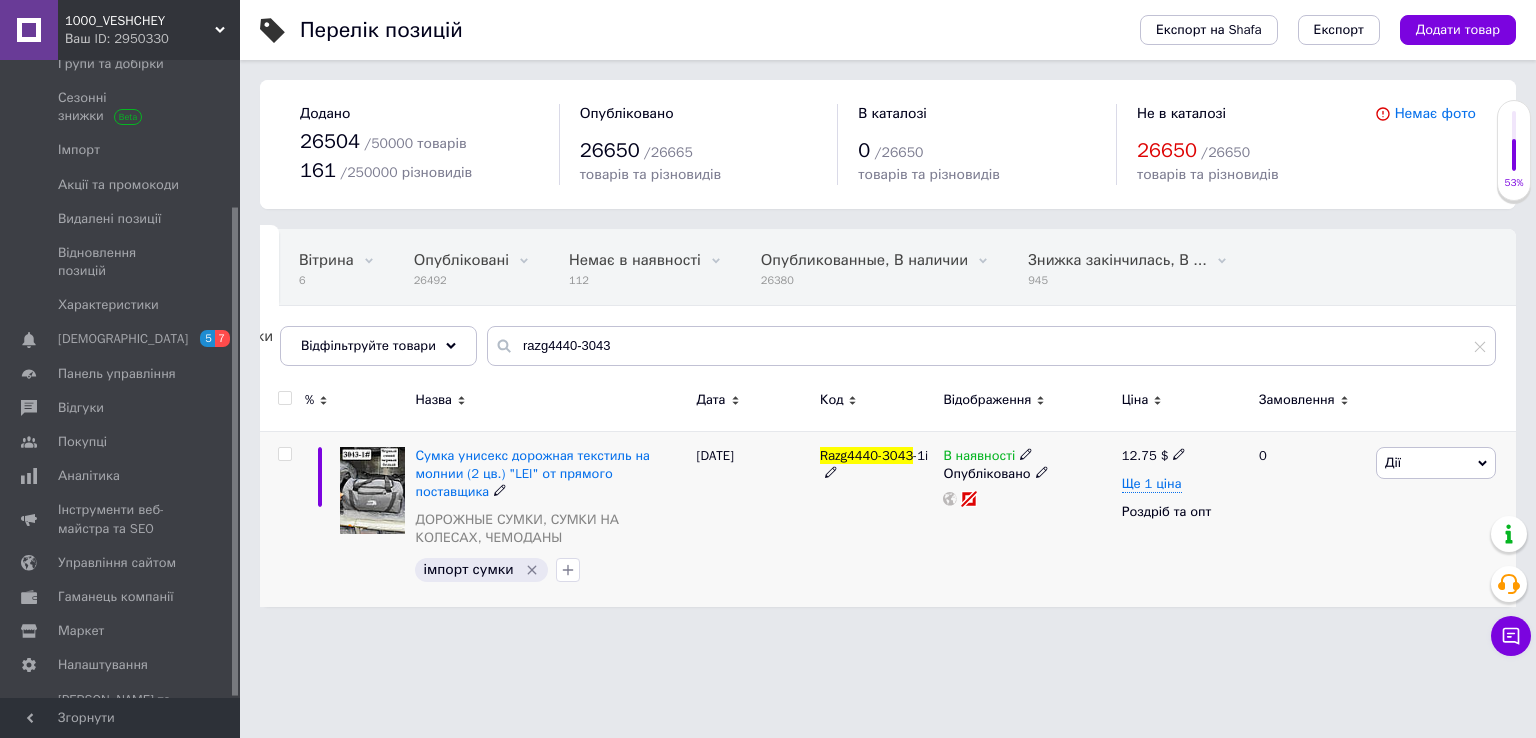 click 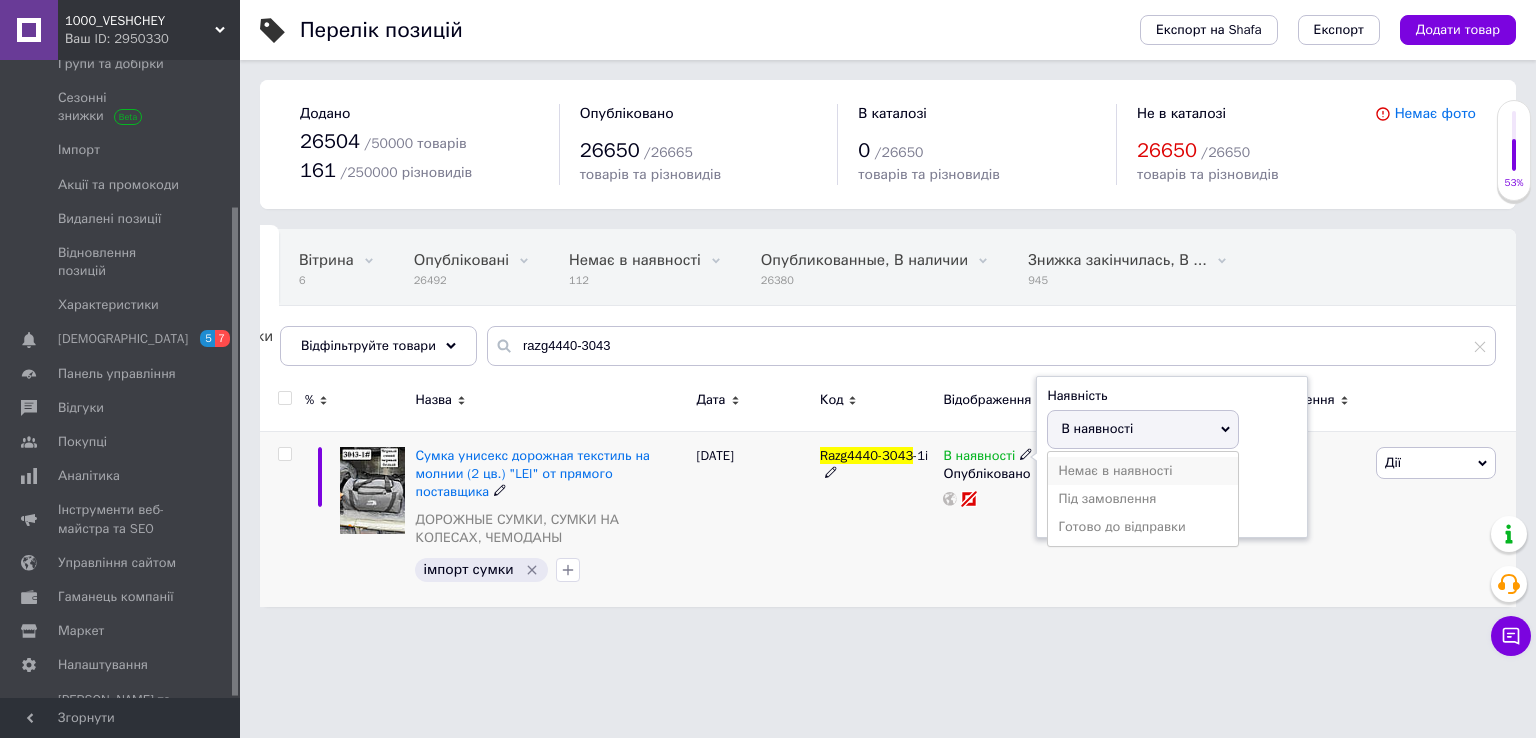 click on "Немає в наявності" at bounding box center (1143, 471) 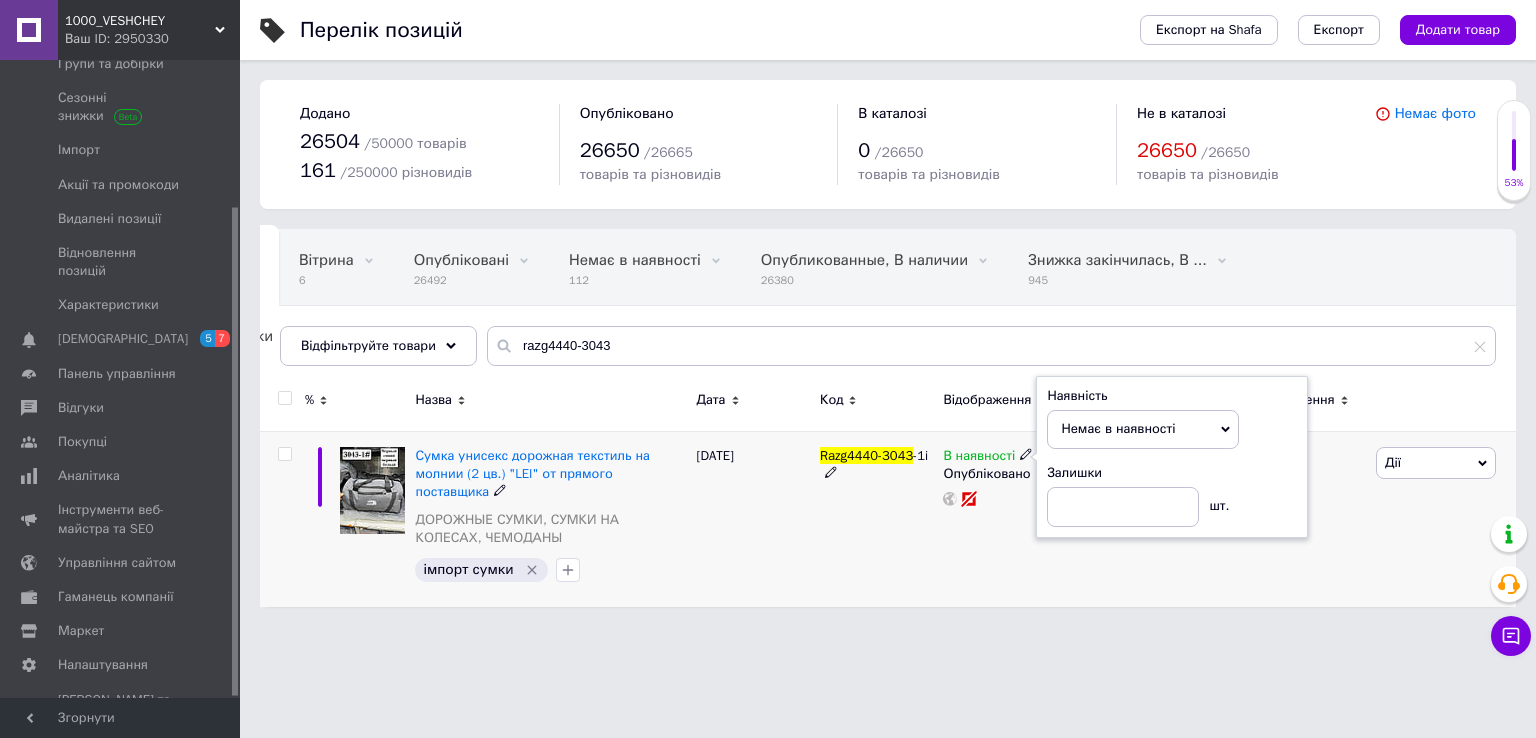 click on "В наявності Наявність Немає в наявності В наявності Під замовлення Готово до відправки Залишки шт. Опубліковано" at bounding box center (1027, 518) 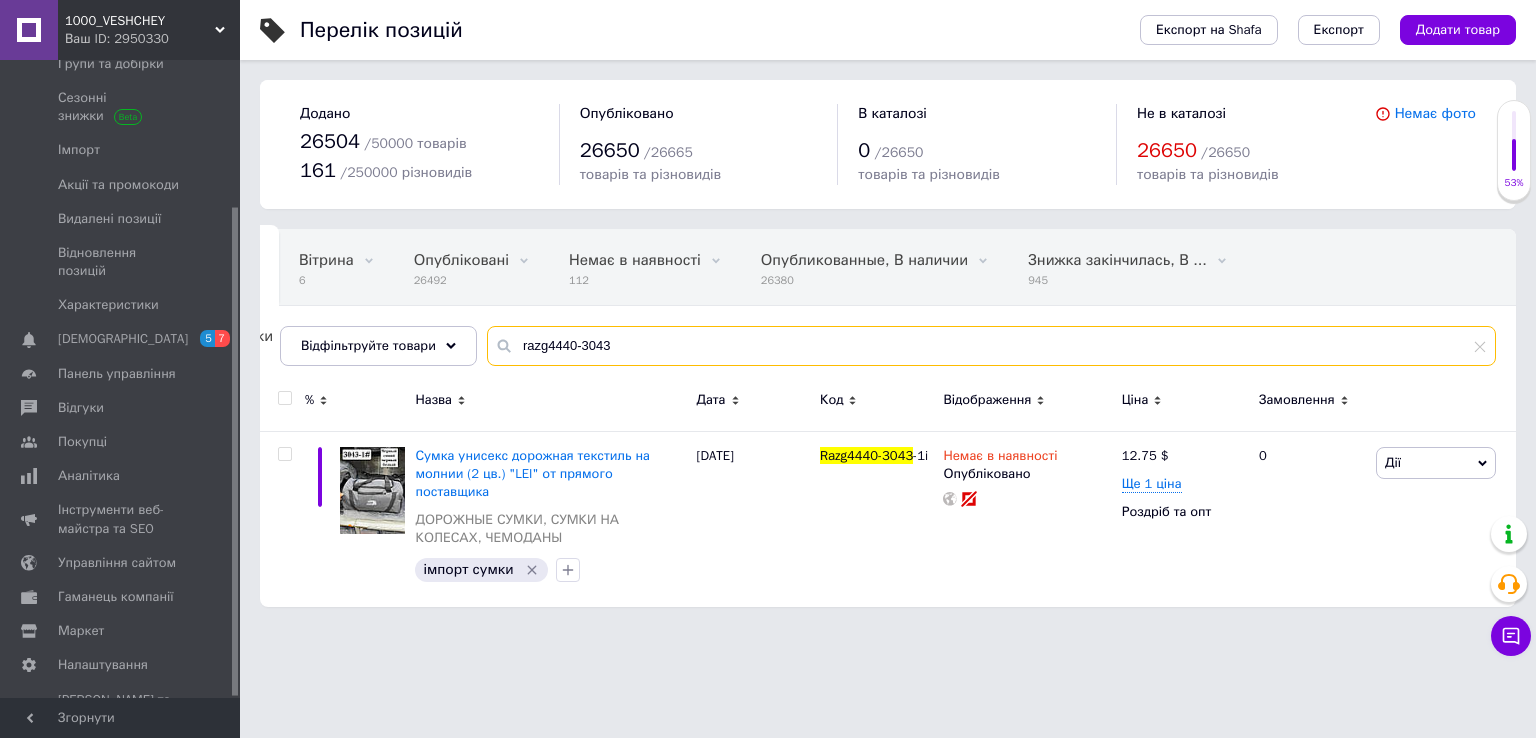 drag, startPoint x: 630, startPoint y: 337, endPoint x: 576, endPoint y: 356, distance: 57.245087 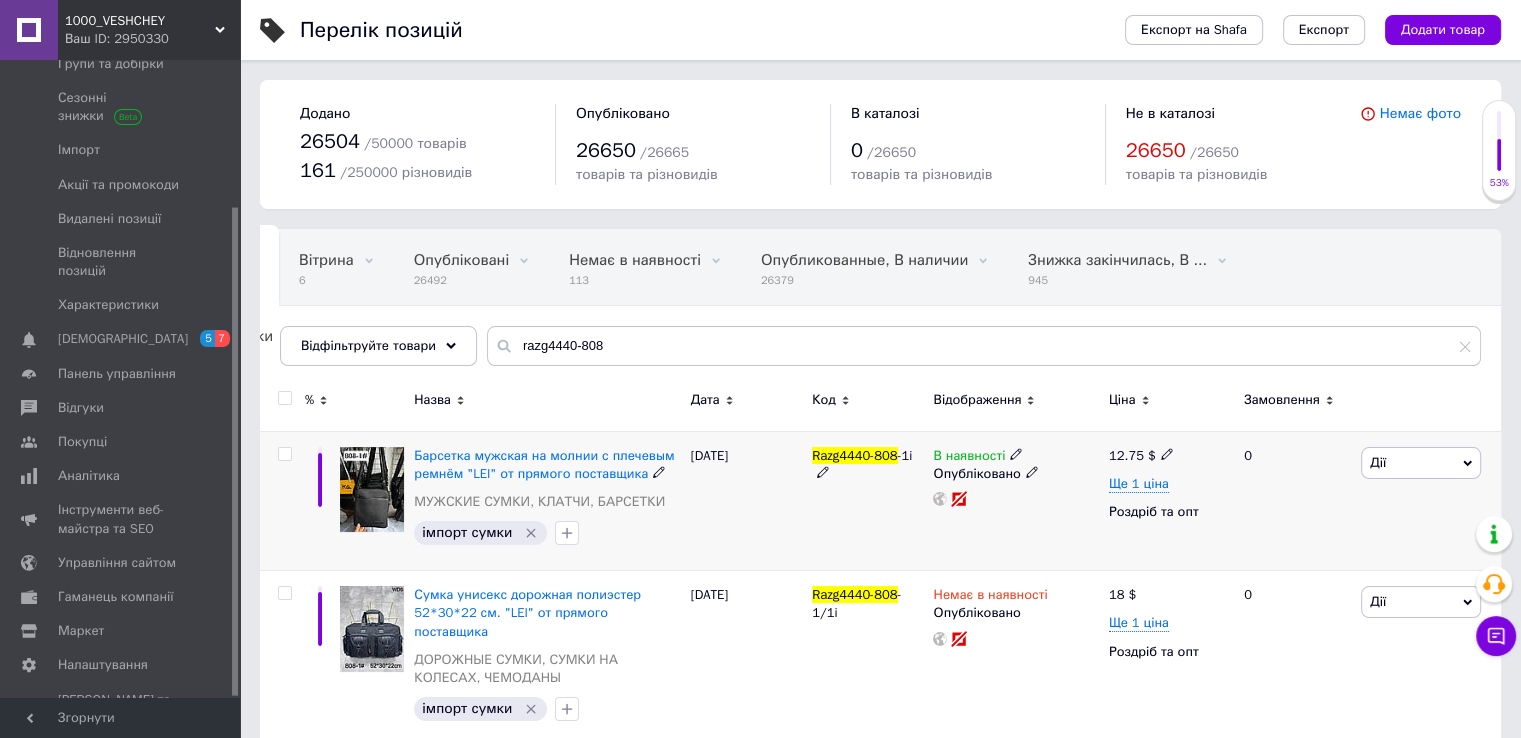 click 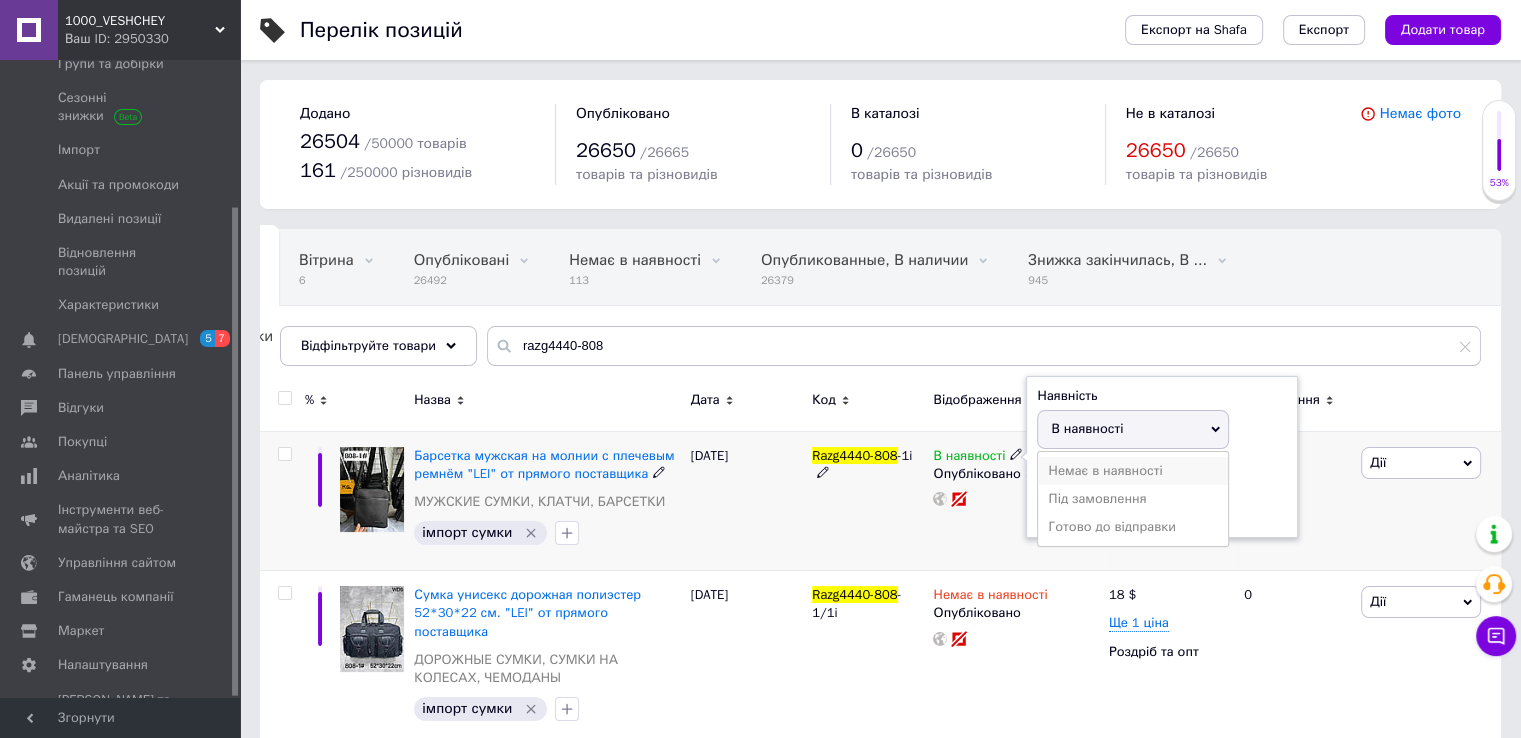 click on "Немає в наявності" at bounding box center (1133, 471) 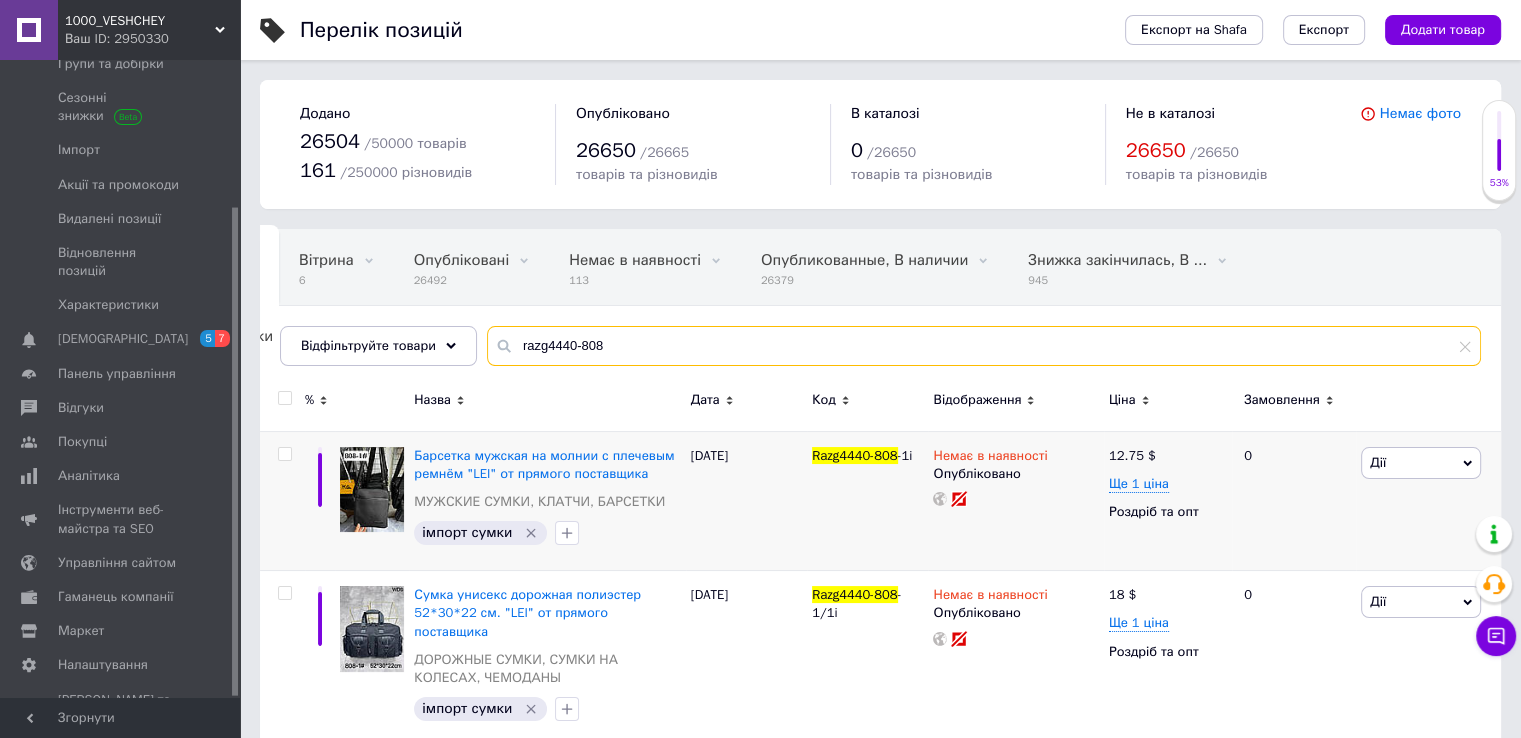 drag, startPoint x: 558, startPoint y: 332, endPoint x: 573, endPoint y: 341, distance: 17.492855 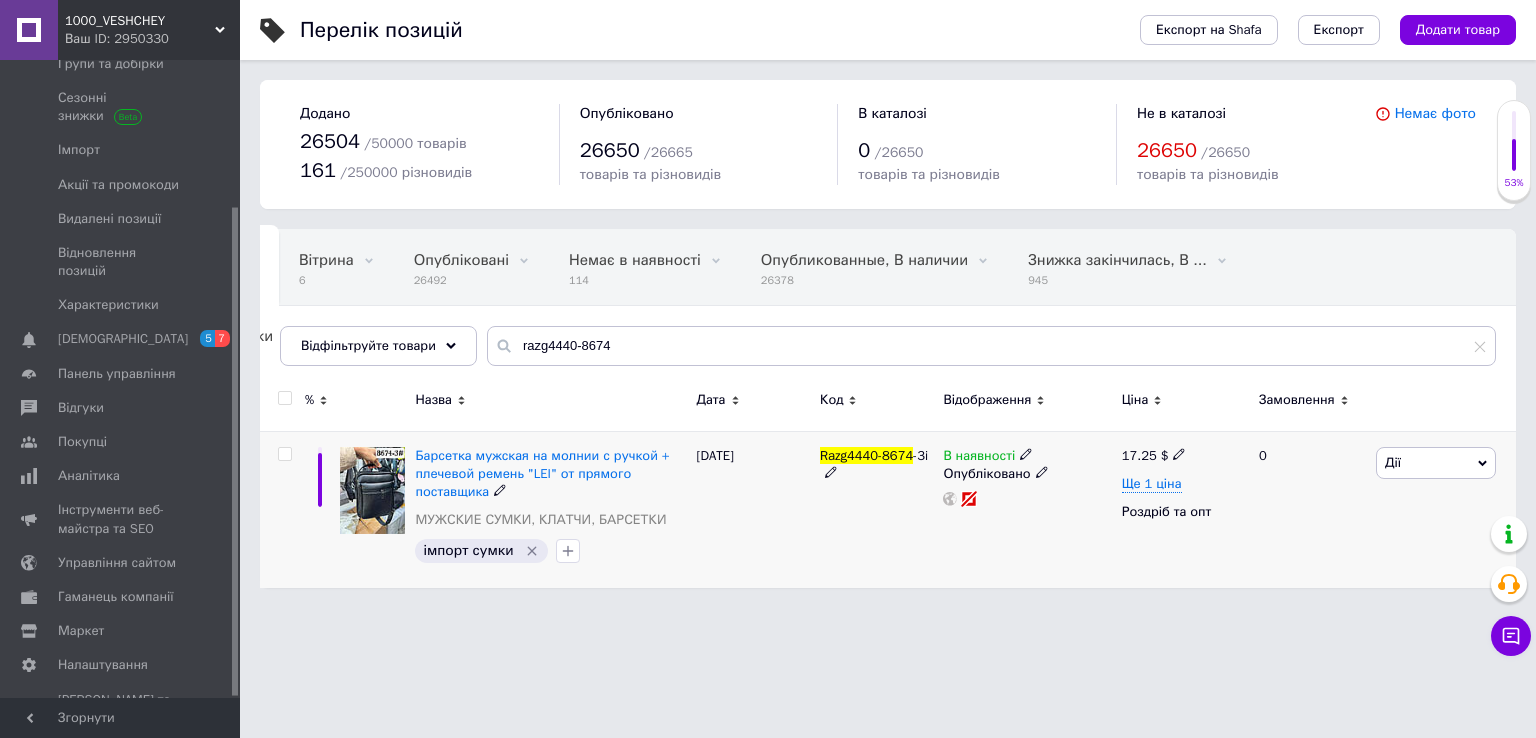 click 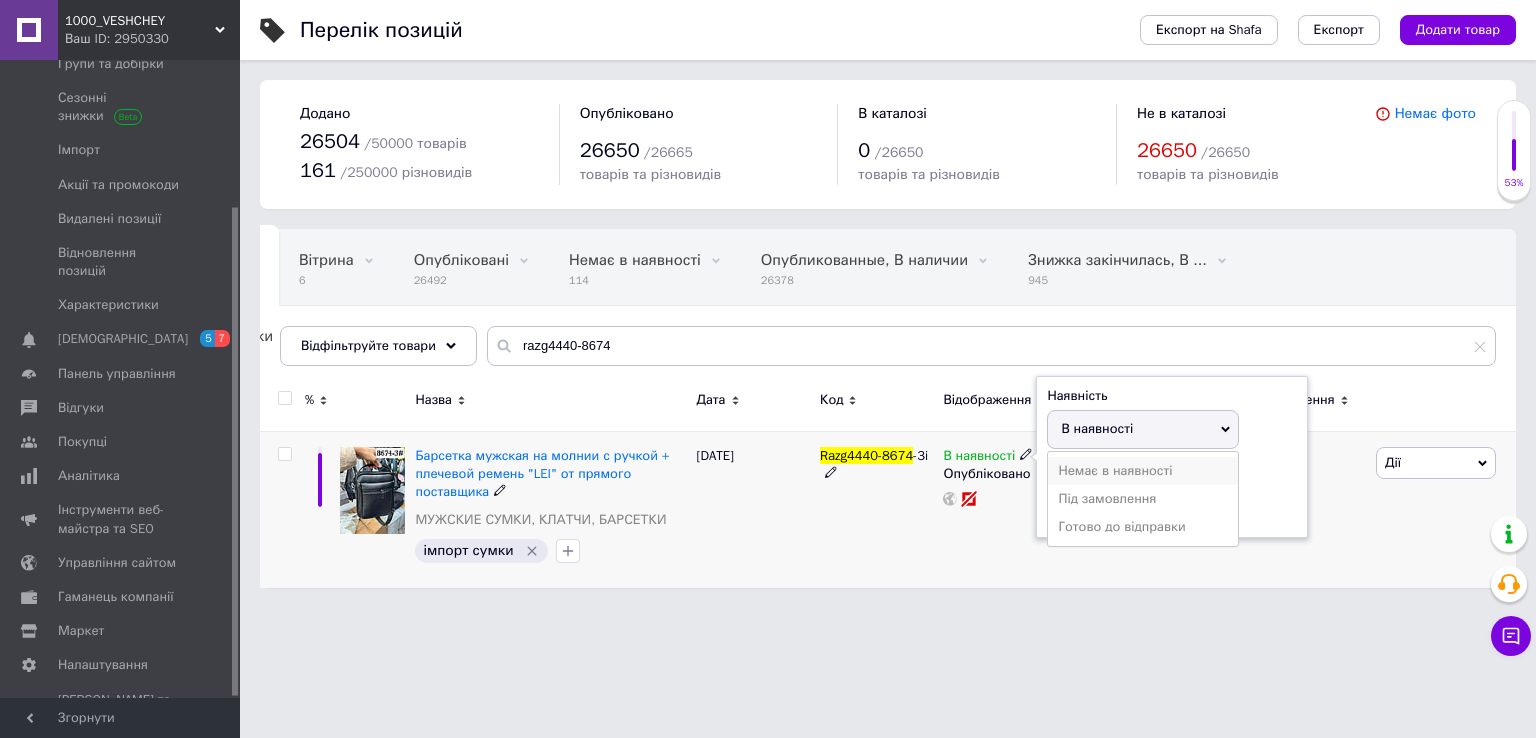 click on "Немає в наявності" at bounding box center [1143, 471] 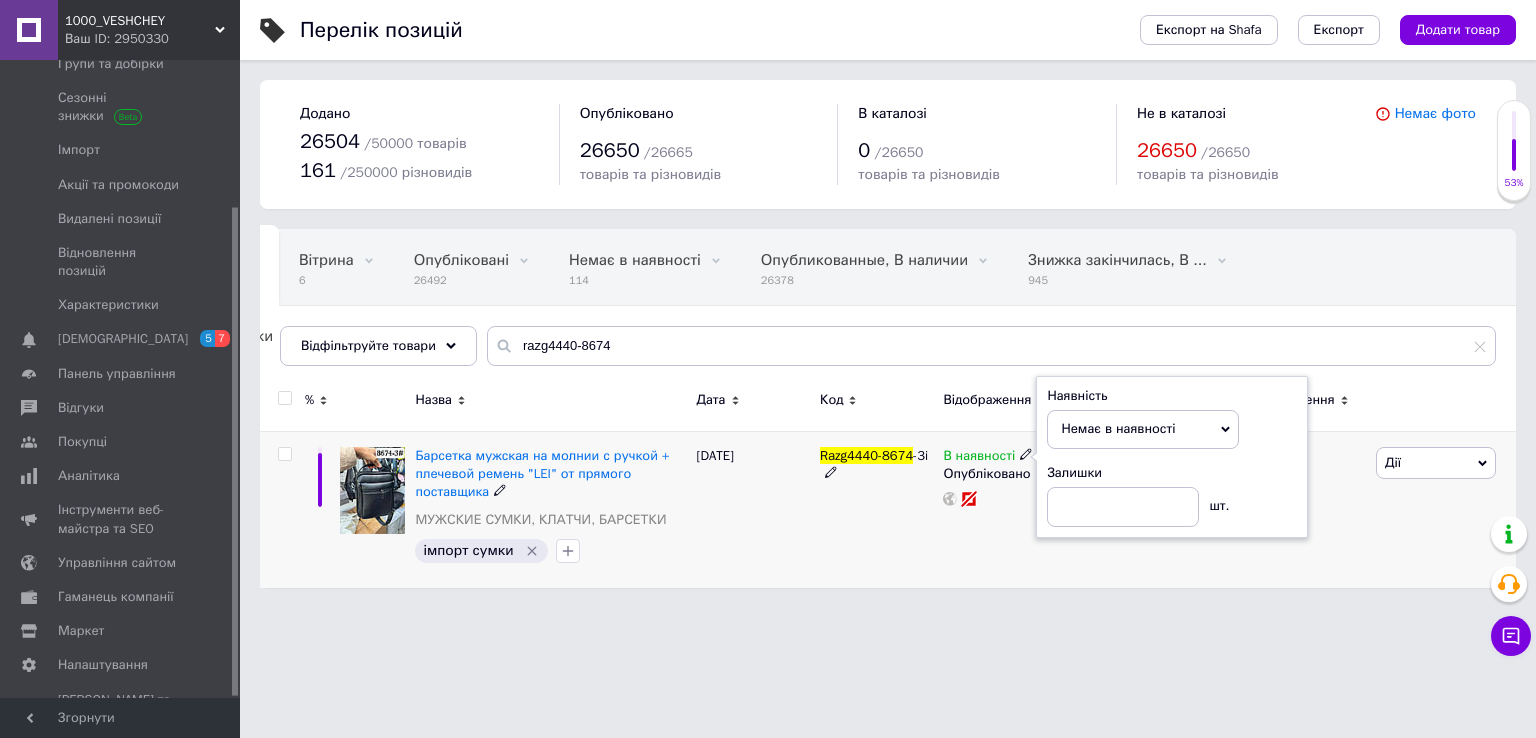 click on "В наявності Наявність Немає в наявності В наявності Під замовлення Готово до відправки Залишки шт. Опубліковано" at bounding box center [1027, 509] 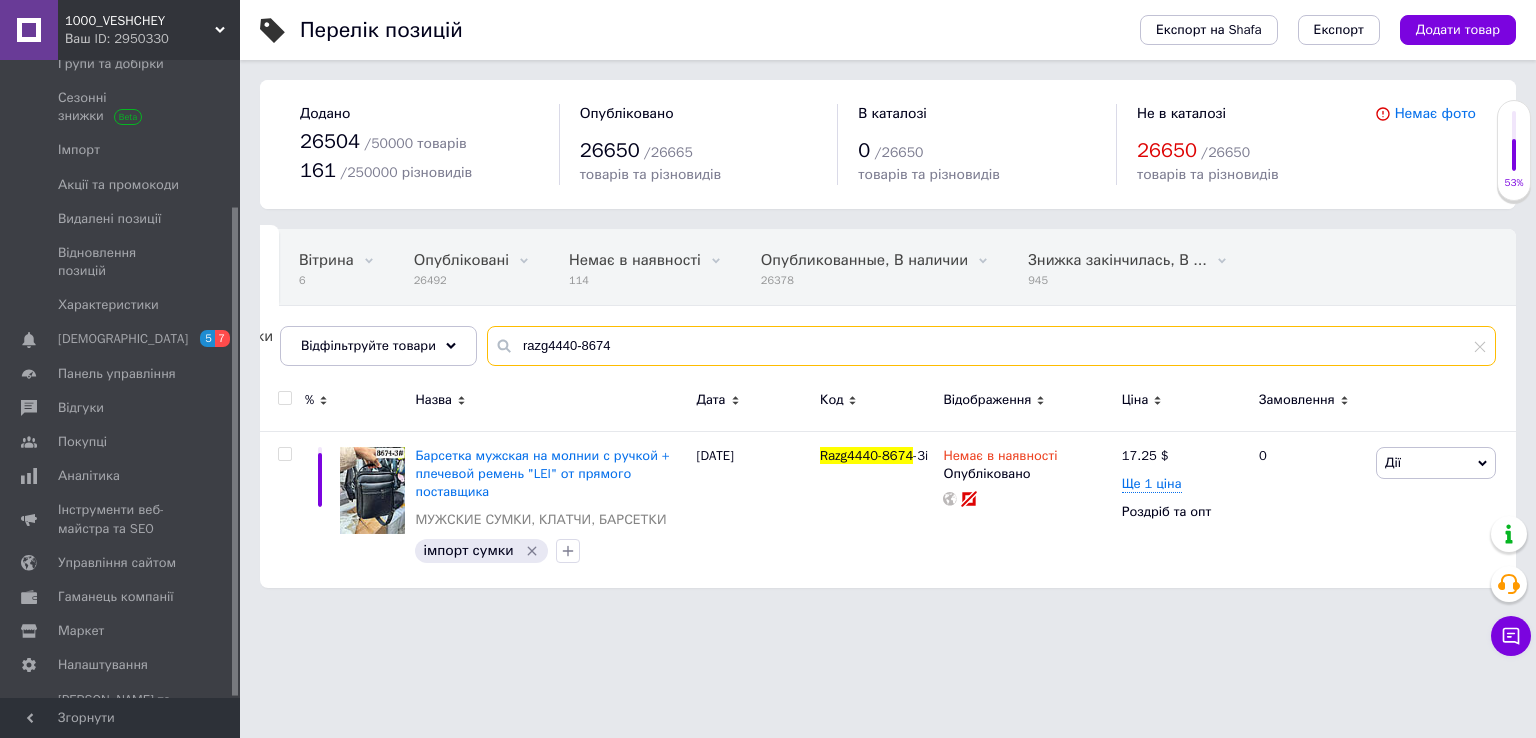 drag, startPoint x: 605, startPoint y: 356, endPoint x: 575, endPoint y: 351, distance: 30.413813 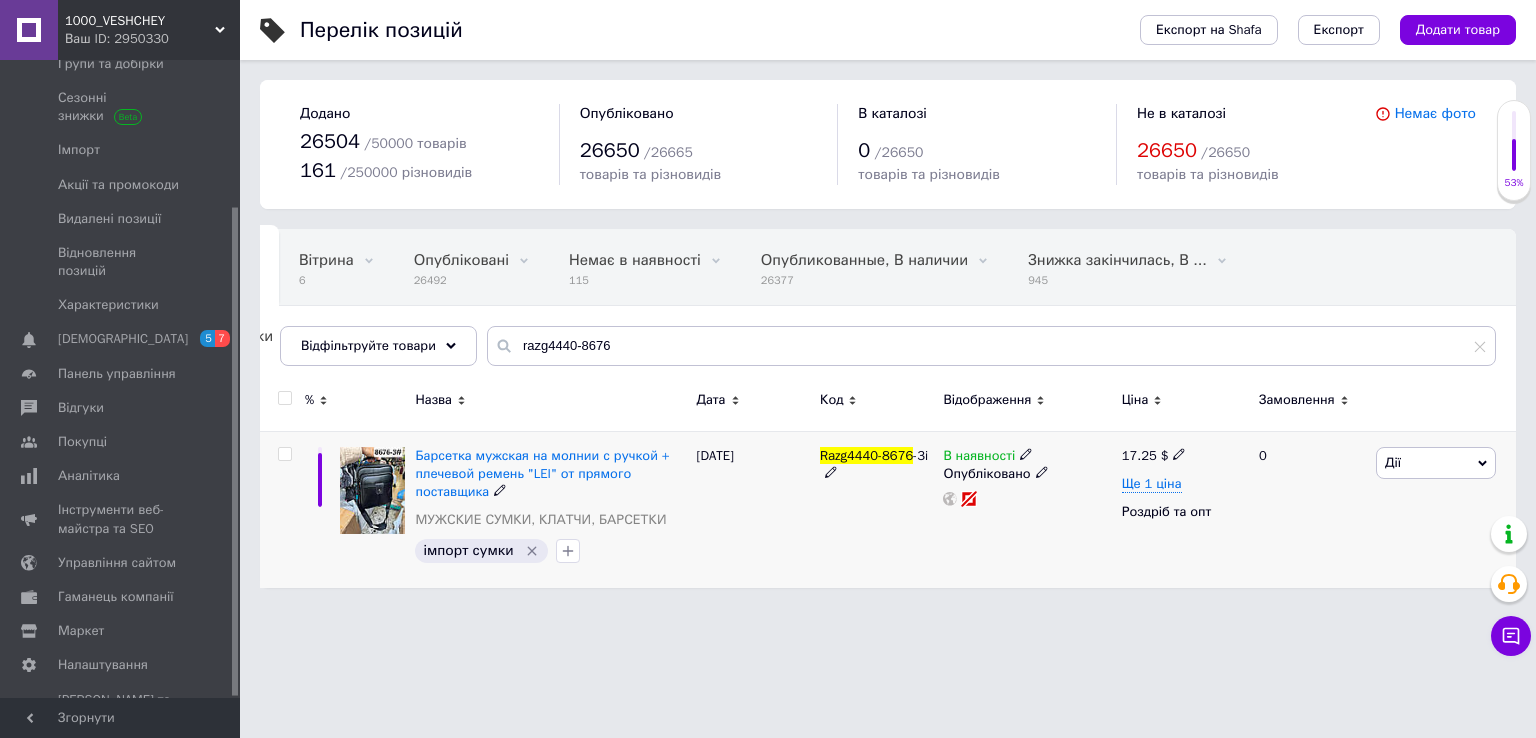 click on "В наявності" at bounding box center (1027, 456) 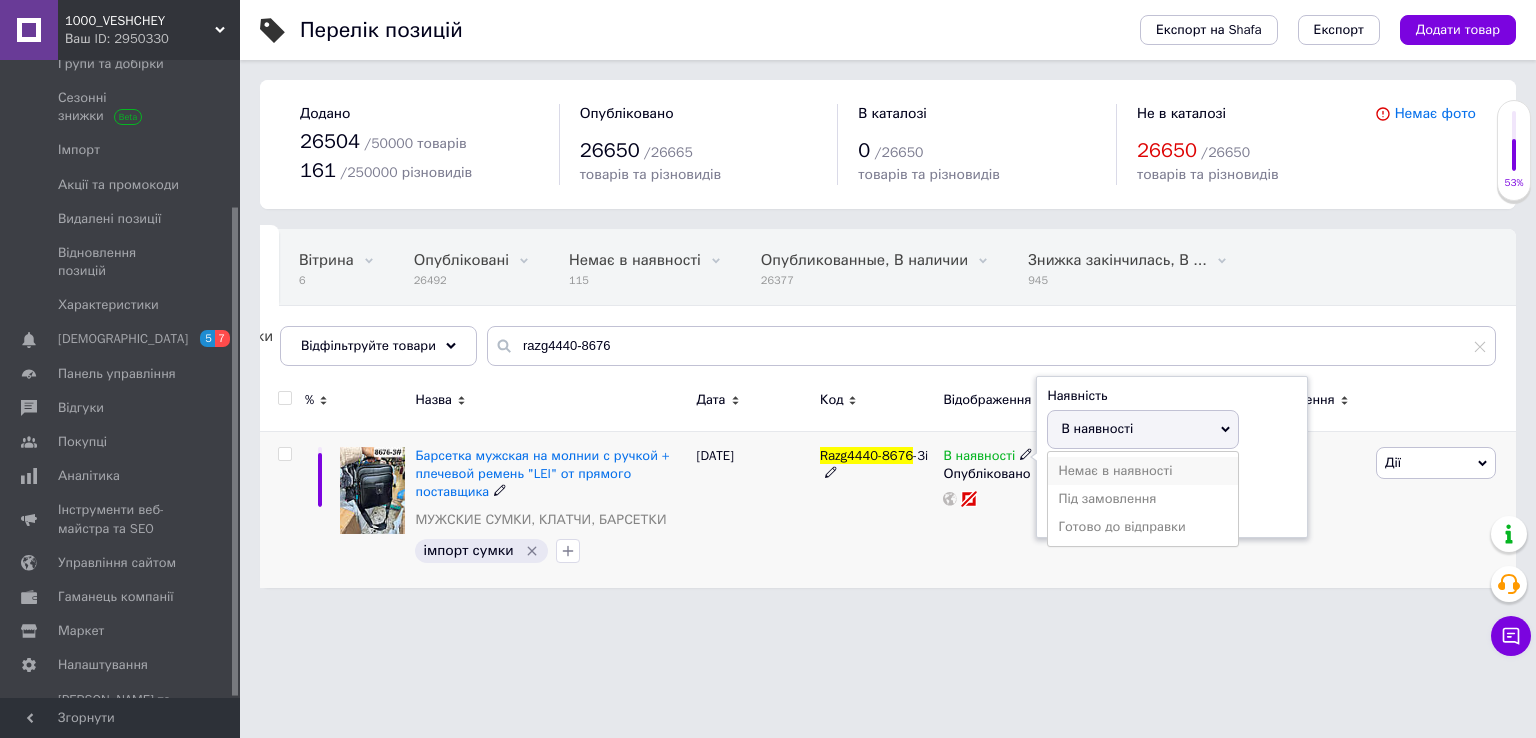 click on "Немає в наявності" at bounding box center [1143, 471] 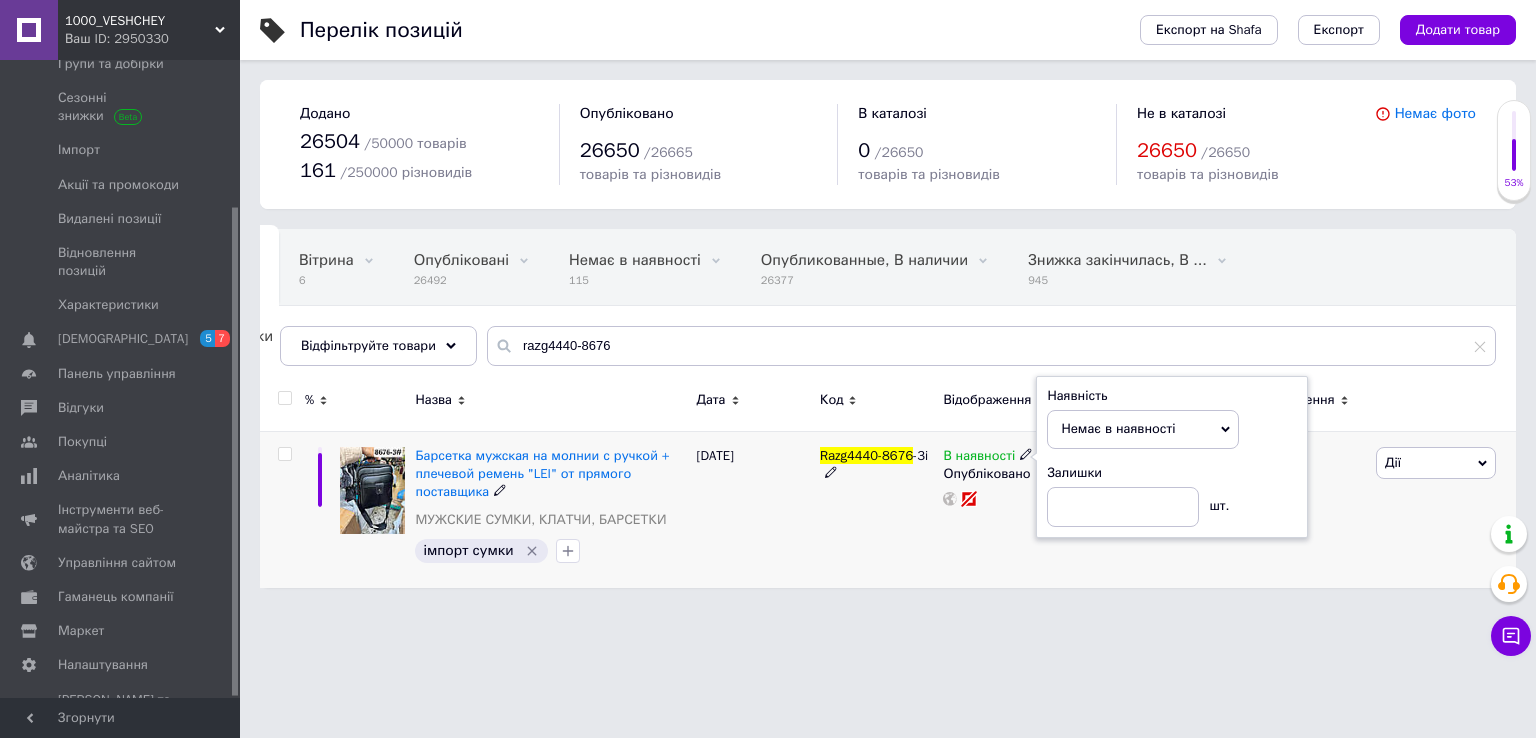 click on "В наявності Наявність Немає в наявності В наявності Під замовлення Готово до відправки Залишки шт. Опубліковано" at bounding box center [1027, 509] 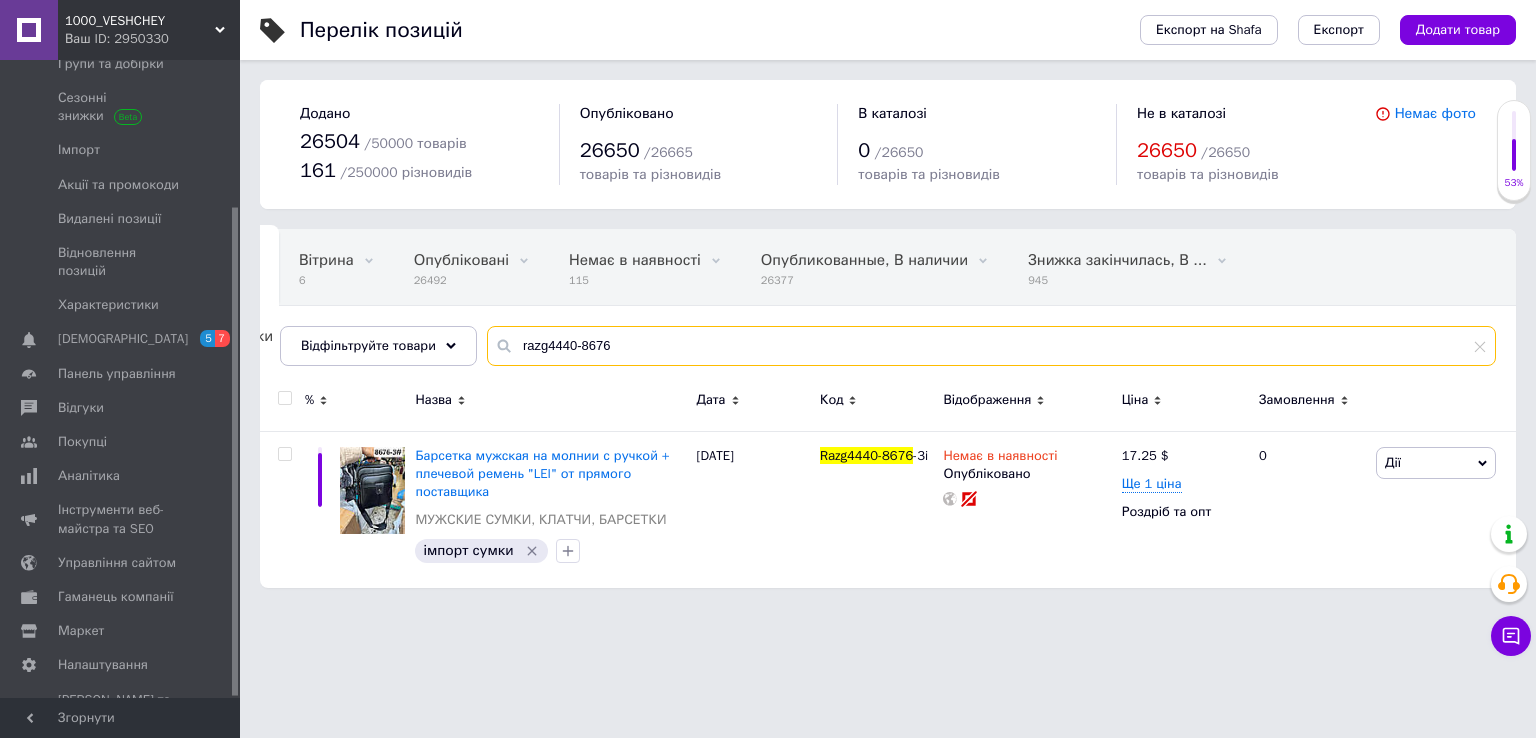 drag, startPoint x: 621, startPoint y: 349, endPoint x: 574, endPoint y: 349, distance: 47 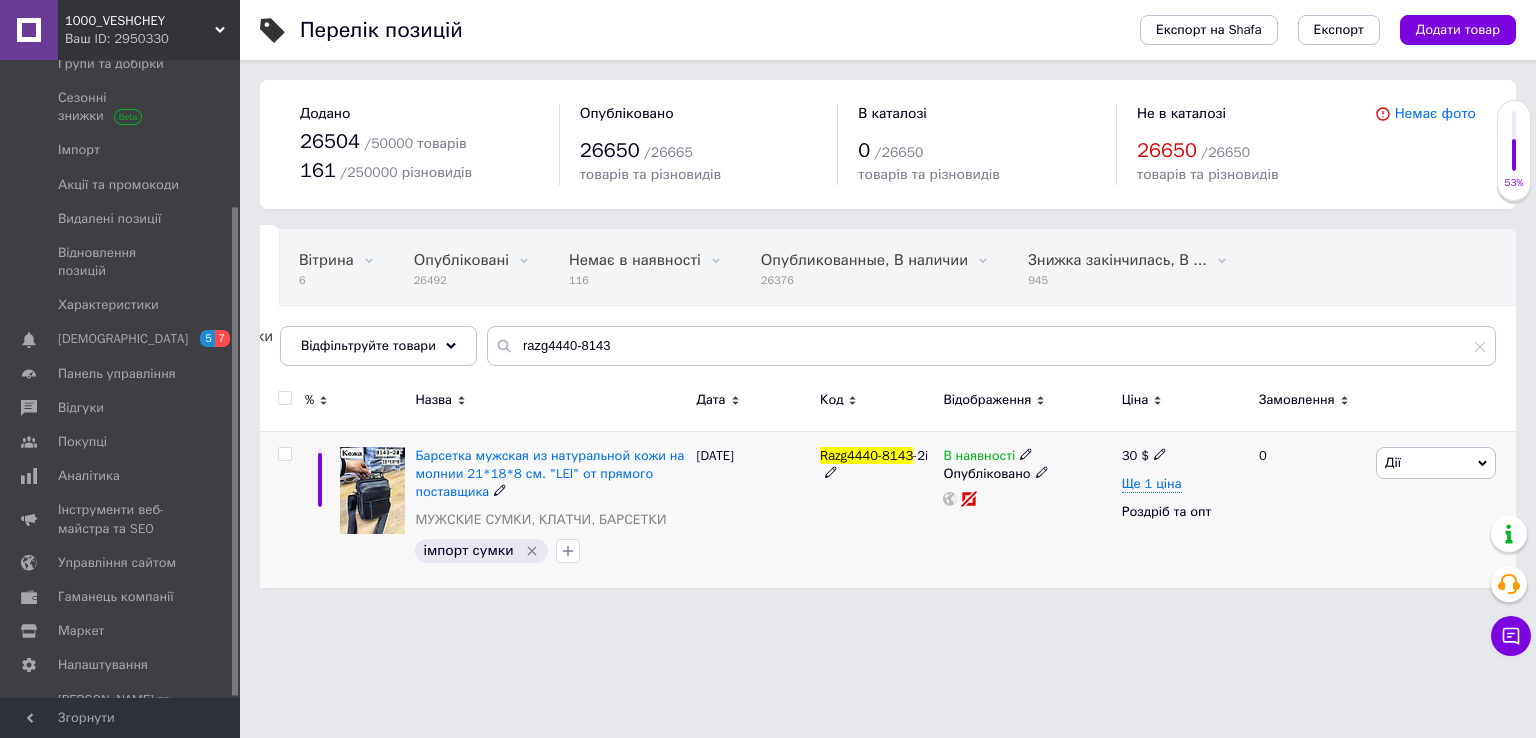 click 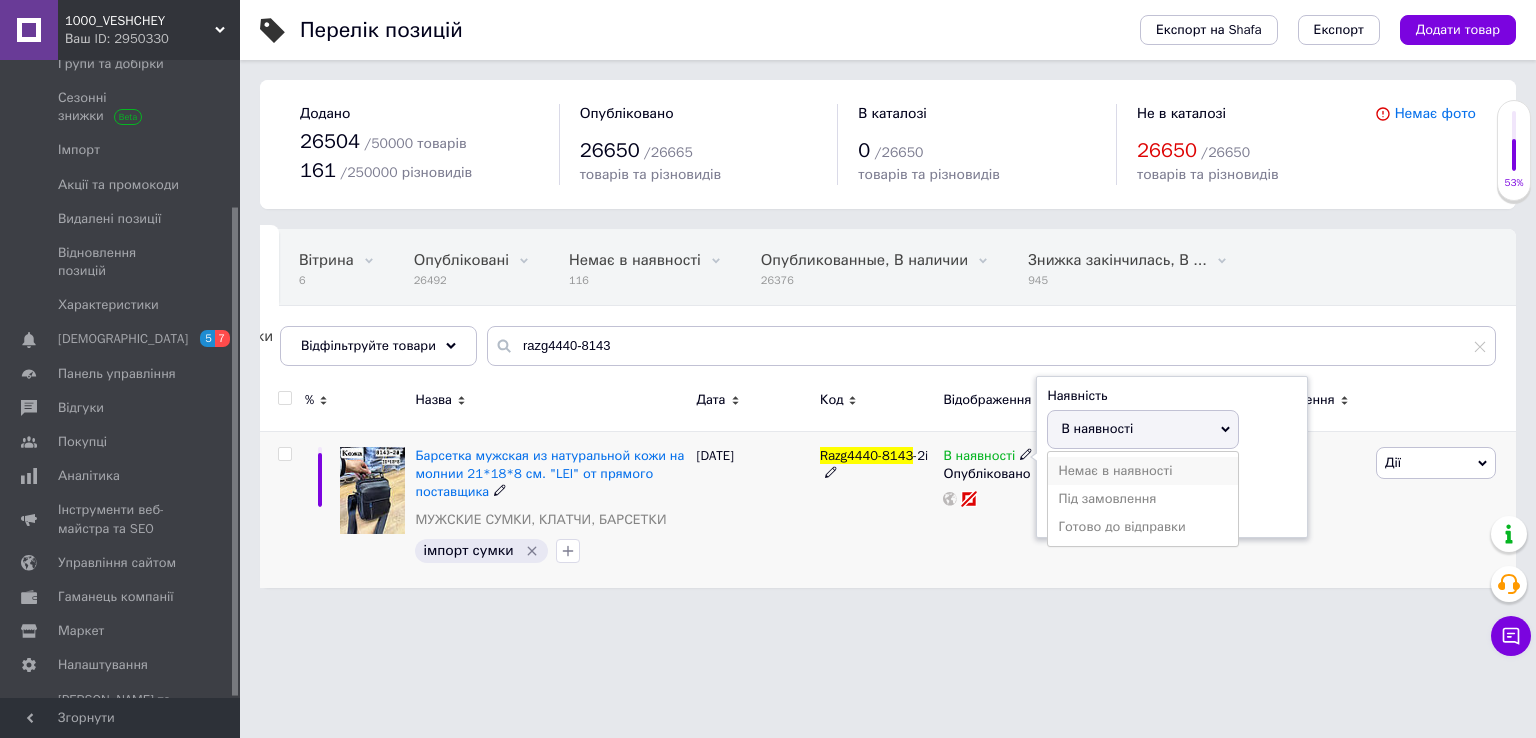 click on "Немає в наявності" at bounding box center (1143, 471) 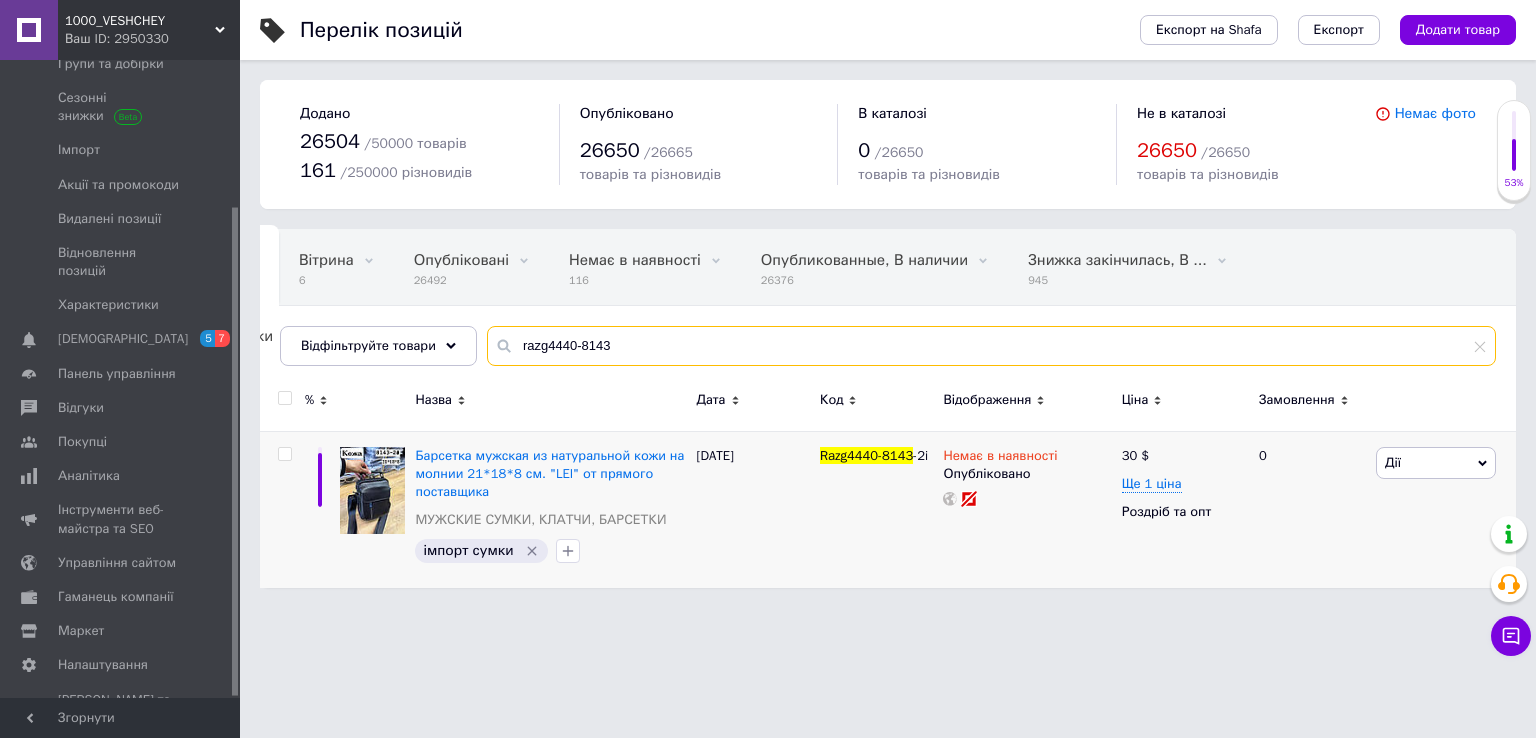 drag, startPoint x: 606, startPoint y: 346, endPoint x: 572, endPoint y: 346, distance: 34 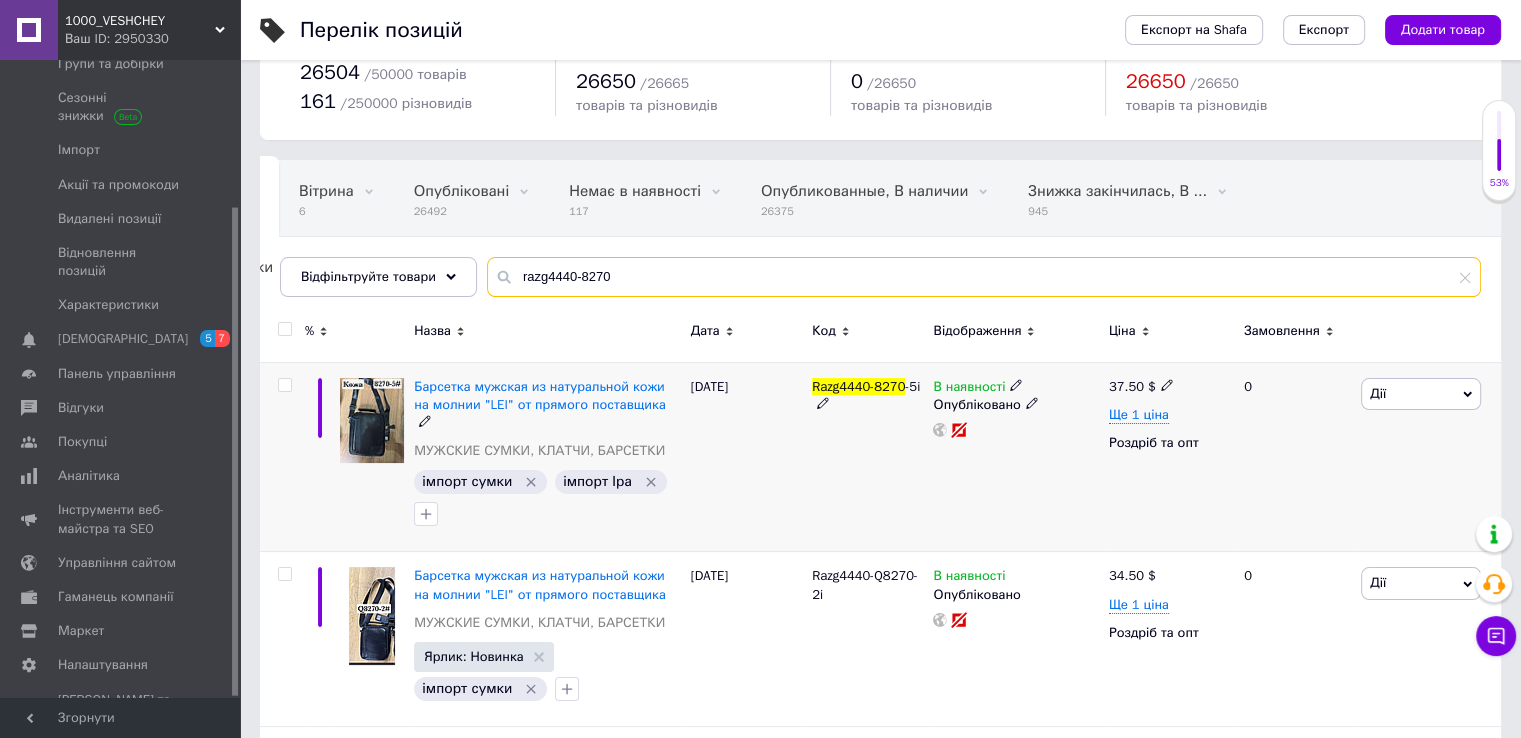 scroll, scrollTop: 200, scrollLeft: 0, axis: vertical 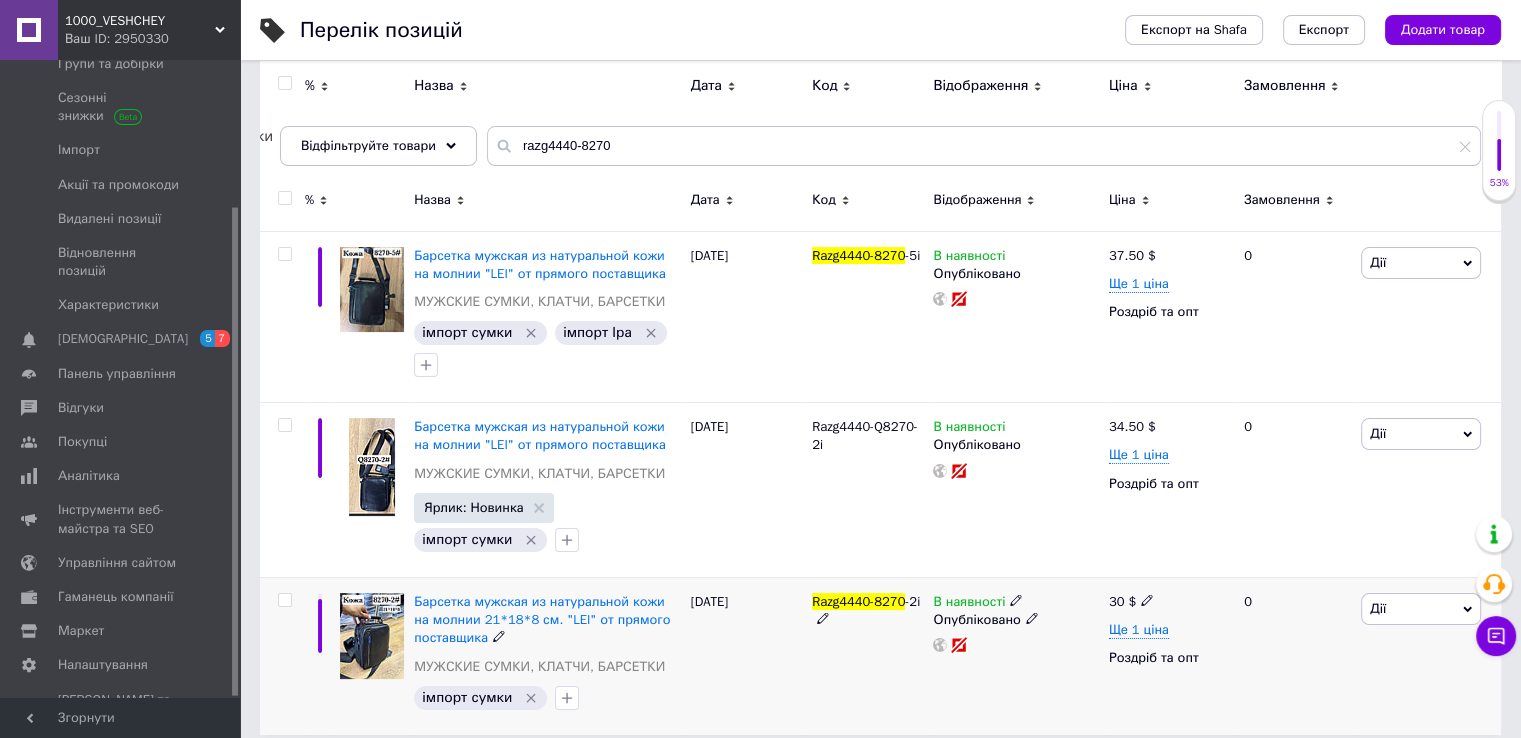 click 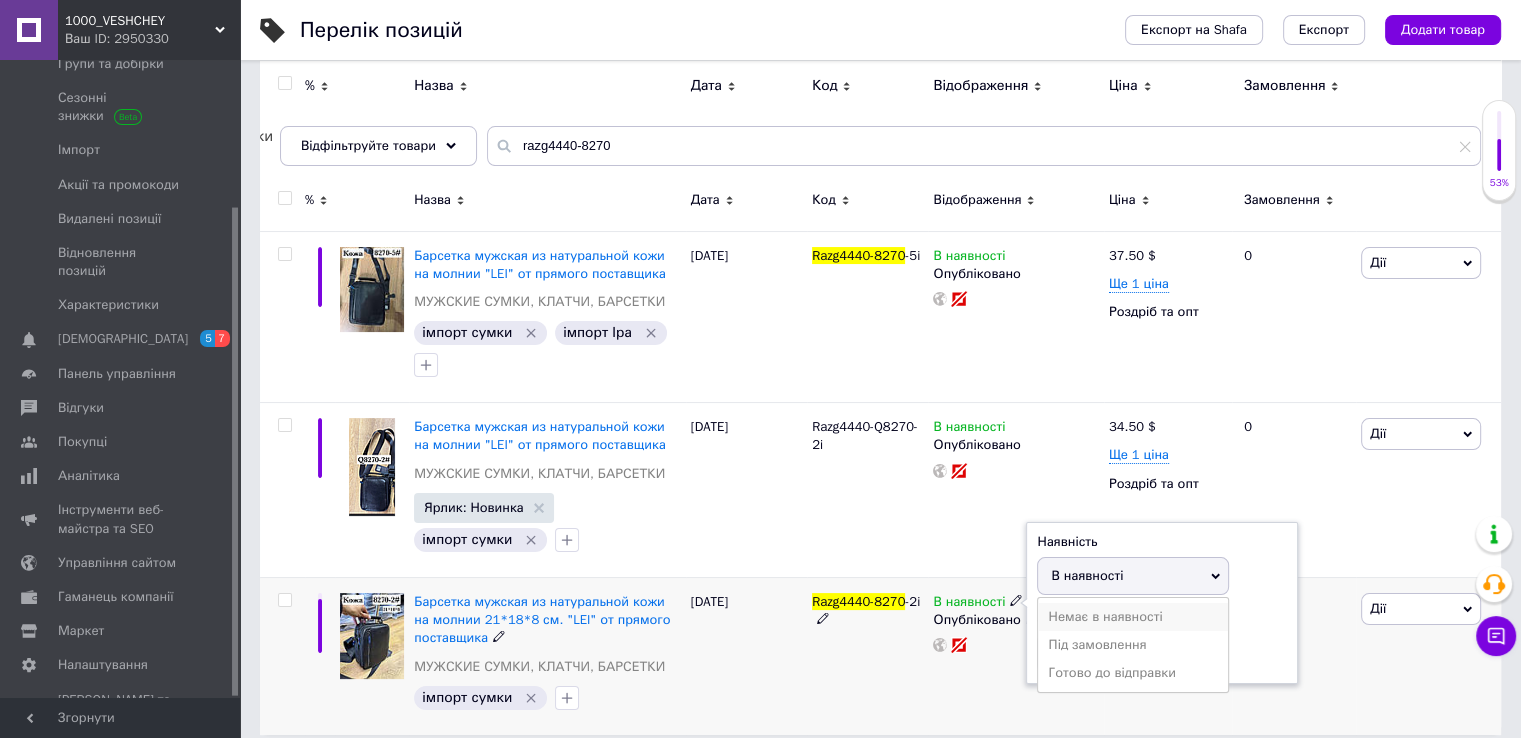 click on "Немає в наявності" at bounding box center [1133, 617] 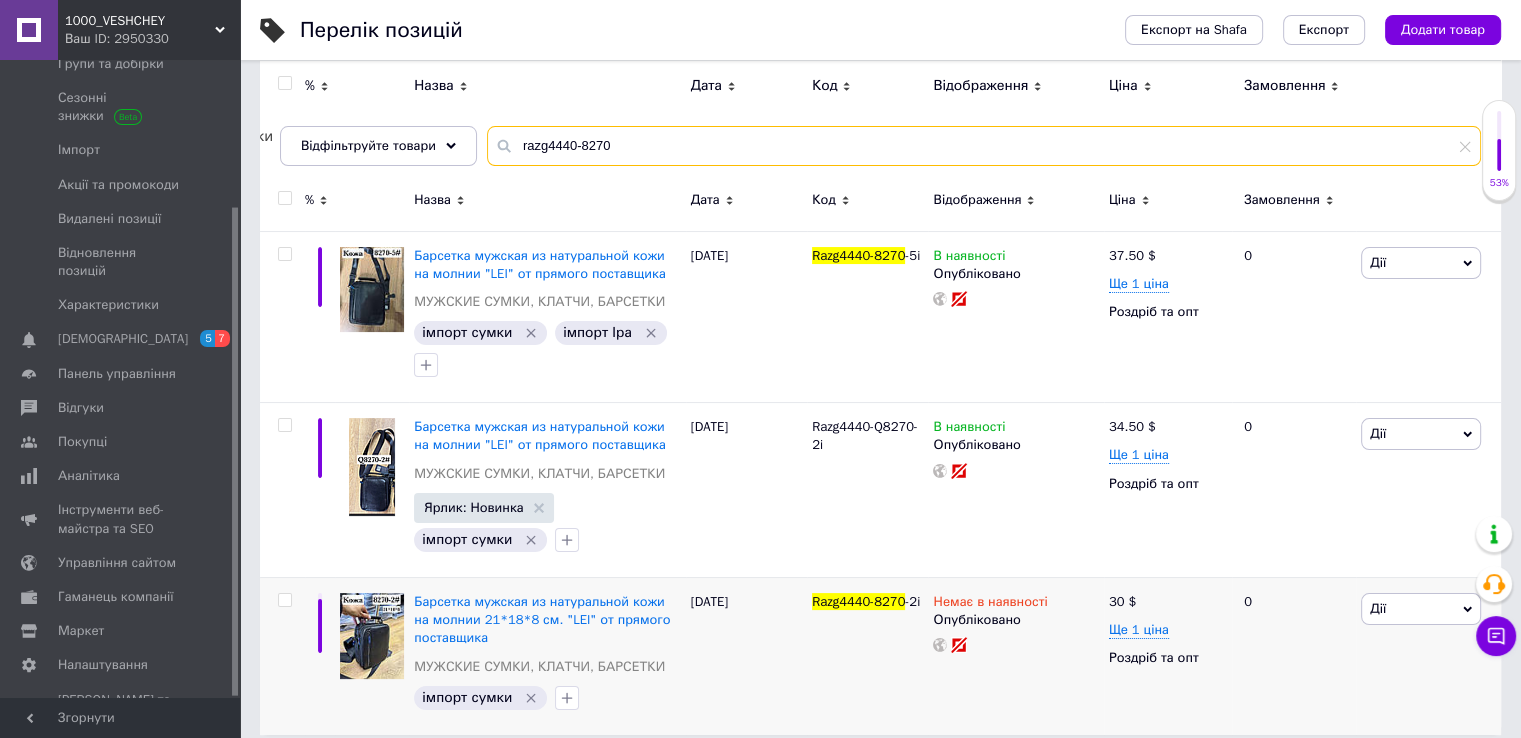 drag, startPoint x: 596, startPoint y: 141, endPoint x: 572, endPoint y: 141, distance: 24 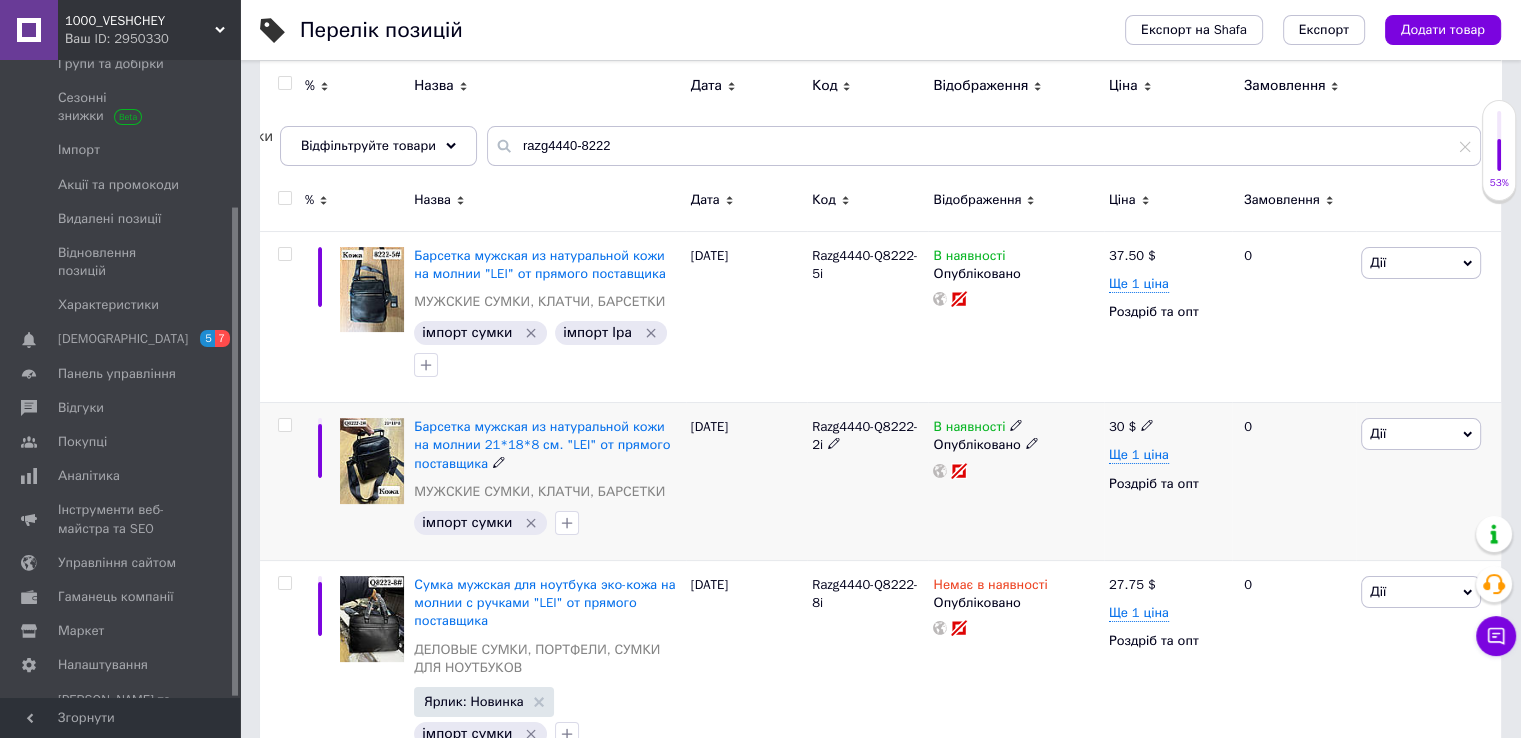 click 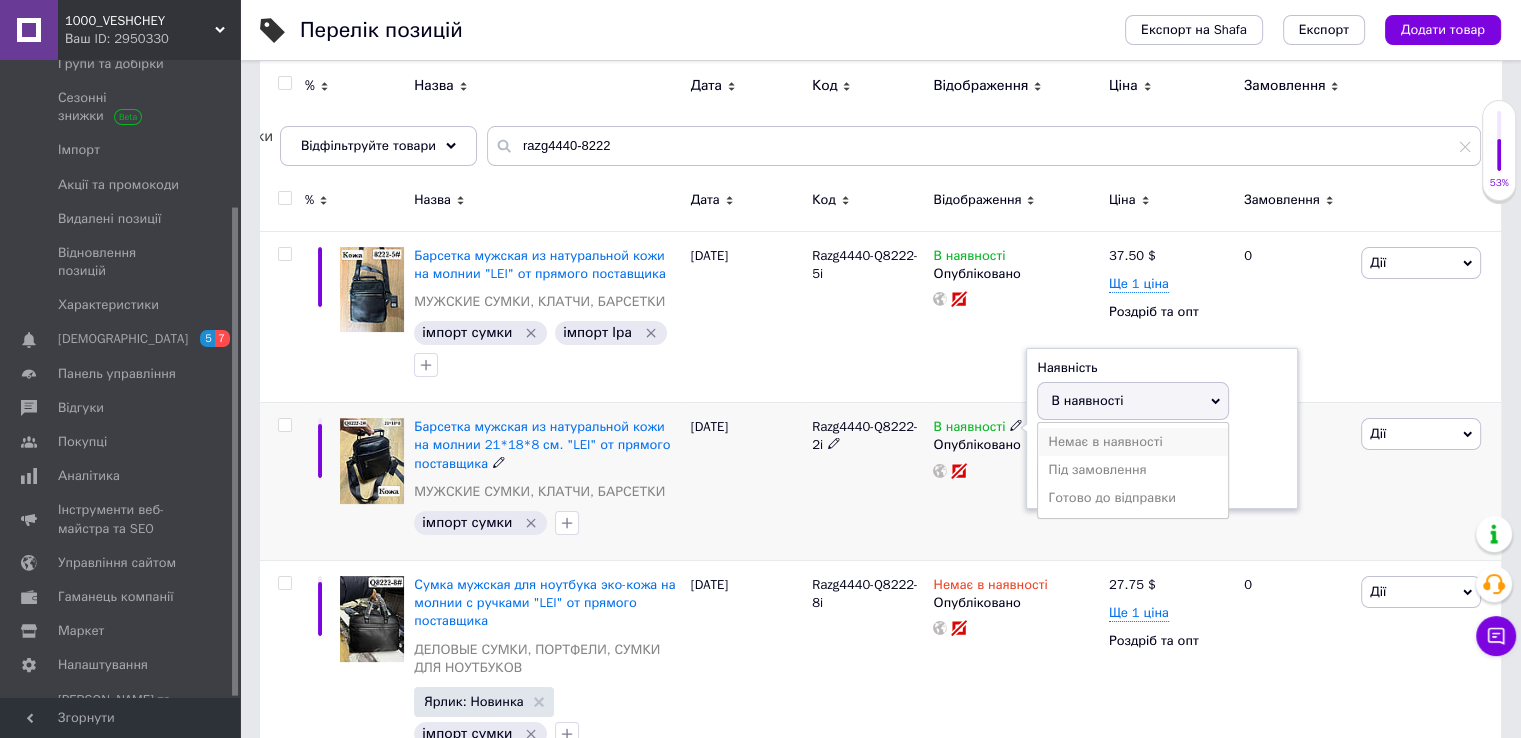click on "Немає в наявності" at bounding box center [1133, 442] 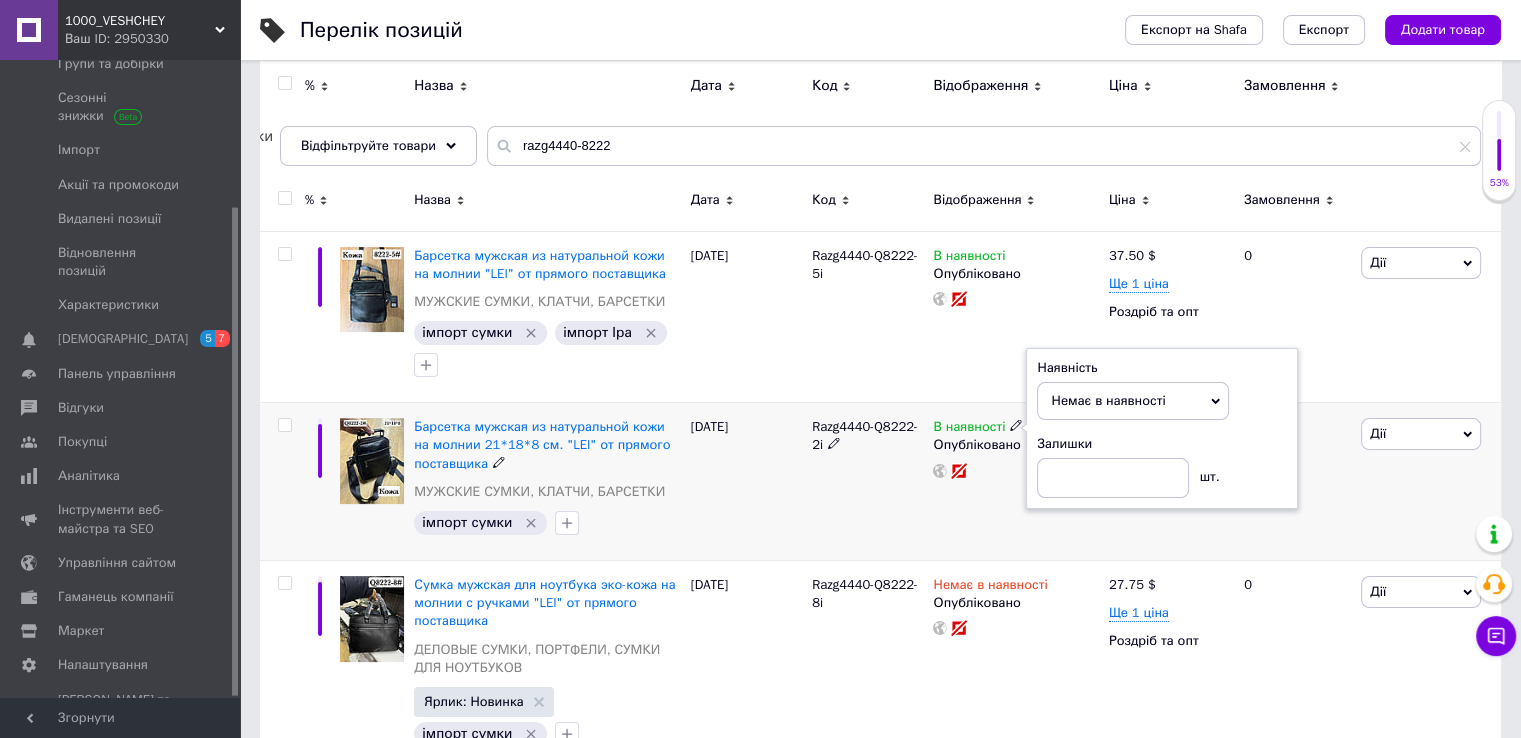 click on "Razg4440-Q8222-2i" at bounding box center (867, 482) 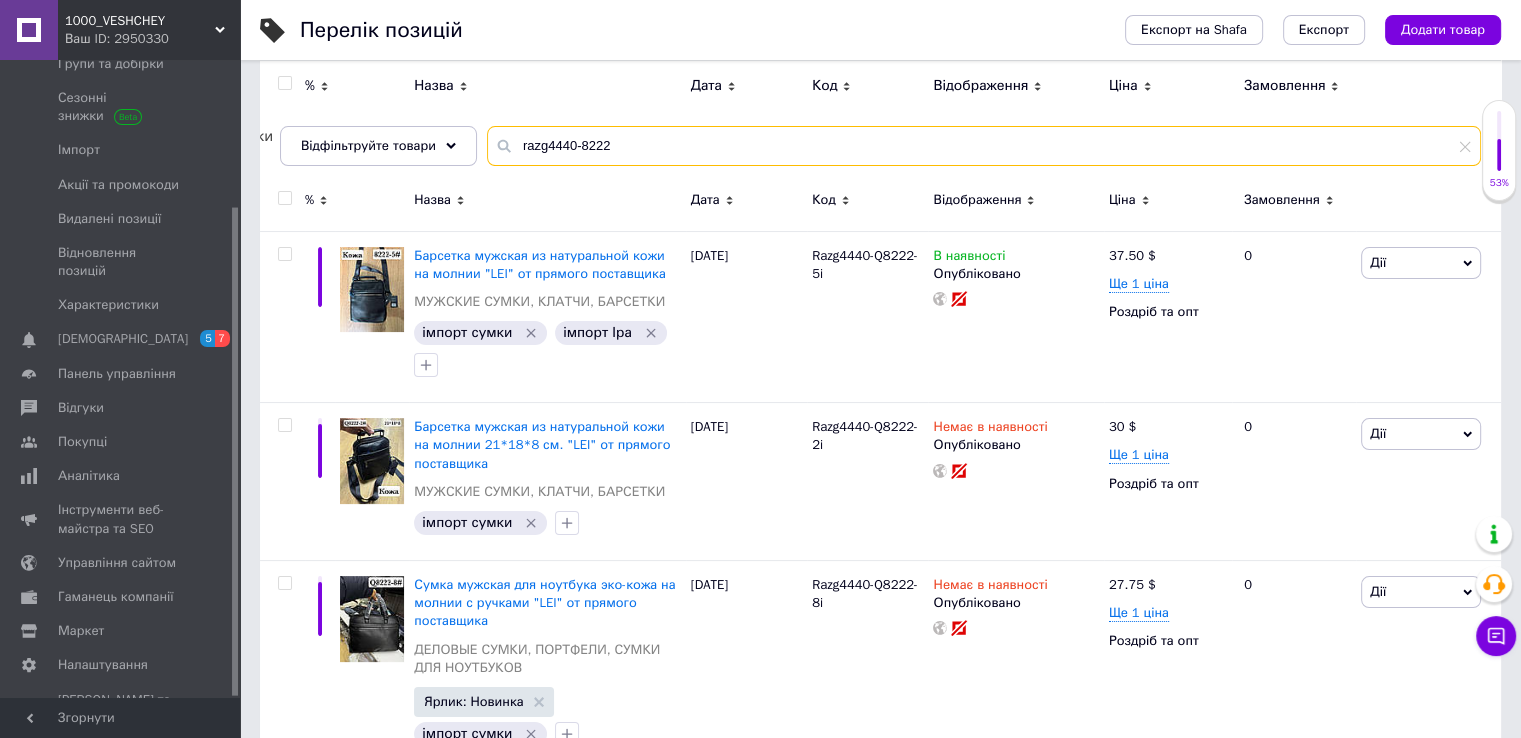 drag, startPoint x: 605, startPoint y: 141, endPoint x: 576, endPoint y: 144, distance: 29.15476 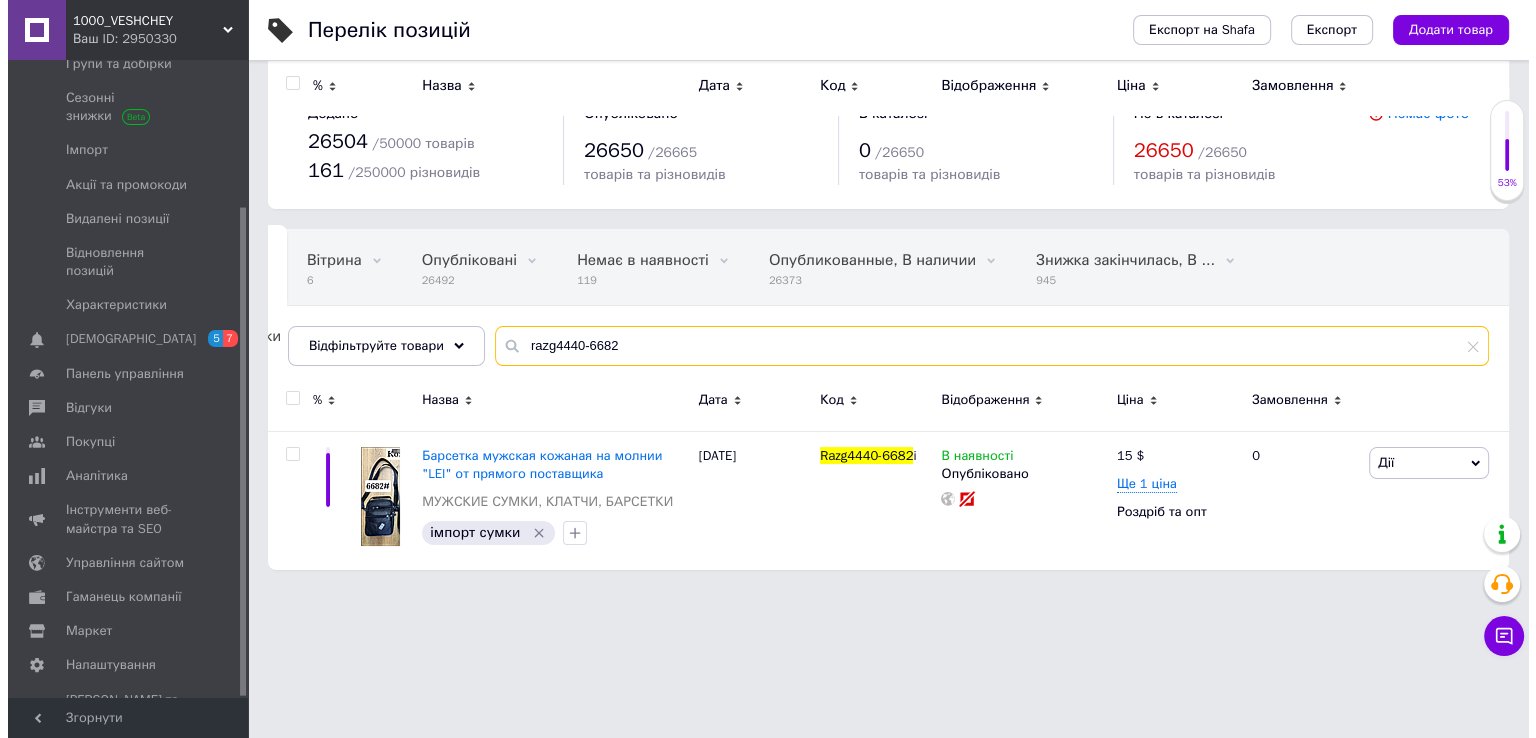 scroll, scrollTop: 0, scrollLeft: 0, axis: both 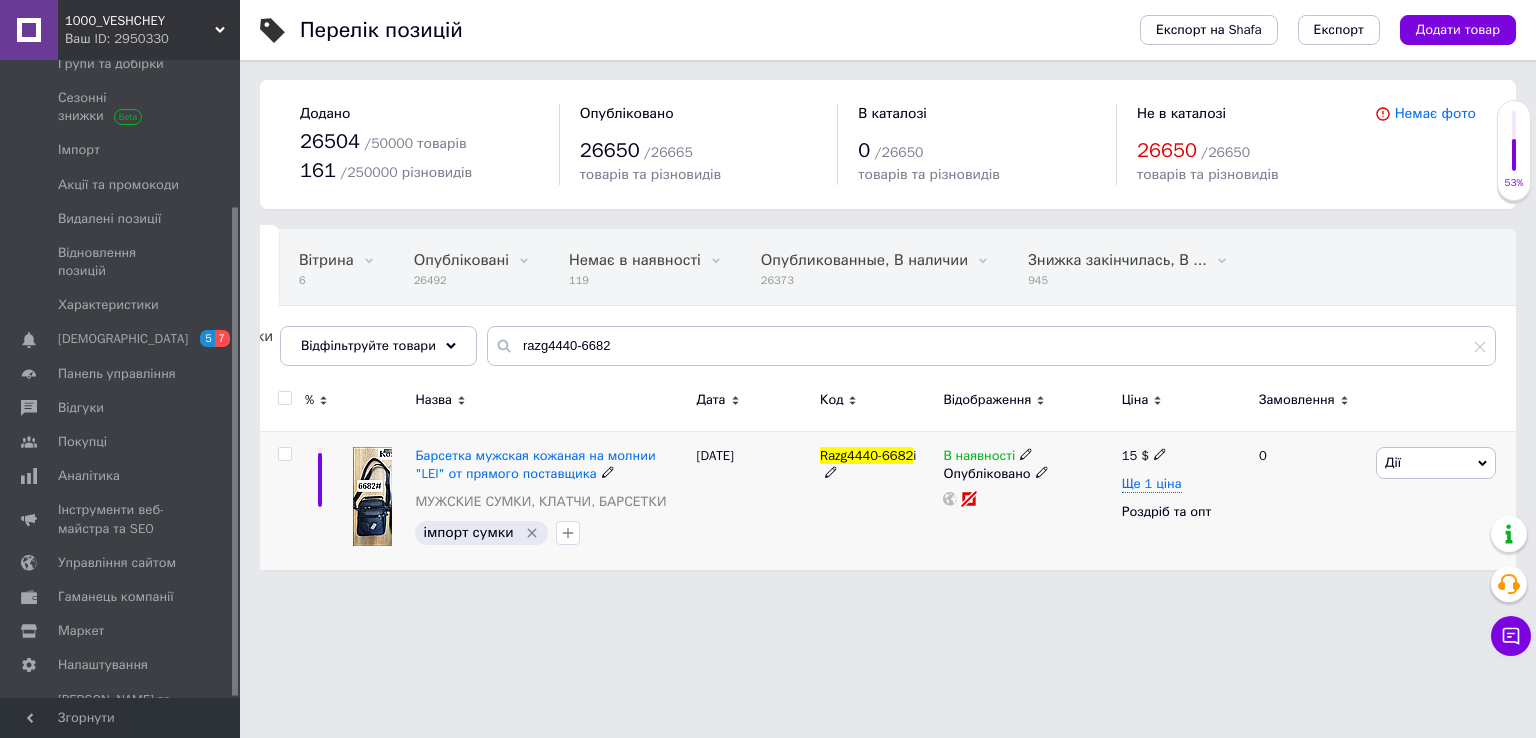 click 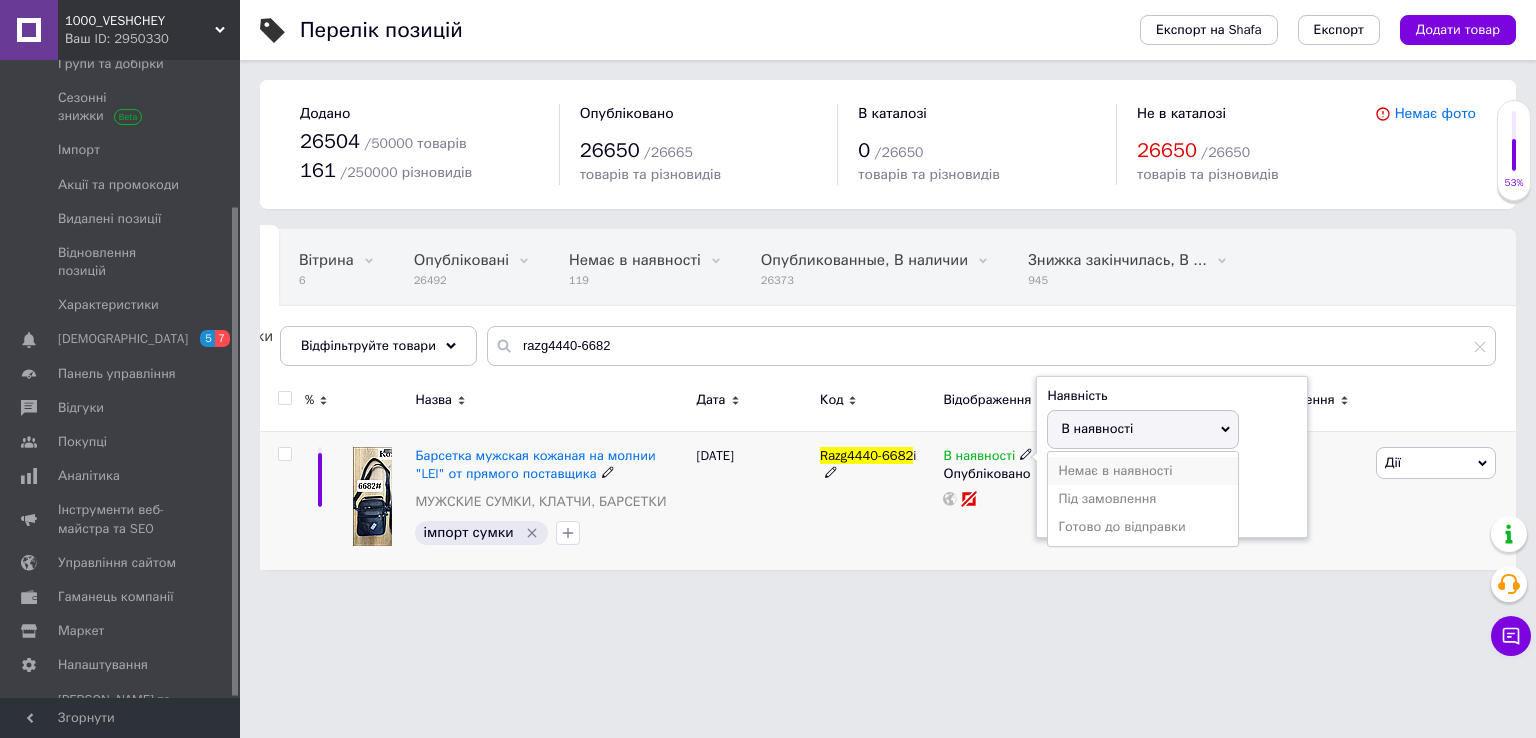 click on "Немає в наявності" at bounding box center [1143, 471] 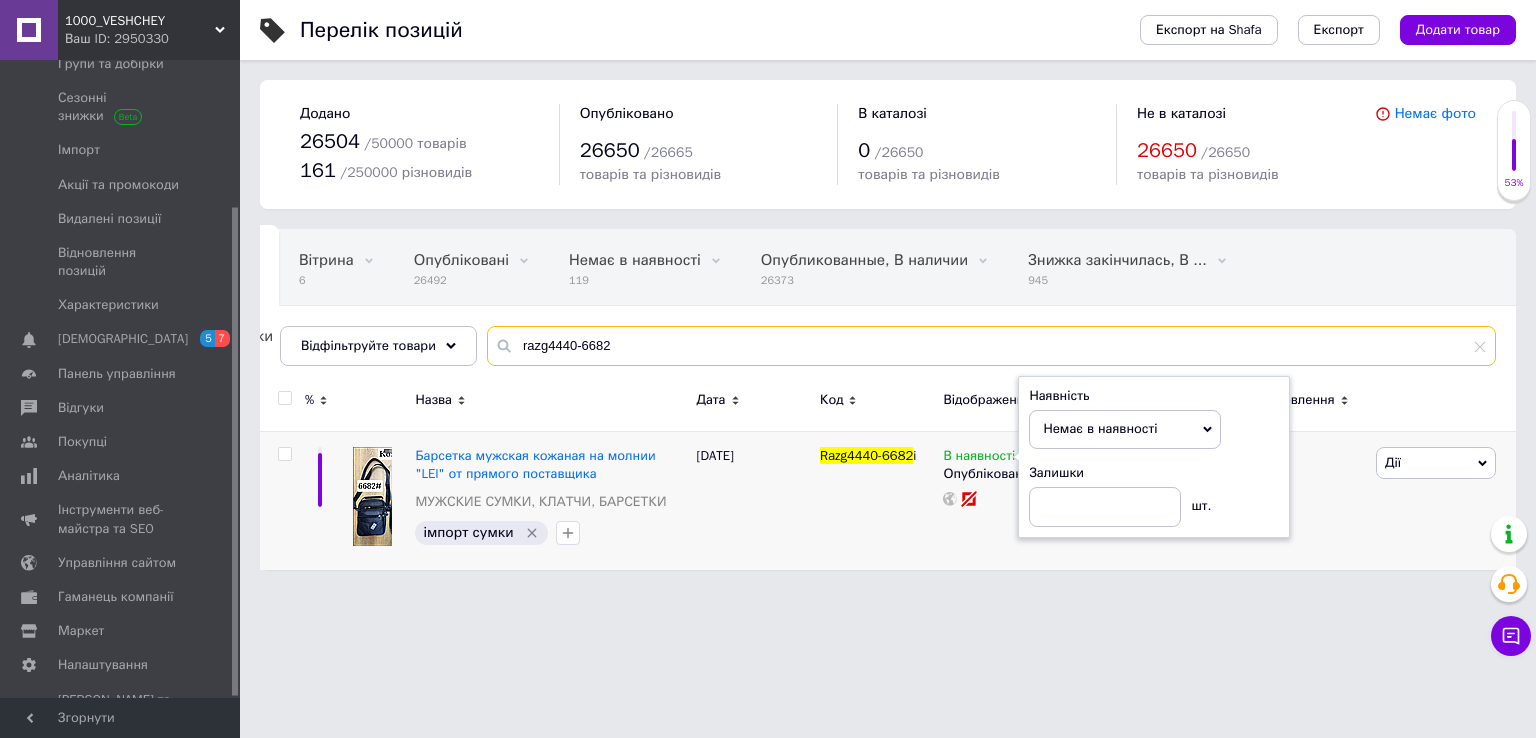 drag, startPoint x: 636, startPoint y: 337, endPoint x: 574, endPoint y: 342, distance: 62.201286 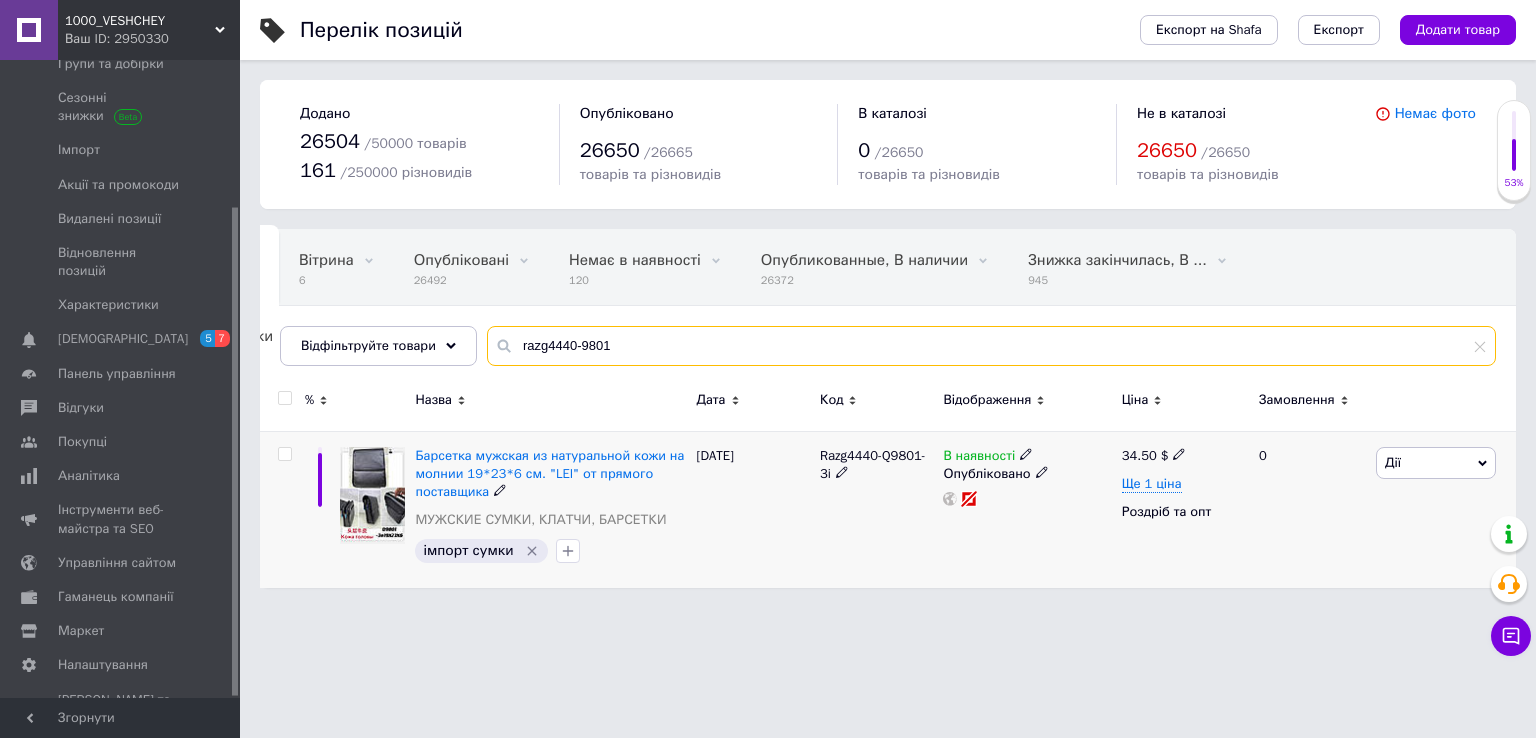 type on "razg4440-9801" 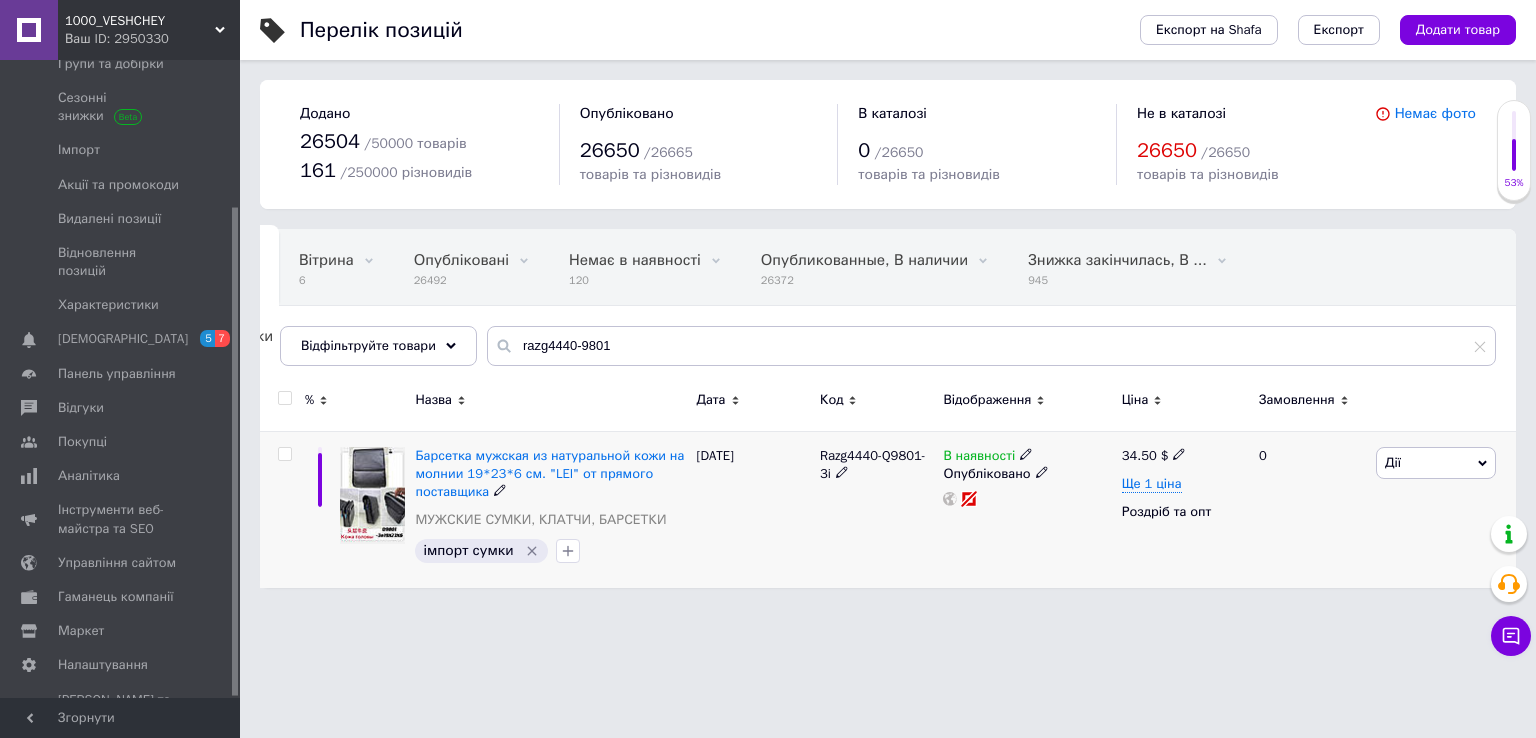 click 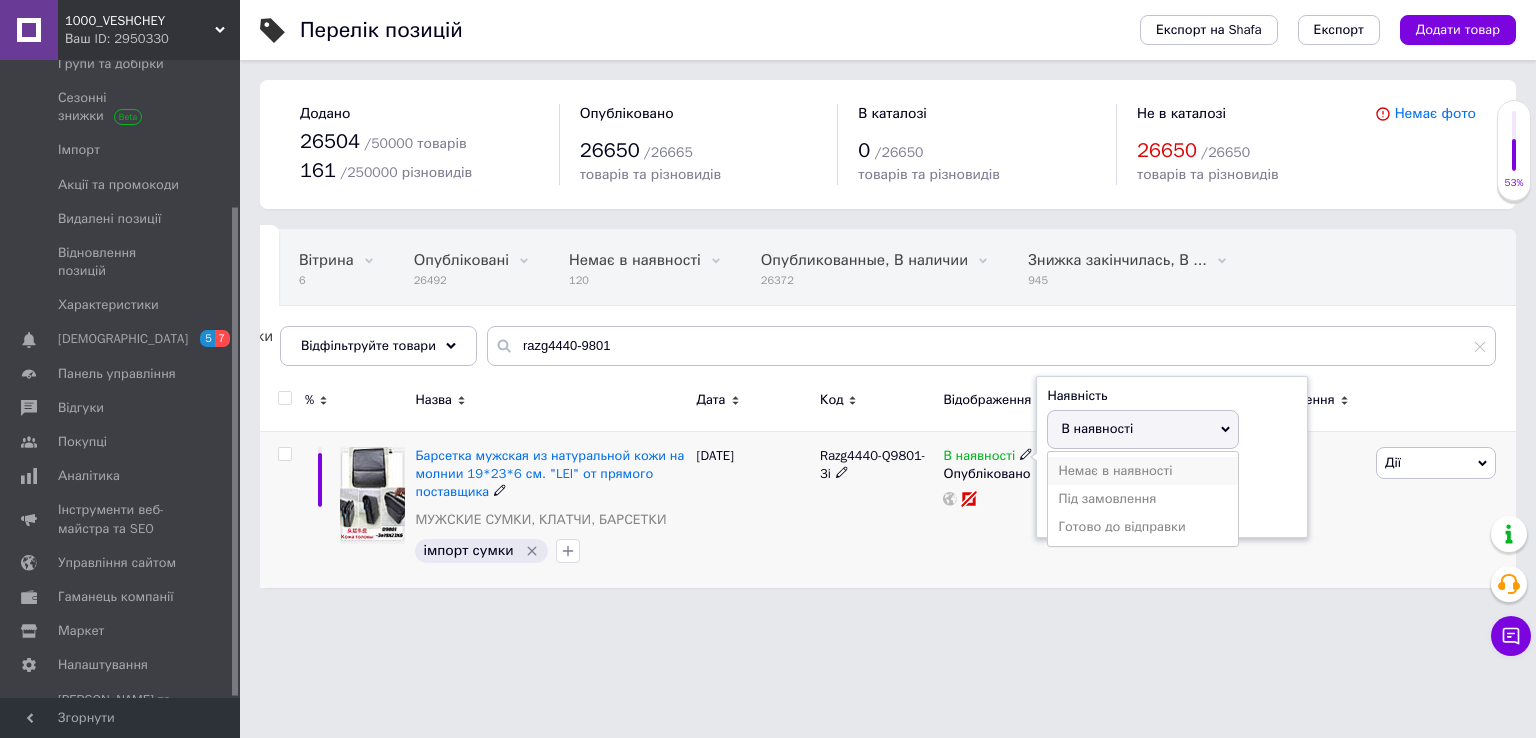 click on "Немає в наявності" at bounding box center [1143, 471] 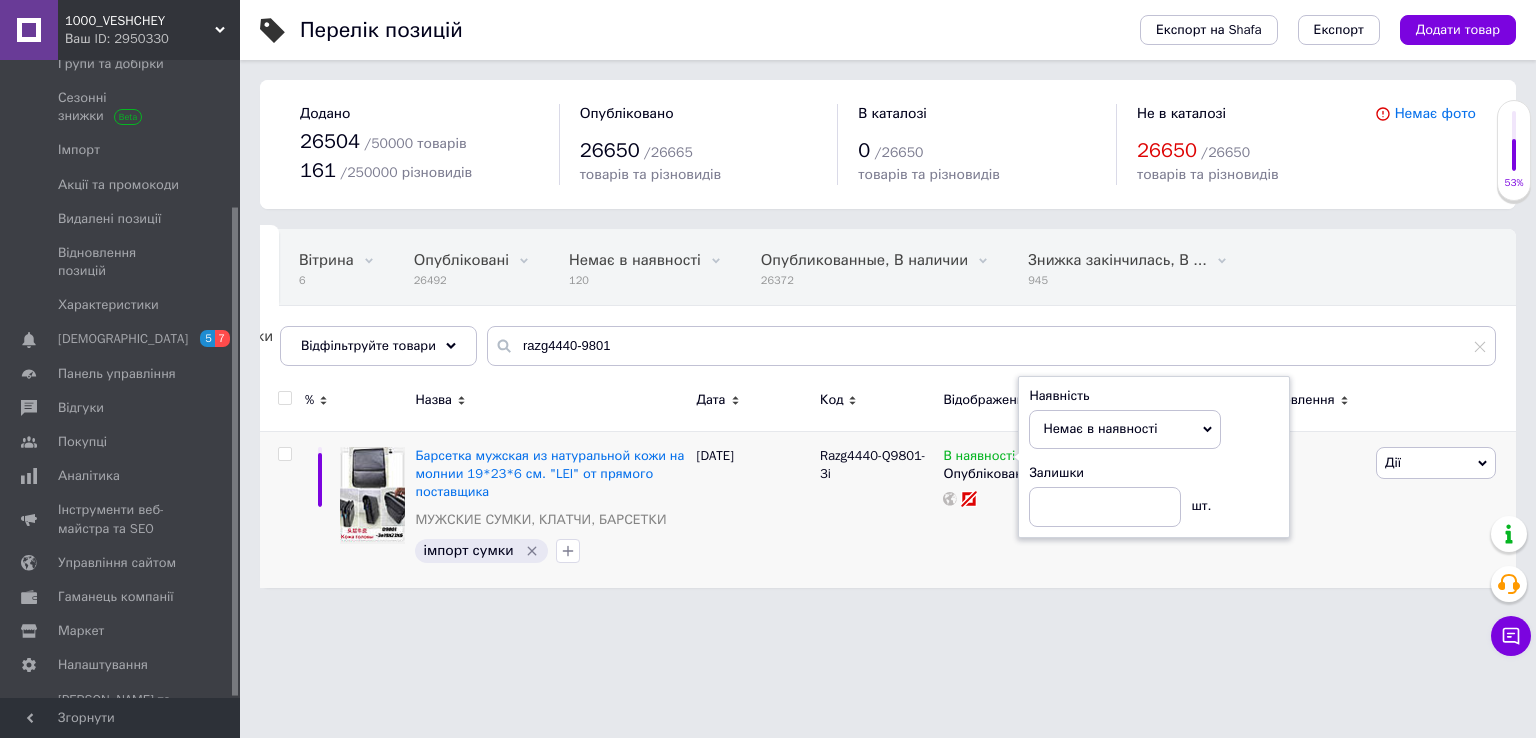 click on "1000_VESHCHEY Ваш ID: 2950330 Сайт 1000_VESHCHEY Кабінет покупця Перевірити стан системи 1000_VESHCHEY Довідка Вийти Замовлення та повідомлення 0 1 Товари та послуги Позиції Групи та добірки Сезонні знижки Імпорт Акції та промокоди Видалені позиції Відновлення позицій Характеристики Сповіщення 5 7 Панель управління Відгуки Покупці Аналітика Інструменти веб-майстра та SEO Управління сайтом Гаманець компанії [PERSON_NAME] Тарифи та рахунки Prom сайт 50 000 Згорнути
Перелік позицій Експорт на Shafa Експорт Додано 26504" at bounding box center [768, 304] 